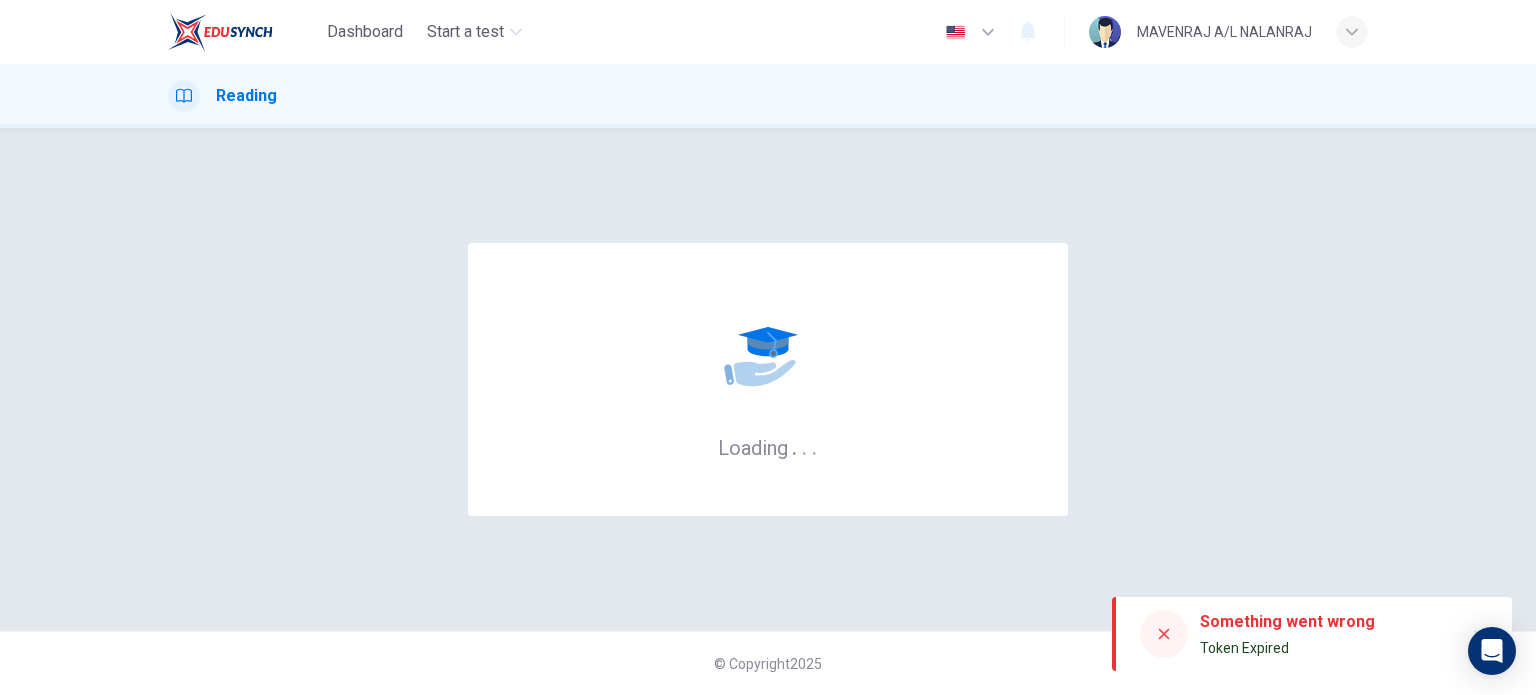 scroll, scrollTop: 0, scrollLeft: 0, axis: both 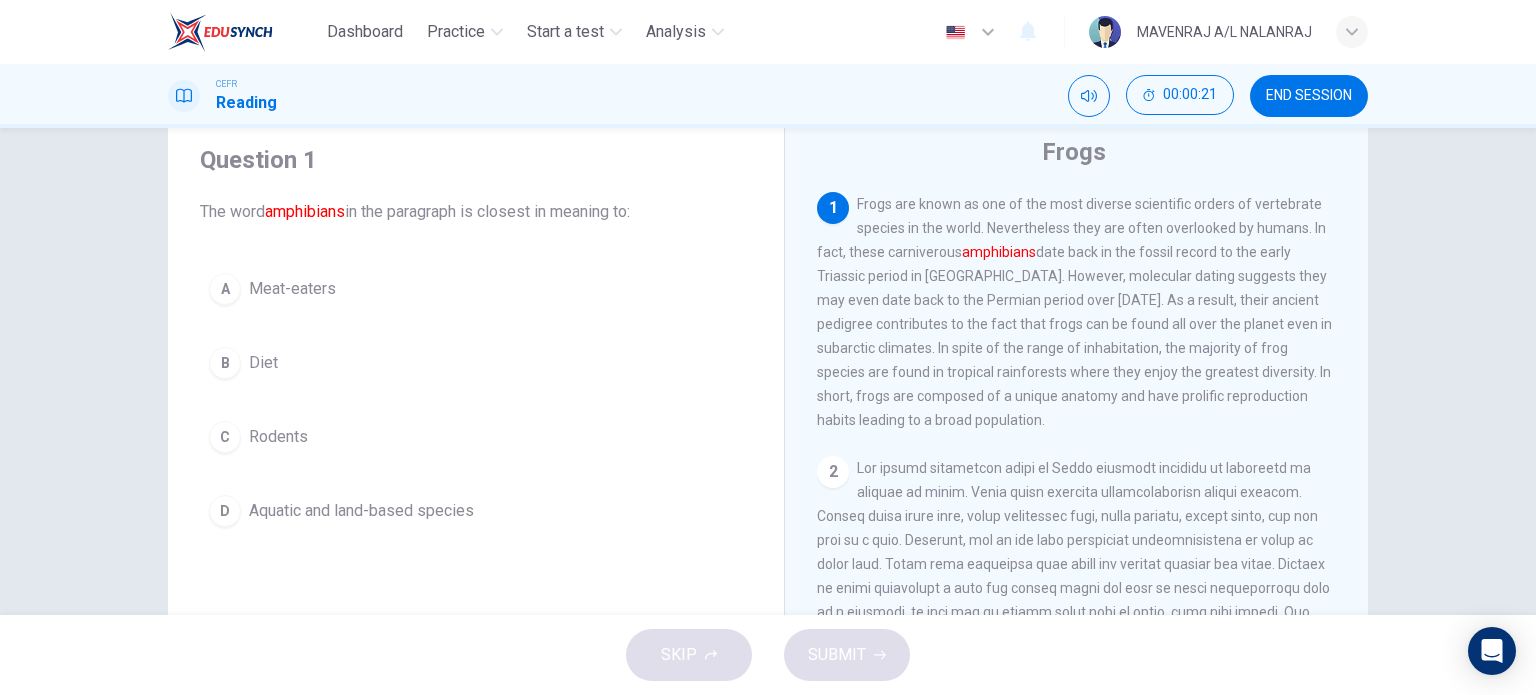 click on "A Meat-eaters B Diet C Rodents D Aquatic and land-based species" at bounding box center [476, 400] 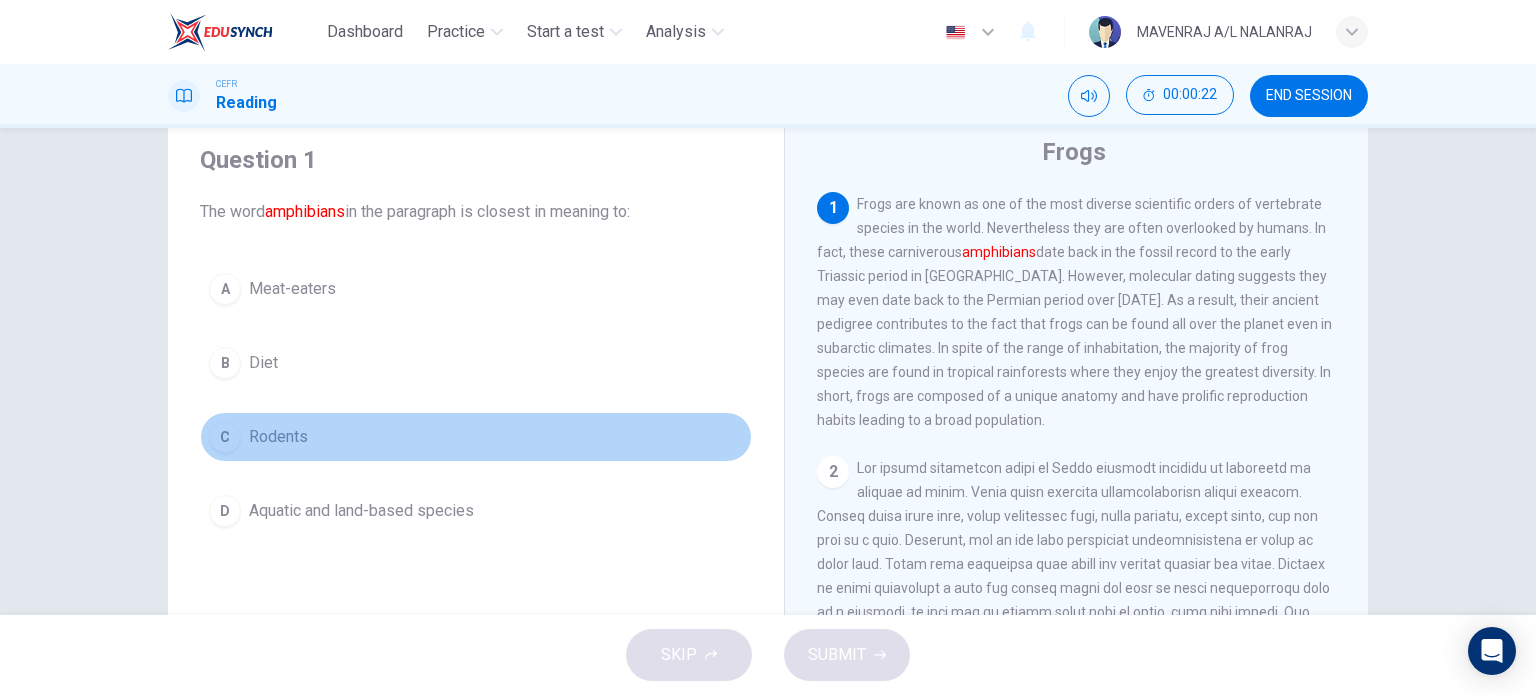 click on "C Rodents" at bounding box center (476, 437) 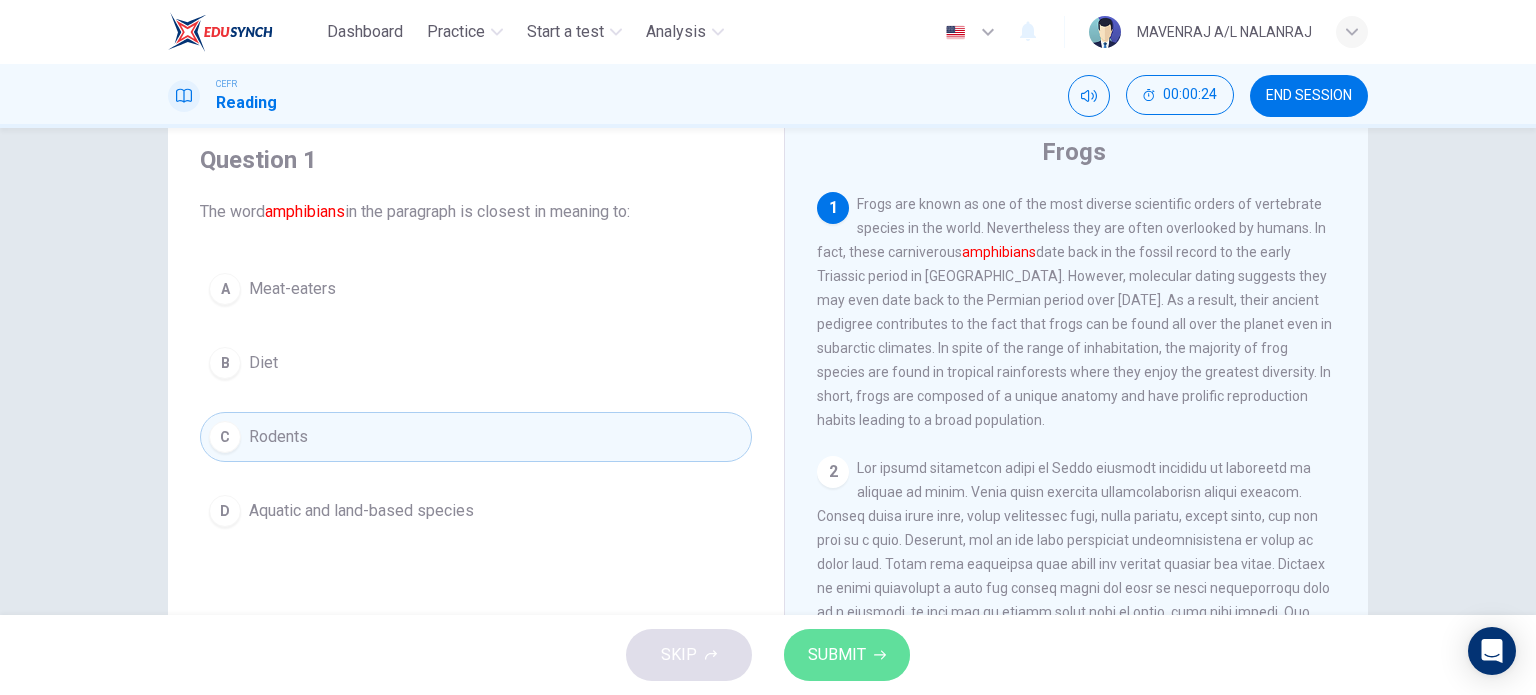 click on "SUBMIT" at bounding box center (847, 655) 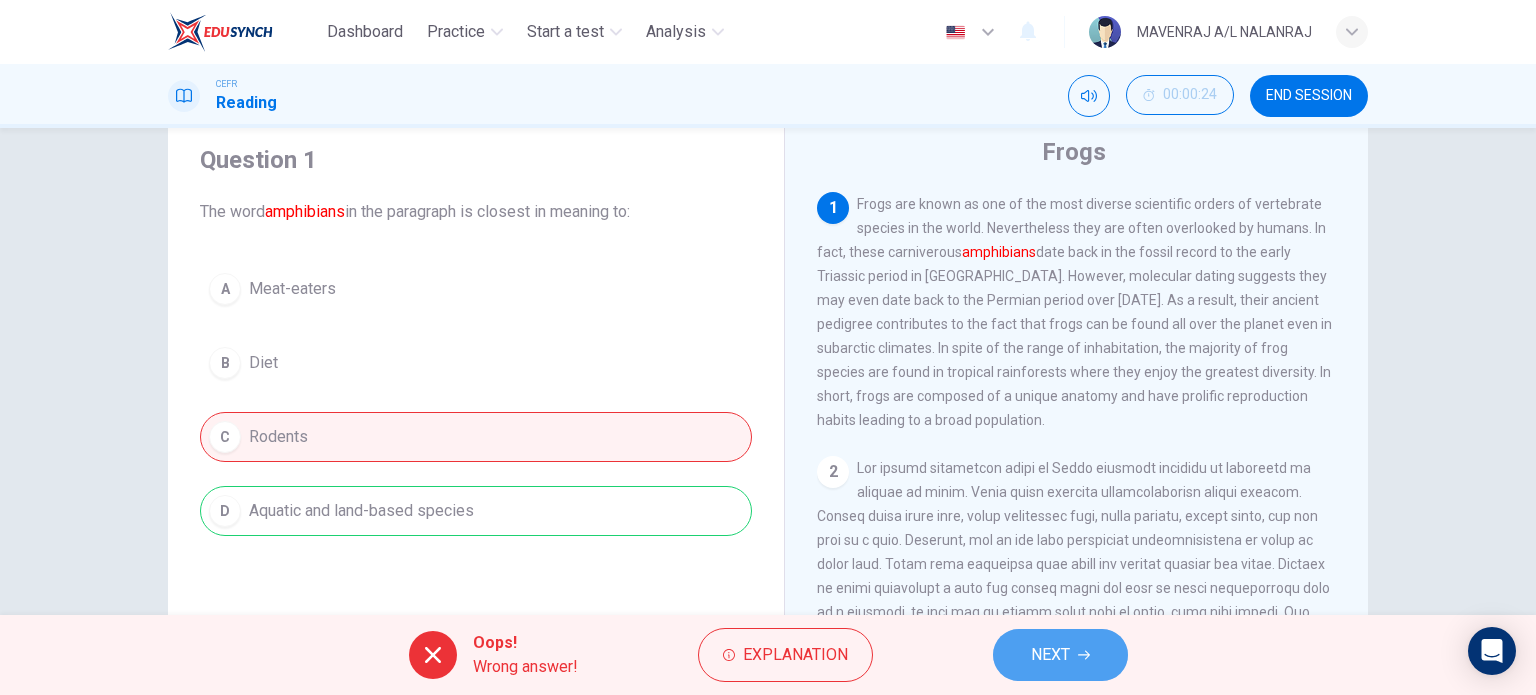 click on "NEXT" at bounding box center (1050, 655) 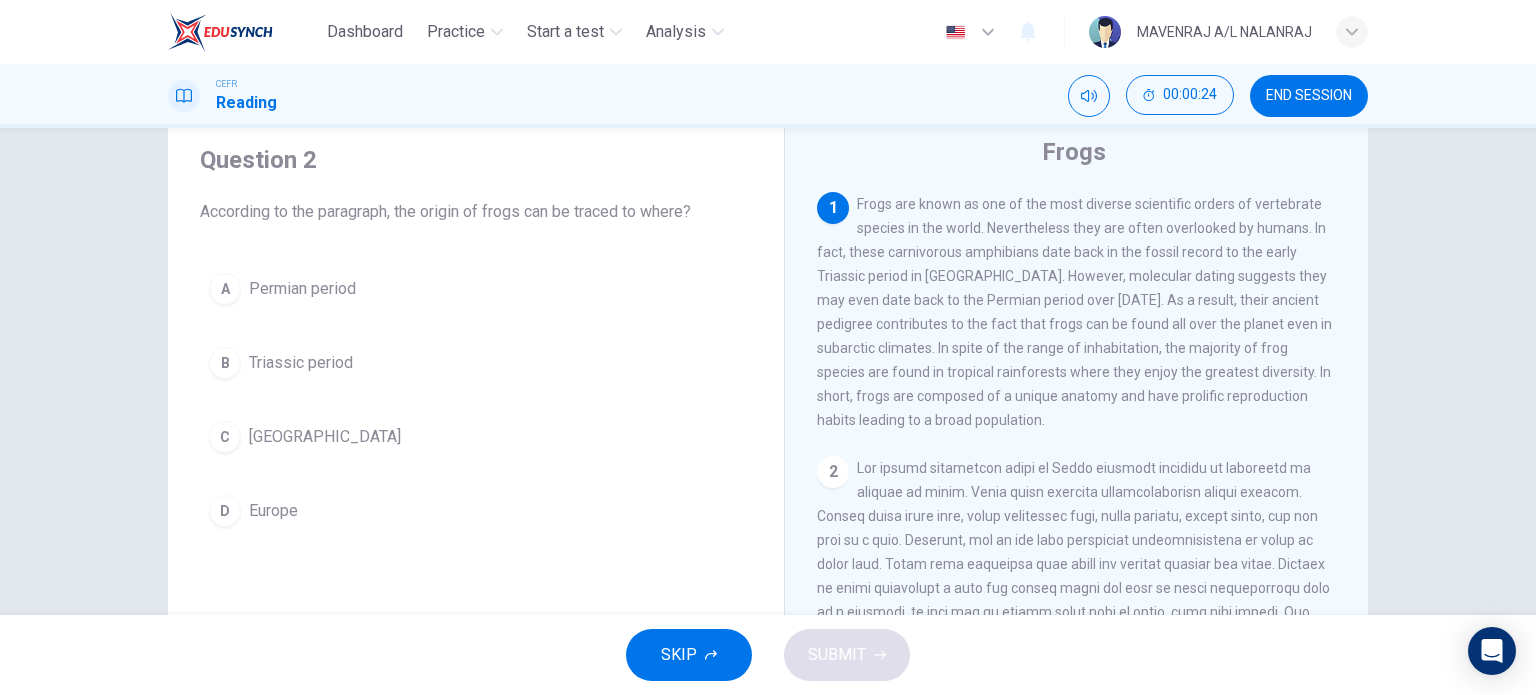 click on "SKIP SUBMIT" at bounding box center [768, 655] 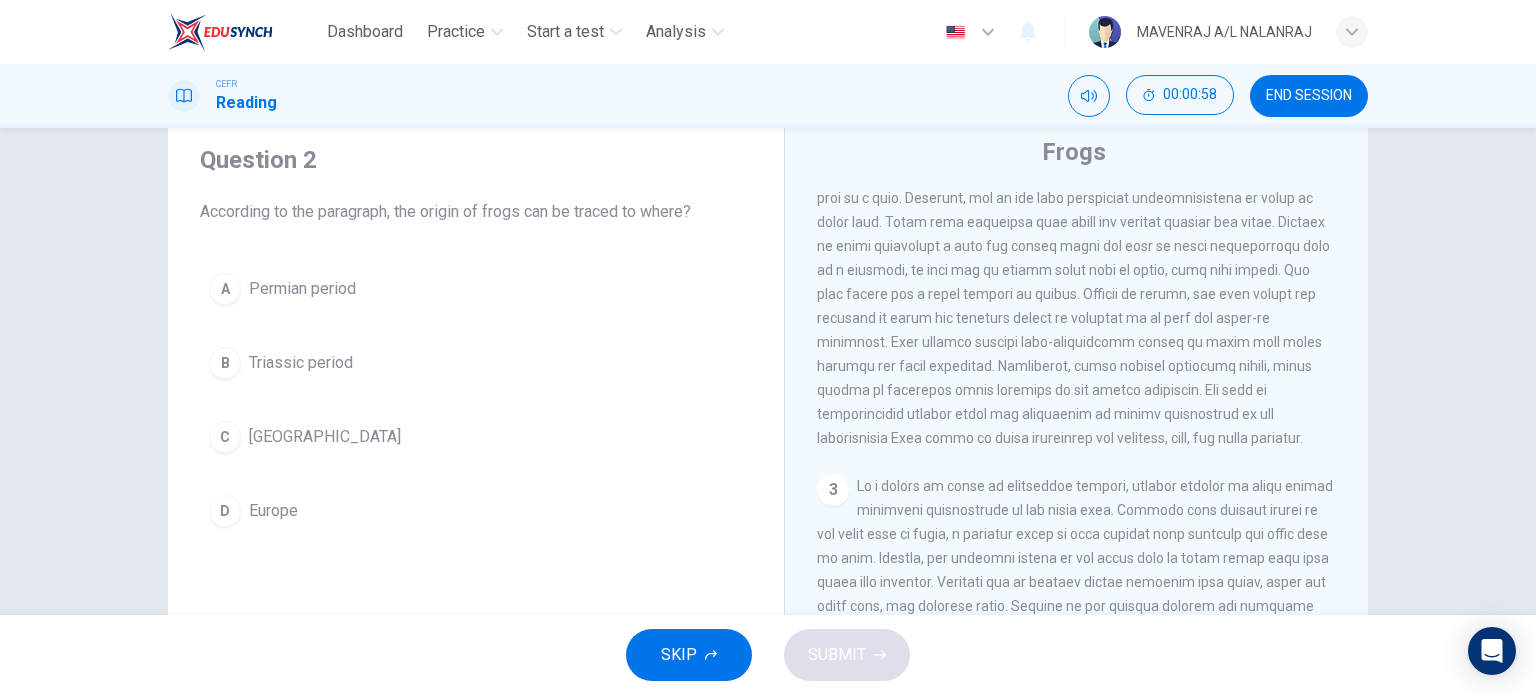 scroll, scrollTop: 0, scrollLeft: 0, axis: both 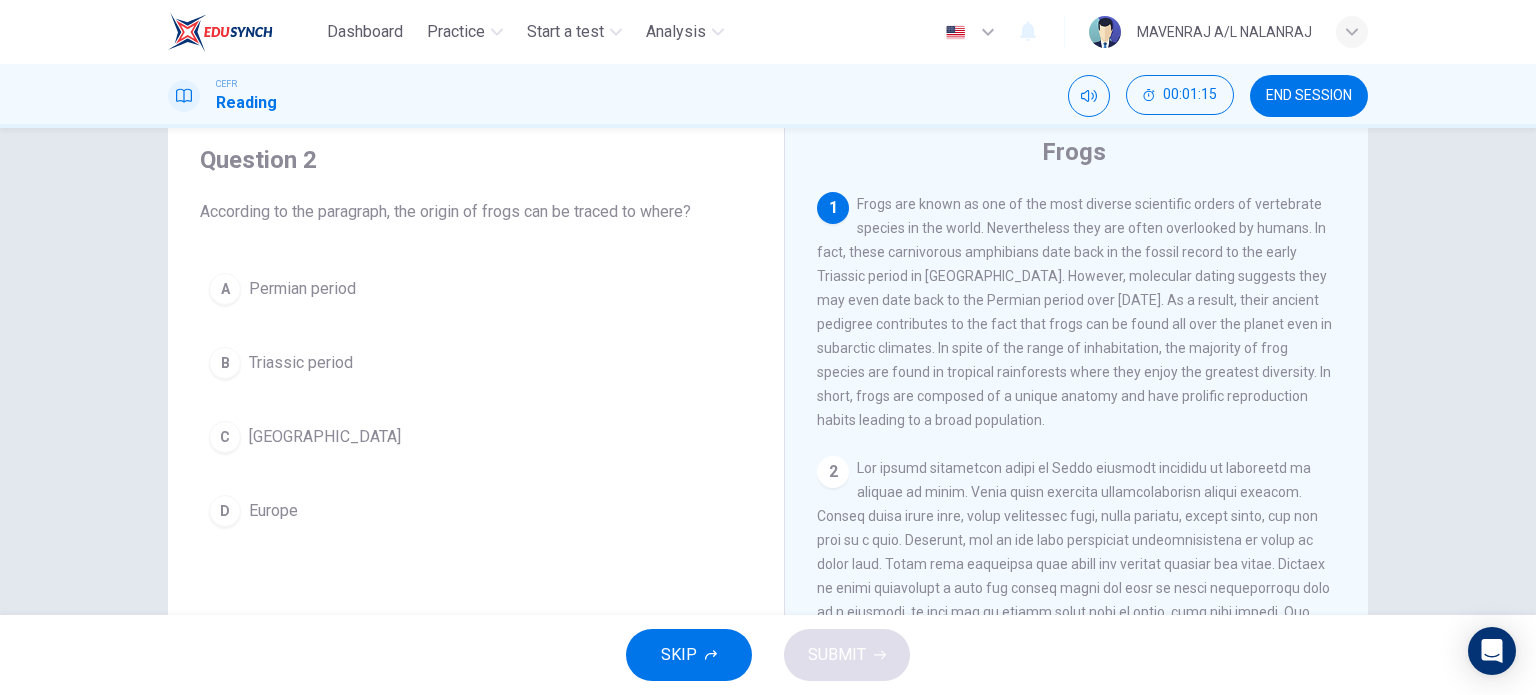click on "A Permian period B Triassic period C Madagascar D Europe" at bounding box center (476, 400) 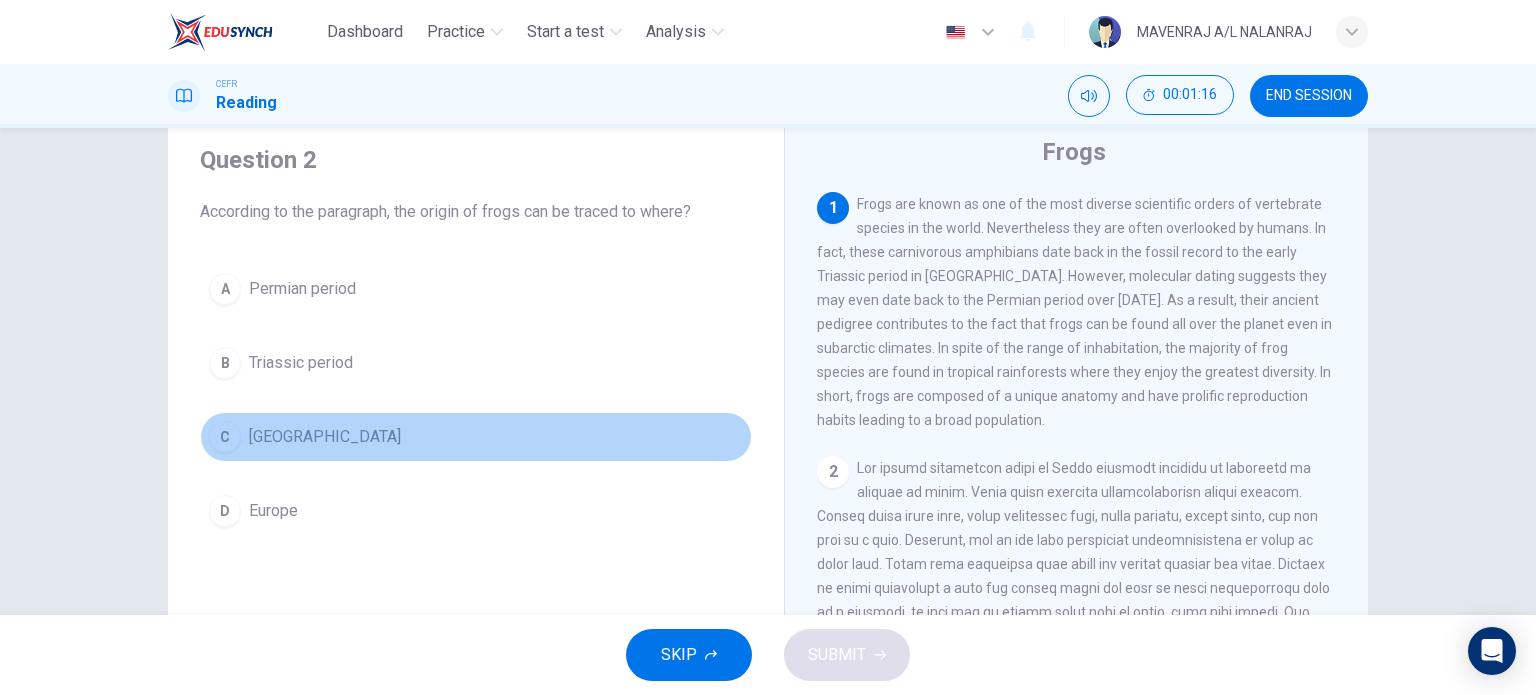 click on "Madagascar" at bounding box center (325, 437) 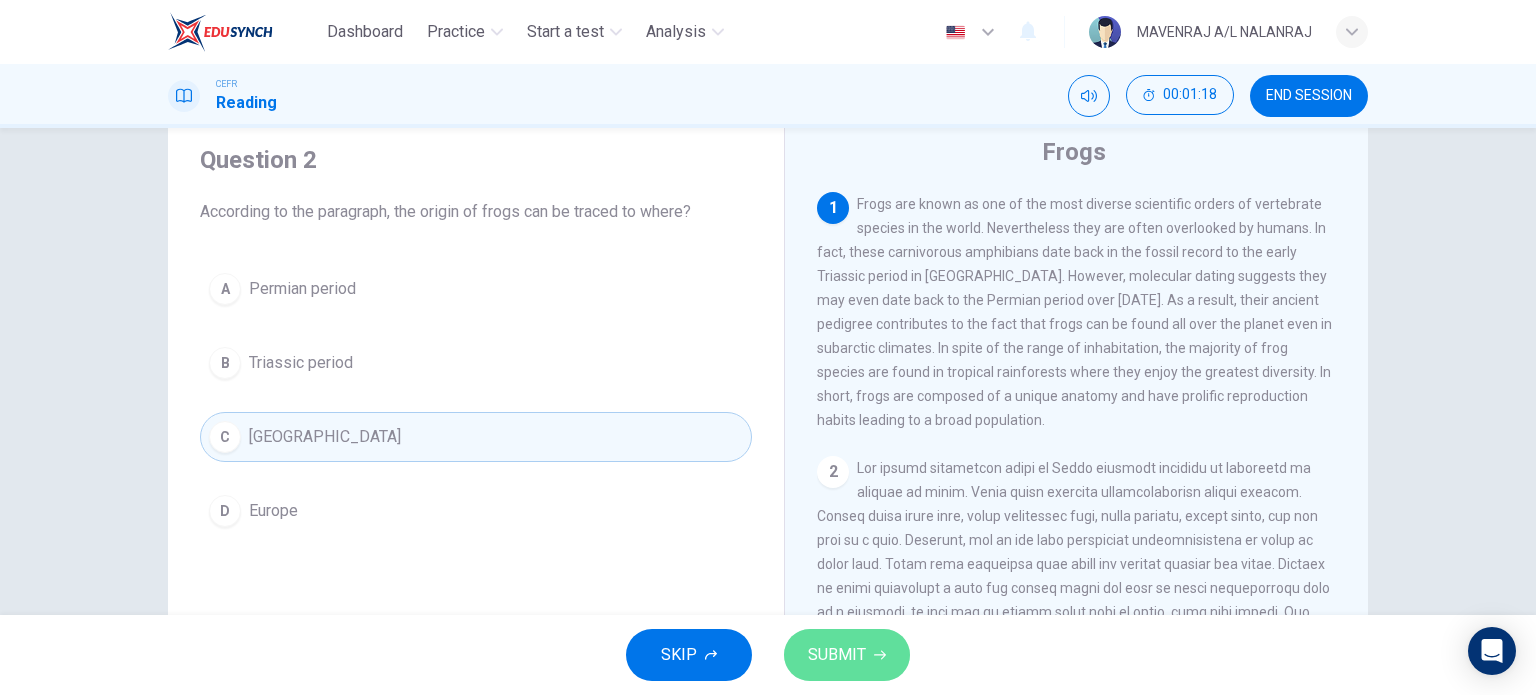 click on "SUBMIT" at bounding box center [837, 655] 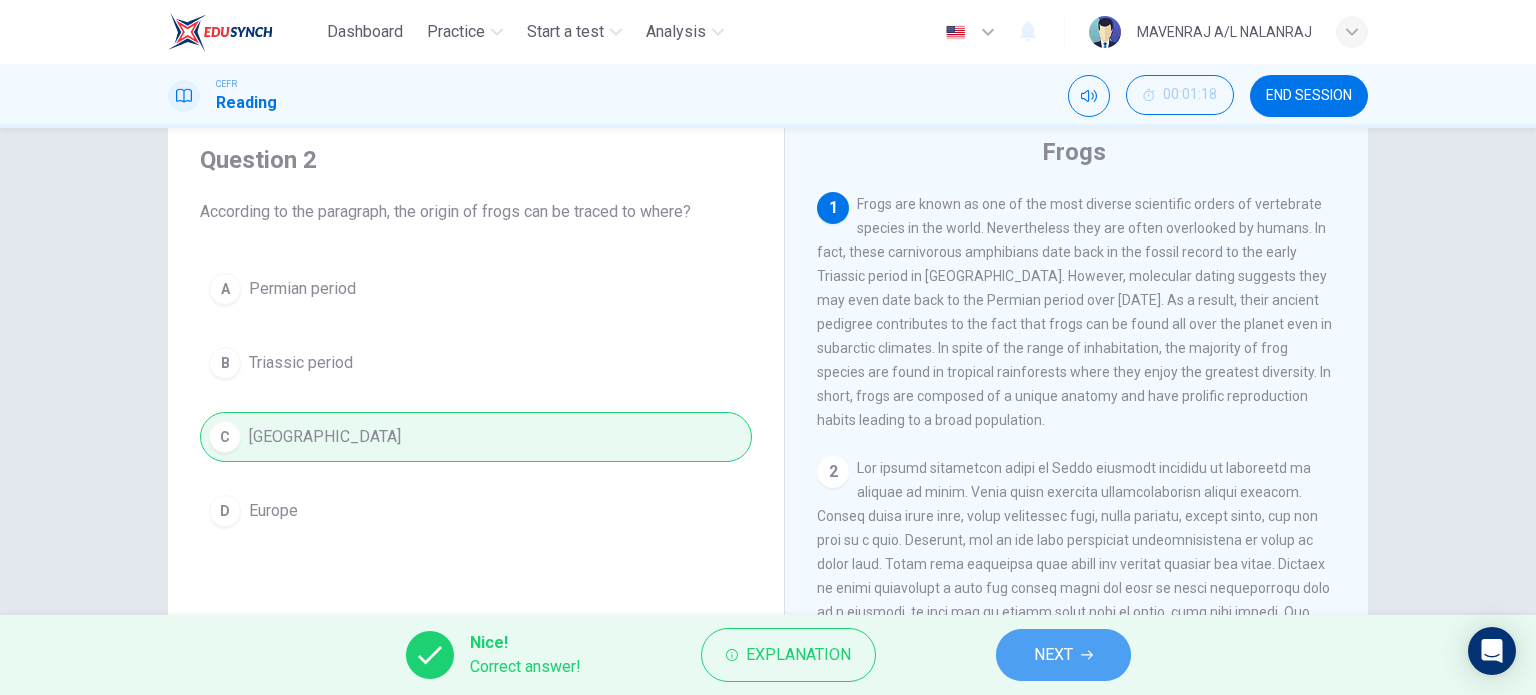 click on "NEXT" at bounding box center [1063, 655] 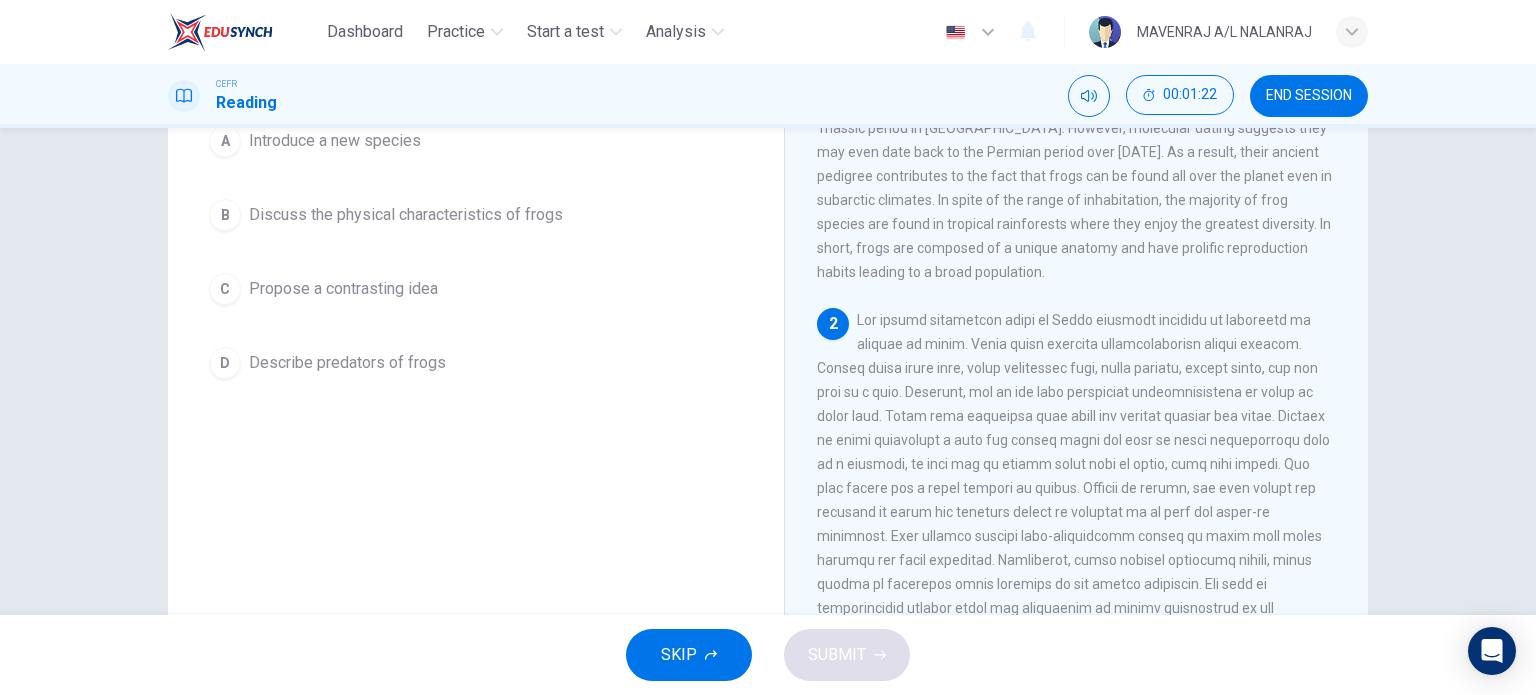 scroll, scrollTop: 288, scrollLeft: 0, axis: vertical 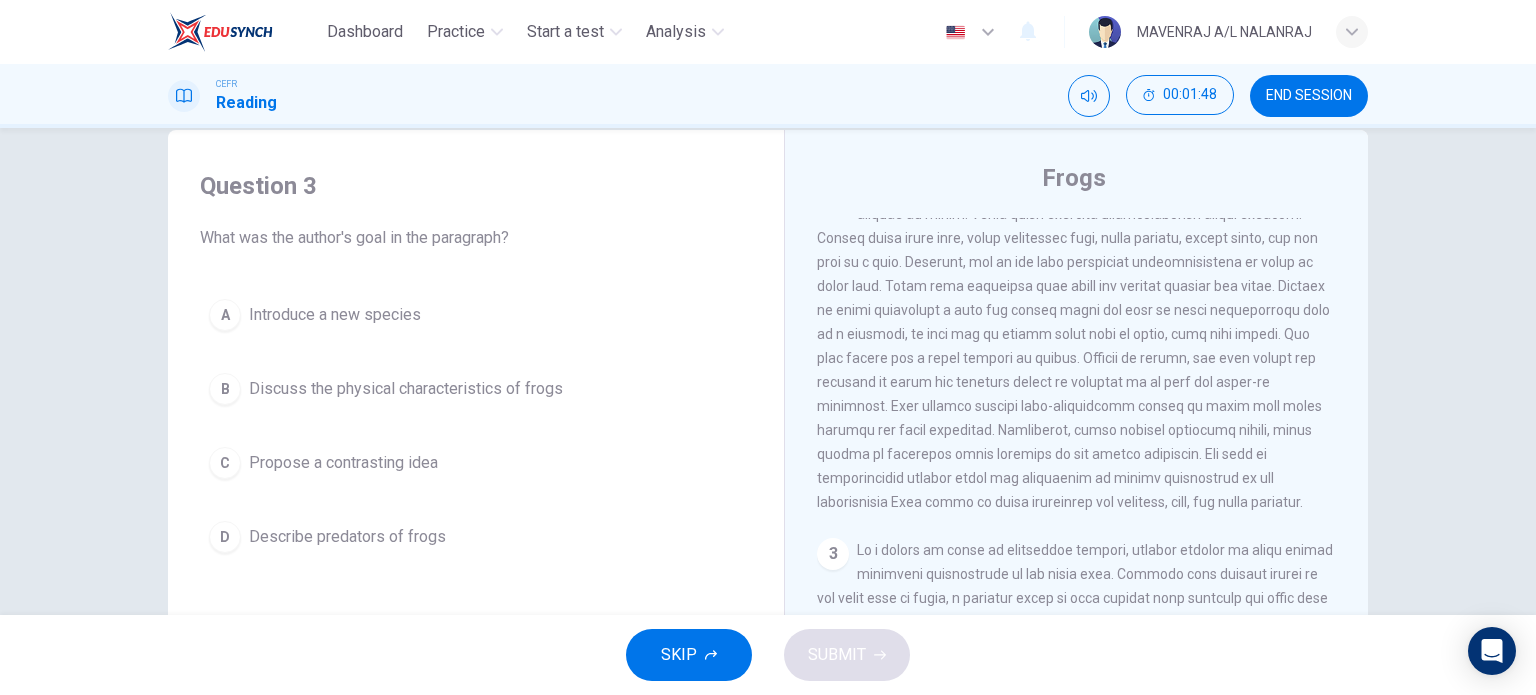 click at bounding box center (1073, 346) 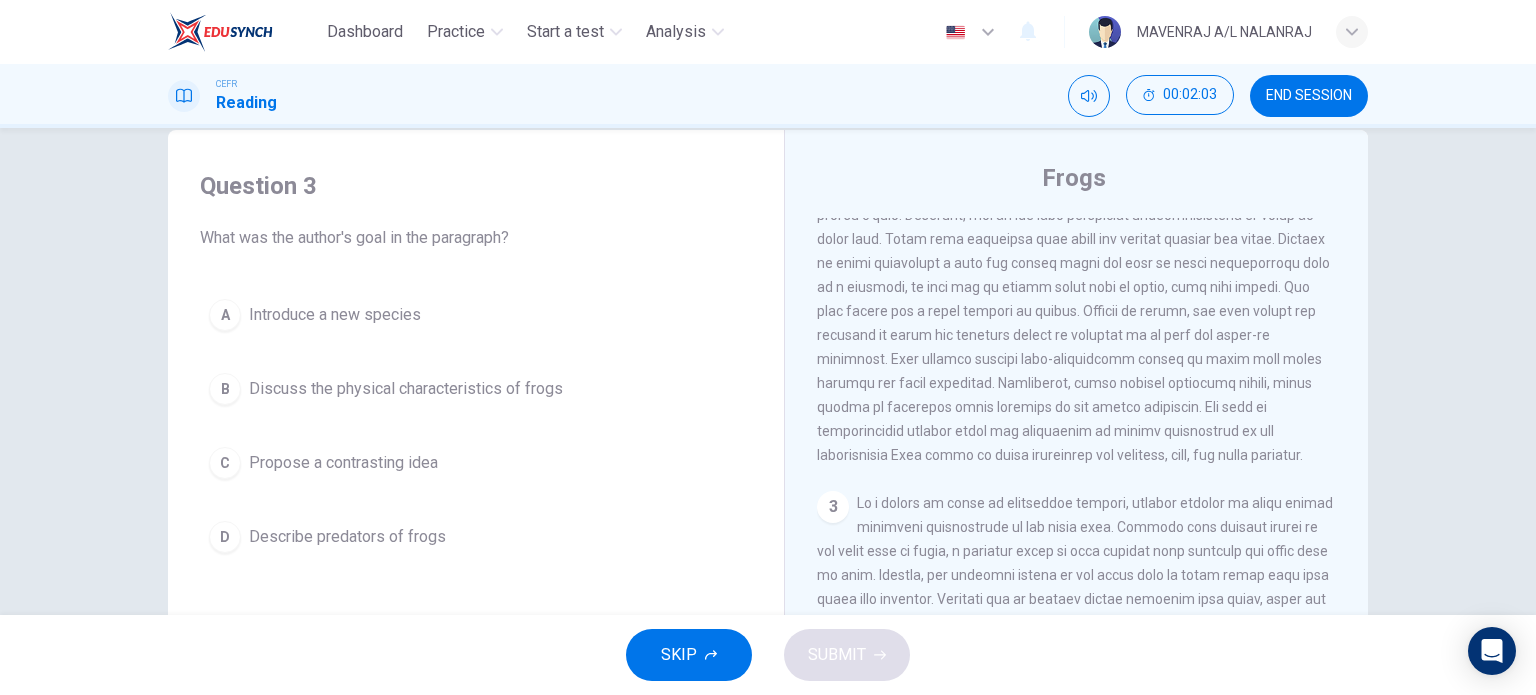 scroll, scrollTop: 352, scrollLeft: 0, axis: vertical 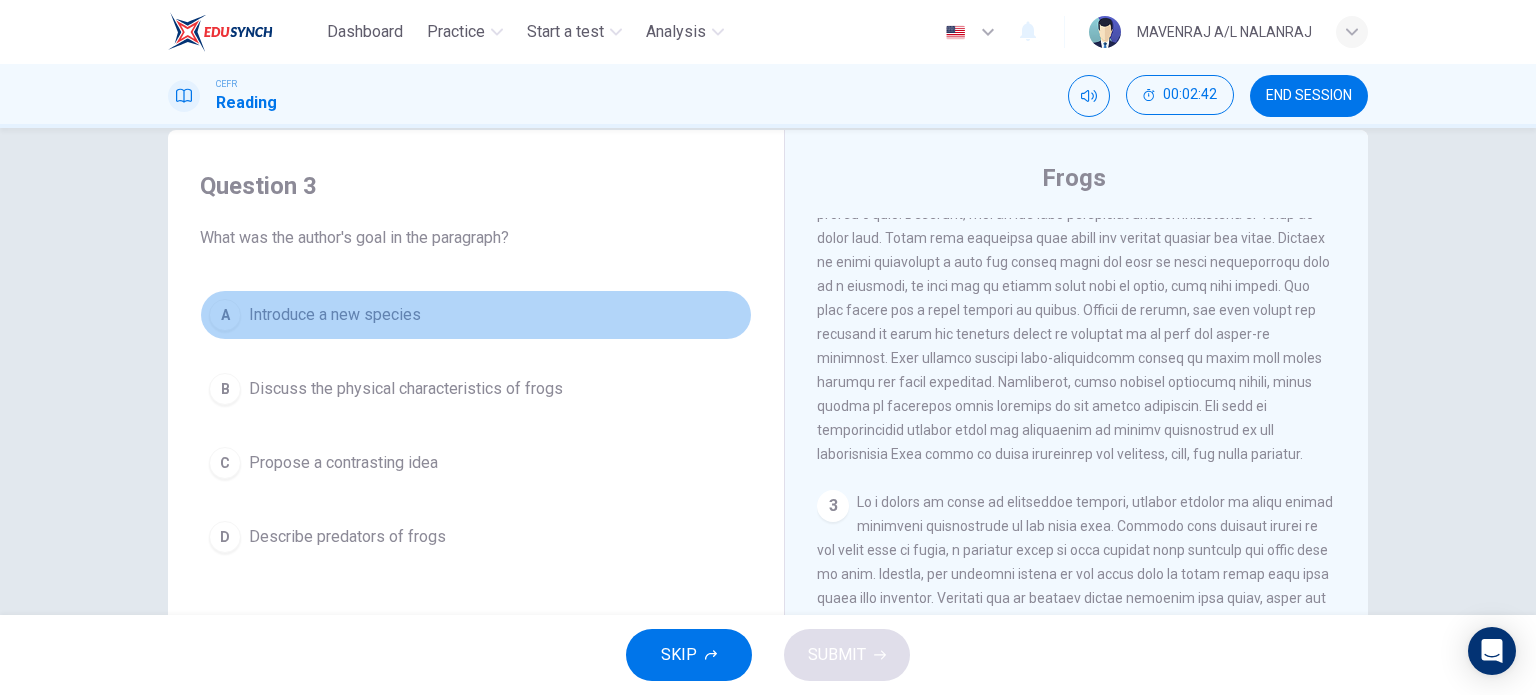 click on "A Introduce a new species" at bounding box center (476, 315) 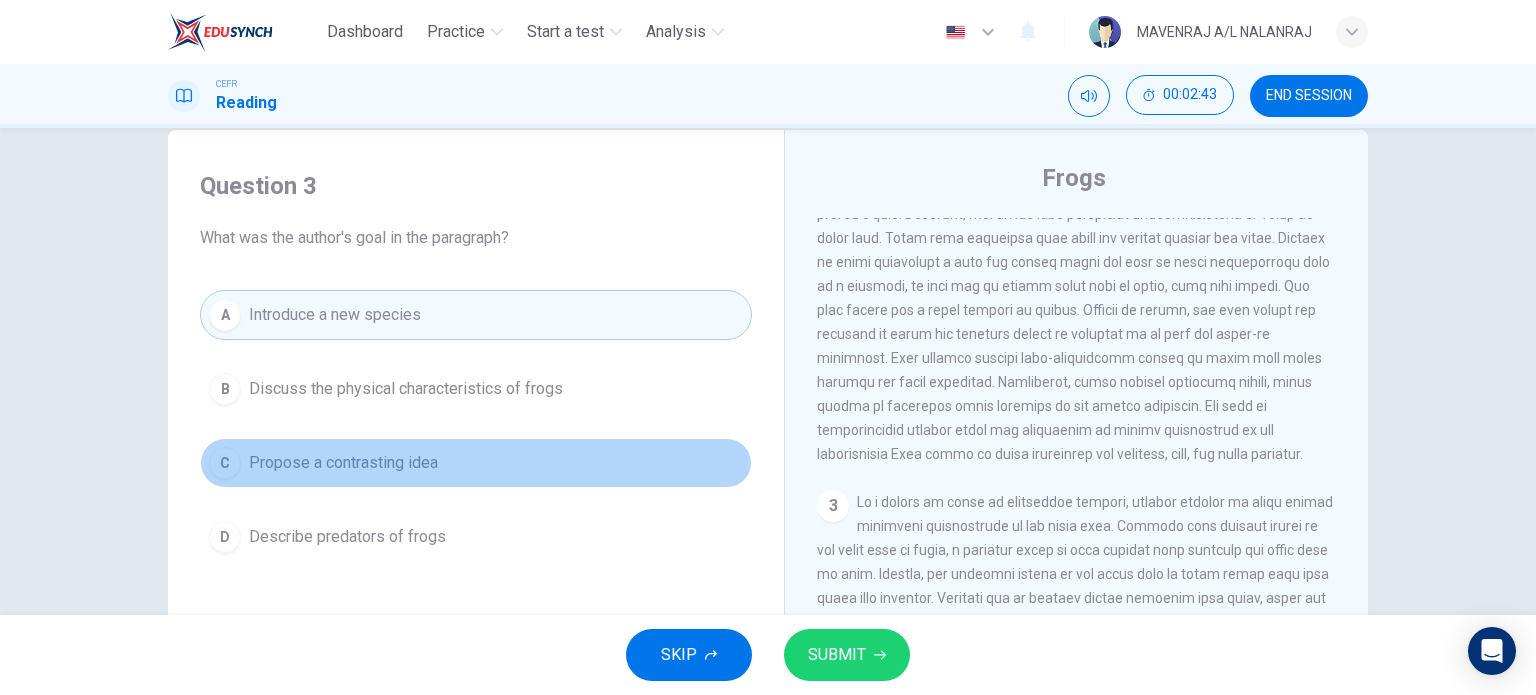 click on "C Propose a contrasting idea" at bounding box center (476, 463) 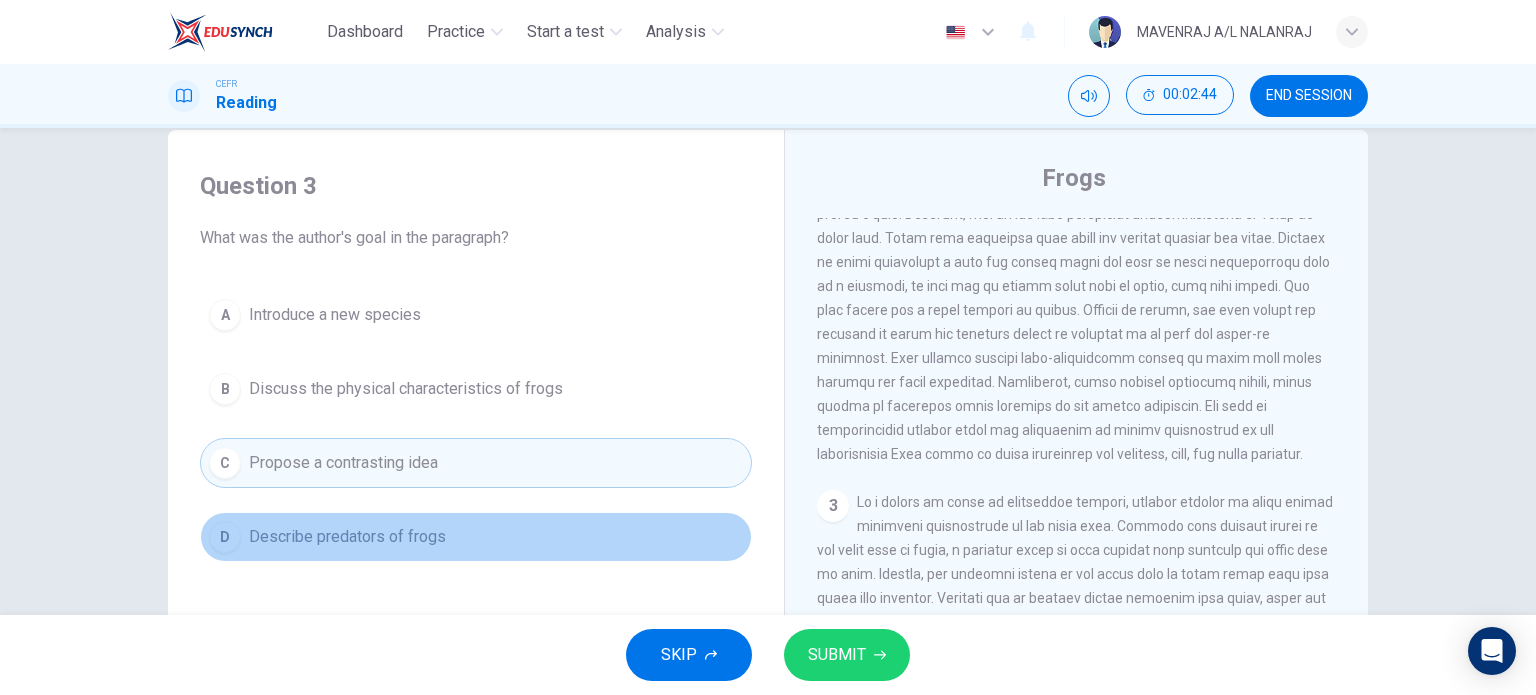 click on "Describe predators of frogs" at bounding box center (347, 537) 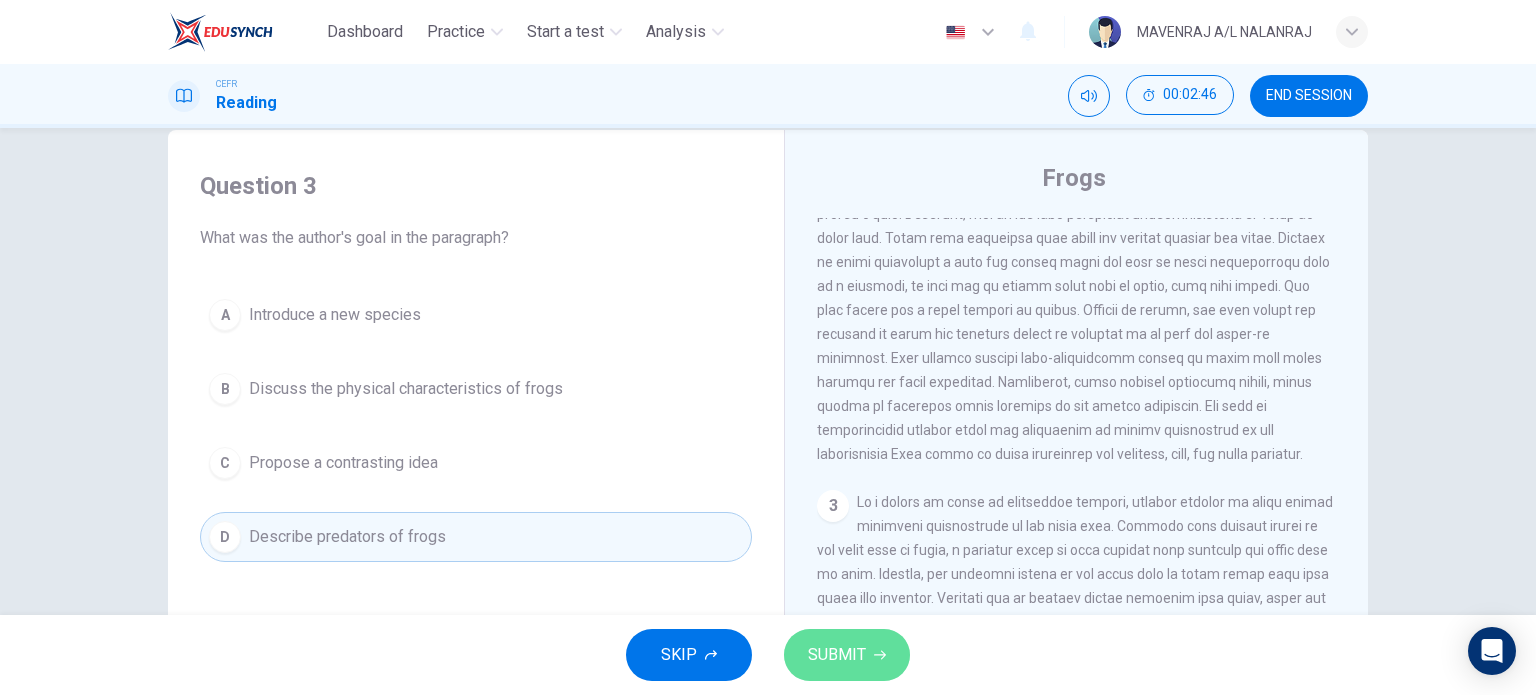 click on "SUBMIT" at bounding box center [837, 655] 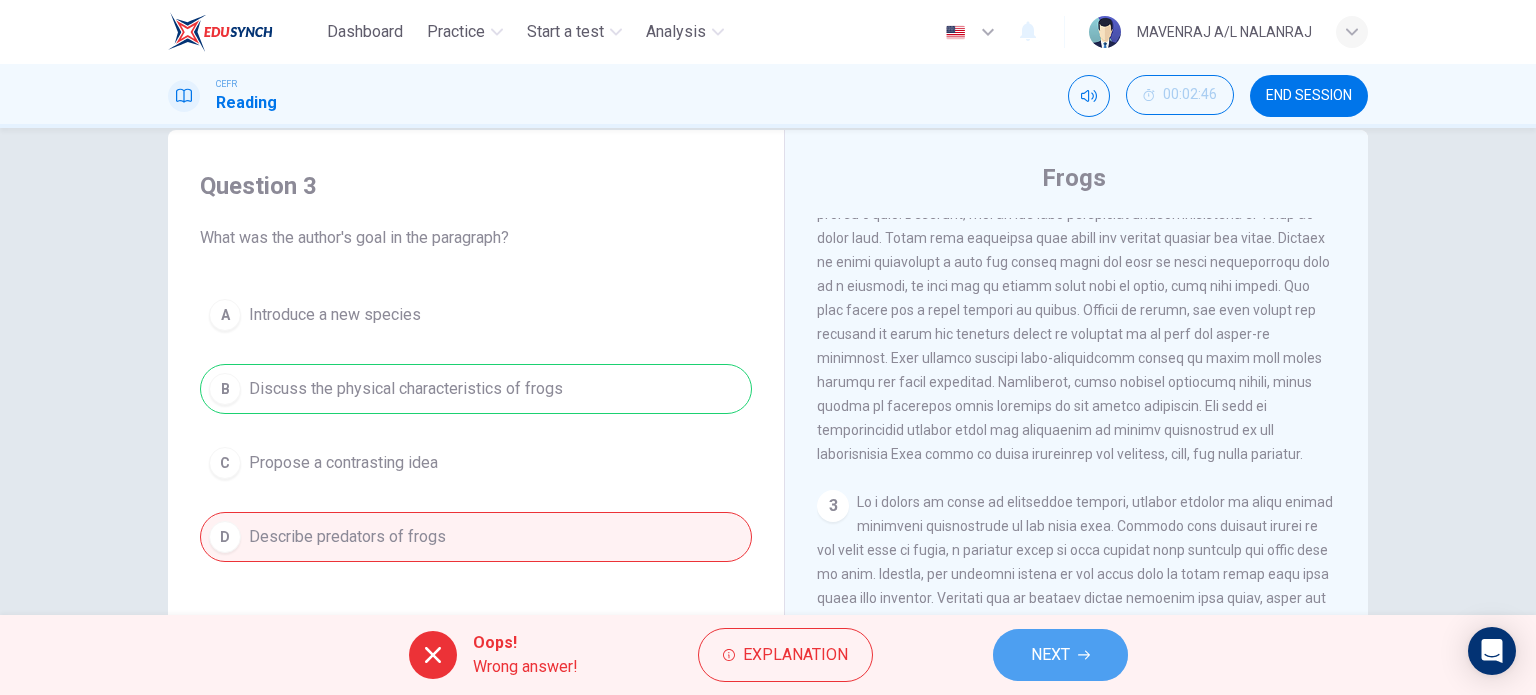 click on "NEXT" at bounding box center (1060, 655) 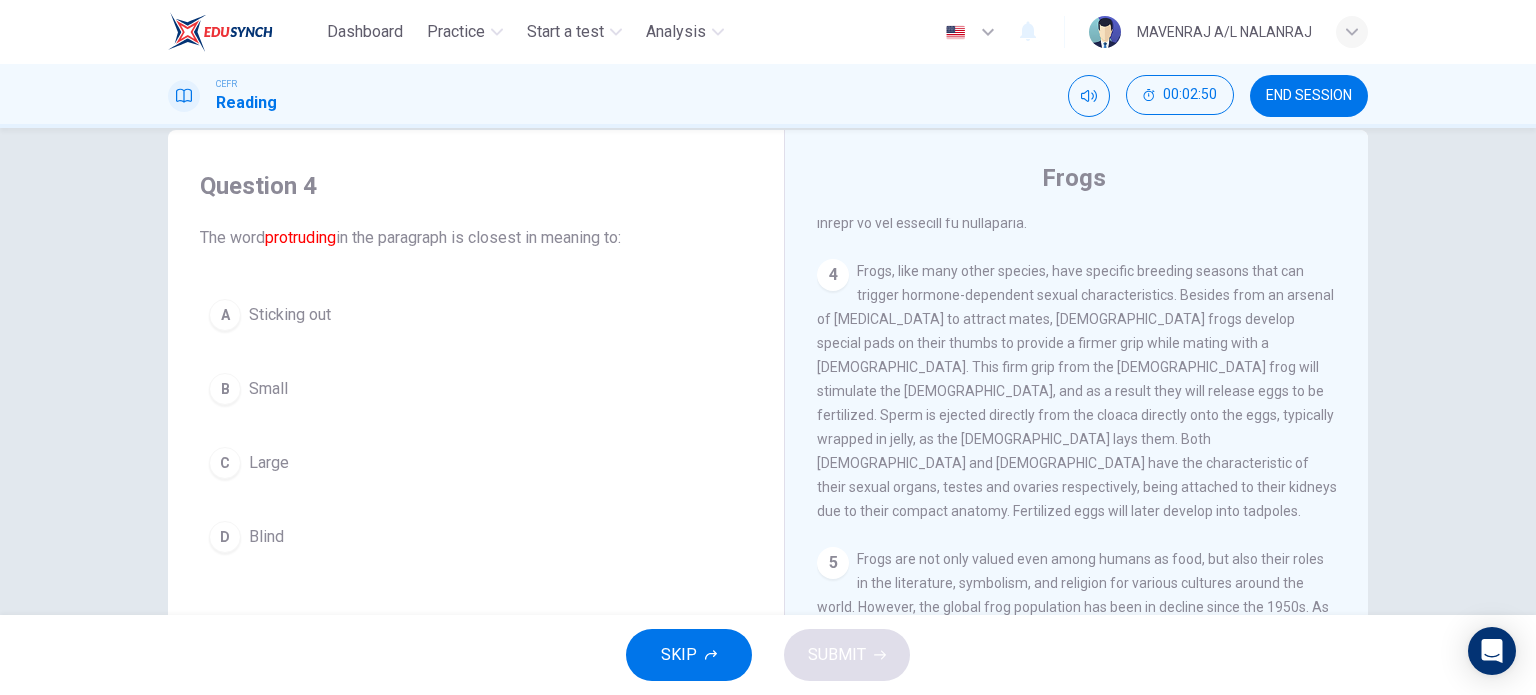 scroll, scrollTop: 1000, scrollLeft: 0, axis: vertical 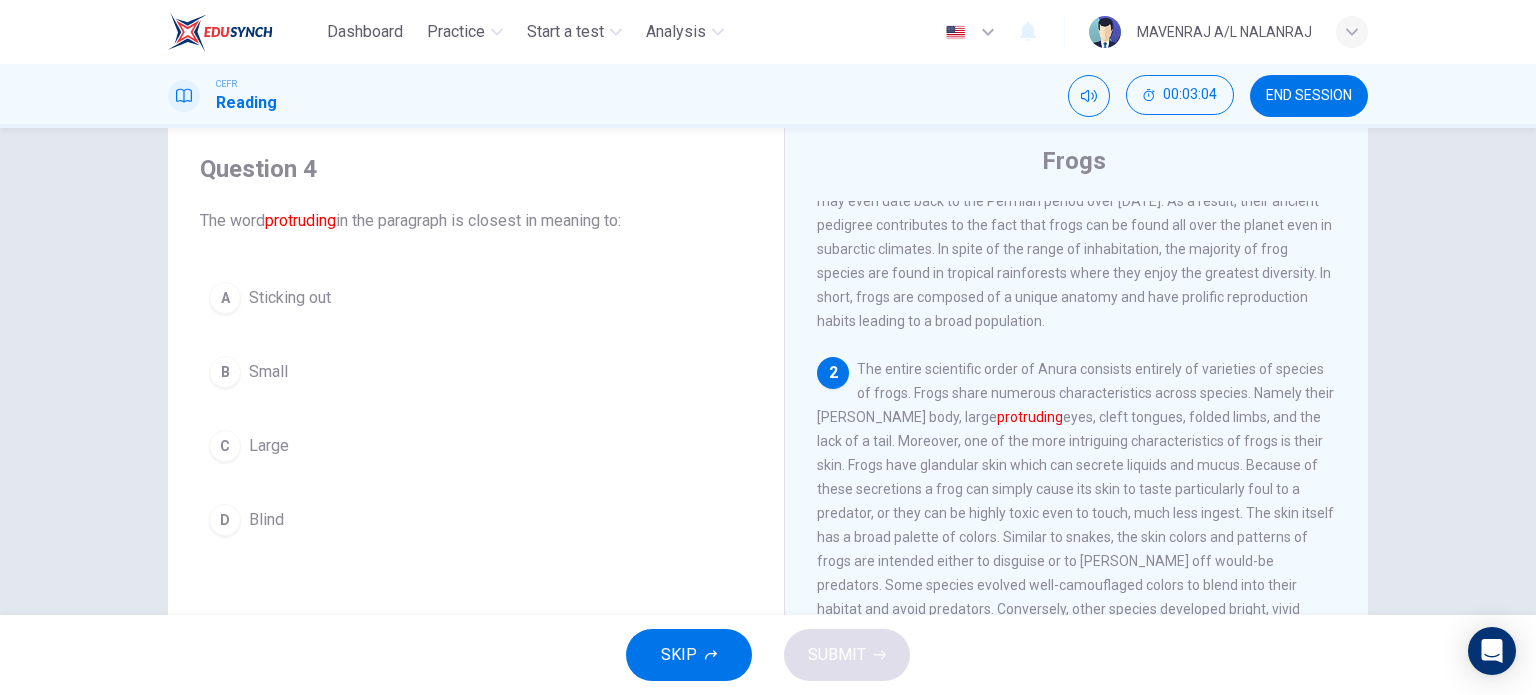 click on "Sticking out" at bounding box center [290, 298] 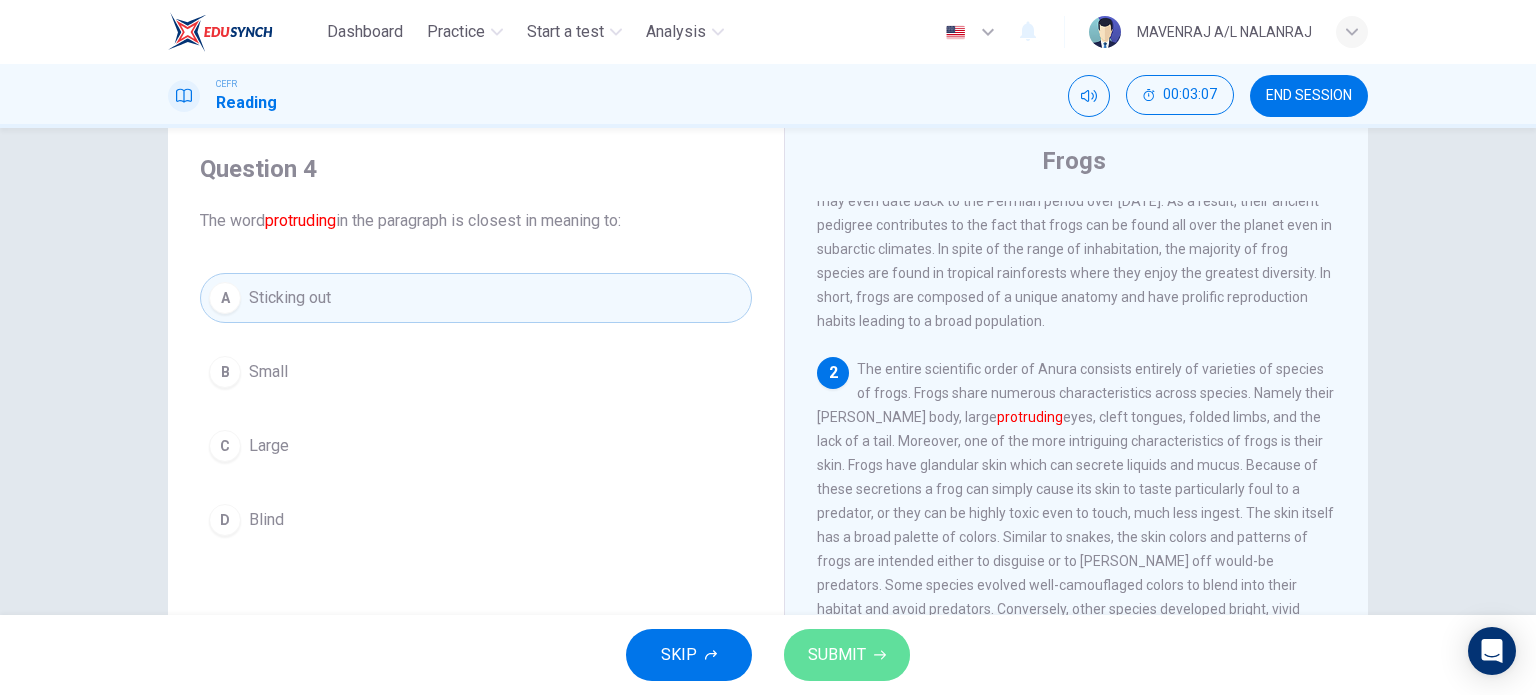 click on "SUBMIT" at bounding box center [847, 655] 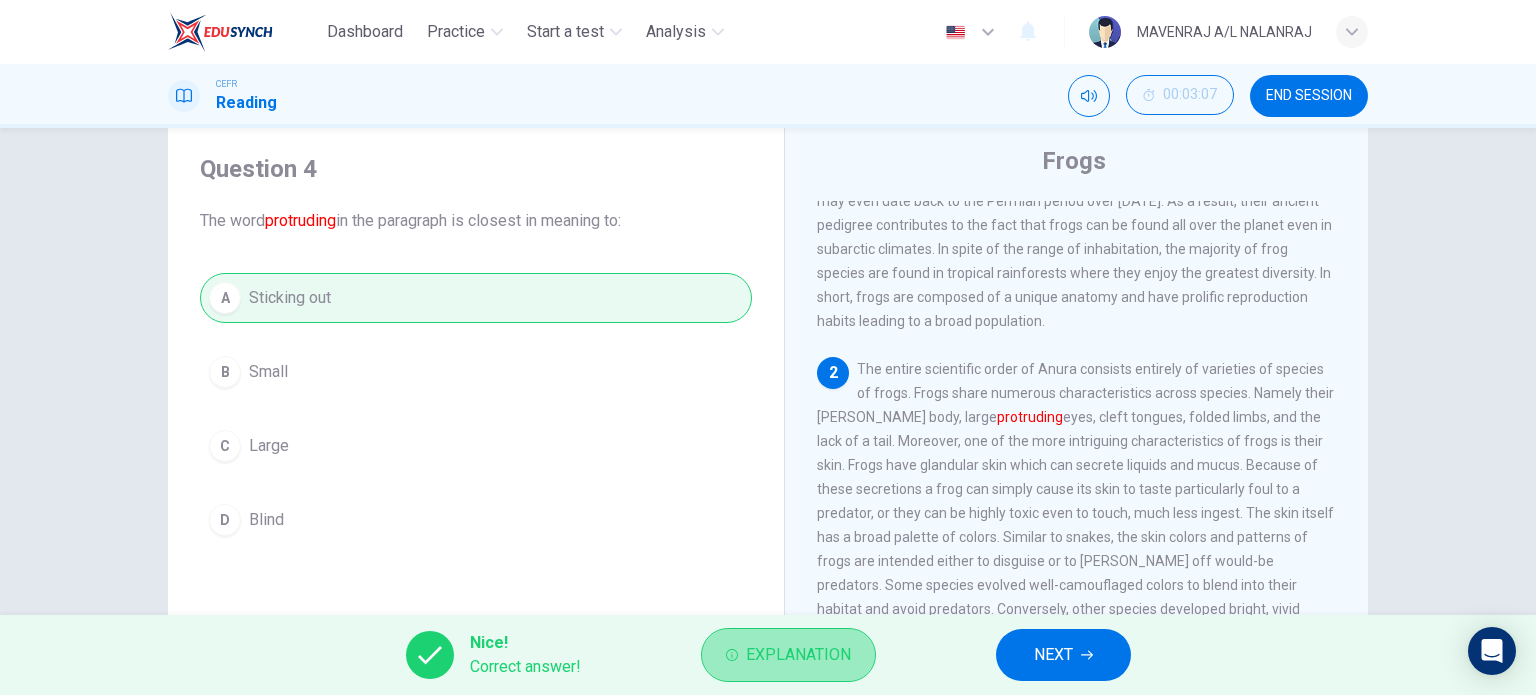 click on "Explanation" at bounding box center (798, 655) 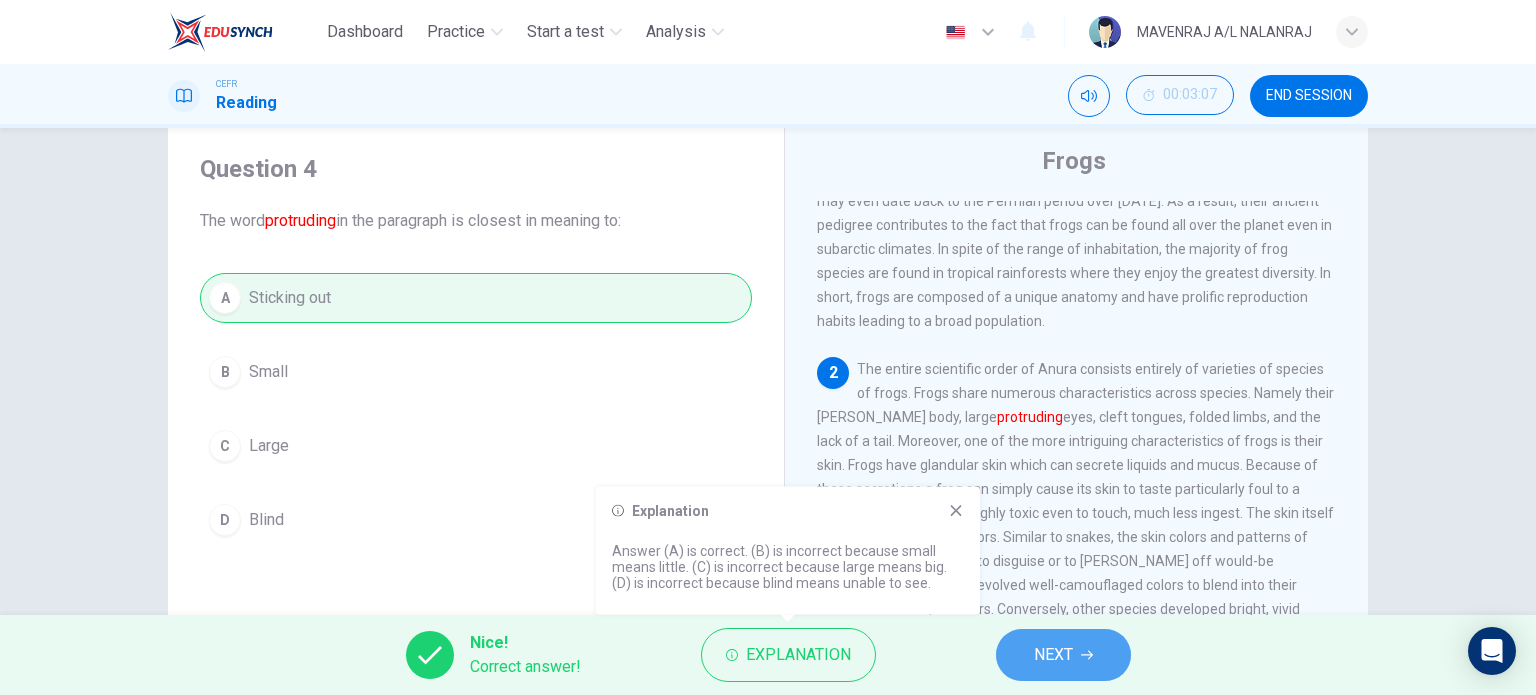 click on "NEXT" at bounding box center [1053, 655] 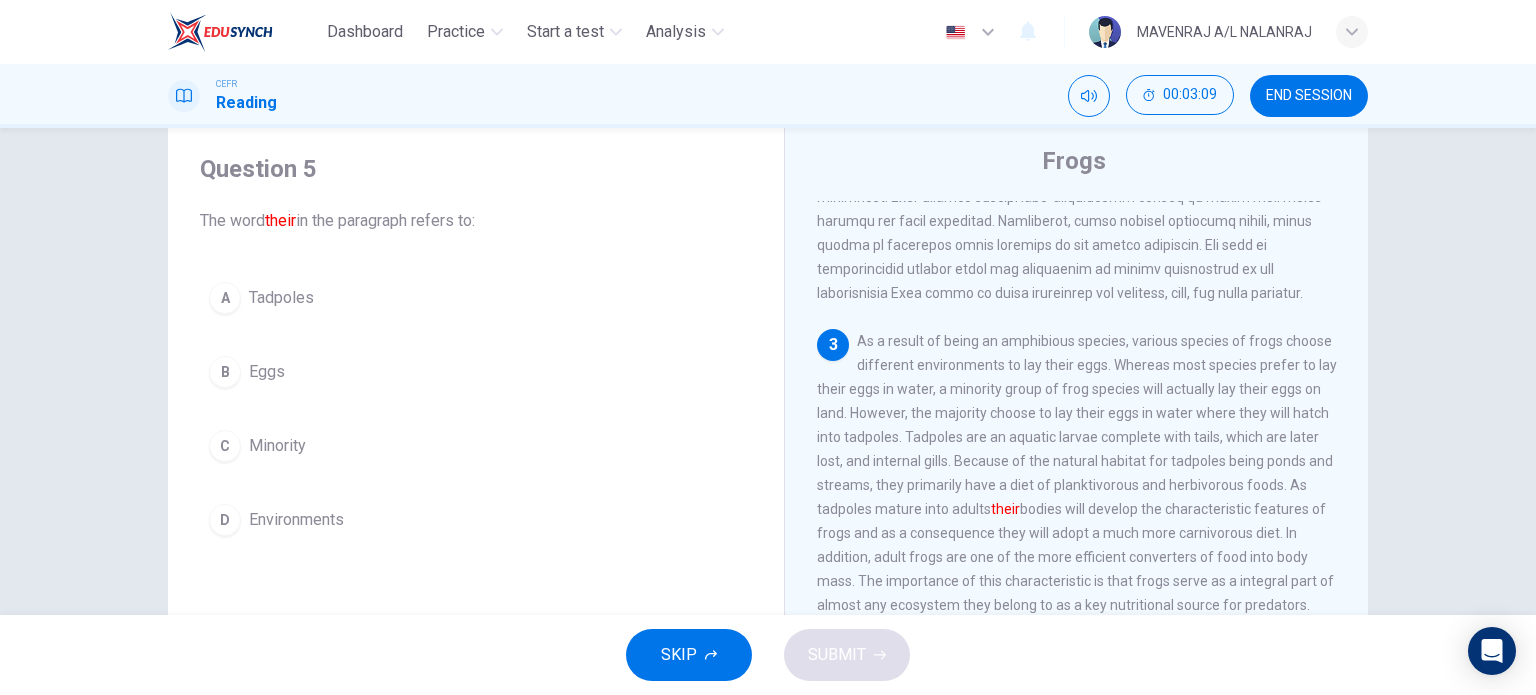 scroll, scrollTop: 496, scrollLeft: 0, axis: vertical 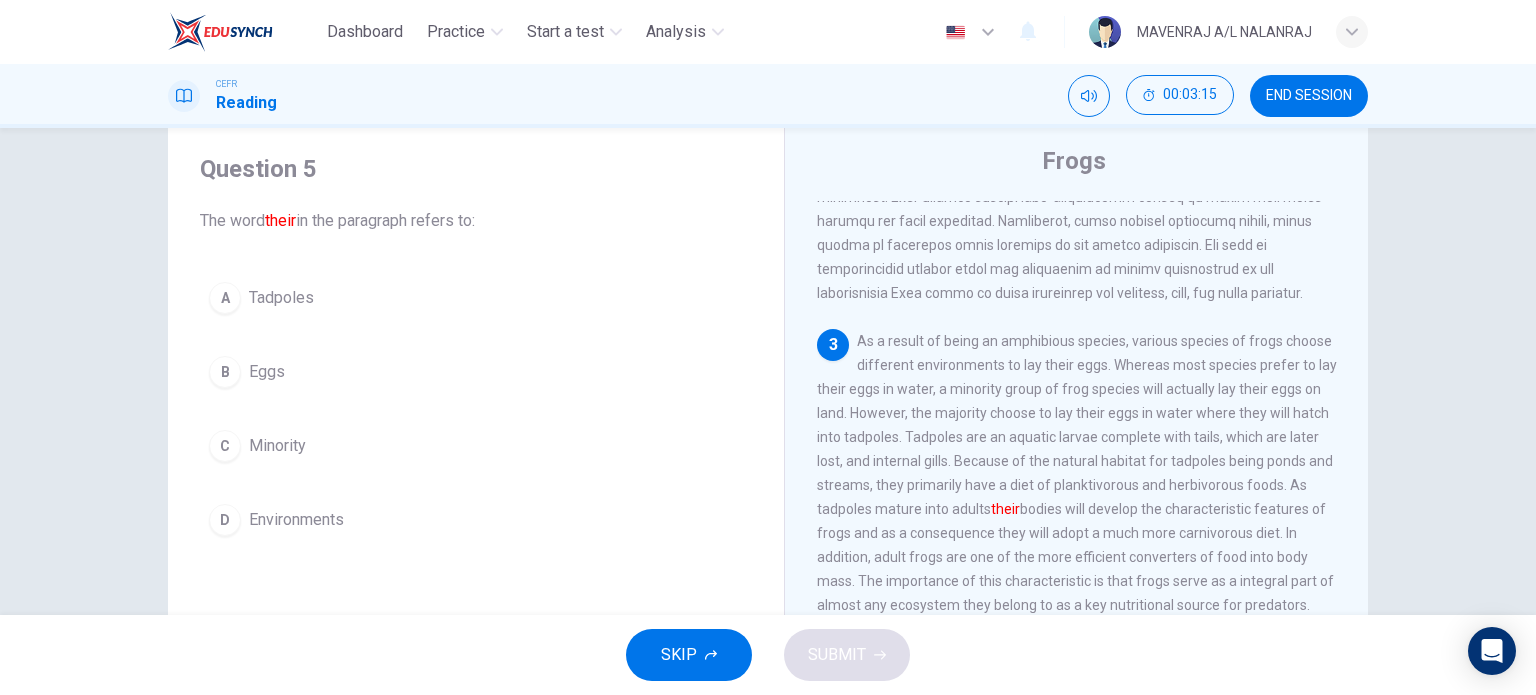 click on "A Tadpoles B Eggs C Minority D Environments" at bounding box center (476, 409) 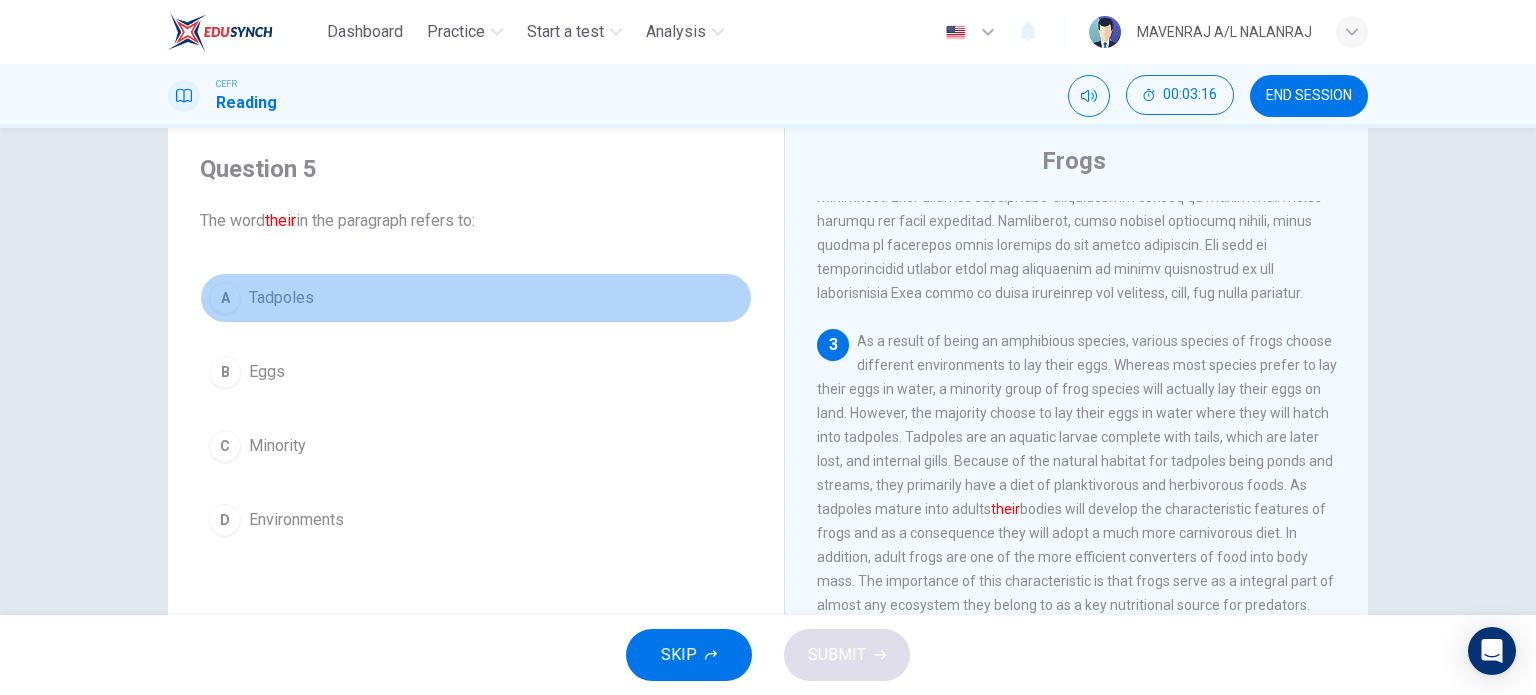 click on "Tadpoles" at bounding box center [281, 298] 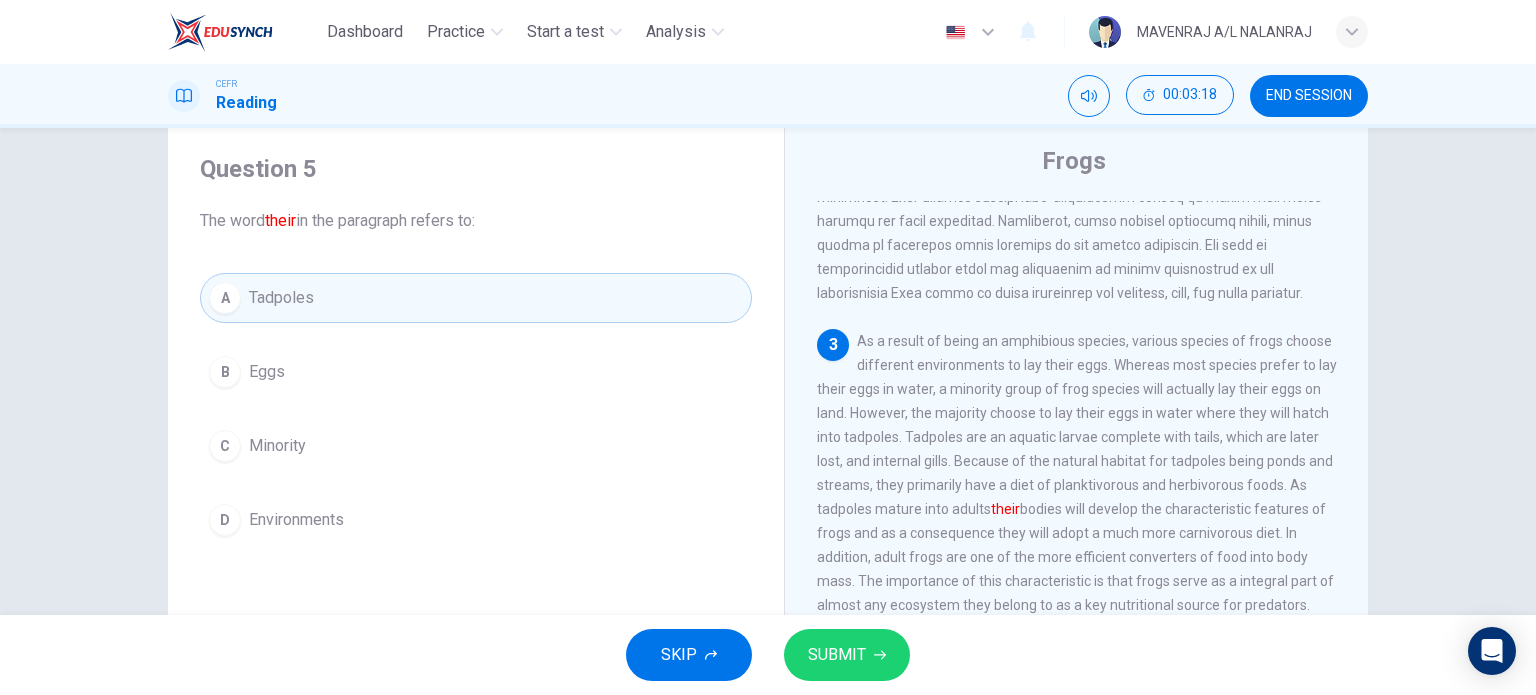 click on "SUBMIT" at bounding box center (837, 655) 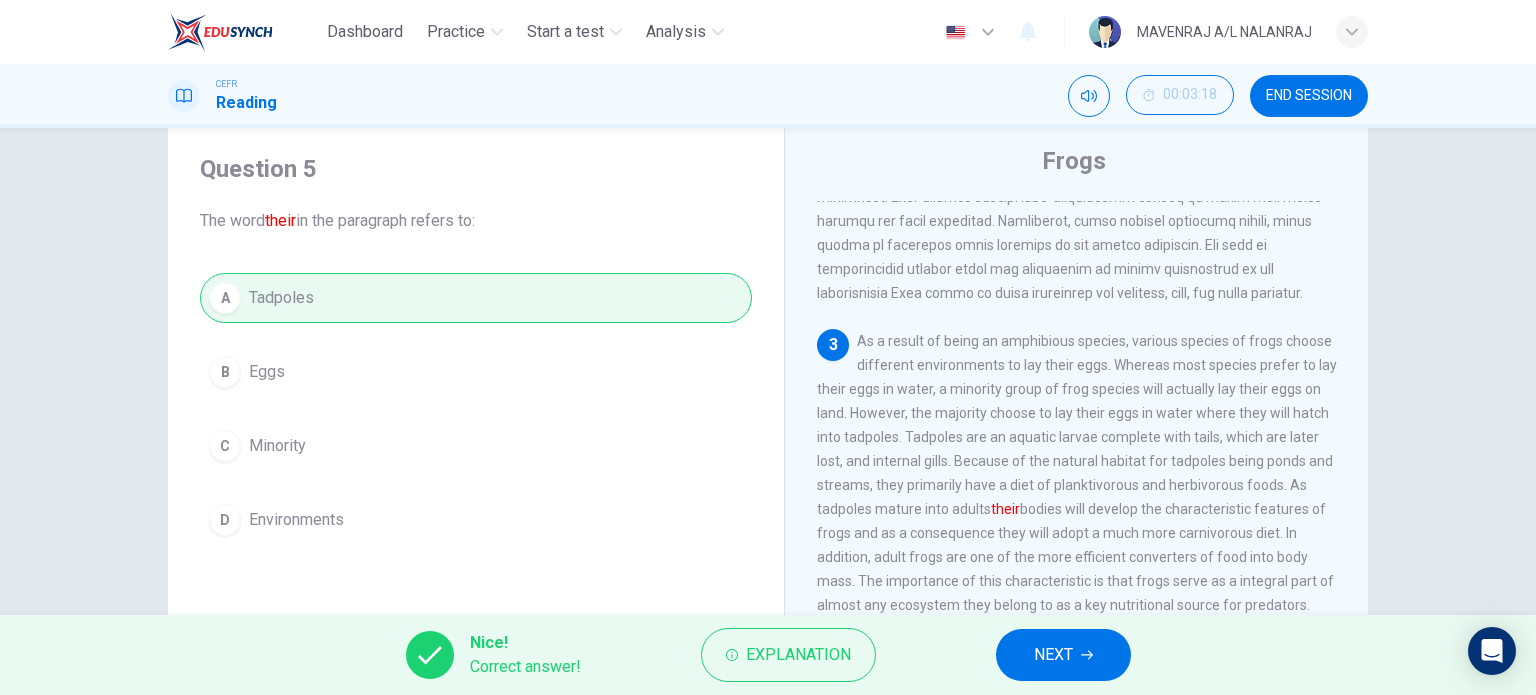 click 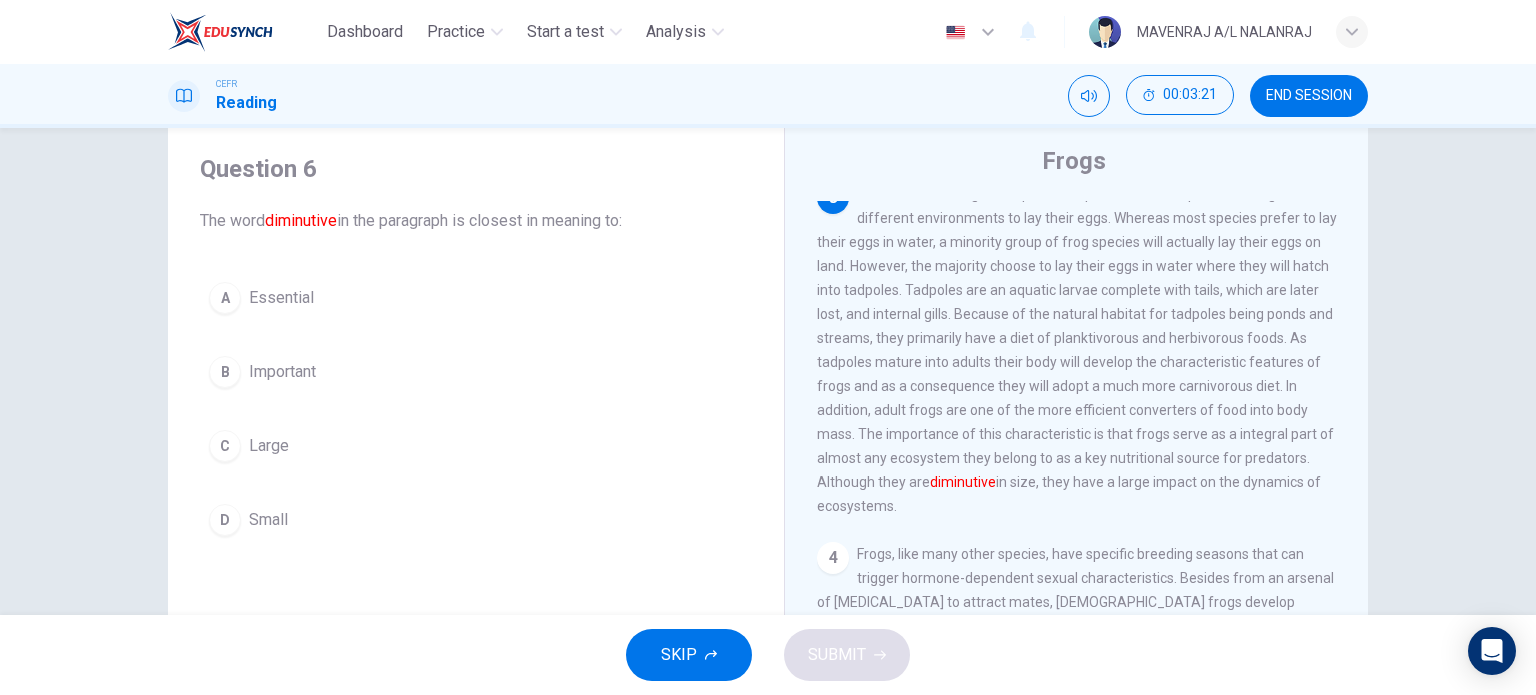 scroll, scrollTop: 683, scrollLeft: 0, axis: vertical 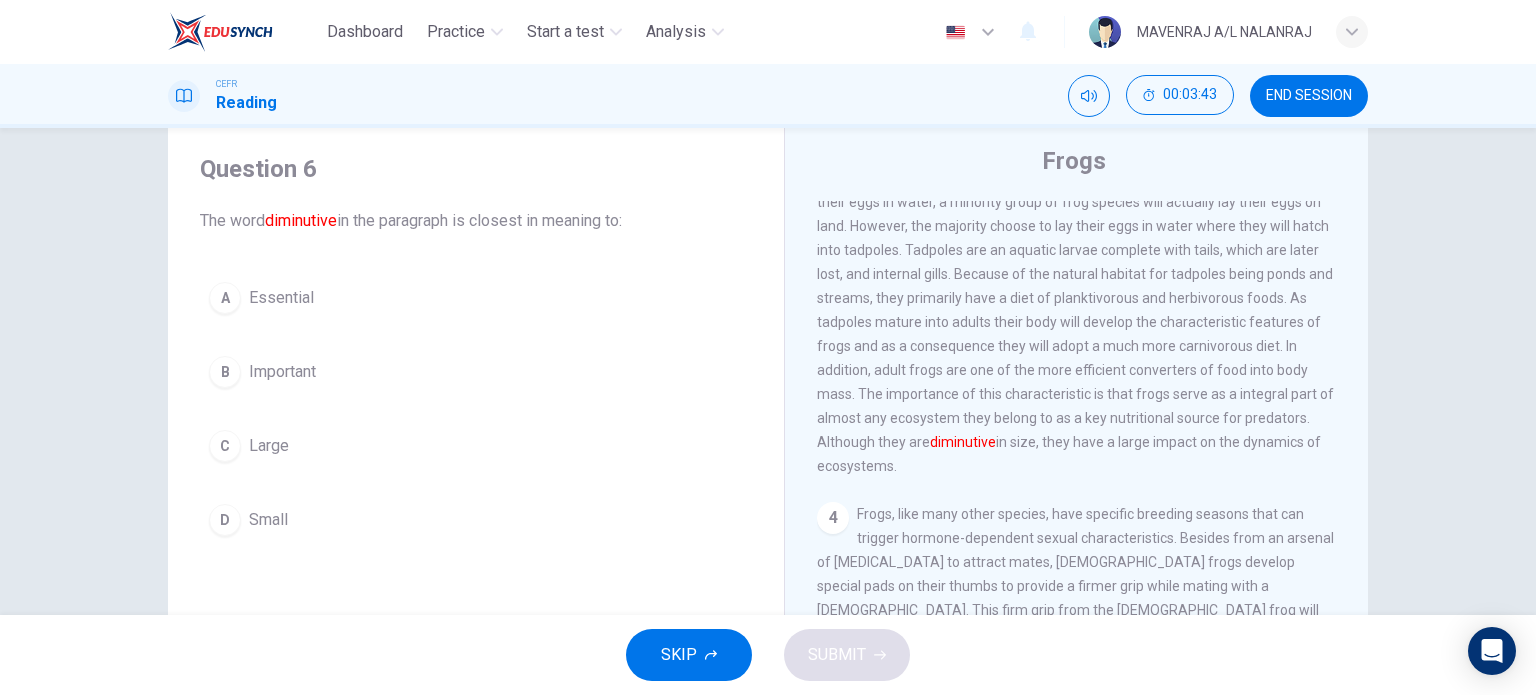 click on "As a result of being an amphibious species, various species of frogs choose different environments to lay their eggs. Whereas most species prefer to lay their eggs in water, a minority group of frog species will actually lay their eggs on land. However, the majority choose to lay their eggs in water where they will hatch into tadpoles. Tadpoles are an aquatic larvae complete with tails, which are later lost, and internal gills. Because of the natural habitat for tadpoles being ponds and streams, they primarily have a diet of planktivorous and herbivorous foods. As tadpoles mature into adults their body will develop the characteristic features of frogs and as a consequence they will adopt a much more carnivorous diet. In addition, adult frogs are one of the more efficient converters of food into body mass. The importance of this characteristic is that frogs serve as a integral part of almost any ecosystem they belong to as a key nutritional source for predators. Although they are  diminutive" at bounding box center [1077, 310] 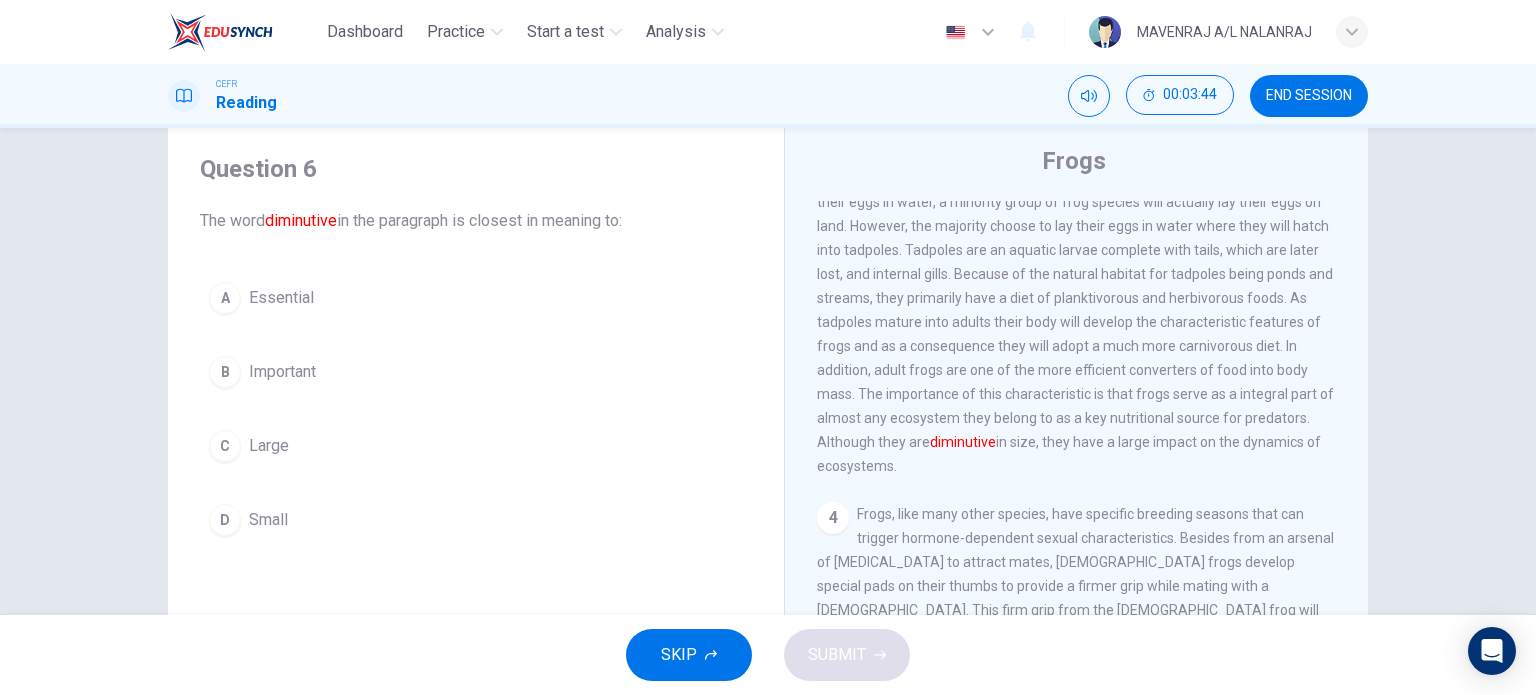 click on "As a result of being an amphibious species, various species of frogs choose different environments to lay their eggs. Whereas most species prefer to lay their eggs in water, a minority group of frog species will actually lay their eggs on land. However, the majority choose to lay their eggs in water where they will hatch into tadpoles. Tadpoles are an aquatic larvae complete with tails, which are later lost, and internal gills. Because of the natural habitat for tadpoles being ponds and streams, they primarily have a diet of planktivorous and herbivorous foods. As tadpoles mature into adults their body will develop the characteristic features of frogs and as a consequence they will adopt a much more carnivorous diet. In addition, adult frogs are one of the more efficient converters of food into body mass. The importance of this characteristic is that frogs serve as a integral part of almost any ecosystem they belong to as a key nutritional source for predators. Although they are  diminutive" at bounding box center (1077, 310) 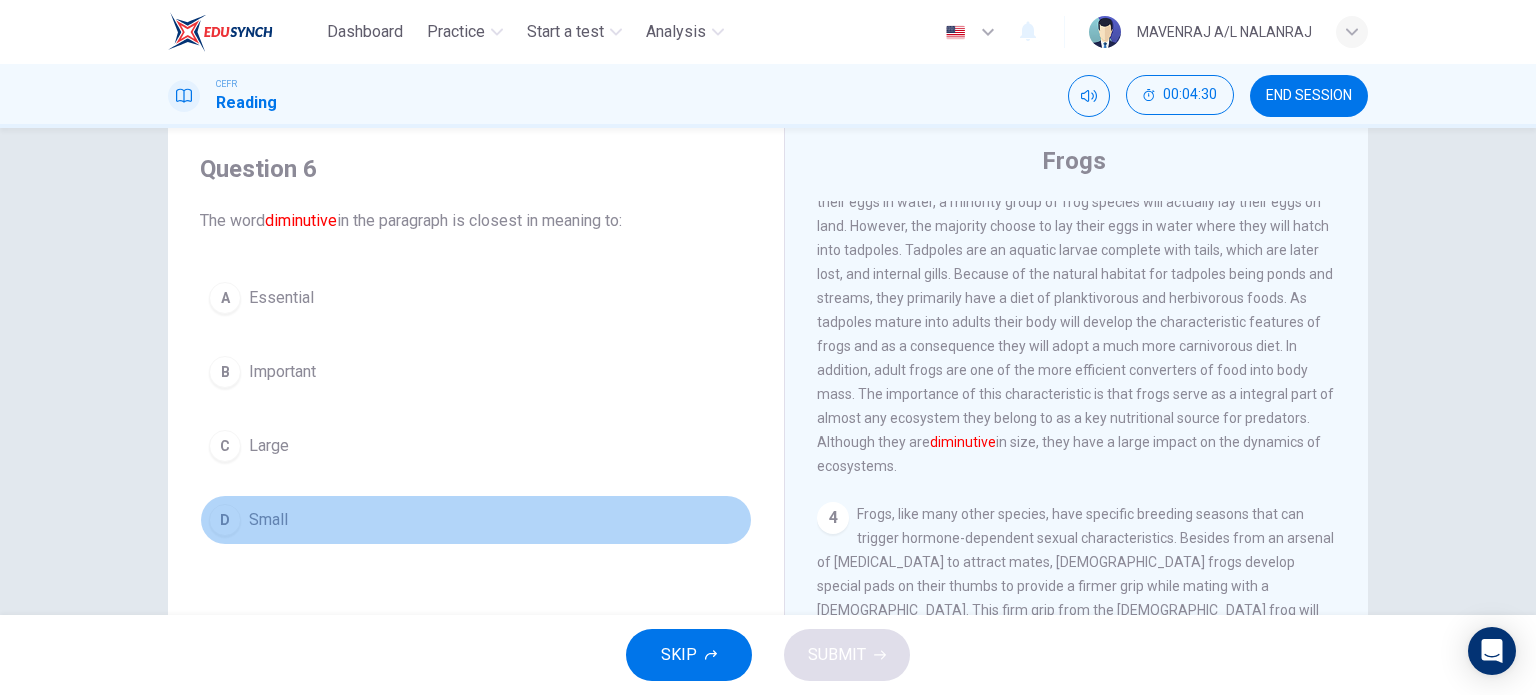 click on "D Small" at bounding box center [476, 520] 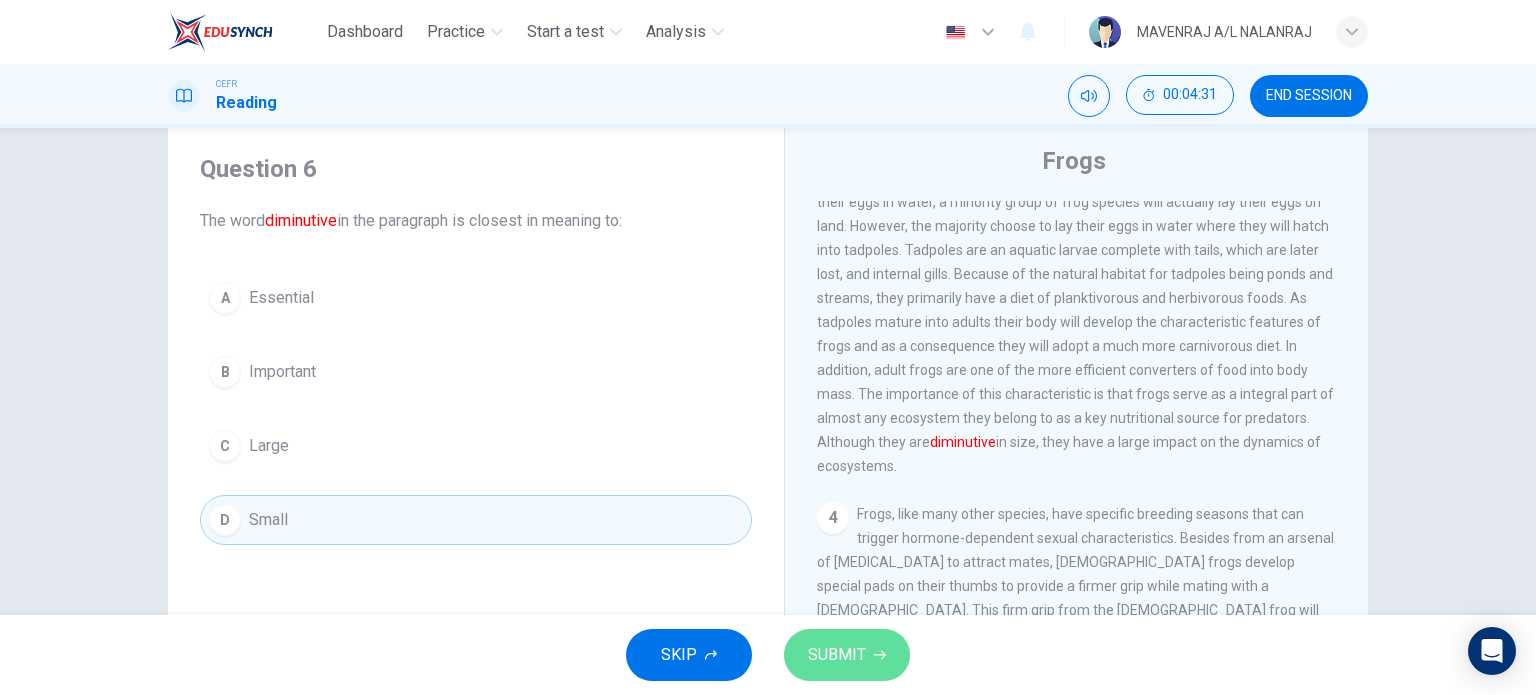 click on "SUBMIT" at bounding box center [837, 655] 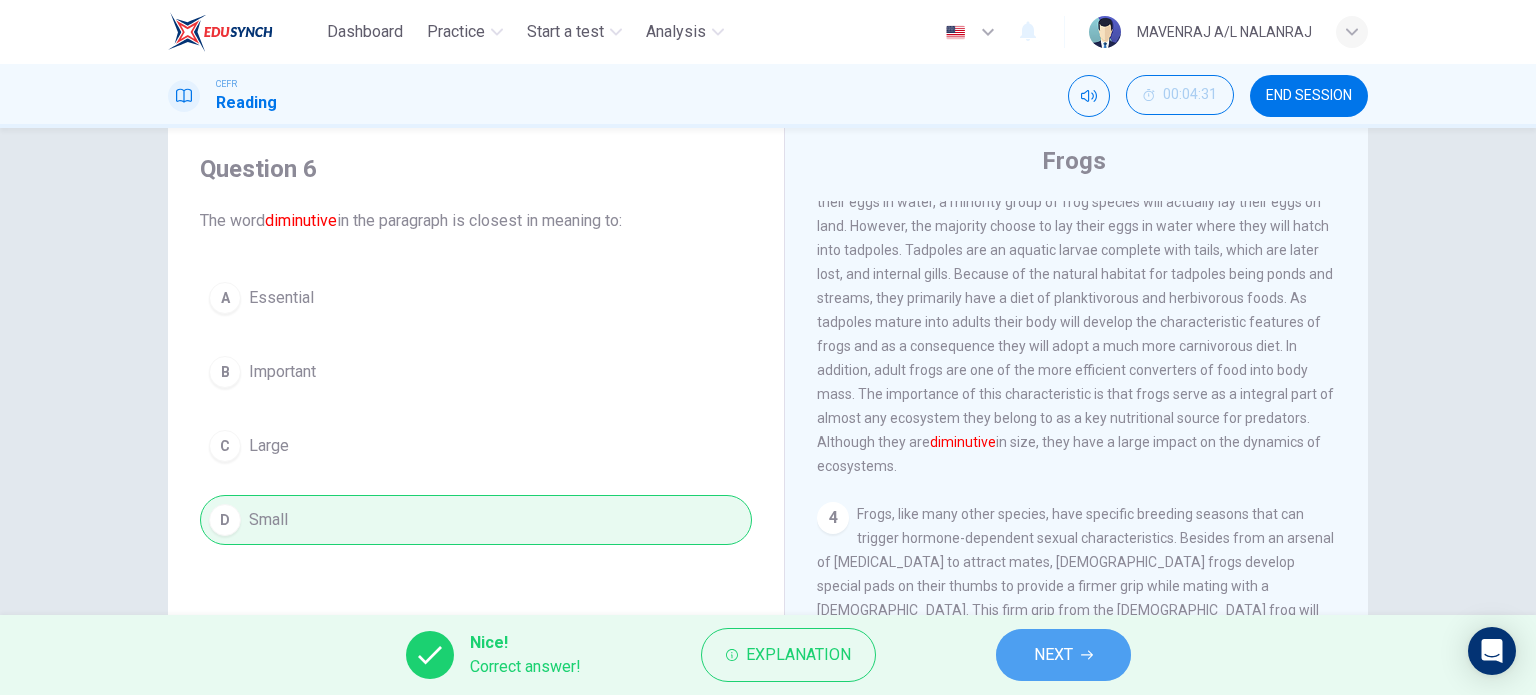 click on "NEXT" at bounding box center (1063, 655) 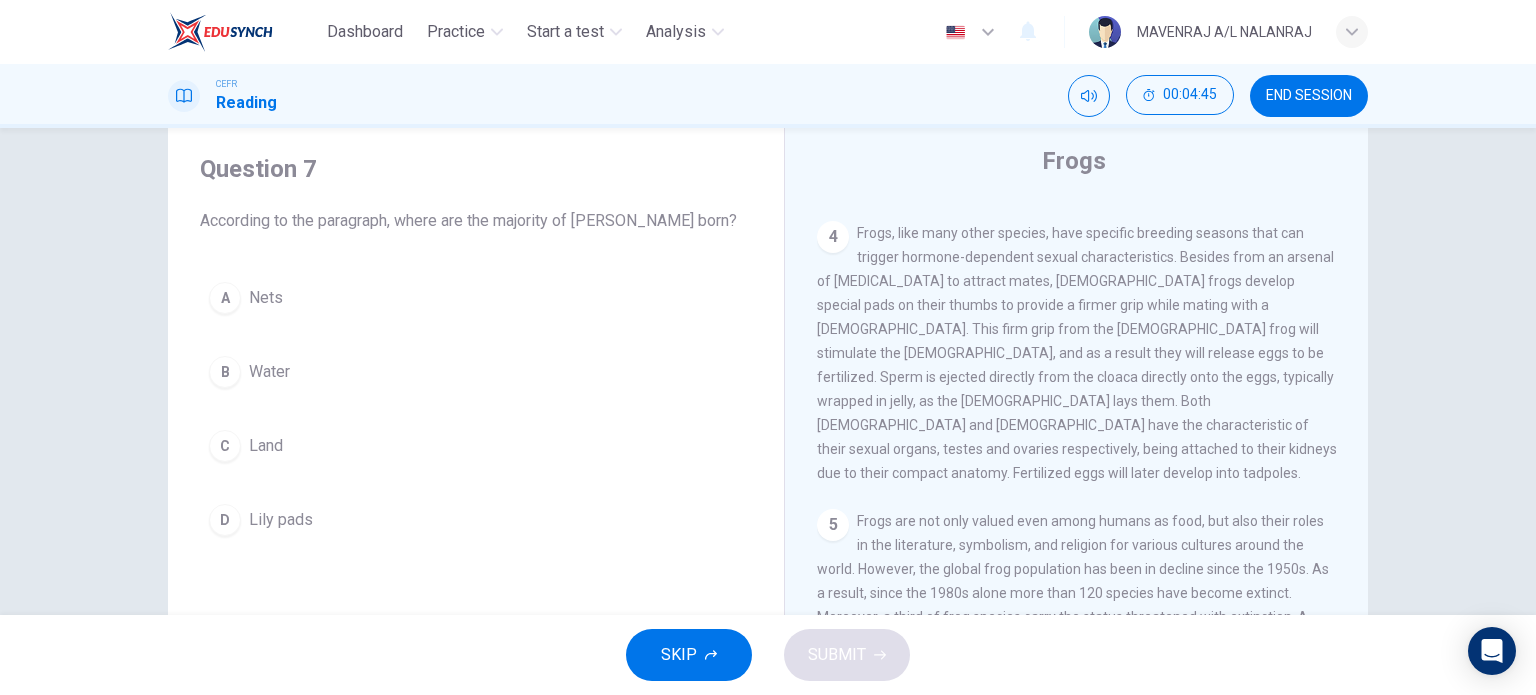 scroll, scrollTop: 1000, scrollLeft: 0, axis: vertical 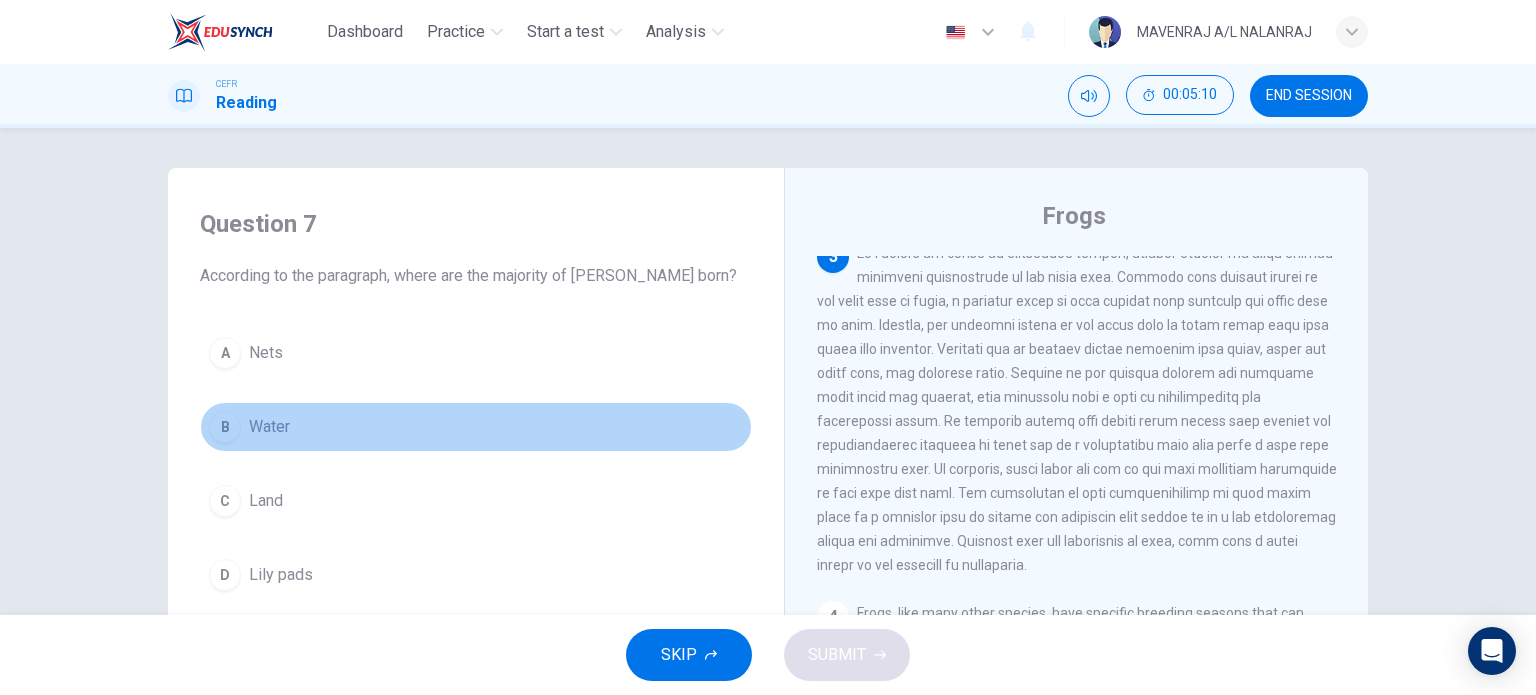 click on "B Water" at bounding box center [476, 427] 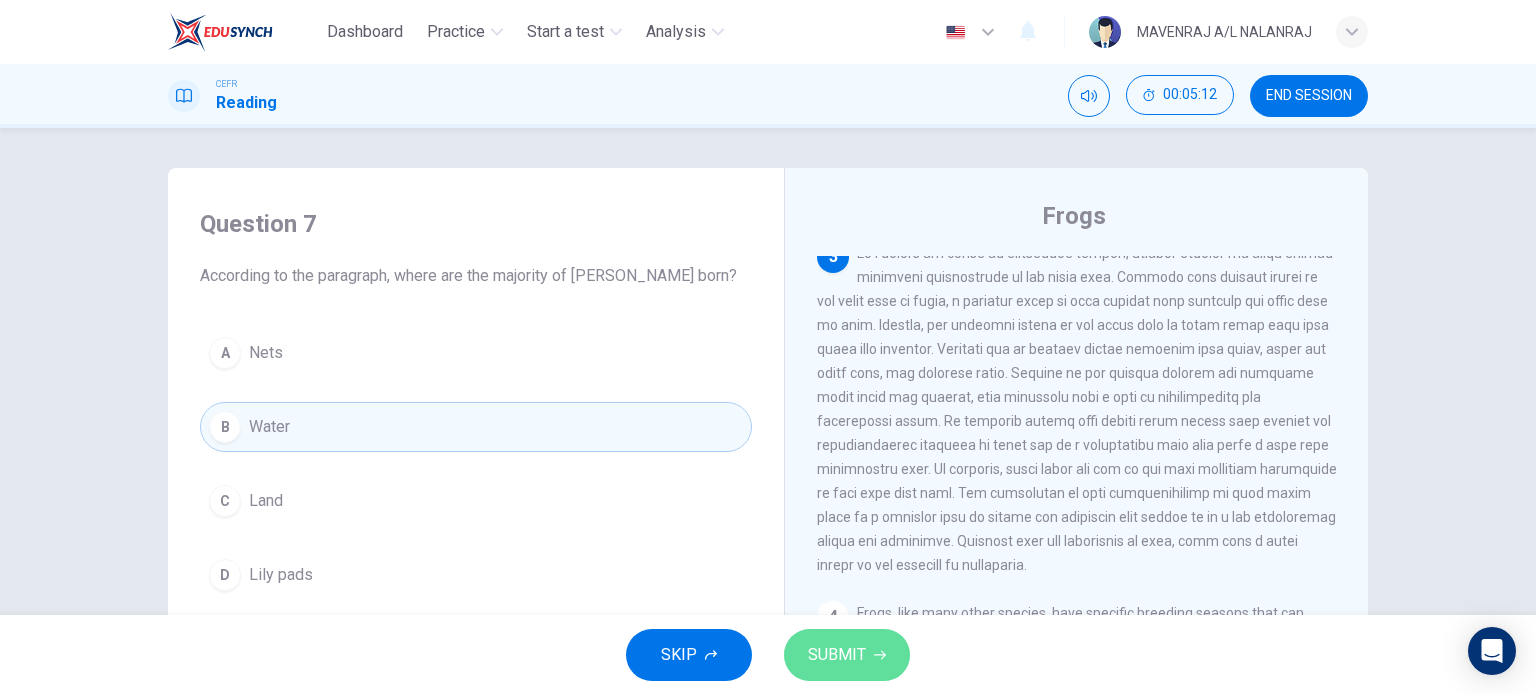 click on "SUBMIT" at bounding box center [837, 655] 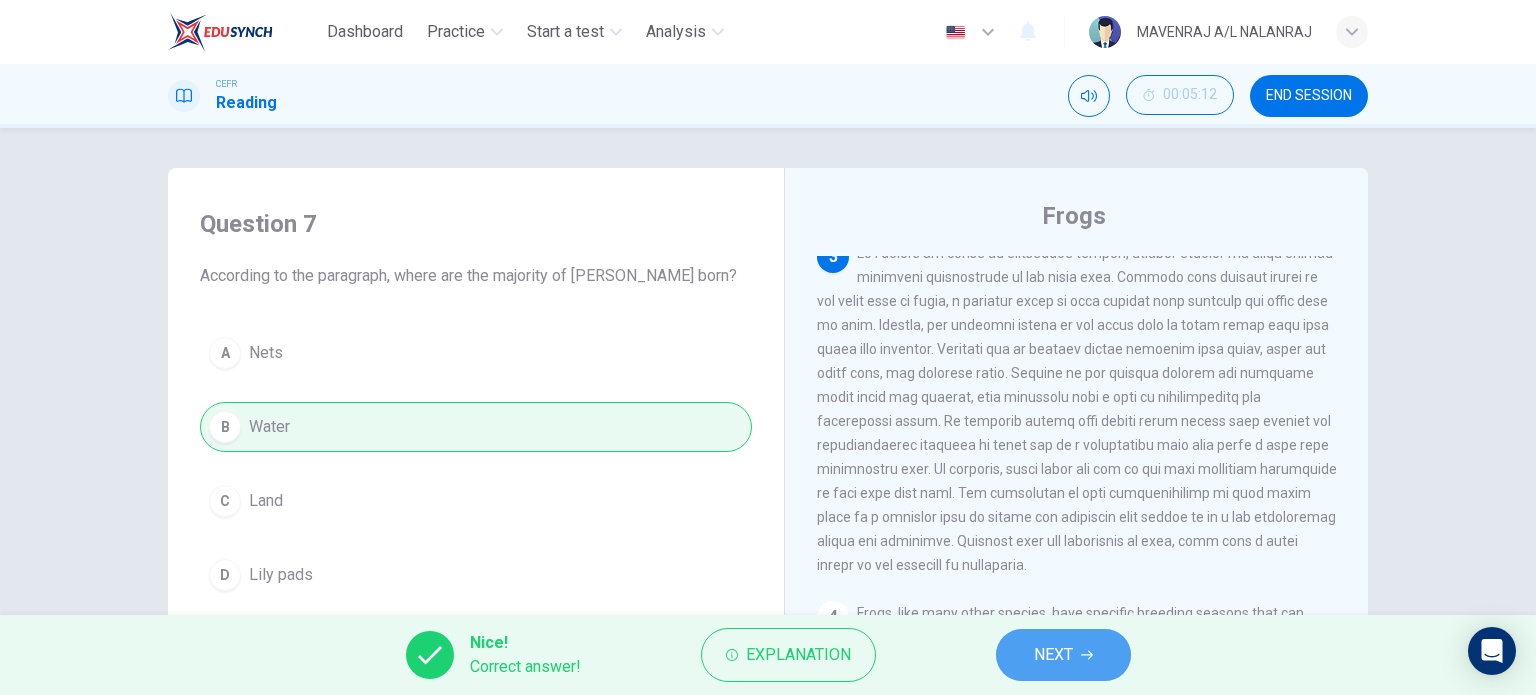 click on "NEXT" at bounding box center [1053, 655] 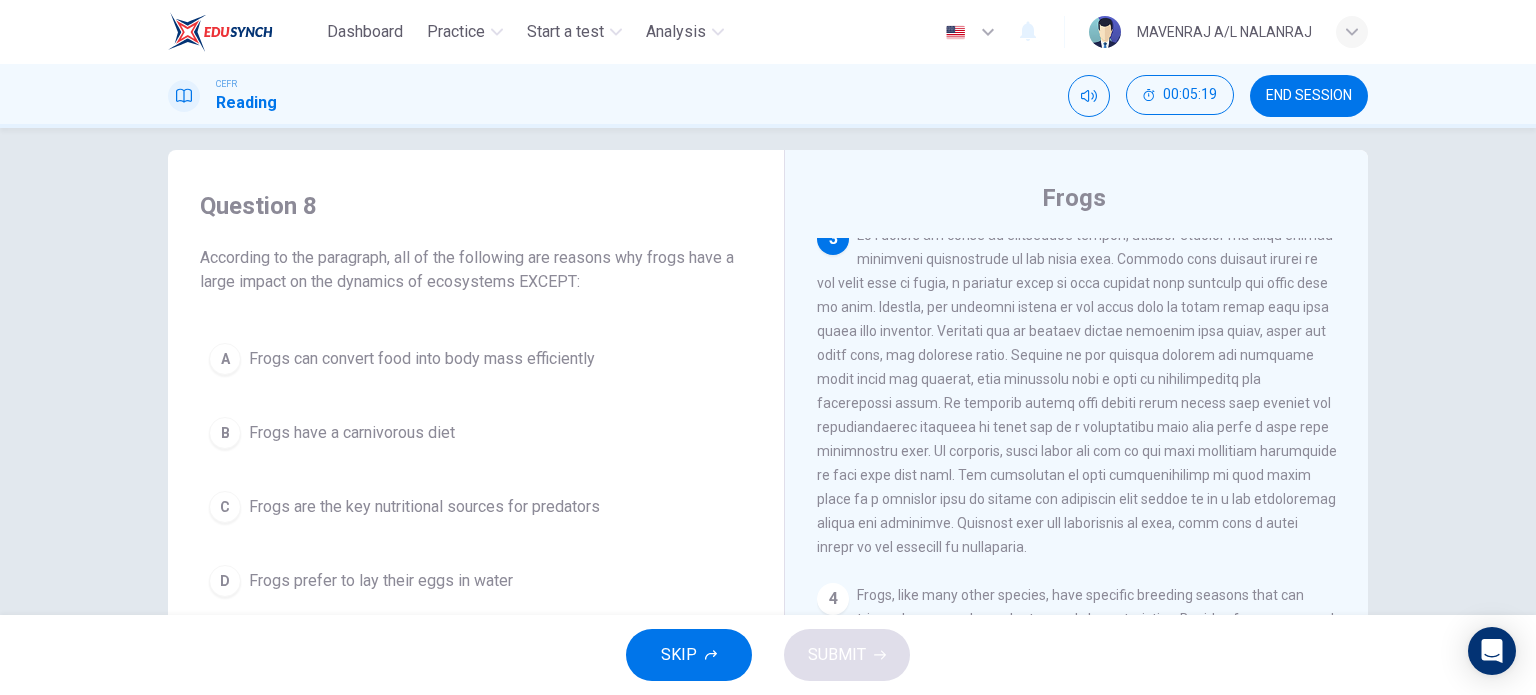 scroll, scrollTop: 19, scrollLeft: 0, axis: vertical 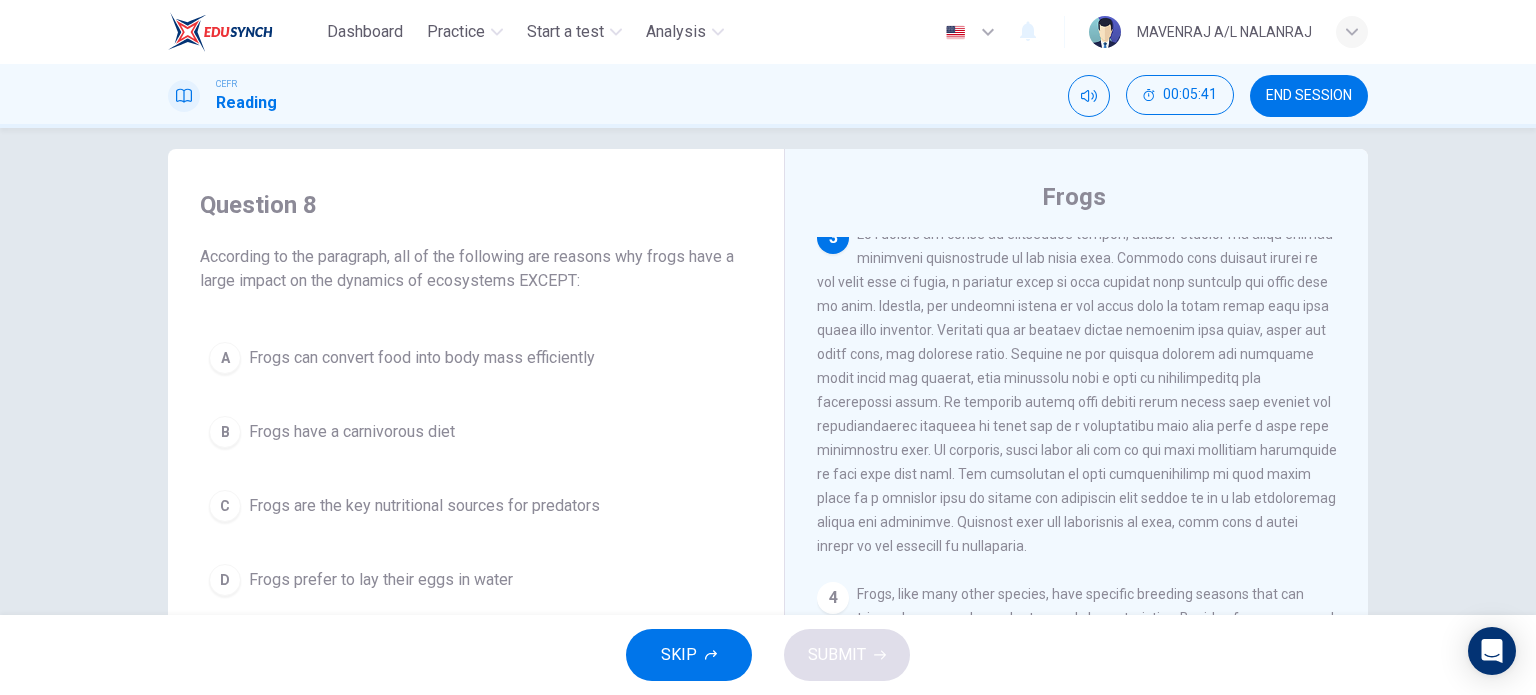 drag, startPoint x: 920, startPoint y: 553, endPoint x: 947, endPoint y: 539, distance: 30.413813 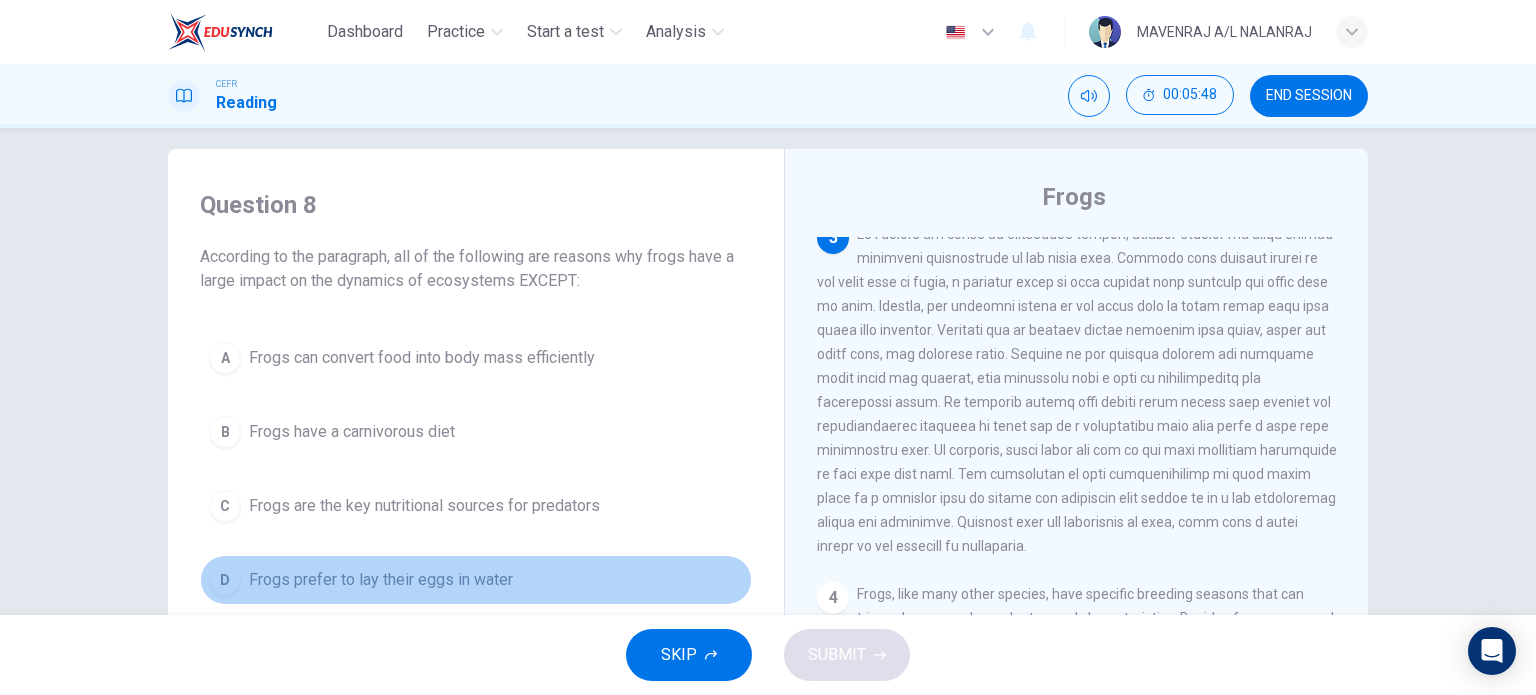 click on "D Frogs prefer to lay their eggs in water" at bounding box center [476, 580] 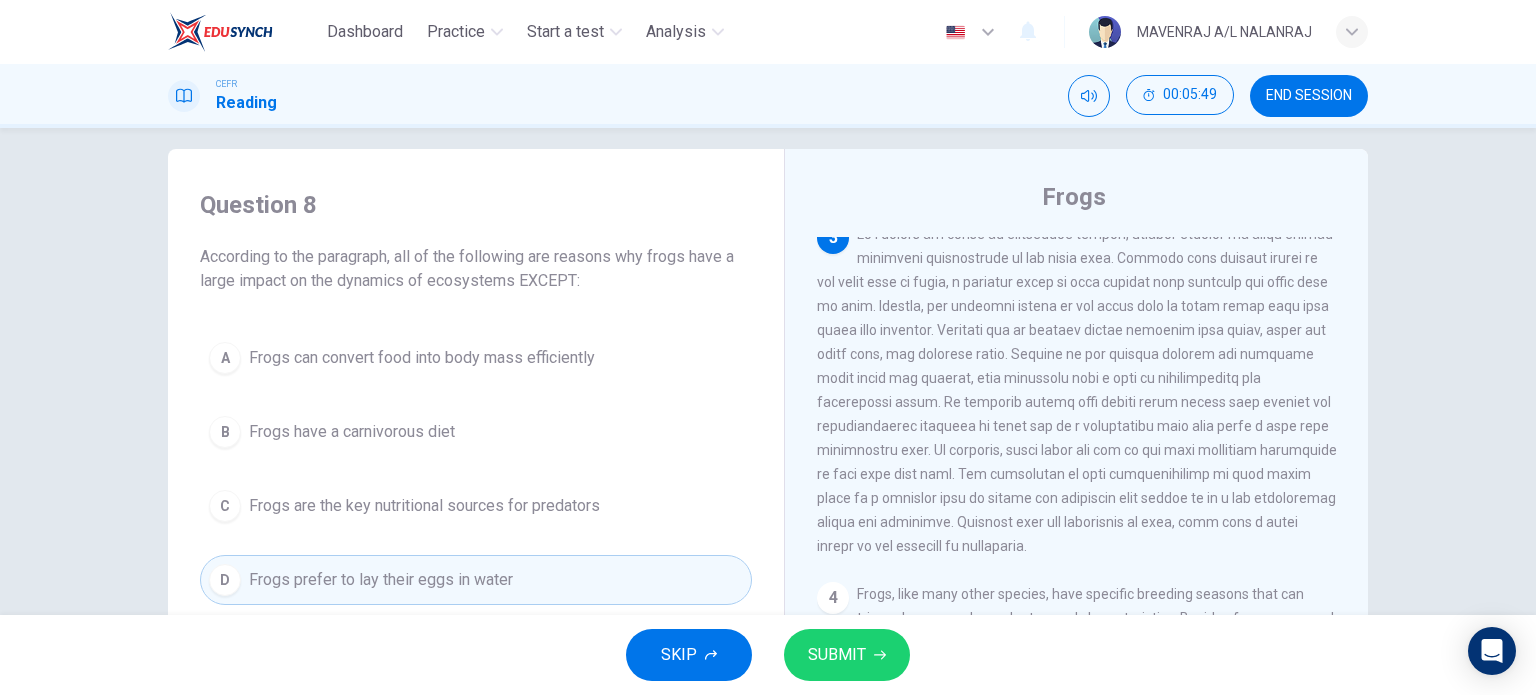 click on "SKIP SUBMIT" at bounding box center [768, 655] 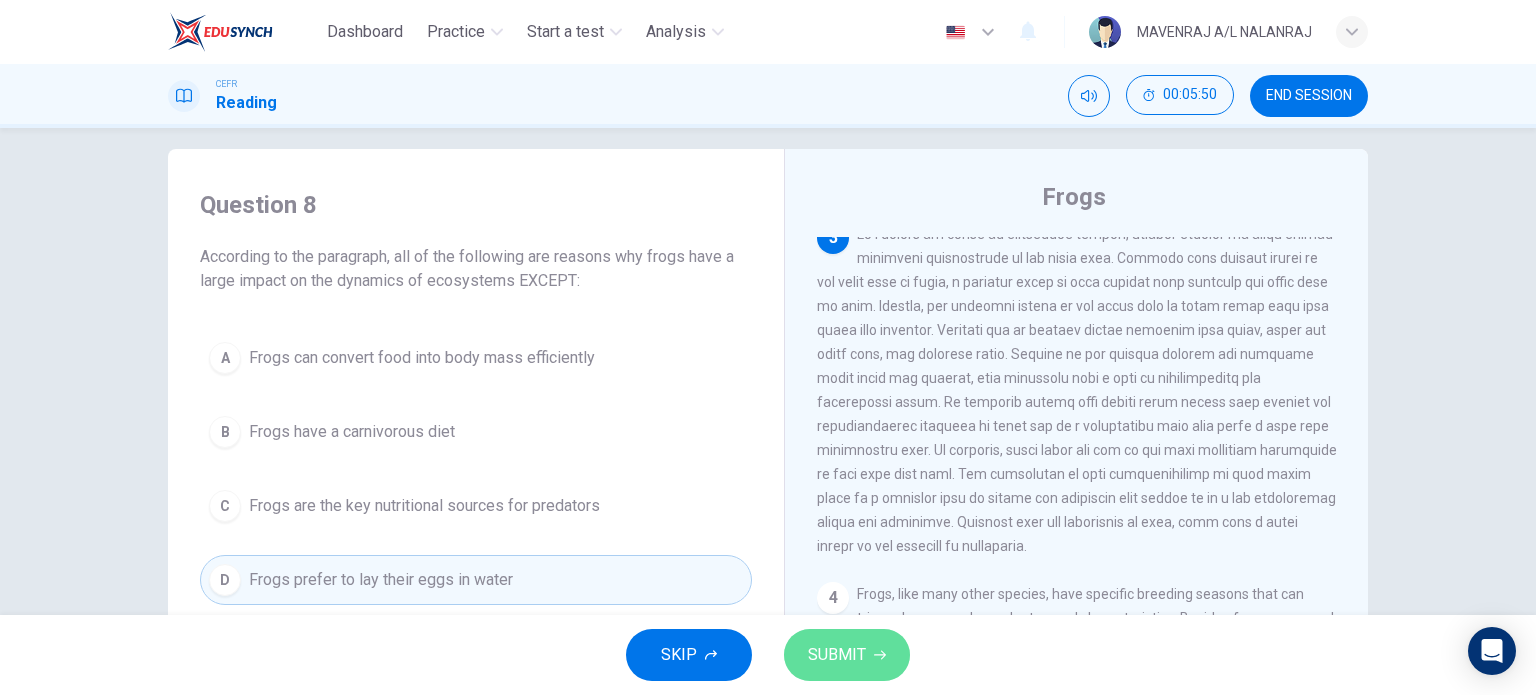 click on "SUBMIT" at bounding box center [837, 655] 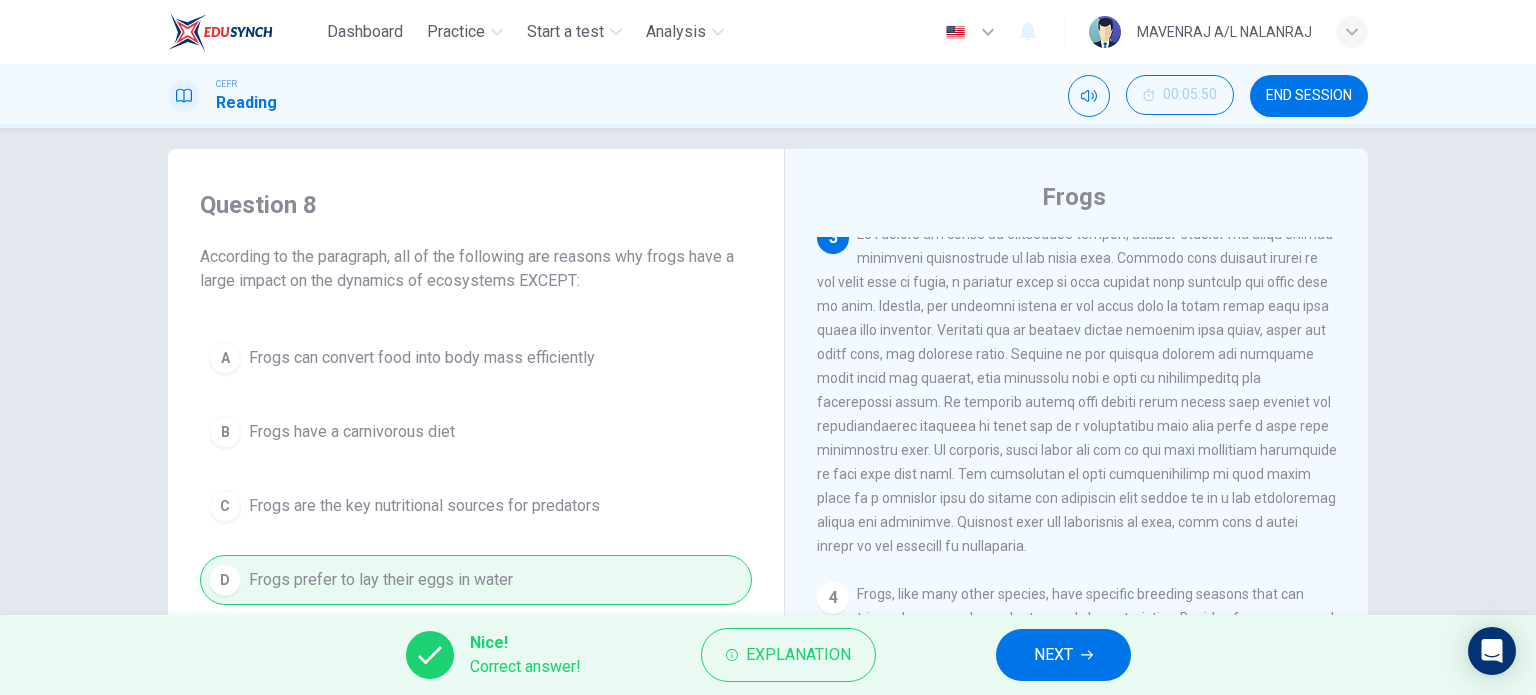 click on "NEXT" at bounding box center [1053, 655] 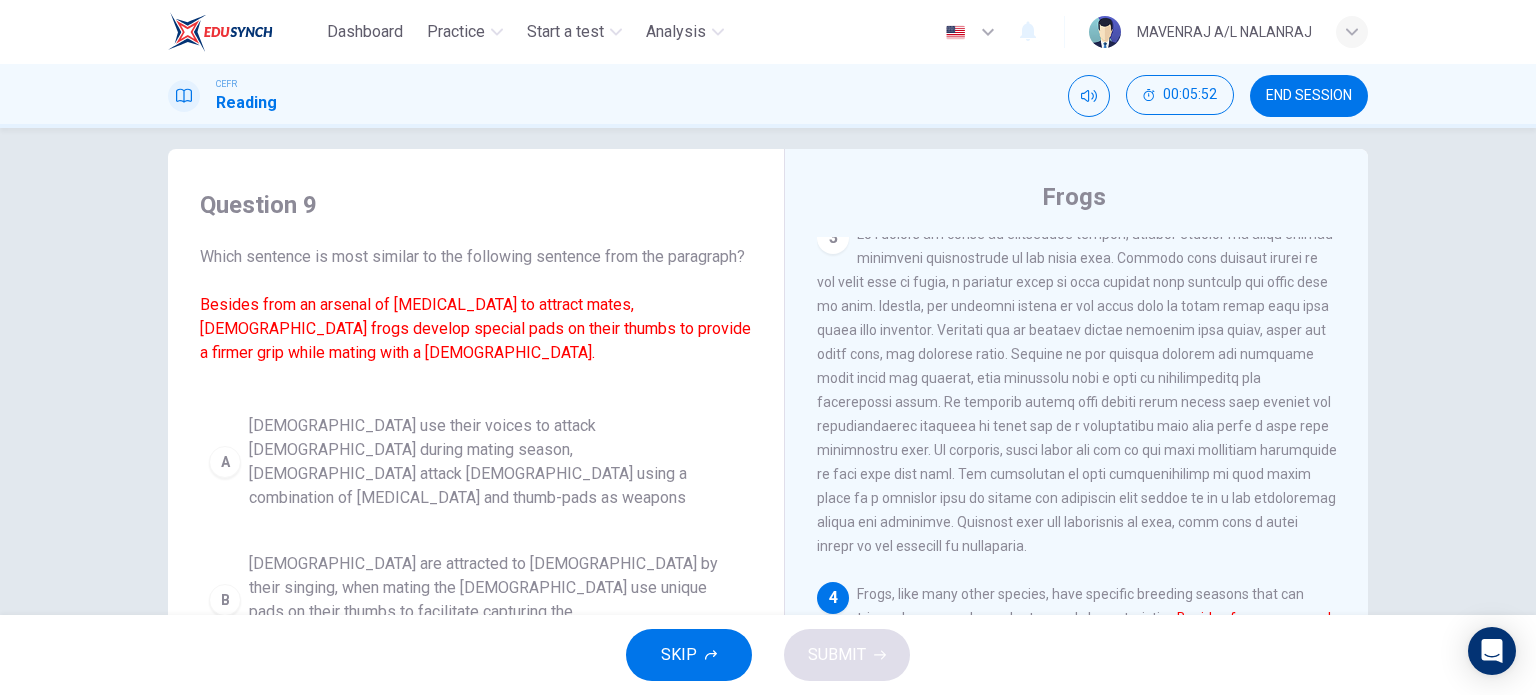 scroll, scrollTop: 7, scrollLeft: 0, axis: vertical 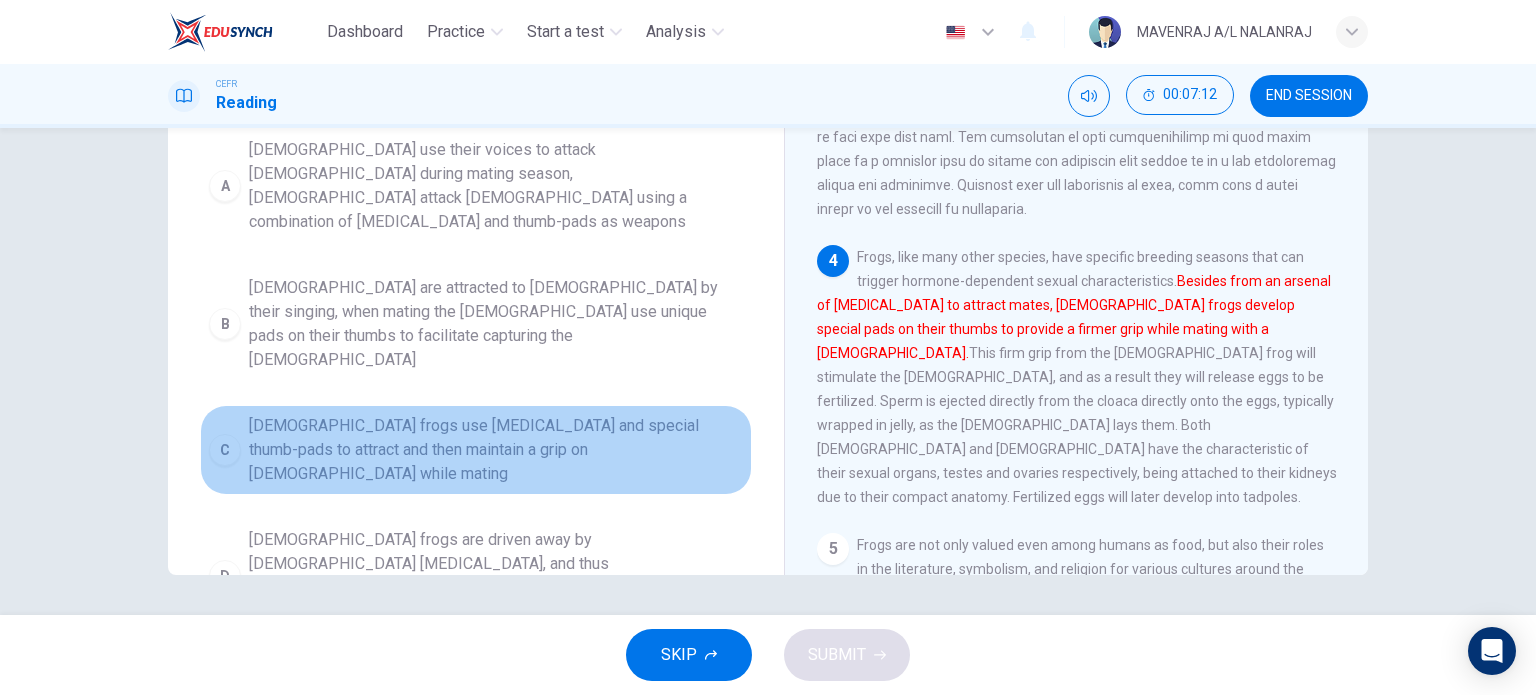 click on "Male frogs use vocal cords and special thumb-pads to attract and then maintain a grip on females while mating" at bounding box center (496, 450) 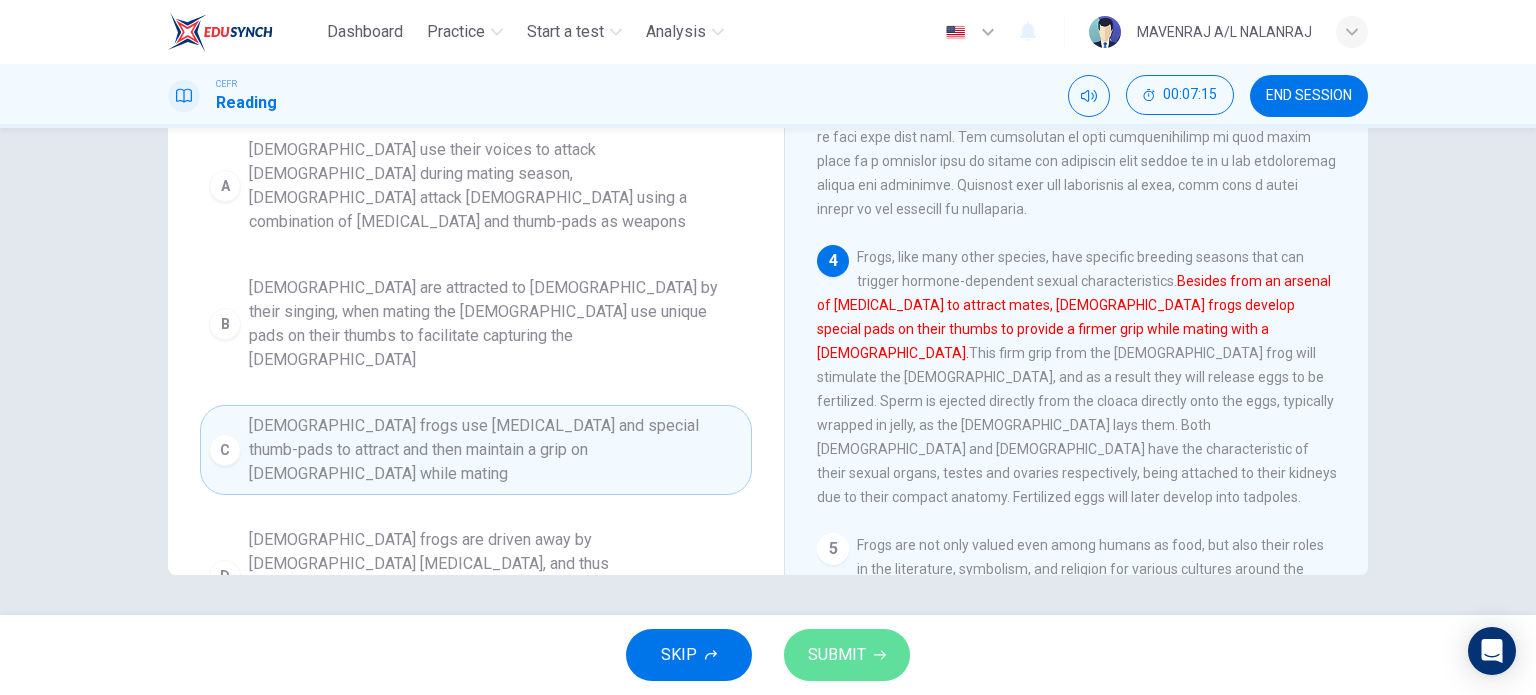 click on "SUBMIT" at bounding box center (837, 655) 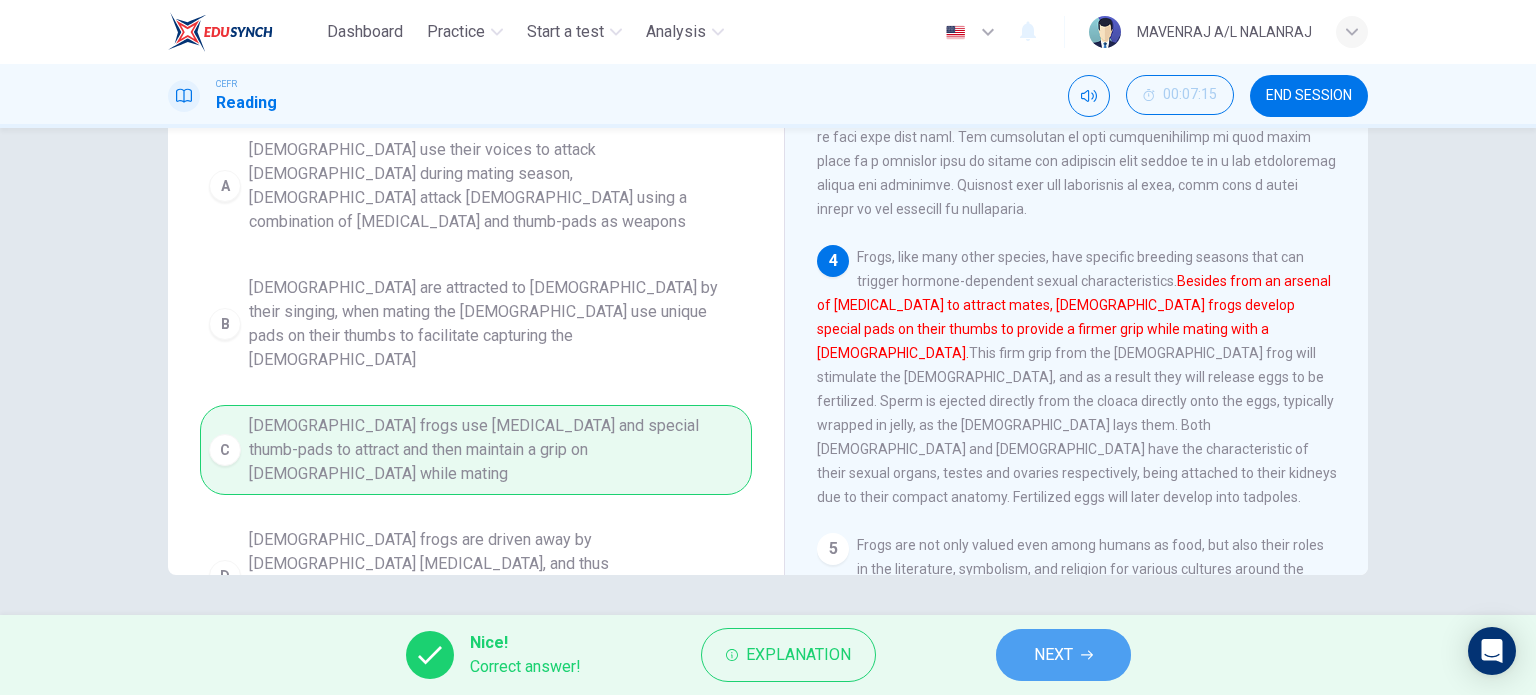 click on "NEXT" at bounding box center [1063, 655] 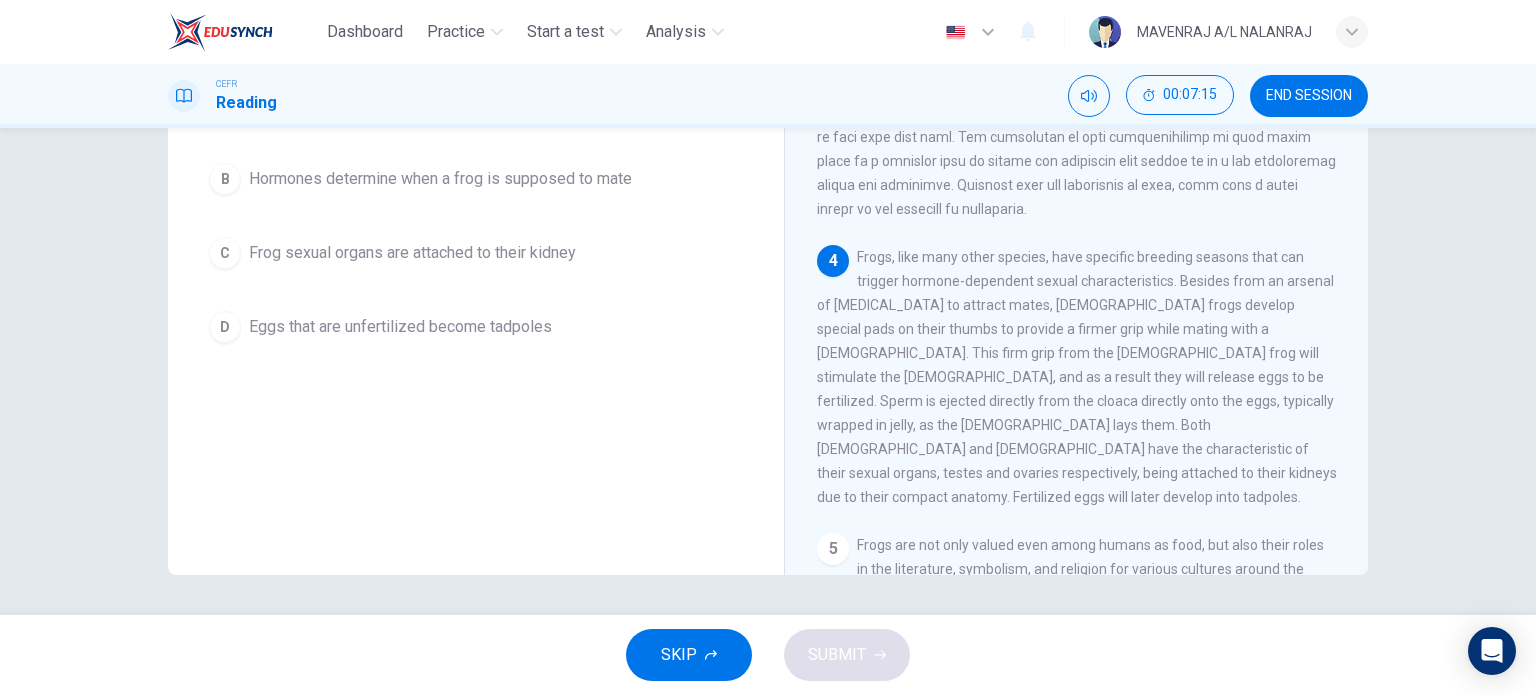 scroll, scrollTop: 0, scrollLeft: 0, axis: both 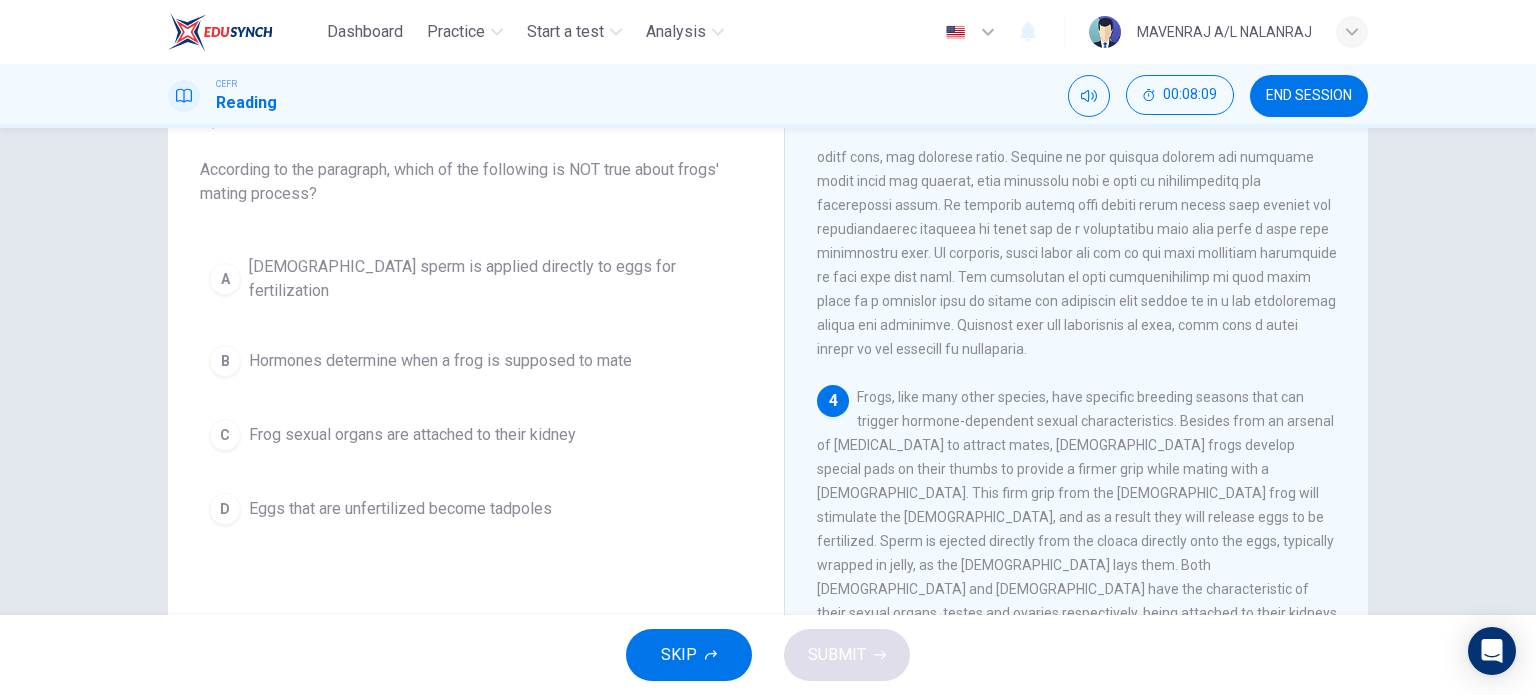 click on "A Male sperm is applied directly to eggs for fertilization B Hormones determine when a frog is supposed to mate C Frog sexual organs are attached to their kidney D Eggs that are unfertilized become tadpoles" at bounding box center [476, 390] 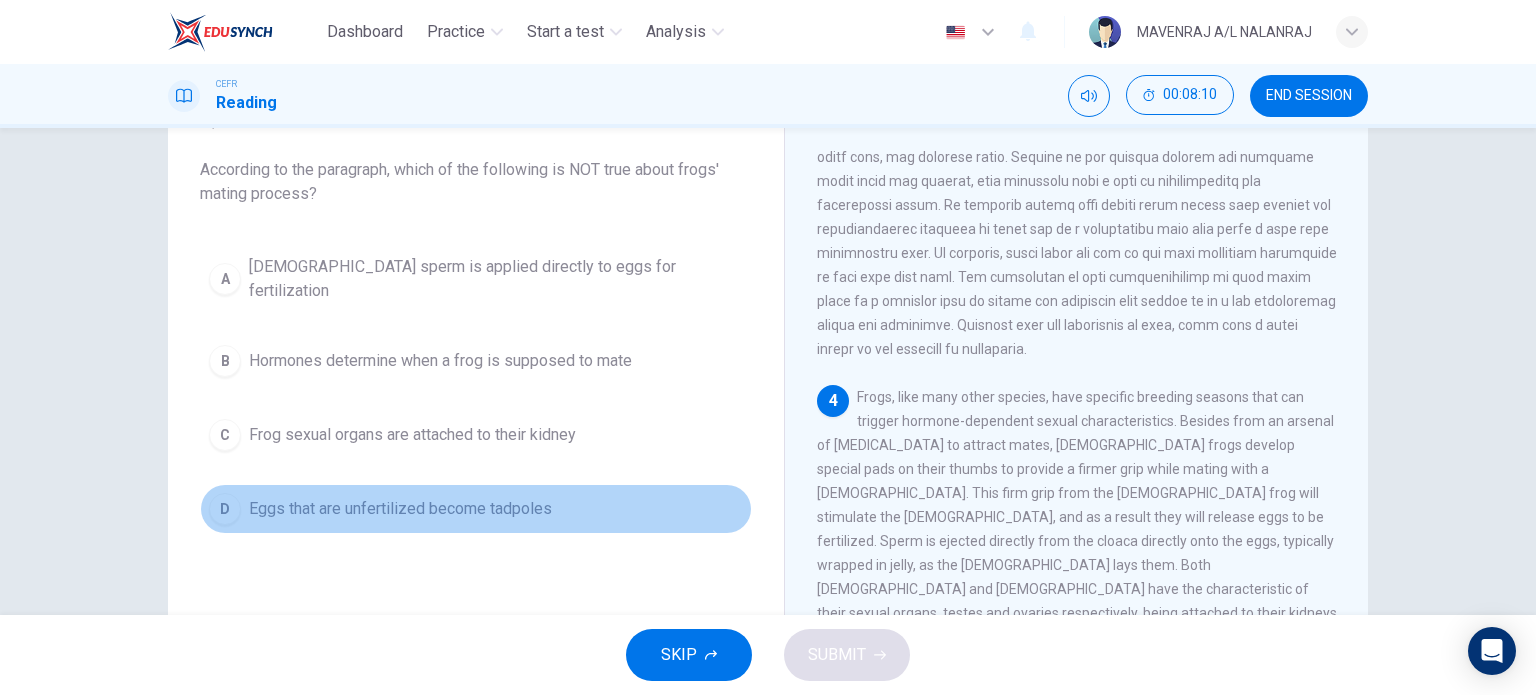 click on "Eggs that are unfertilized become tadpoles" at bounding box center (400, 509) 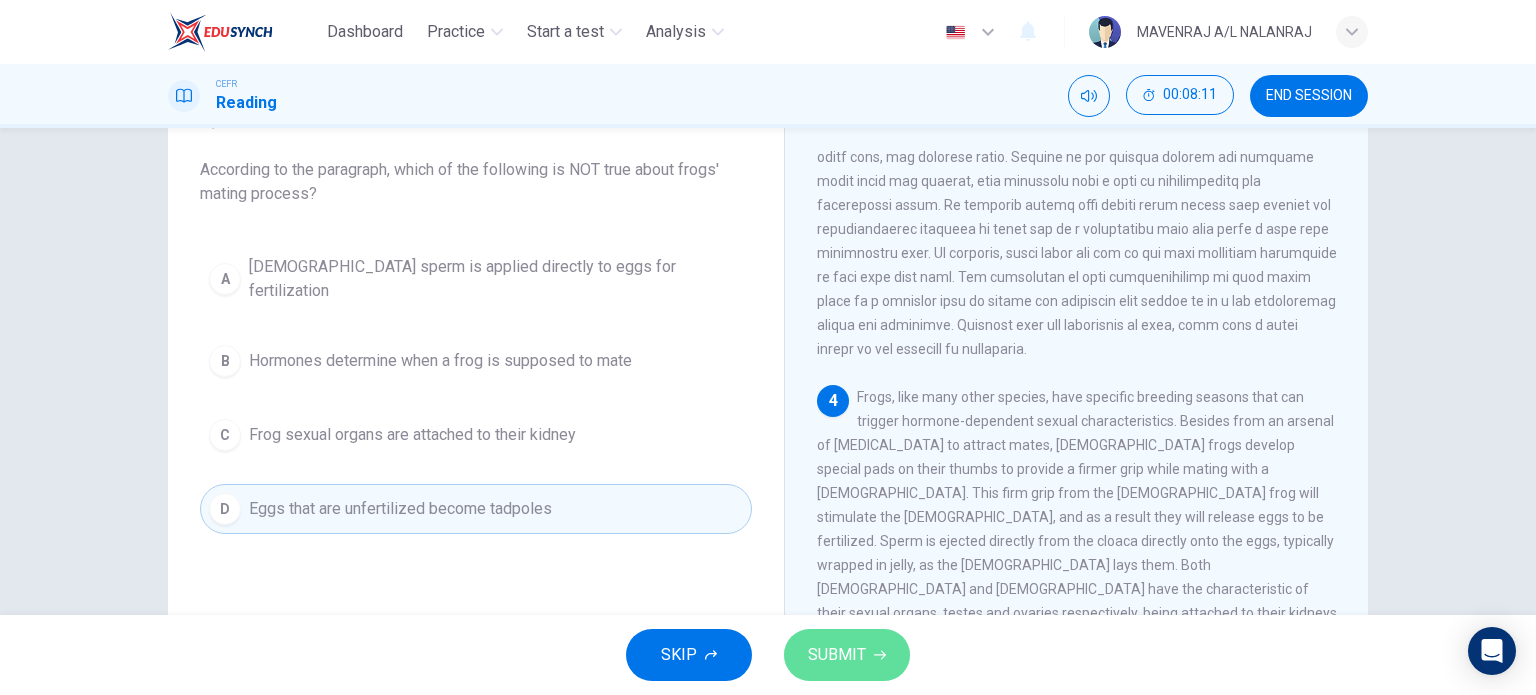 click on "SUBMIT" at bounding box center [837, 655] 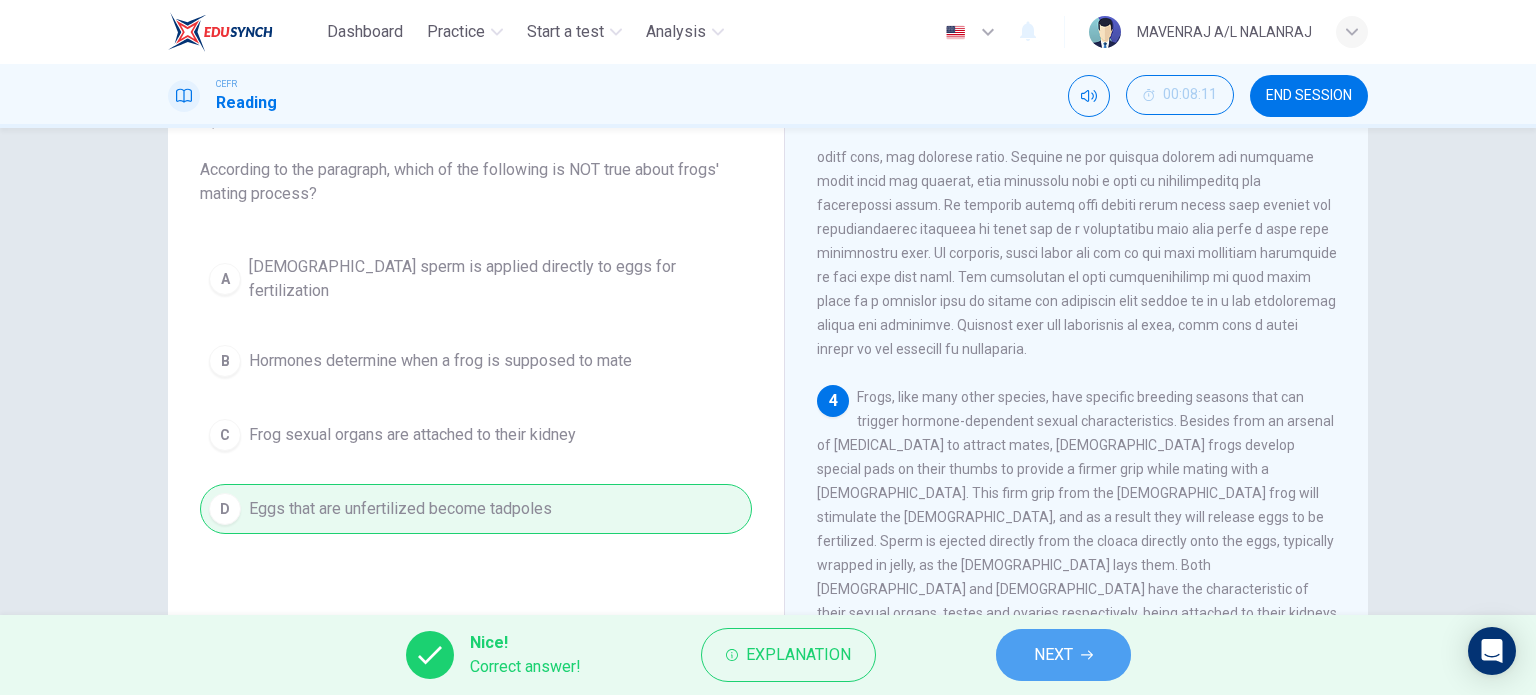 click on "NEXT" at bounding box center [1063, 655] 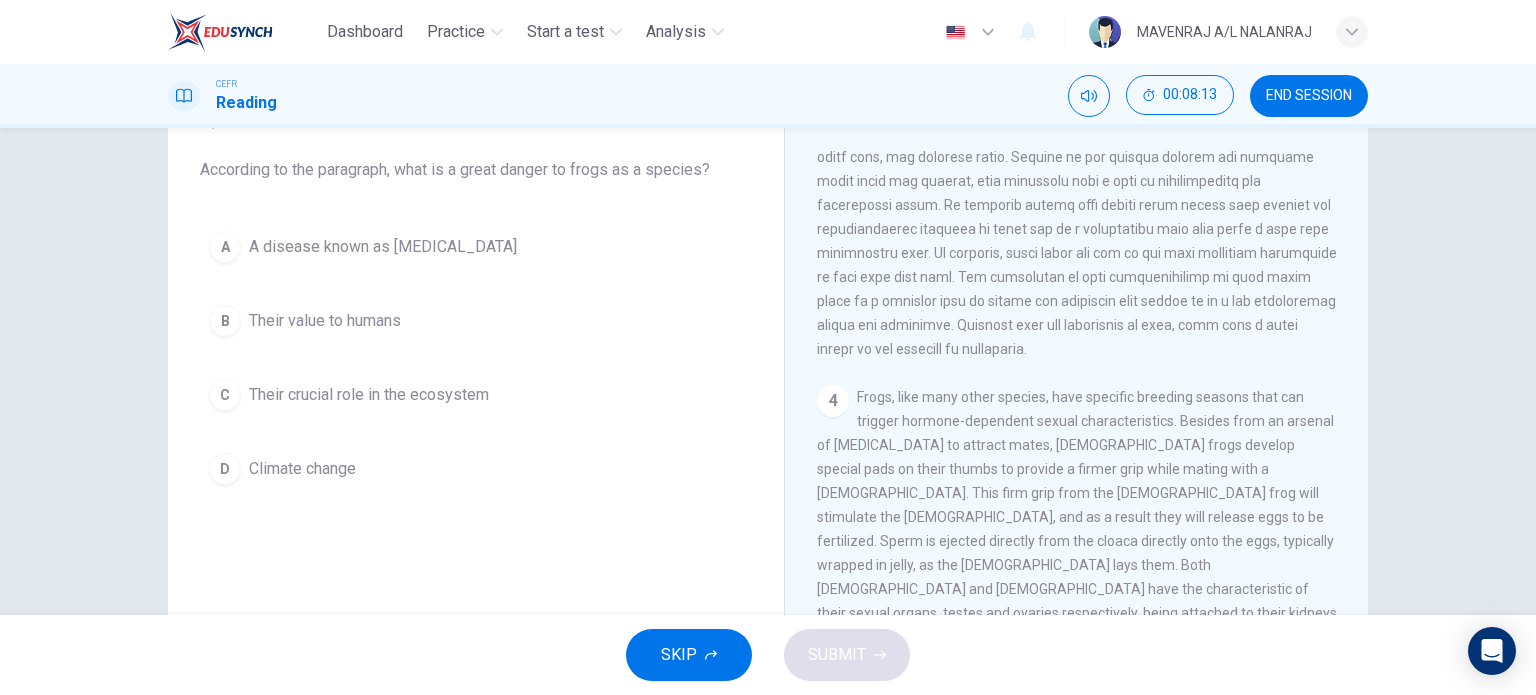 scroll, scrollTop: 1000, scrollLeft: 0, axis: vertical 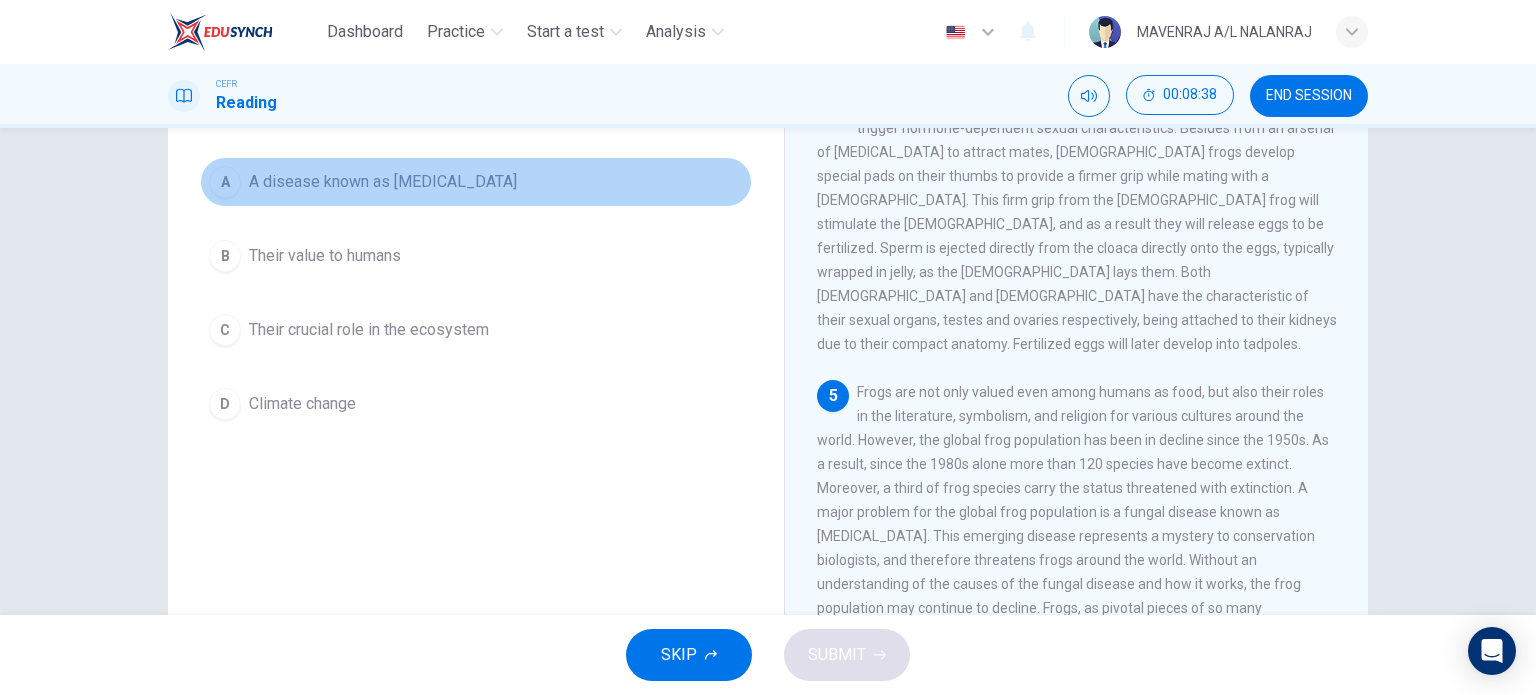 click on "A A disease known as chytridiomycosis" at bounding box center [476, 182] 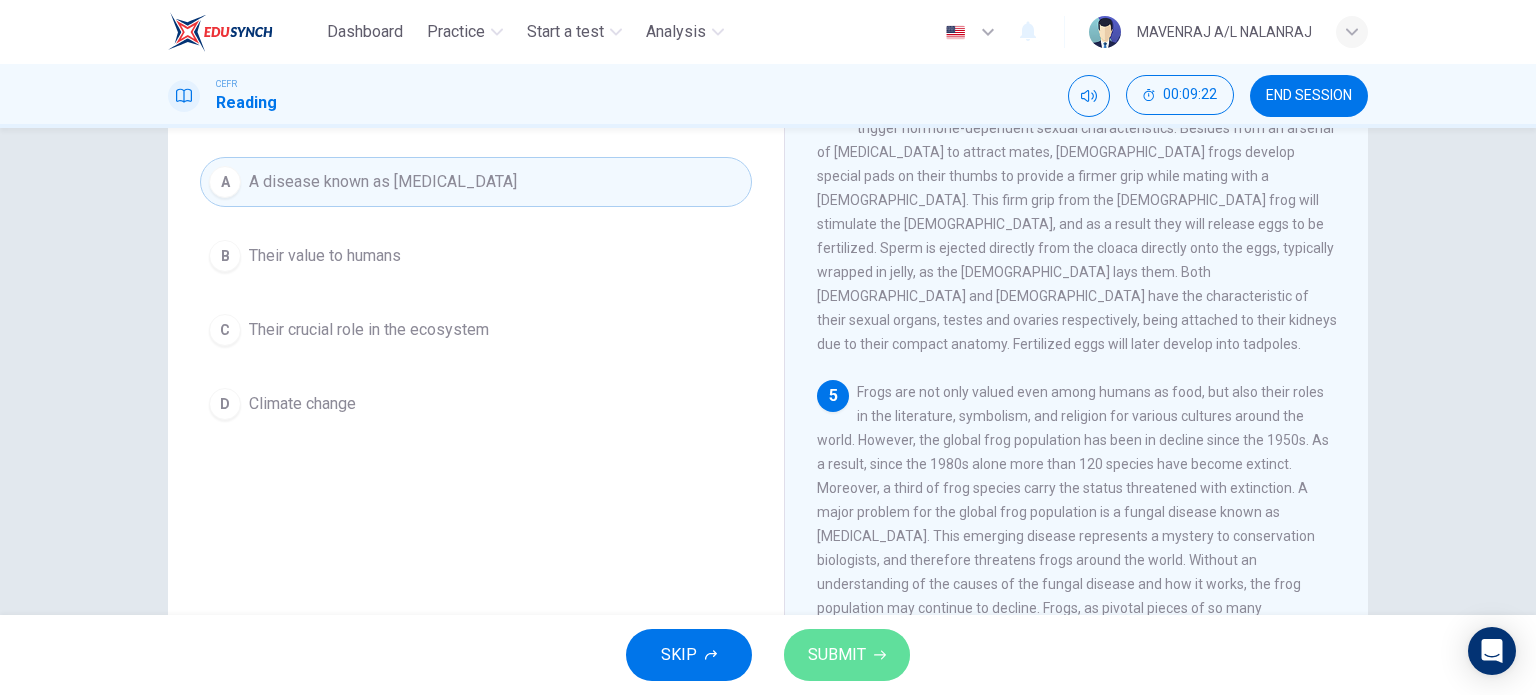 click on "SUBMIT" at bounding box center [837, 655] 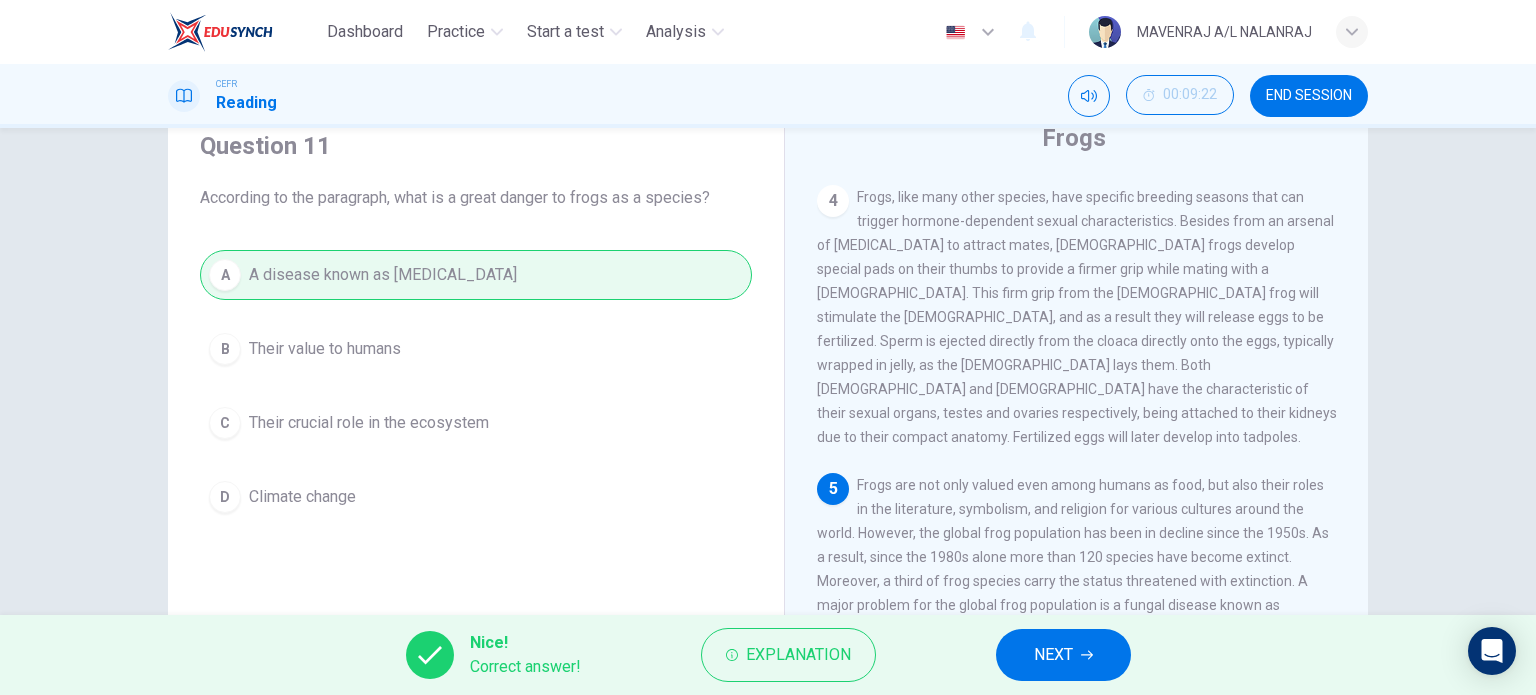 scroll, scrollTop: 0, scrollLeft: 0, axis: both 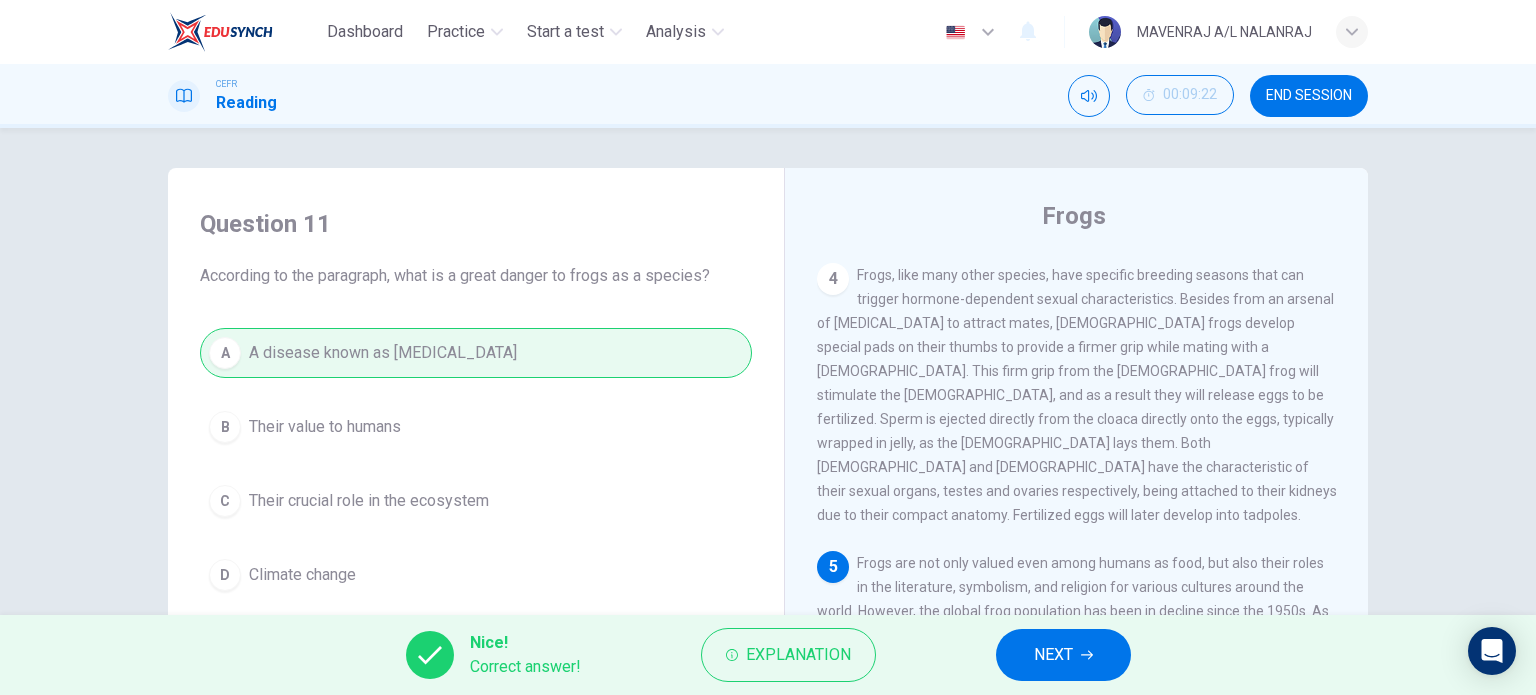 click on "NEXT" at bounding box center (1053, 655) 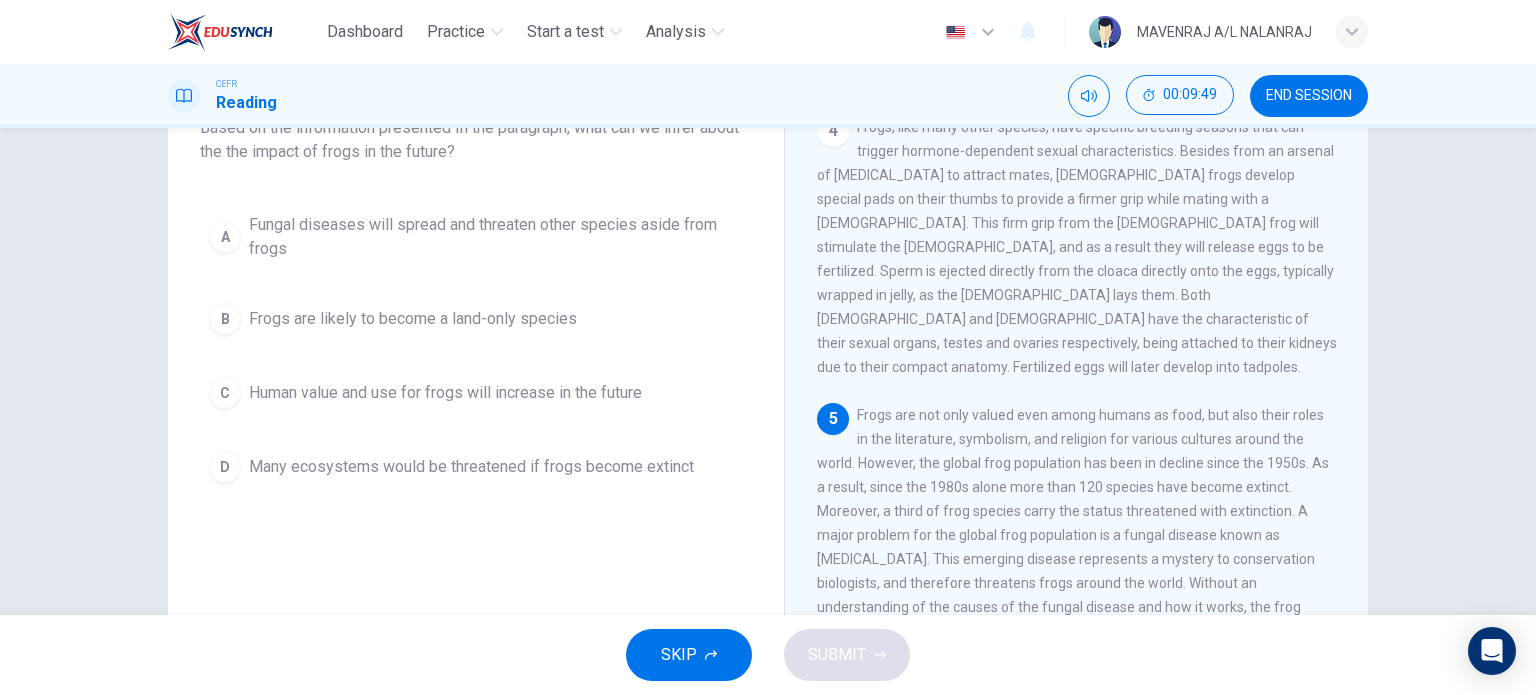 scroll, scrollTop: 148, scrollLeft: 0, axis: vertical 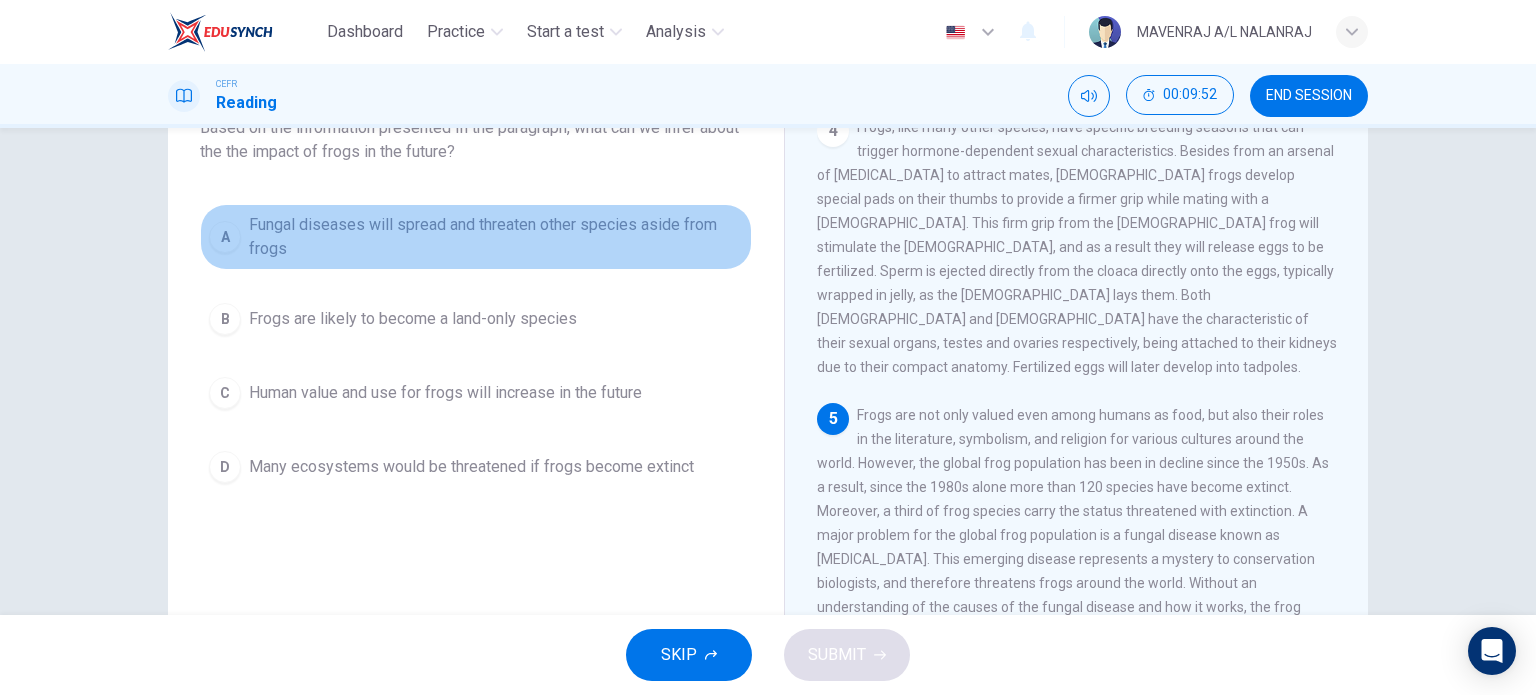 click on "Fungal diseases will spread and threaten other species aside from frogs" at bounding box center [496, 237] 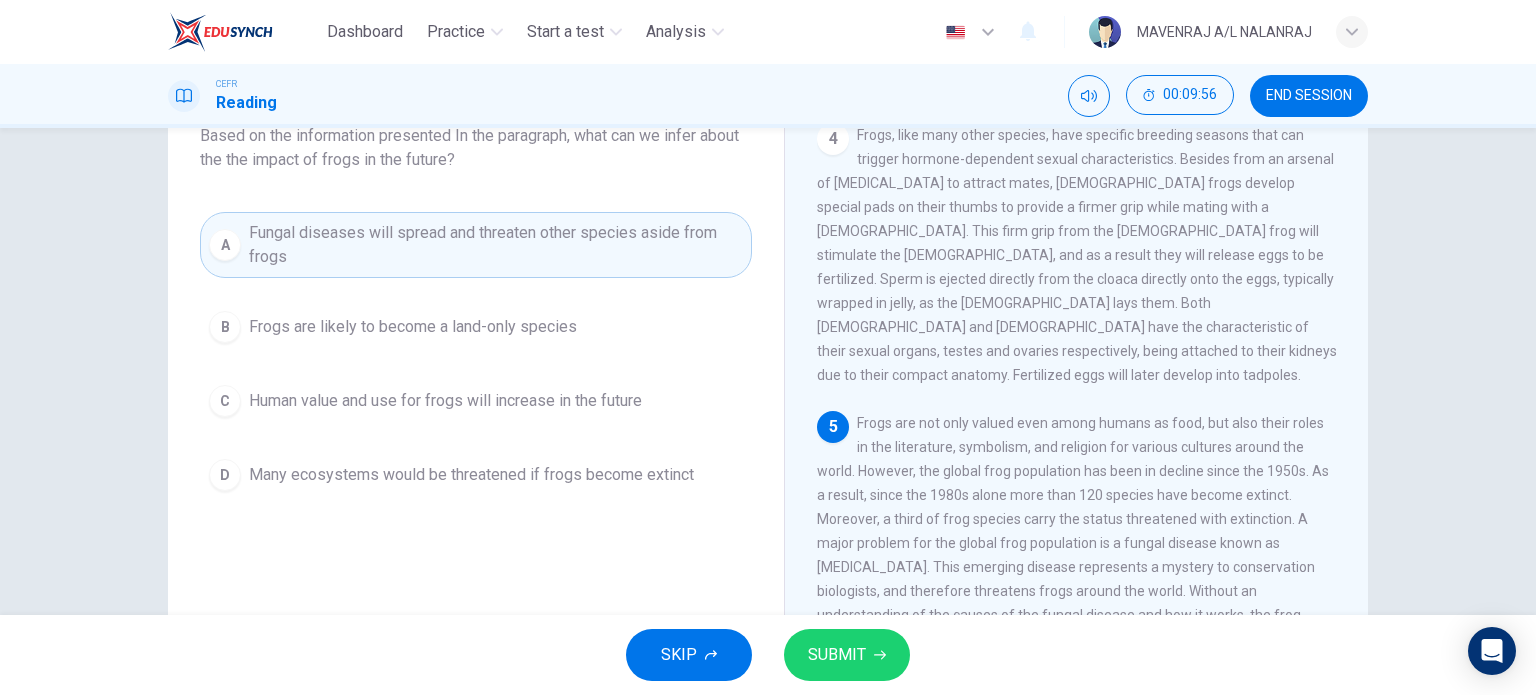 scroll, scrollTop: 170, scrollLeft: 0, axis: vertical 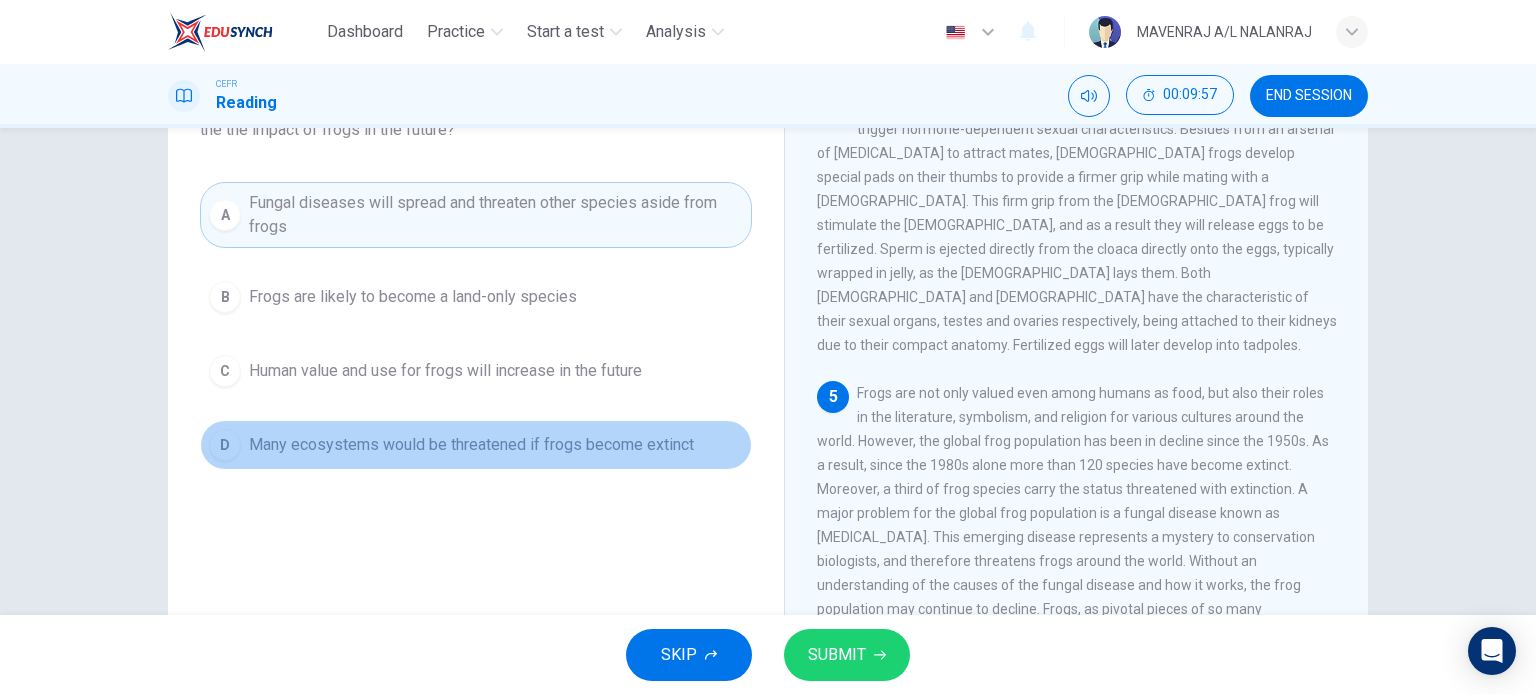 click on "Many ecosystems would be threatened if frogs become extinct" at bounding box center (471, 445) 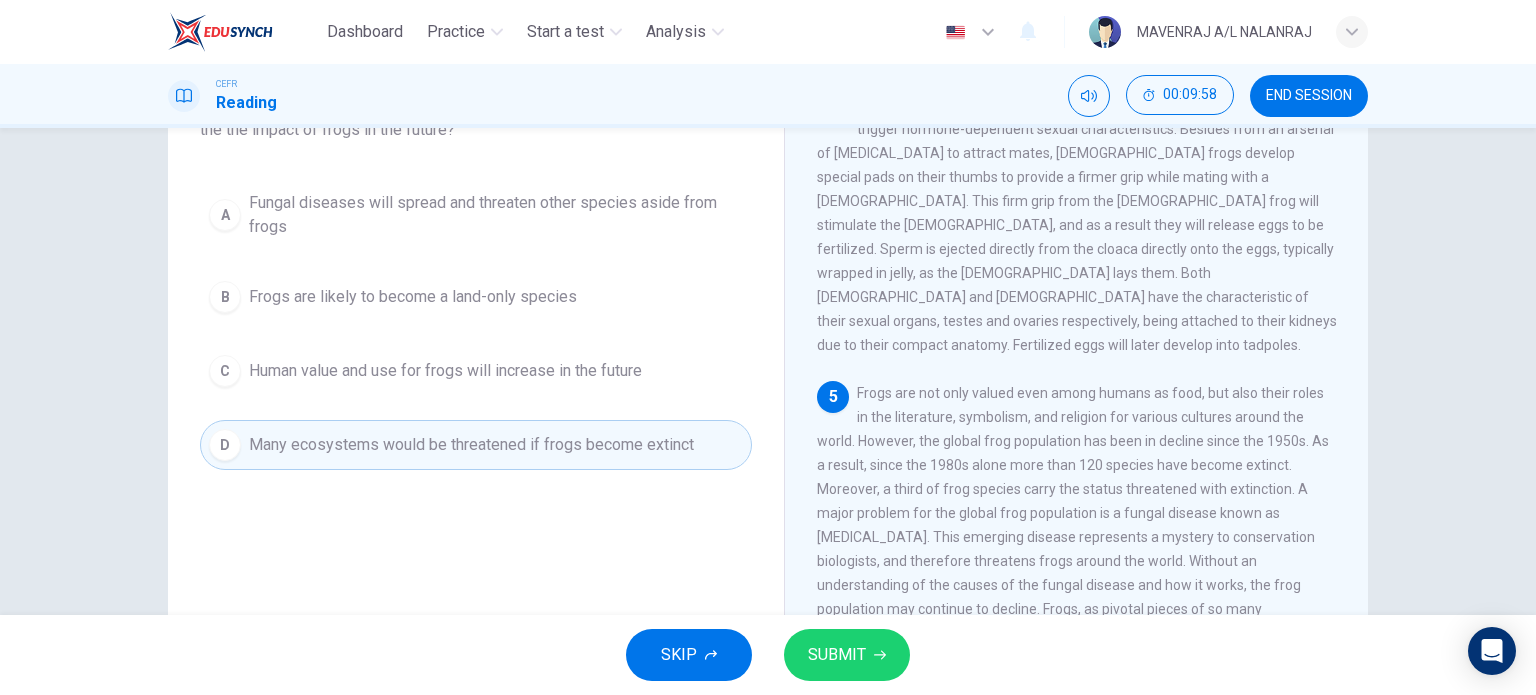scroll, scrollTop: 288, scrollLeft: 0, axis: vertical 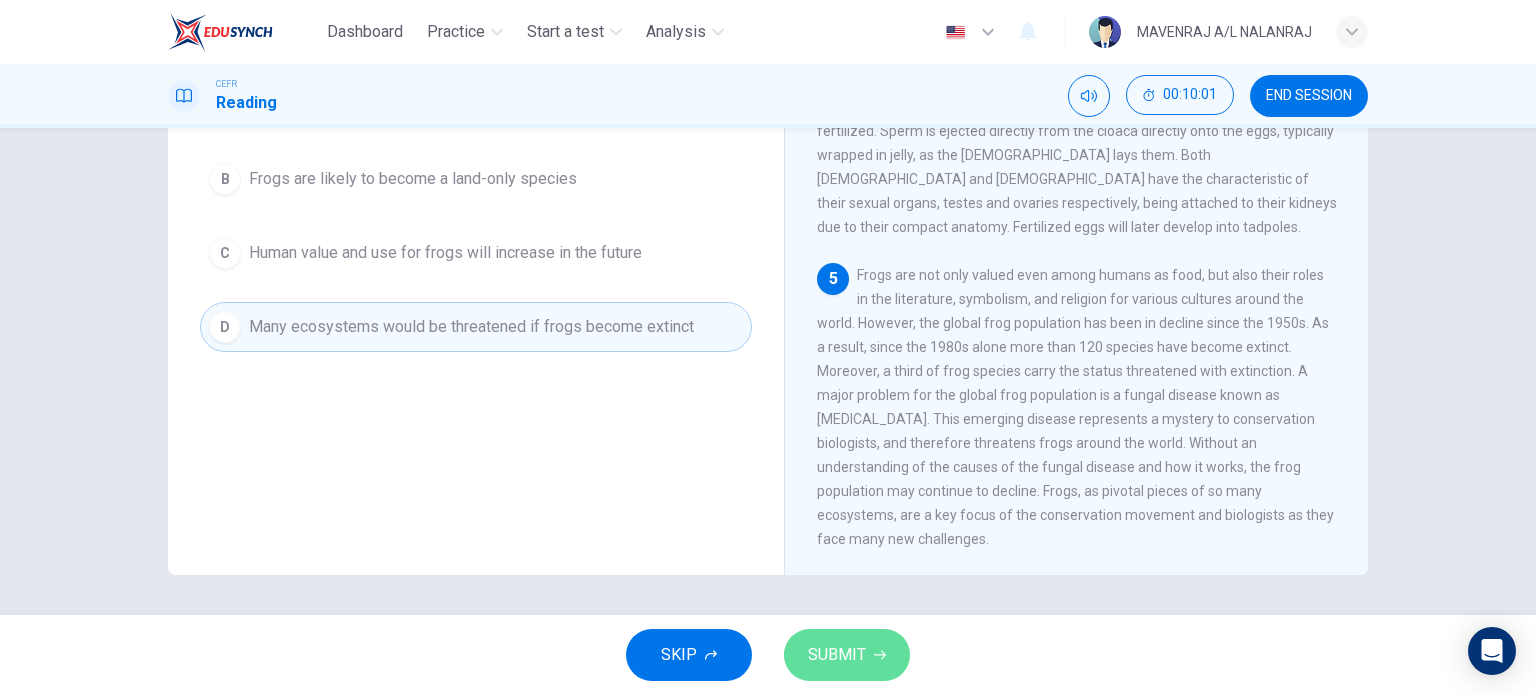 click on "SUBMIT" at bounding box center [837, 655] 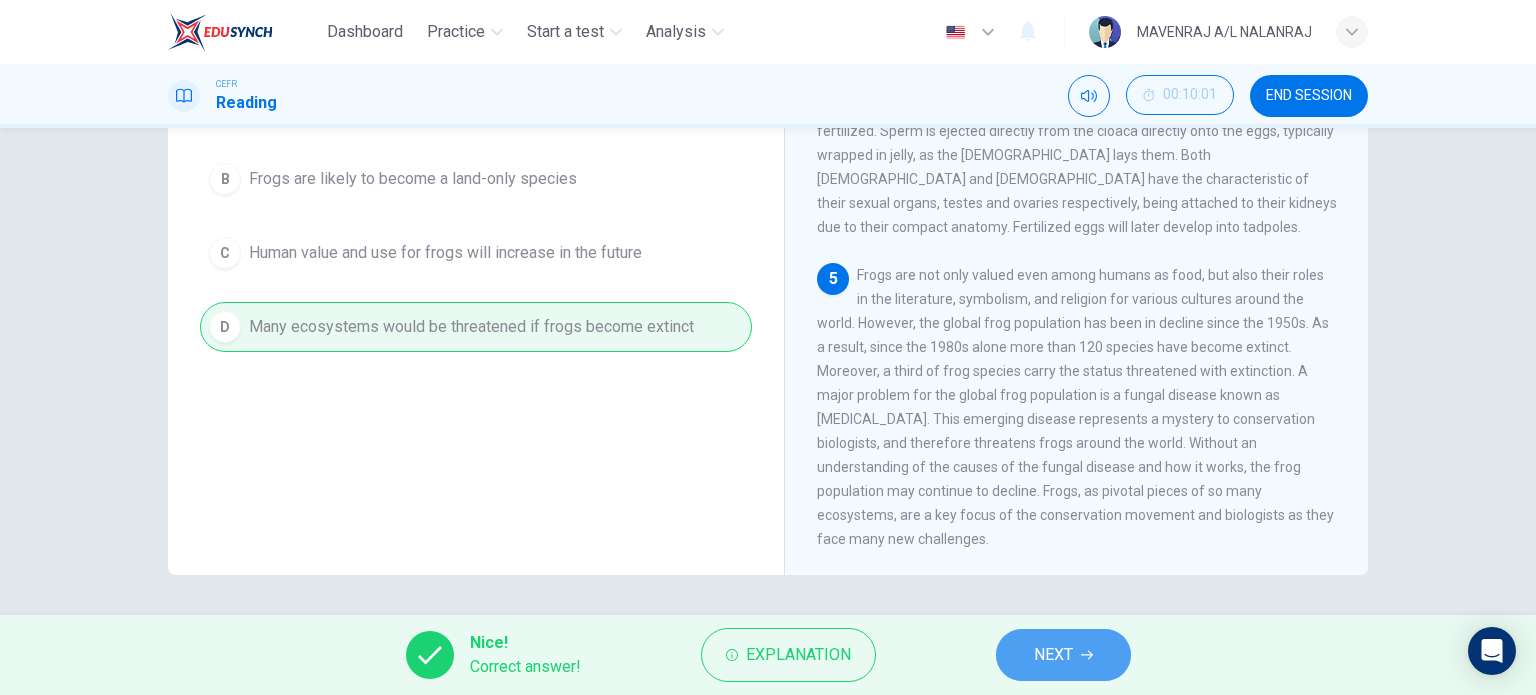 click on "NEXT" at bounding box center [1063, 655] 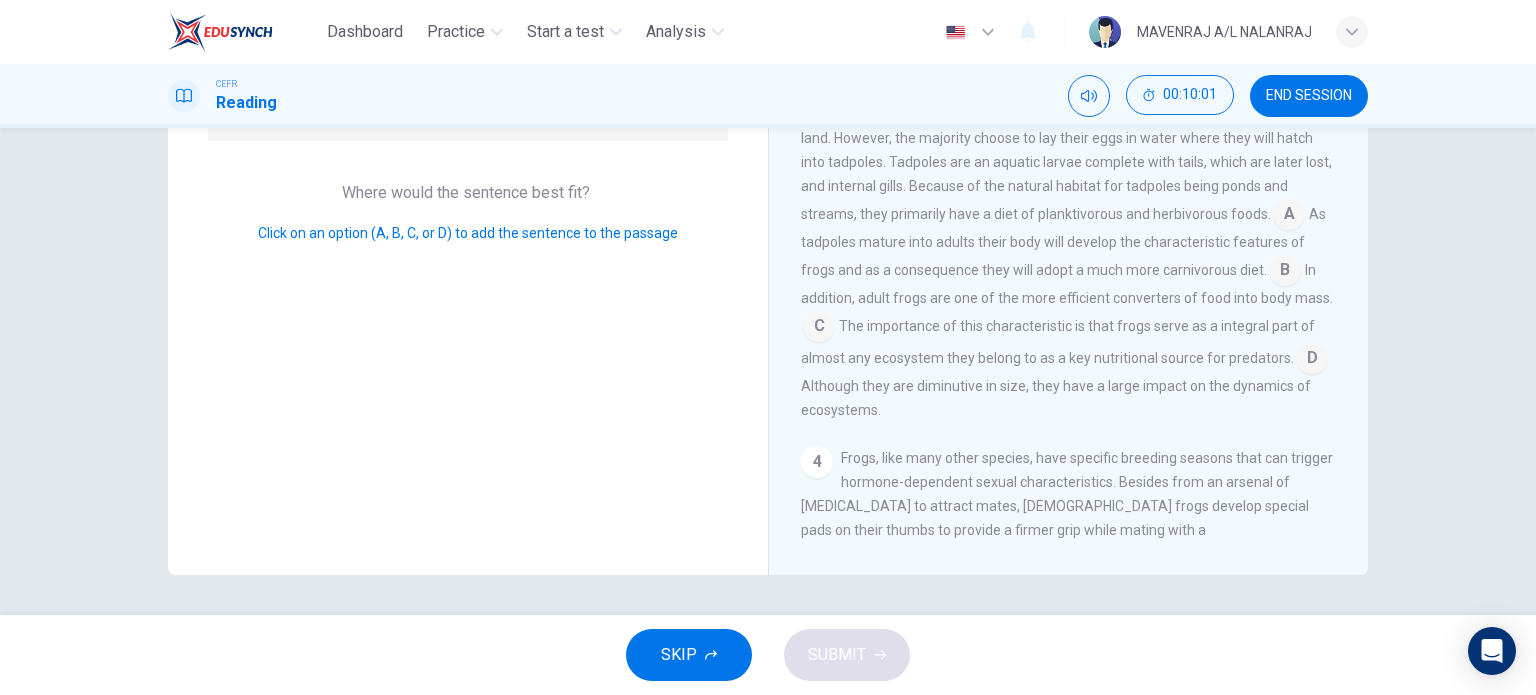 scroll, scrollTop: 611, scrollLeft: 0, axis: vertical 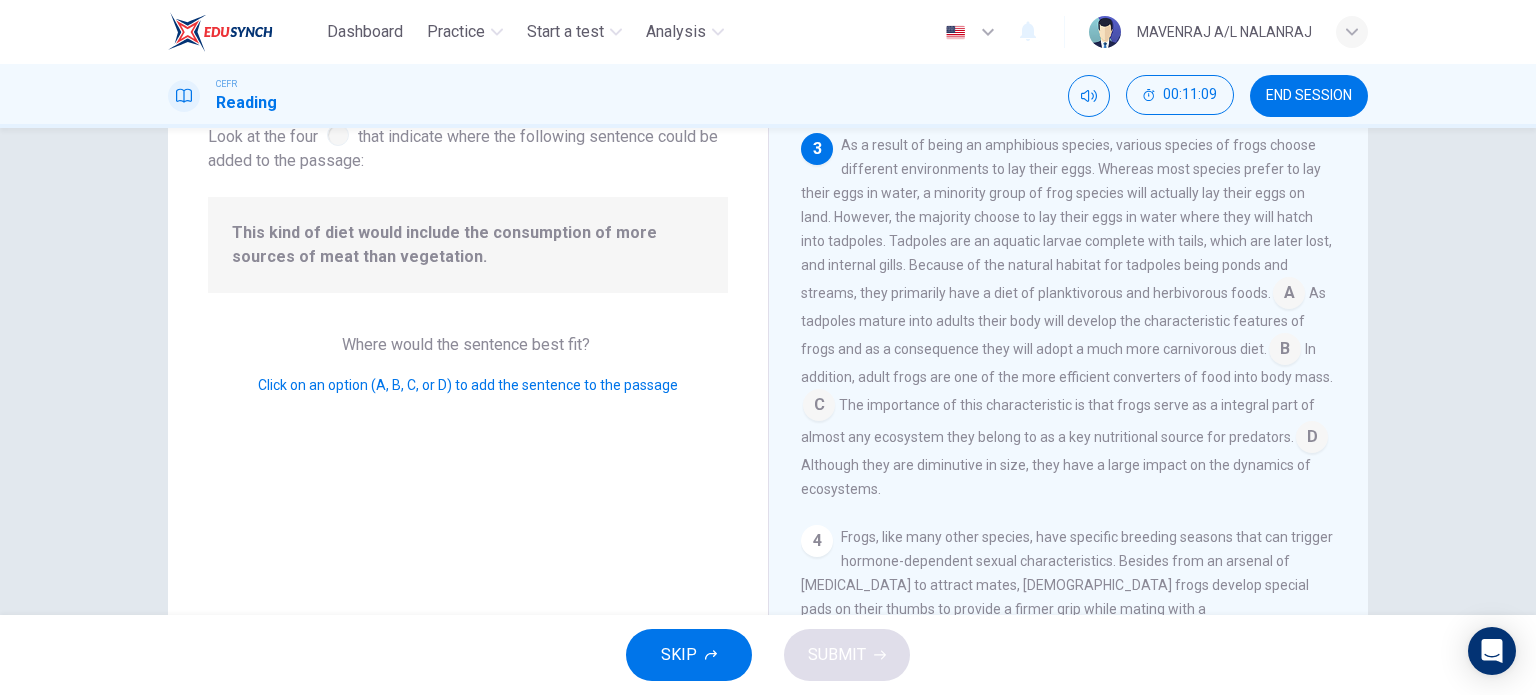 click at bounding box center (1285, 351) 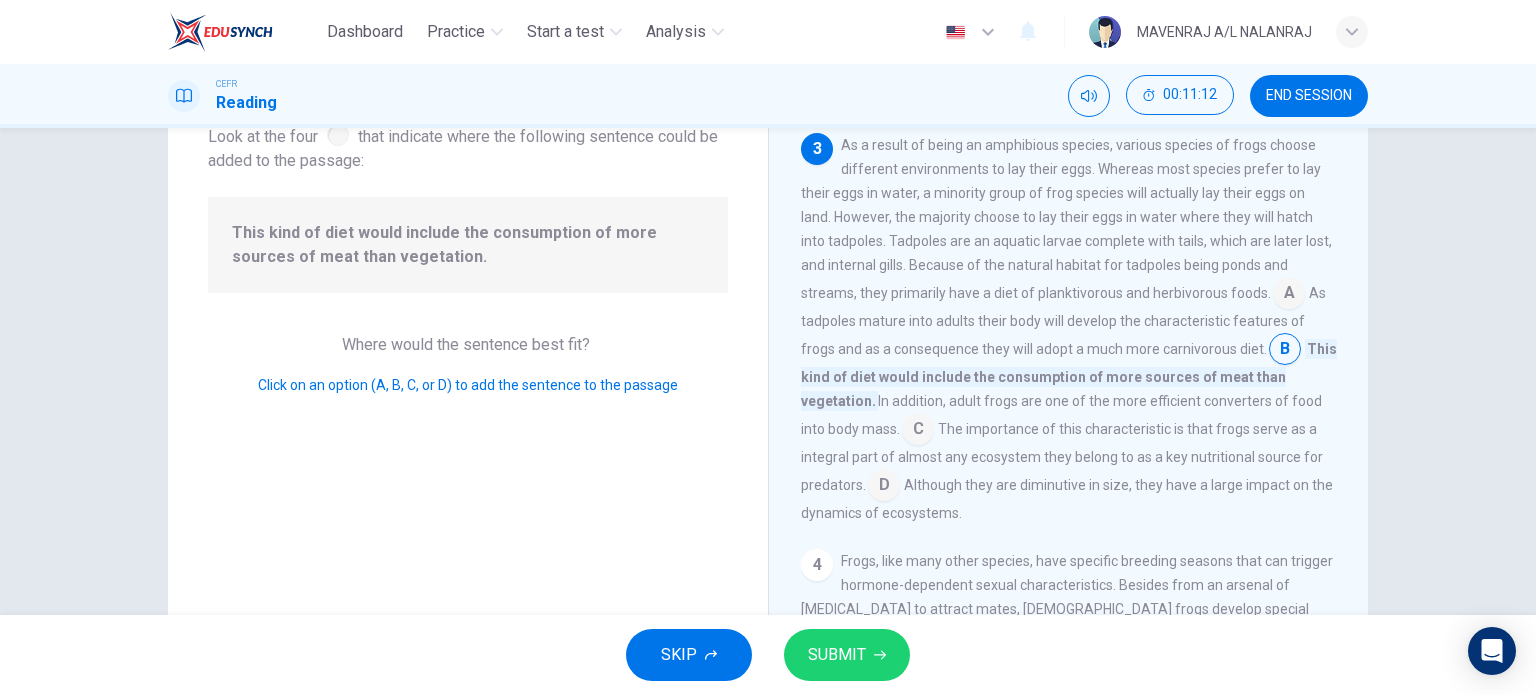 click on "SKIP SUBMIT" at bounding box center [768, 655] 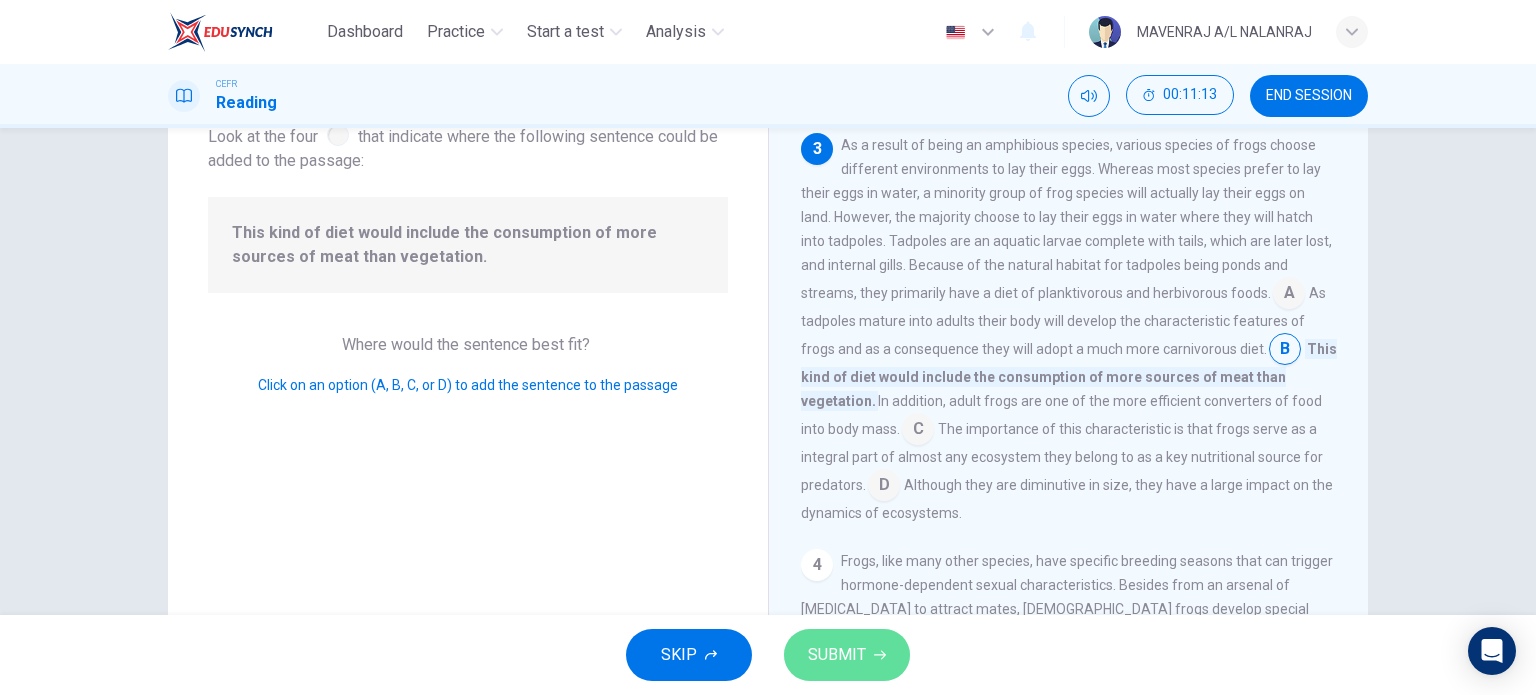 click on "SUBMIT" at bounding box center (837, 655) 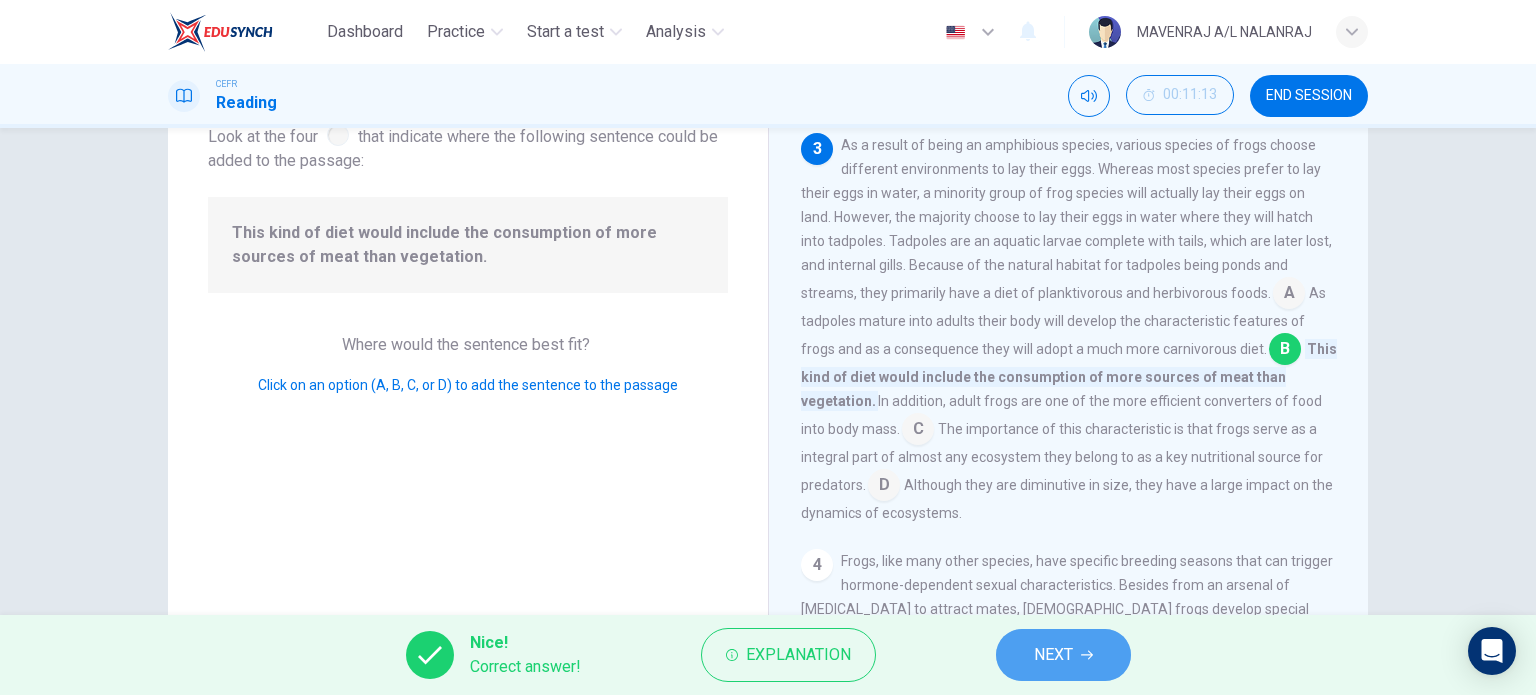 click on "NEXT" at bounding box center (1063, 655) 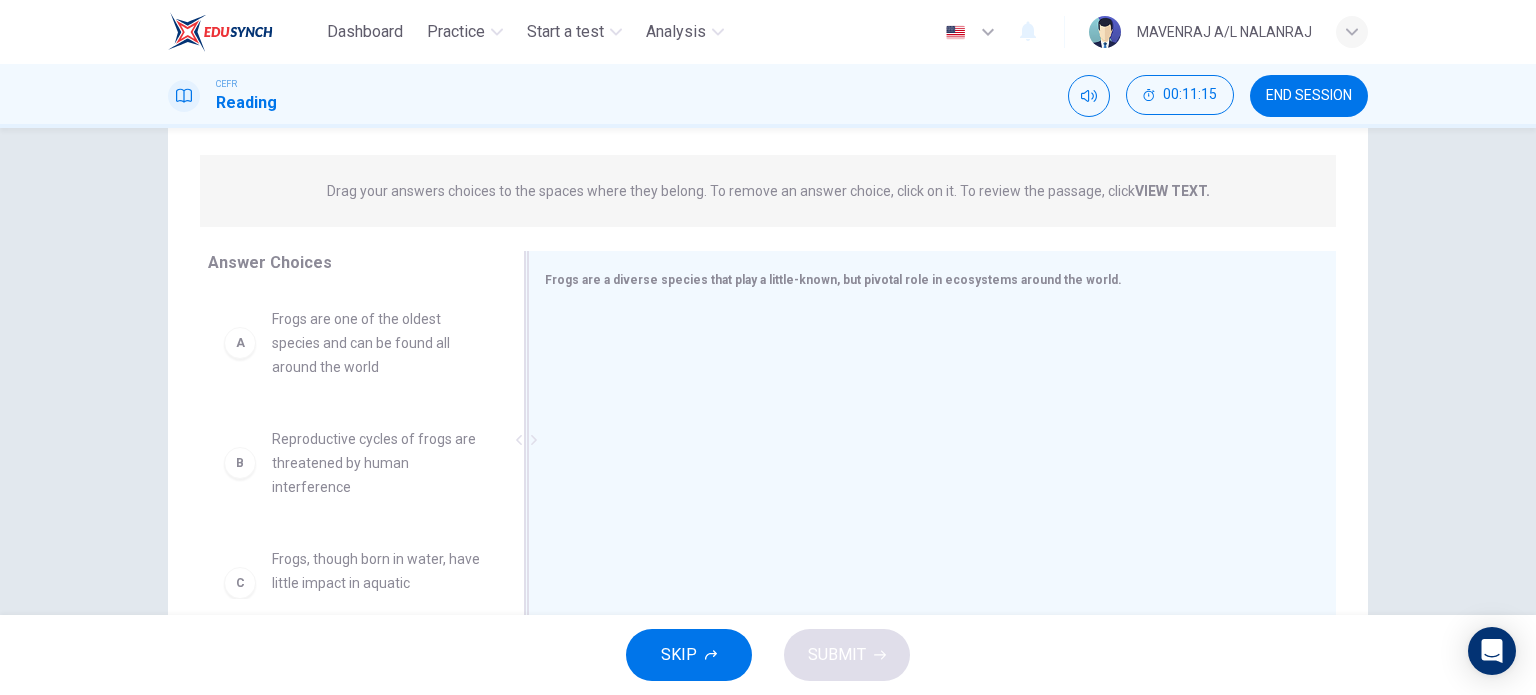 scroll, scrollTop: 226, scrollLeft: 0, axis: vertical 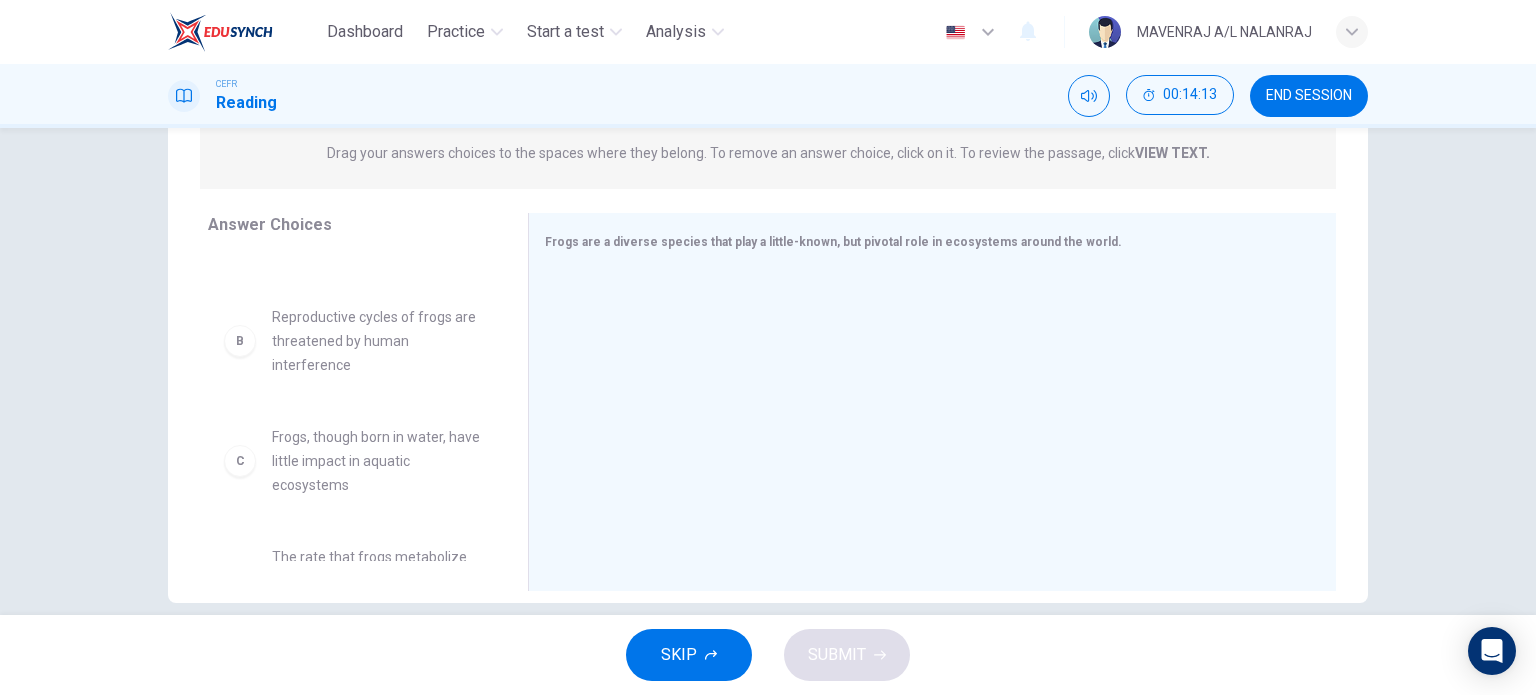 click on "Reproductive cycles of frogs are threatened by human interference" at bounding box center (376, 341) 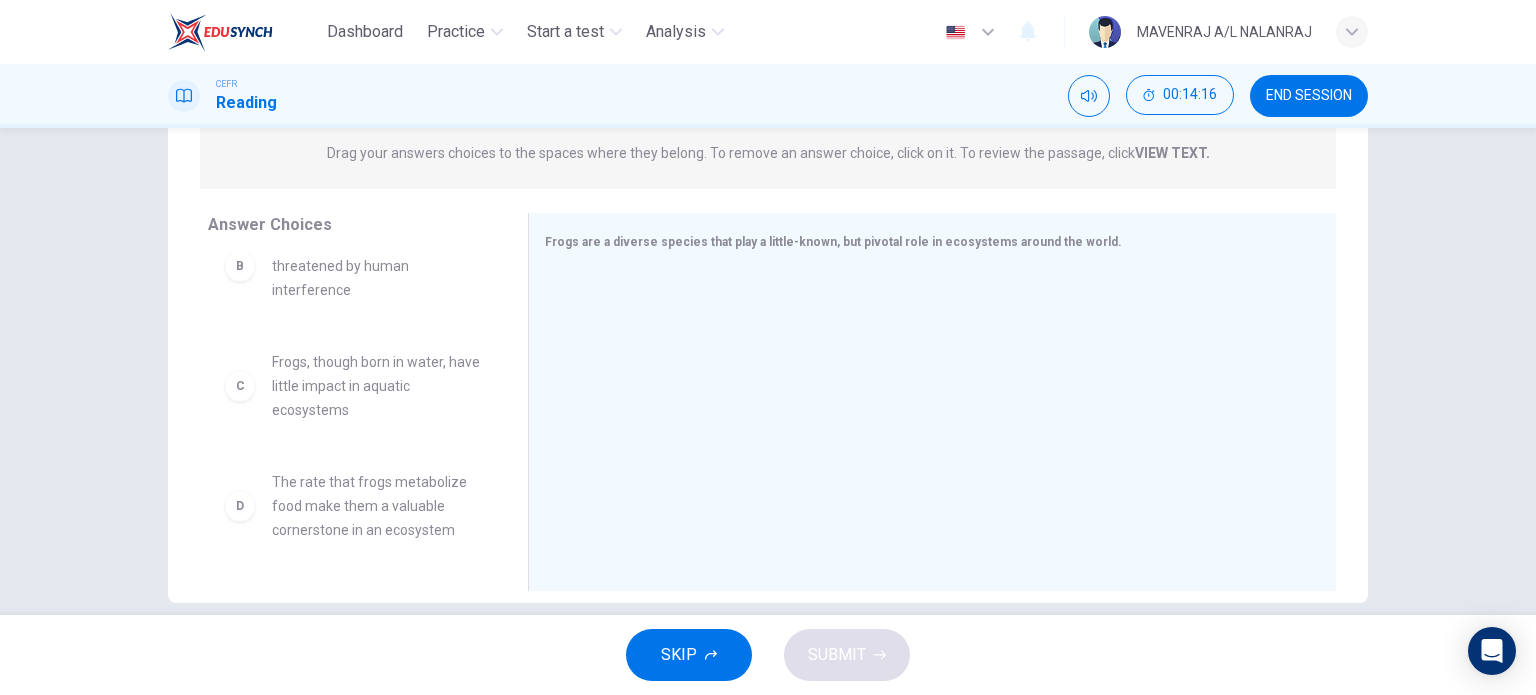 scroll, scrollTop: 160, scrollLeft: 0, axis: vertical 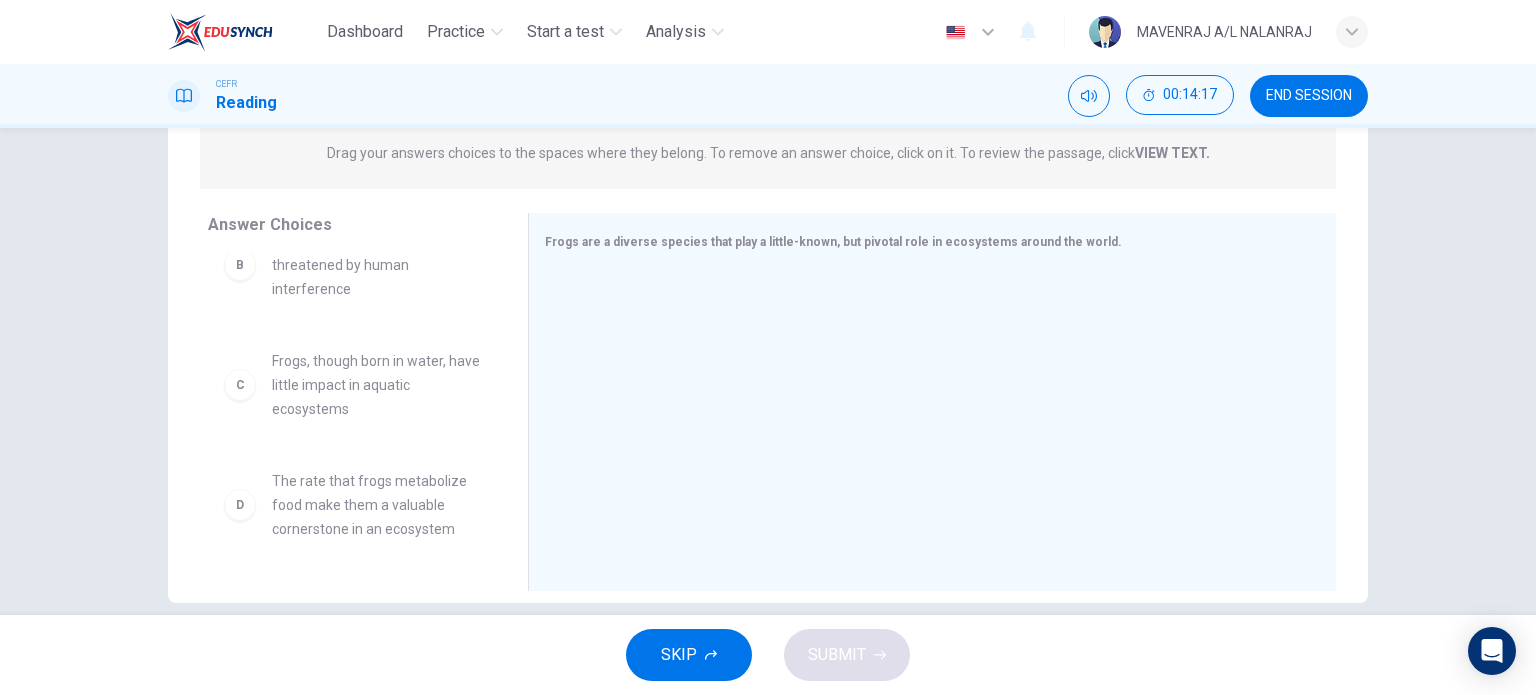 click on "Frogs, though born in water, have little impact in aquatic ecosystems" at bounding box center [376, 385] 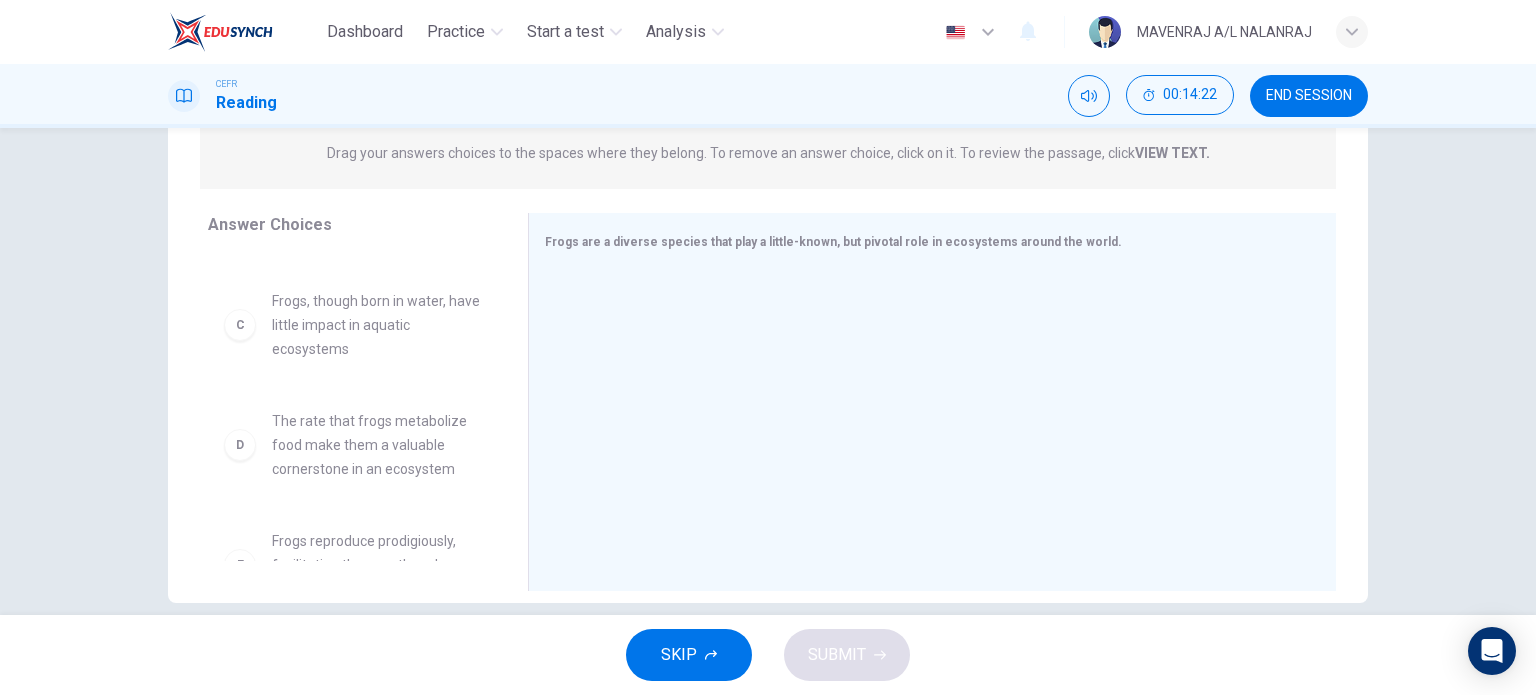 scroll, scrollTop: 220, scrollLeft: 0, axis: vertical 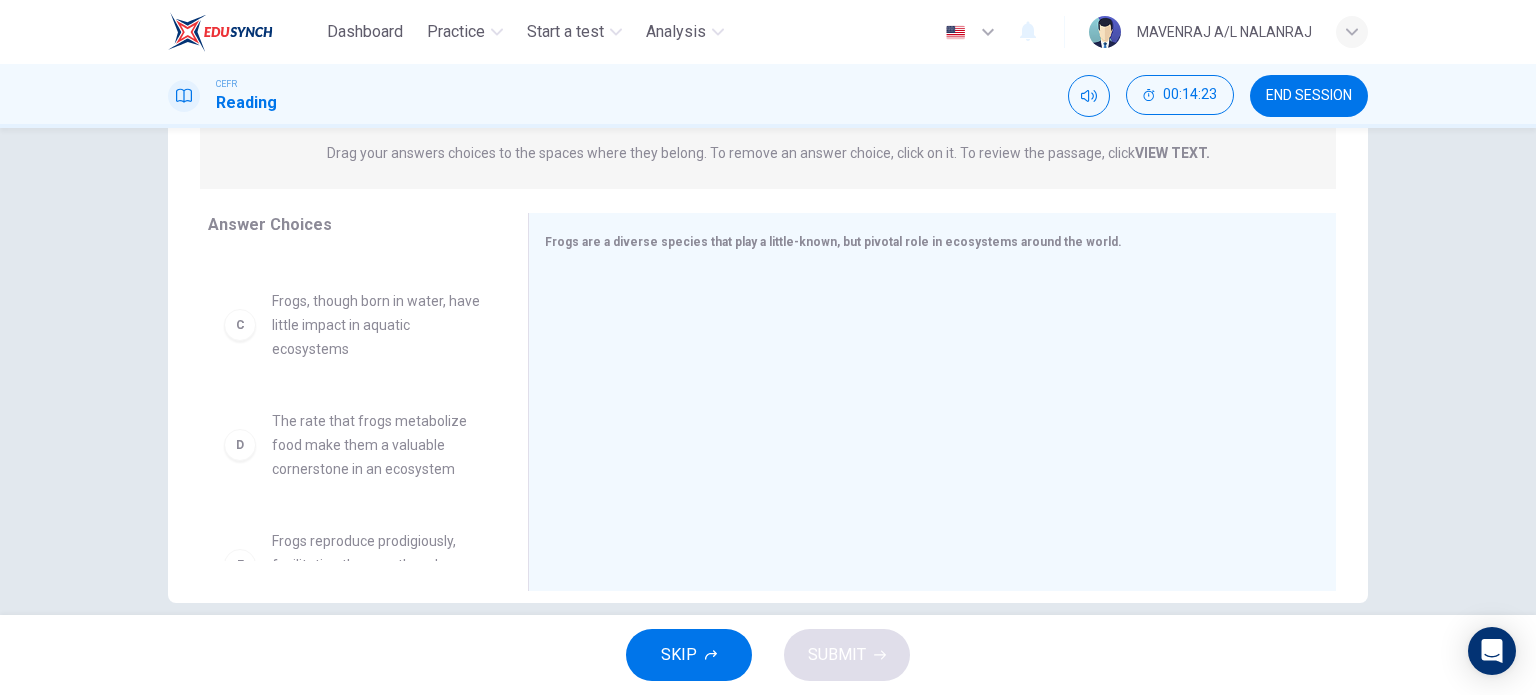 click on "The rate that frogs metabolize food make them a valuable cornerstone in an ecosystem" at bounding box center [376, 445] 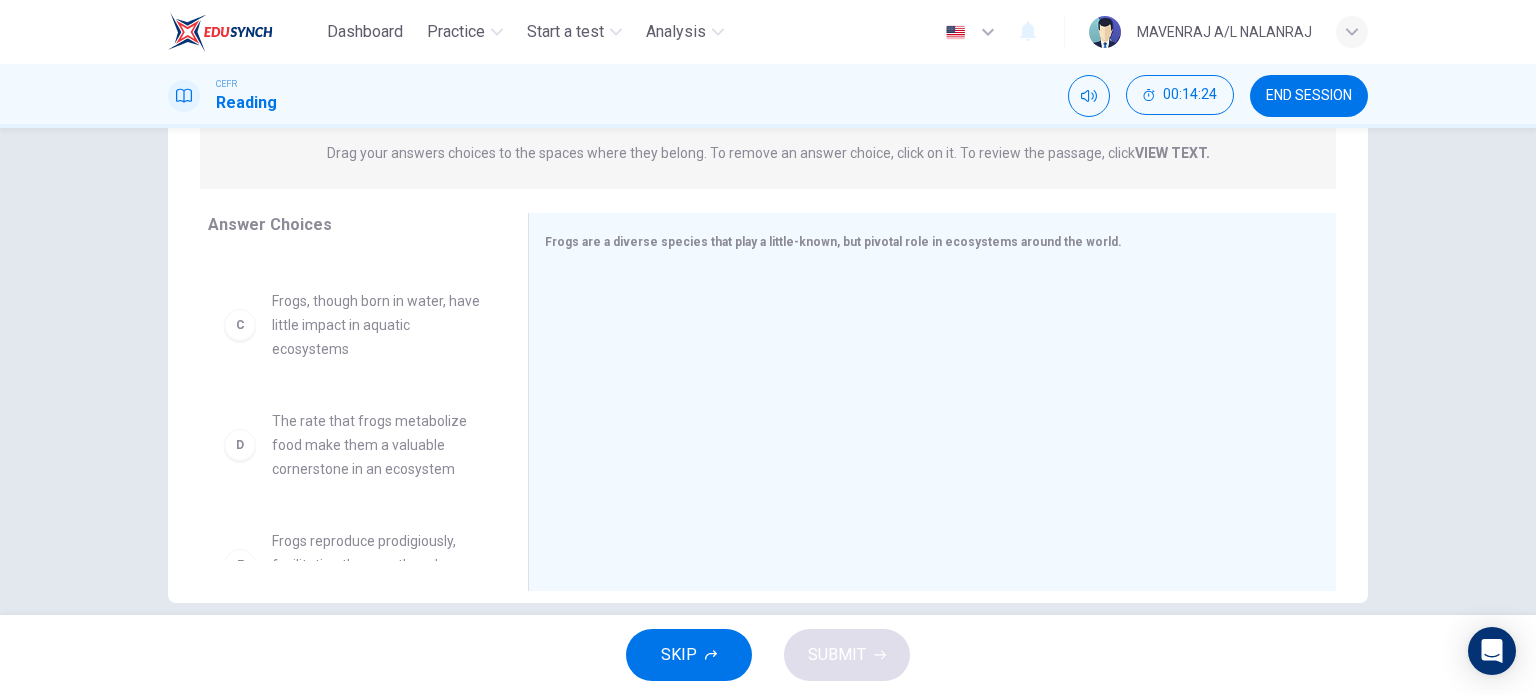 scroll, scrollTop: 232, scrollLeft: 0, axis: vertical 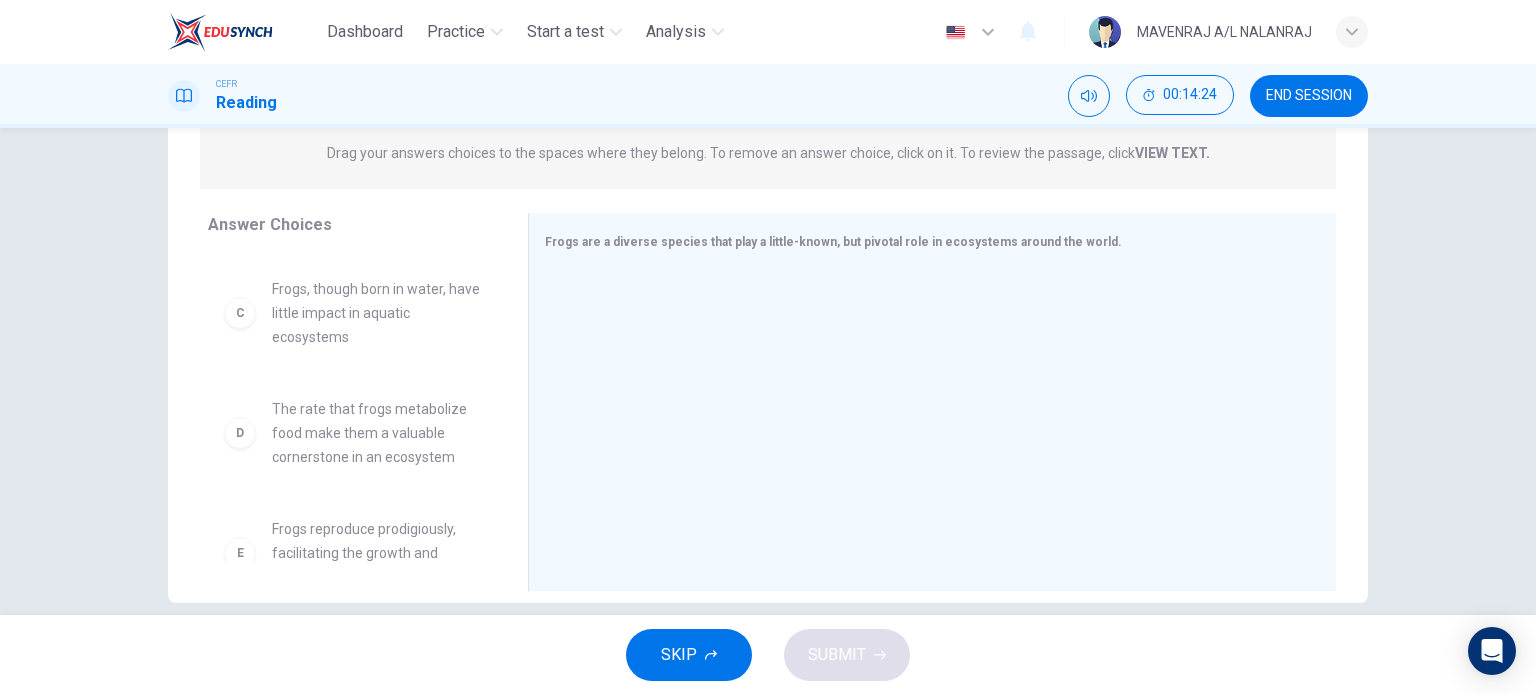 click on "The rate that frogs metabolize food make them a valuable cornerstone in an ecosystem" at bounding box center [376, 433] 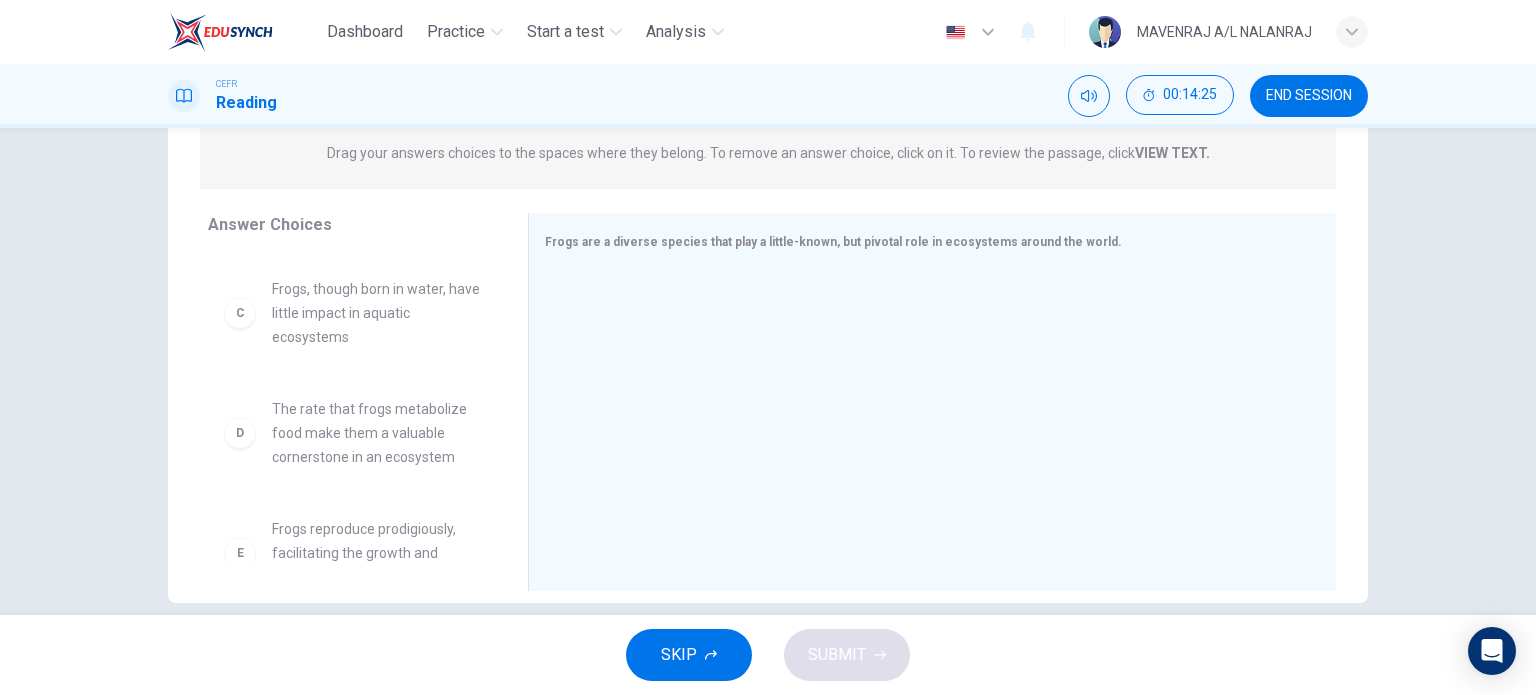 click on "The rate that frogs metabolize food make them a valuable cornerstone in an ecosystem" at bounding box center (376, 433) 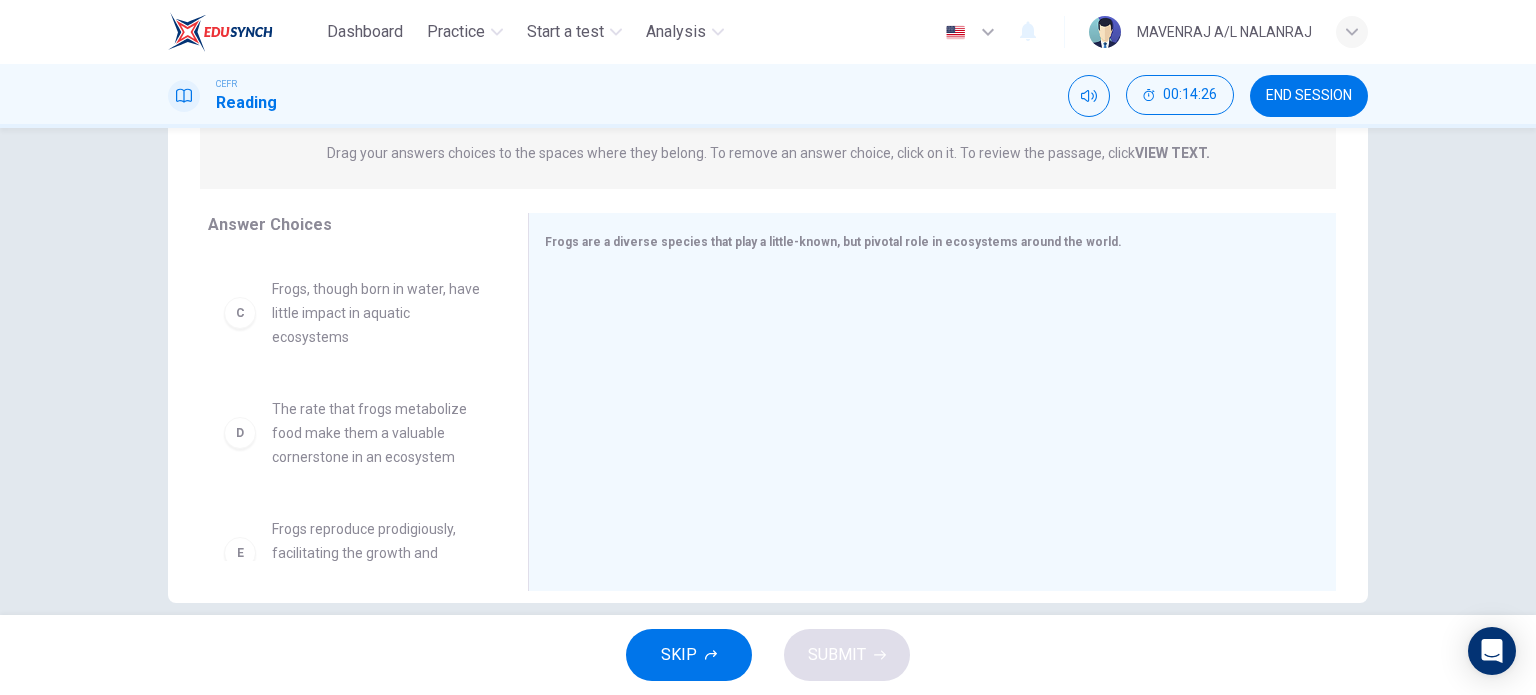 click on "The rate that frogs metabolize food make them a valuable cornerstone in an ecosystem" at bounding box center (376, 433) 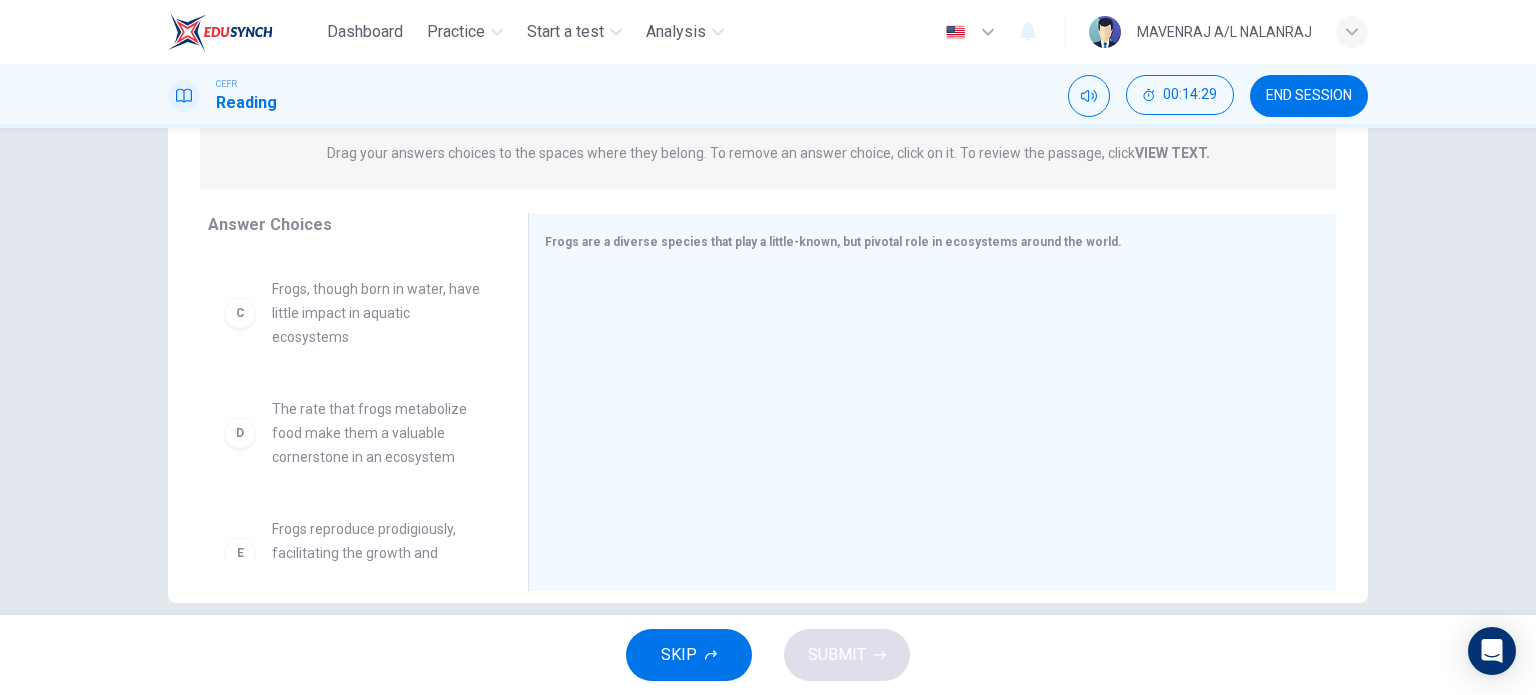 click on "The rate that frogs metabolize food make them a valuable cornerstone in an ecosystem" at bounding box center [376, 433] 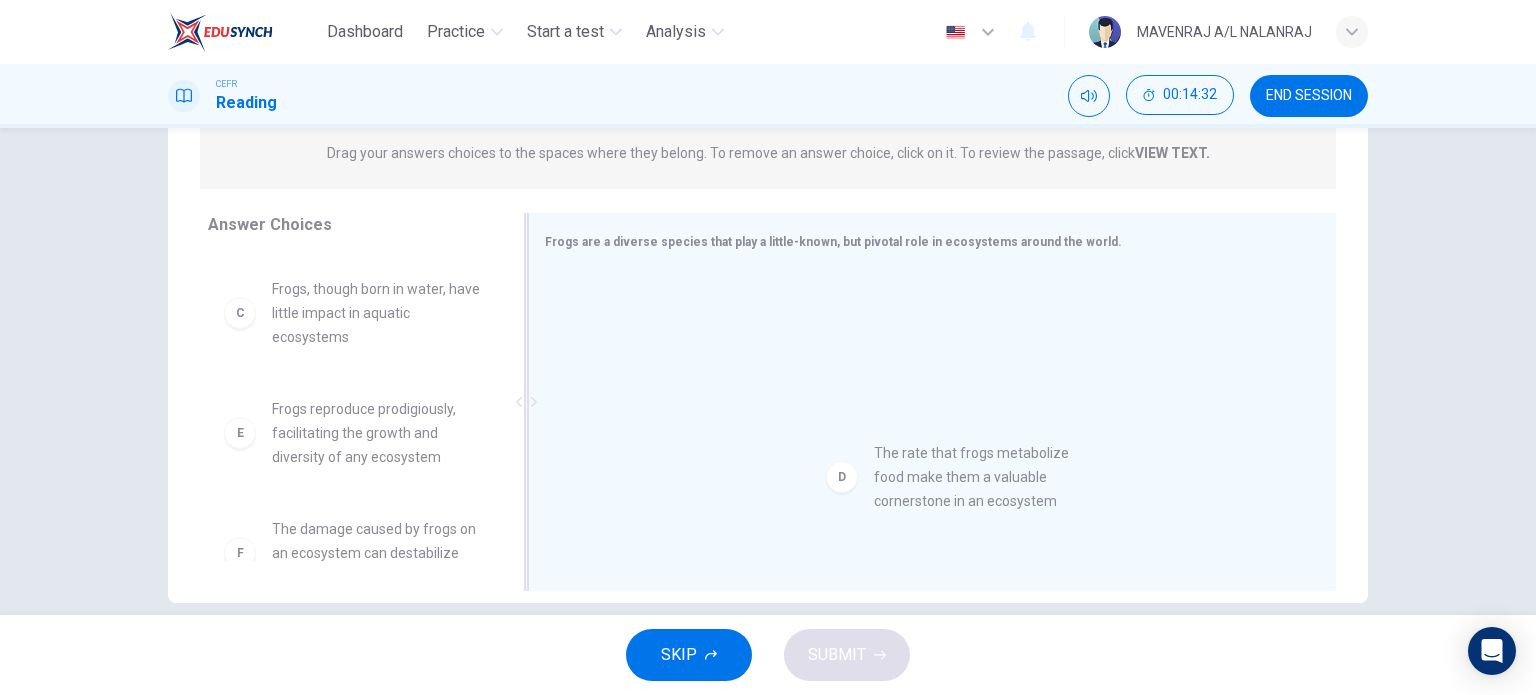 drag, startPoint x: 330, startPoint y: 460, endPoint x: 943, endPoint y: 506, distance: 614.7235 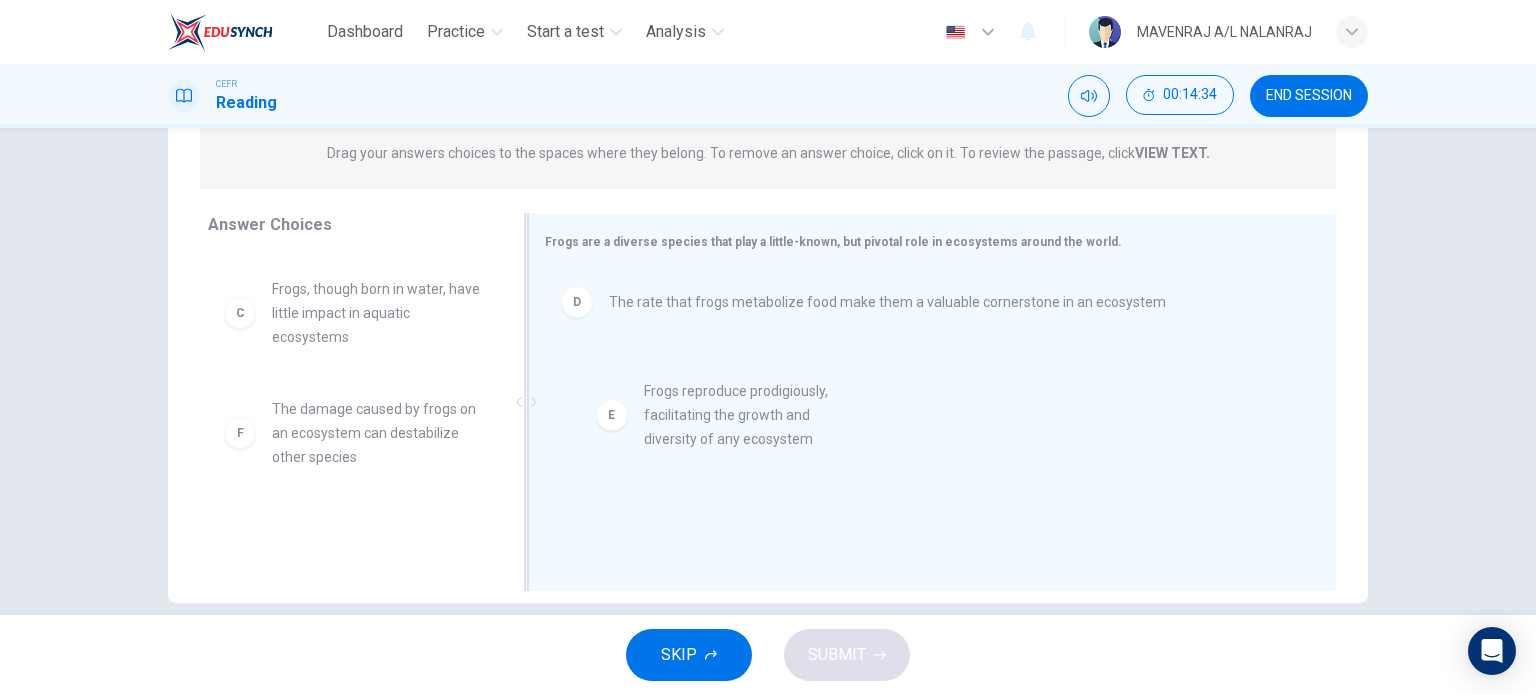 drag, startPoint x: 375, startPoint y: 435, endPoint x: 759, endPoint y: 419, distance: 384.3332 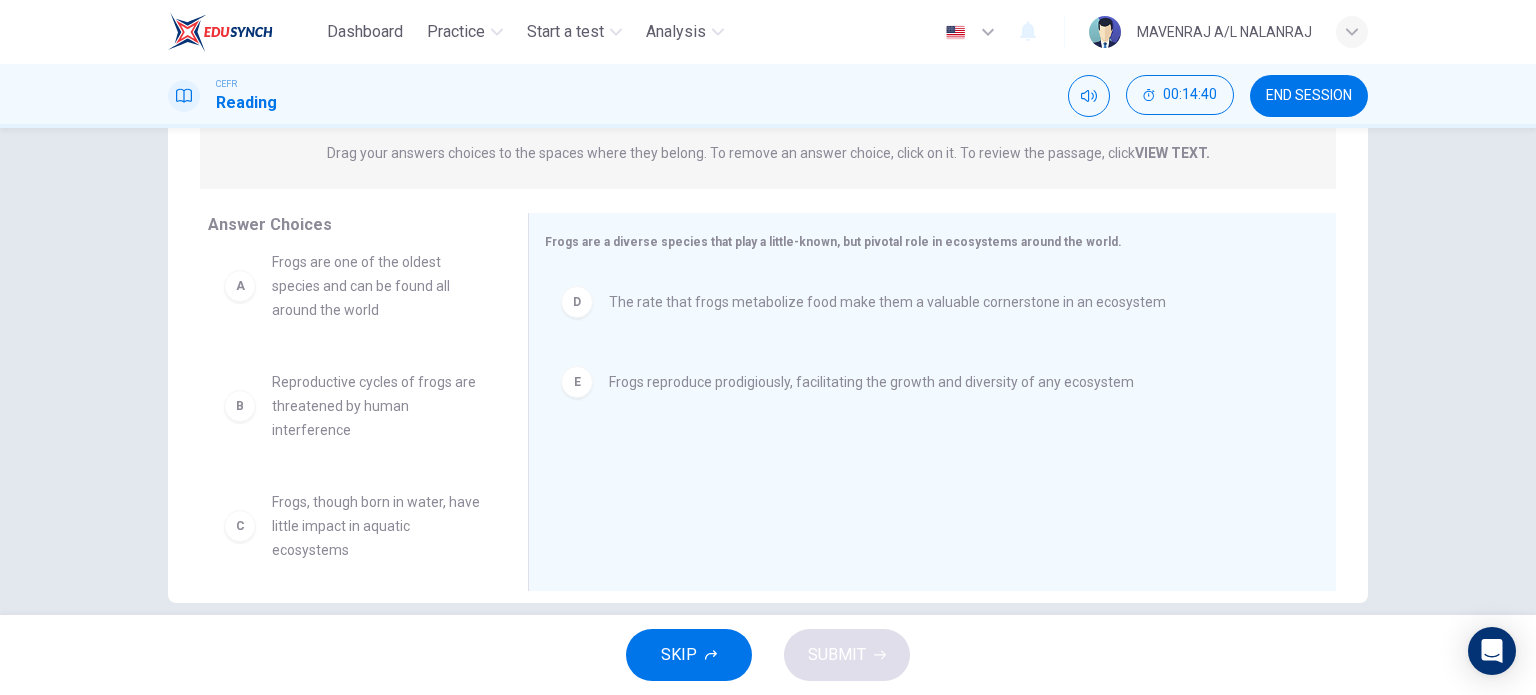 scroll, scrollTop: 0, scrollLeft: 0, axis: both 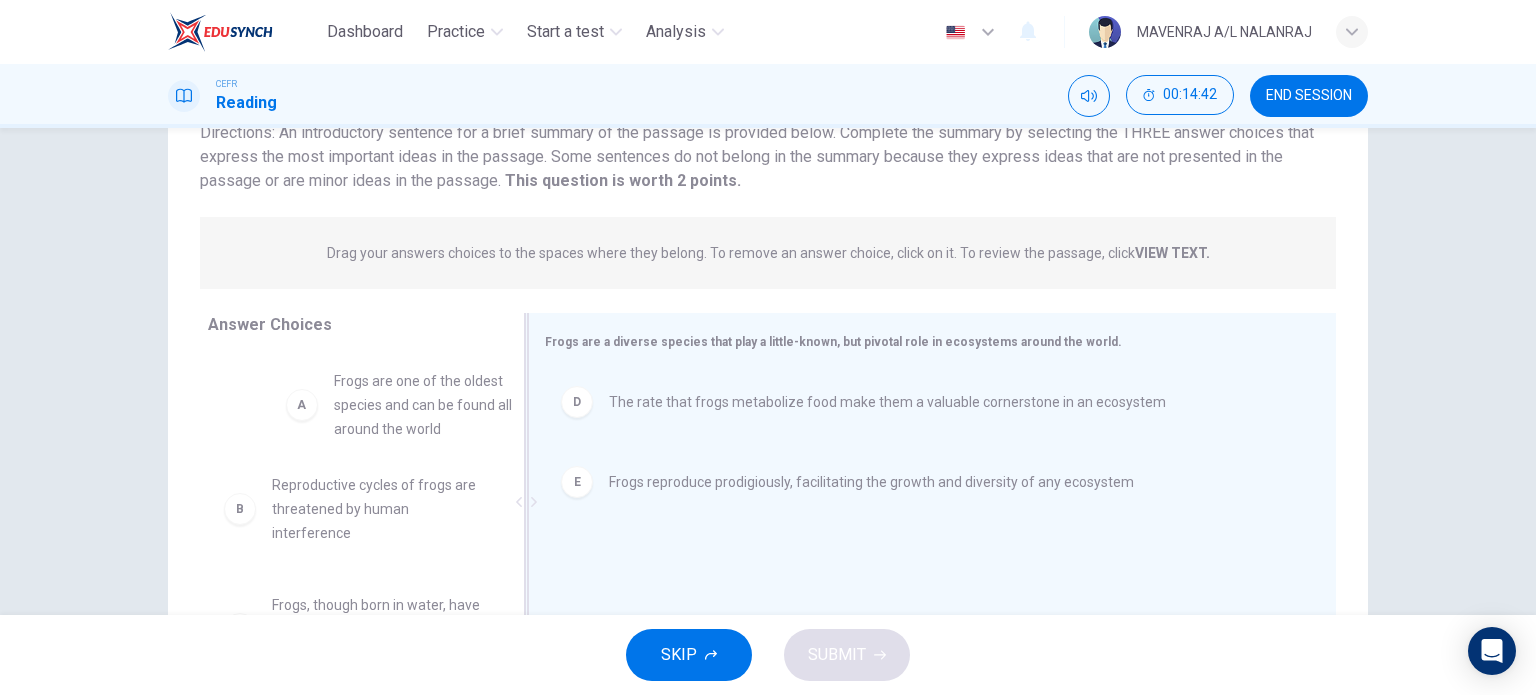 drag, startPoint x: 364, startPoint y: 419, endPoint x: 736, endPoint y: 407, distance: 372.1935 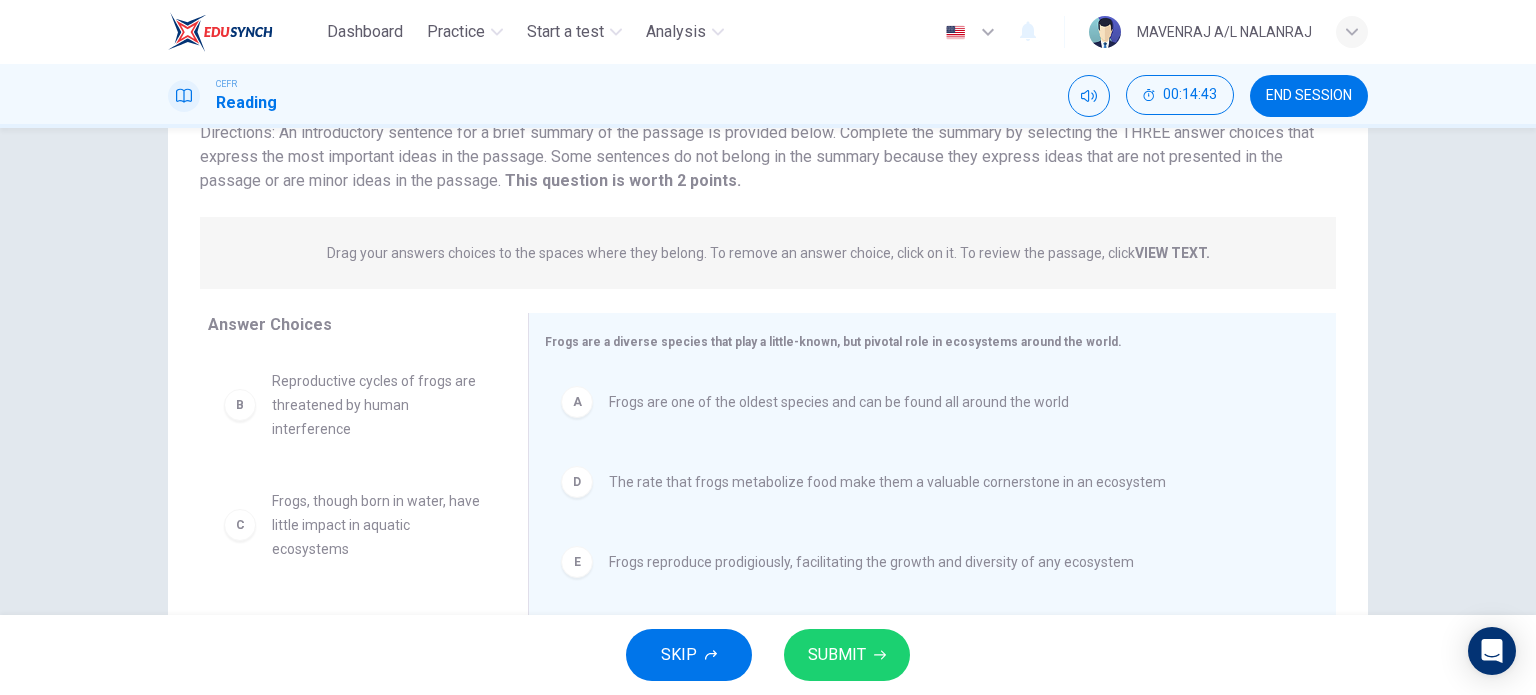 click on "SUBMIT" at bounding box center (847, 655) 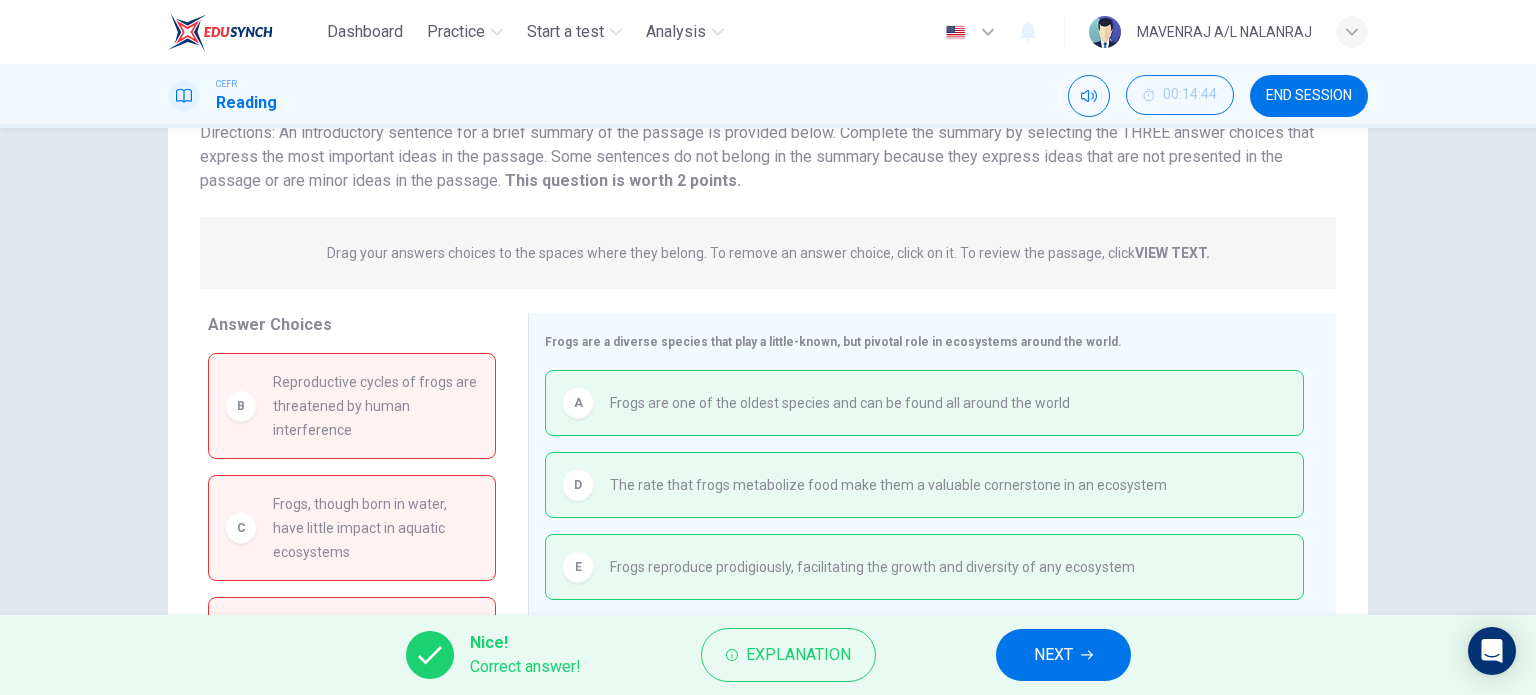 click on "NEXT" at bounding box center [1063, 655] 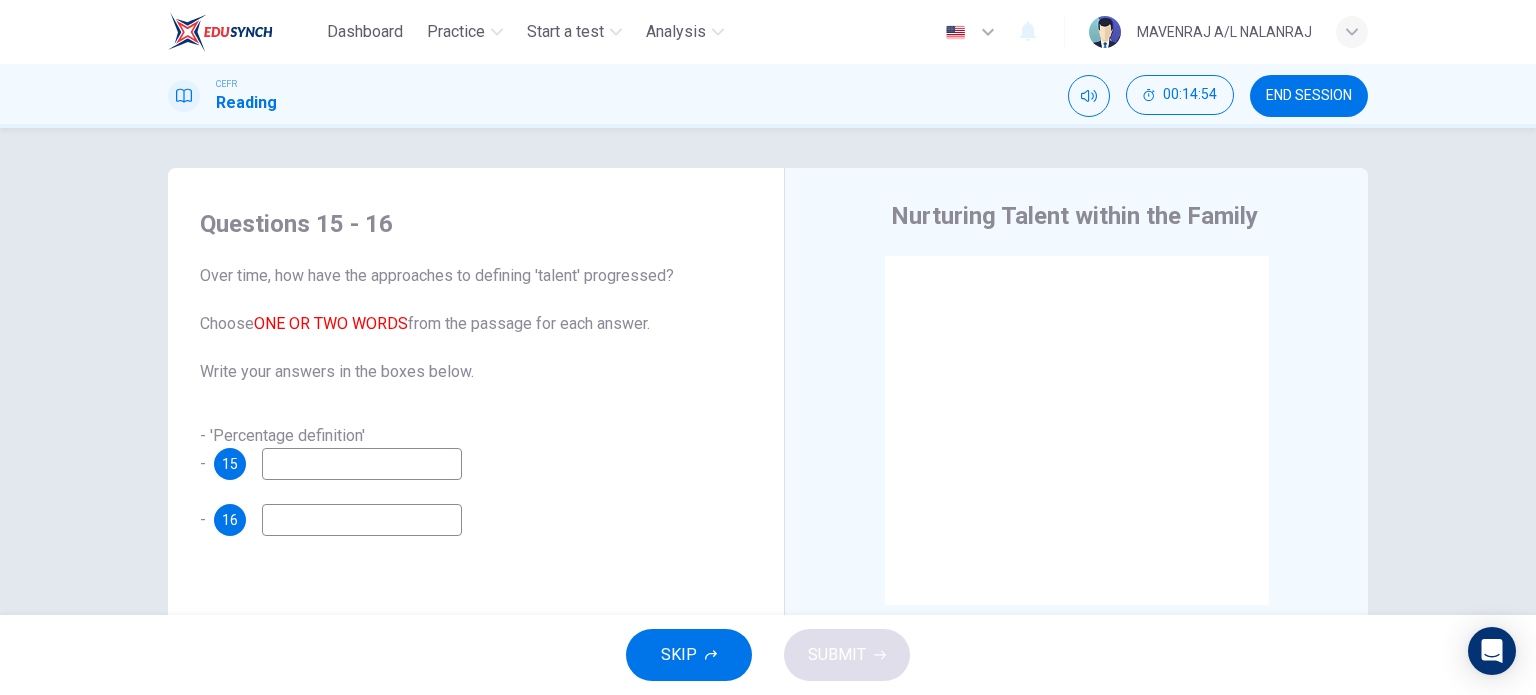 scroll, scrollTop: 200, scrollLeft: 0, axis: vertical 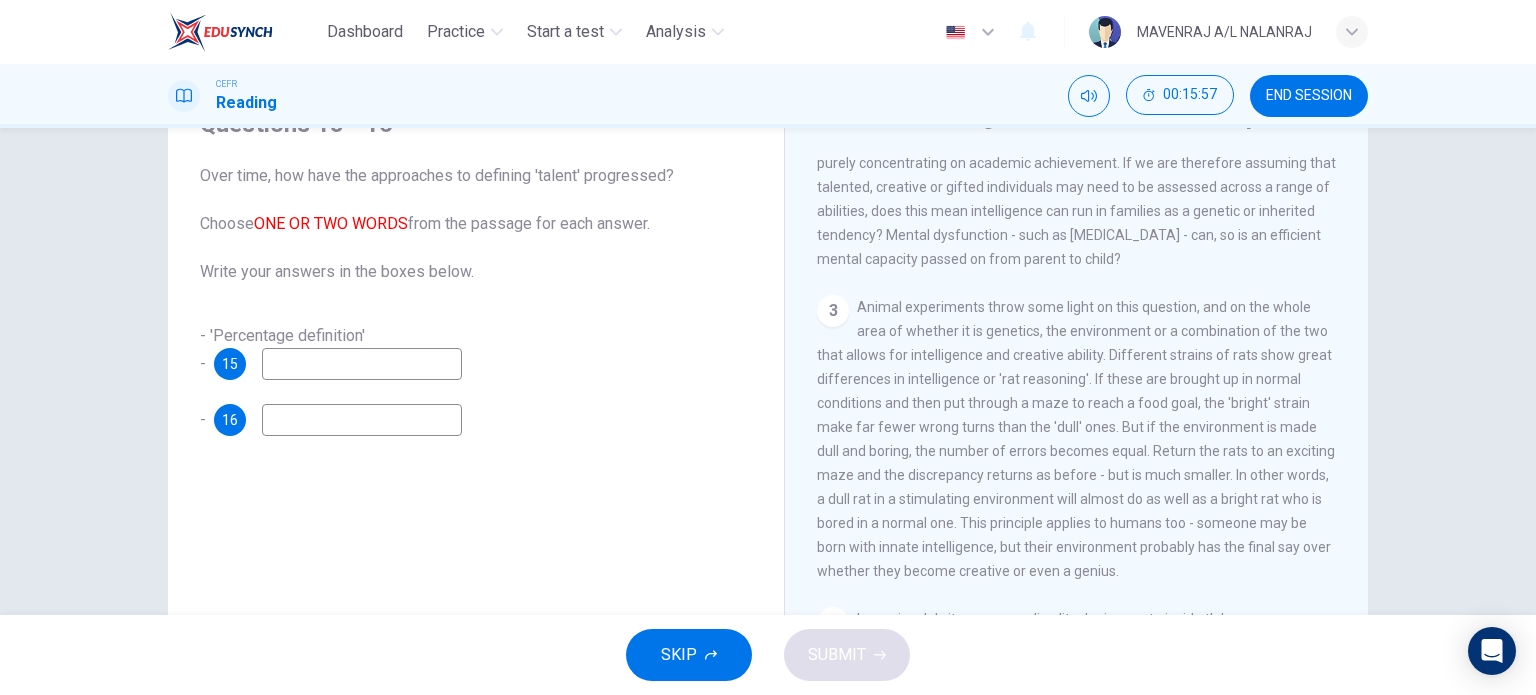 click at bounding box center [362, 364] 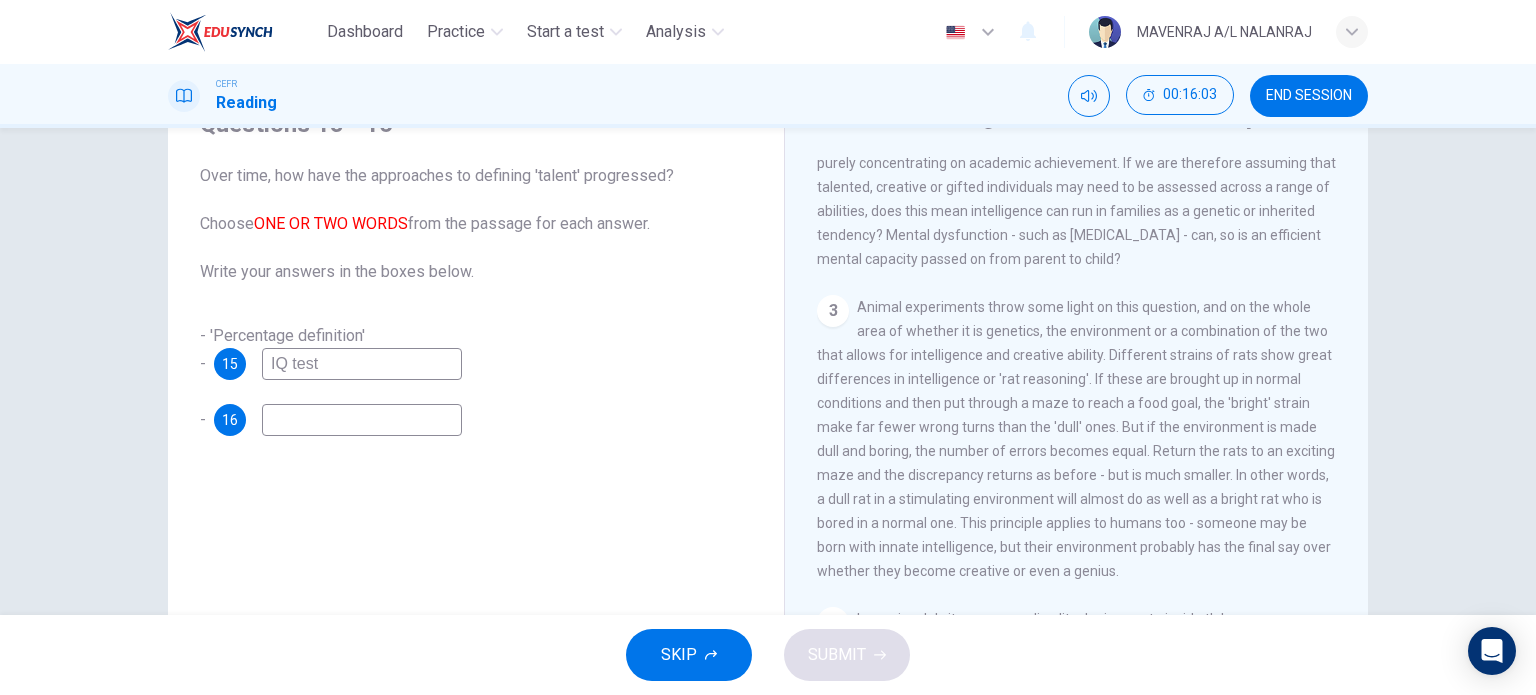 type on "IQ test" 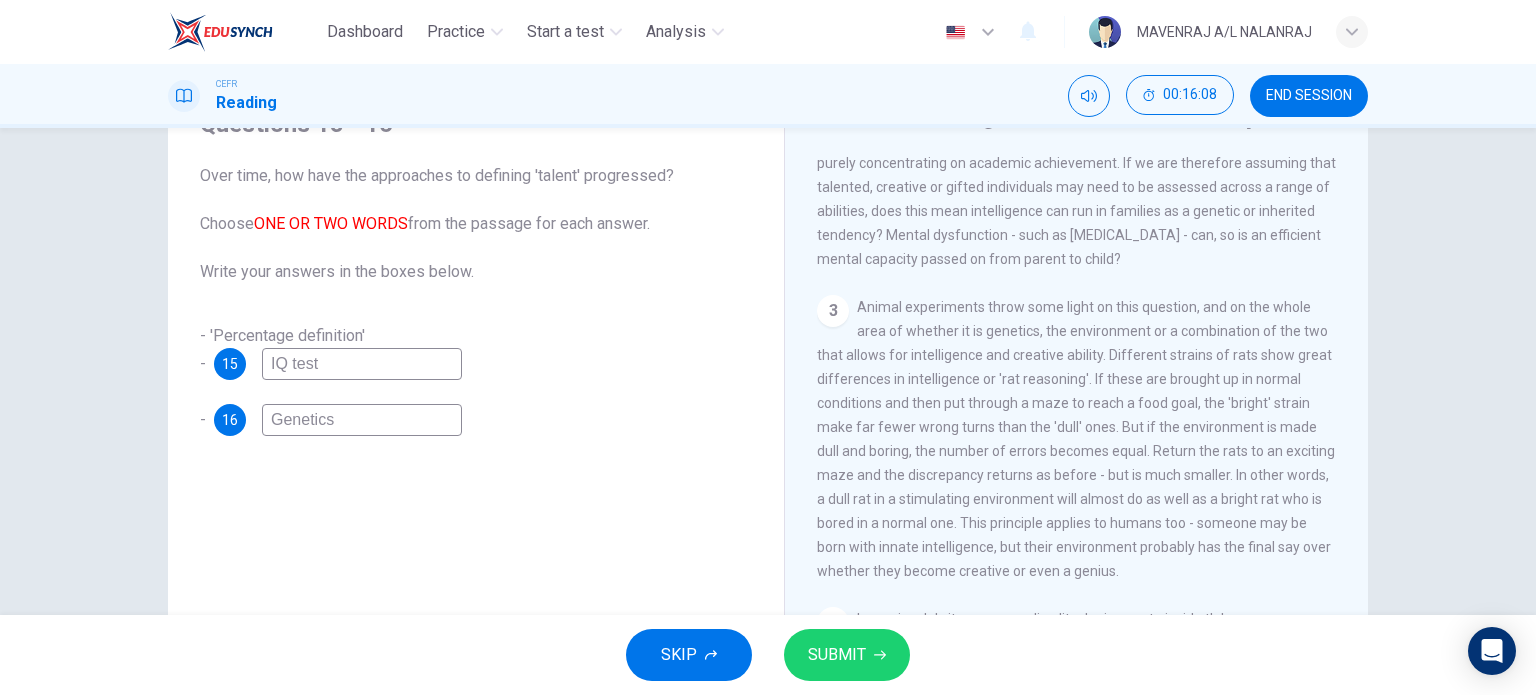 type on "Genetics" 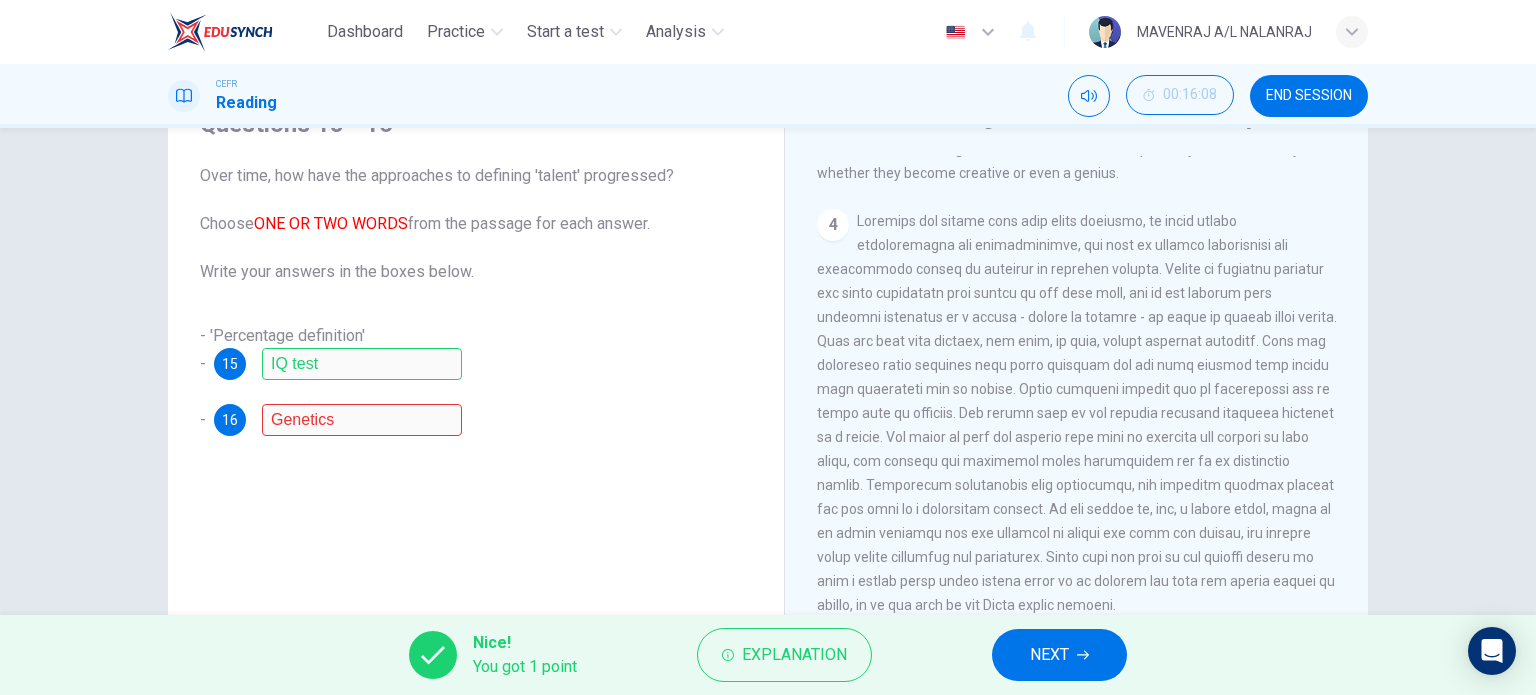 scroll, scrollTop: 1214, scrollLeft: 0, axis: vertical 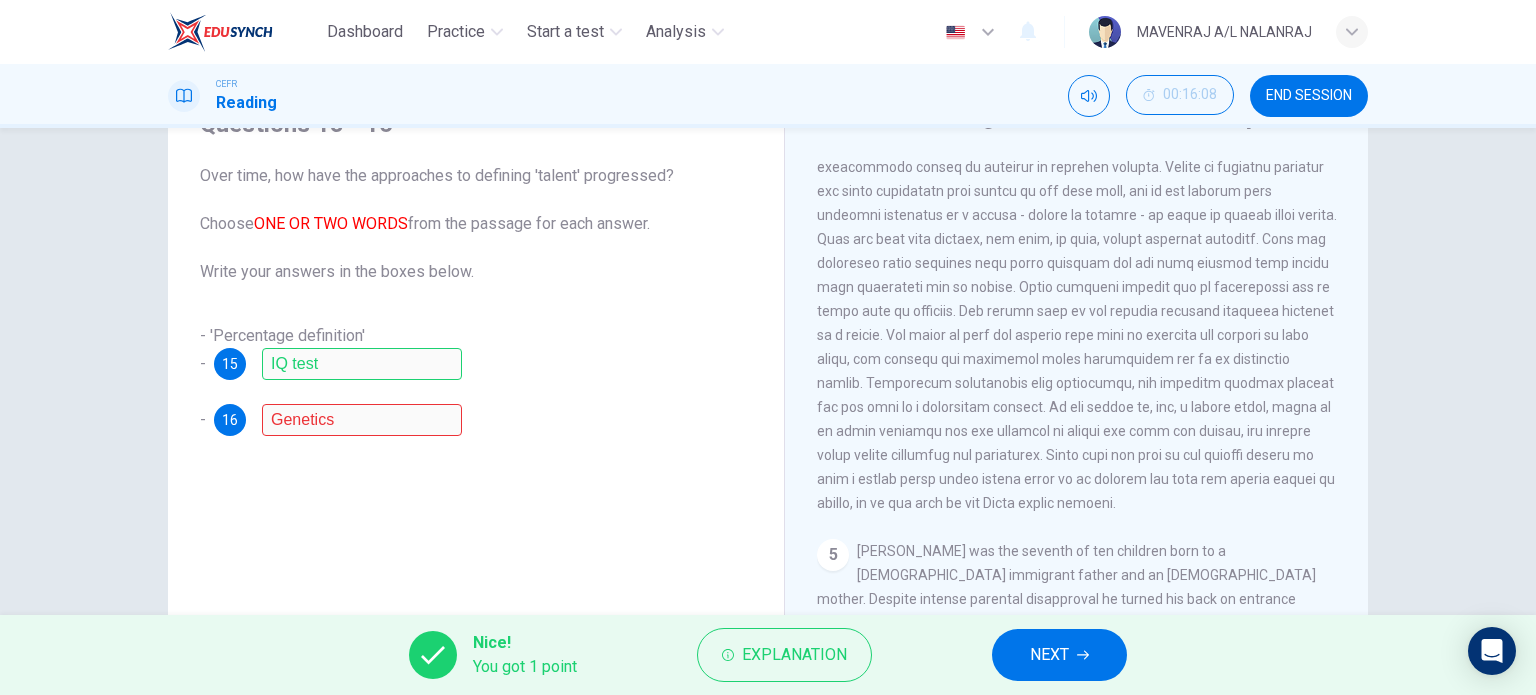 click on "NEXT" at bounding box center [1059, 655] 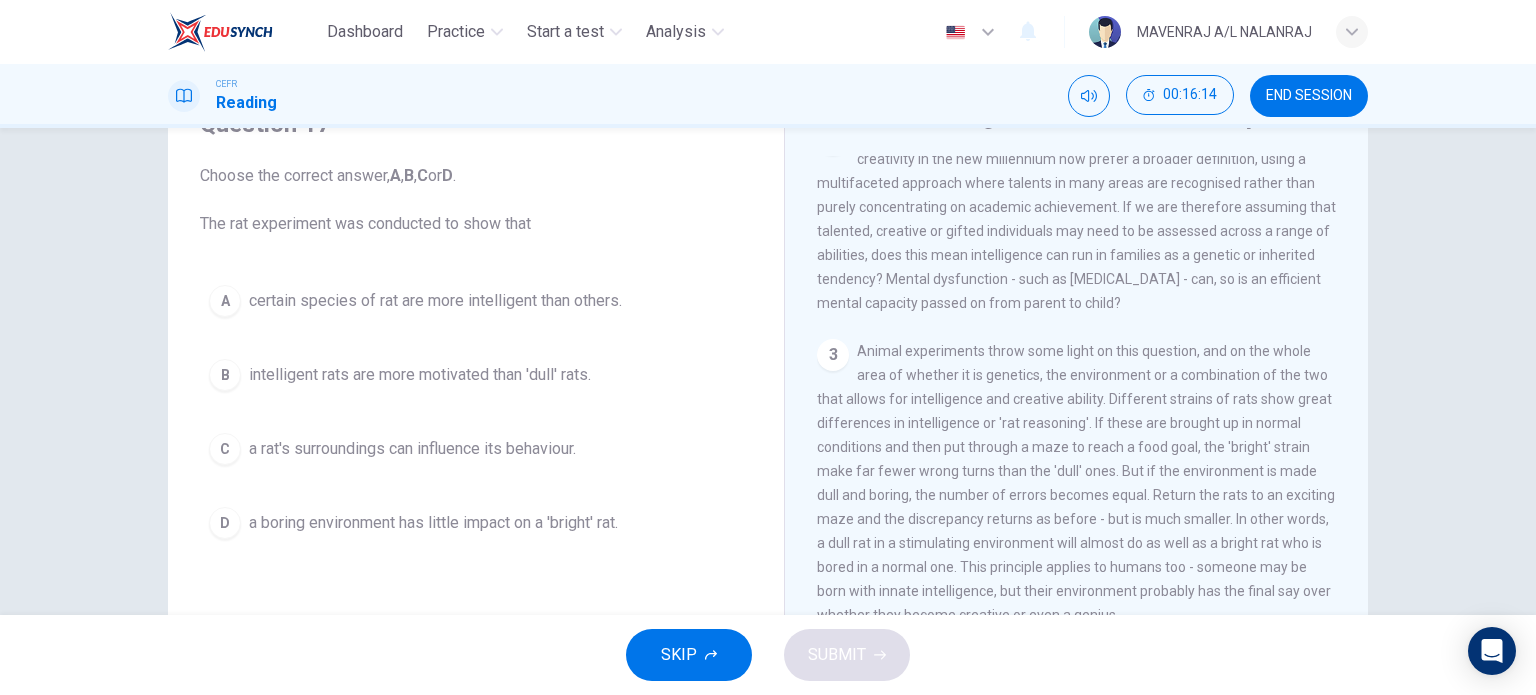 scroll, scrollTop: 700, scrollLeft: 0, axis: vertical 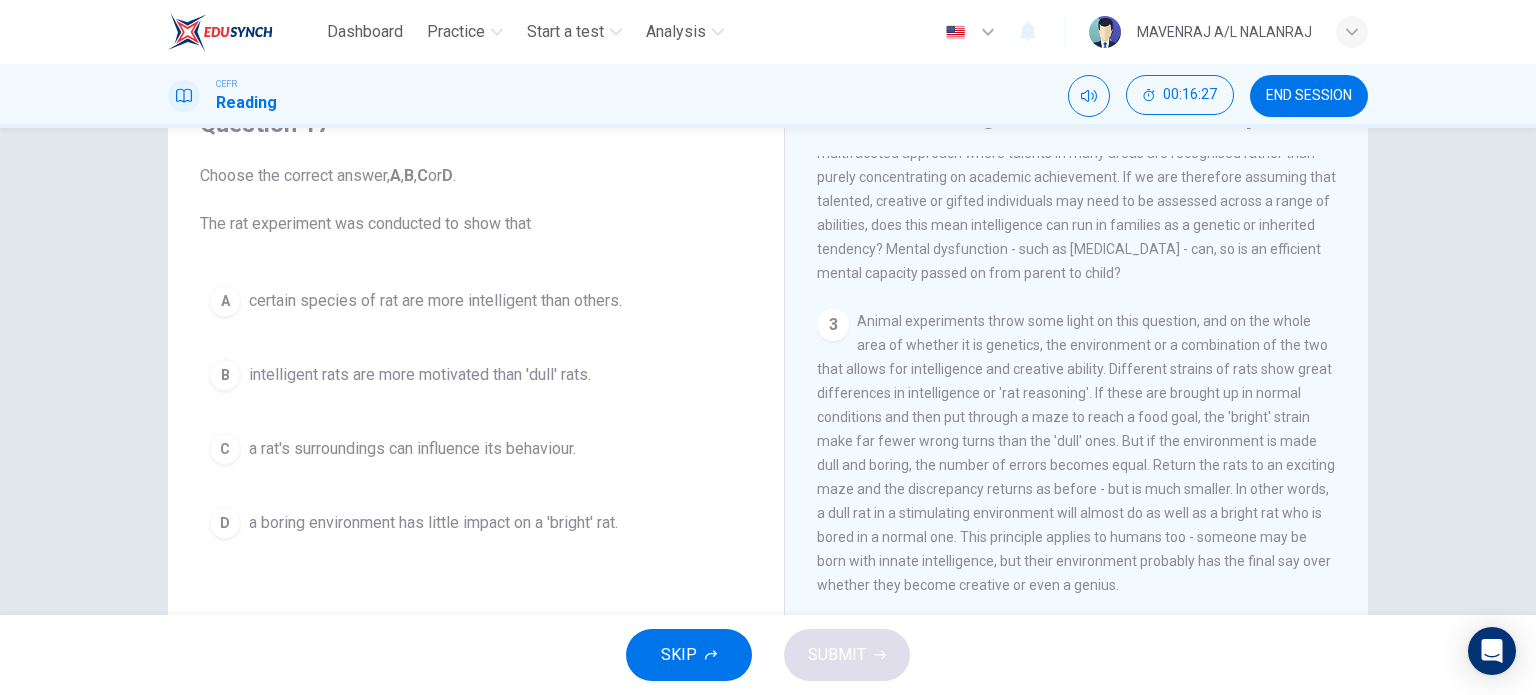 click on "A certain species of rat are more intelligent than others." at bounding box center (476, 301) 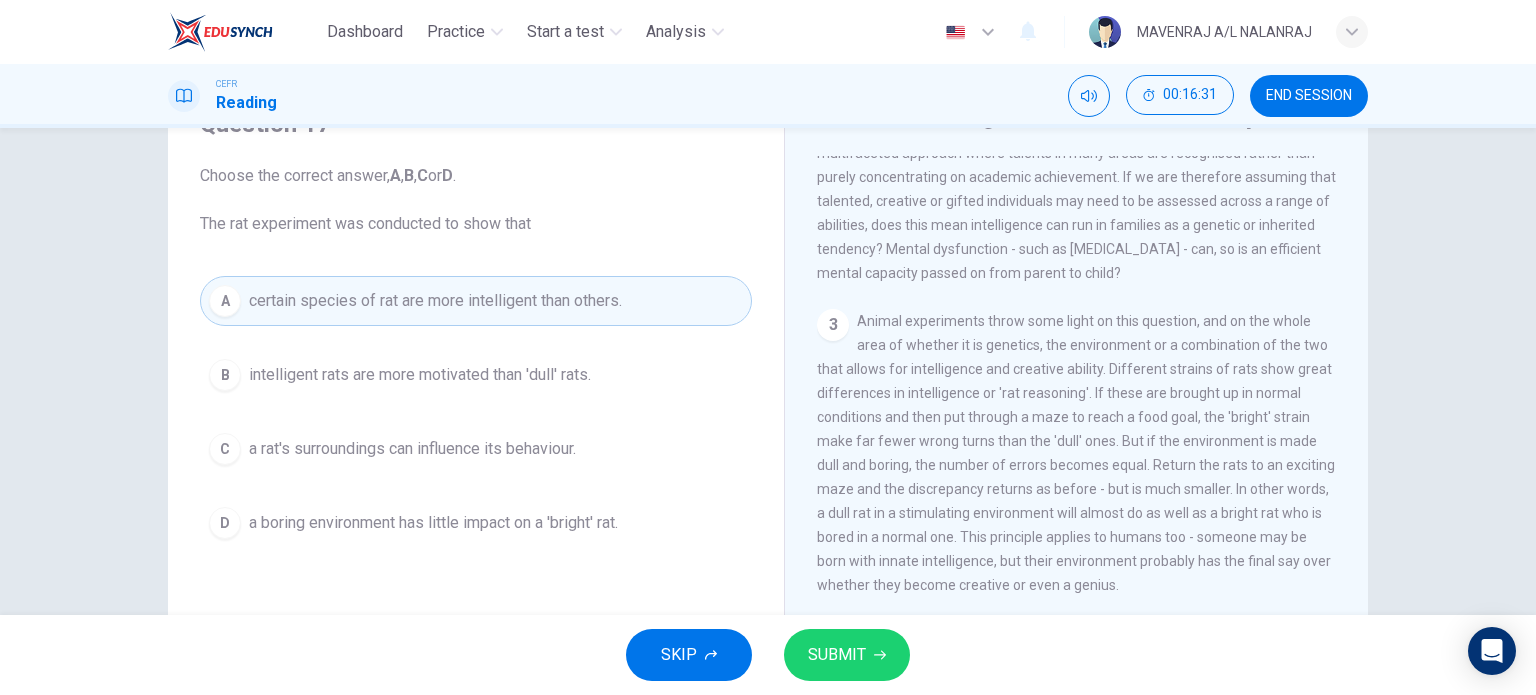 click on "SUBMIT" at bounding box center (847, 655) 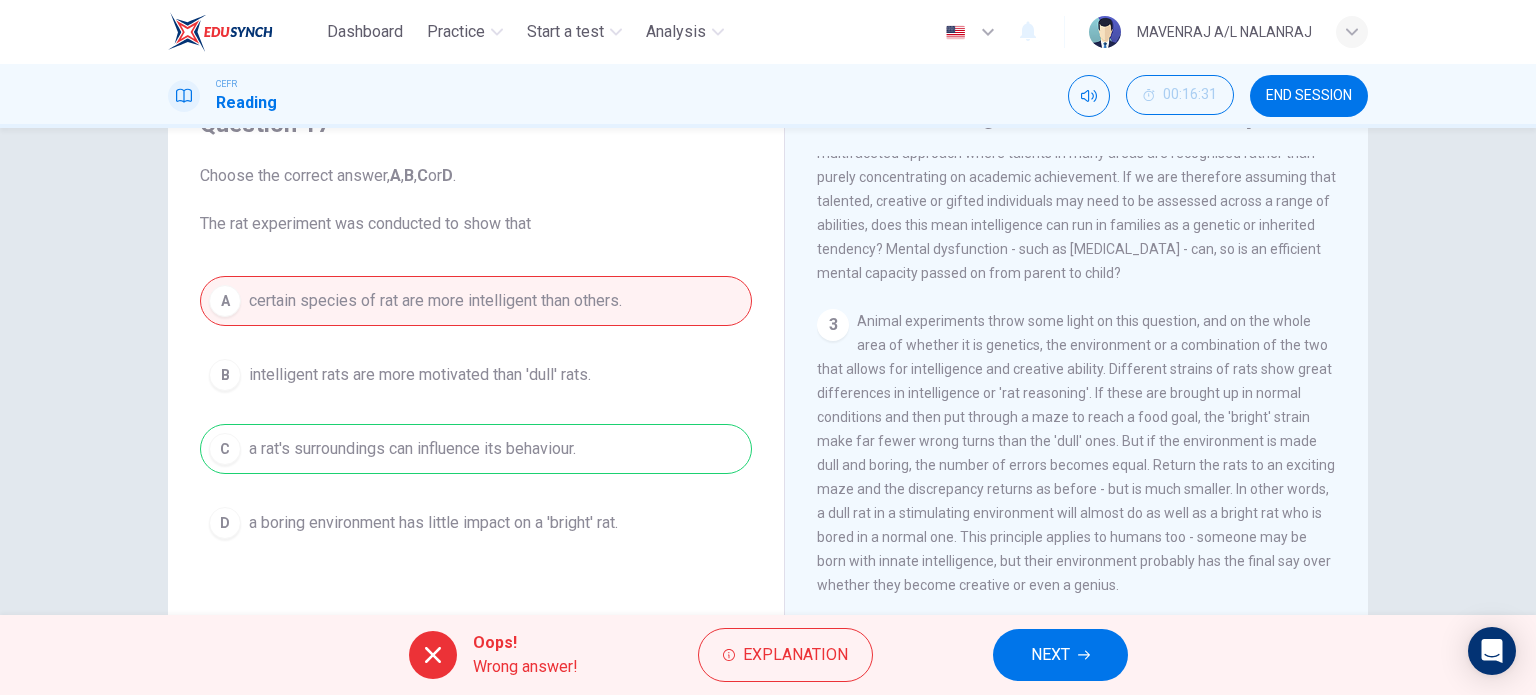click on "NEXT" at bounding box center [1050, 655] 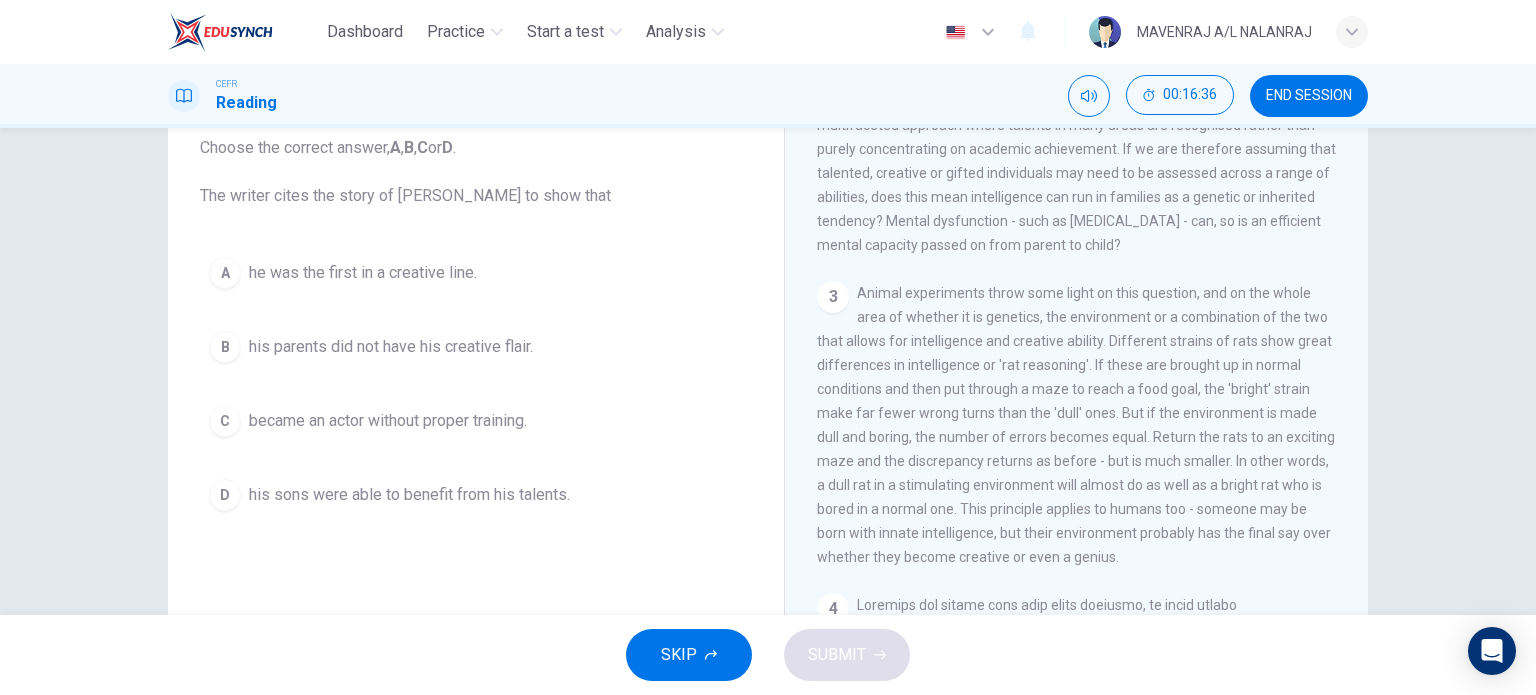 scroll, scrollTop: 100, scrollLeft: 0, axis: vertical 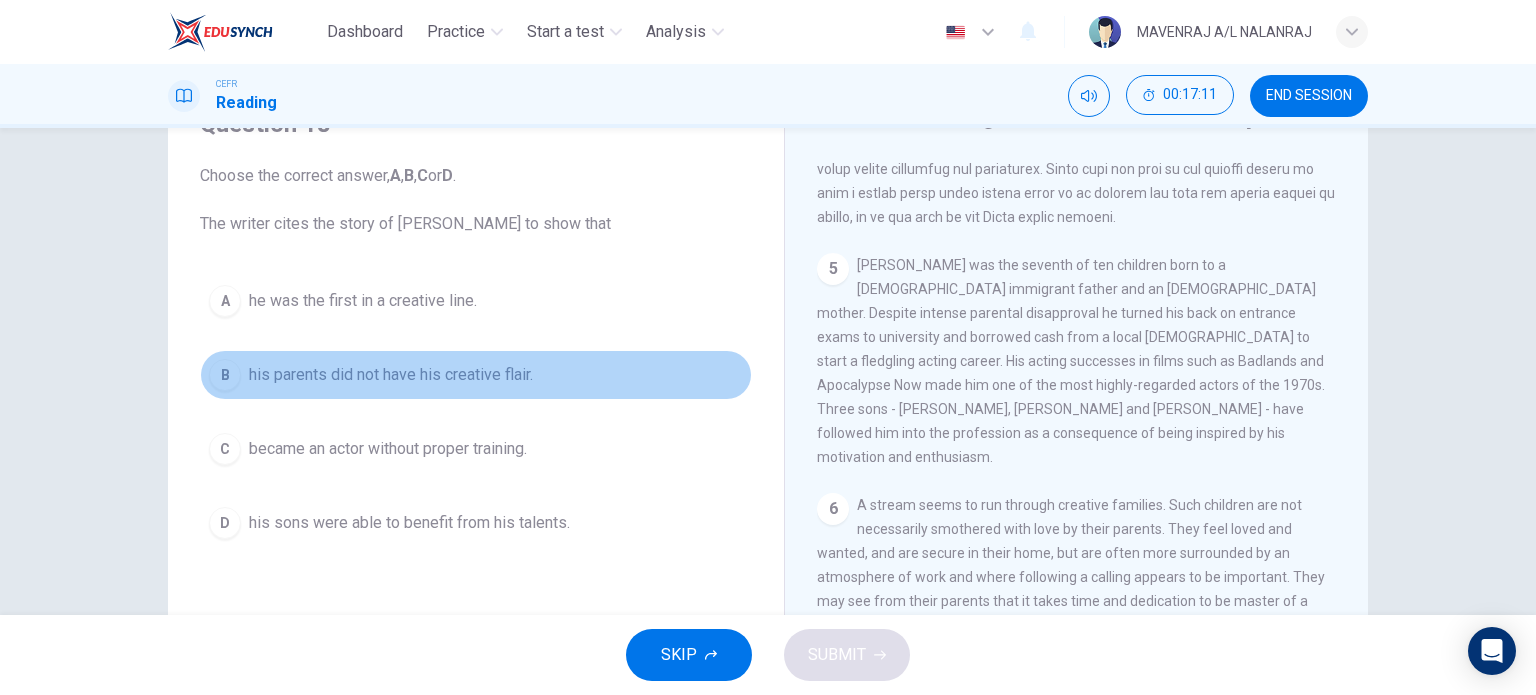 click on "B his parents did not have his creative flair." at bounding box center [476, 375] 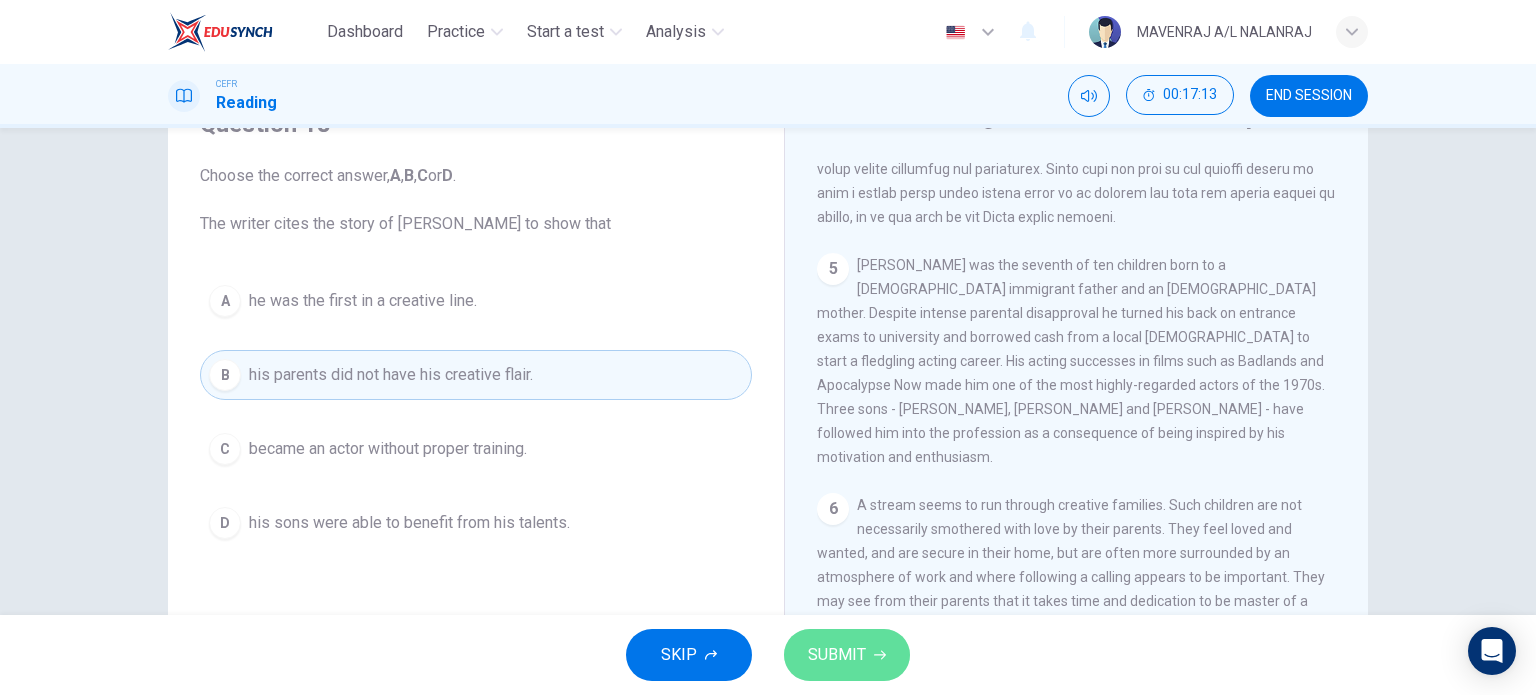 click on "SUBMIT" at bounding box center [837, 655] 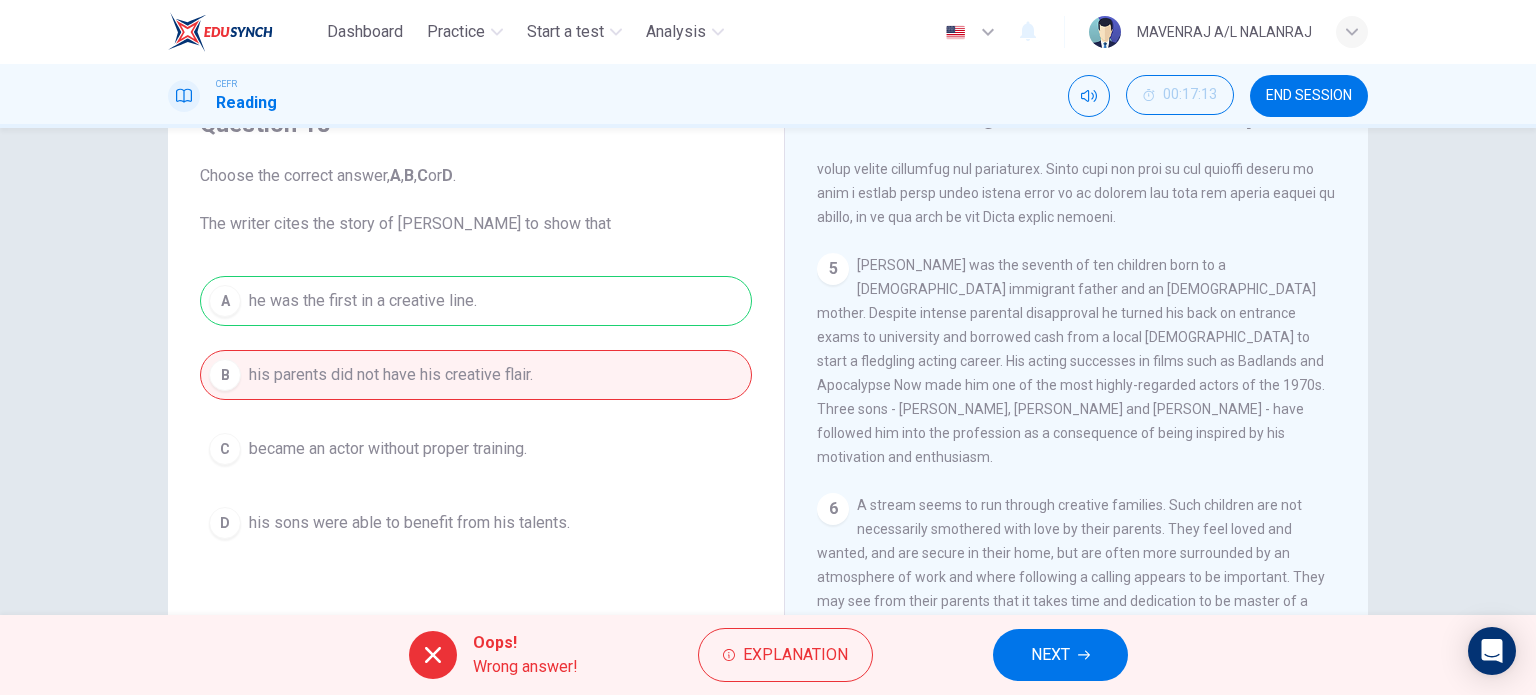 click on "A he was the first in a creative line. B his parents did not have his creative flair. C became an actor without proper training. D his sons were able to benefit from his talents." at bounding box center (476, 412) 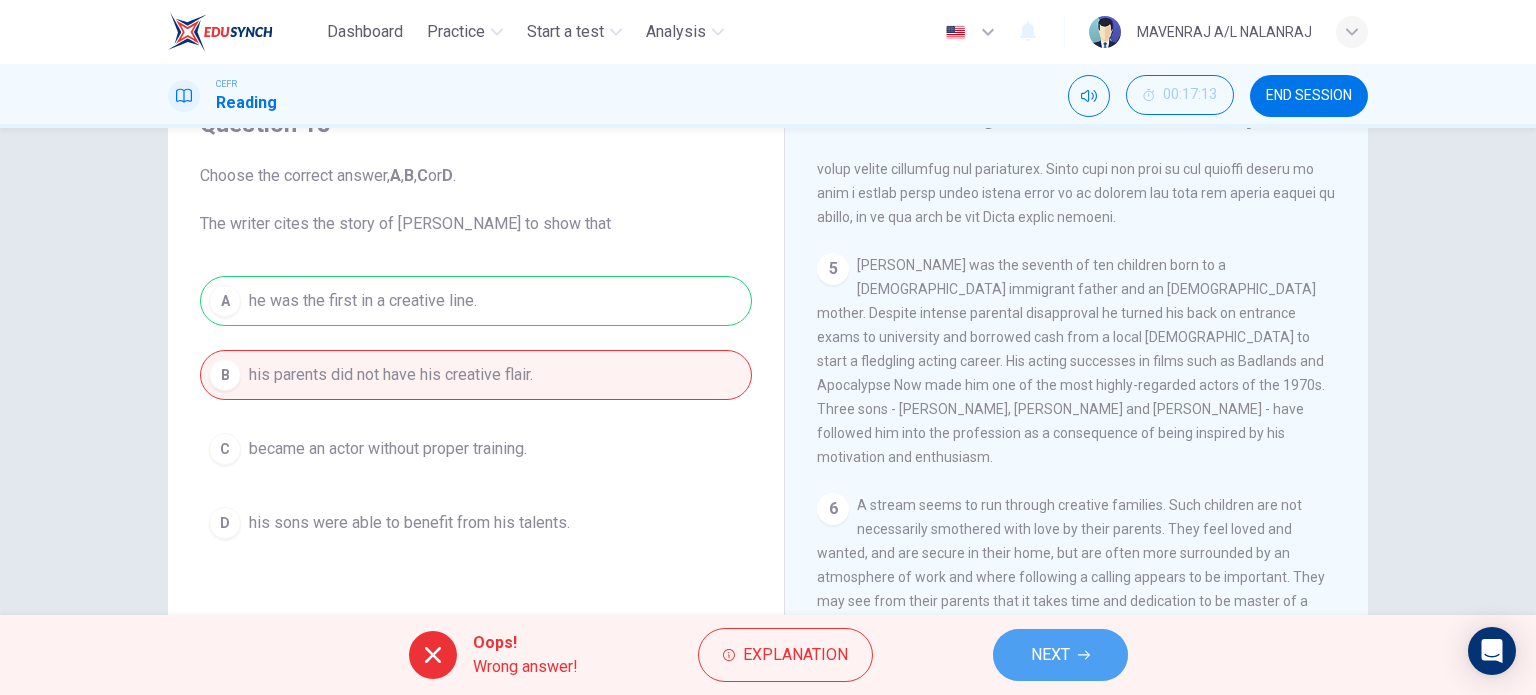click on "NEXT" at bounding box center (1050, 655) 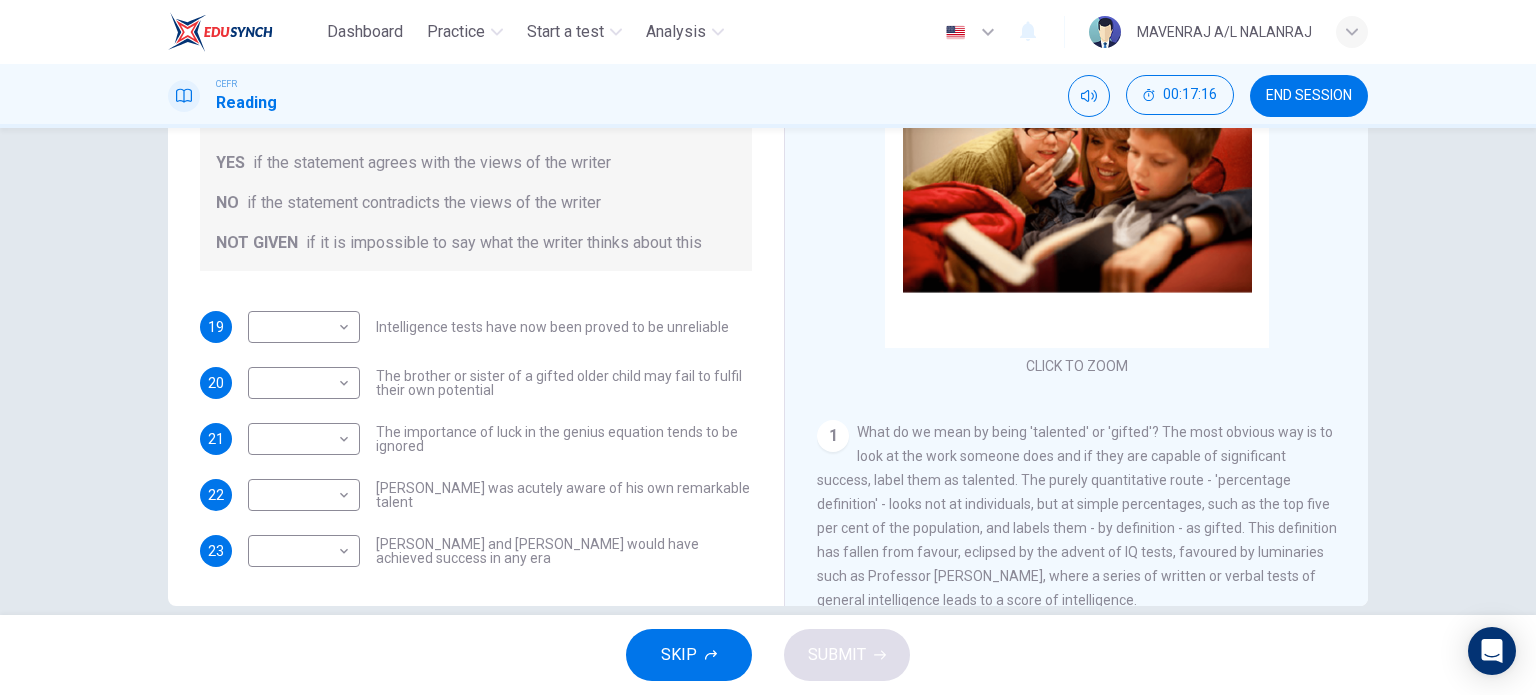 scroll, scrollTop: 288, scrollLeft: 0, axis: vertical 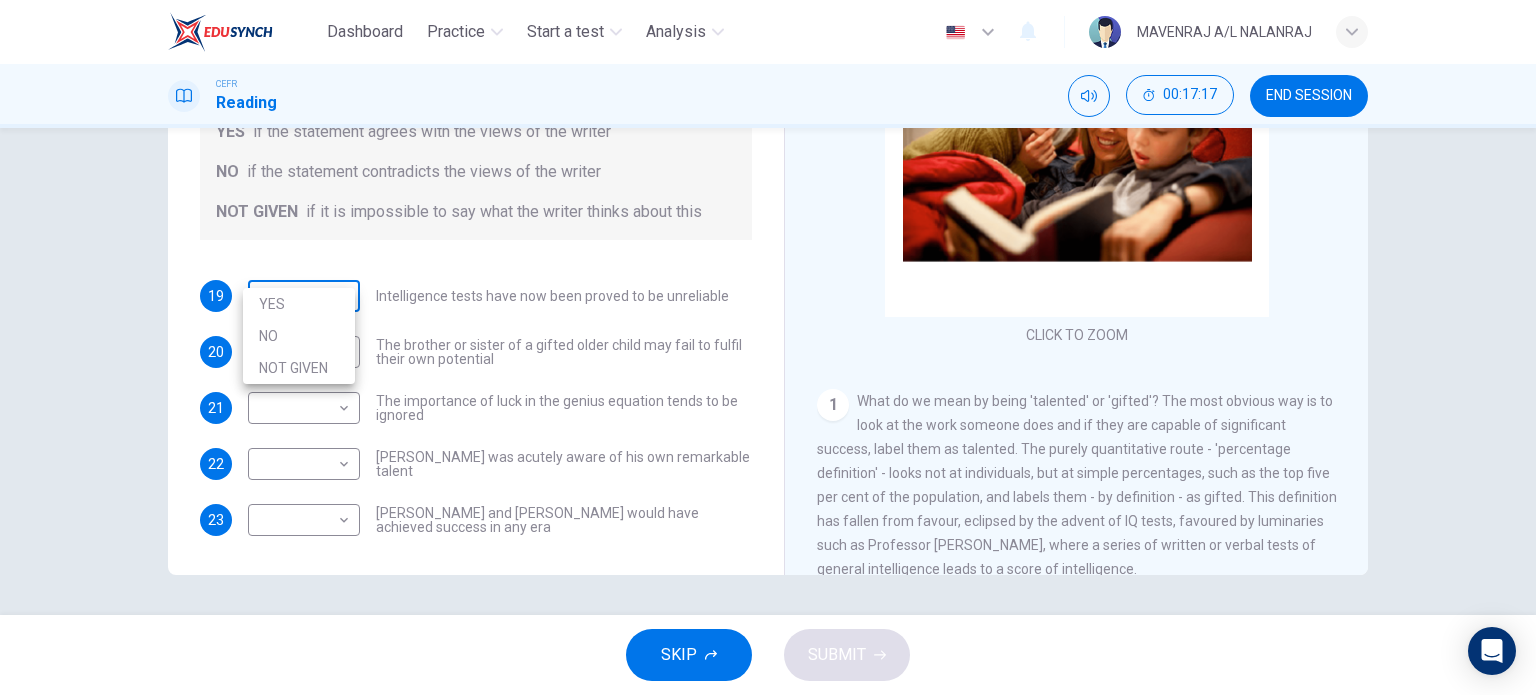 click on "Dashboard Practice Start a test Analysis English en ​ MAVENRAJ A/L NALANRAJ CEFR Reading 00:17:17 END SESSION Questions 19 - 23 Do the following statements agree with the claims of the writer in the Reading Passage?
In the boxes below write YES if the statement agrees with the views of the writer NO if the statement contradicts the views of the writer NOT GIVEN if it is impossible to say what the writer thinks about this 19 ​ ​ Intelligence tests have now been proved to be unreliable 20 ​ ​ The brother or sister of a gifted older child may fail to fulfil their own potential 21 ​ ​ The importance of luck in the genius equation tends to be ignored 22 ​ ​ Mozart was acutely aware of his own remarkable talent 23 ​ ​ Einstein and Gates would have achieved success in any era Nurturing Talent within the Family CLICK TO ZOOM Click to Zoom 1 2 3 4 5 6 7 8 SKIP SUBMIT EduSynch - Online Language Proficiency Testing
Dashboard Practice Start a test Analysis Notifications © Copyright  2025" at bounding box center [768, 347] 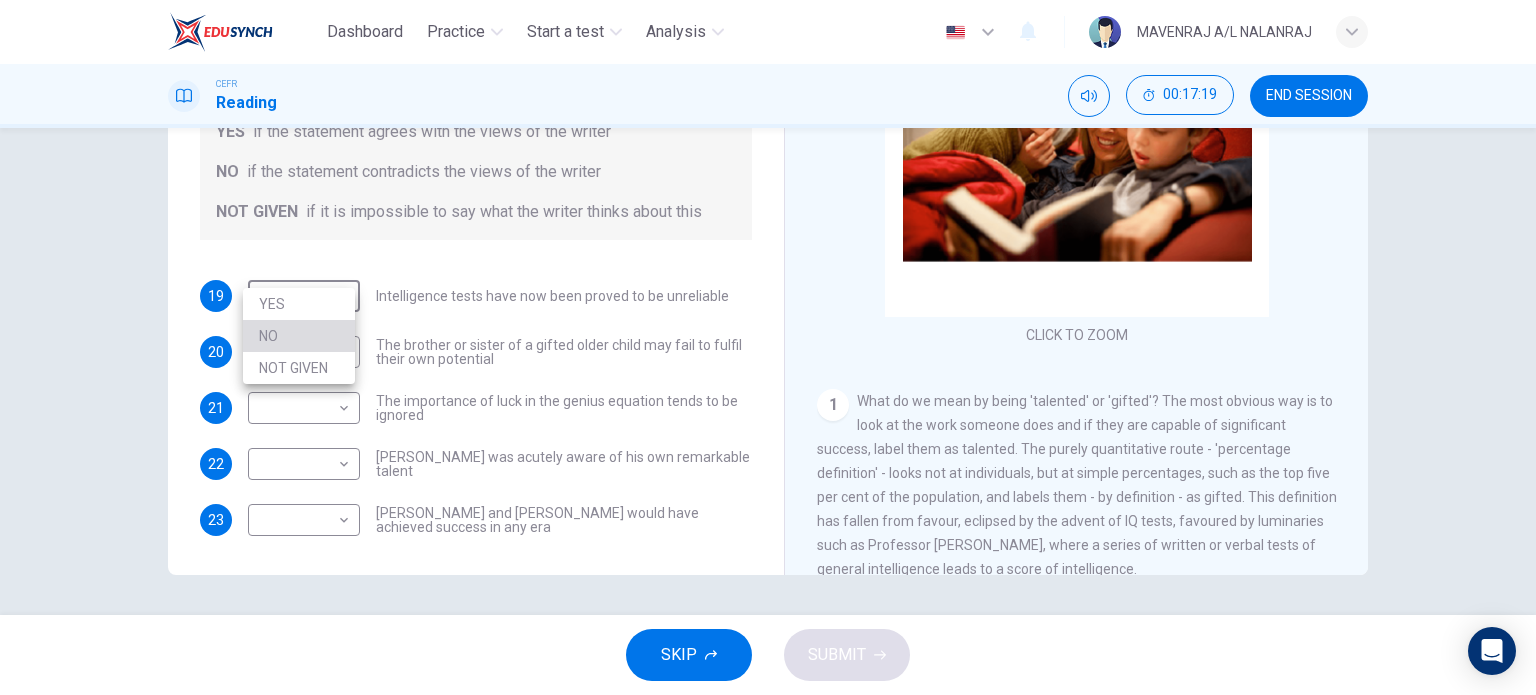 click on "NO" at bounding box center [299, 336] 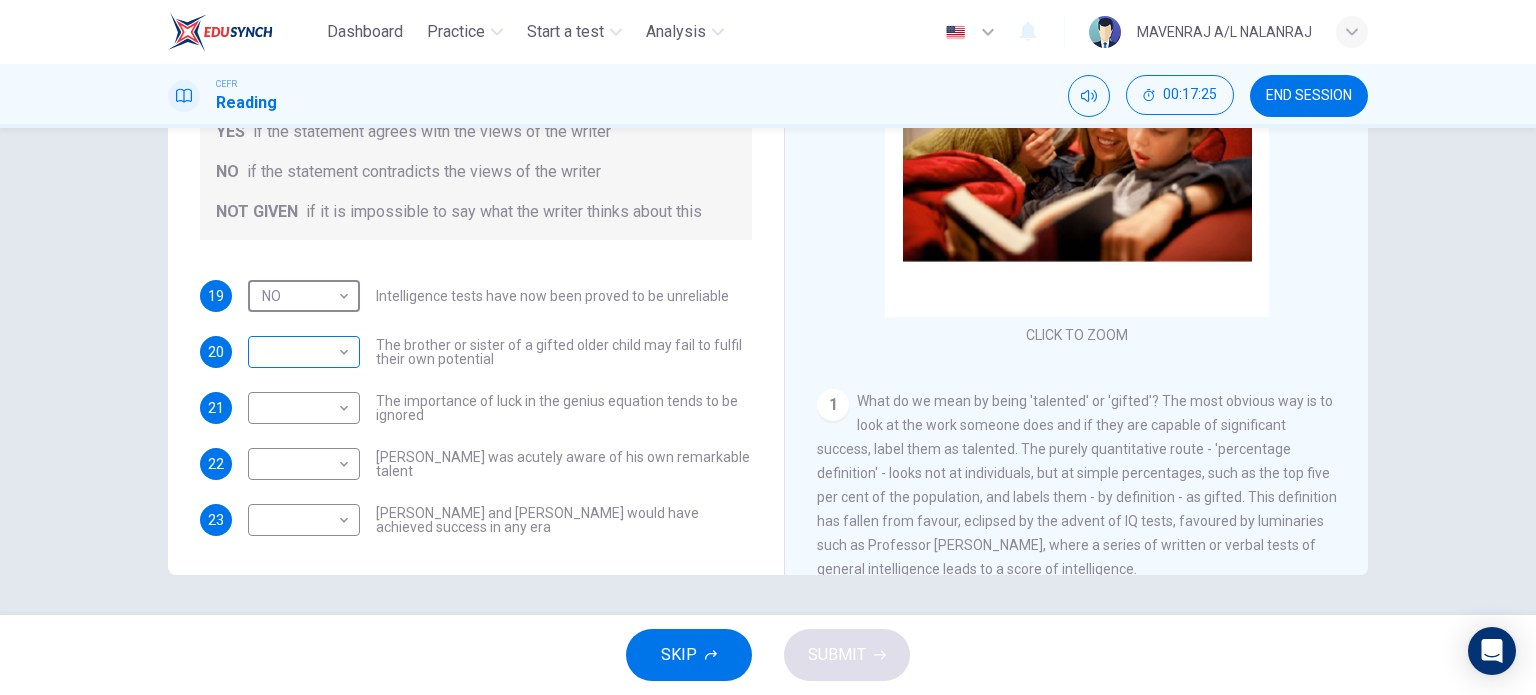 click on "Dashboard Practice Start a test Analysis English en ​ MAVENRAJ A/L NALANRAJ CEFR Reading 00:17:25 END SESSION Questions 19 - 23 Do the following statements agree with the claims of the writer in the Reading Passage?
In the boxes below write YES if the statement agrees with the views of the writer NO if the statement contradicts the views of the writer NOT GIVEN if it is impossible to say what the writer thinks about this 19 NO NO ​ Intelligence tests have now been proved to be unreliable 20 ​ ​ The brother or sister of a gifted older child may fail to fulfil their own potential 21 ​ ​ The importance of luck in the genius equation tends to be ignored 22 ​ ​ Mozart was acutely aware of his own remarkable talent 23 ​ ​ Einstein and Gates would have achieved success in any era Nurturing Talent within the Family CLICK TO ZOOM Click to Zoom 1 2 3 4 5 6 7 8 SKIP SUBMIT EduSynch - Online Language Proficiency Testing
Dashboard Practice Start a test Analysis Notifications © Copyright  2025" at bounding box center (768, 347) 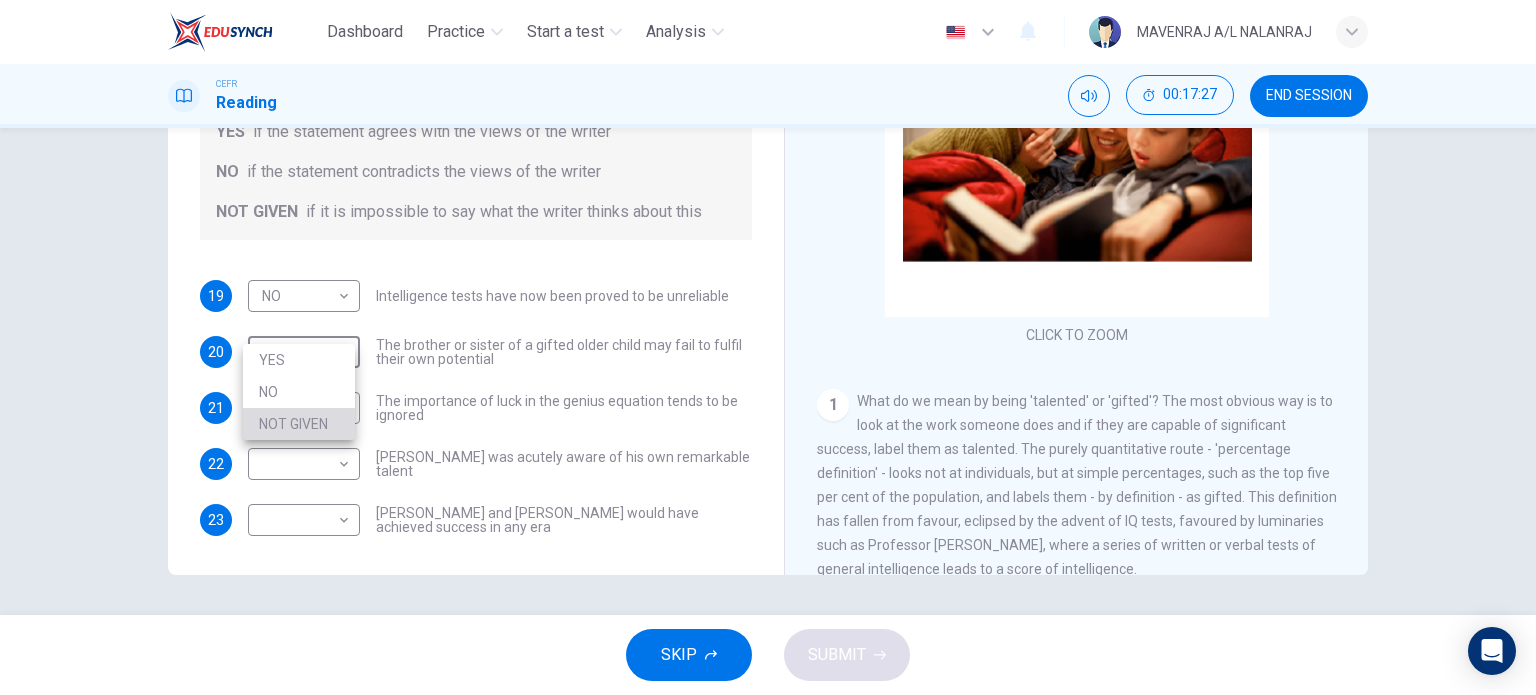 click on "NOT GIVEN" at bounding box center [299, 424] 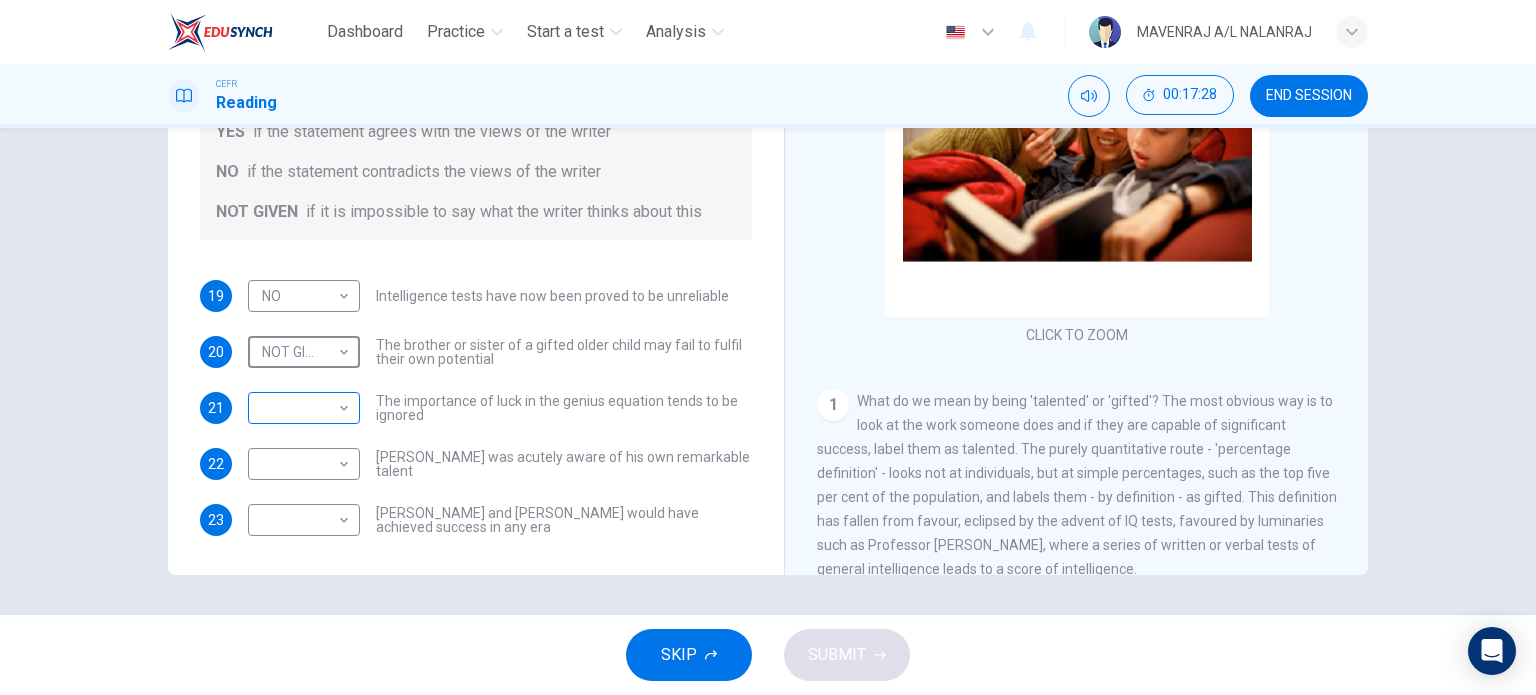 click on "Dashboard Practice Start a test Analysis English en ​ MAVENRAJ A/L NALANRAJ CEFR Reading 00:17:28 END SESSION Questions 19 - 23 Do the following statements agree with the claims of the writer in the Reading Passage?
In the boxes below write YES if the statement agrees with the views of the writer NO if the statement contradicts the views of the writer NOT GIVEN if it is impossible to say what the writer thinks about this 19 NO NO ​ Intelligence tests have now been proved to be unreliable 20 NOT GIVEN NOT GIVEN ​ The brother or sister of a gifted older child may fail to fulfil their own potential 21 ​ ​ The importance of luck in the genius equation tends to be ignored 22 ​ ​ Mozart was acutely aware of his own remarkable talent 23 ​ ​ Einstein and Gates would have achieved success in any era Nurturing Talent within the Family CLICK TO ZOOM Click to Zoom 1 2 3 4 5 6 7 8 SKIP SUBMIT EduSynch - Online Language Proficiency Testing
Dashboard Practice Start a test Analysis Notifications" at bounding box center (768, 347) 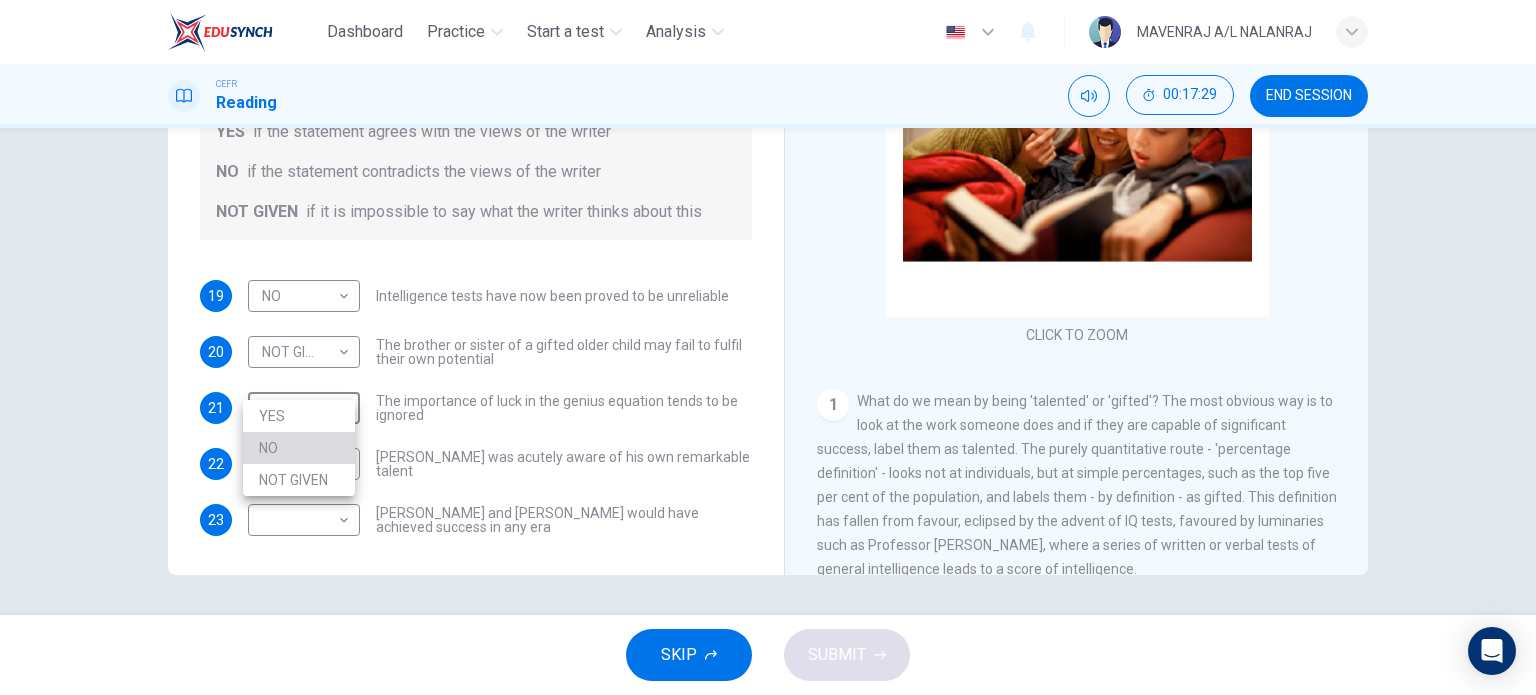 click on "NO" at bounding box center (299, 448) 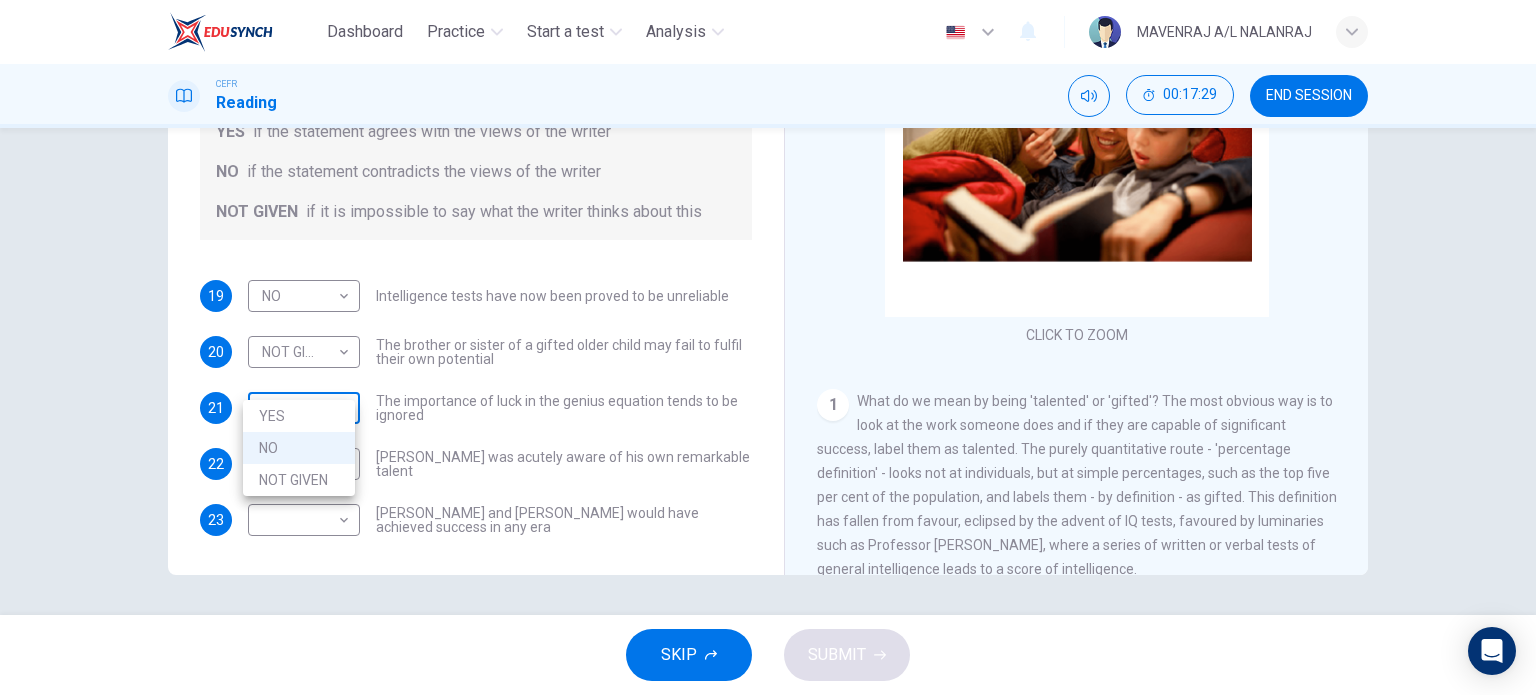 click on "Dashboard Practice Start a test Analysis English en ​ MAVENRAJ A/L NALANRAJ CEFR Reading 00:17:29 END SESSION Questions 19 - 23 Do the following statements agree with the claims of the writer in the Reading Passage?
In the boxes below write YES if the statement agrees with the views of the writer NO if the statement contradicts the views of the writer NOT GIVEN if it is impossible to say what the writer thinks about this 19 NO NO ​ Intelligence tests have now been proved to be unreliable 20 NOT GIVEN NOT GIVEN ​ The brother or sister of a gifted older child may fail to fulfil their own potential 21 NO NO ​ The importance of luck in the genius equation tends to be ignored 22 ​ ​ Mozart was acutely aware of his own remarkable talent 23 ​ ​ Einstein and Gates would have achieved success in any era Nurturing Talent within the Family CLICK TO ZOOM Click to Zoom 1 2 3 4 5 6 7 8 SKIP SUBMIT EduSynch - Online Language Proficiency Testing
Dashboard Practice Start a test Analysis Notifications" at bounding box center (768, 347) 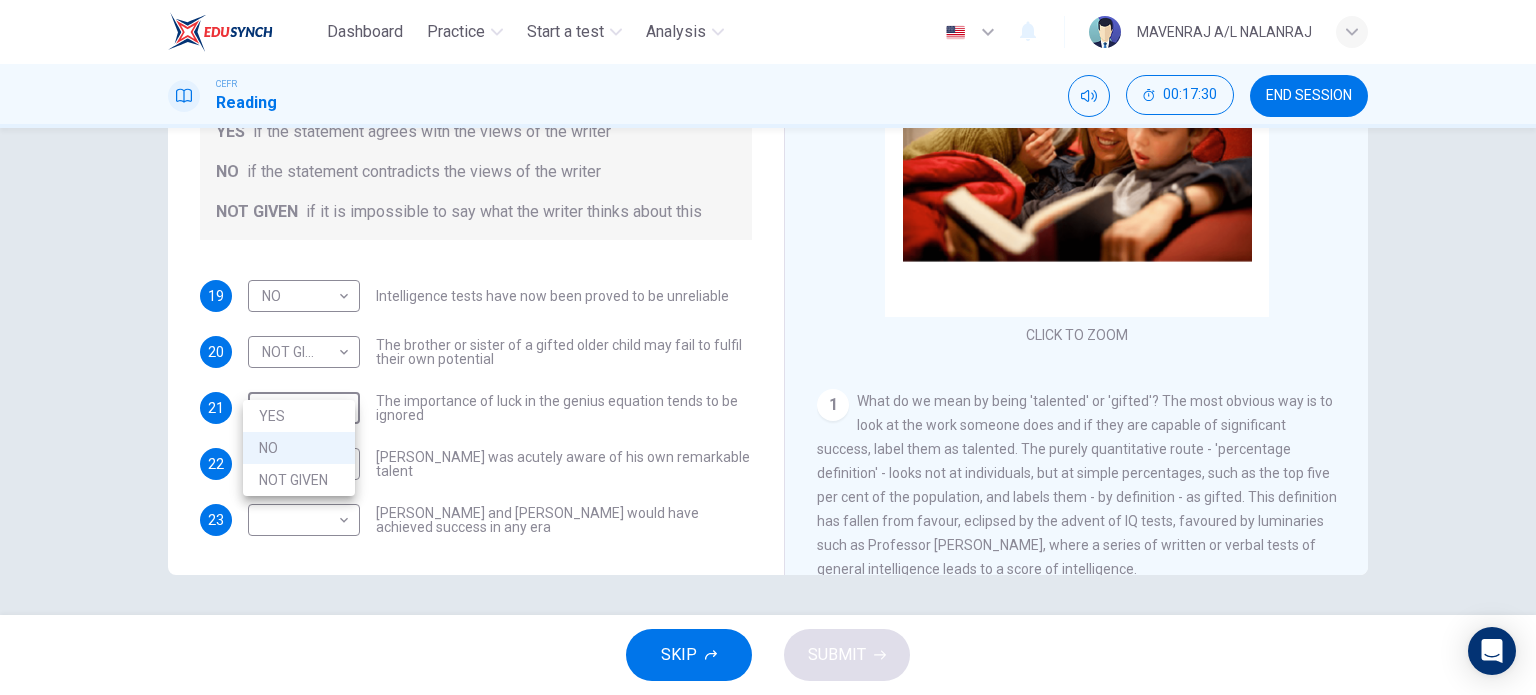 click on "YES" at bounding box center [299, 416] 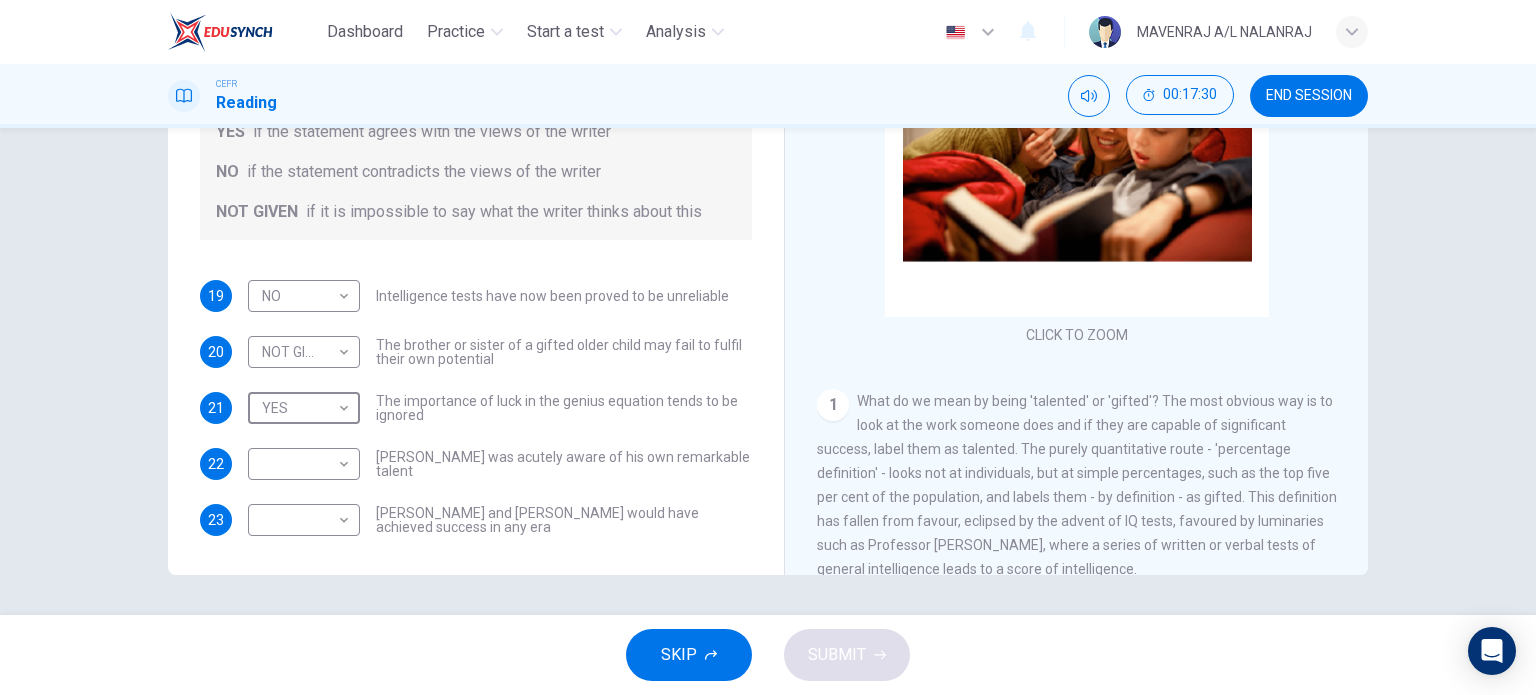 click on "Dashboard Practice Start a test Analysis English en ​ MAVENRAJ A/L NALANRAJ CEFR Reading 00:17:30 END SESSION Questions 19 - 23 Do the following statements agree with the claims of the writer in the Reading Passage?
In the boxes below write YES if the statement agrees with the views of the writer NO if the statement contradicts the views of the writer NOT GIVEN if it is impossible to say what the writer thinks about this 19 NO NO ​ Intelligence tests have now been proved to be unreliable 20 NOT GIVEN NOT GIVEN ​ The brother or sister of a gifted older child may fail to fulfil their own potential 21 YES YES ​ The importance of luck in the genius equation tends to be ignored 22 ​ ​ Mozart was acutely aware of his own remarkable talent 23 ​ ​ Einstein and Gates would have achieved success in any era Nurturing Talent within the Family CLICK TO ZOOM Click to Zoom 1 2 3 4 5 6 7 8 SKIP SUBMIT EduSynch - Online Language Proficiency Testing
Dashboard Practice Start a test Analysis 2025 YES NO" at bounding box center (768, 347) 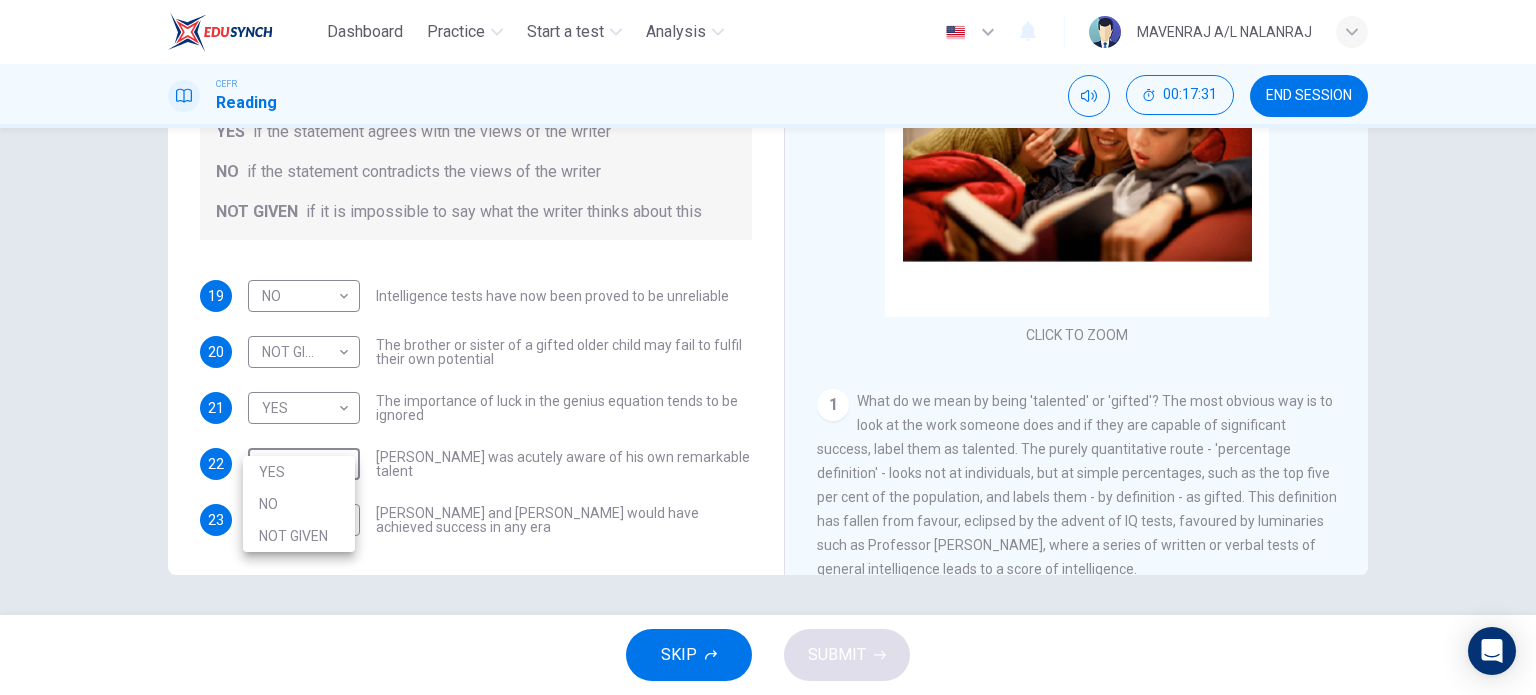 click on "NO" at bounding box center (299, 504) 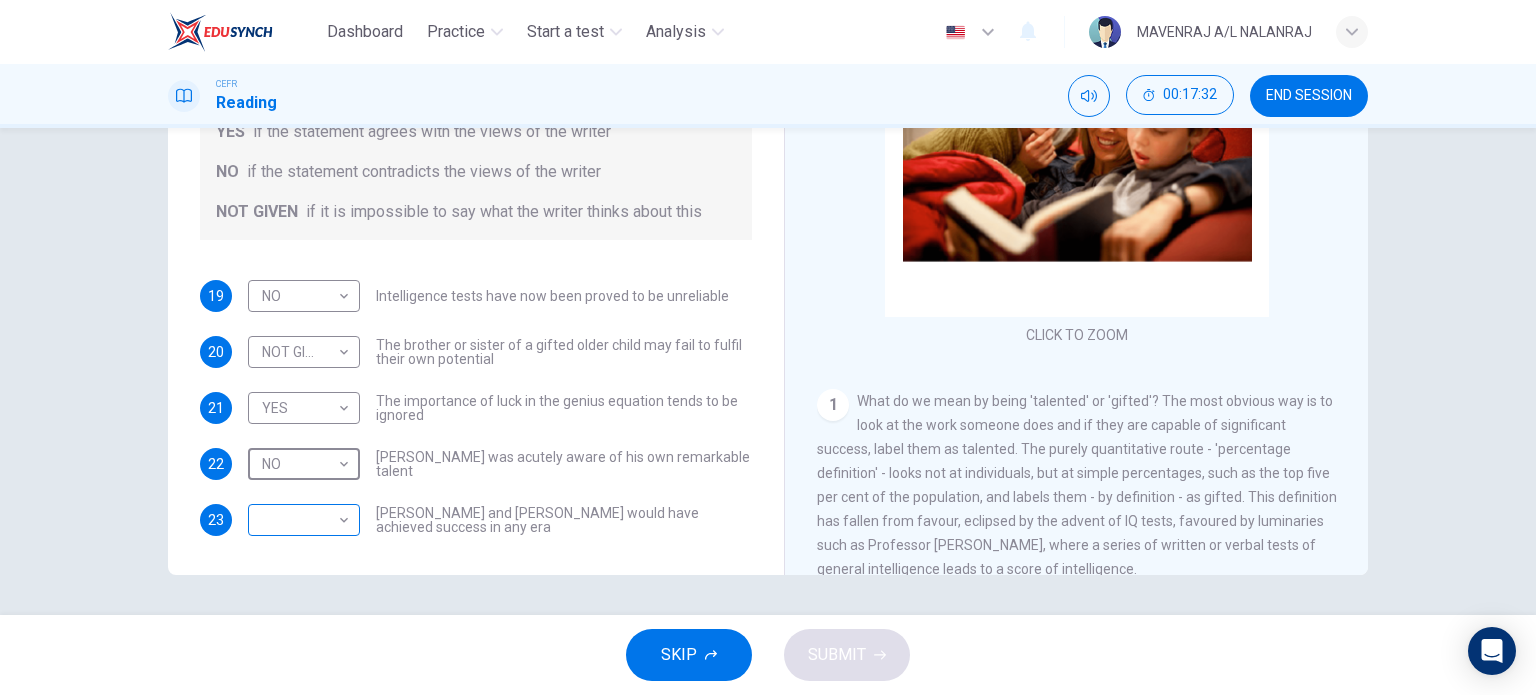click on "Dashboard Practice Start a test Analysis English en ​ MAVENRAJ A/L NALANRAJ CEFR Reading 00:17:32 END SESSION Questions 19 - 23 Do the following statements agree with the claims of the writer in the Reading Passage?
In the boxes below write YES if the statement agrees with the views of the writer NO if the statement contradicts the views of the writer NOT GIVEN if it is impossible to say what the writer thinks about this 19 NO NO ​ Intelligence tests have now been proved to be unreliable 20 NOT GIVEN NOT GIVEN ​ The brother or sister of a gifted older child may fail to fulfil their own potential 21 YES YES ​ The importance of luck in the genius equation tends to be ignored 22 NO NO ​ Mozart was acutely aware of his own remarkable talent 23 ​ ​ Einstein and Gates would have achieved success in any era Nurturing Talent within the Family CLICK TO ZOOM Click to Zoom 1 2 3 4 5 6 7 8 SKIP SUBMIT EduSynch - Online Language Proficiency Testing
Dashboard Practice Start a test Analysis 2025" at bounding box center (768, 347) 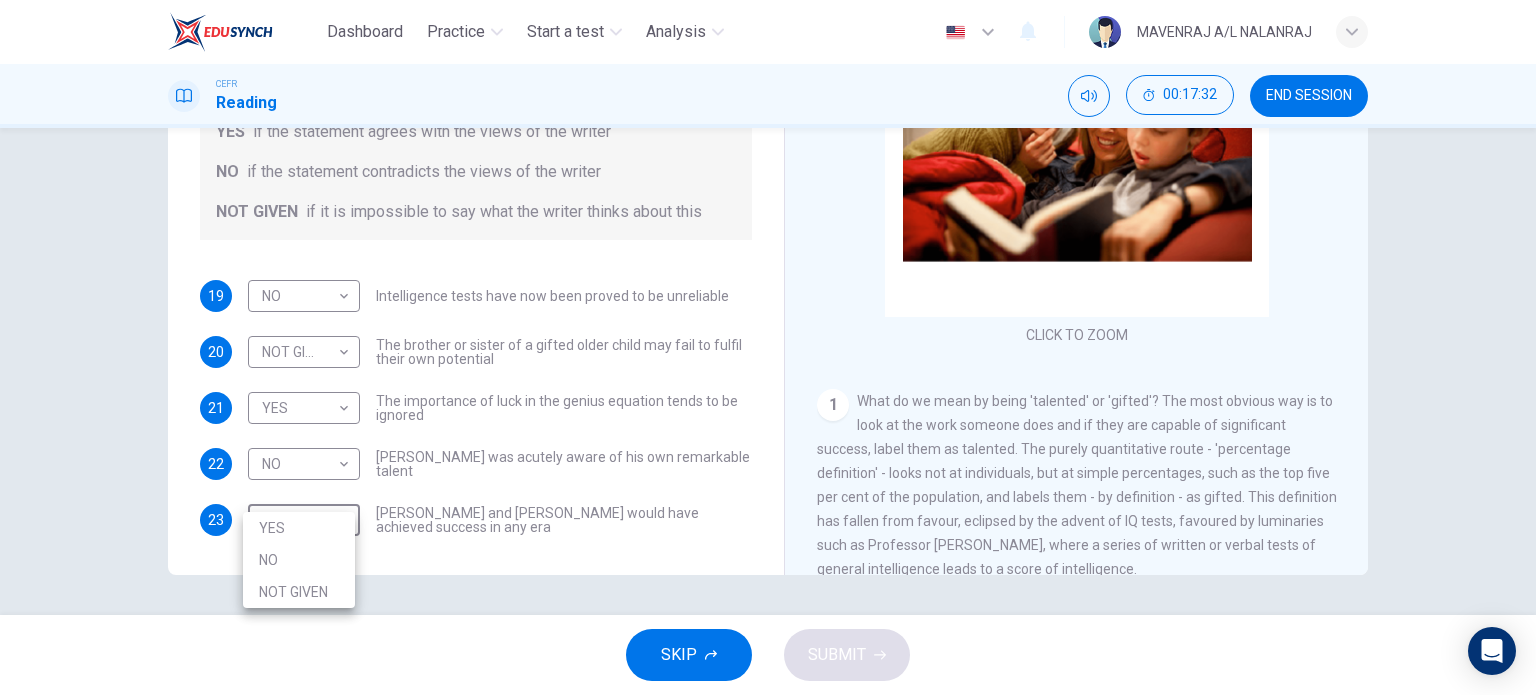 click on "YES" at bounding box center [299, 528] 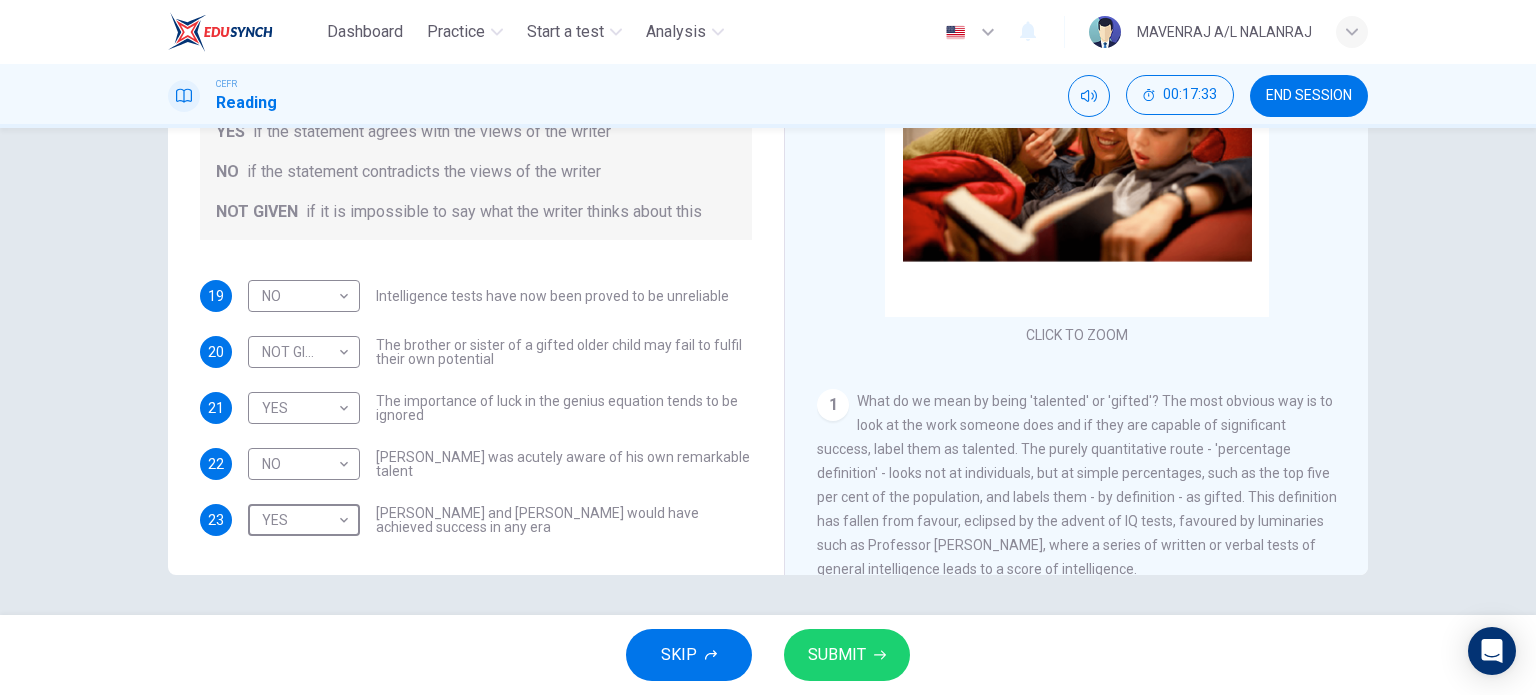 click on "SUBMIT" at bounding box center (837, 655) 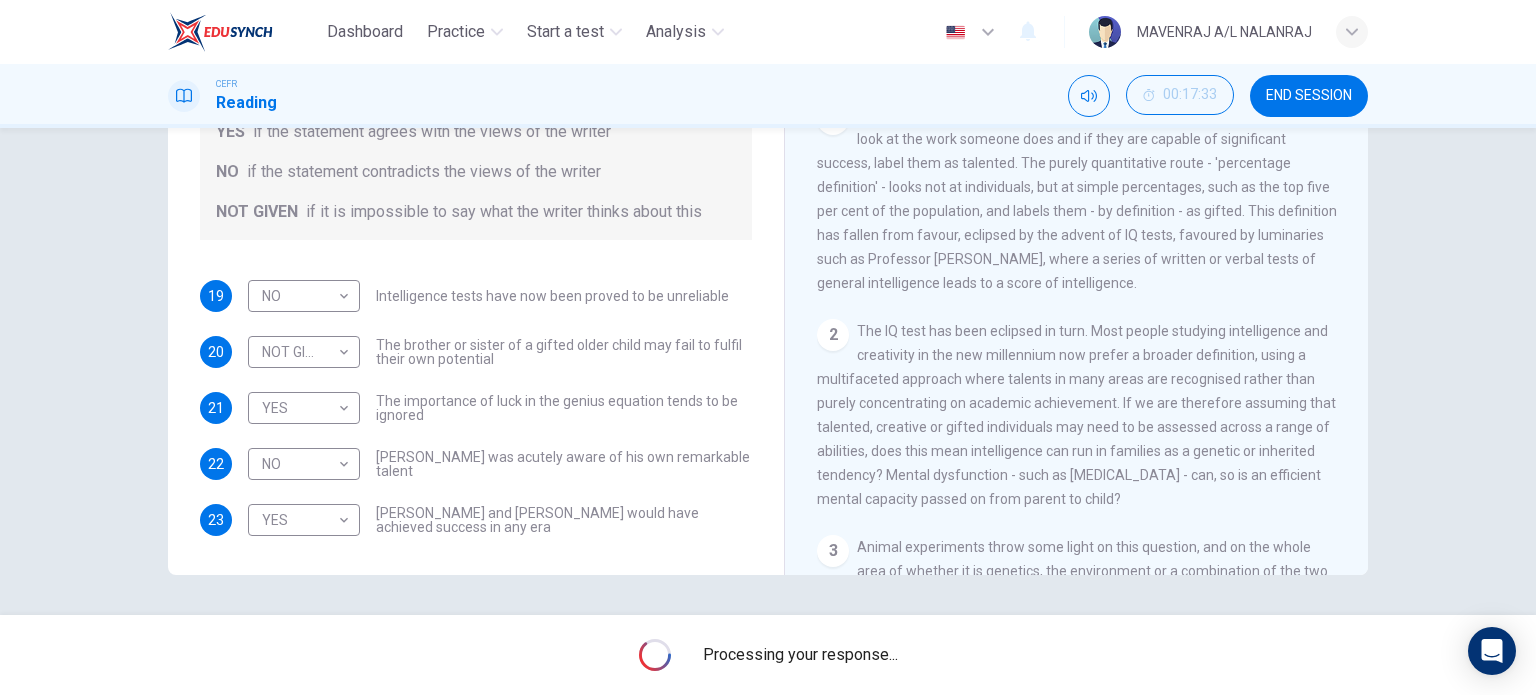 scroll, scrollTop: 300, scrollLeft: 0, axis: vertical 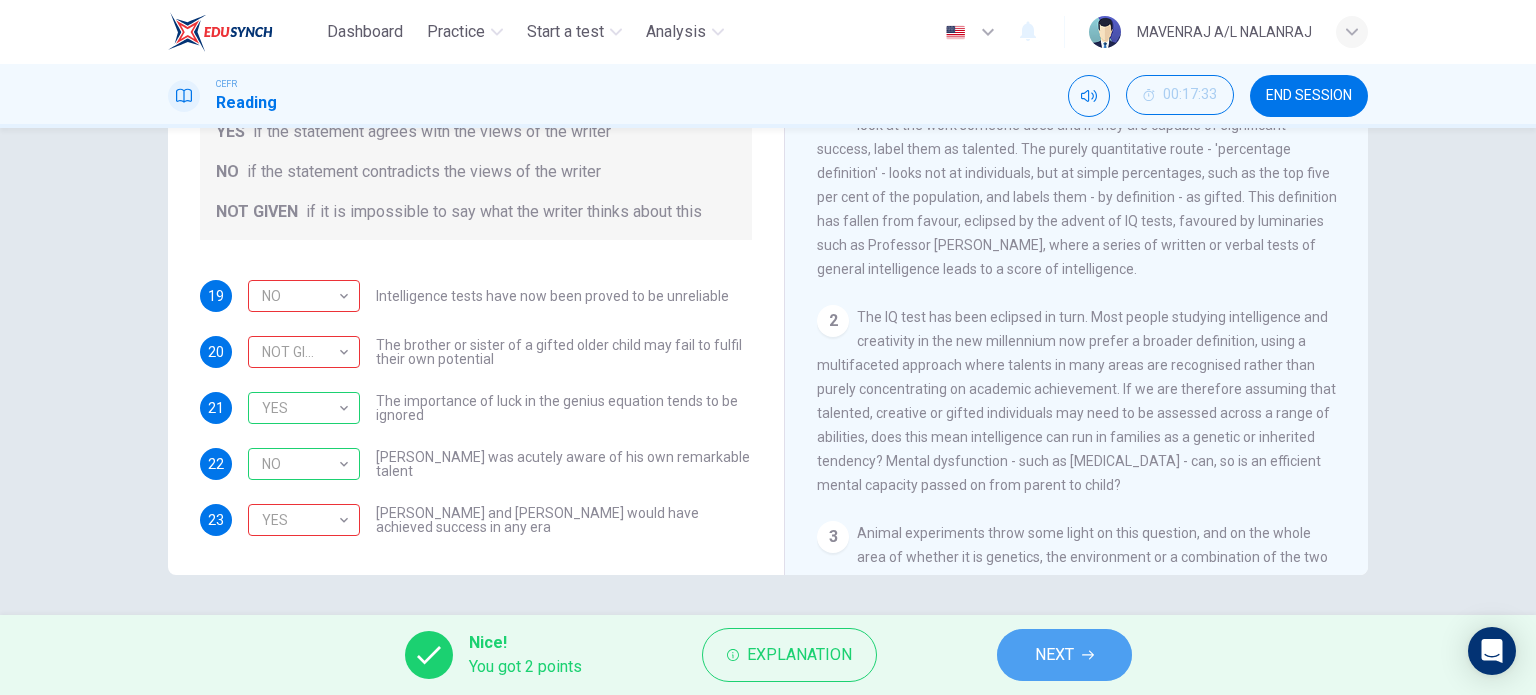 click on "NEXT" at bounding box center (1064, 655) 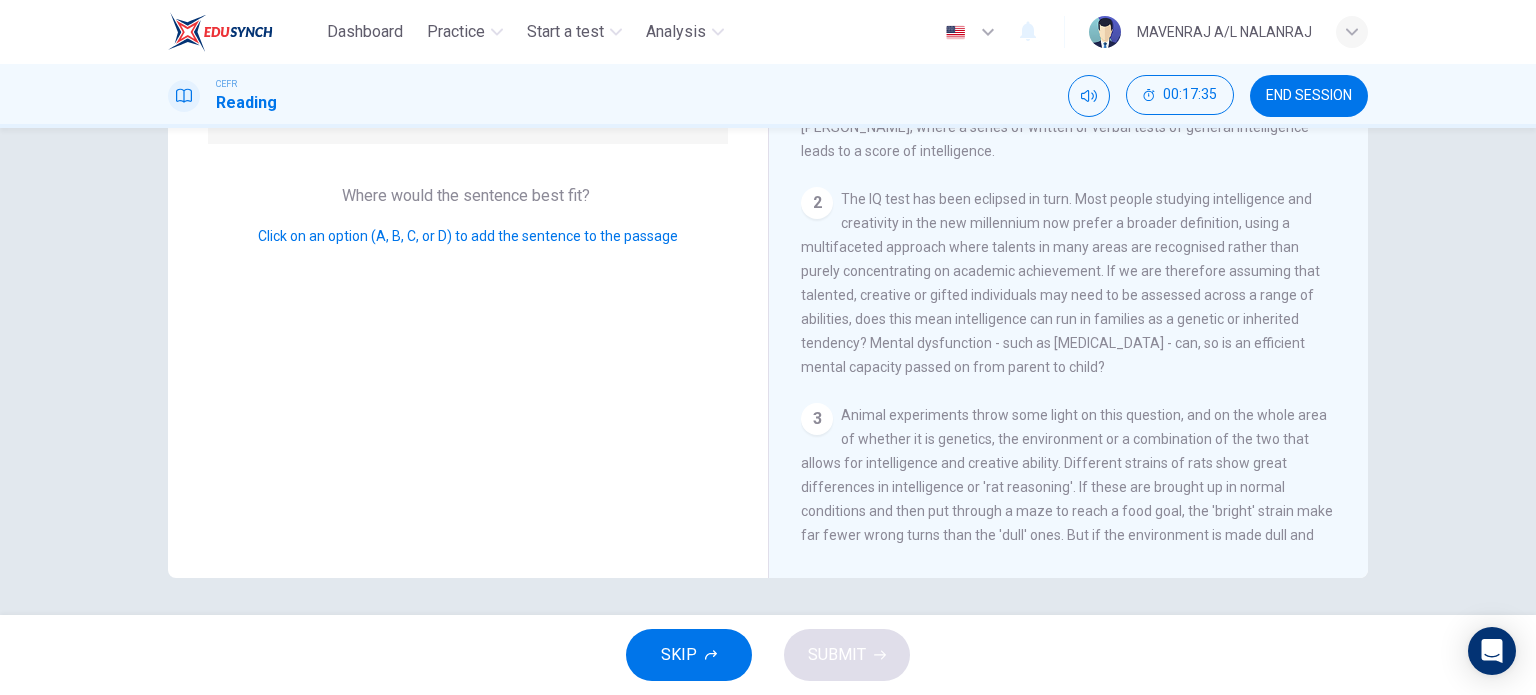 scroll, scrollTop: 288, scrollLeft: 0, axis: vertical 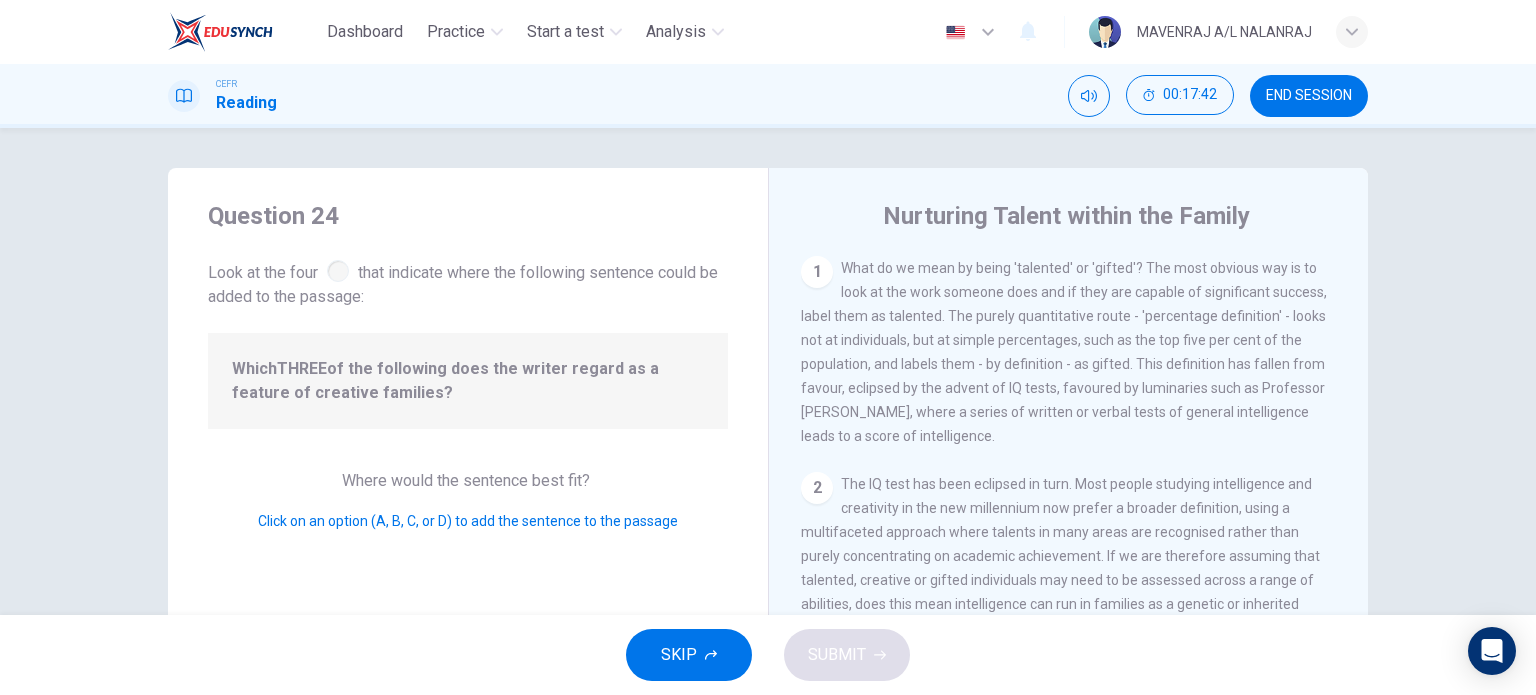 click on "Look at the four     that indicate where the following sentence could be added to the passage:" at bounding box center (468, 282) 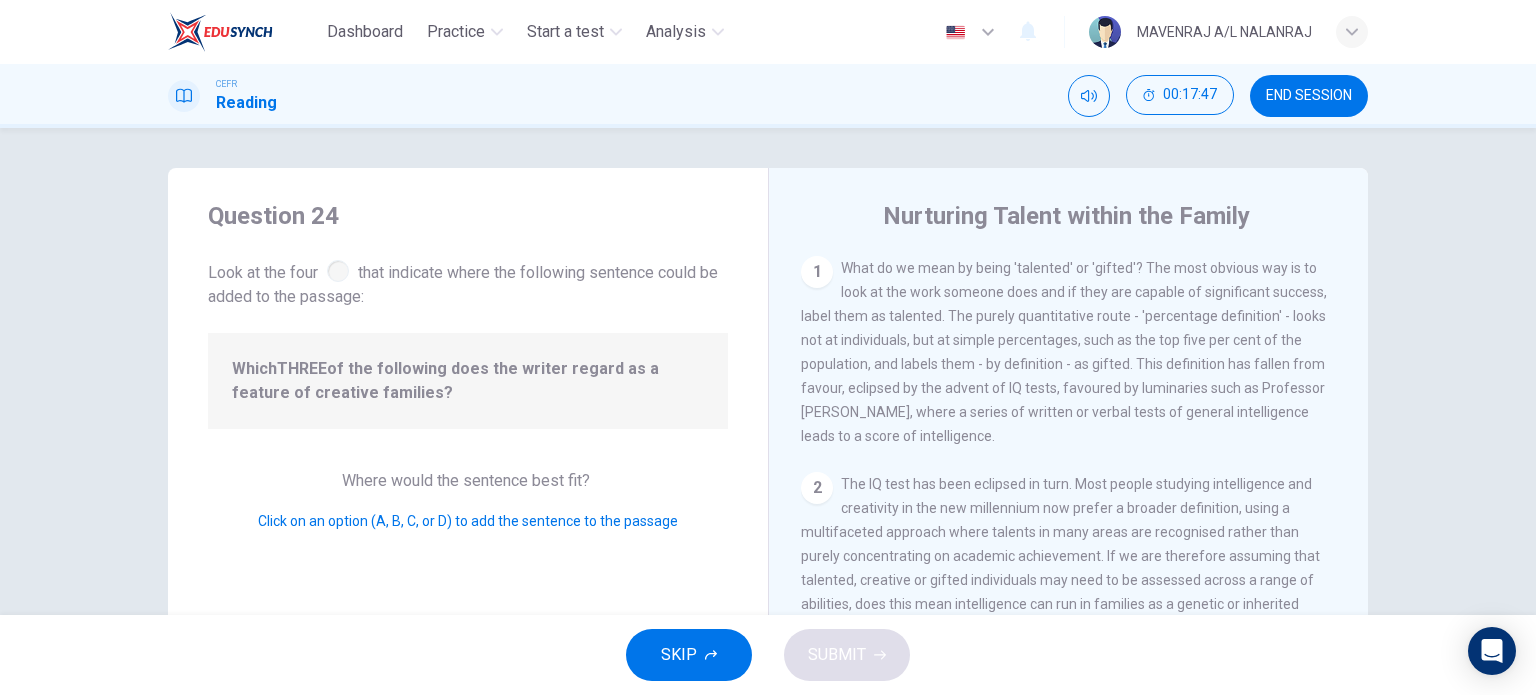 click on "Question 24 Look at the four     that indicate where the following sentence could be added to the passage: Which  THREE  of the following does the writer regard as a feature of creative families? Where would the sentence best fit?   Click on an option (A, B, C, or D) to add the sentence to the passage" at bounding box center (468, 515) 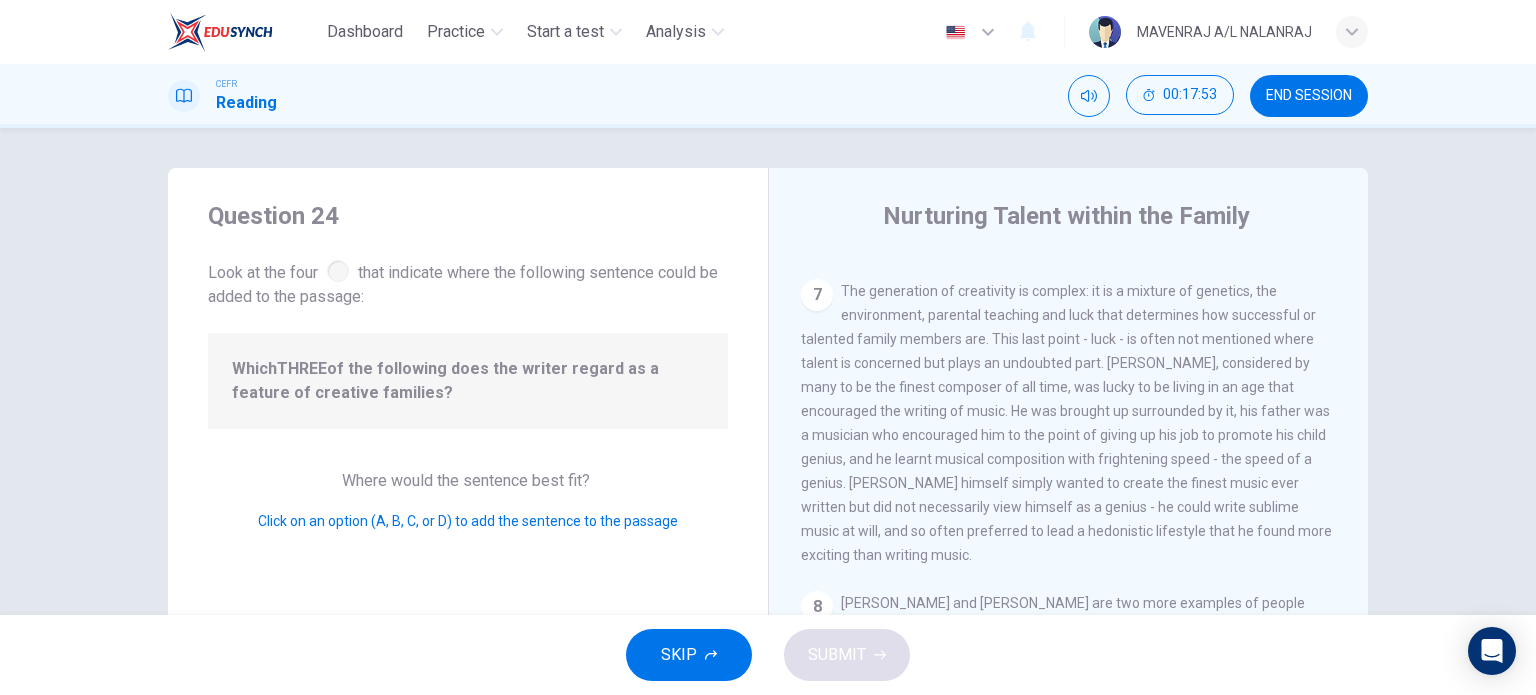 scroll, scrollTop: 1600, scrollLeft: 0, axis: vertical 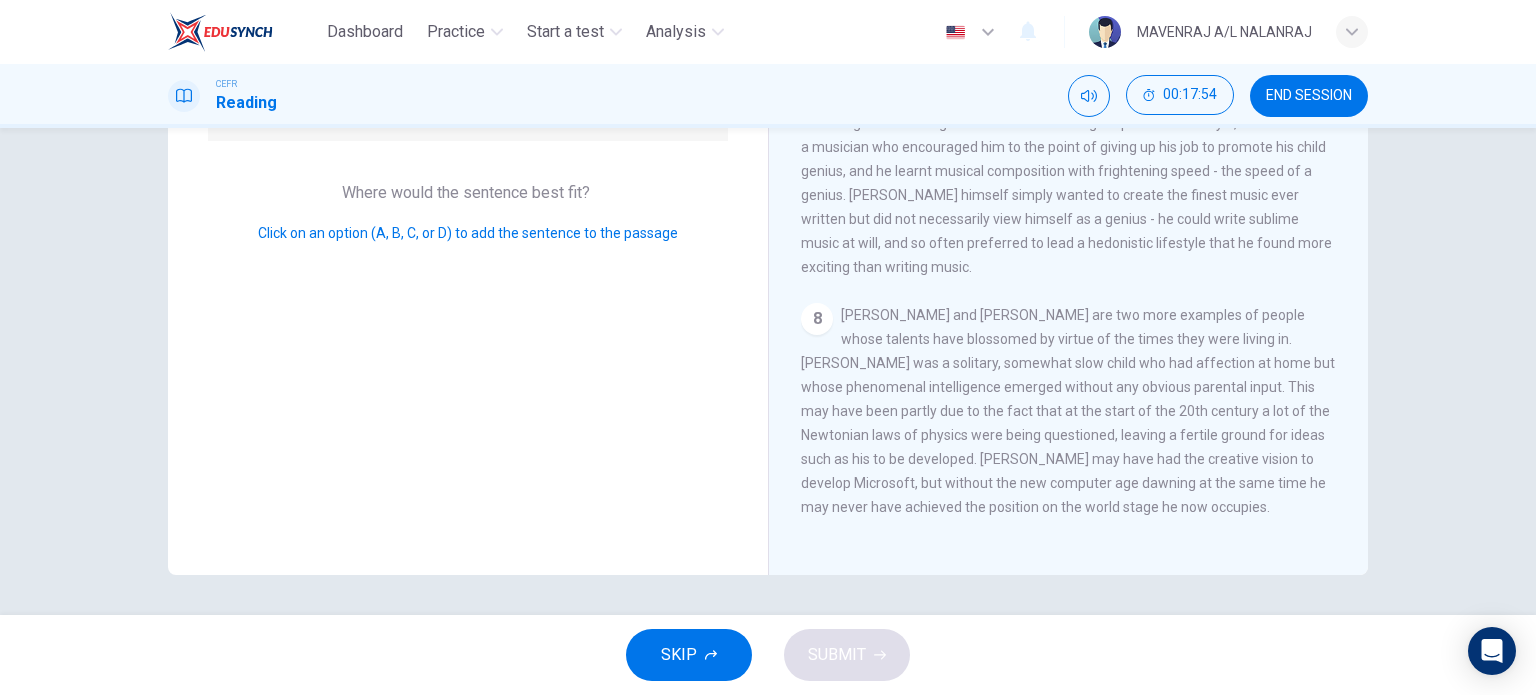 drag, startPoint x: 718, startPoint y: 621, endPoint x: 713, endPoint y: 647, distance: 26.476404 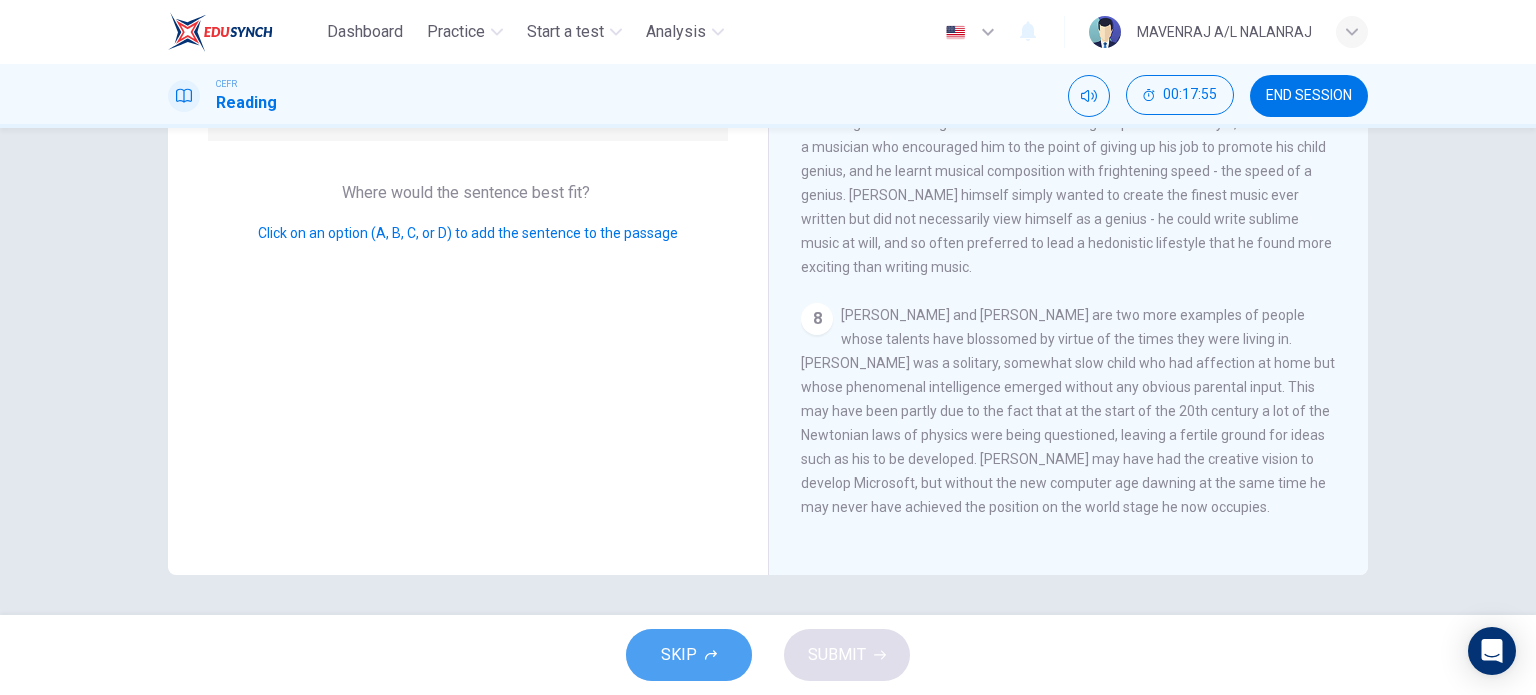 click on "SKIP" at bounding box center [689, 655] 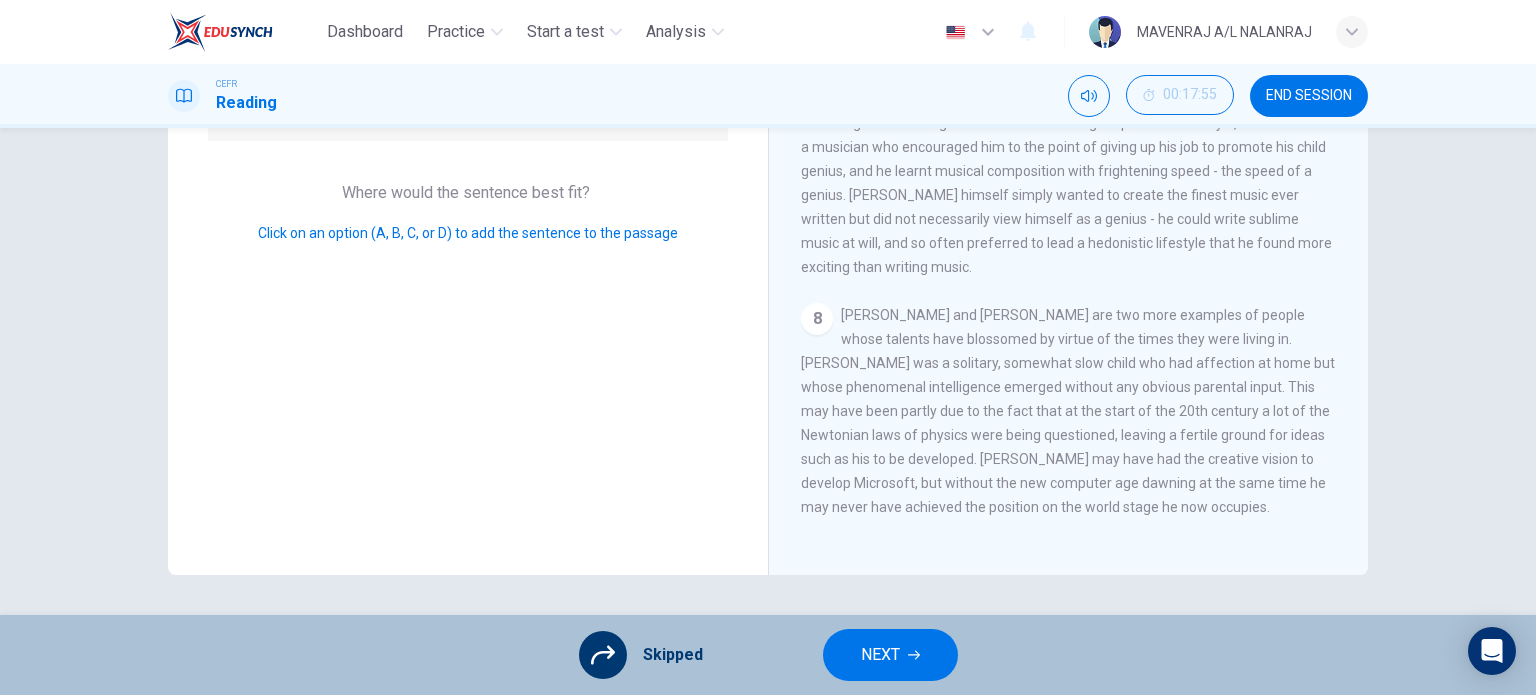 click on "NEXT" at bounding box center (890, 655) 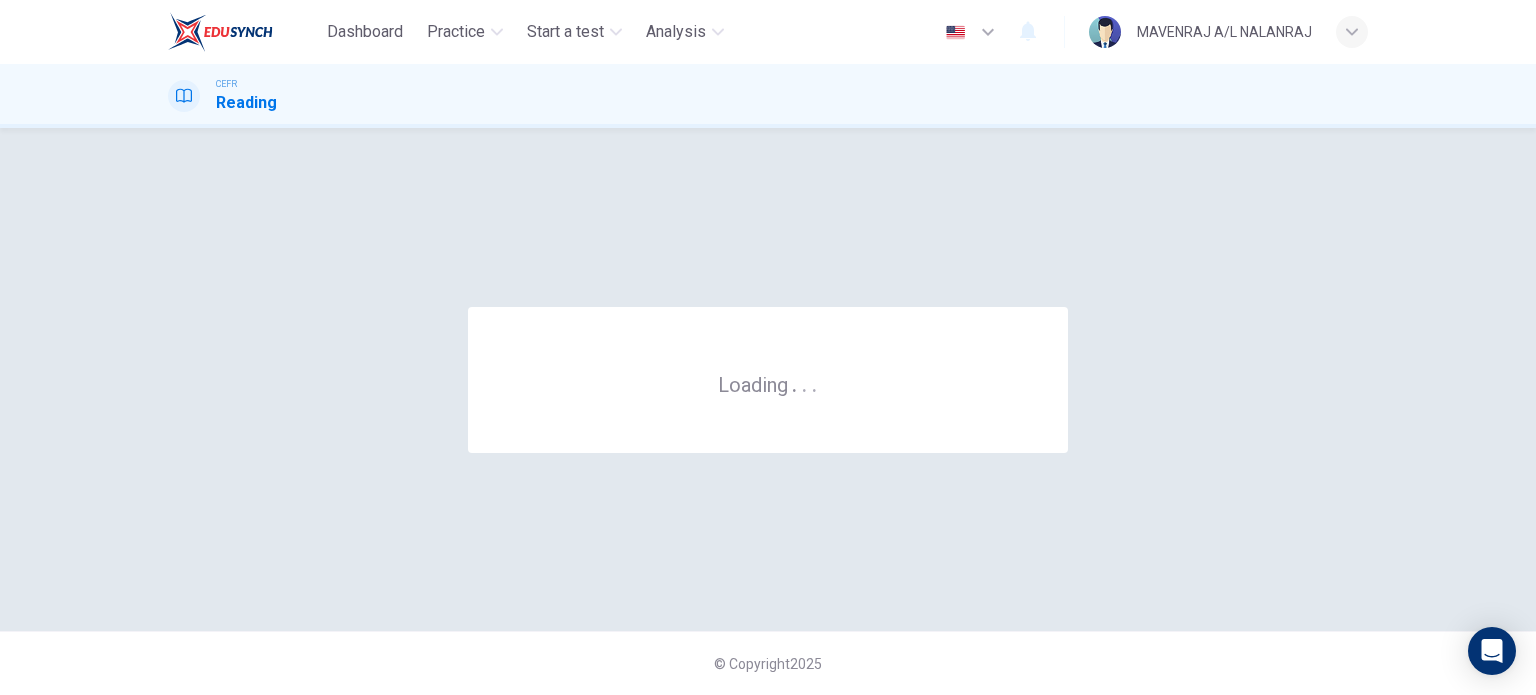 scroll, scrollTop: 0, scrollLeft: 0, axis: both 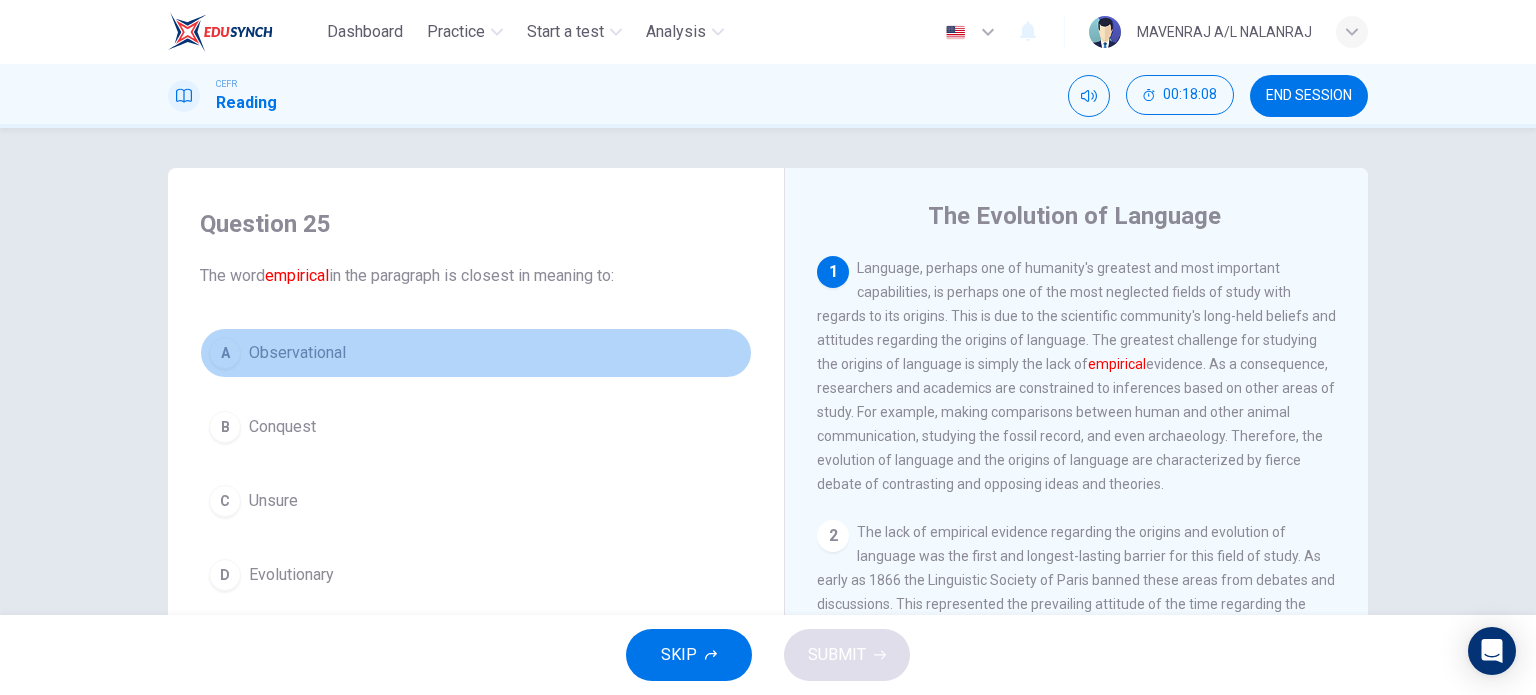 click on "A Observational" at bounding box center [476, 353] 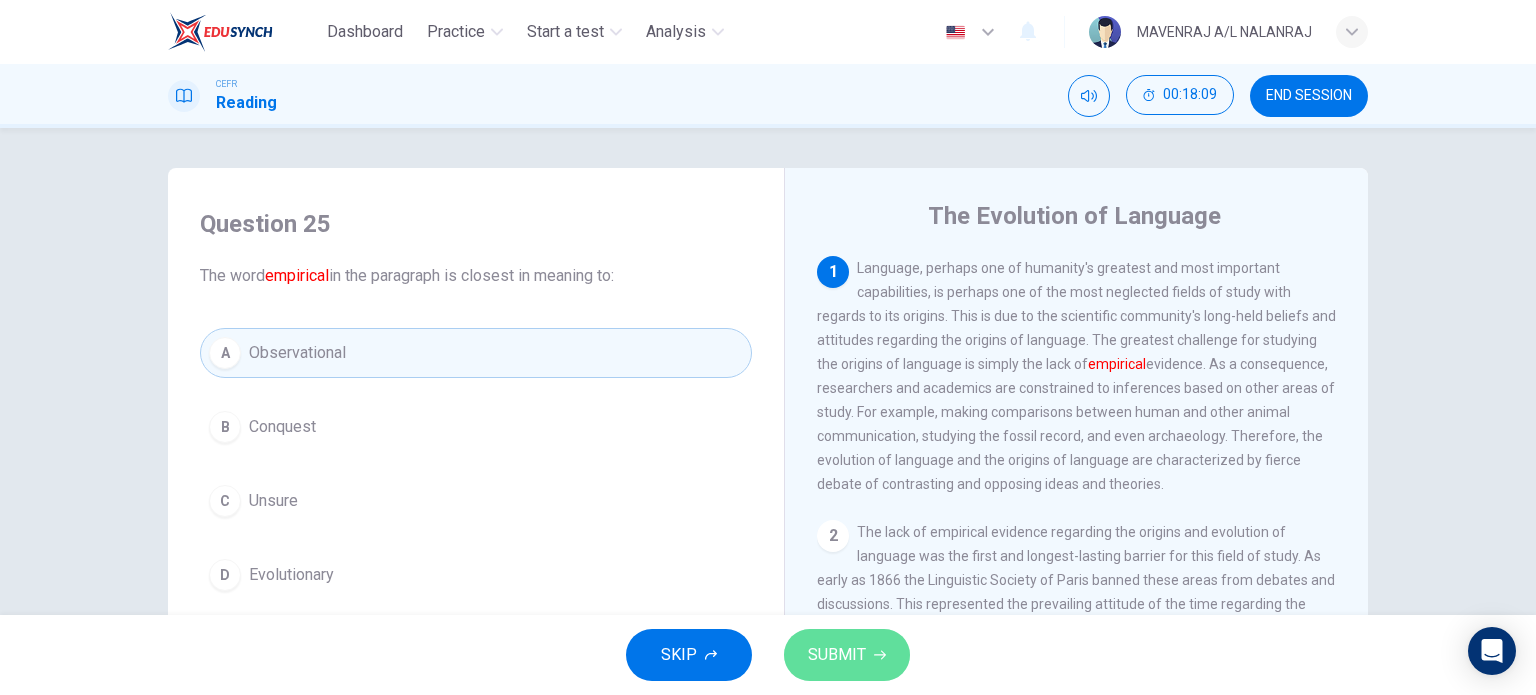 click on "SUBMIT" at bounding box center (847, 655) 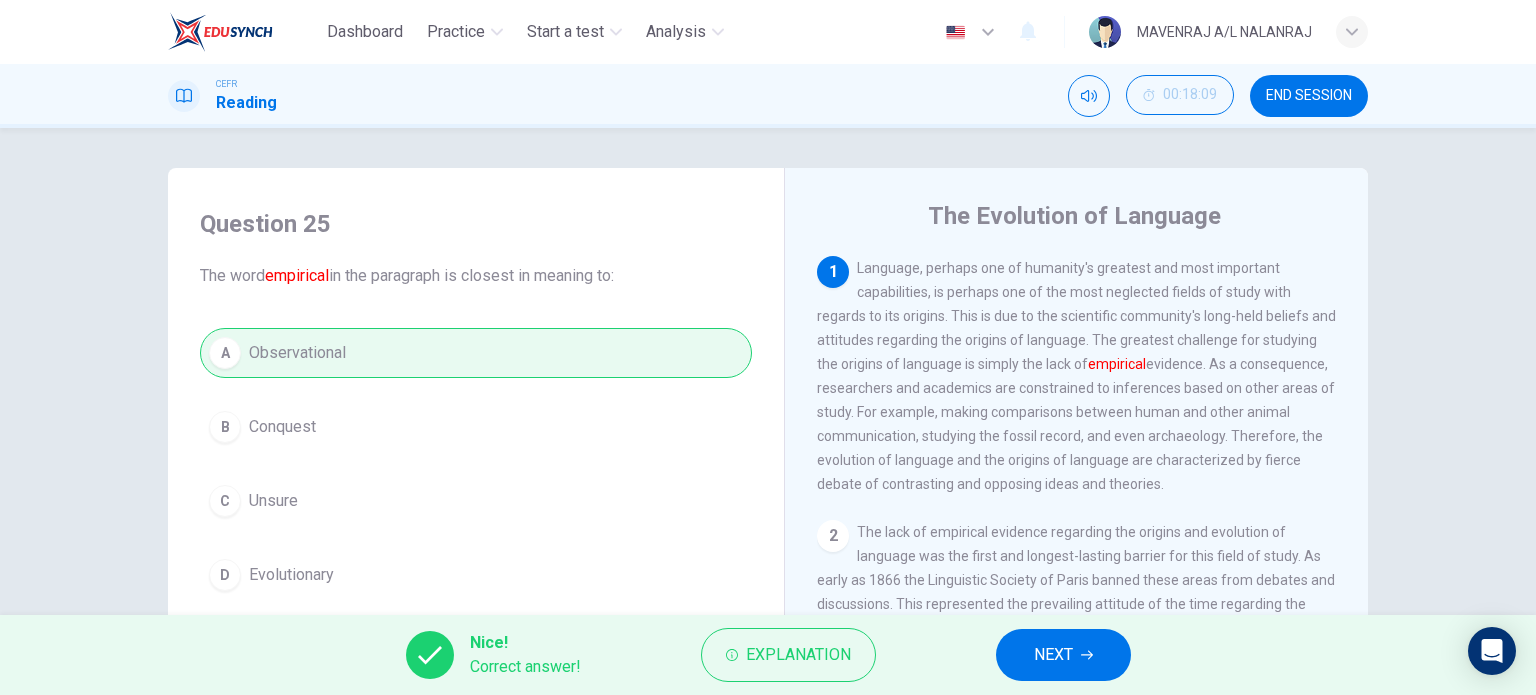 click on "NEXT" at bounding box center (1063, 655) 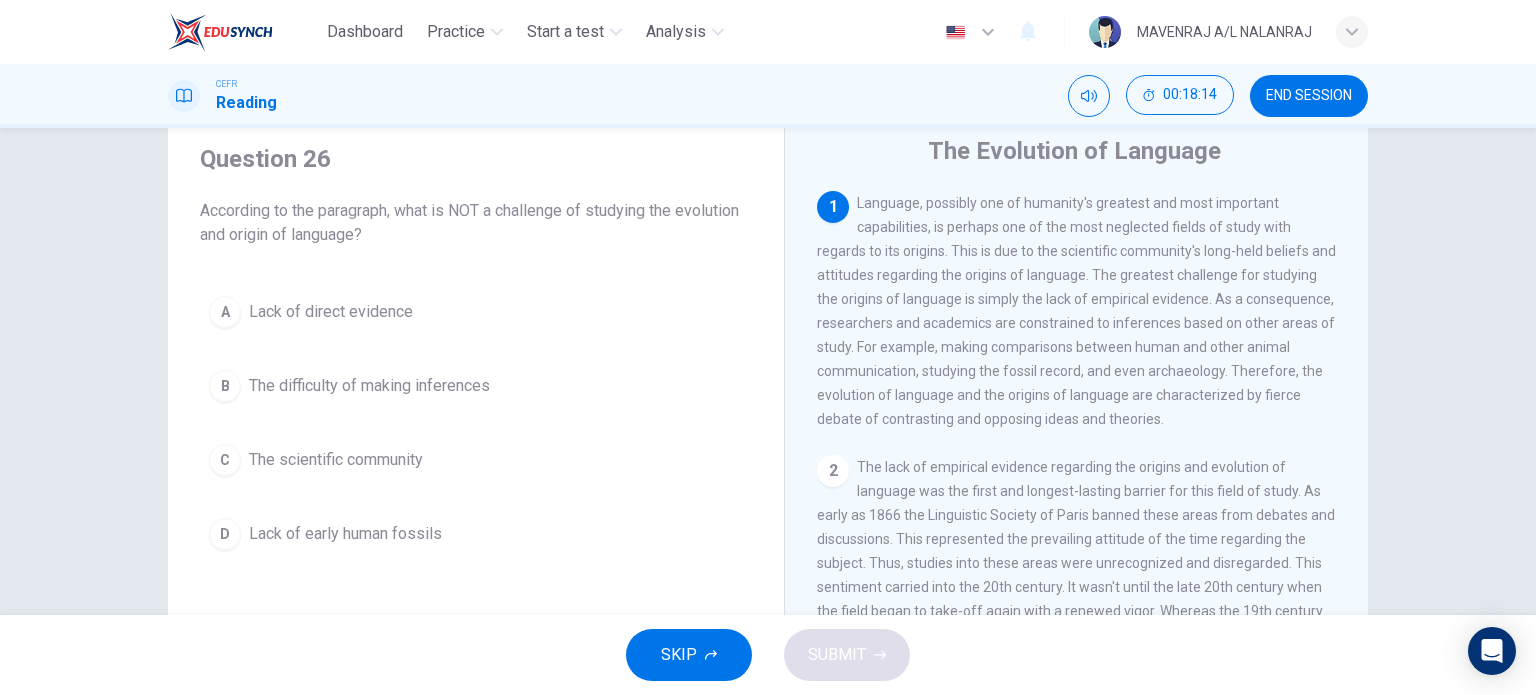 scroll, scrollTop: 100, scrollLeft: 0, axis: vertical 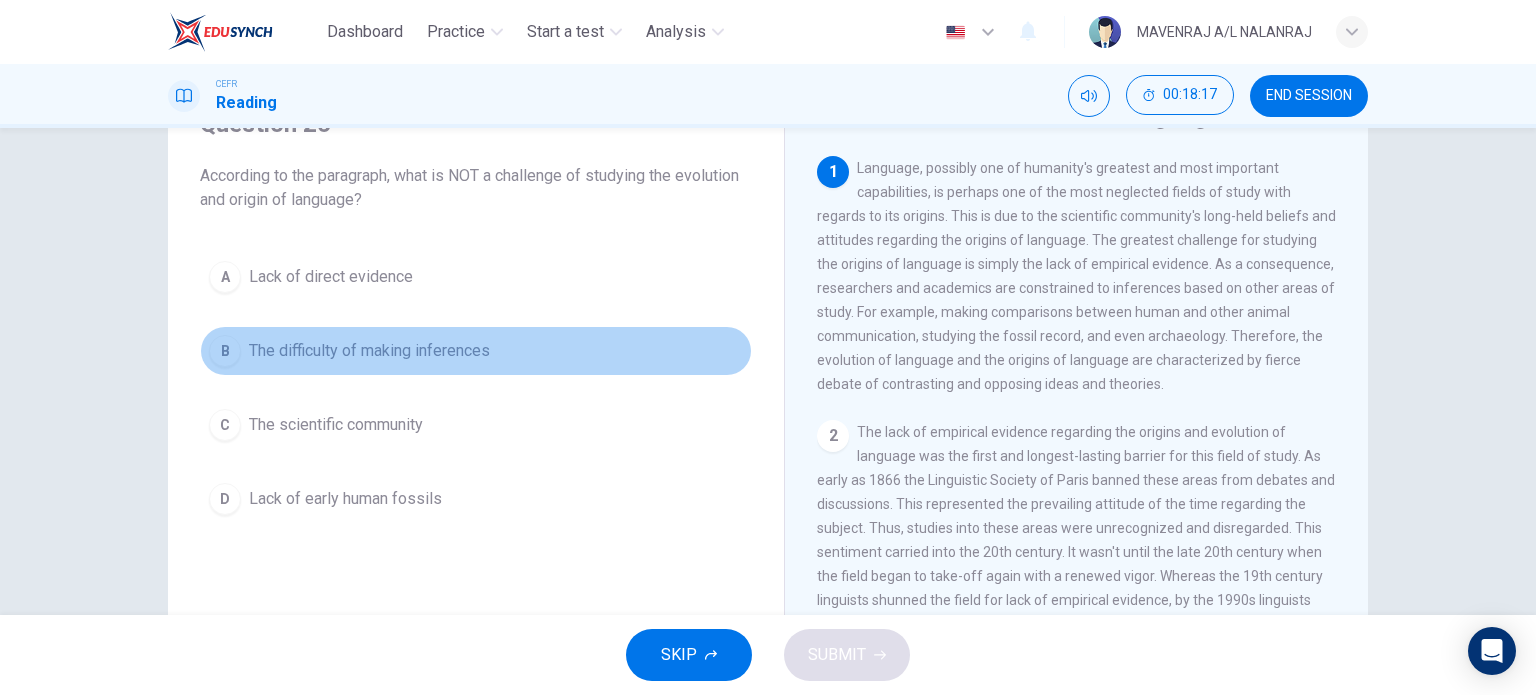 click on "The difficulty of making inferences" at bounding box center (369, 351) 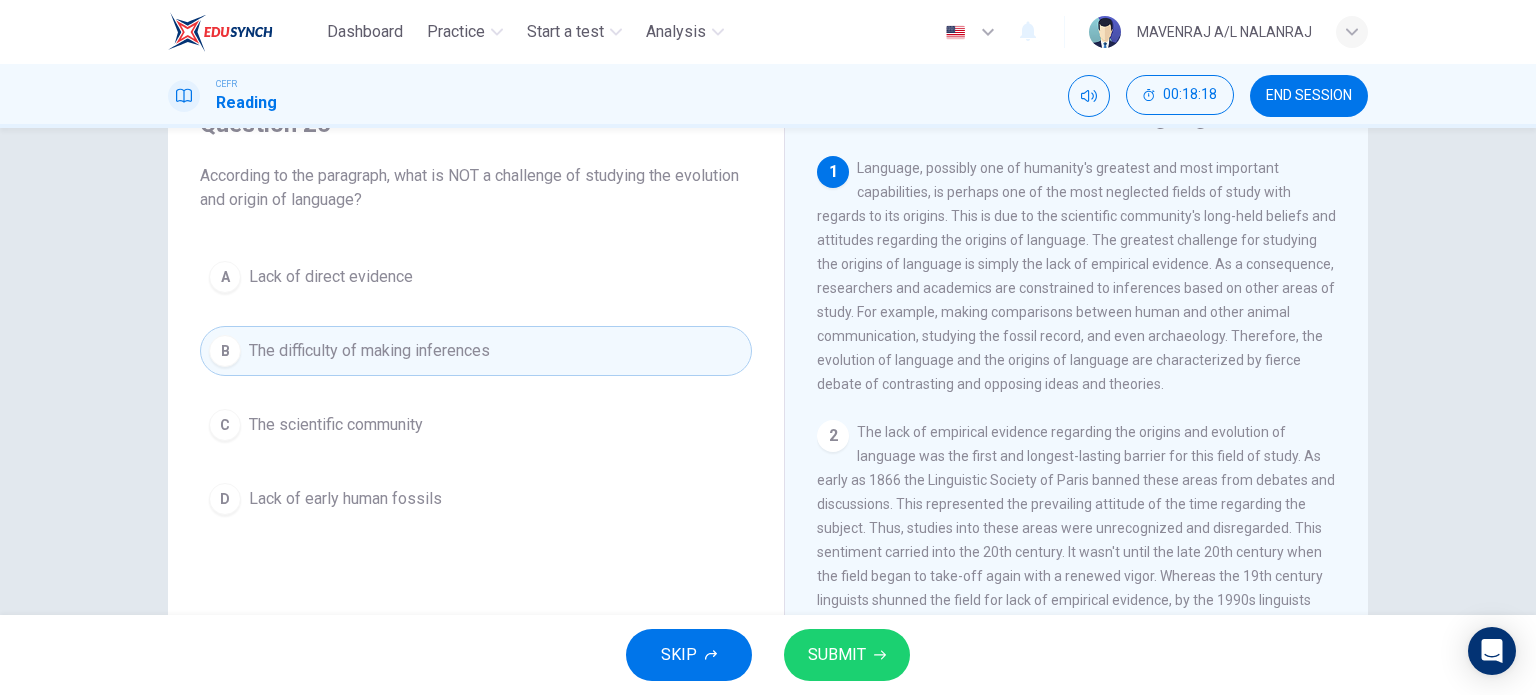 click on "SKIP SUBMIT" at bounding box center [768, 655] 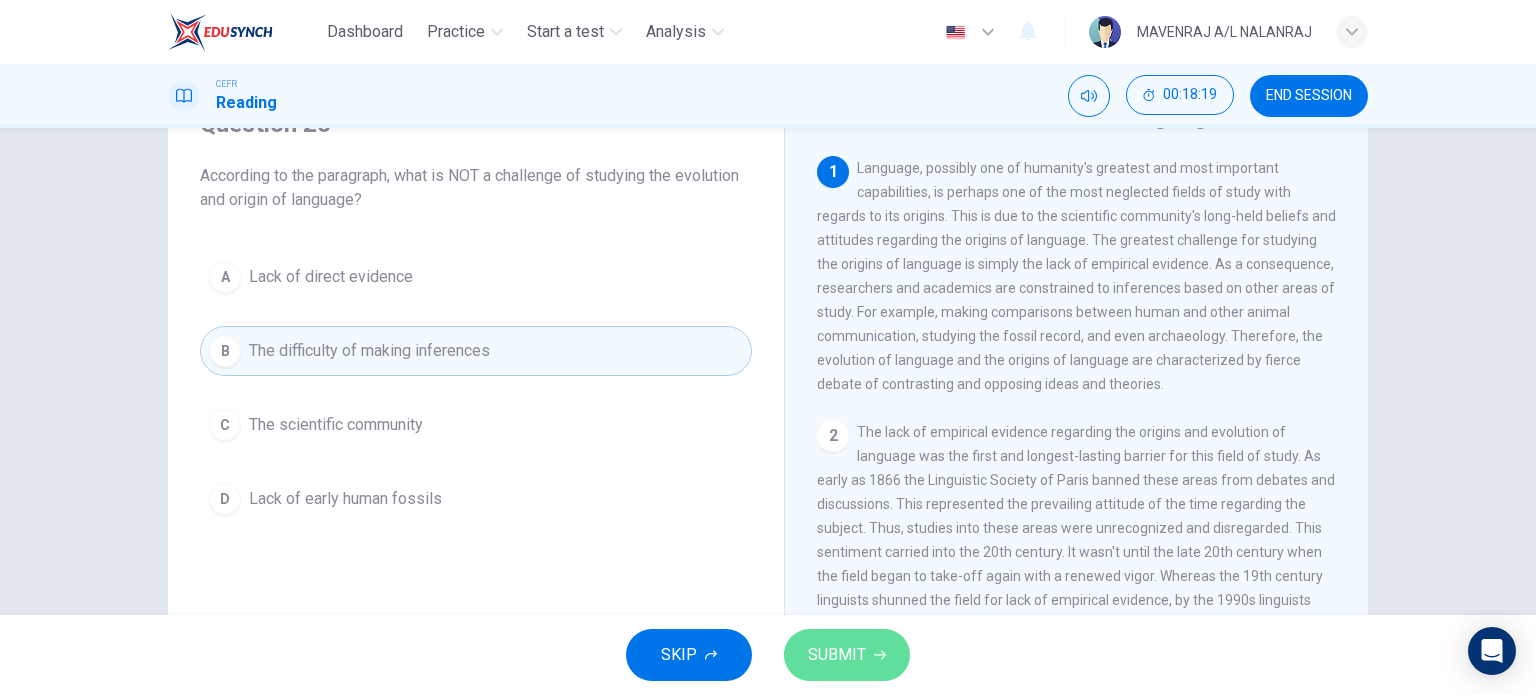 click on "SUBMIT" at bounding box center (837, 655) 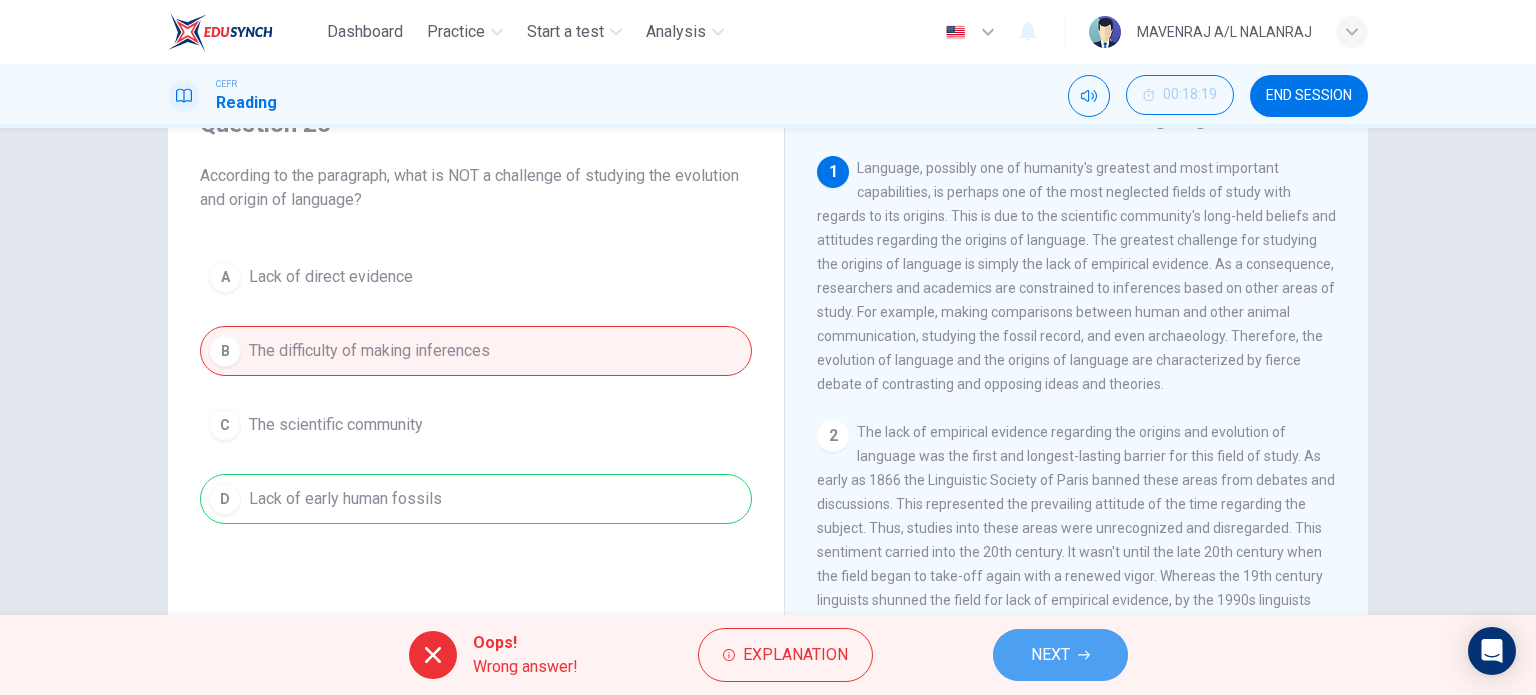 click 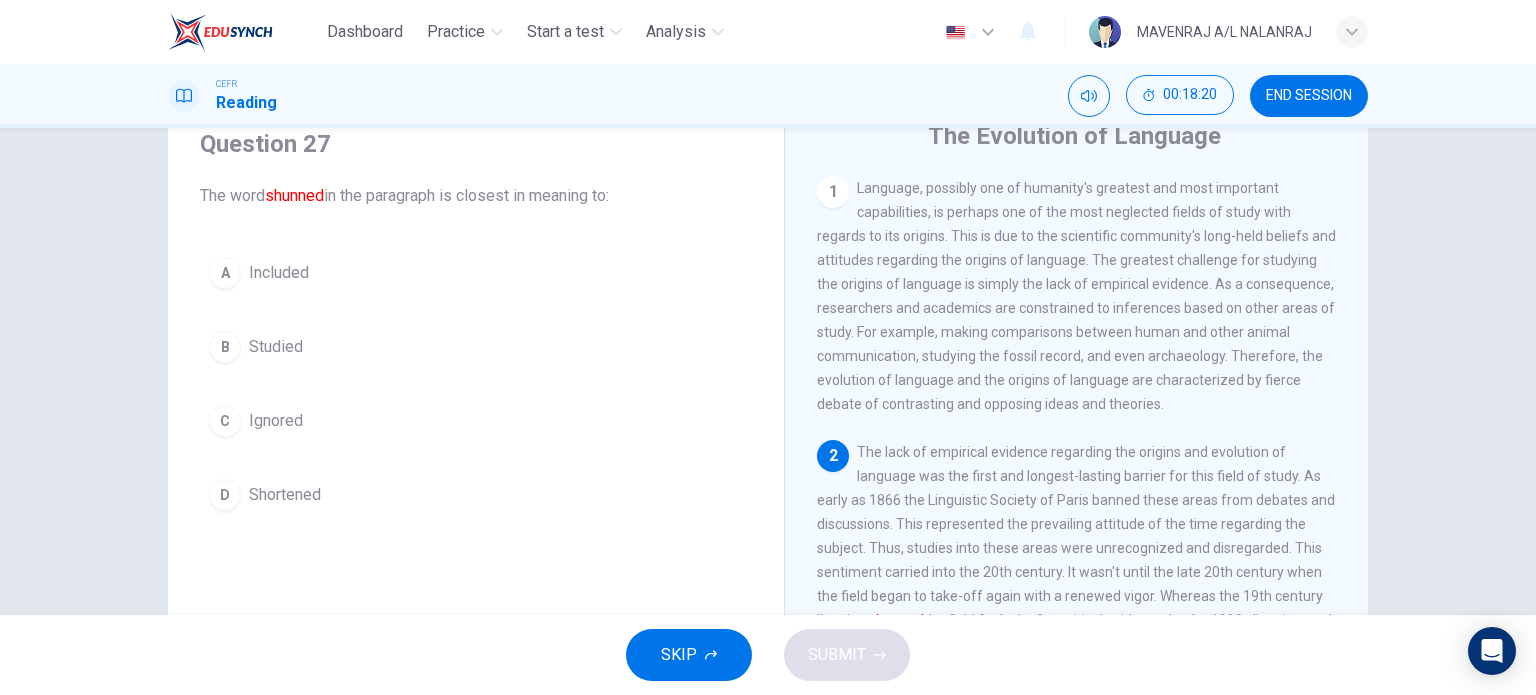 scroll, scrollTop: 200, scrollLeft: 0, axis: vertical 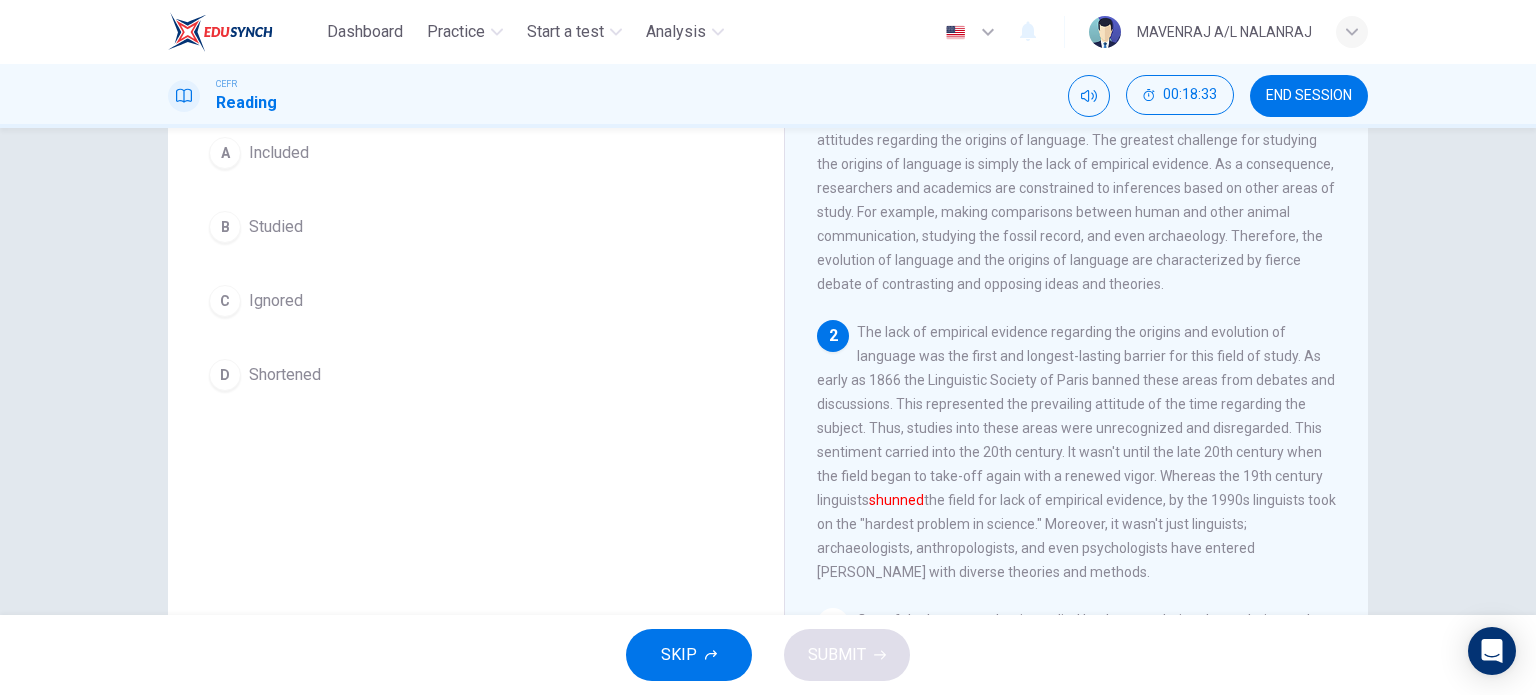 click on "Included" at bounding box center (279, 153) 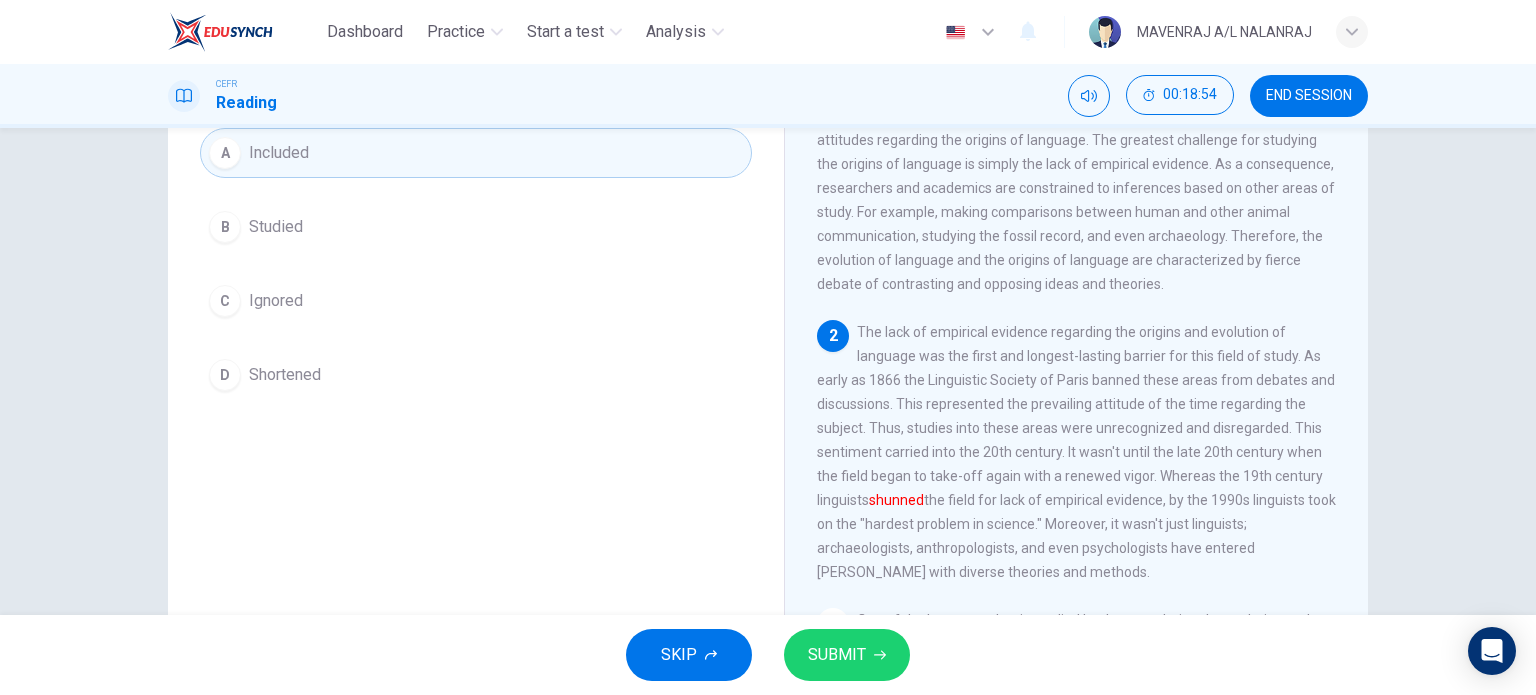 click on "Ignored" at bounding box center (276, 301) 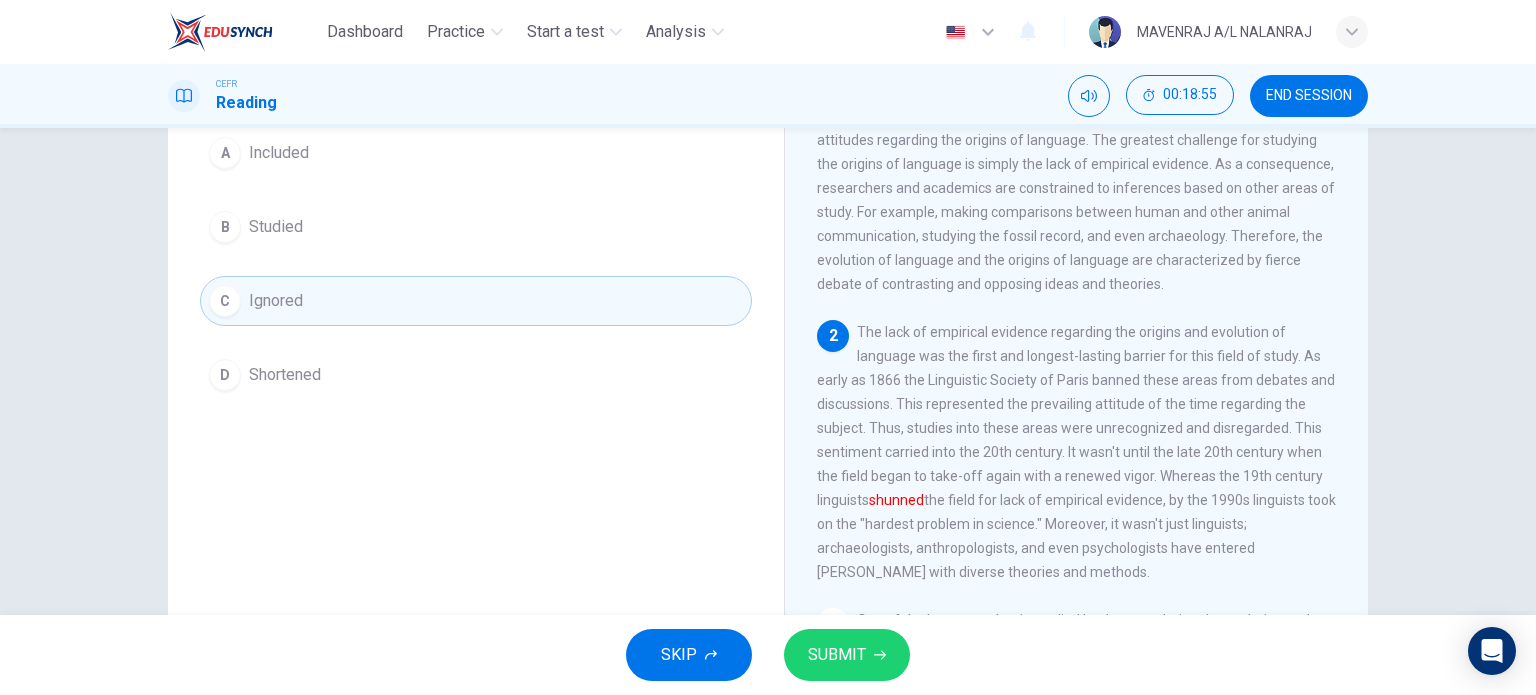 click on "SUBMIT" at bounding box center (837, 655) 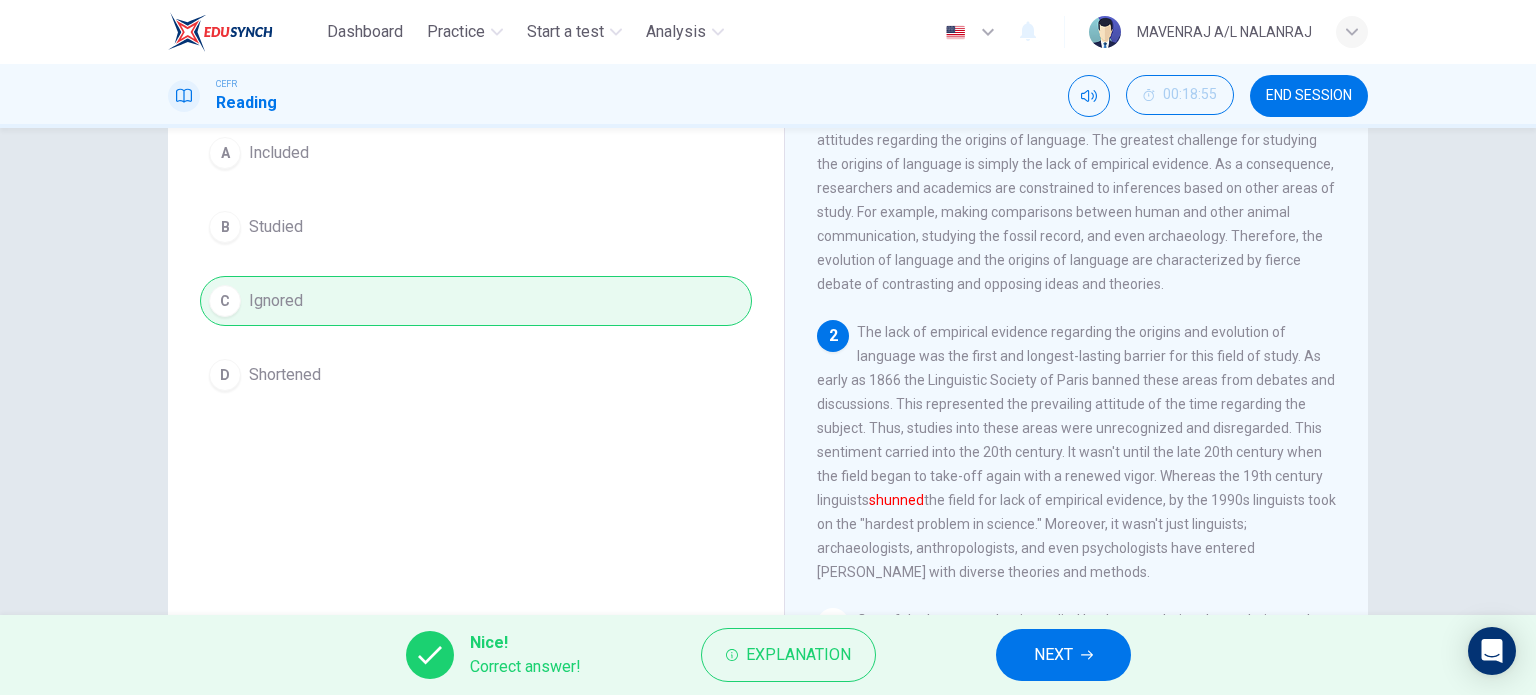 click on "NEXT" at bounding box center [1063, 655] 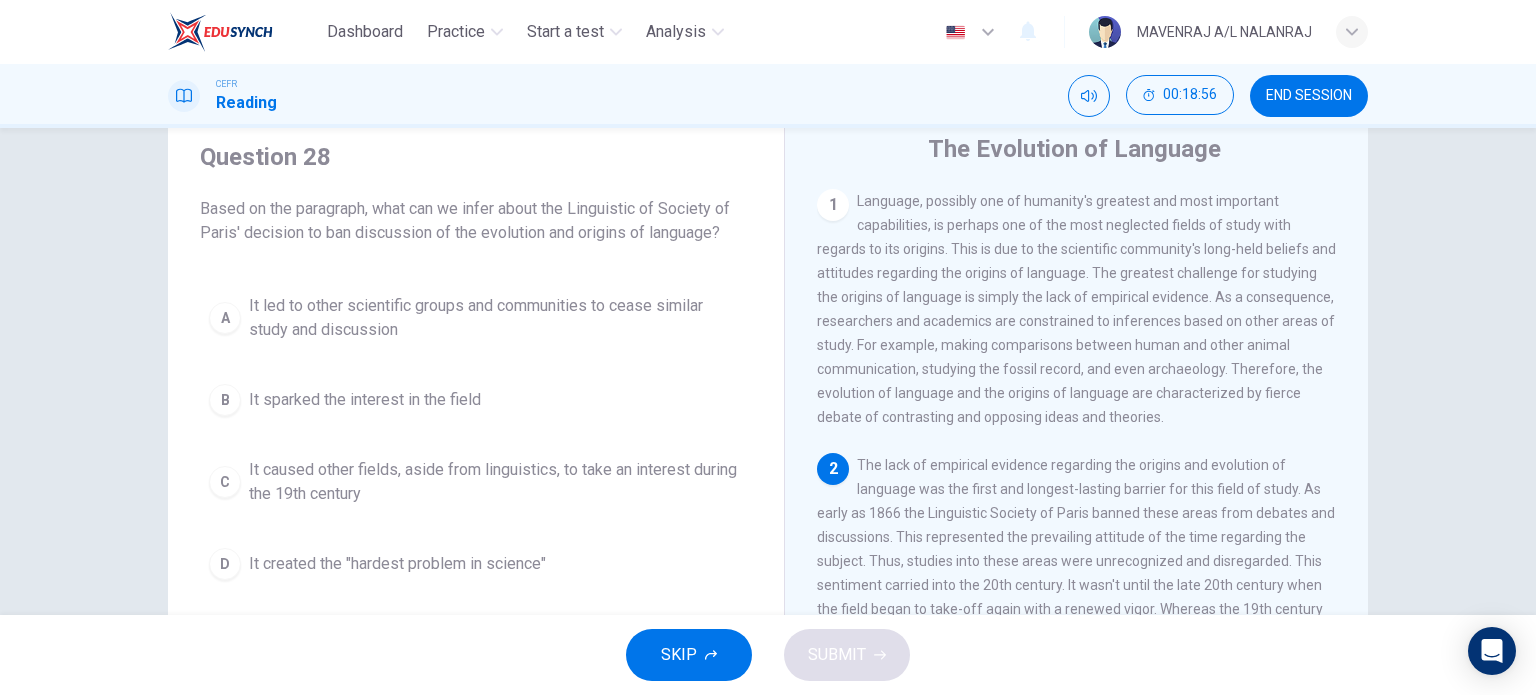 scroll, scrollTop: 24, scrollLeft: 0, axis: vertical 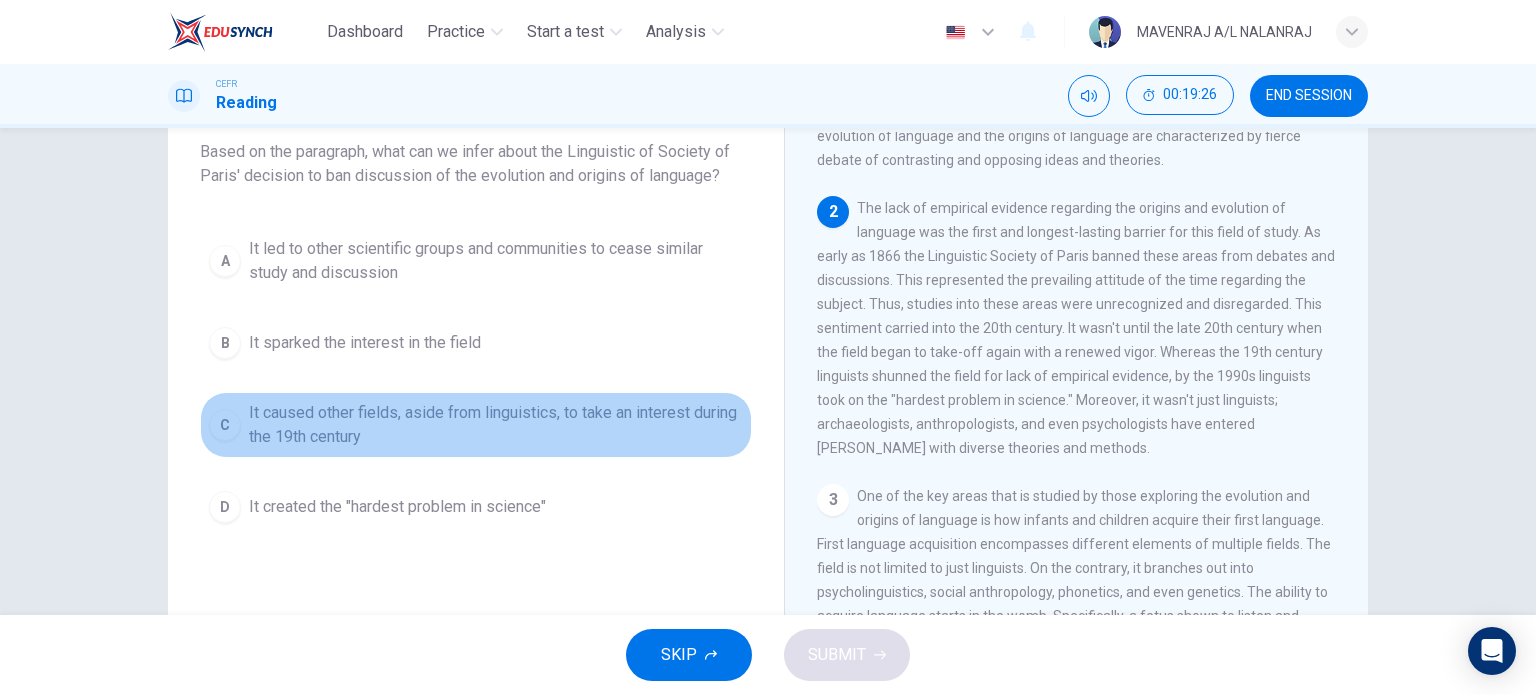 click on "It caused other fields, aside from linguistics, to take an interest during the 19th century" at bounding box center (496, 425) 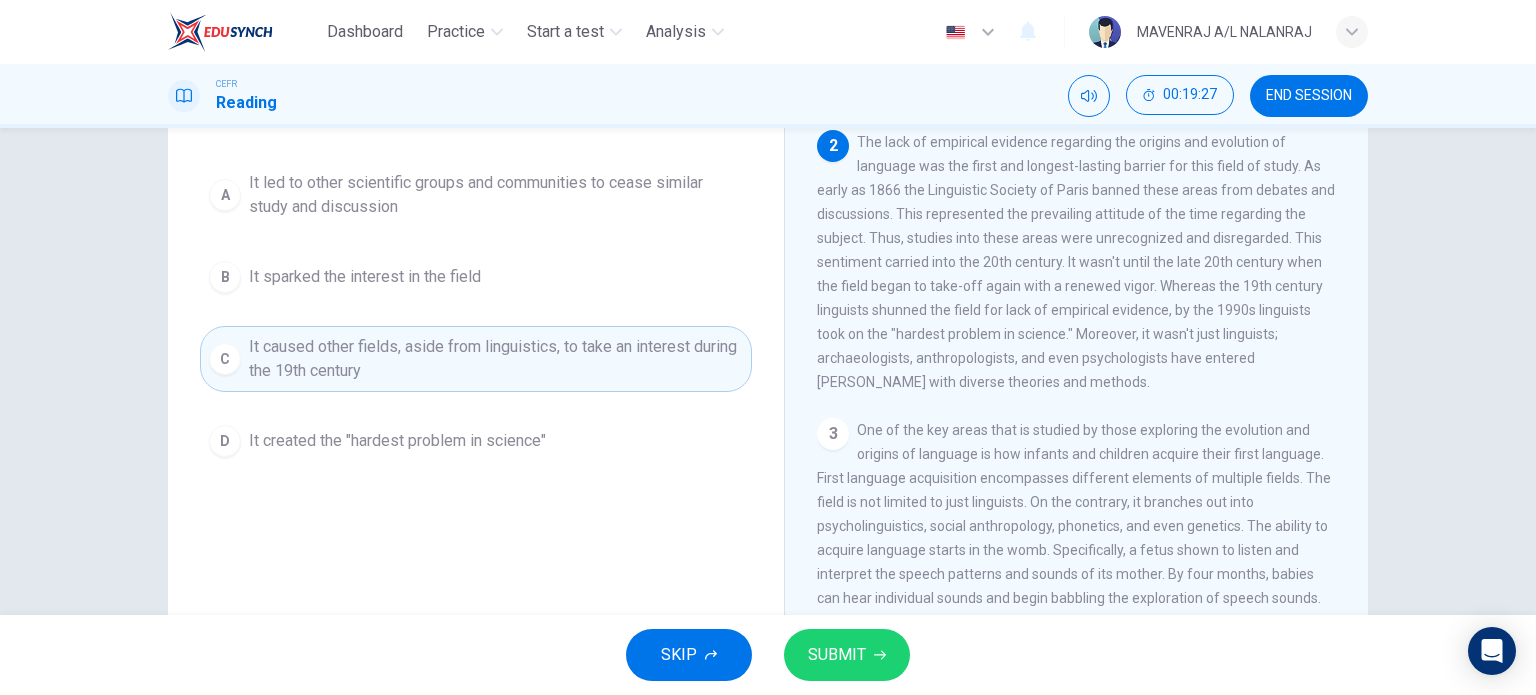 scroll, scrollTop: 224, scrollLeft: 0, axis: vertical 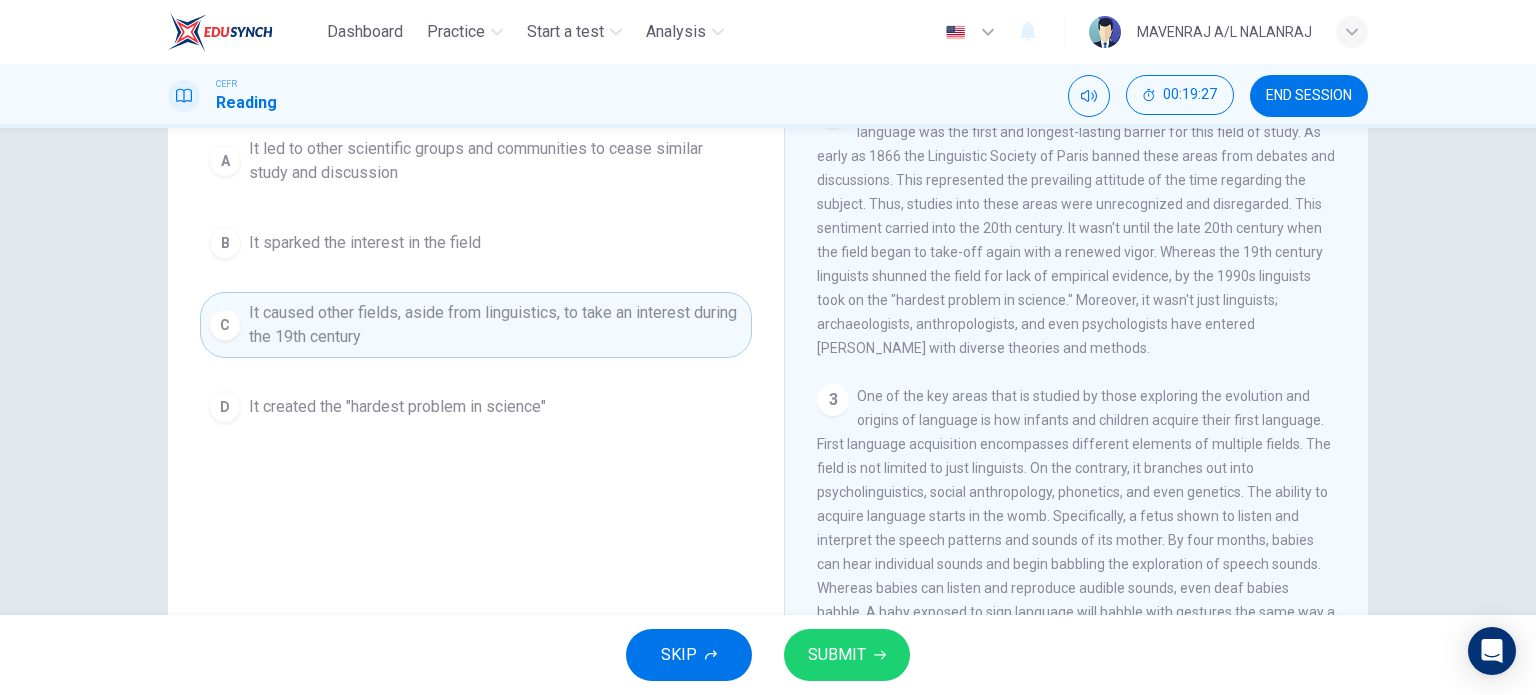 click on "SKIP SUBMIT" at bounding box center (768, 655) 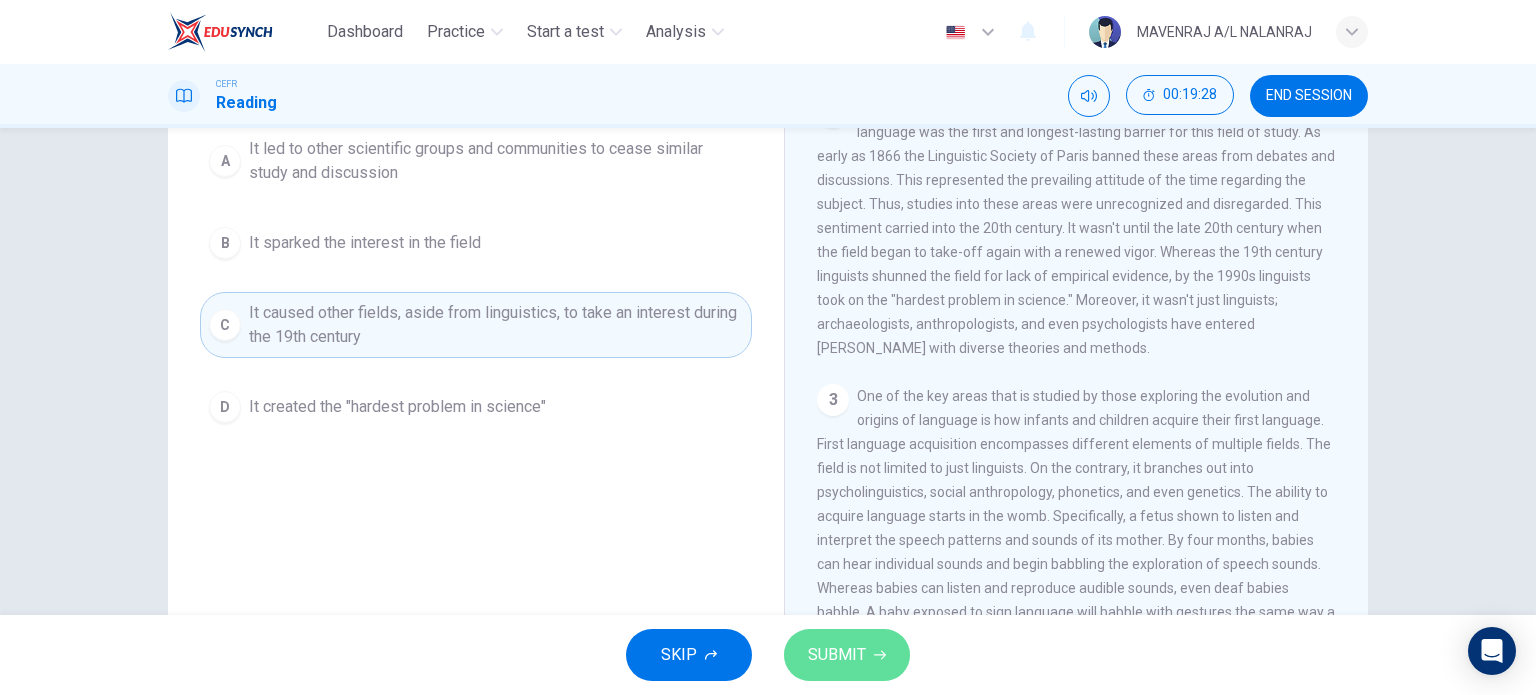 click on "SUBMIT" at bounding box center (847, 655) 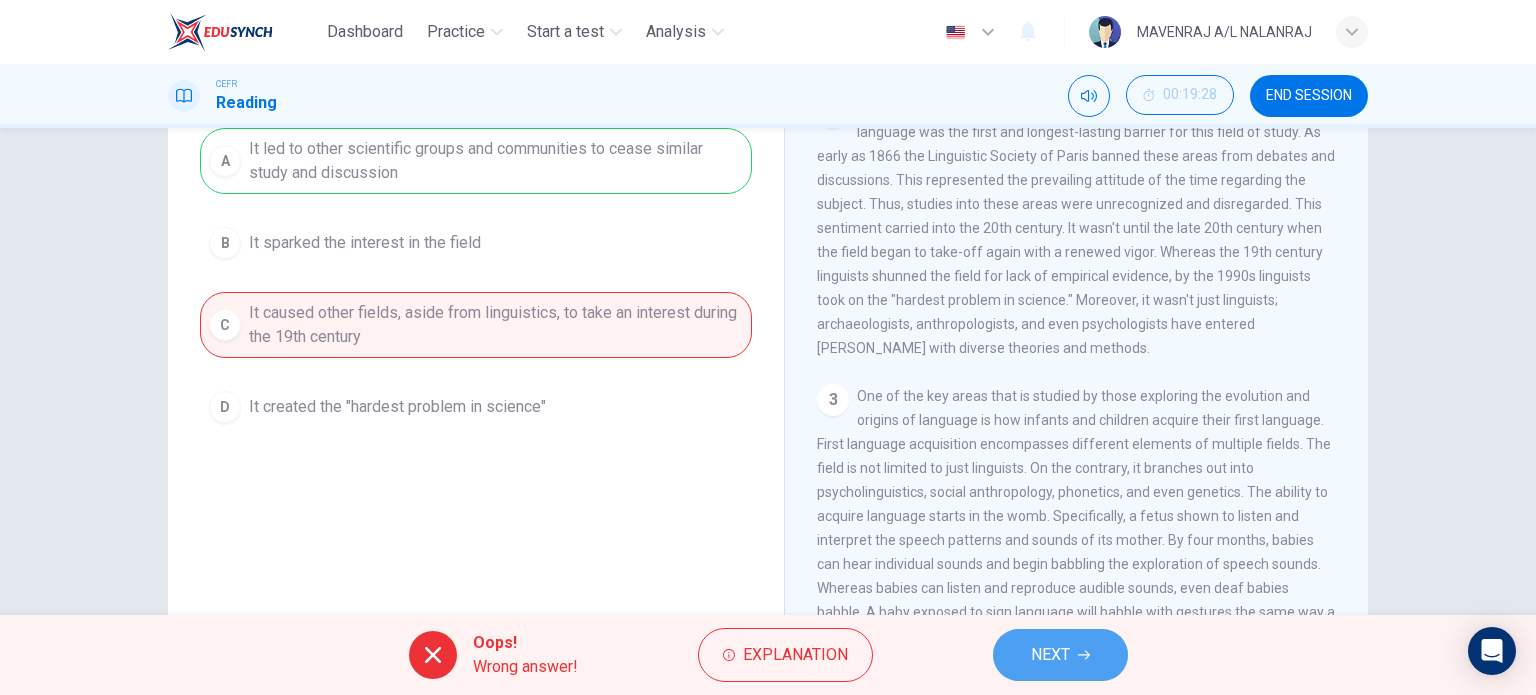 click on "NEXT" at bounding box center [1060, 655] 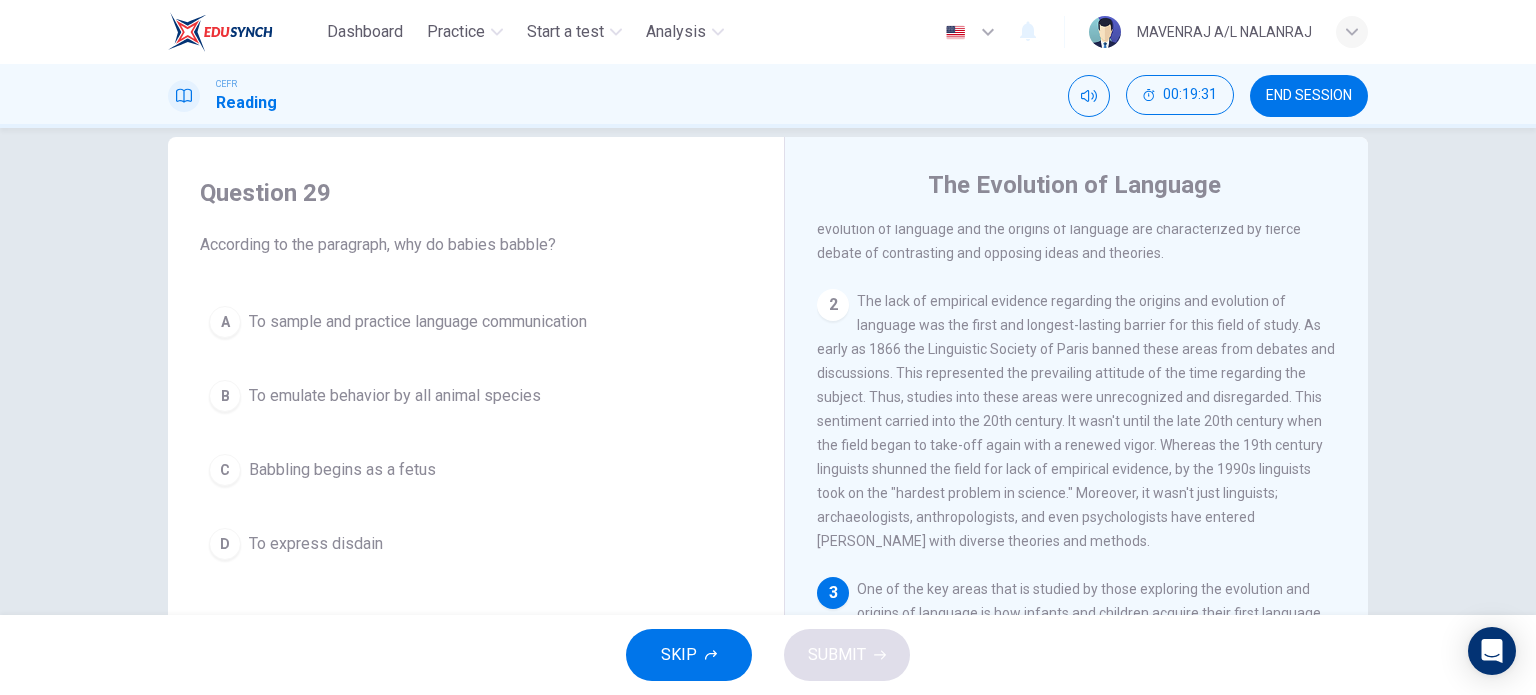 scroll, scrollTop: 0, scrollLeft: 0, axis: both 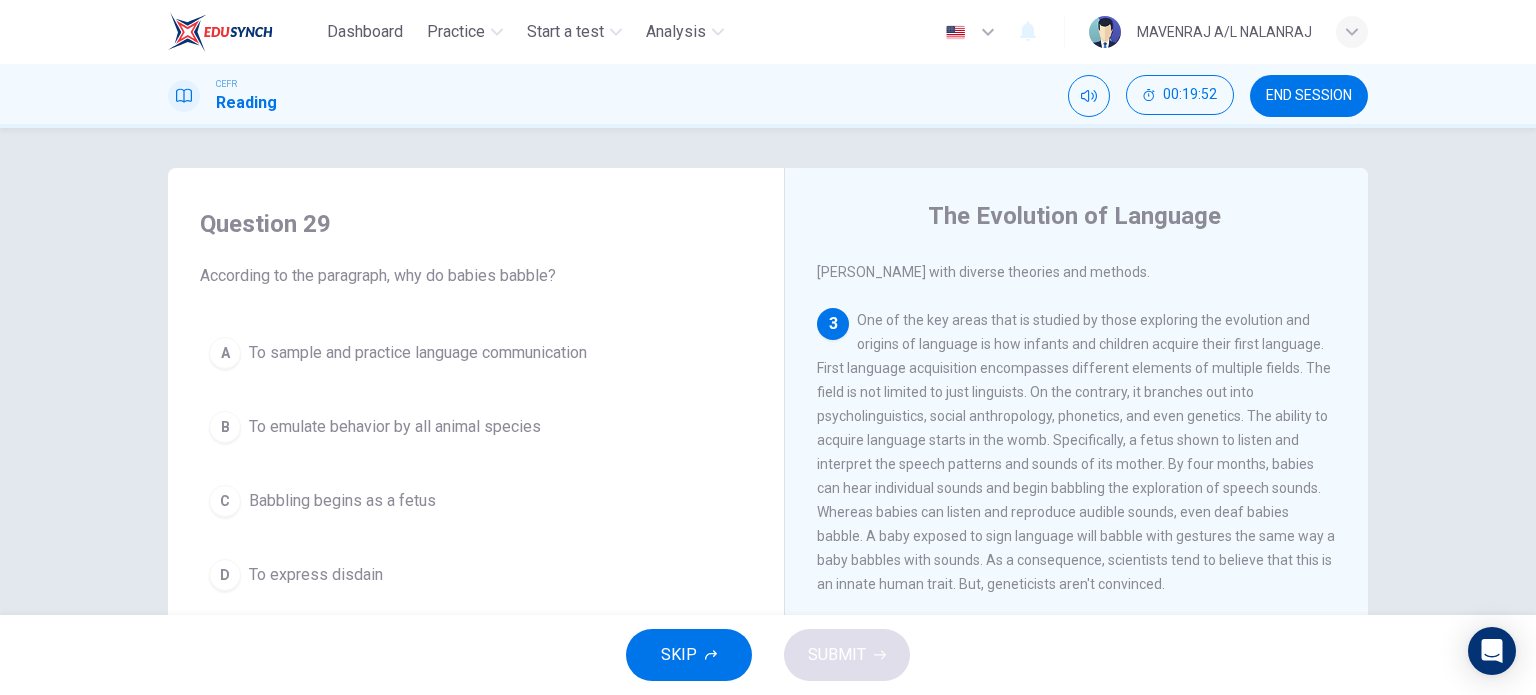 click on "To sample and practice language communication" at bounding box center (418, 353) 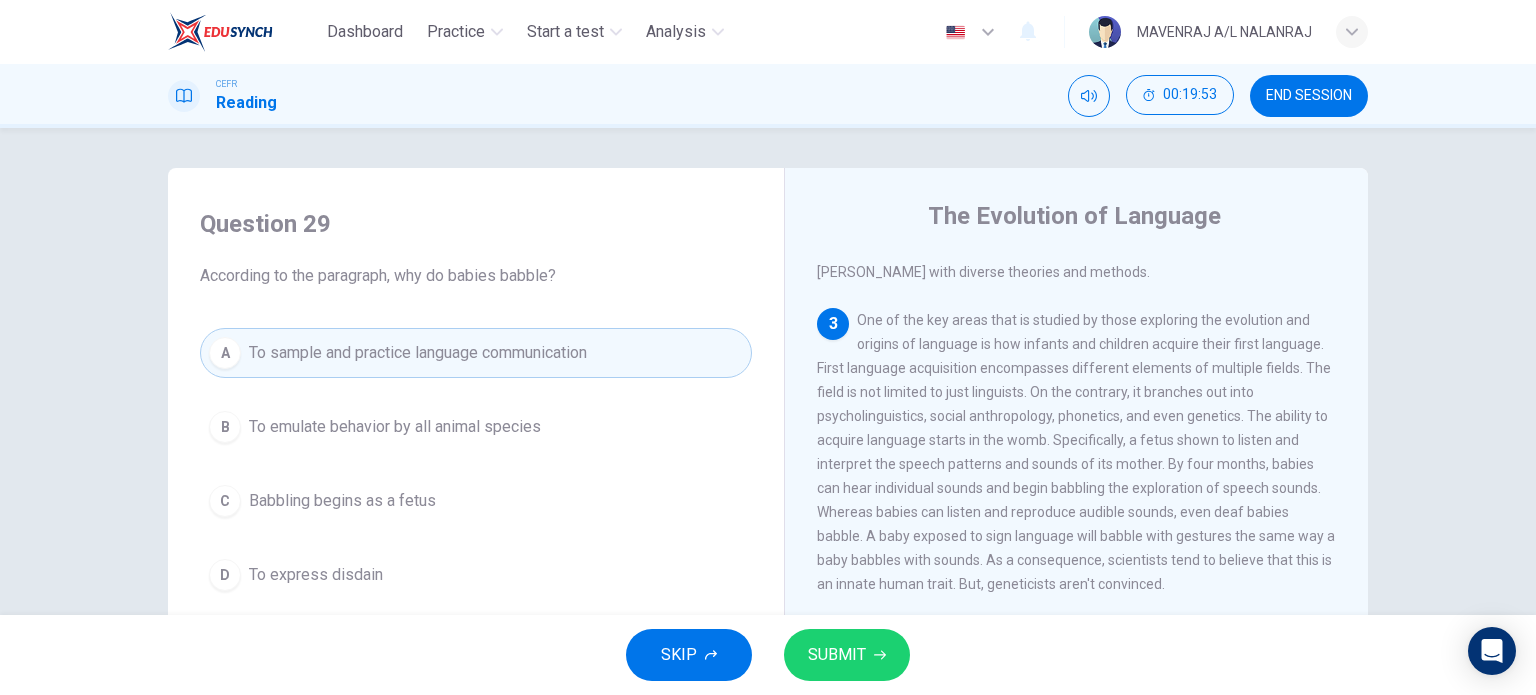 click on "SUBMIT" at bounding box center (837, 655) 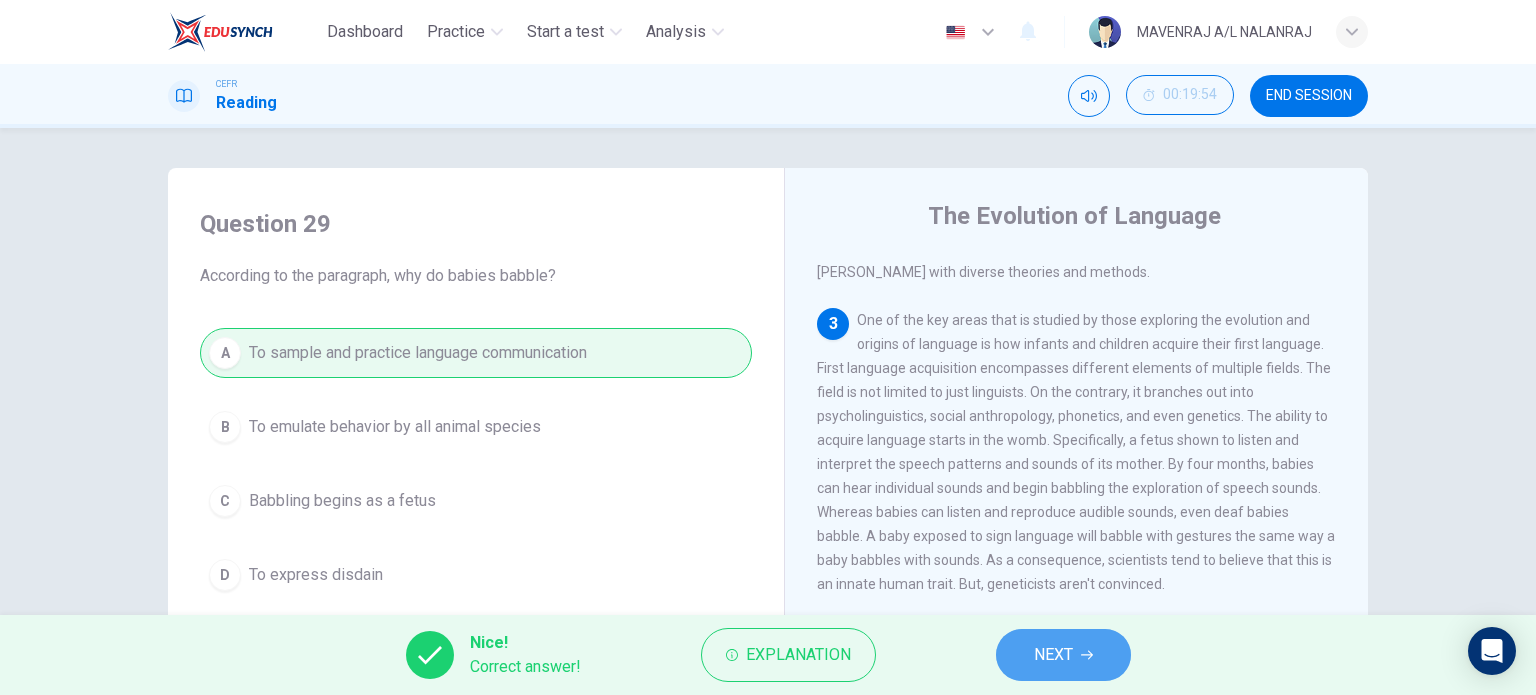 click on "NEXT" at bounding box center (1053, 655) 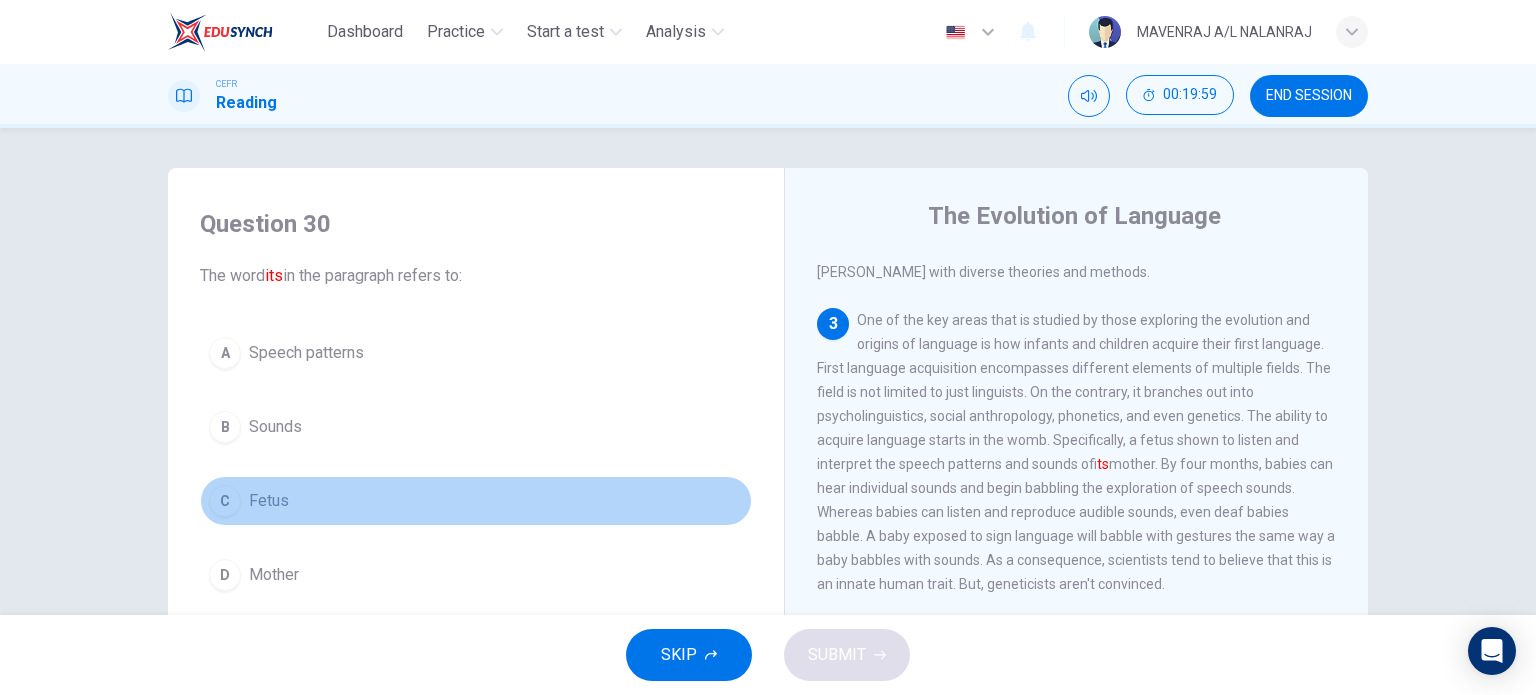 click on "C Fetus" at bounding box center [476, 501] 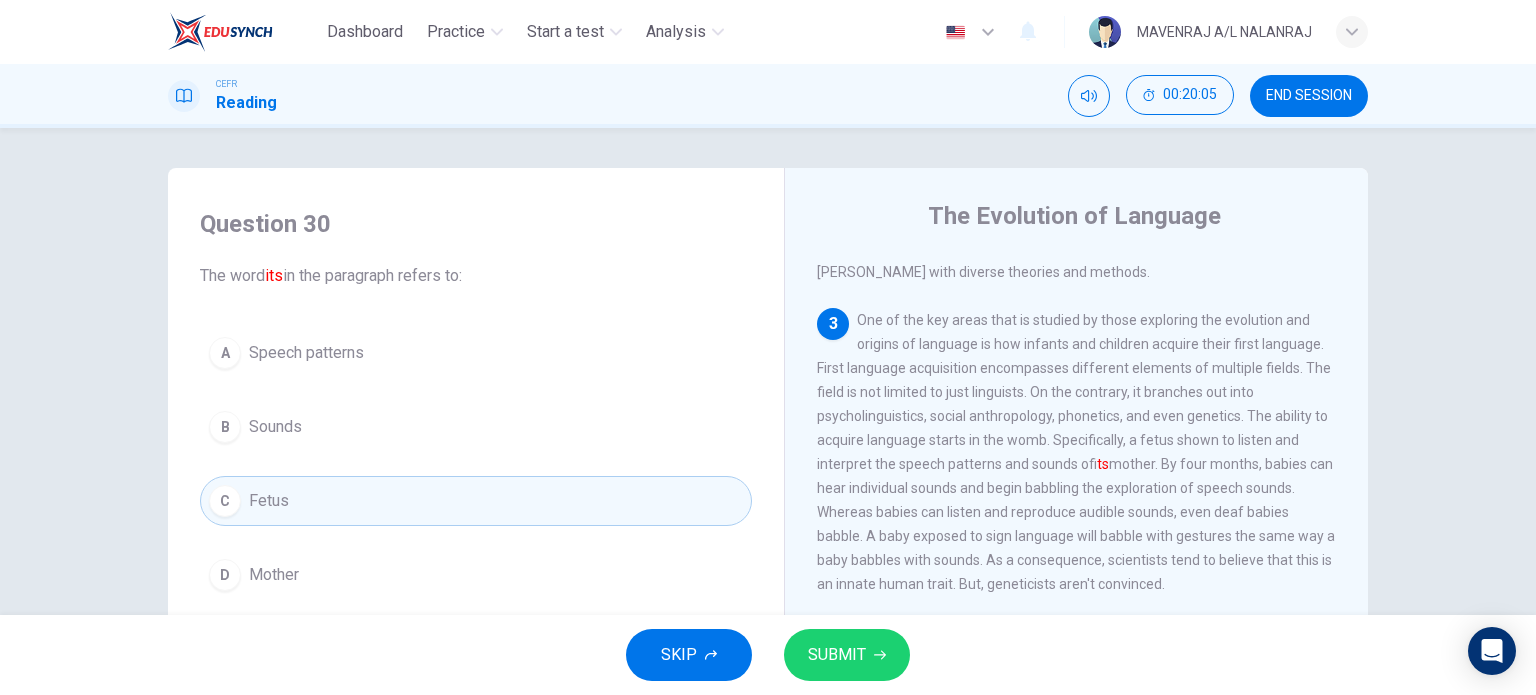 click on "SKIP SUBMIT" at bounding box center [768, 655] 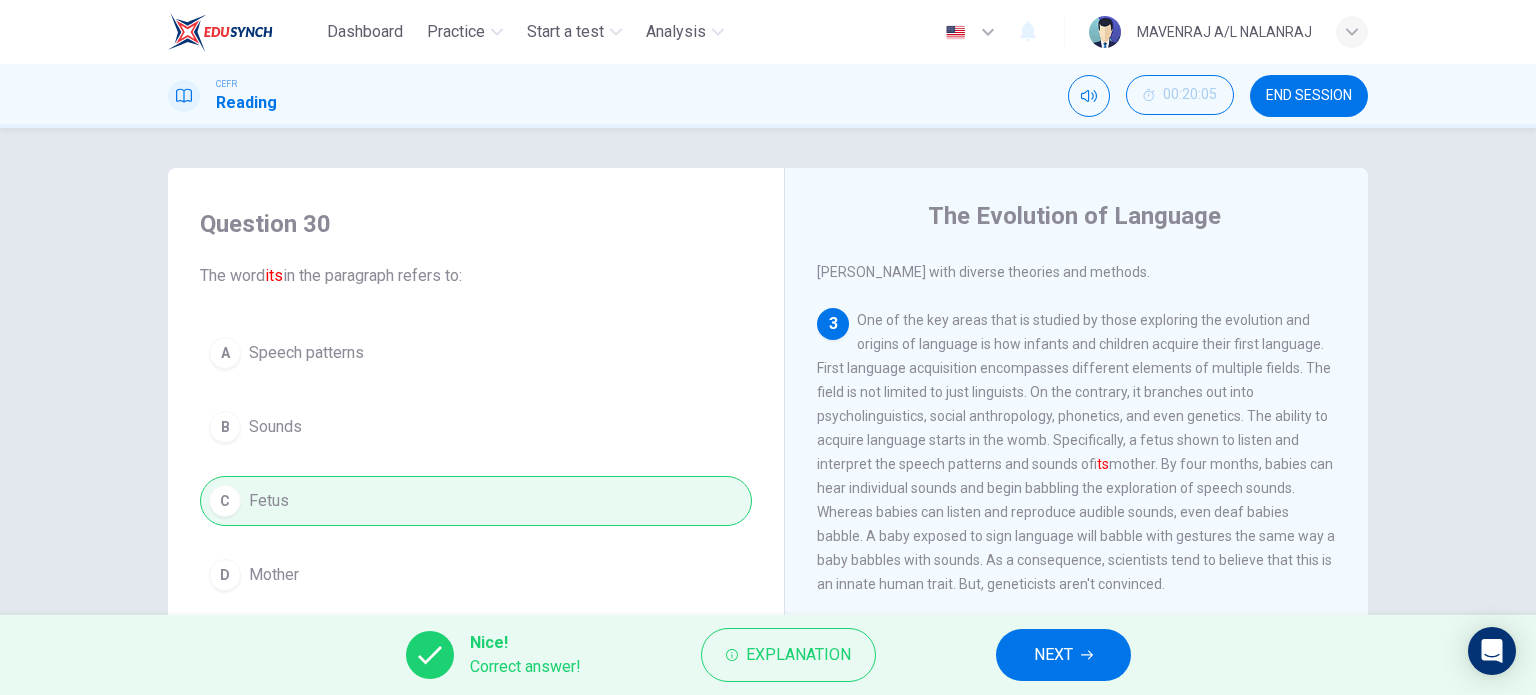click on "END SESSION" at bounding box center (1309, 96) 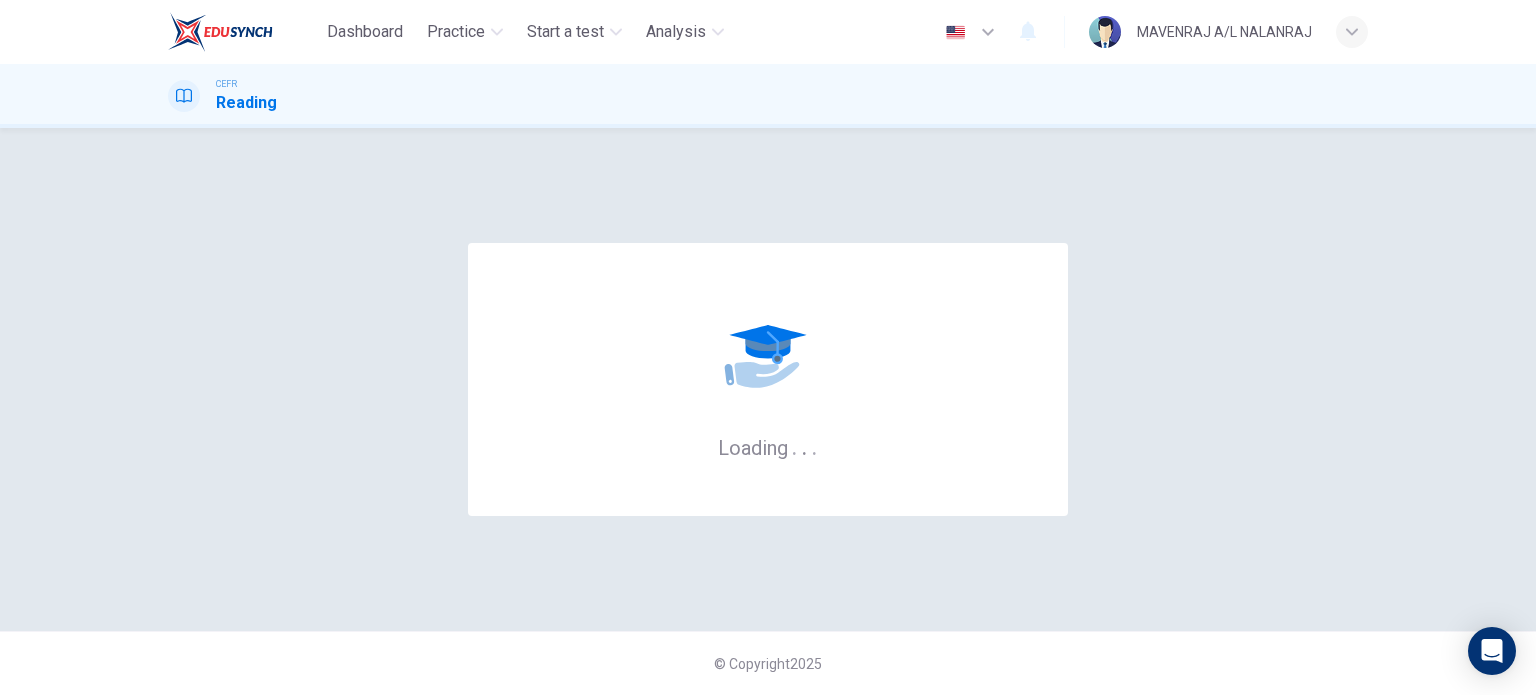 scroll, scrollTop: 0, scrollLeft: 0, axis: both 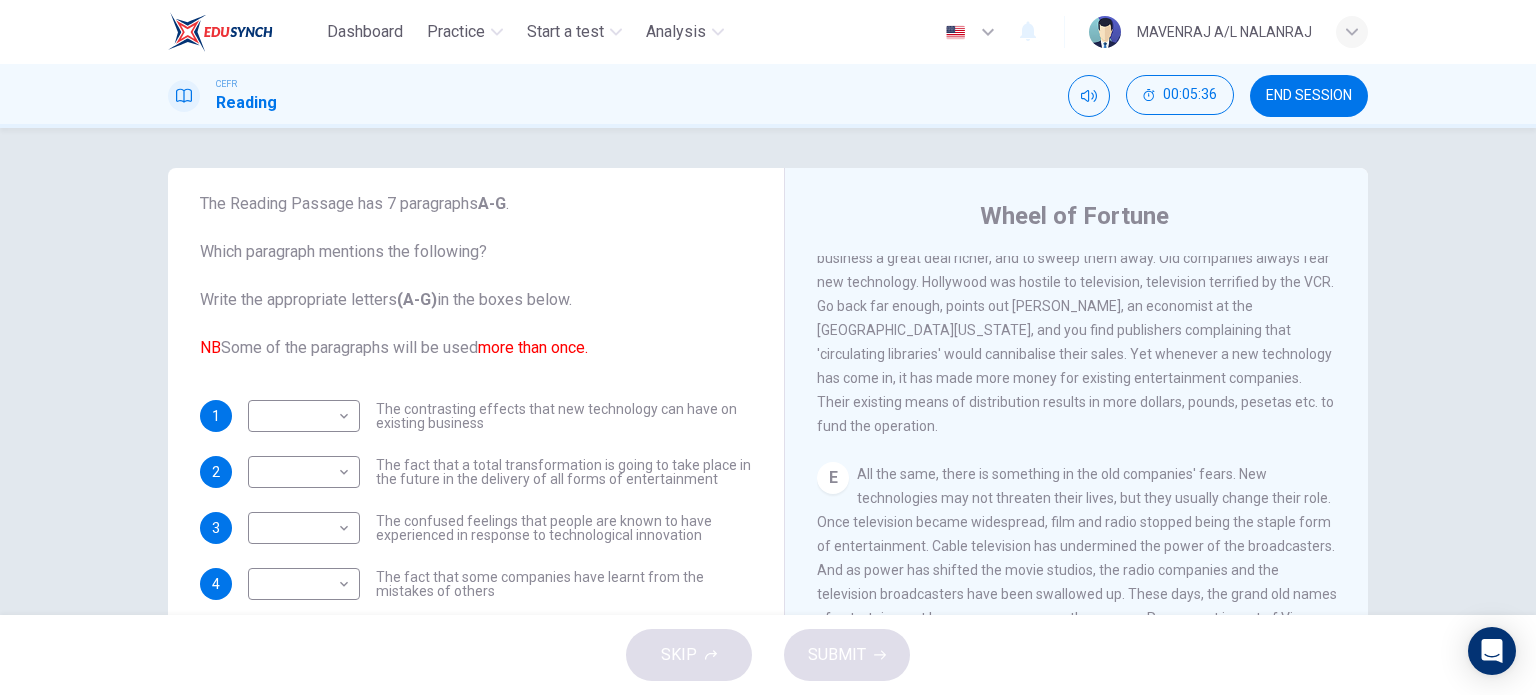click on "D New technologies always contain within them both threats and opportunities. They have the potential both to make the companies in the business a great deal richer, and to sweep them away. Old companies always fear new technology. Hollywood was hostile to television, television terrified by the VCR. Go back far enough, points out Hal Varian, an economist at the University of California at Berkeley, and you find publishers complaining that 'circulating libraries' would cannibalise their sales. Yet whenever a new technology has come in, it has made more money for existing entertainment companies. Their existing means of distribution results in more dollars, pounds, pesetas etc. to fund the operation." at bounding box center (1077, 318) 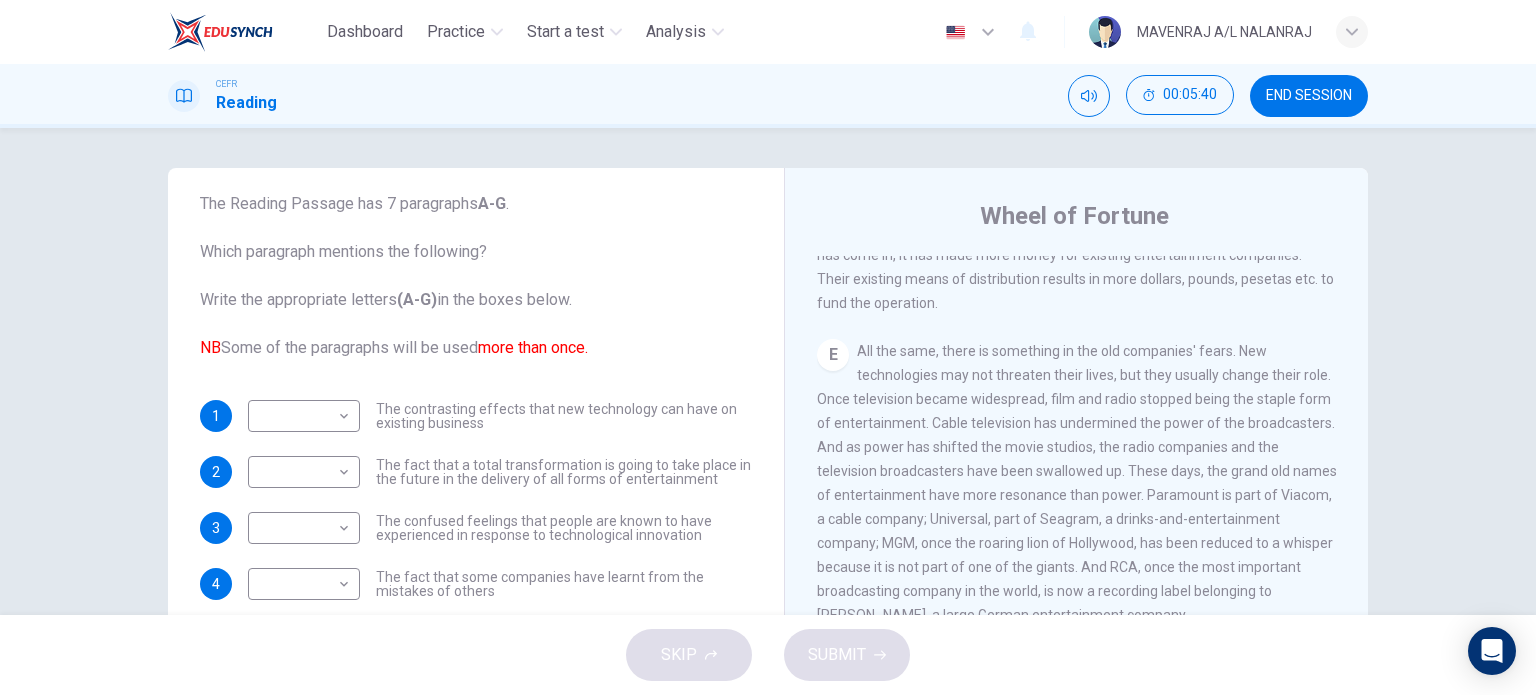 scroll, scrollTop: 1112, scrollLeft: 0, axis: vertical 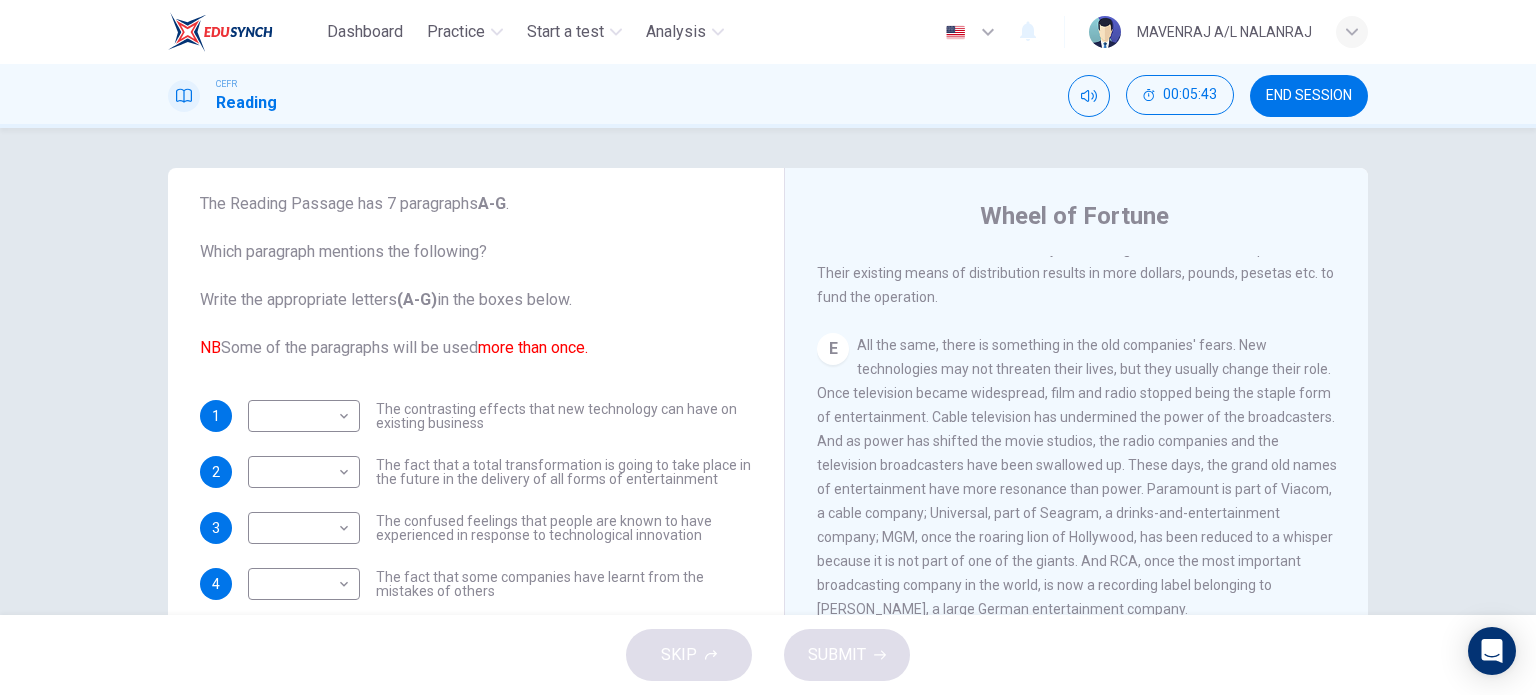 click on "All the same, there is something in the old companies' fears. New technologies may not threaten their lives, but they usually change their role. Once television became widespread, film and radio stopped being the staple form of entertainment. Cable television has undermined the power of the broadcasters. And as power has shifted the movie studios, the radio companies and the television broadcasters have been swallowed up. These days, the grand old names of entertainment have more resonance than power. Paramount is part of Viacom, a cable company; Universal, part of Seagram, a drinks-and-entertainment company; MGM, once the roaring lion of Hollywood, has been reduced to a whisper because it is not part of one of the giants. And RCA, once the most important broadcasting company in the world, is now a recording label belonging to Bertelsmann, a large German entertainment company." at bounding box center [1077, 477] 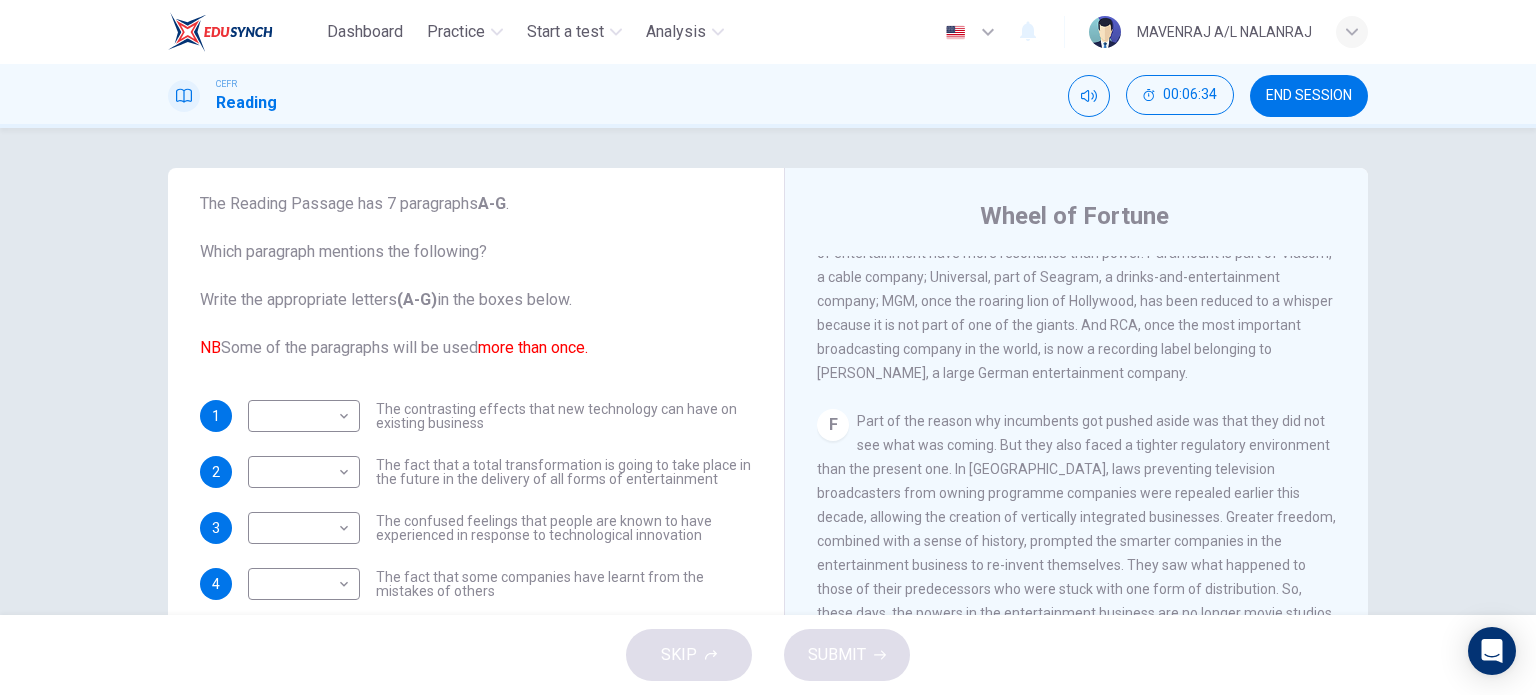 scroll, scrollTop: 1519, scrollLeft: 0, axis: vertical 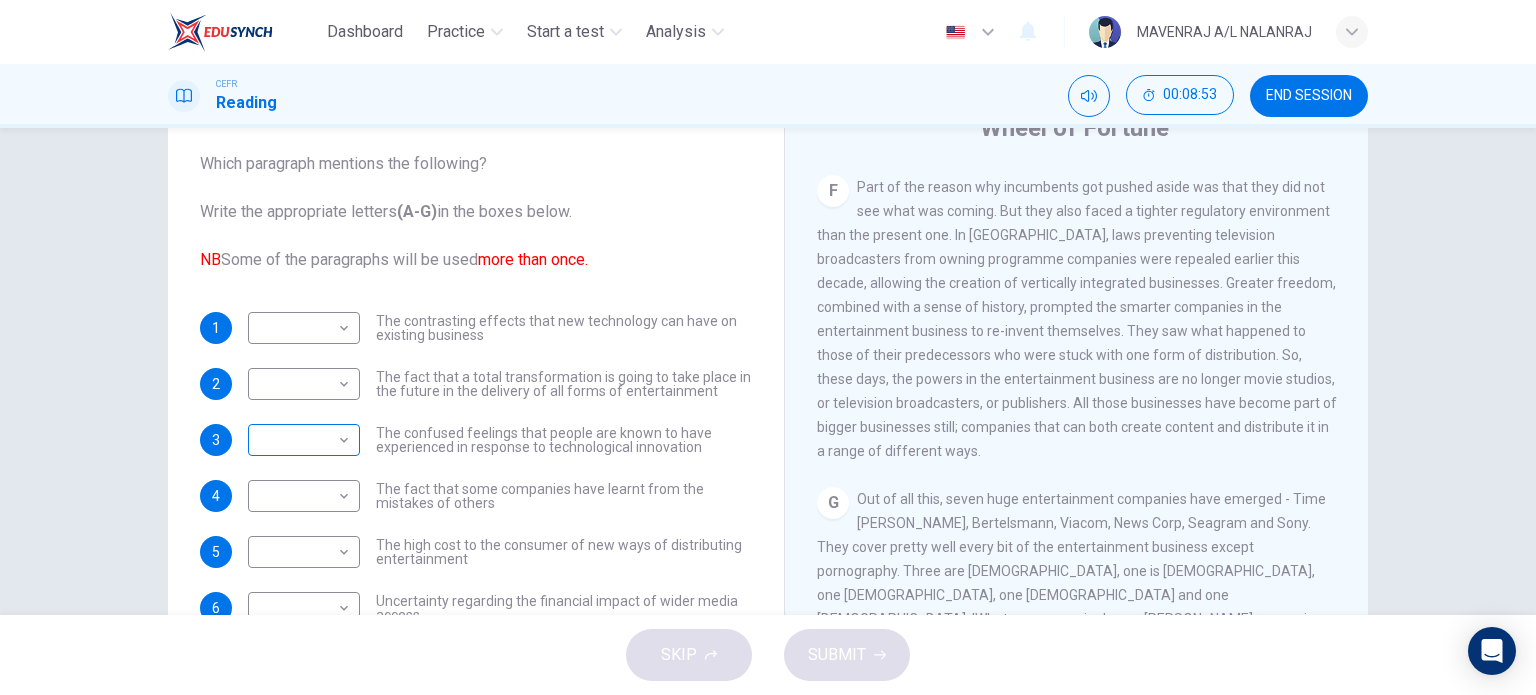 click on "Dashboard Practice Start a test Analysis English en ​ MAVENRAJ A/L NALANRAJ CEFR Reading 00:08:53 END SESSION Questions 1 - 8 The Reading Passage has 7 paragraphs  A-G .
Which paragraph mentions the following?
Write the appropriate letters  (A-G)  in the boxes below.
NB  Some of the paragraphs will be used  more than once. 1 ​ ​ The contrasting effects that new technology can have on existing business 2 ​ ​ The fact that a total transformation is going to take place in the future in the delivery of all forms of entertainment 3 ​ ​ The confused feelings that people are known to have experienced in response to technological innovation 4 ​ ​ The fact that some companies have learnt from the mistakes of others 5 ​ ​ The high cost to the consumer of new ways of distributing entertainment 6 ​ ​ Uncertainty regarding the financial impact of wider media access 7 ​ ​ The fact that some companies were the victims of strict government policy 8 ​ ​ Wheel of Fortune CLICK TO ZOOM A B" at bounding box center (768, 347) 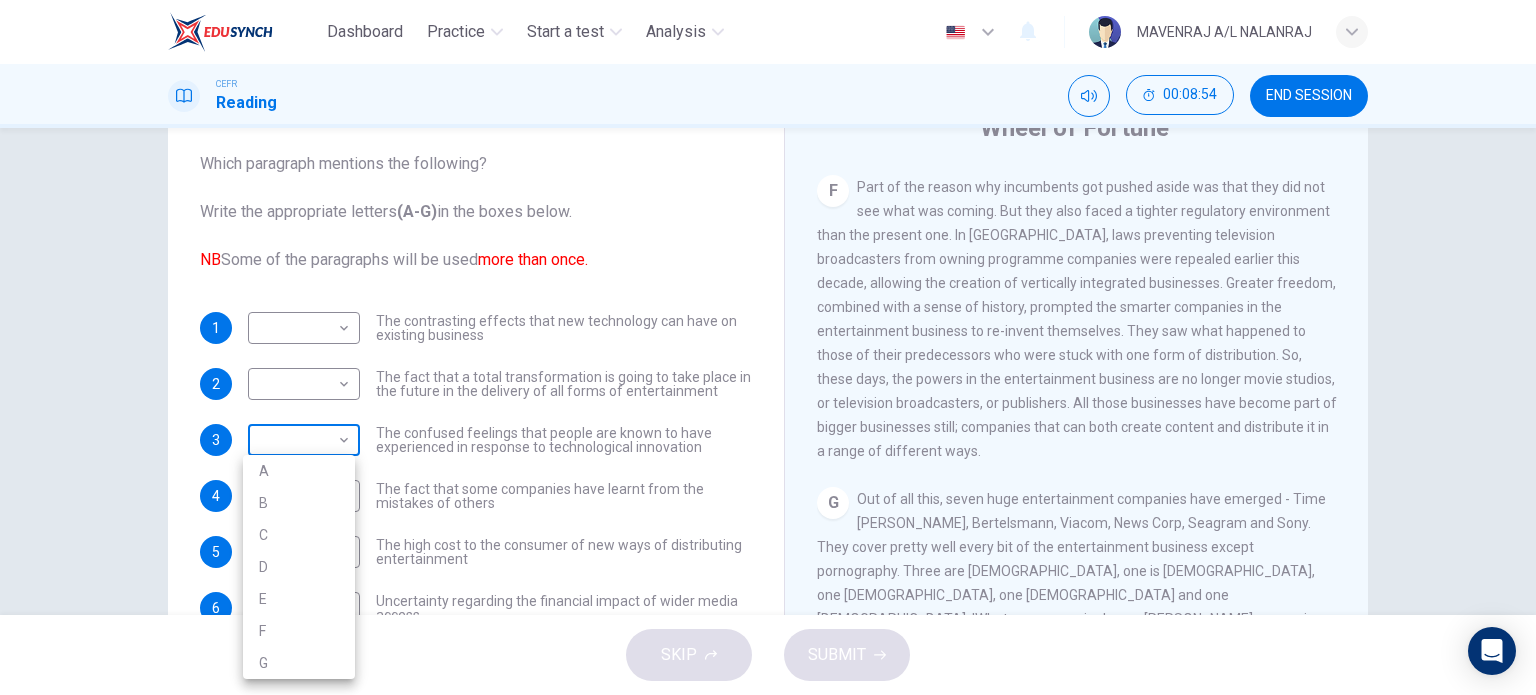 click at bounding box center (768, 347) 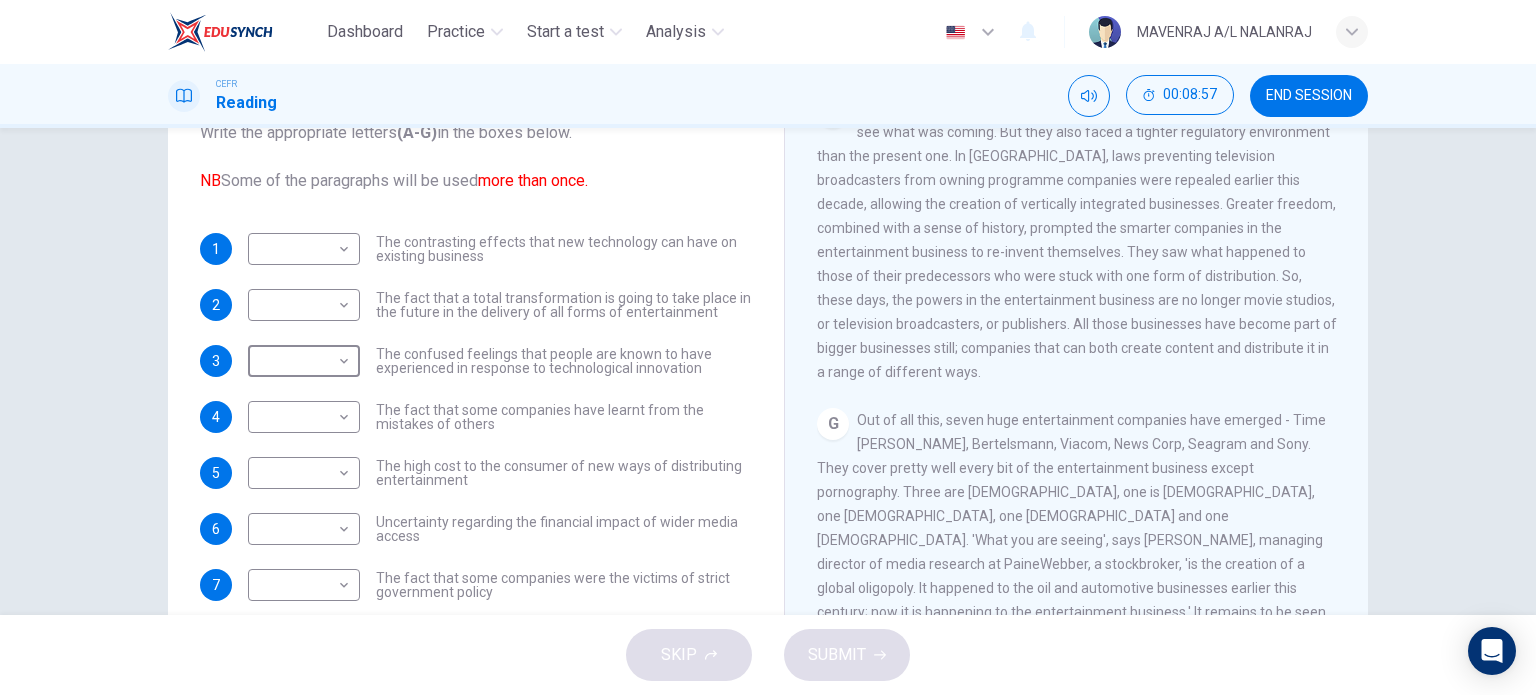 scroll, scrollTop: 288, scrollLeft: 0, axis: vertical 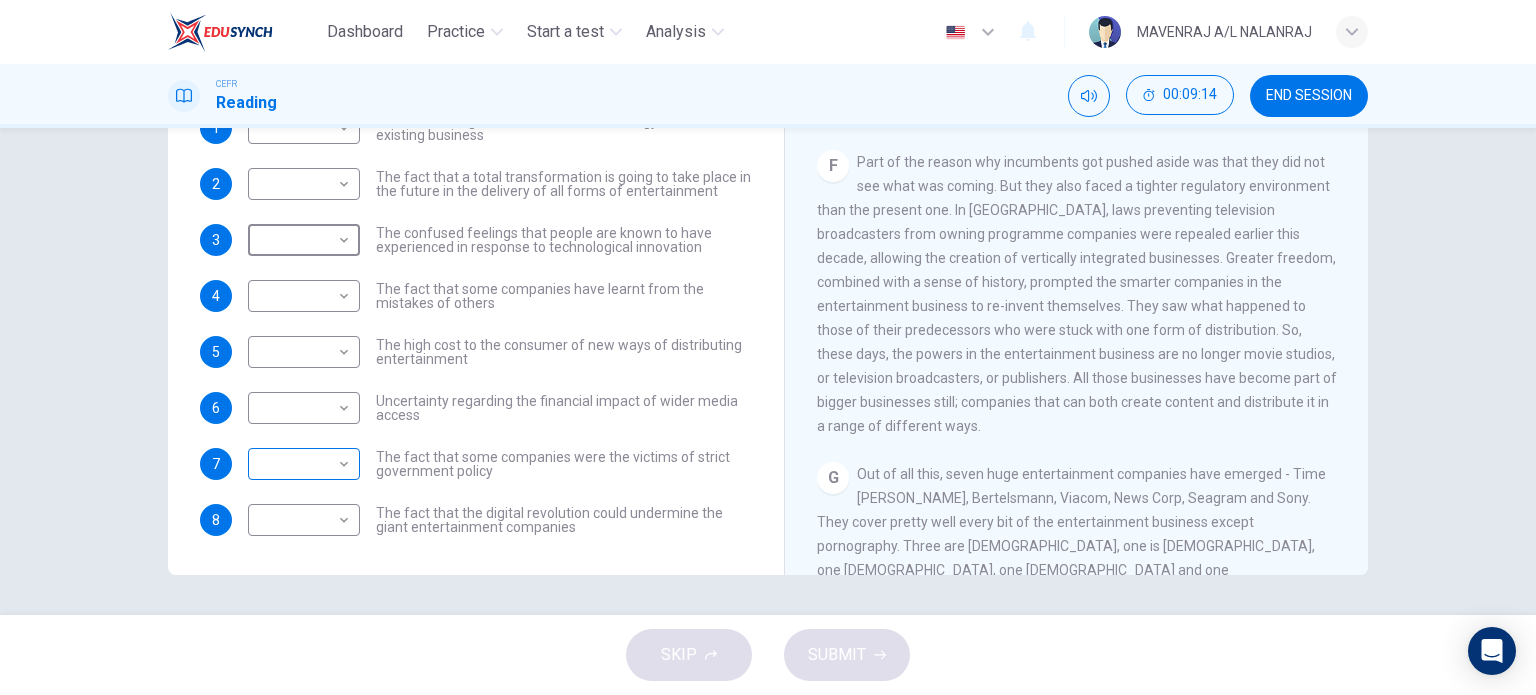 click on "Dashboard Practice Start a test Analysis English en ​ MAVENRAJ A/L NALANRAJ CEFR Reading 00:09:14 END SESSION Questions 1 - 8 The Reading Passage has 7 paragraphs  A-G .
Which paragraph mentions the following?
Write the appropriate letters  (A-G)  in the boxes below.
NB  Some of the paragraphs will be used  more than once. 1 ​ ​ The contrasting effects that new technology can have on existing business 2 ​ ​ The fact that a total transformation is going to take place in the future in the delivery of all forms of entertainment 3 ​ ​ The confused feelings that people are known to have experienced in response to technological innovation 4 ​ ​ The fact that some companies have learnt from the mistakes of others 5 ​ ​ The high cost to the consumer of new ways of distributing entertainment 6 ​ ​ Uncertainty regarding the financial impact of wider media access 7 ​ ​ The fact that some companies were the victims of strict government policy 8 ​ ​ Wheel of Fortune CLICK TO ZOOM A B" at bounding box center (768, 347) 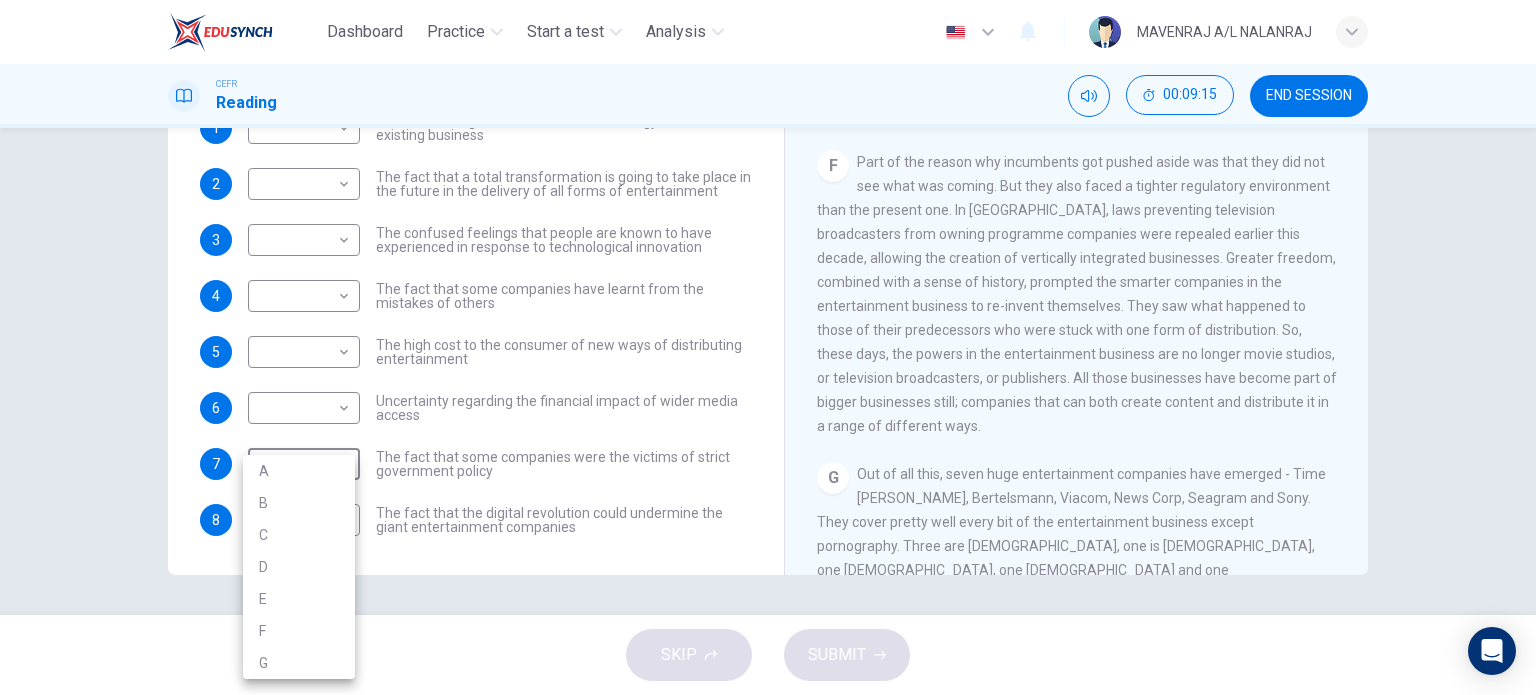 click on "A B C D E F G" at bounding box center [768, 347] 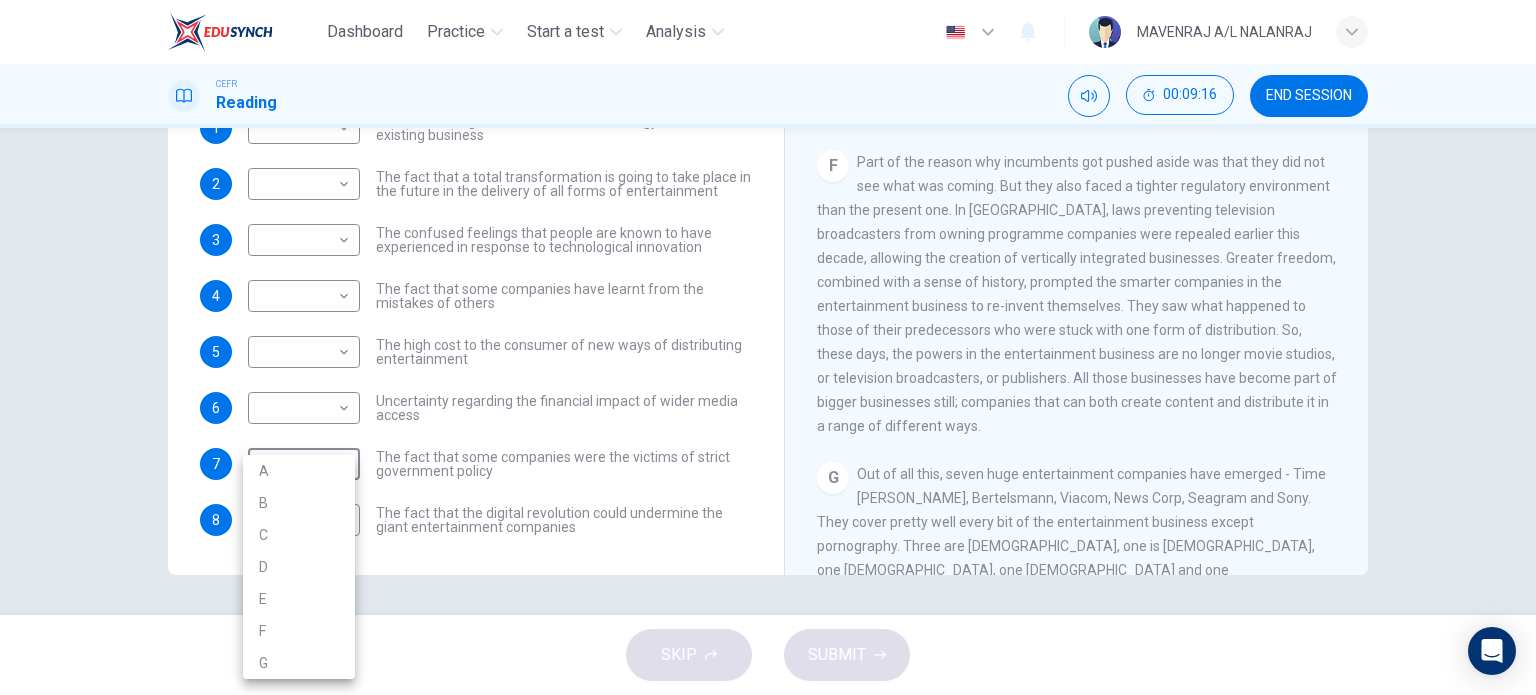 click on "A" at bounding box center (299, 471) 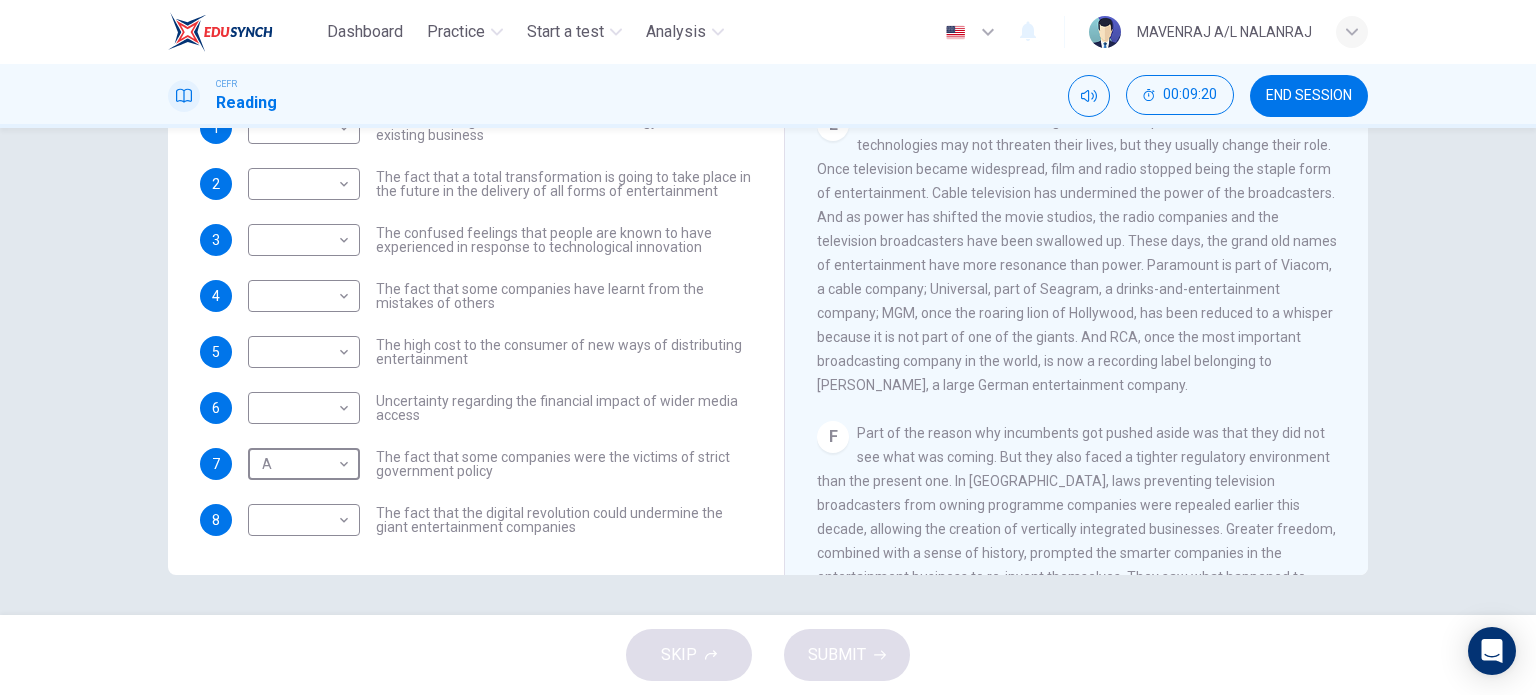 scroll, scrollTop: 1019, scrollLeft: 0, axis: vertical 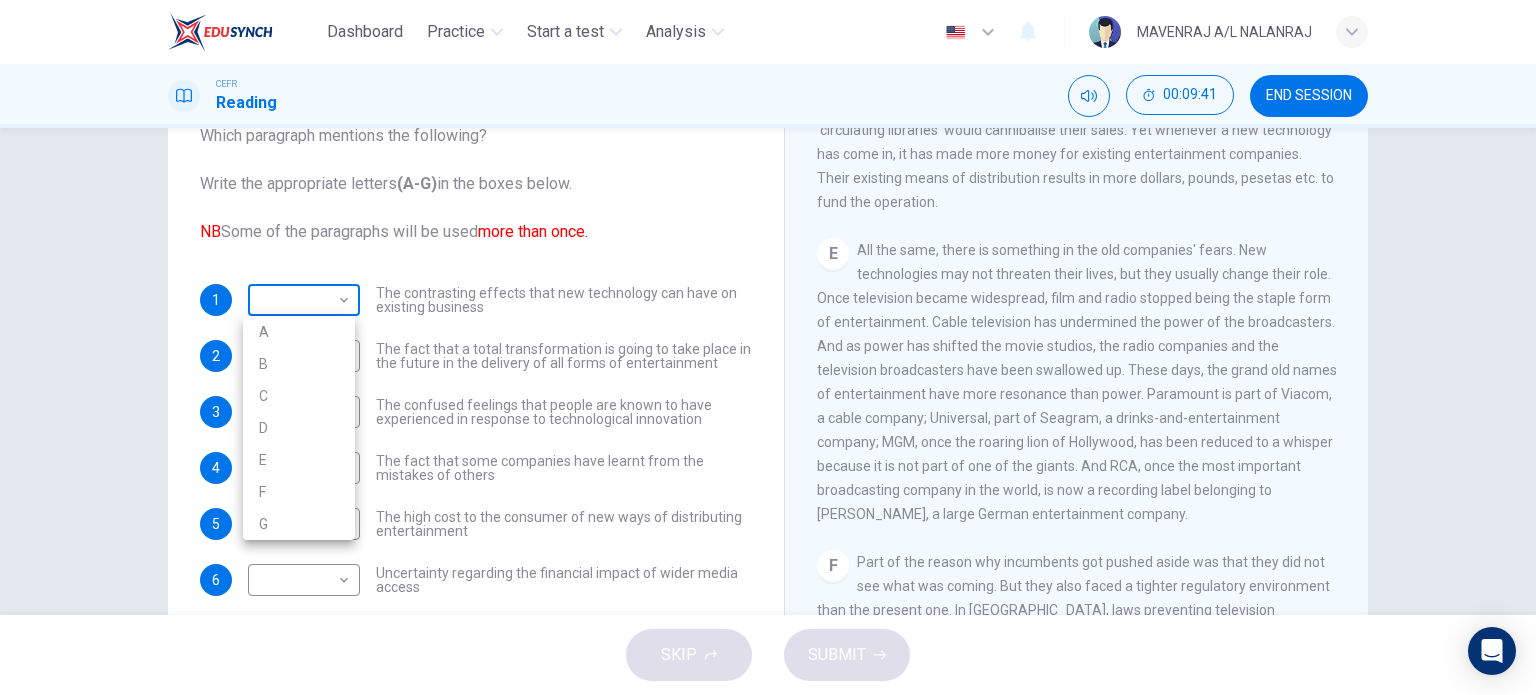 click on "Dashboard Practice Start a test Analysis English en ​ MAVENRAJ A/L NALANRAJ CEFR Reading 00:09:41 END SESSION Questions 1 - 8 The Reading Passage has 7 paragraphs  A-G .
Which paragraph mentions the following?
Write the appropriate letters  (A-G)  in the boxes below.
NB  Some of the paragraphs will be used  more than once. 1 ​ ​ The contrasting effects that new technology can have on existing business 2 ​ ​ The fact that a total transformation is going to take place in the future in the delivery of all forms of entertainment 3 ​ ​ The confused feelings that people are known to have experienced in response to technological innovation 4 ​ ​ The fact that some companies have learnt from the mistakes of others 5 ​ ​ The high cost to the consumer of new ways of distributing entertainment 6 ​ ​ Uncertainty regarding the financial impact of wider media access 7 A A ​ The fact that some companies were the victims of strict government policy 8 ​ ​ Wheel of Fortune CLICK TO ZOOM A B" at bounding box center (768, 347) 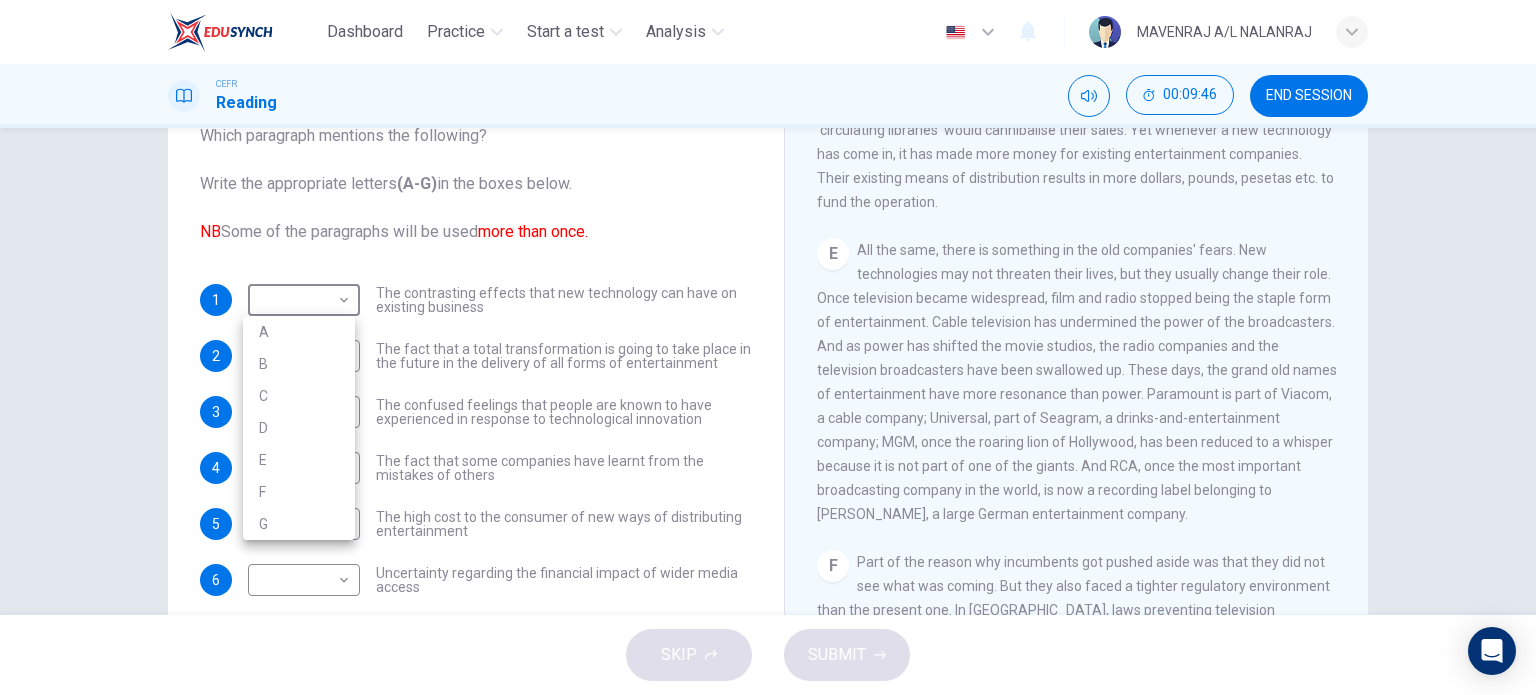 click on "E" at bounding box center [299, 460] 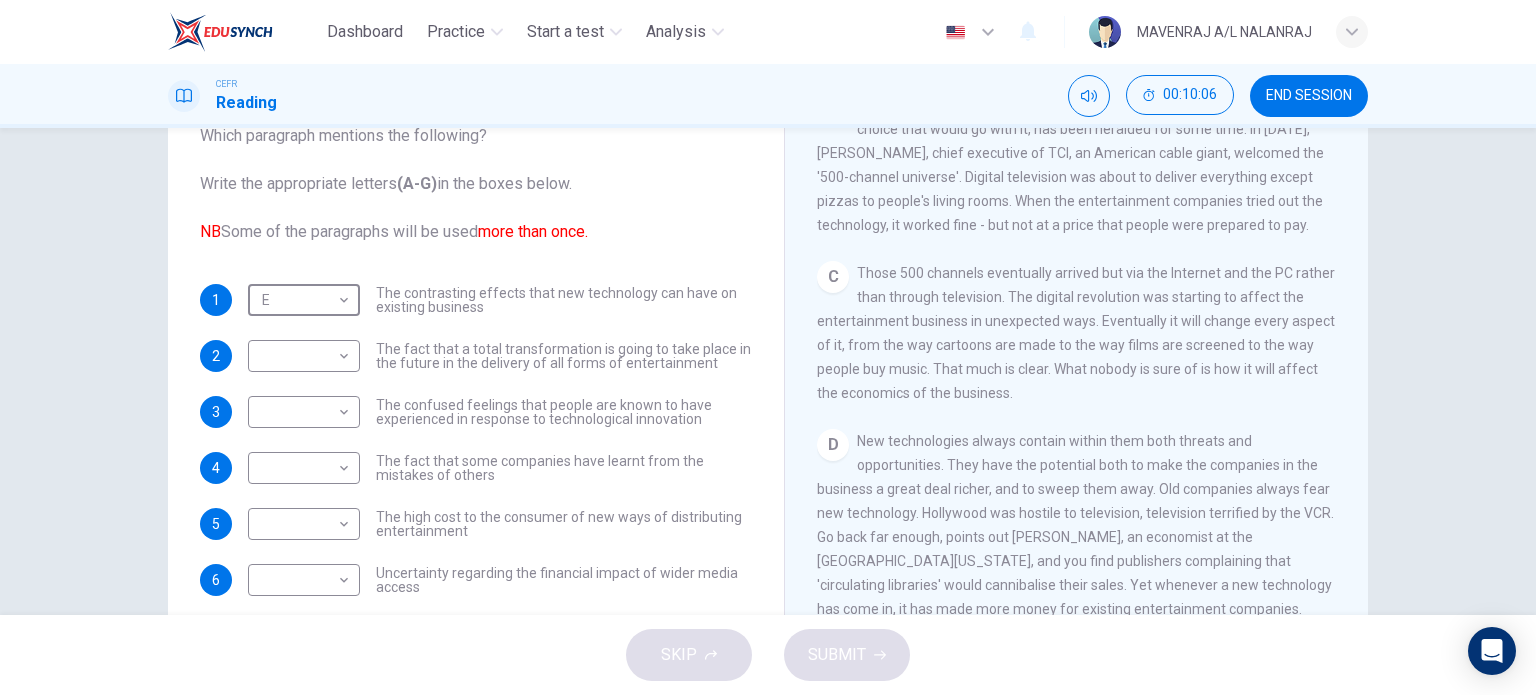 scroll, scrollTop: 519, scrollLeft: 0, axis: vertical 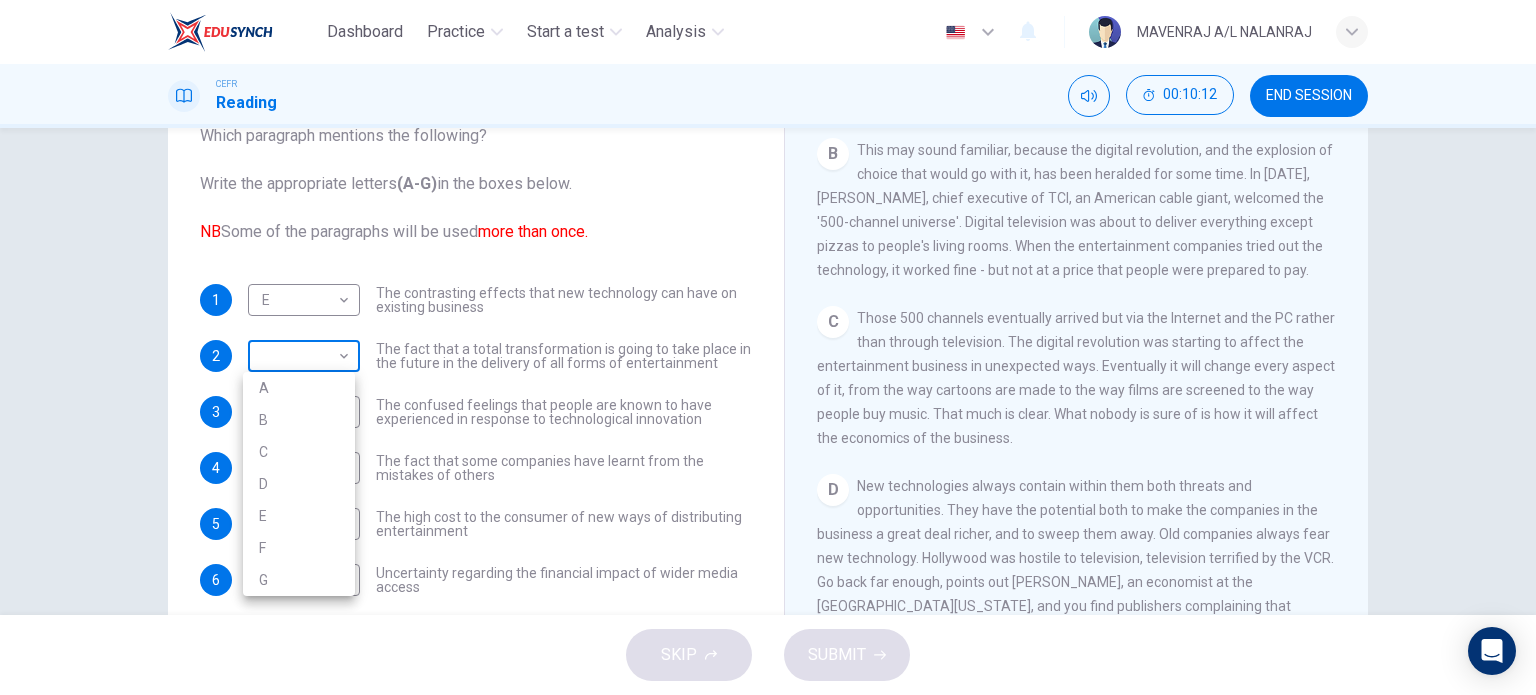 click on "Dashboard Practice Start a test Analysis English en ​ MAVENRAJ A/L NALANRAJ CEFR Reading 00:10:12 END SESSION Questions 1 - 8 The Reading Passage has 7 paragraphs  A-G .
Which paragraph mentions the following?
Write the appropriate letters  (A-G)  in the boxes below.
NB  Some of the paragraphs will be used  more than once. 1 E E ​ The contrasting effects that new technology can have on existing business 2 ​ ​ The fact that a total transformation is going to take place in the future in the delivery of all forms of entertainment 3 ​ ​ The confused feelings that people are known to have experienced in response to technological innovation 4 ​ ​ The fact that some companies have learnt from the mistakes of others 5 ​ ​ The high cost to the consumer of new ways of distributing entertainment 6 ​ ​ Uncertainty regarding the financial impact of wider media access 7 A A ​ The fact that some companies were the victims of strict government policy 8 ​ ​ Wheel of Fortune CLICK TO ZOOM A B" at bounding box center (768, 347) 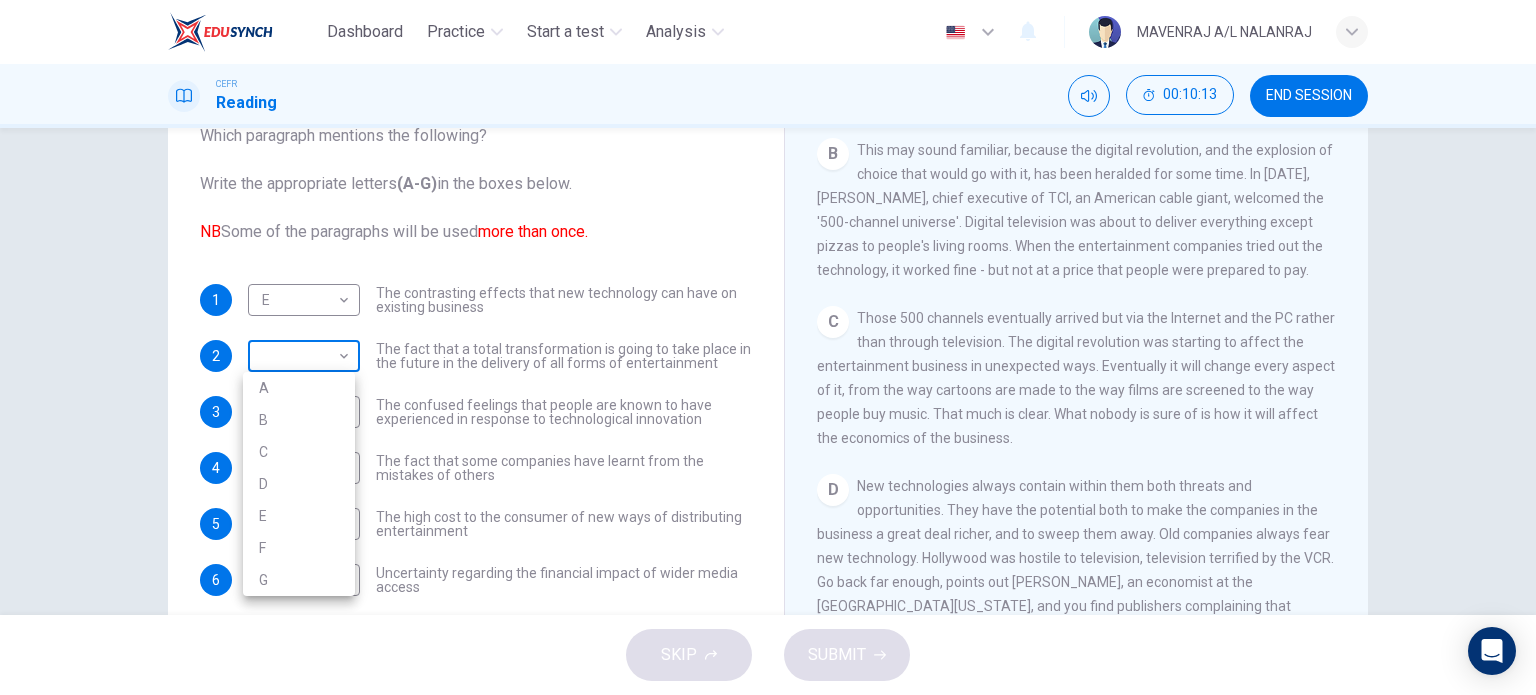 click at bounding box center [768, 347] 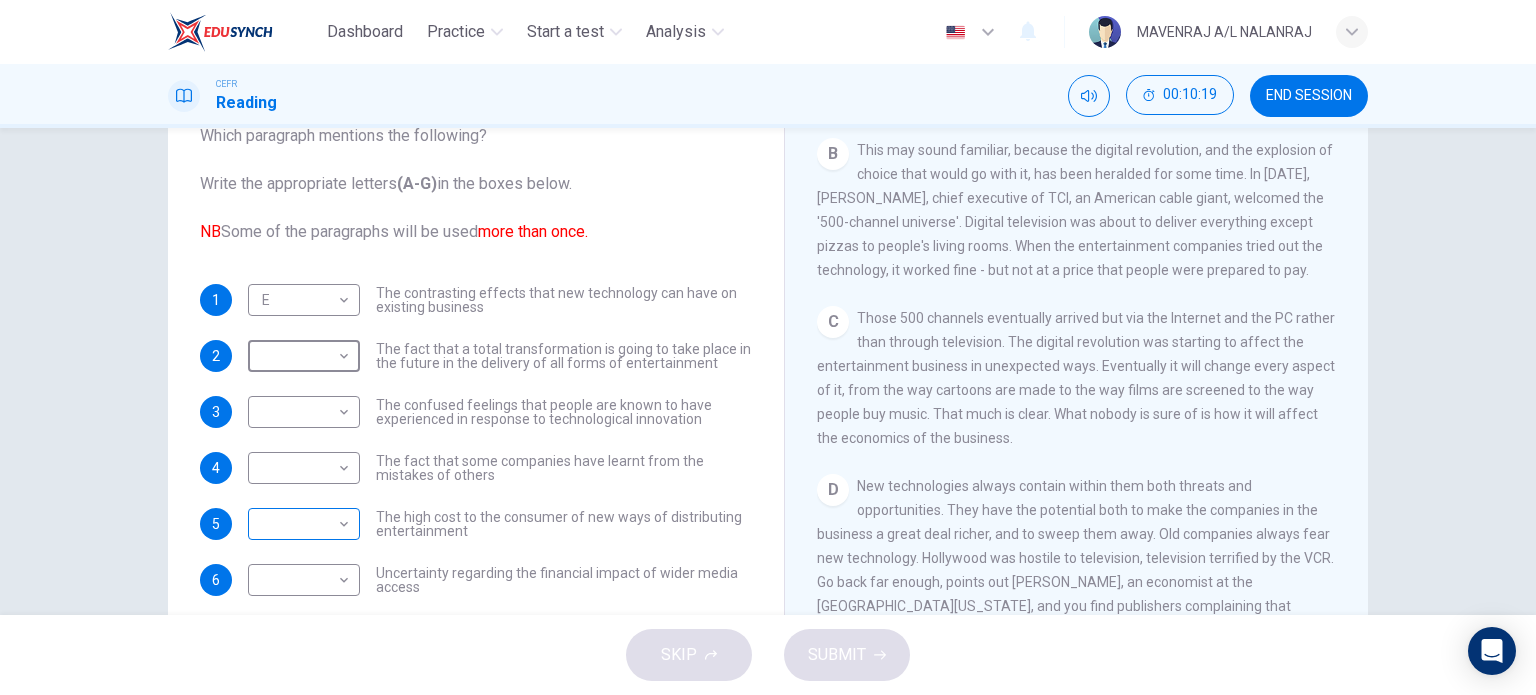 click on "Dashboard Practice Start a test Analysis English en ​ MAVENRAJ A/L NALANRAJ CEFR Reading 00:10:19 END SESSION Questions 1 - 8 The Reading Passage has 7 paragraphs  A-G .
Which paragraph mentions the following?
Write the appropriate letters  (A-G)  in the boxes below.
NB  Some of the paragraphs will be used  more than once. 1 E E ​ The contrasting effects that new technology can have on existing business 2 ​ ​ The fact that a total transformation is going to take place in the future in the delivery of all forms of entertainment 3 ​ ​ The confused feelings that people are known to have experienced in response to technological innovation 4 ​ ​ The fact that some companies have learnt from the mistakes of others 5 ​ ​ The high cost to the consumer of new ways of distributing entertainment 6 ​ ​ Uncertainty regarding the financial impact of wider media access 7 A A ​ The fact that some companies were the victims of strict government policy 8 ​ ​ Wheel of Fortune CLICK TO ZOOM A B" at bounding box center (768, 347) 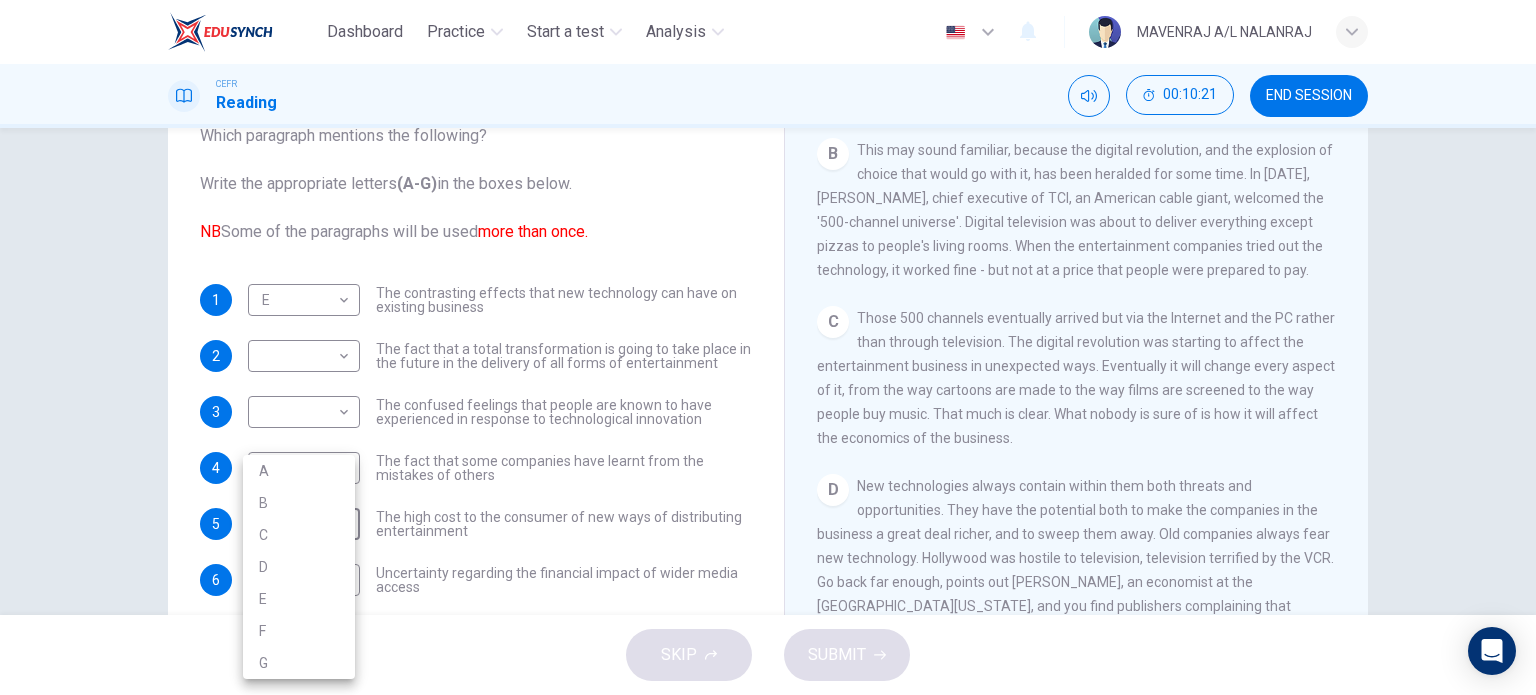 click on "B" at bounding box center [299, 503] 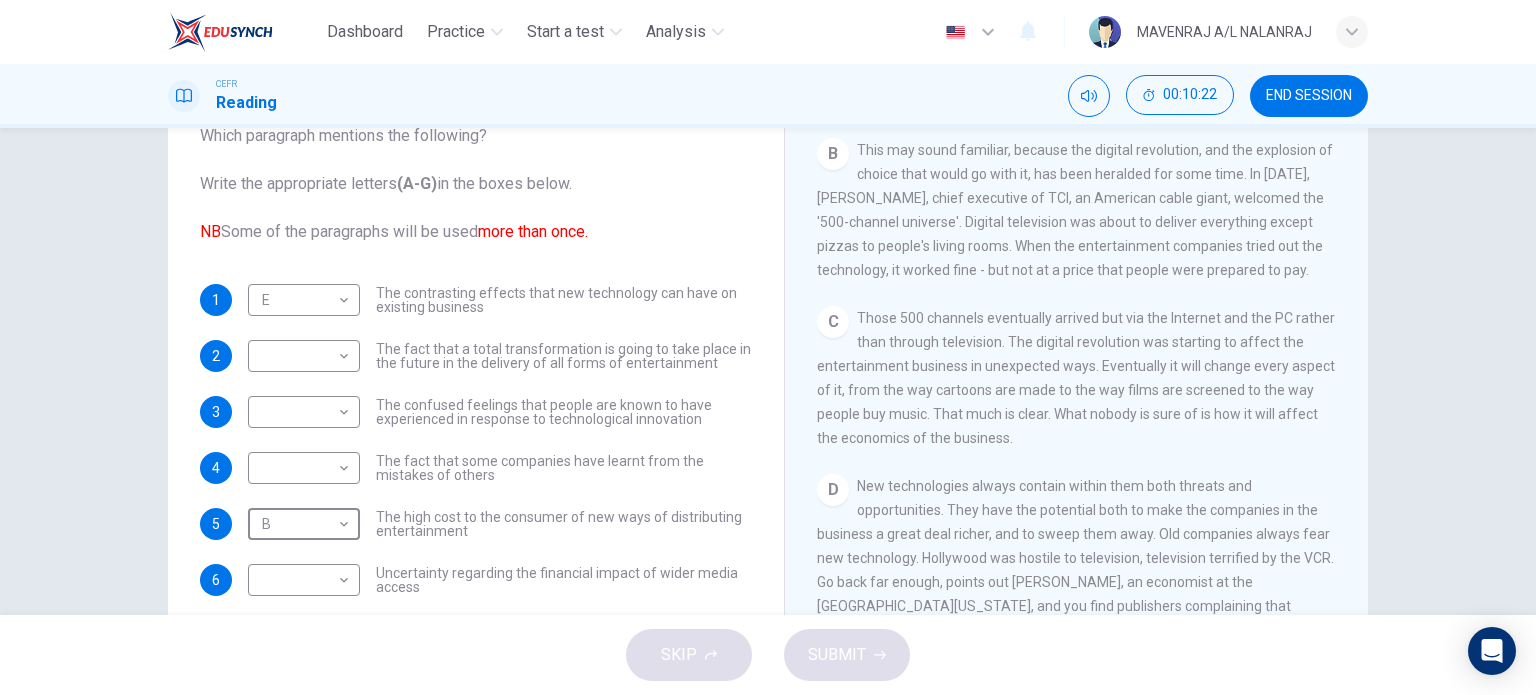 scroll, scrollTop: 72, scrollLeft: 0, axis: vertical 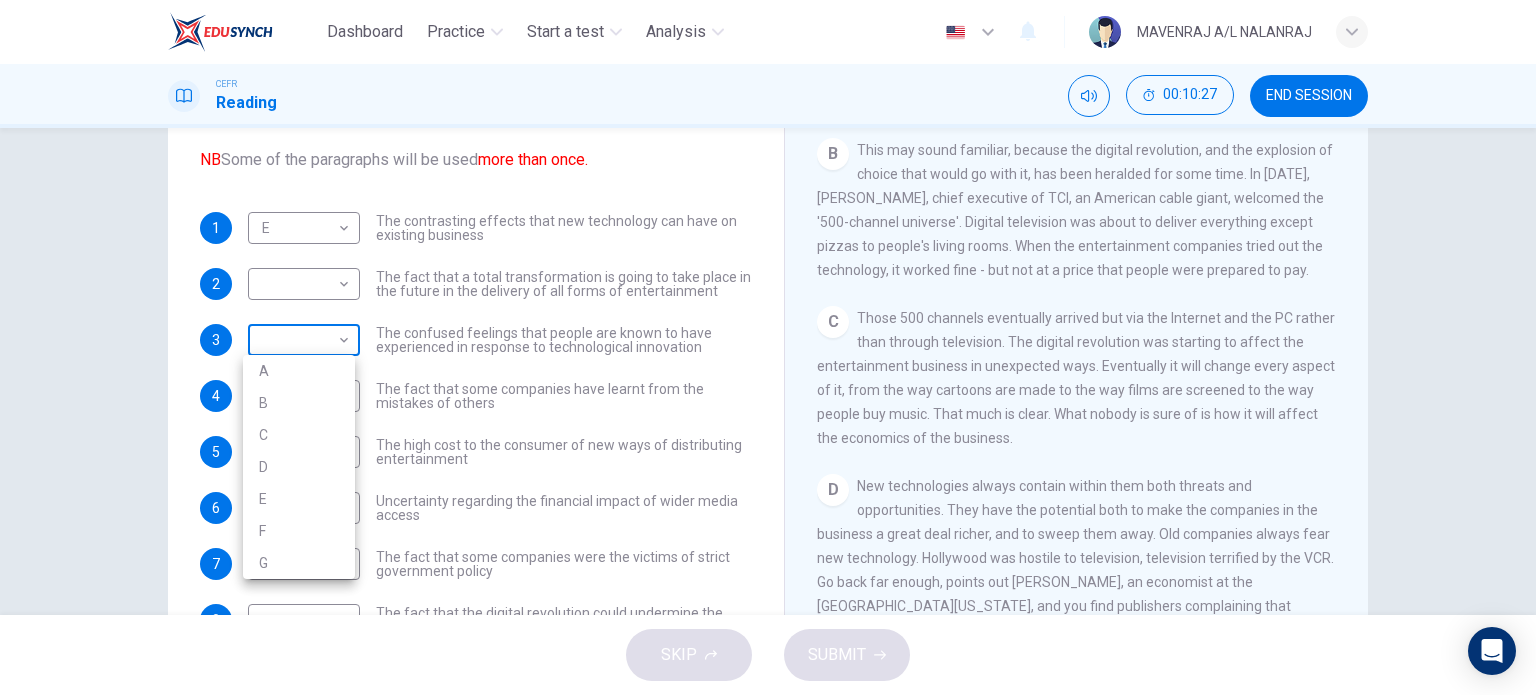 click on "Dashboard Practice Start a test Analysis English en ​ MAVENRAJ A/L NALANRAJ CEFR Reading 00:10:27 END SESSION Questions 1 - 8 The Reading Passage has 7 paragraphs  A-G .
Which paragraph mentions the following?
Write the appropriate letters  (A-G)  in the boxes below.
NB  Some of the paragraphs will be used  more than once. 1 E E ​ The contrasting effects that new technology can have on existing business 2 ​ ​ The fact that a total transformation is going to take place in the future in the delivery of all forms of entertainment 3 ​ ​ The confused feelings that people are known to have experienced in response to technological innovation 4 ​ ​ The fact that some companies have learnt from the mistakes of others 5 B B ​ The high cost to the consumer of new ways of distributing entertainment 6 ​ ​ Uncertainty regarding the financial impact of wider media access 7 A A ​ The fact that some companies were the victims of strict government policy 8 ​ ​ Wheel of Fortune CLICK TO ZOOM A B" at bounding box center [768, 347] 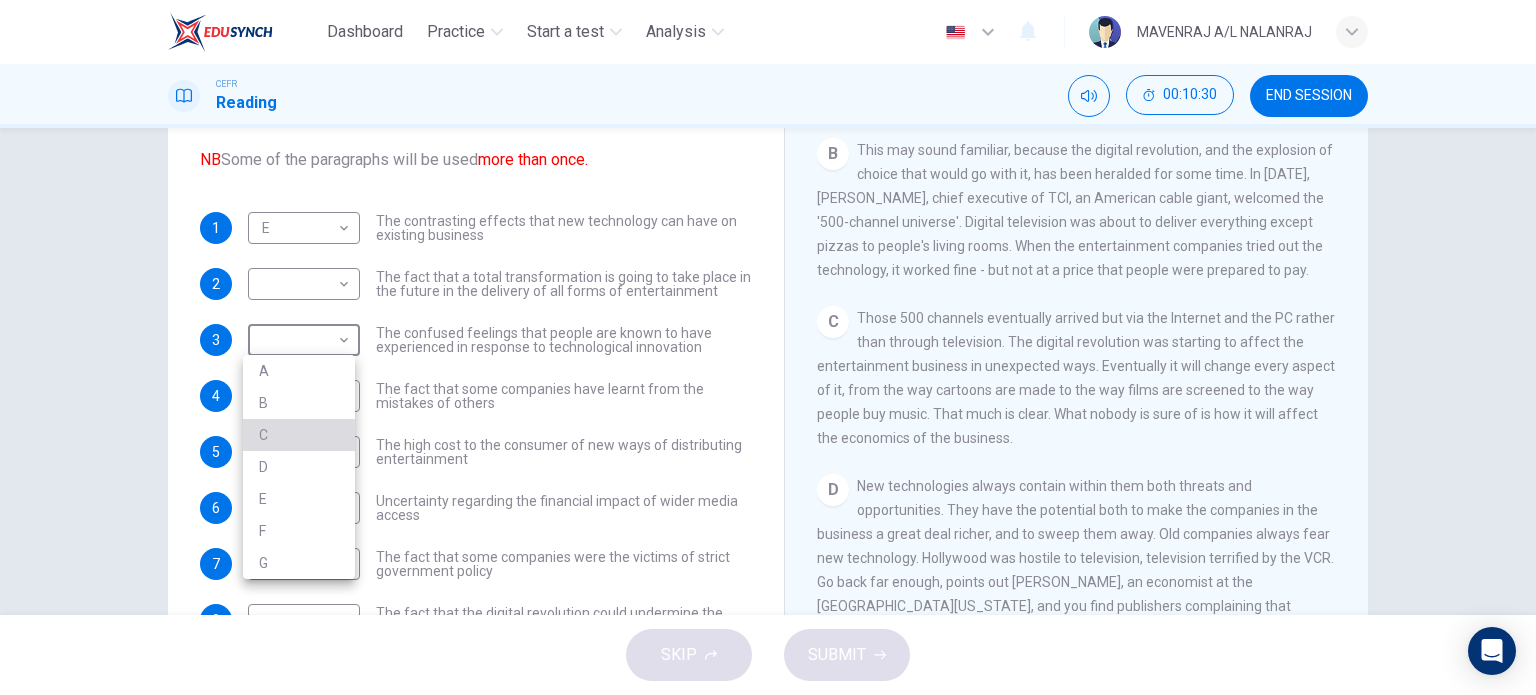 click on "C" at bounding box center [299, 435] 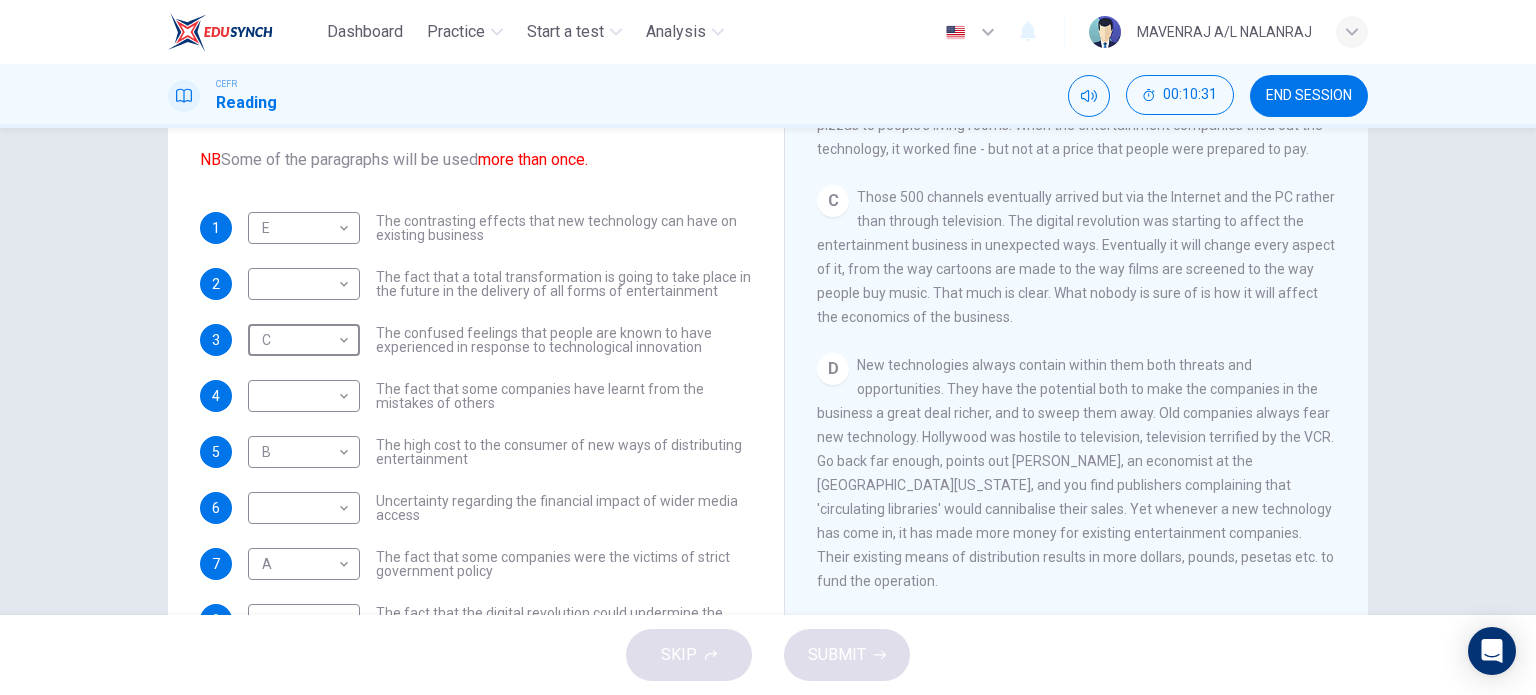 scroll, scrollTop: 719, scrollLeft: 0, axis: vertical 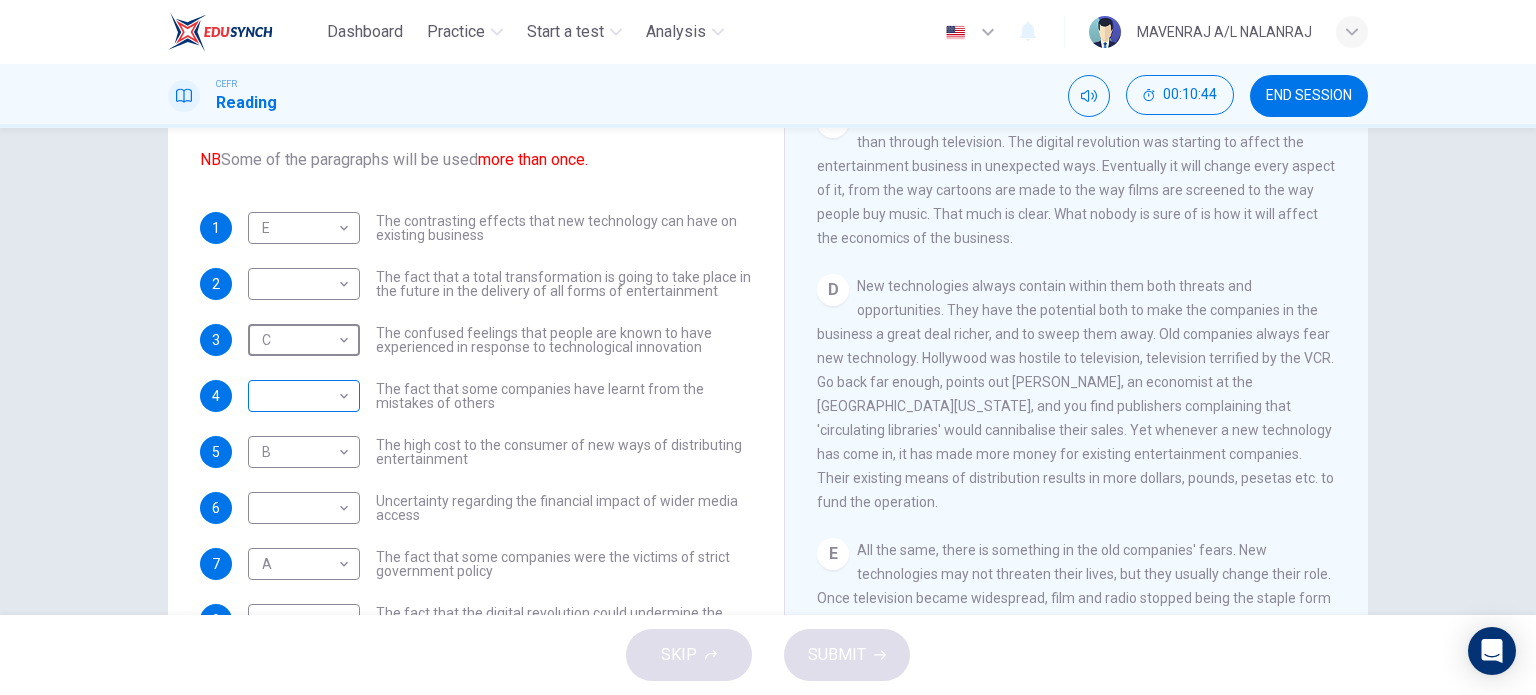 click on "Dashboard Practice Start a test Analysis English en ​ MAVENRAJ A/L NALANRAJ CEFR Reading 00:10:44 END SESSION Questions 1 - 8 The Reading Passage has 7 paragraphs  A-G .
Which paragraph mentions the following?
Write the appropriate letters  (A-G)  in the boxes below.
NB  Some of the paragraphs will be used  more than once. 1 E E ​ The contrasting effects that new technology can have on existing business 2 ​ ​ The fact that a total transformation is going to take place in the future in the delivery of all forms of entertainment 3 C C ​ The confused feelings that people are known to have experienced in response to technological innovation 4 ​ ​ The fact that some companies have learnt from the mistakes of others 5 B B ​ The high cost to the consumer of new ways of distributing entertainment 6 ​ ​ Uncertainty regarding the financial impact of wider media access 7 A A ​ The fact that some companies were the victims of strict government policy 8 ​ ​ Wheel of Fortune CLICK TO ZOOM A B" at bounding box center [768, 347] 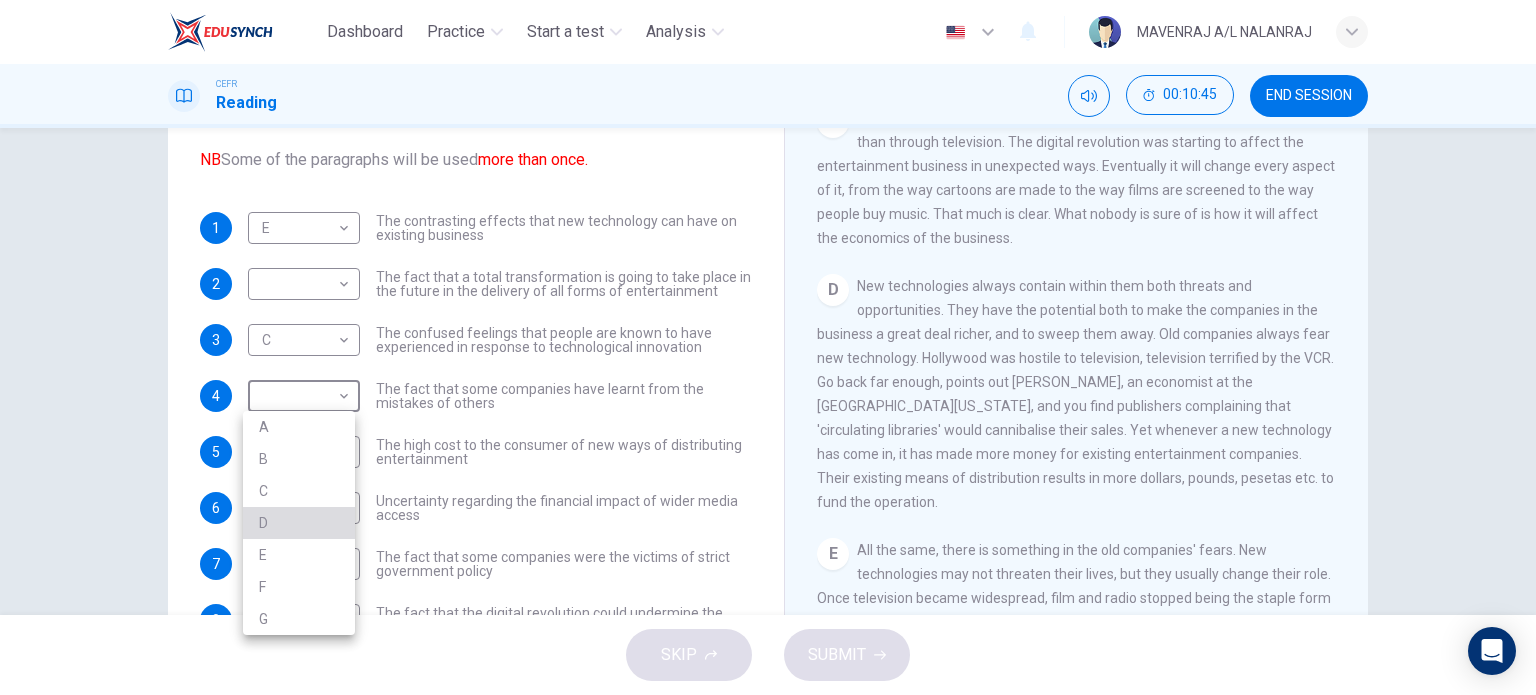 click on "D" at bounding box center (299, 523) 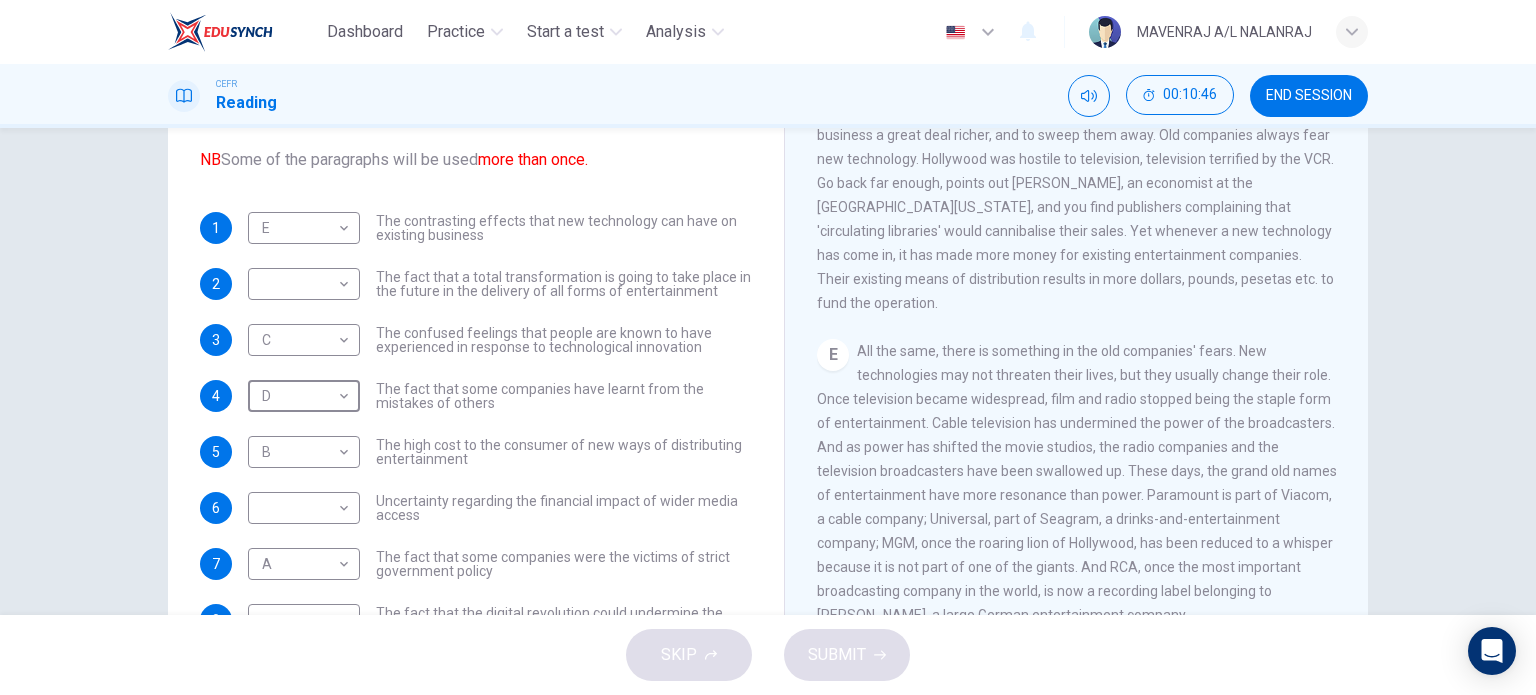 scroll, scrollTop: 919, scrollLeft: 0, axis: vertical 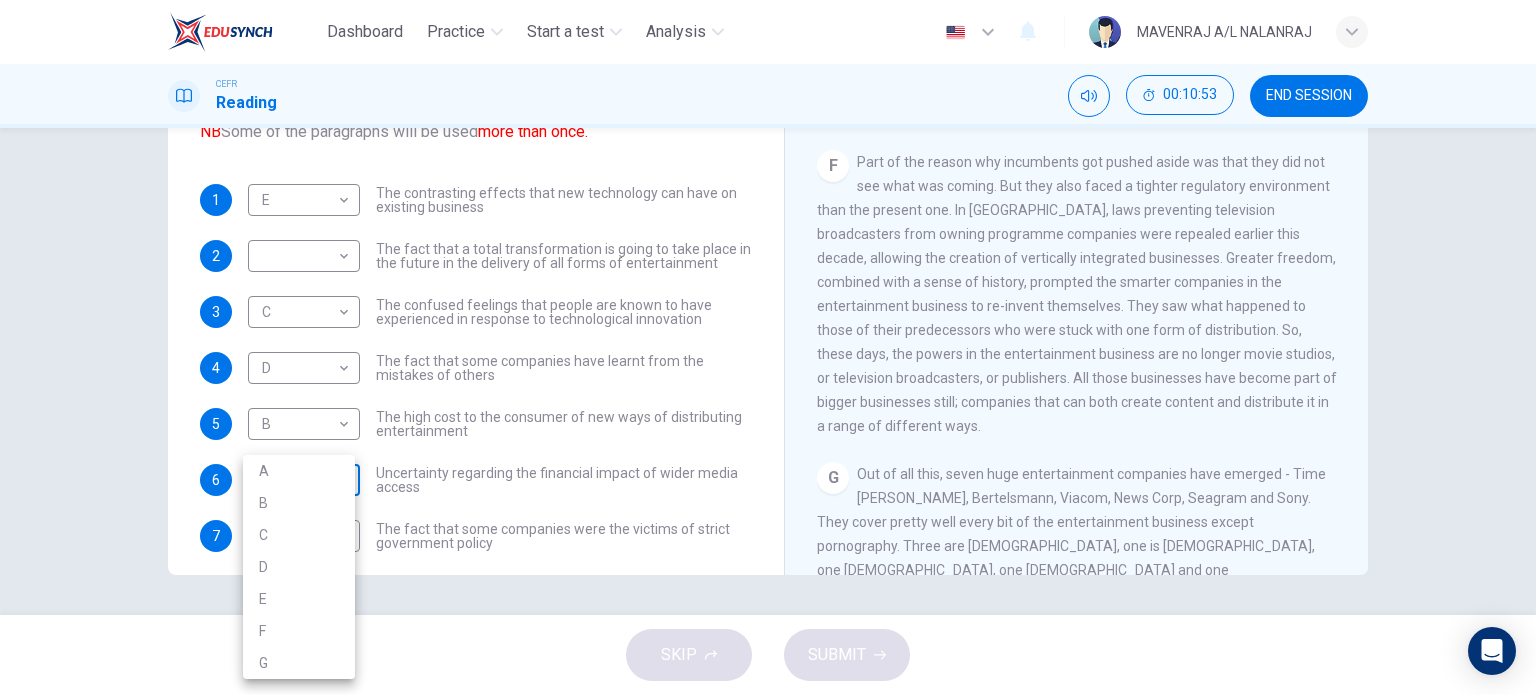 click on "Dashboard Practice Start a test Analysis English en ​ MAVENRAJ A/L NALANRAJ CEFR Reading 00:10:53 END SESSION Questions 1 - 8 The Reading Passage has 7 paragraphs  A-G .
Which paragraph mentions the following?
Write the appropriate letters  (A-G)  in the boxes below.
NB  Some of the paragraphs will be used  more than once. 1 E E ​ The contrasting effects that new technology can have on existing business 2 ​ ​ The fact that a total transformation is going to take place in the future in the delivery of all forms of entertainment 3 C C ​ The confused feelings that people are known to have experienced in response to technological innovation 4 D D ​ The fact that some companies have learnt from the mistakes of others 5 B B ​ The high cost to the consumer of new ways of distributing entertainment 6 ​ ​ Uncertainty regarding the financial impact of wider media access 7 A A ​ The fact that some companies were the victims of strict government policy 8 ​ ​ Wheel of Fortune CLICK TO ZOOM A B" at bounding box center [768, 347] 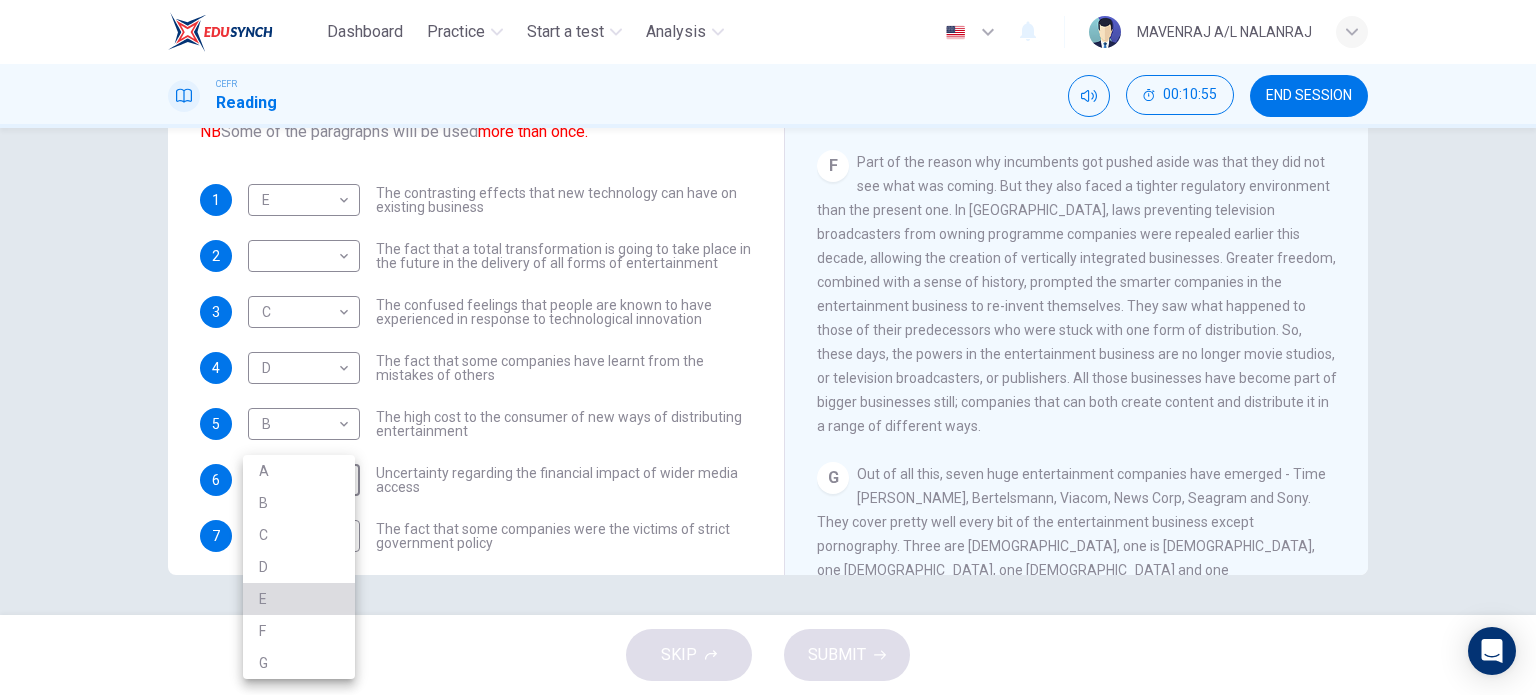 click on "E" at bounding box center [299, 599] 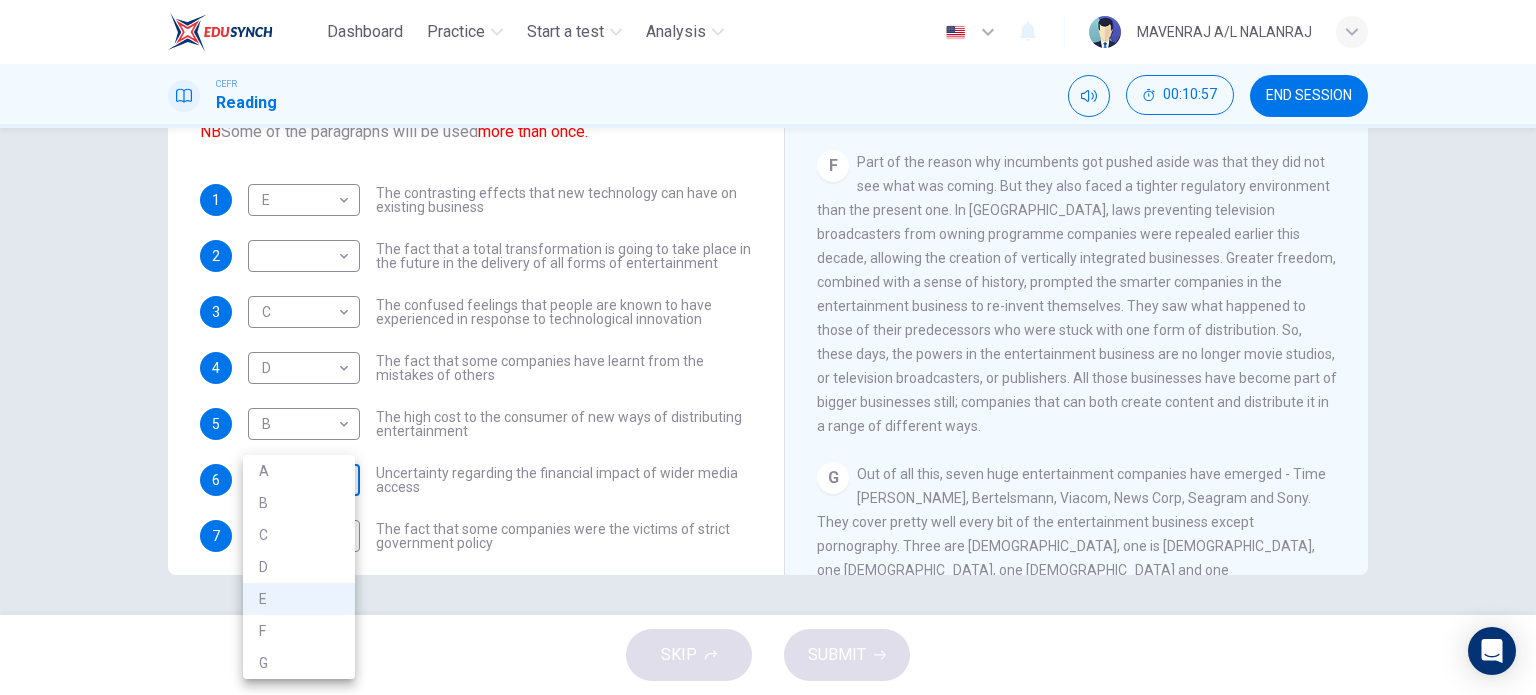 click on "Dashboard Practice Start a test Analysis English en ​ MAVENRAJ A/L NALANRAJ CEFR Reading 00:10:57 END SESSION Questions 1 - 8 The Reading Passage has 7 paragraphs  A-G .
Which paragraph mentions the following?
Write the appropriate letters  (A-G)  in the boxes below.
NB  Some of the paragraphs will be used  more than once. 1 E E ​ The contrasting effects that new technology can have on existing business 2 ​ ​ The fact that a total transformation is going to take place in the future in the delivery of all forms of entertainment 3 C C ​ The confused feelings that people are known to have experienced in response to technological innovation 4 D D ​ The fact that some companies have learnt from the mistakes of others 5 B B ​ The high cost to the consumer of new ways of distributing entertainment 6 E E ​ Uncertainty regarding the financial impact of wider media access 7 A A ​ The fact that some companies were the victims of strict government policy 8 ​ ​ Wheel of Fortune CLICK TO ZOOM A B" at bounding box center (768, 347) 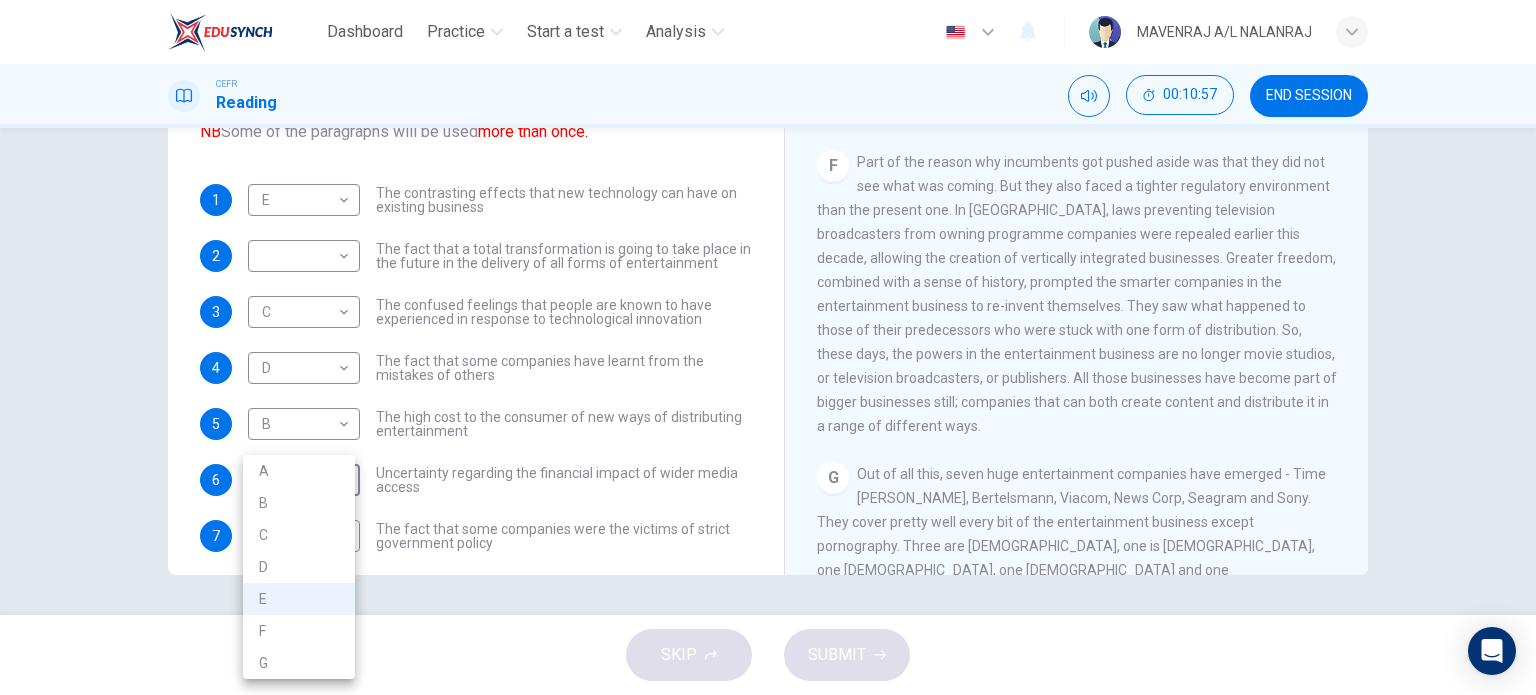 click on "F" at bounding box center [299, 631] 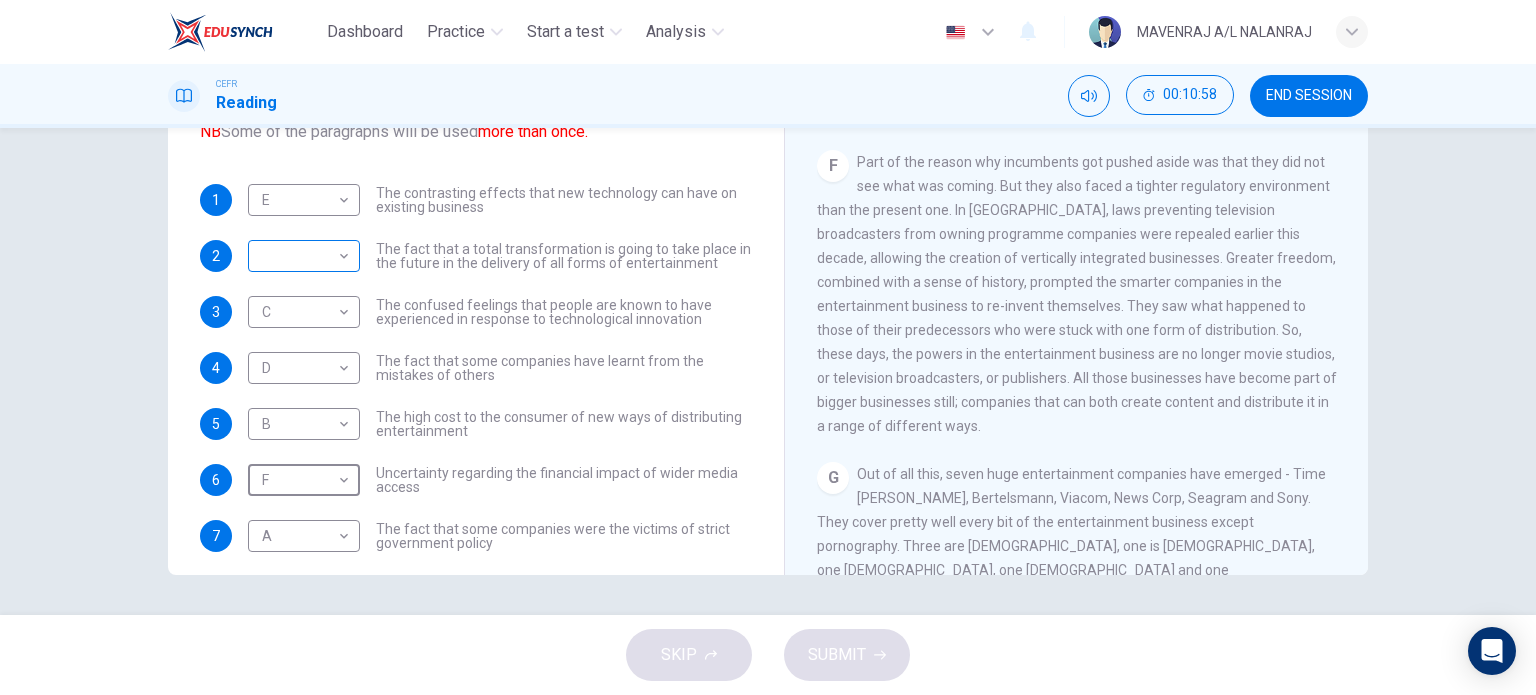 click on "Dashboard Practice Start a test Analysis English en ​ MAVENRAJ A/L NALANRAJ CEFR Reading 00:10:58 END SESSION Questions 1 - 8 The Reading Passage has 7 paragraphs  A-G .
Which paragraph mentions the following?
Write the appropriate letters  (A-G)  in the boxes below.
NB  Some of the paragraphs will be used  more than once. 1 E E ​ The contrasting effects that new technology can have on existing business 2 ​ ​ The fact that a total transformation is going to take place in the future in the delivery of all forms of entertainment 3 C C ​ The confused feelings that people are known to have experienced in response to technological innovation 4 D D ​ The fact that some companies have learnt from the mistakes of others 5 B B ​ The high cost to the consumer of new ways of distributing entertainment 6 F F ​ Uncertainty regarding the financial impact of wider media access 7 A A ​ The fact that some companies were the victims of strict government policy 8 ​ ​ Wheel of Fortune CLICK TO ZOOM A B" at bounding box center (768, 347) 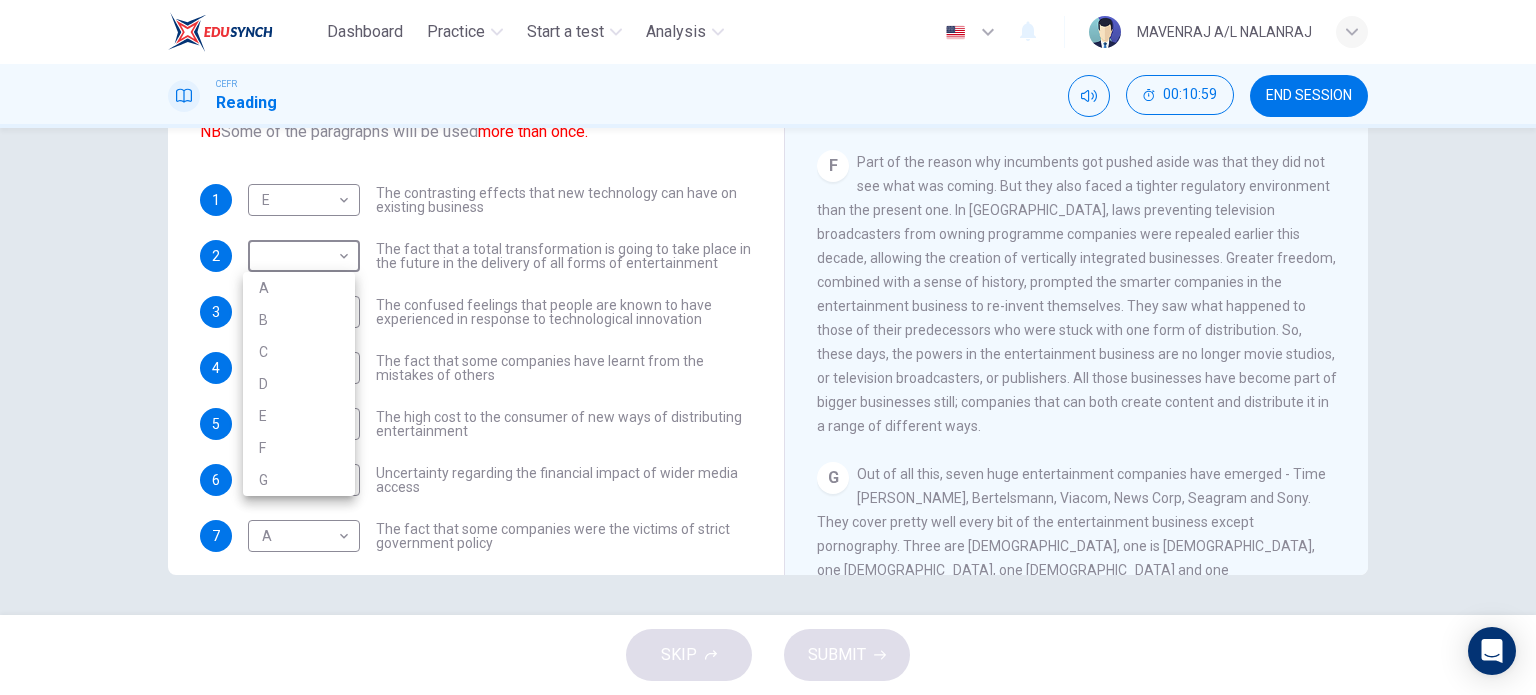 click on "G" at bounding box center (299, 480) 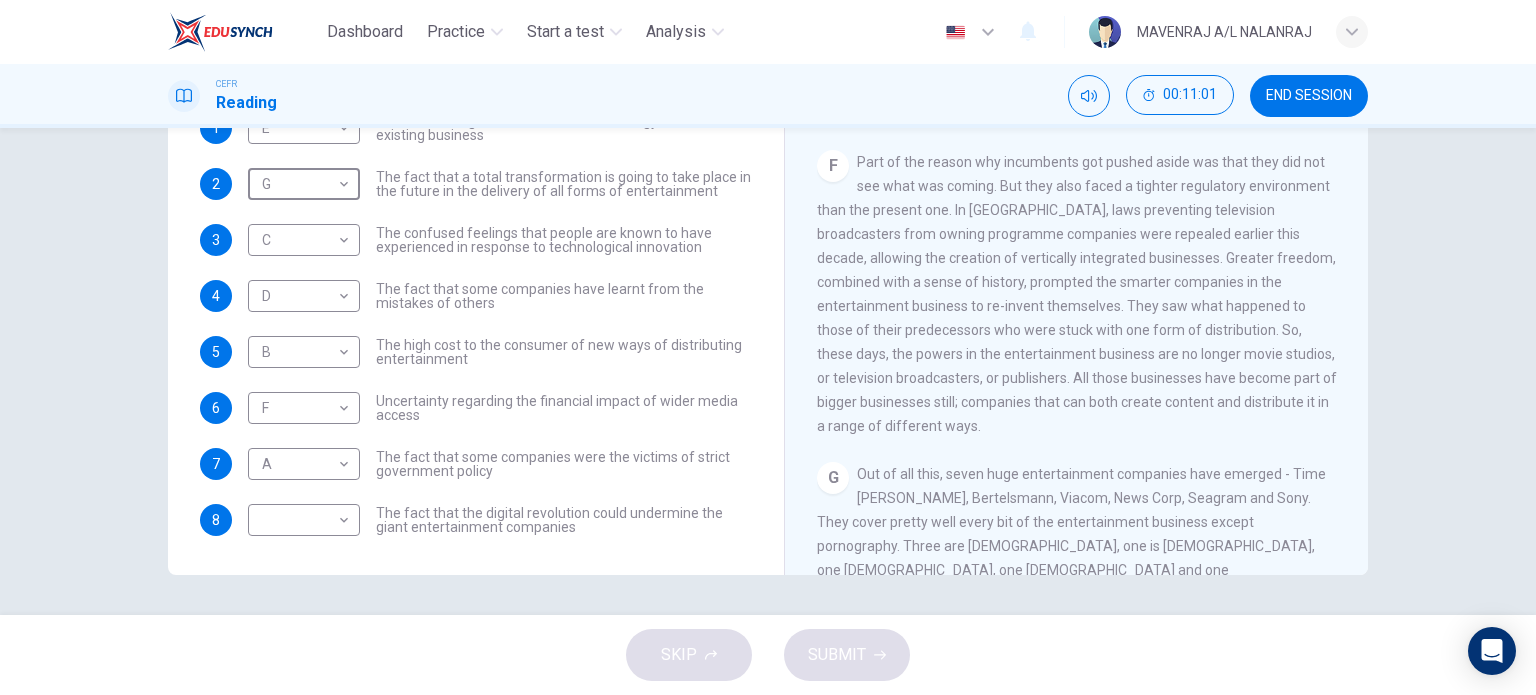 scroll, scrollTop: 72, scrollLeft: 0, axis: vertical 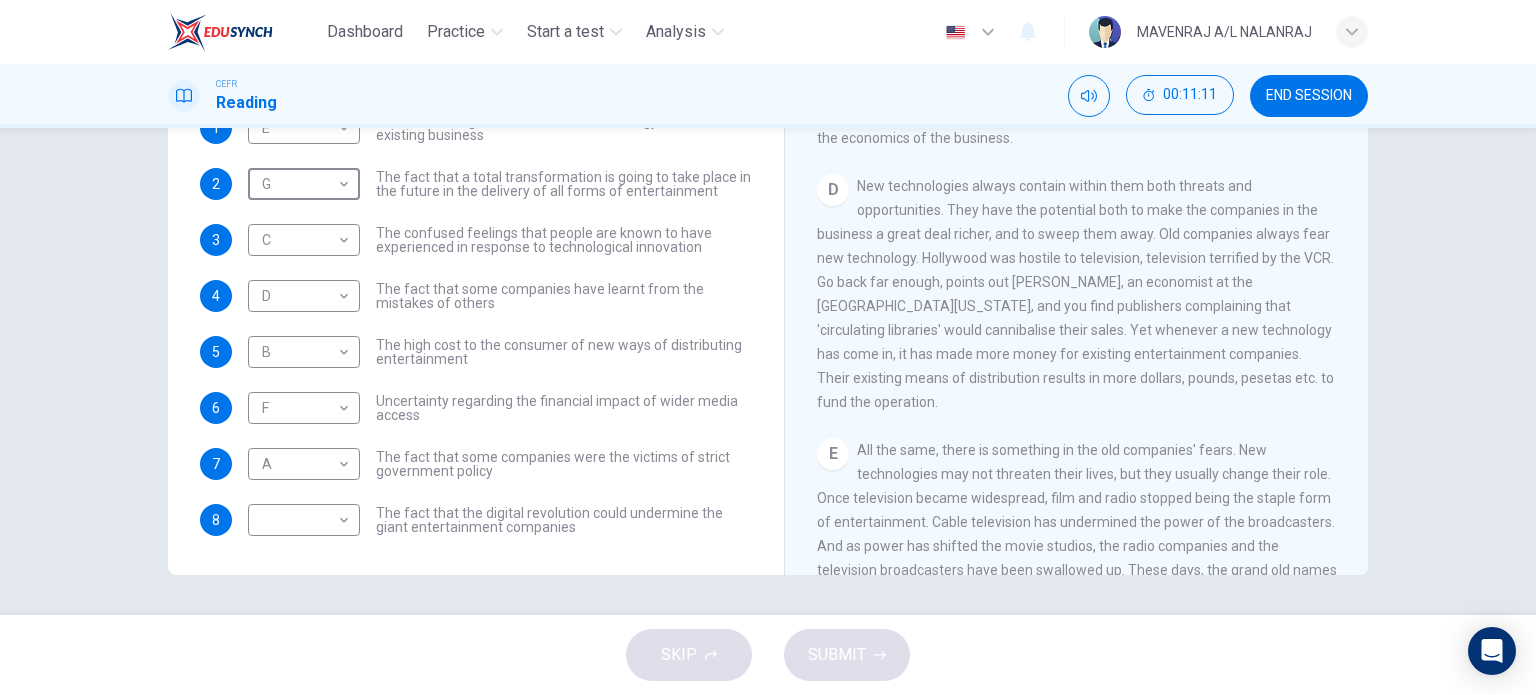 click on "The fact that the digital revolution could undermine the giant entertainment companies" at bounding box center (564, 520) 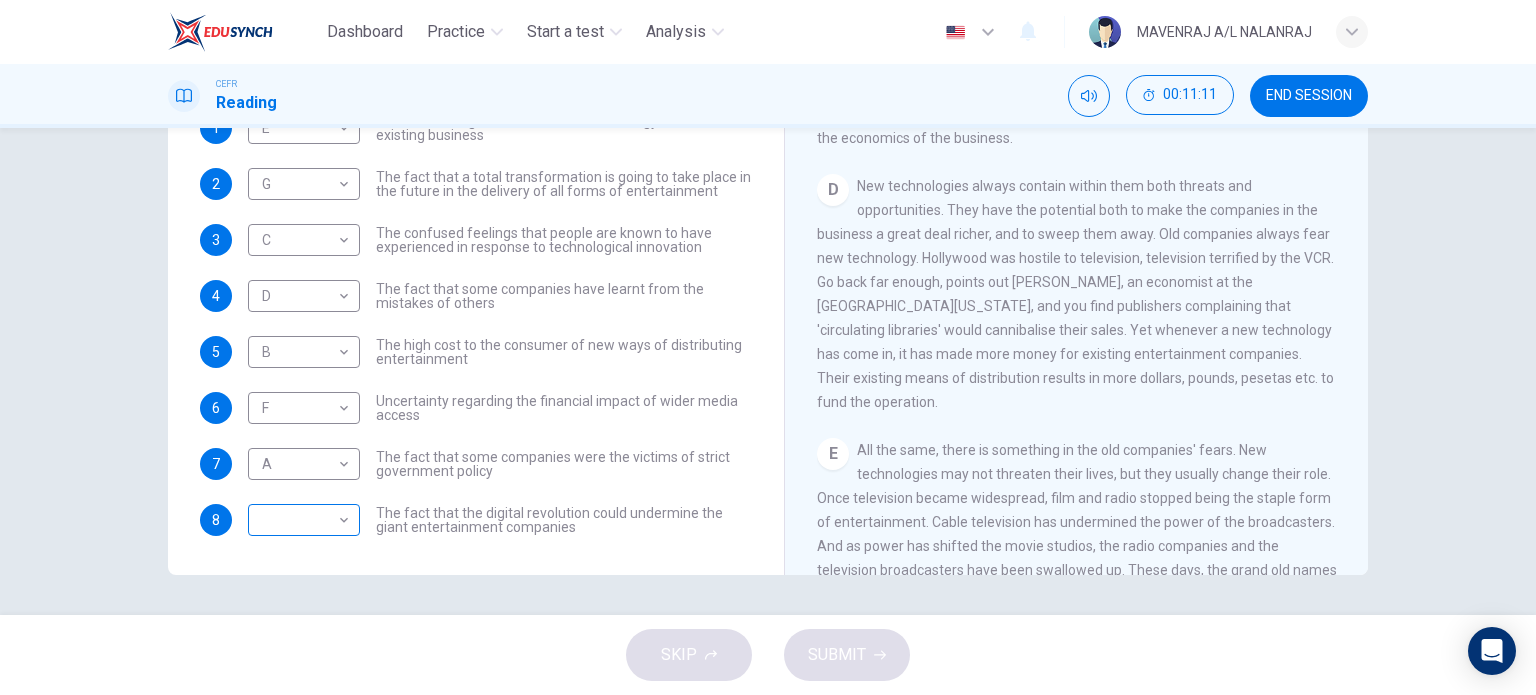 click on "Dashboard Practice Start a test Analysis English en ​ MAVENRAJ A/L NALANRAJ CEFR Reading 00:11:11 END SESSION Questions 1 - 8 The Reading Passage has 7 paragraphs  A-G .
Which paragraph mentions the following?
Write the appropriate letters  (A-G)  in the boxes below.
NB  Some of the paragraphs will be used  more than once. 1 E E ​ The contrasting effects that new technology can have on existing business 2 G G ​ The fact that a total transformation is going to take place in the future in the delivery of all forms of entertainment 3 C C ​ The confused feelings that people are known to have experienced in response to technological innovation 4 D D ​ The fact that some companies have learnt from the mistakes of others 5 B B ​ The high cost to the consumer of new ways of distributing entertainment 6 F F ​ Uncertainty regarding the financial impact of wider media access 7 A A ​ The fact that some companies were the victims of strict government policy 8 ​ ​ Wheel of Fortune CLICK TO ZOOM A B" at bounding box center [768, 347] 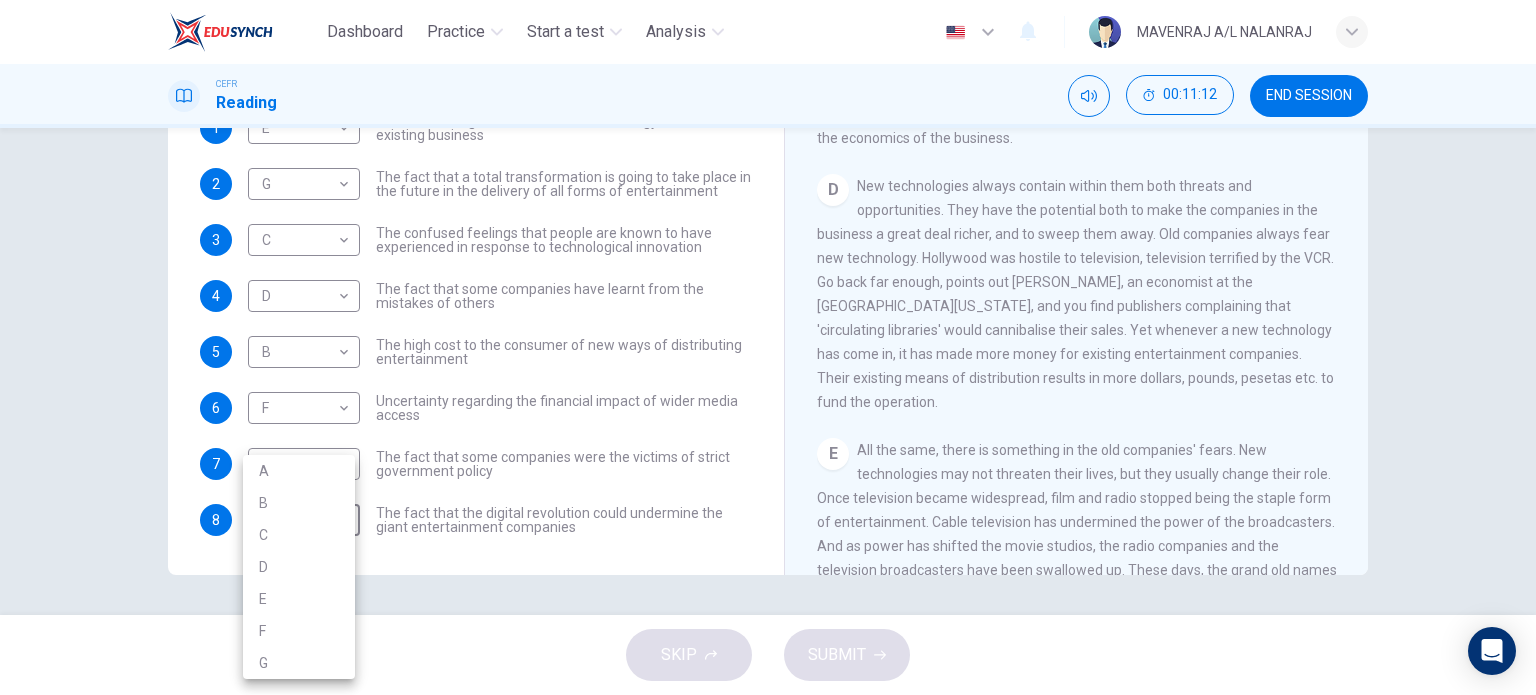 click on "B" at bounding box center [299, 503] 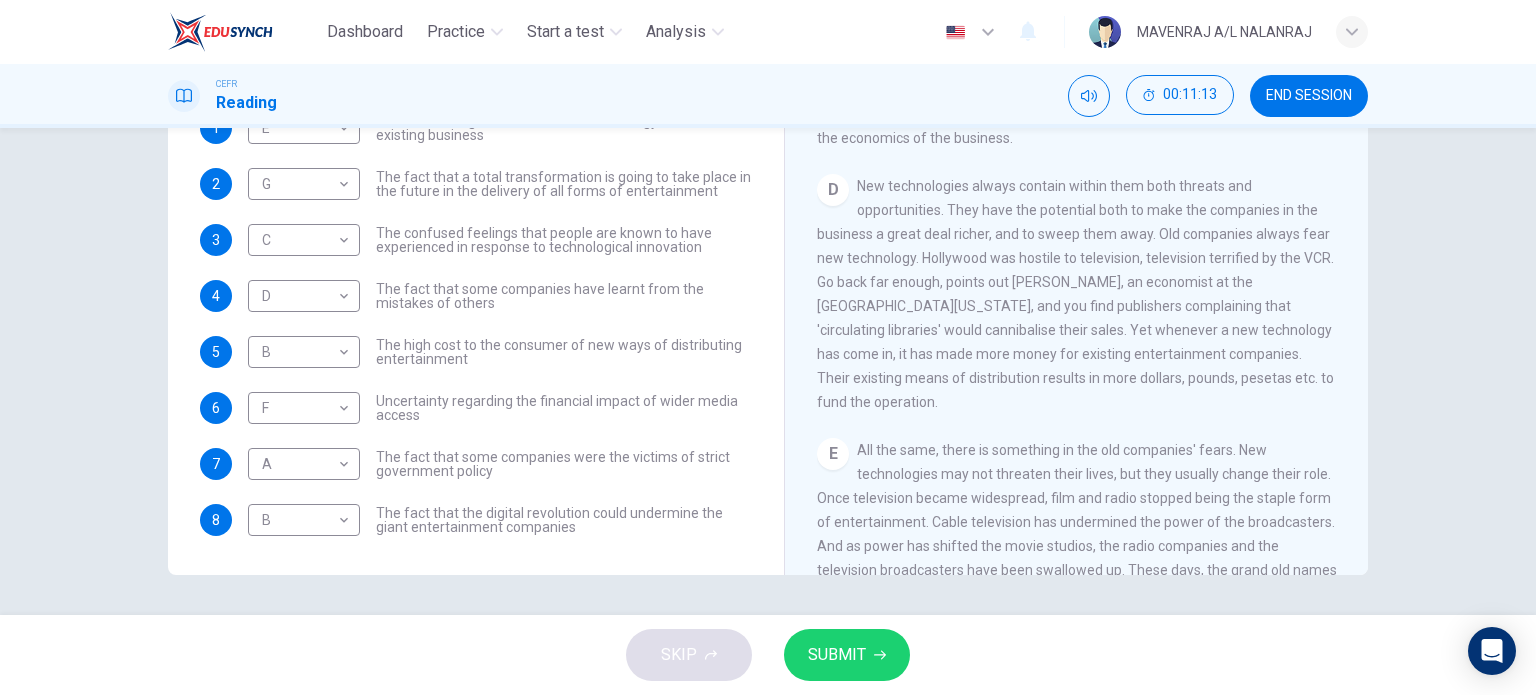 click on "SKIP SUBMIT" at bounding box center (768, 655) 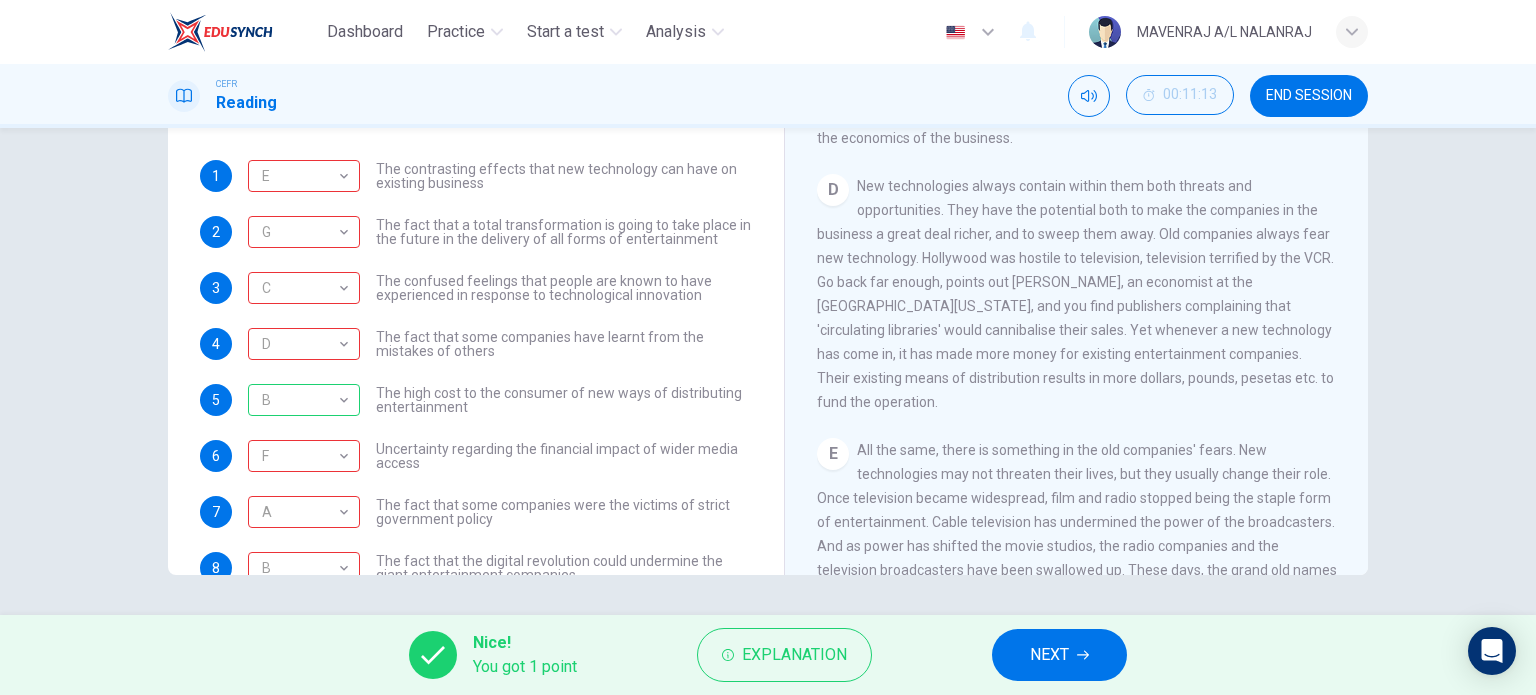 scroll, scrollTop: 0, scrollLeft: 0, axis: both 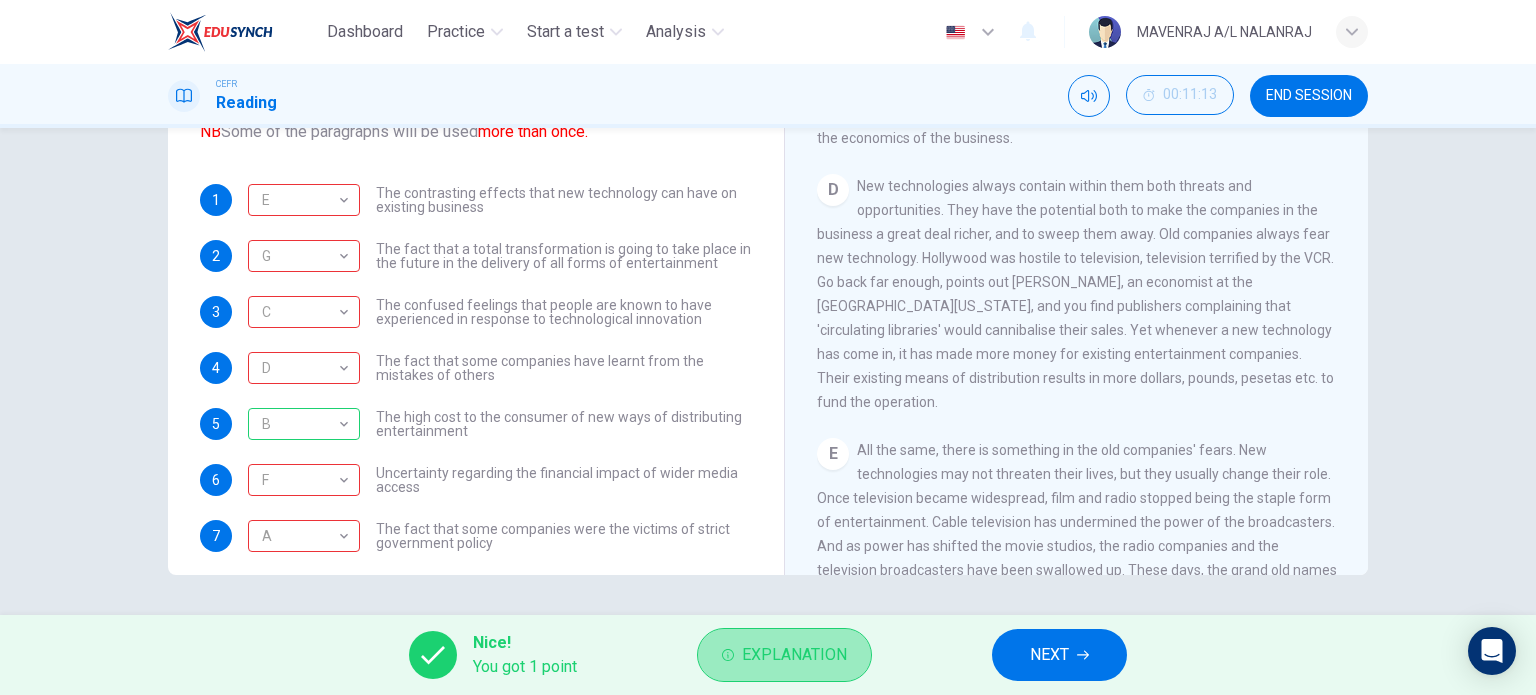 click on "Explanation" at bounding box center [794, 655] 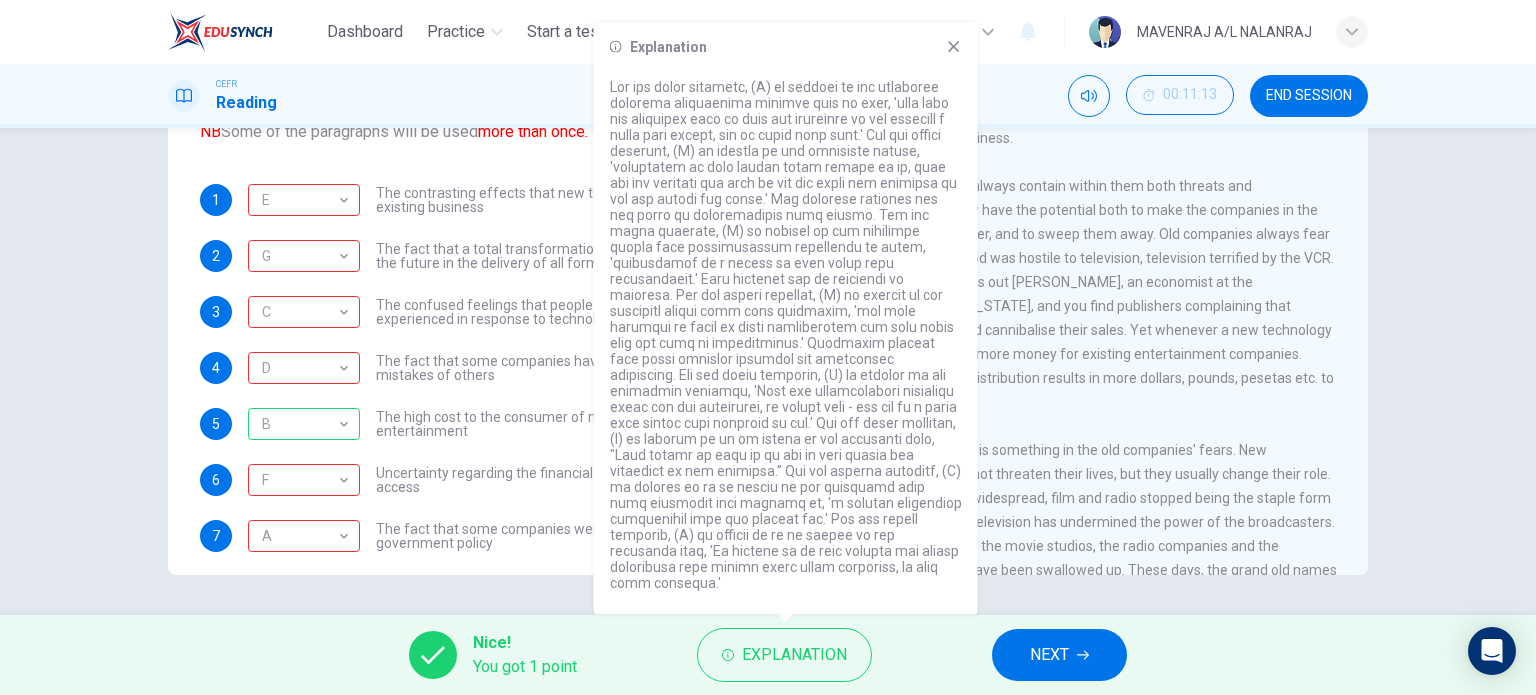 click 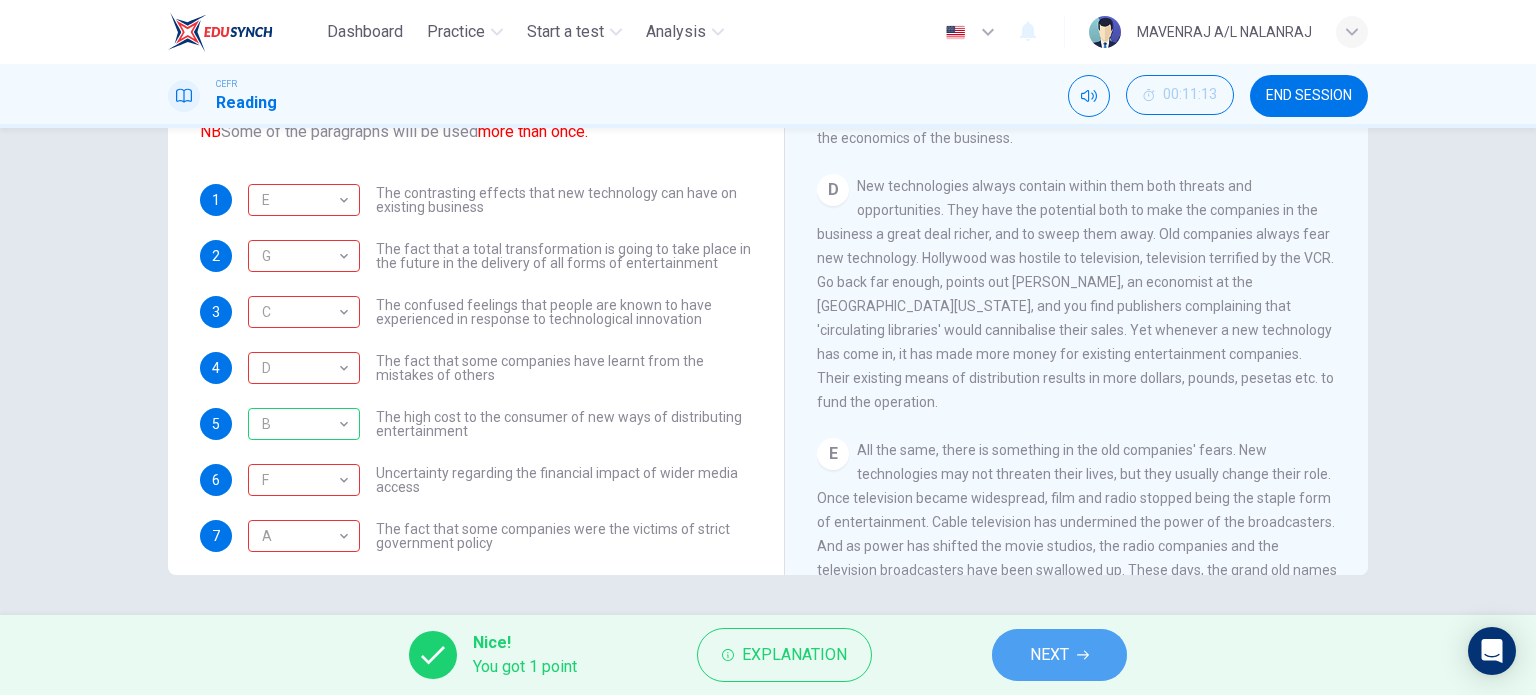 click on "NEXT" at bounding box center (1059, 655) 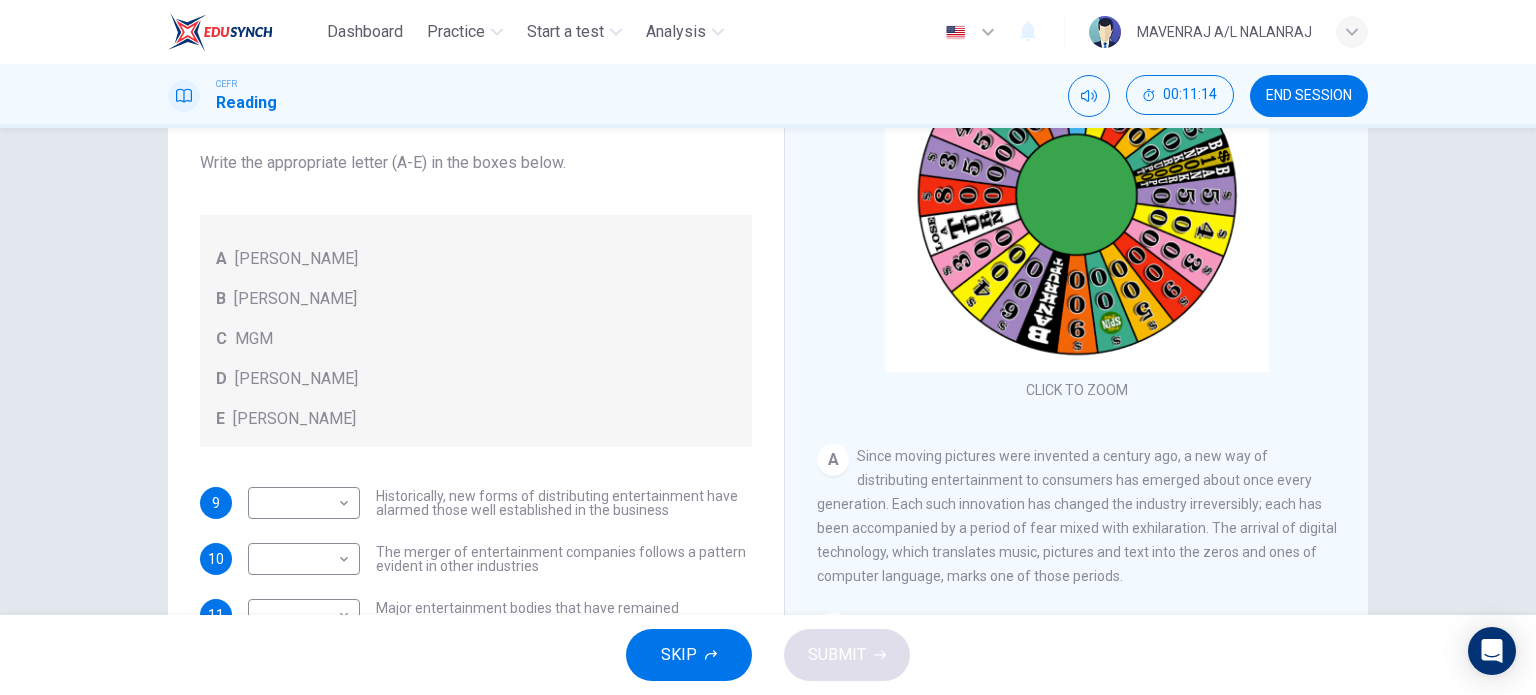 scroll, scrollTop: 88, scrollLeft: 0, axis: vertical 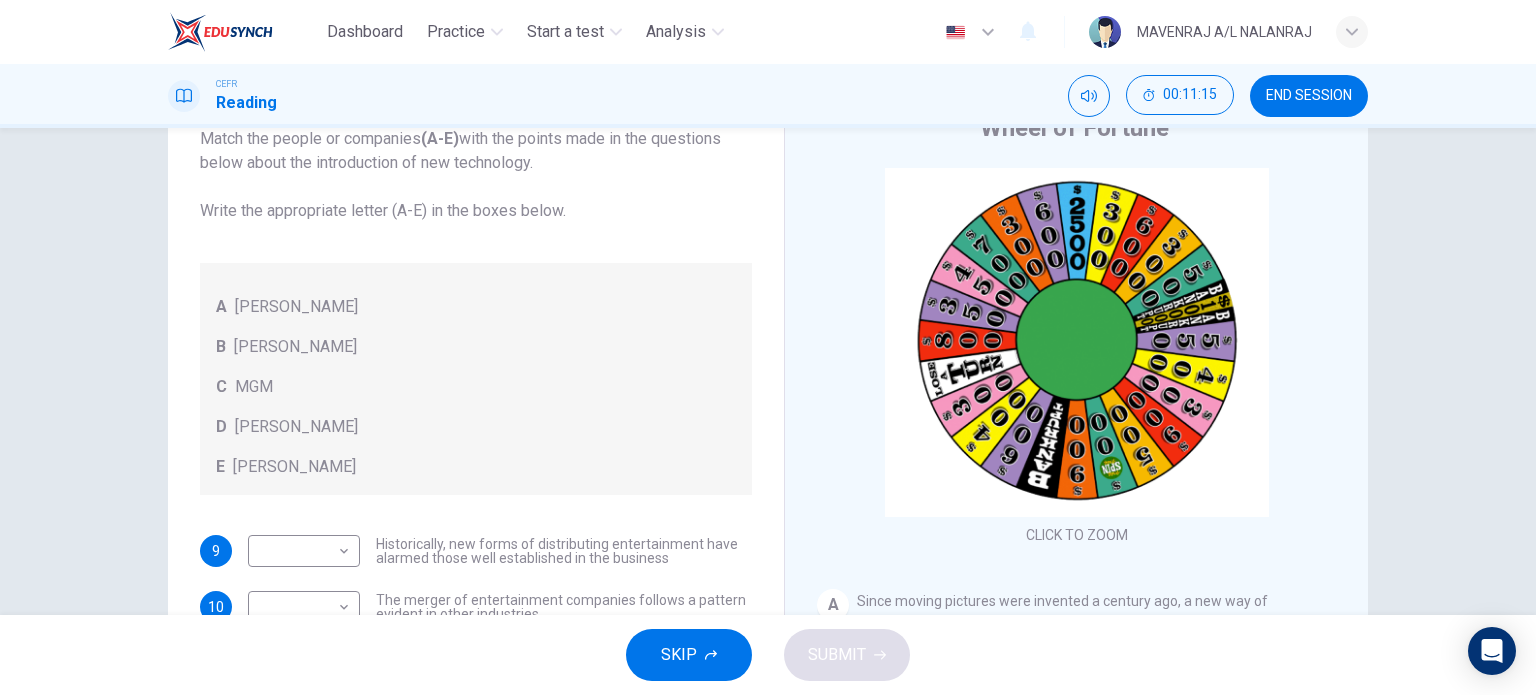 click on "CEFR Reading 00:11:15 END SESSION" at bounding box center [768, 96] 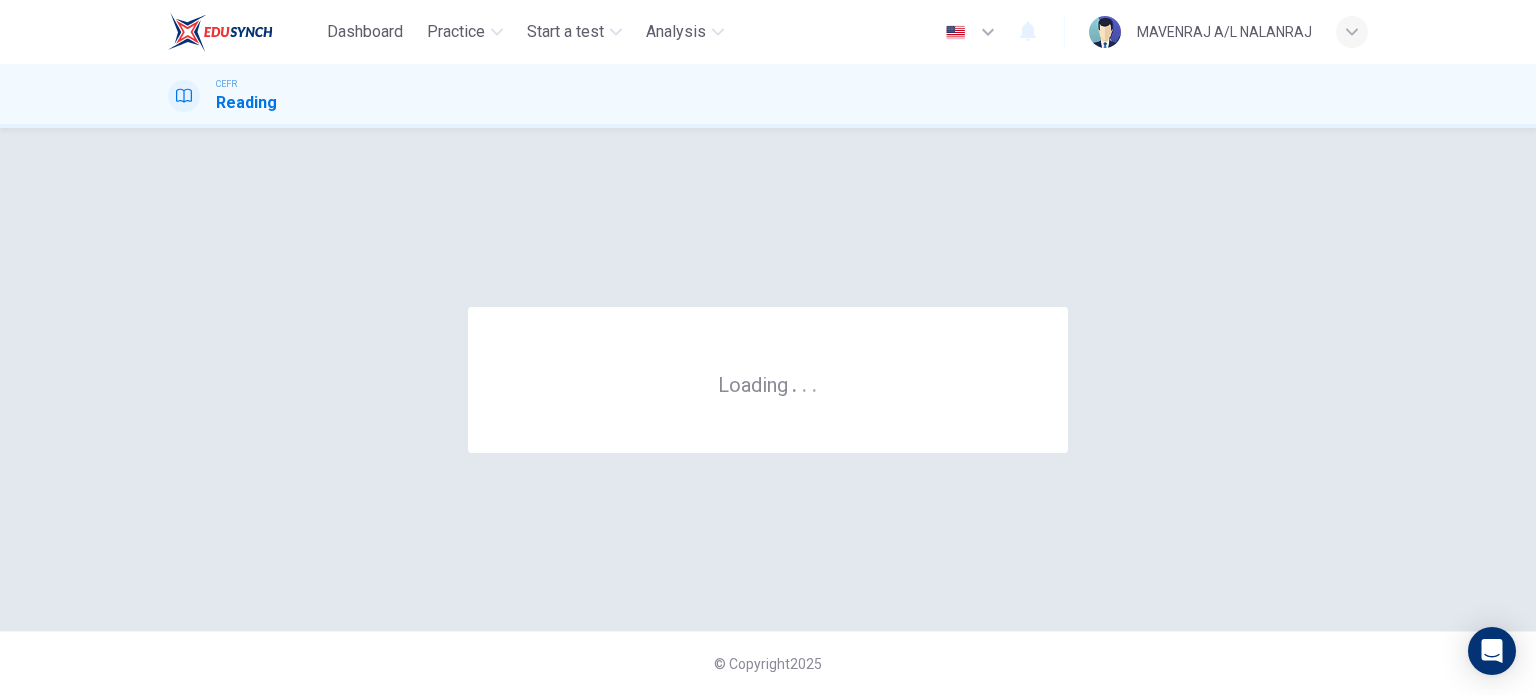 scroll, scrollTop: 0, scrollLeft: 0, axis: both 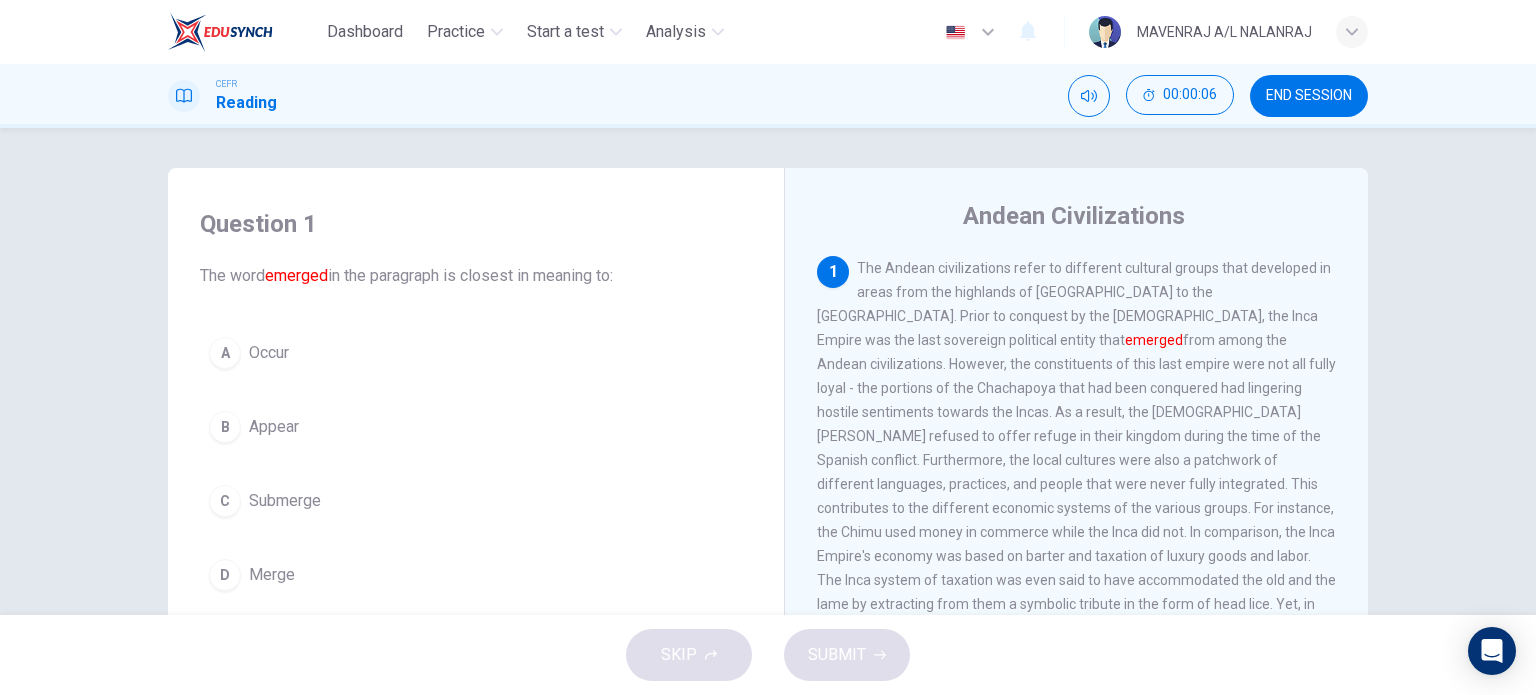 click on "Appear" at bounding box center [274, 427] 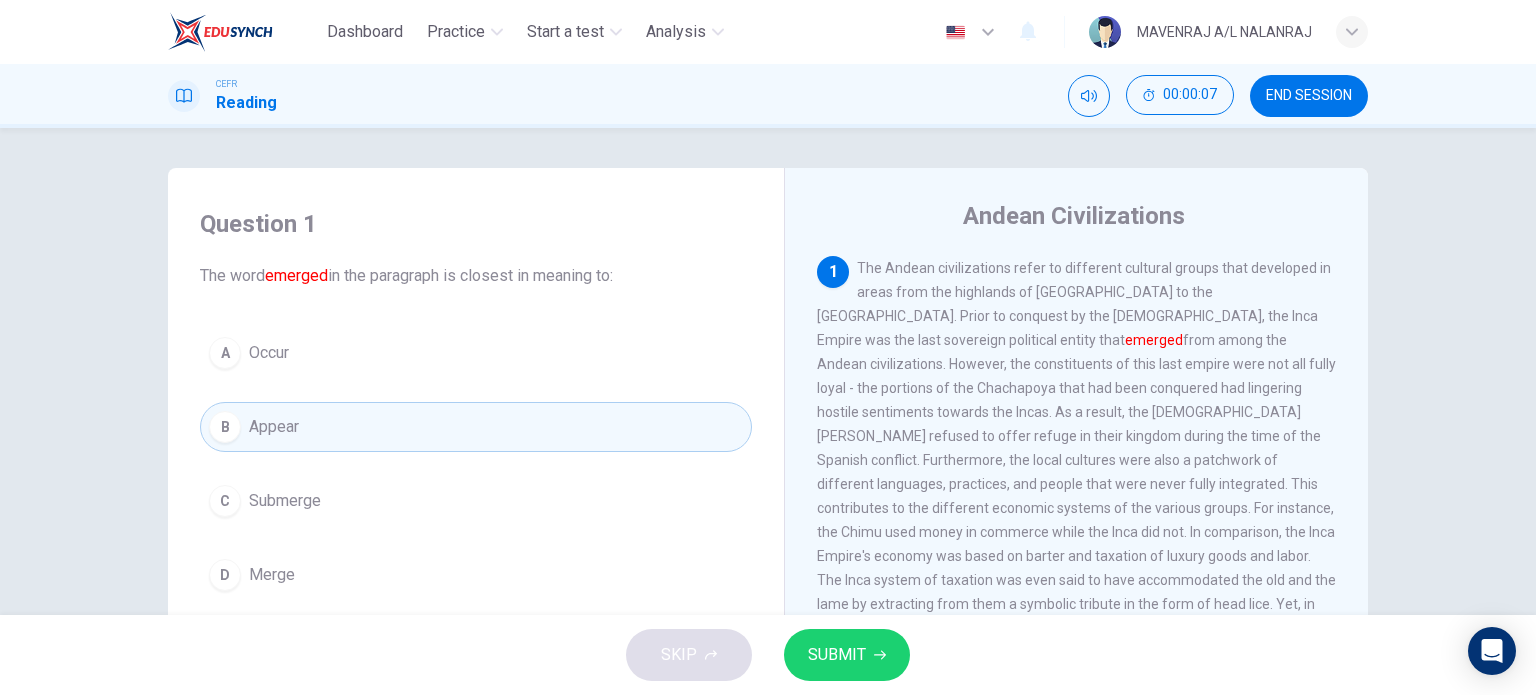click on "SUBMIT" at bounding box center [847, 655] 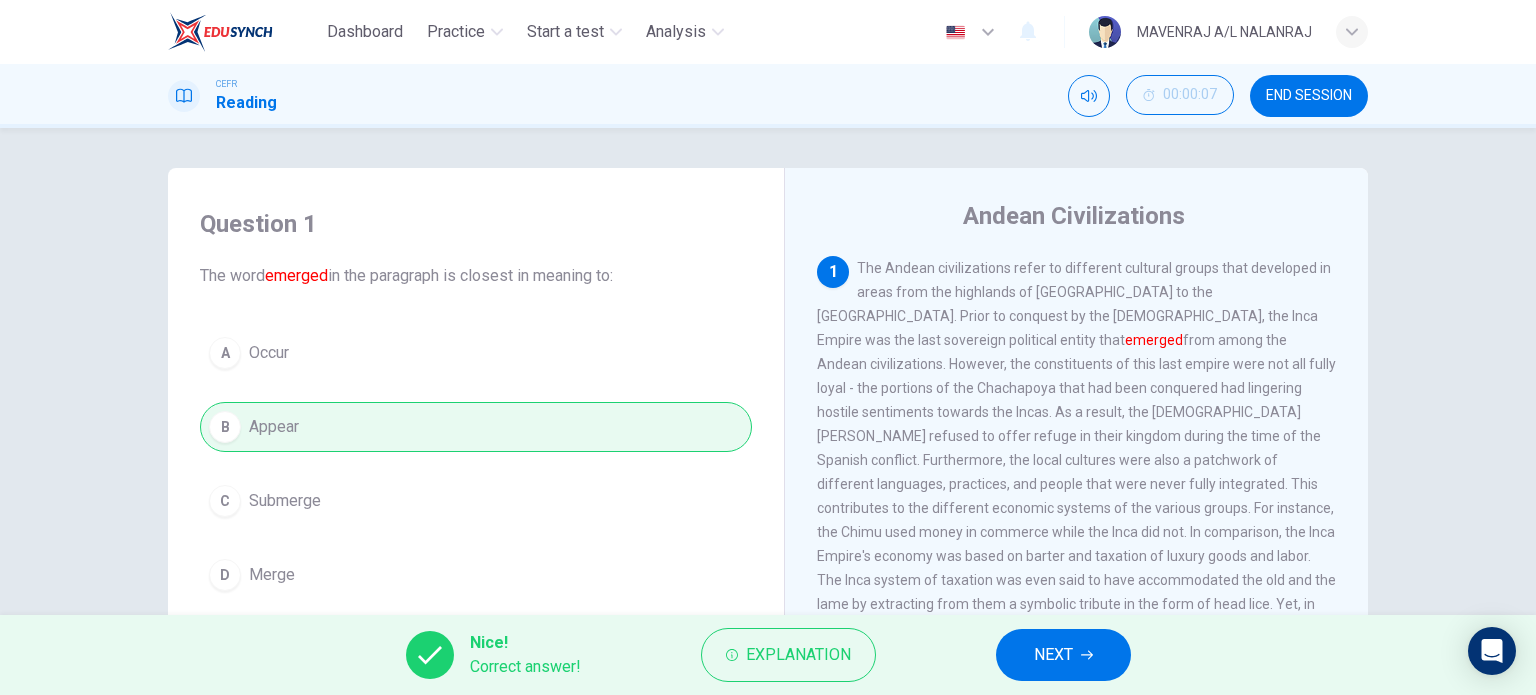click on "NEXT" at bounding box center (1063, 655) 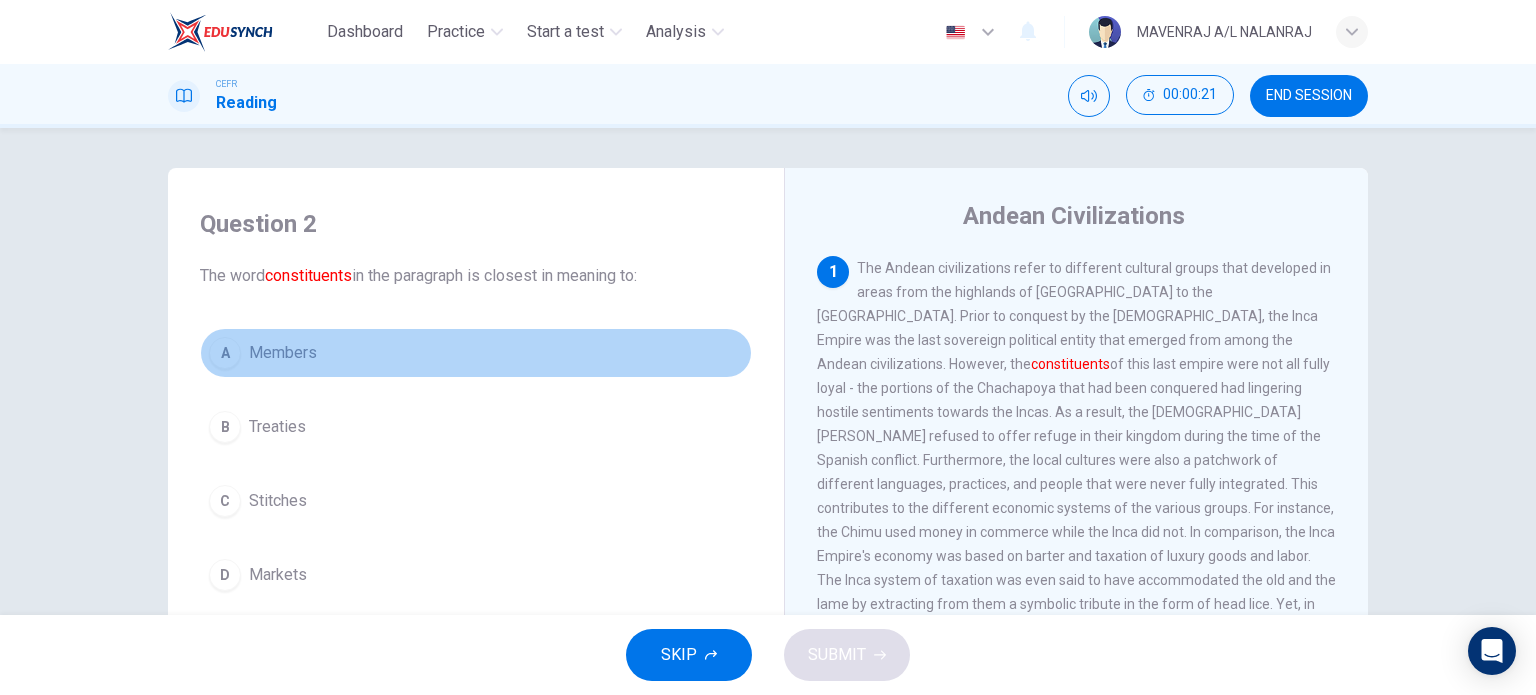 click on "A Members" at bounding box center [476, 353] 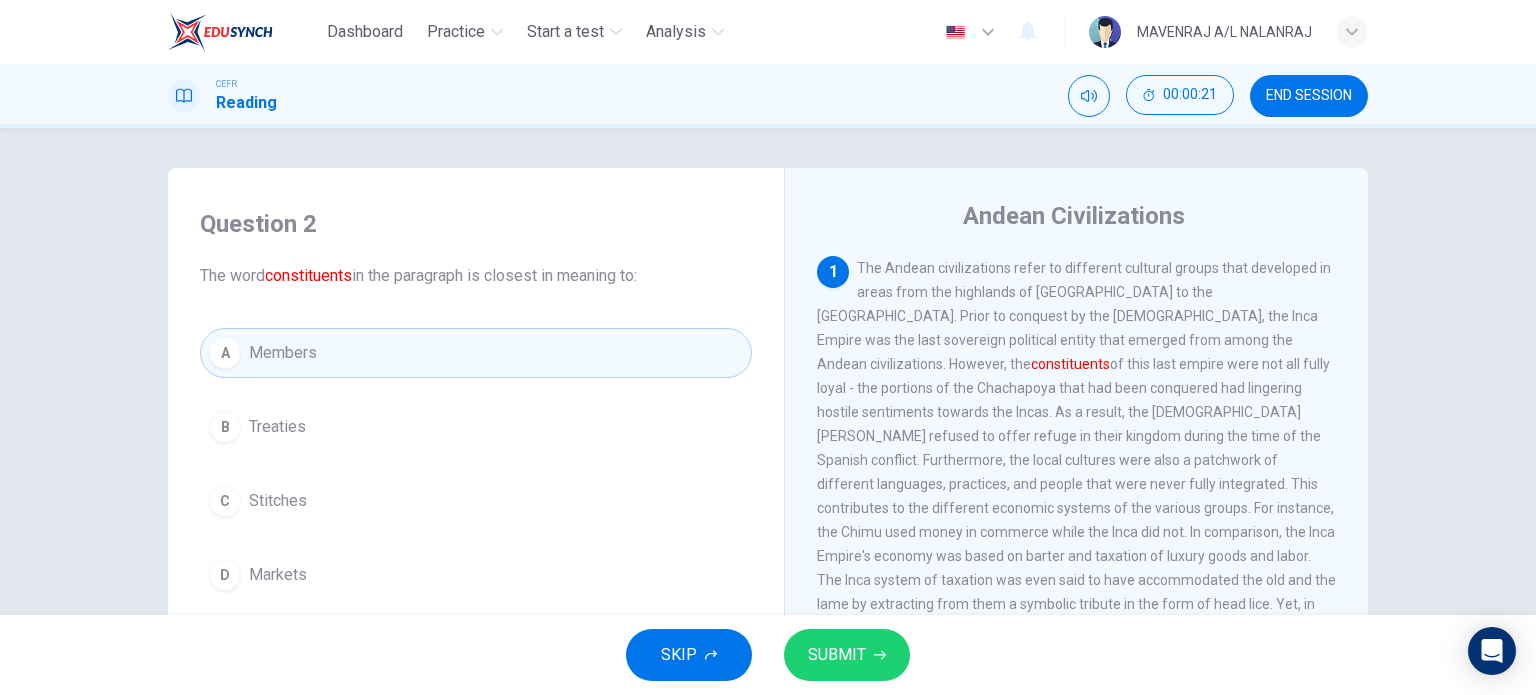 click on "SUBMIT" at bounding box center (847, 655) 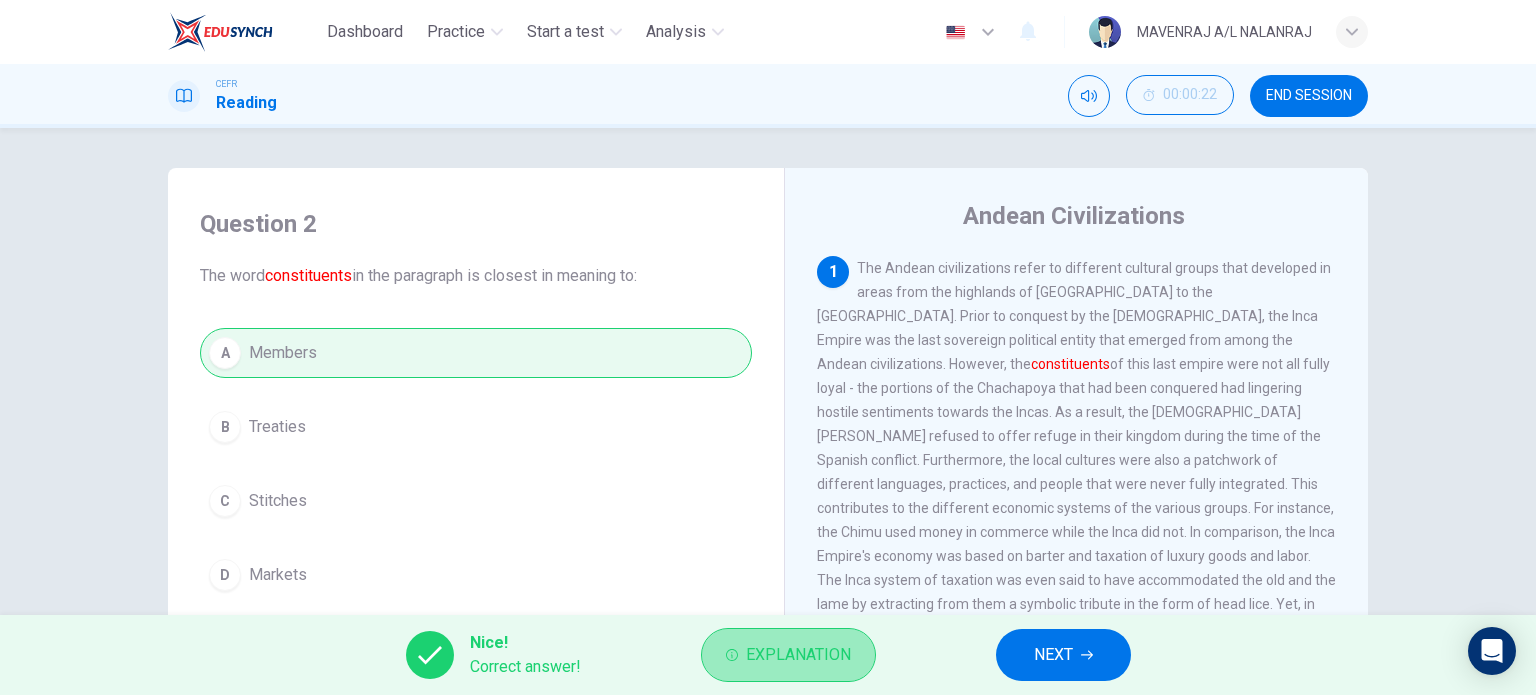 click on "Explanation" at bounding box center [788, 655] 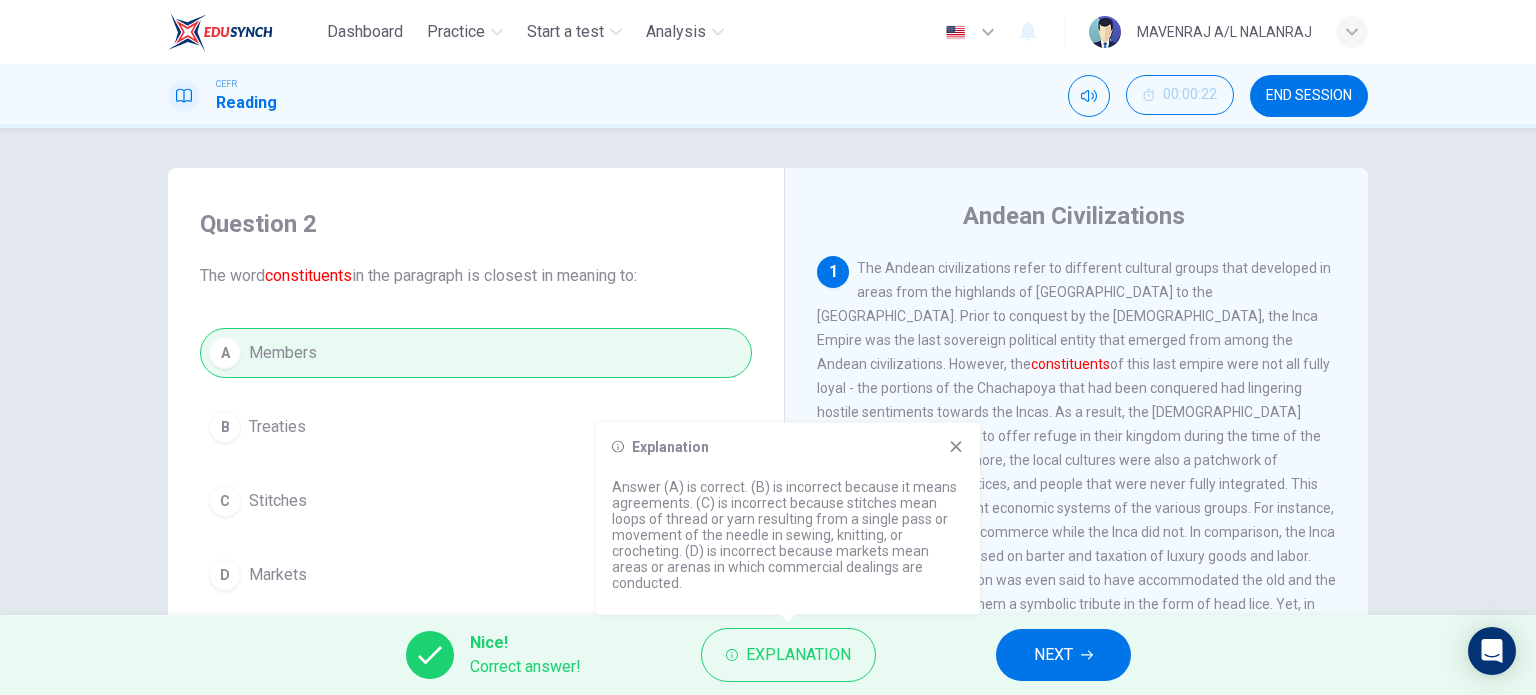 click on "Nice! Correct answer! Explanation NEXT" at bounding box center (768, 655) 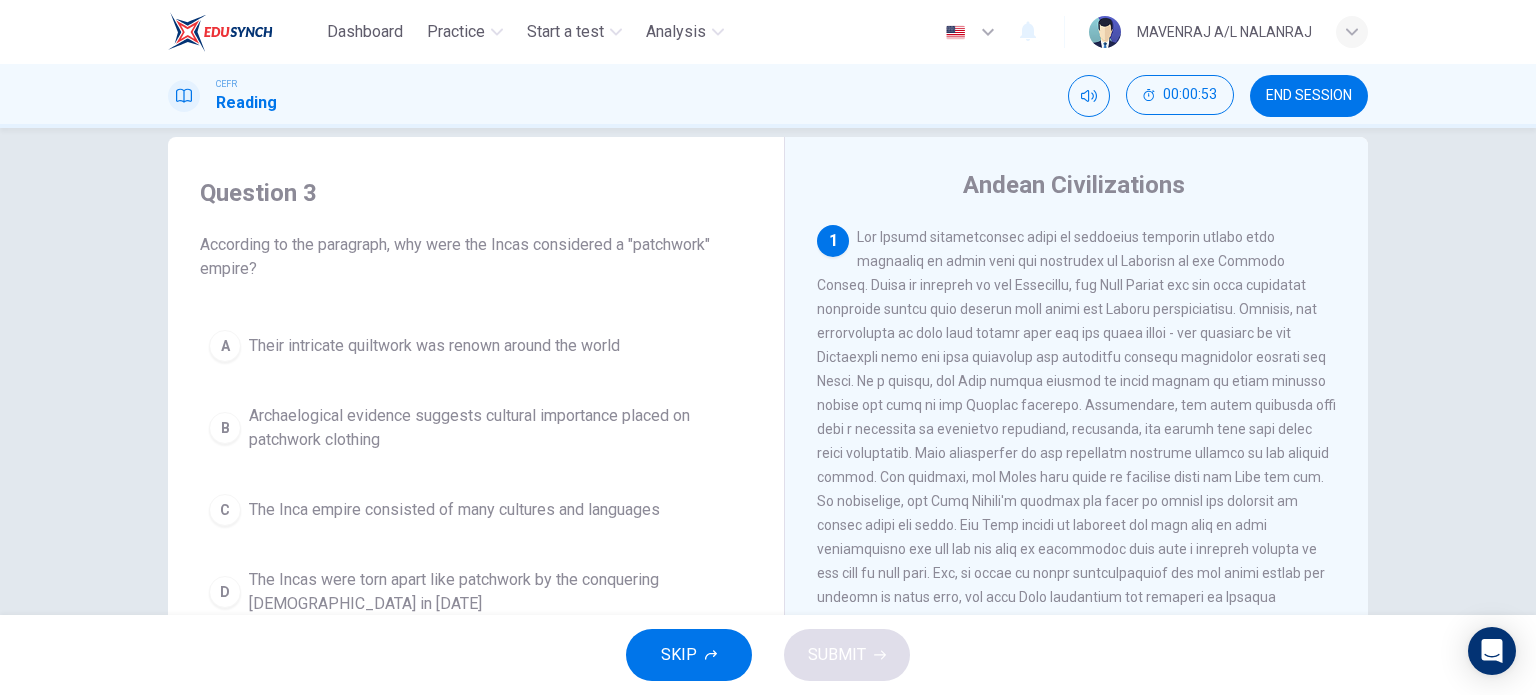 scroll, scrollTop: 0, scrollLeft: 0, axis: both 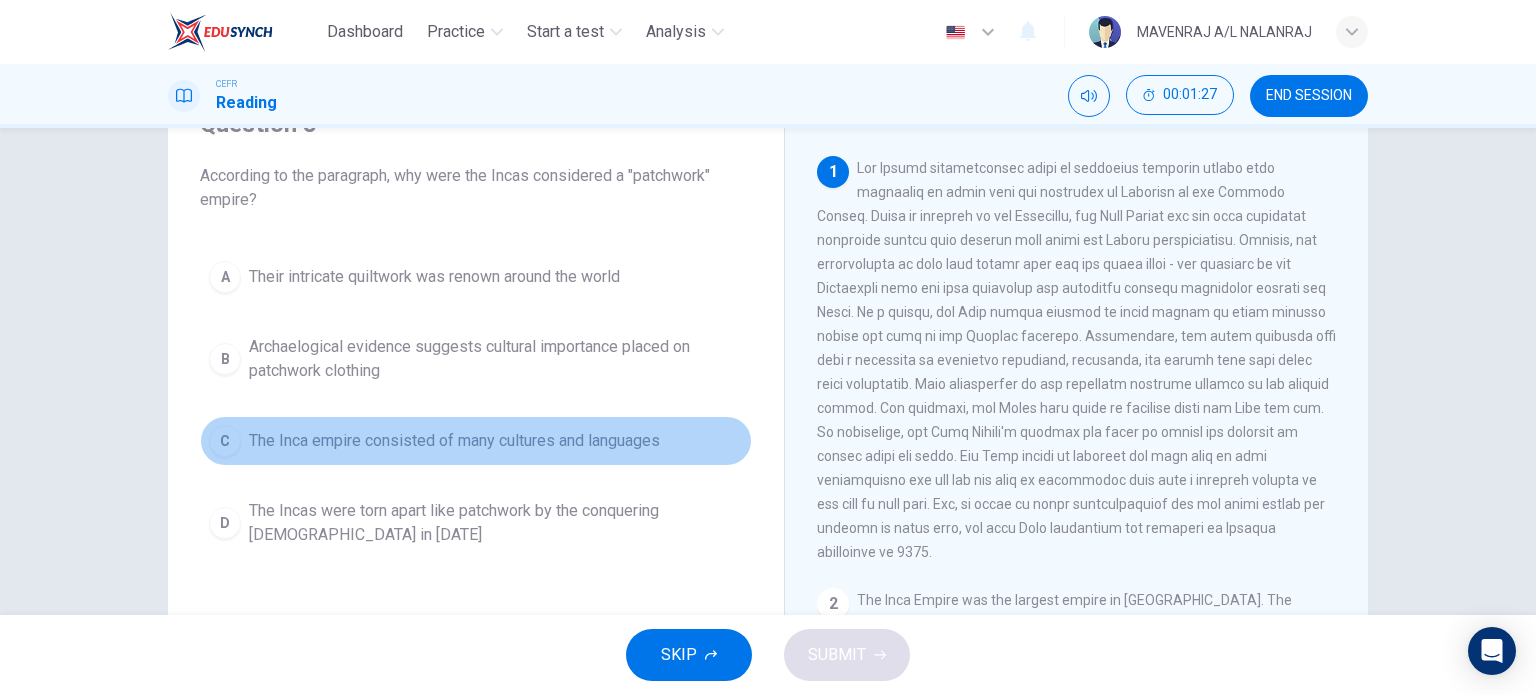 click on "C The Inca empire consisted of many cultures and languages" at bounding box center (476, 441) 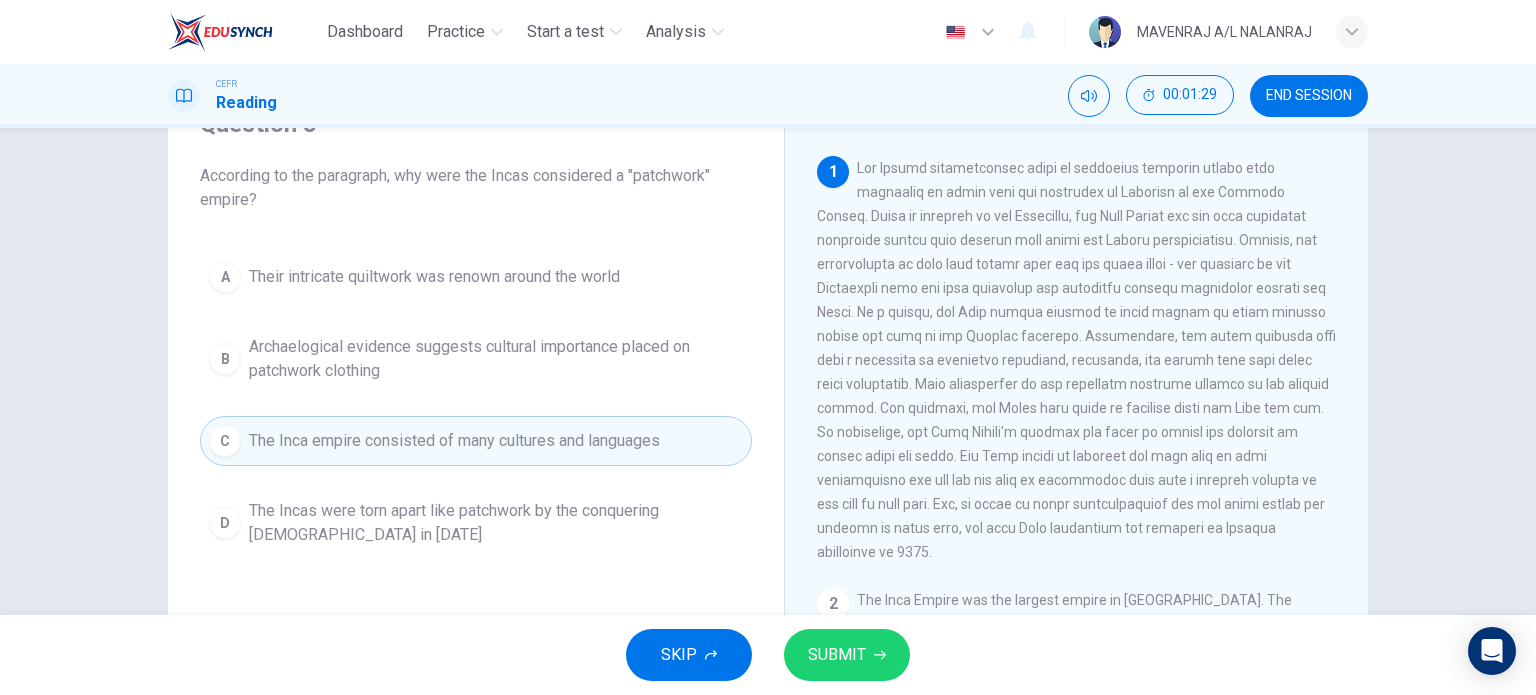 click on "The Incas were torn apart like patchwork by the conquering Spanish in 1572" at bounding box center [496, 523] 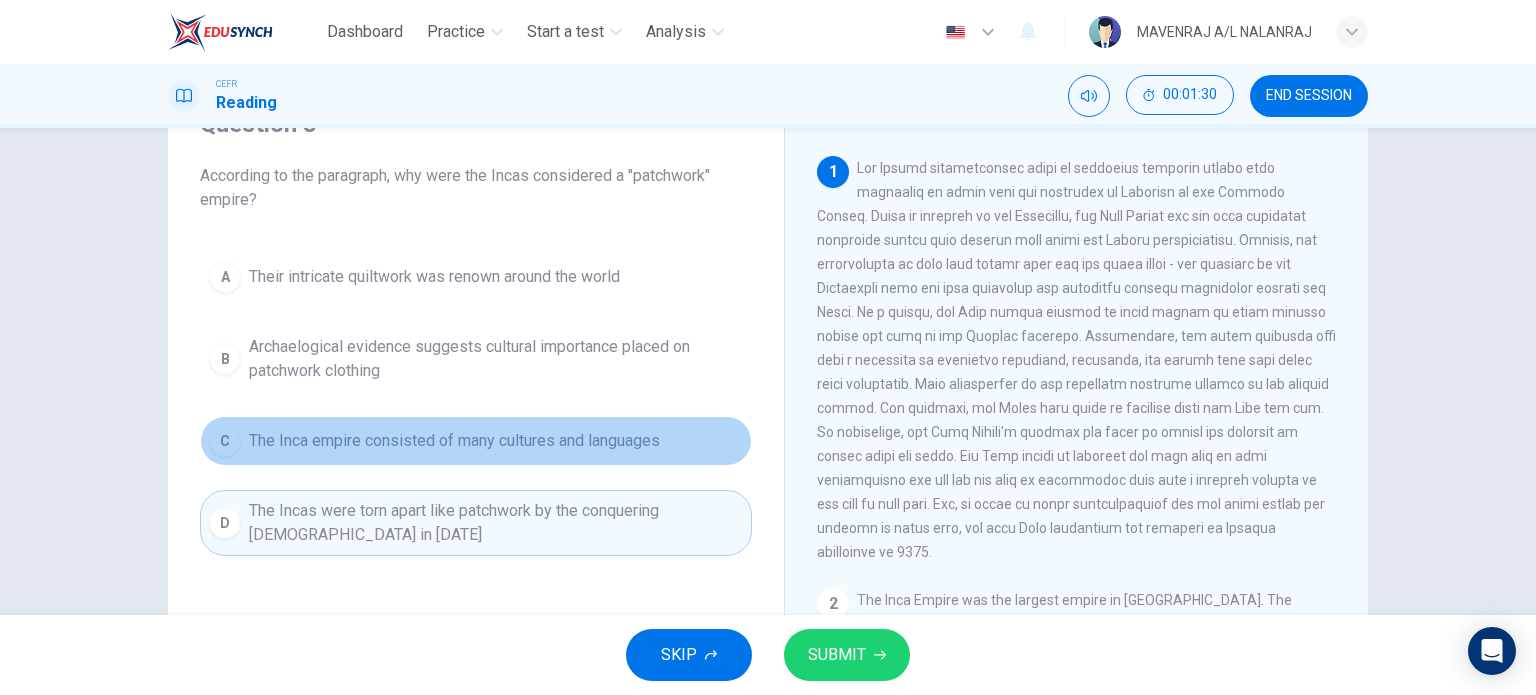 click on "C The Inca empire consisted of many cultures and languages" at bounding box center (476, 441) 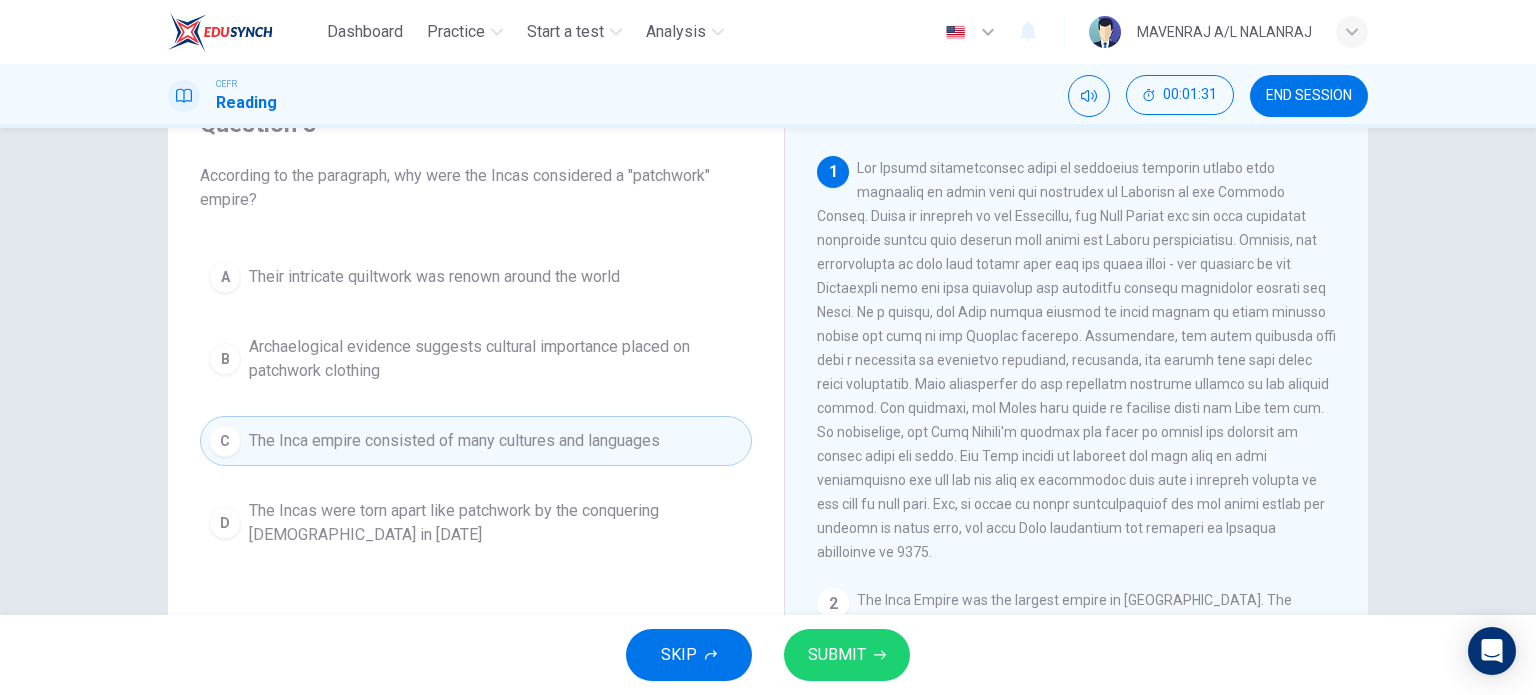 click on "SUBMIT" at bounding box center [847, 655] 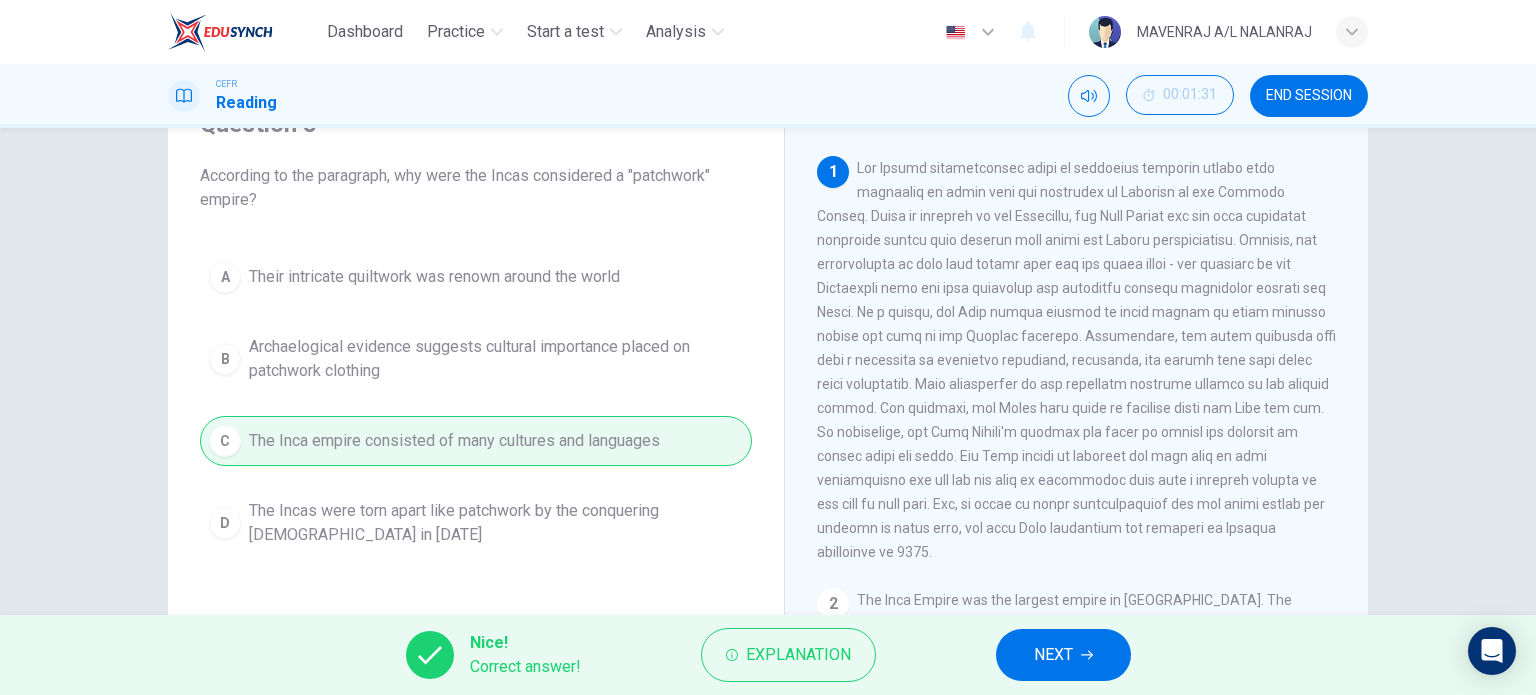click on "NEXT" at bounding box center (1063, 655) 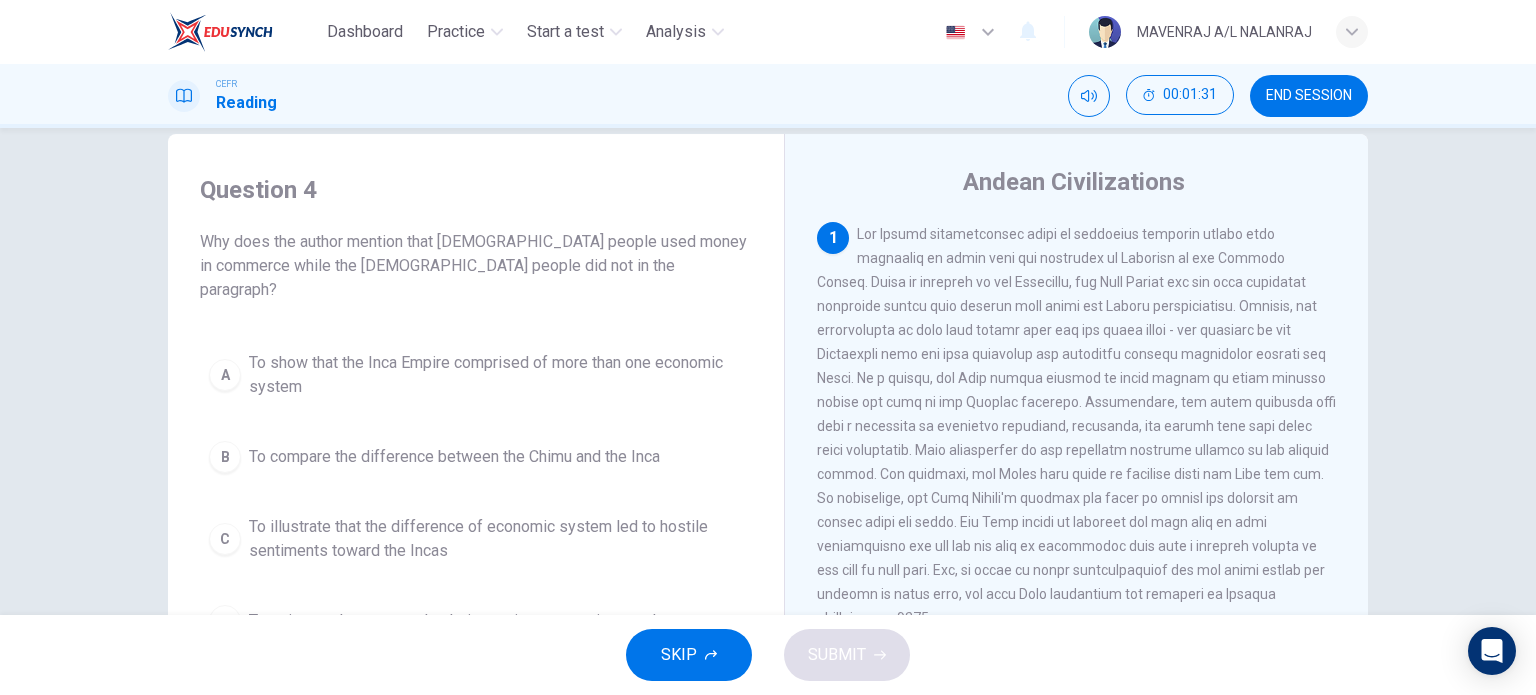 scroll, scrollTop: 0, scrollLeft: 0, axis: both 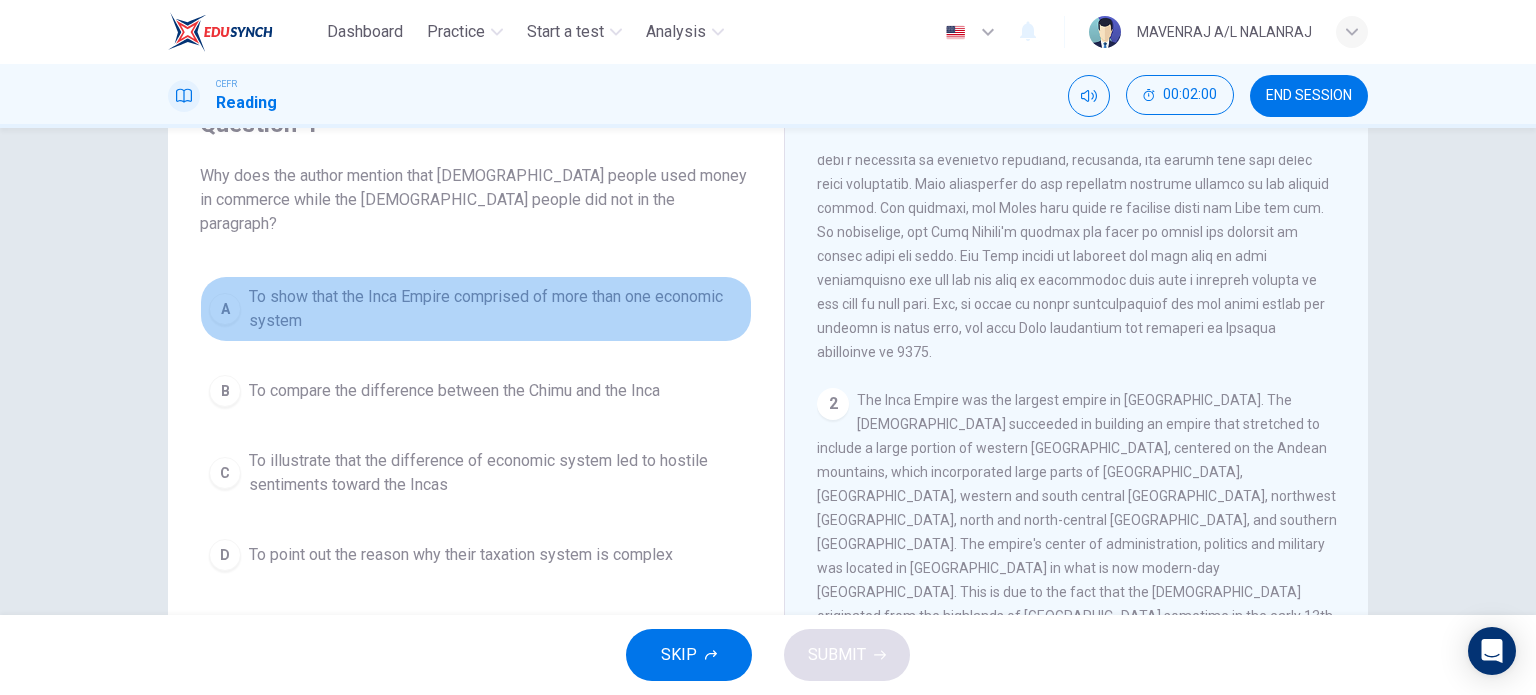 click on "To show that the Inca Empire comprised of more than one economic system" at bounding box center [496, 309] 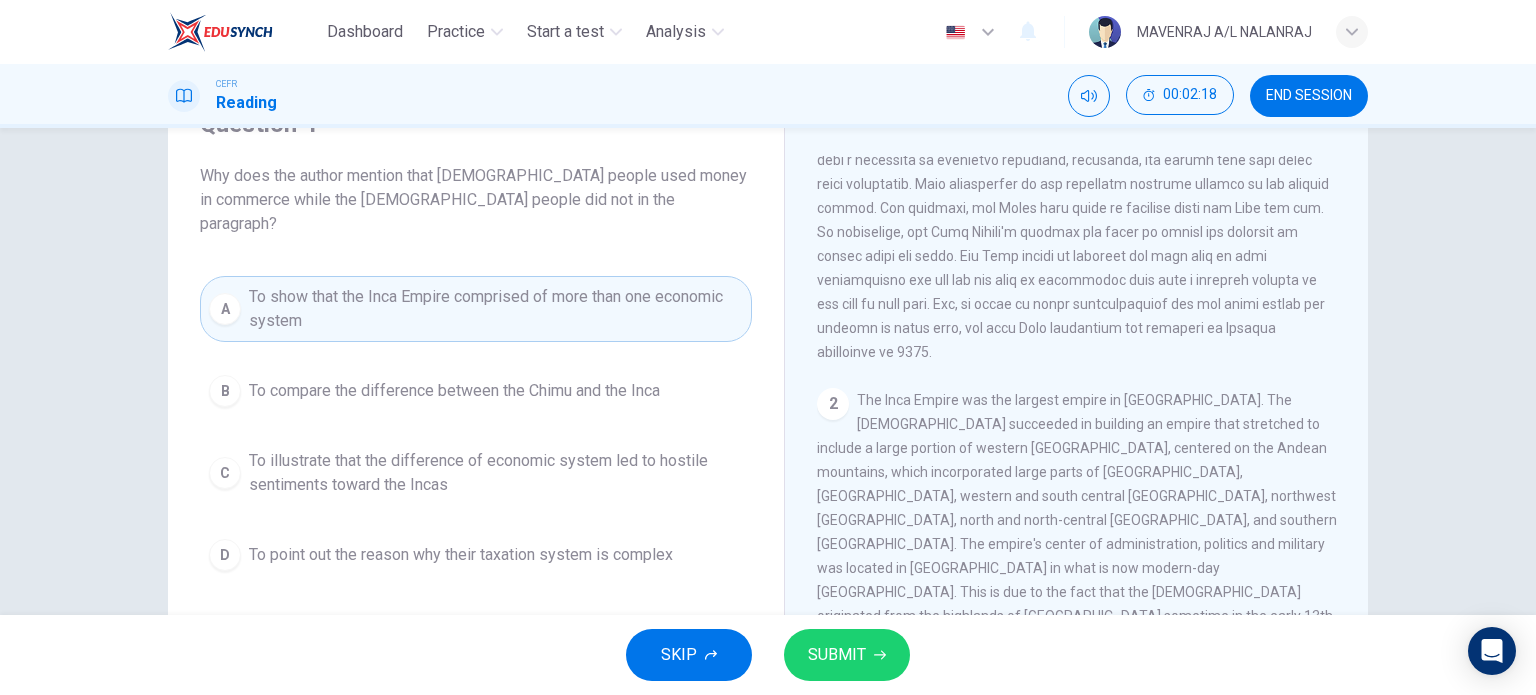 click on "To point out the reason why their taxation system is complex" at bounding box center [461, 555] 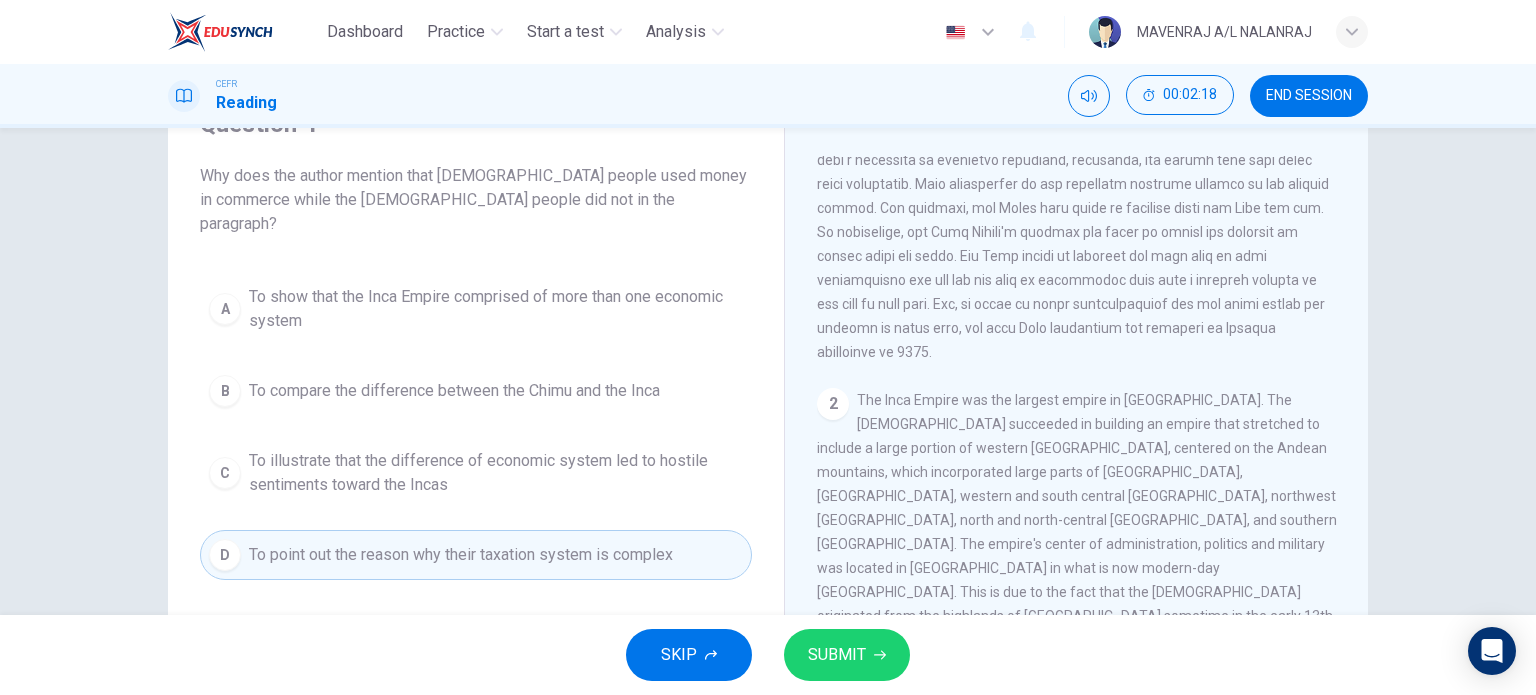 click on "SUBMIT" at bounding box center (837, 655) 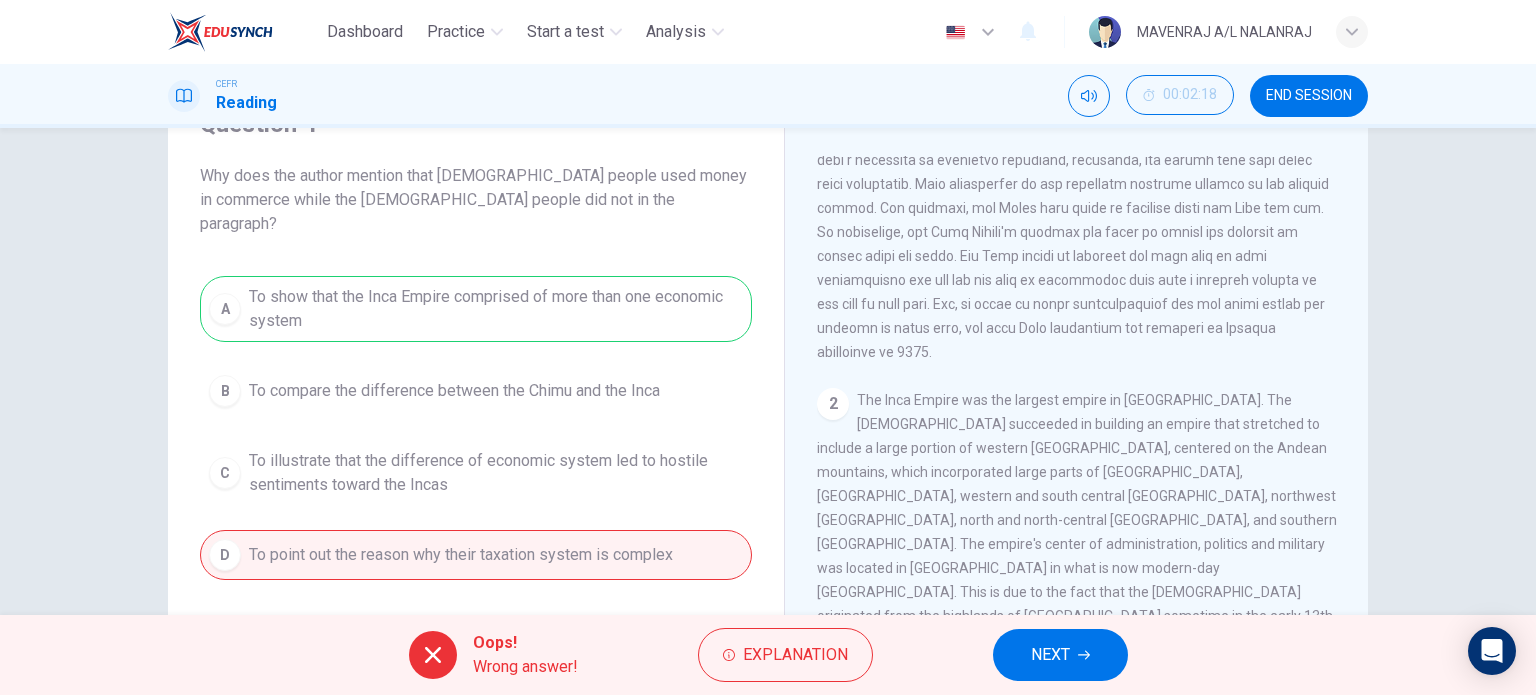 click on "A To show that the Inca Empire comprised of more than one economic system B To compare the difference between the Chimu and the Inca C To illustrate that the difference of economic system led to hostile sentiments toward the Incas D To point out the reason why their taxation system is complex" at bounding box center [476, 428] 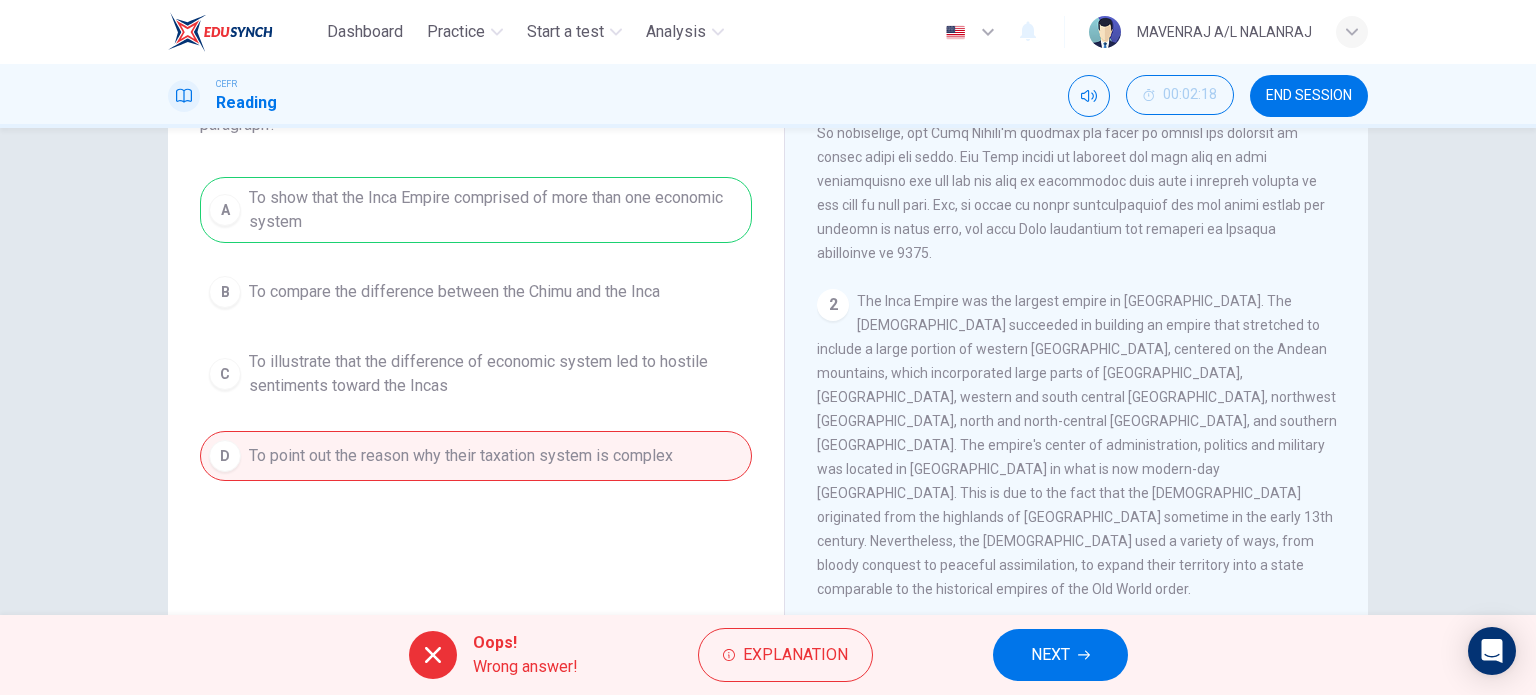 scroll, scrollTop: 200, scrollLeft: 0, axis: vertical 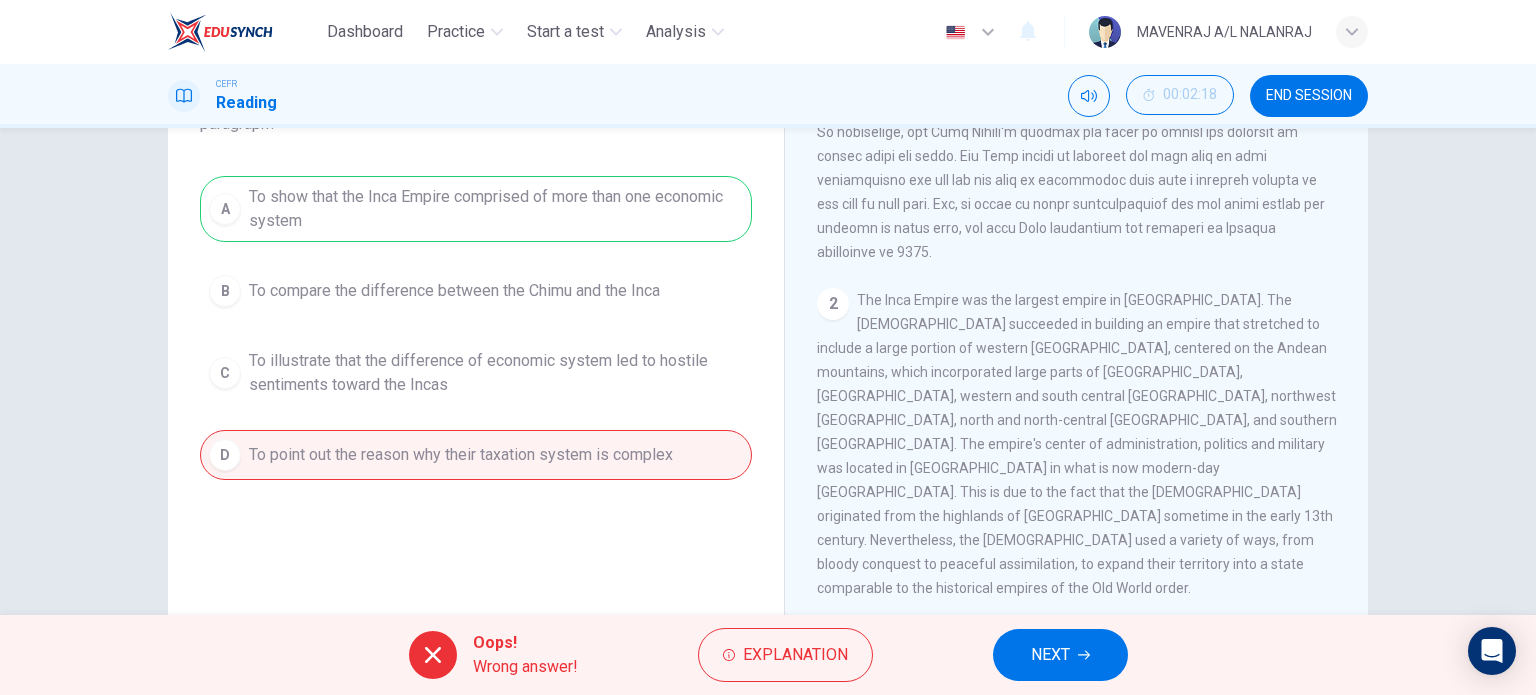 click on "NEXT" at bounding box center (1060, 655) 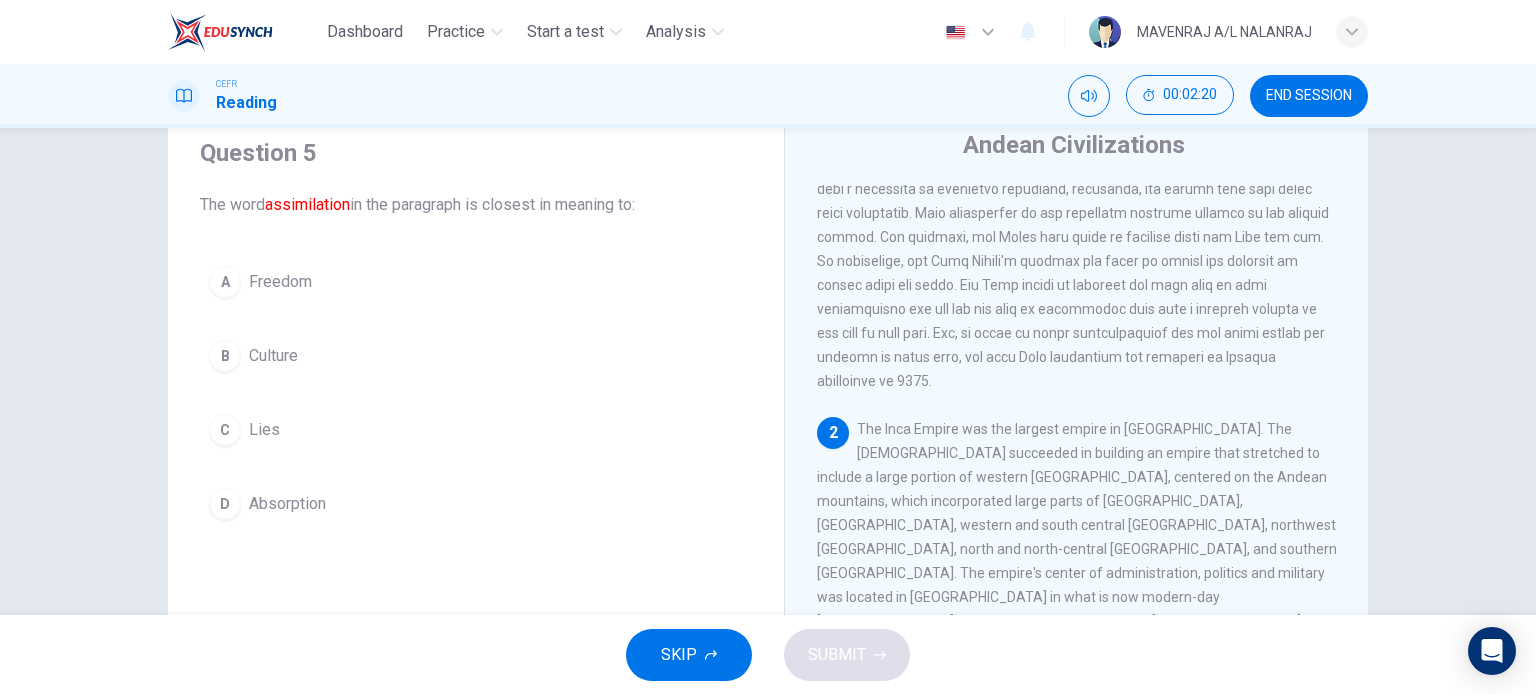 scroll, scrollTop: 100, scrollLeft: 0, axis: vertical 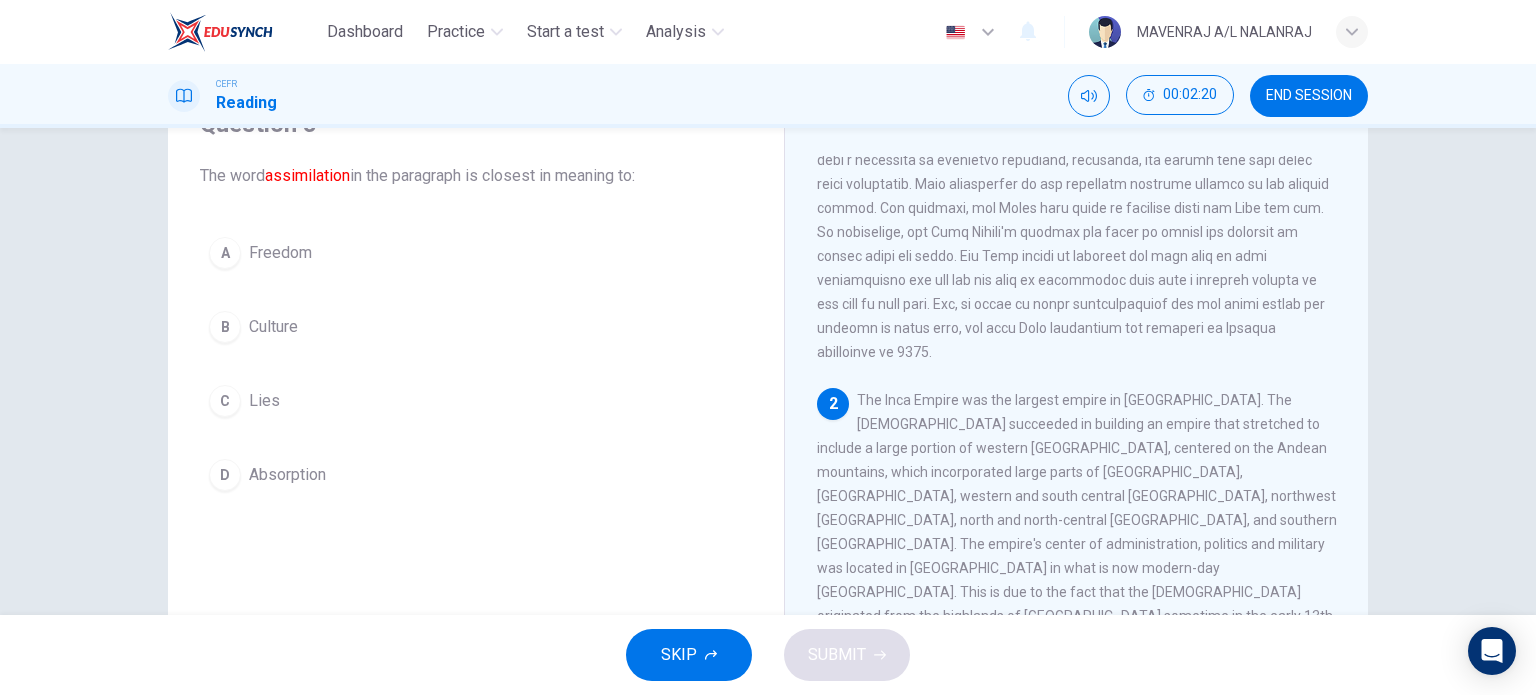click on "D Absorption" at bounding box center [476, 475] 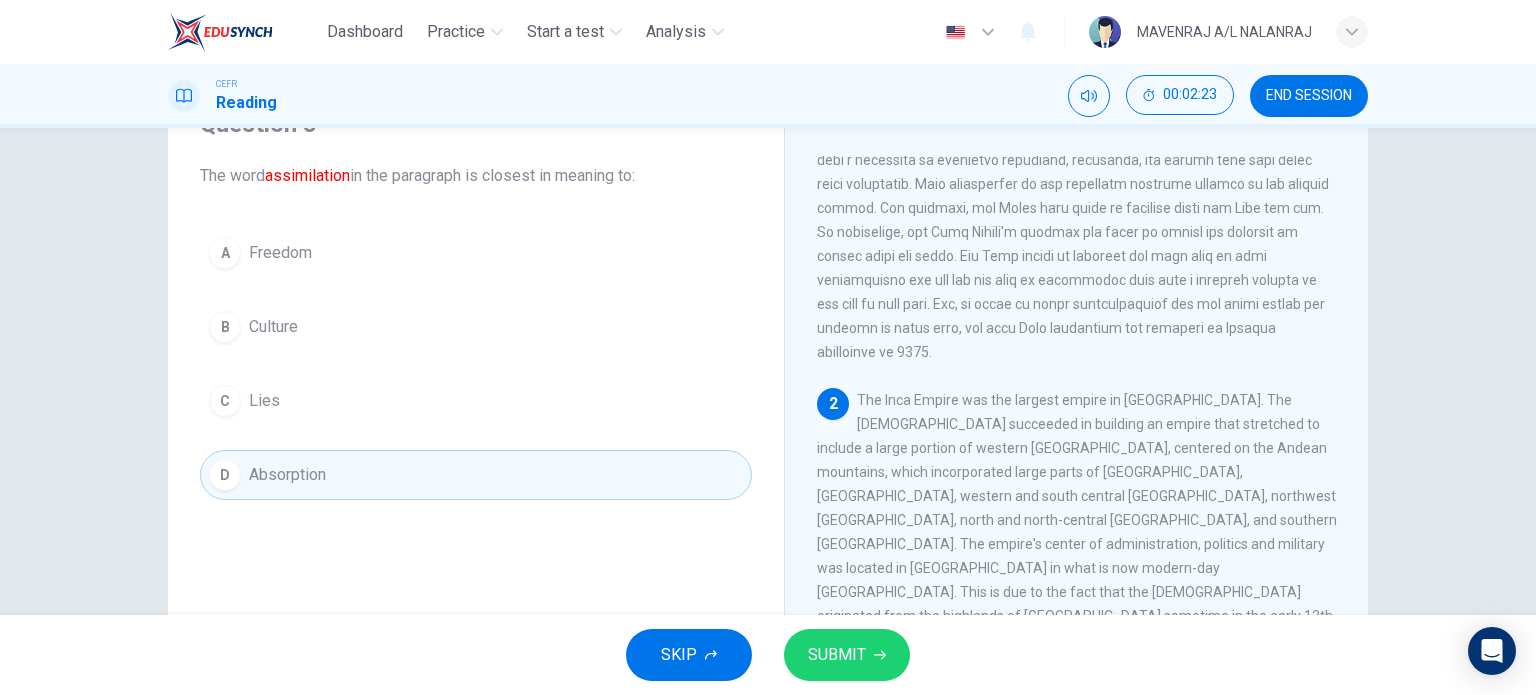 click on "SUBMIT" at bounding box center (847, 655) 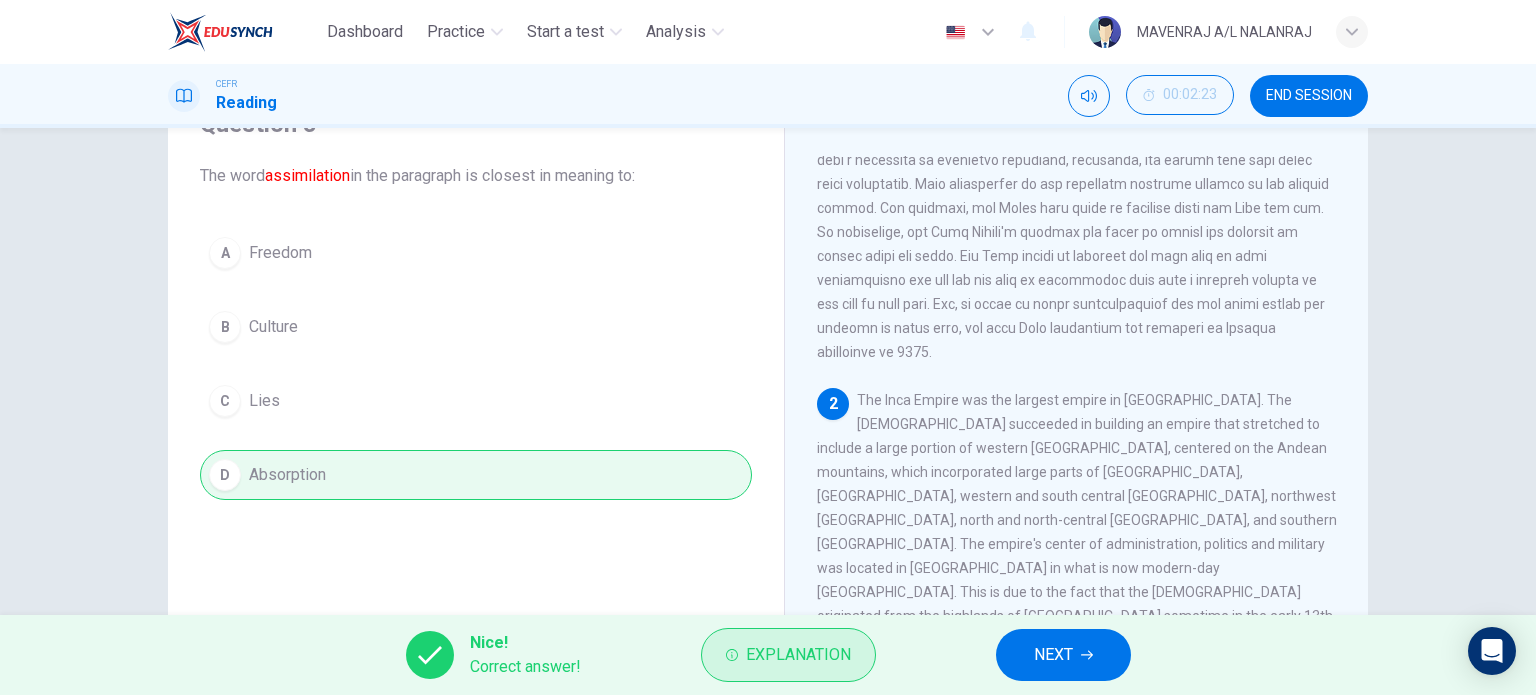 click on "Explanation" at bounding box center (798, 655) 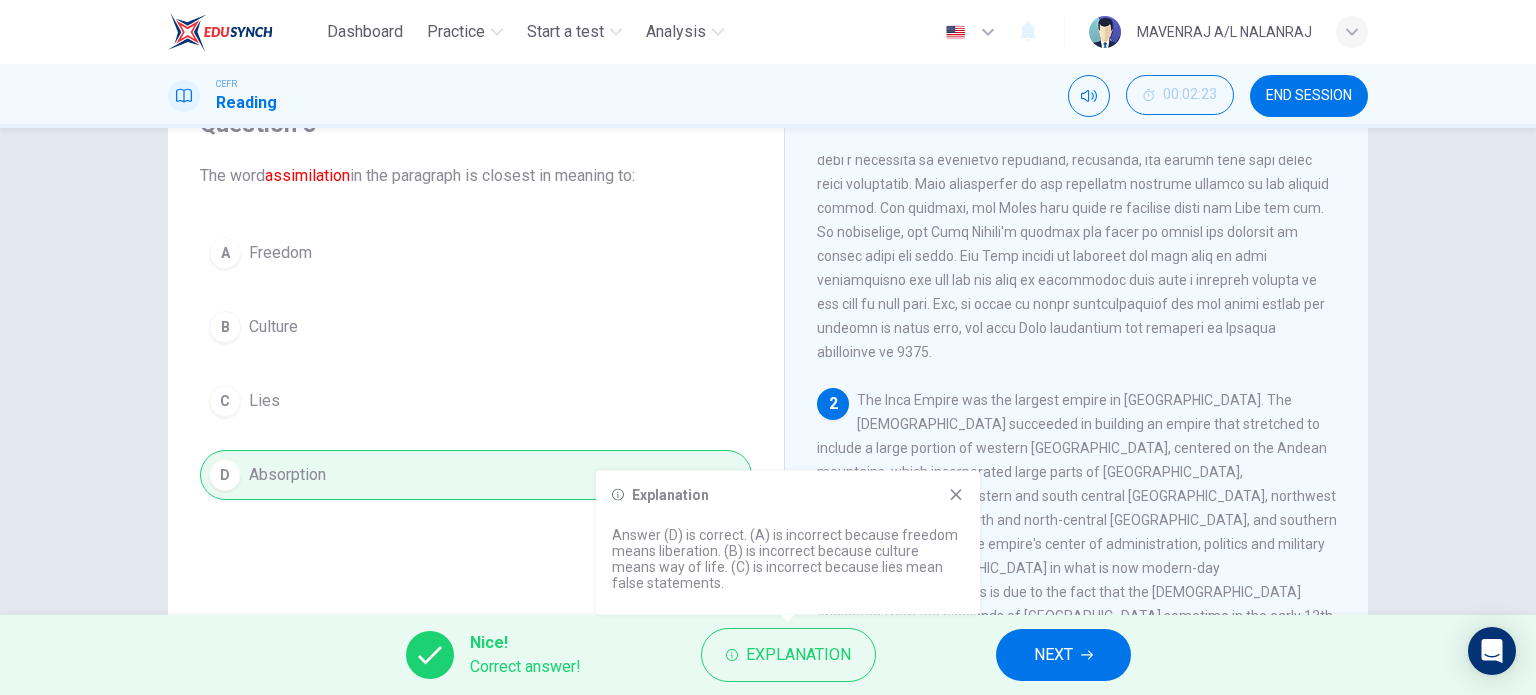 click 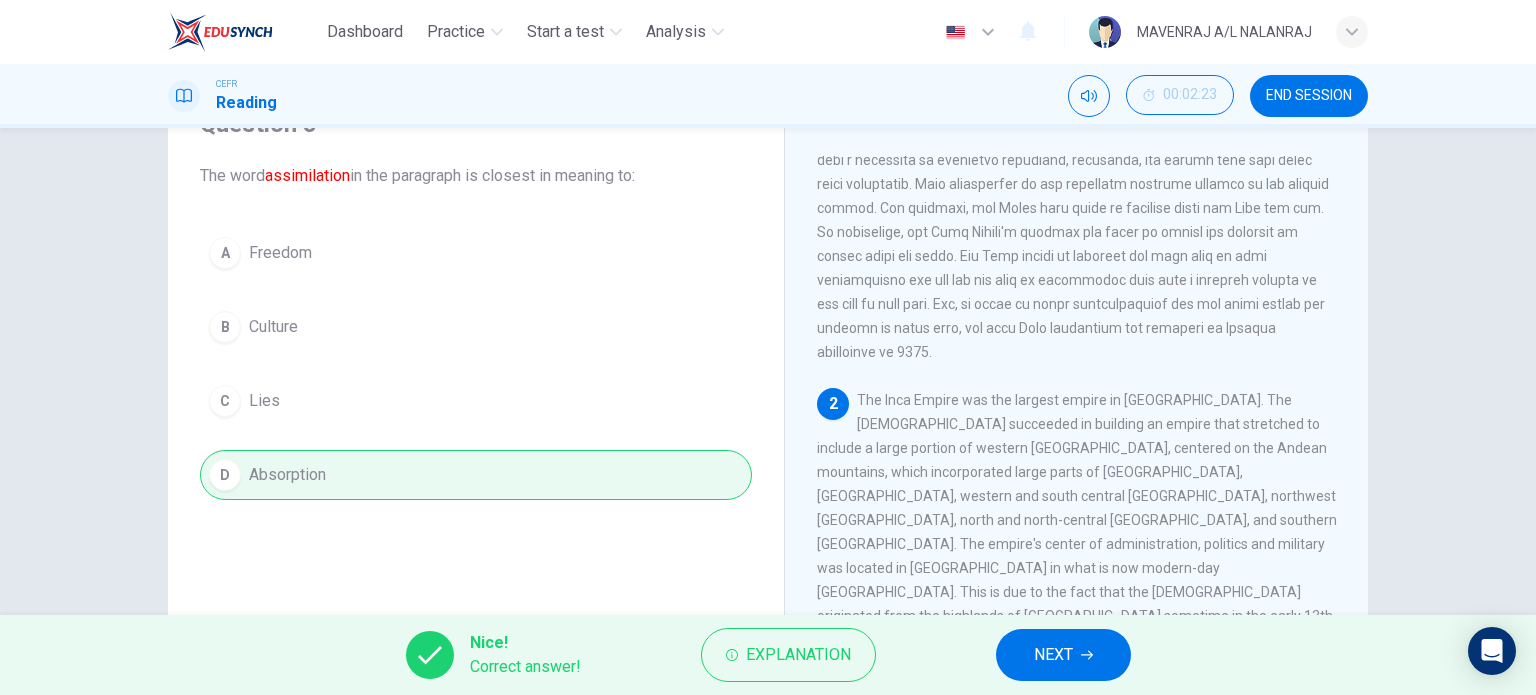 click on "NEXT" at bounding box center (1063, 655) 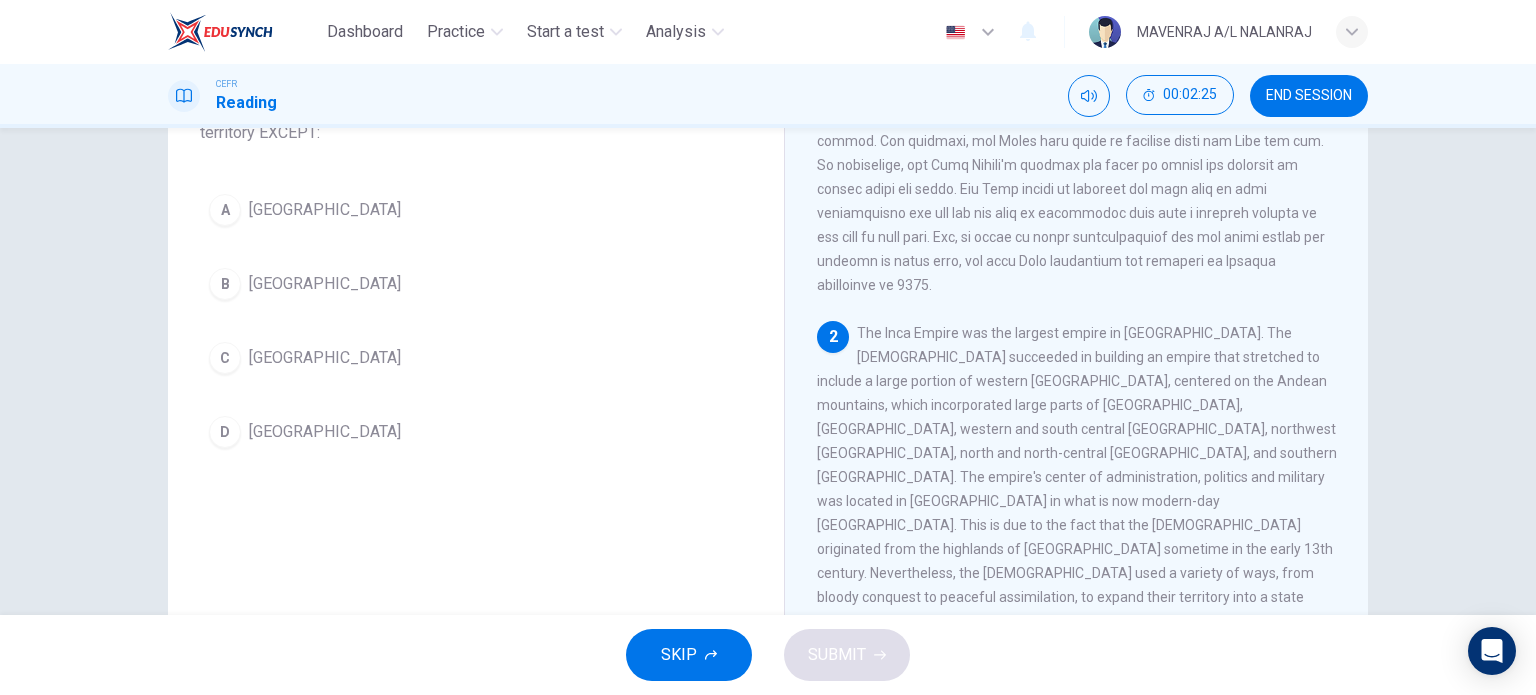 scroll, scrollTop: 200, scrollLeft: 0, axis: vertical 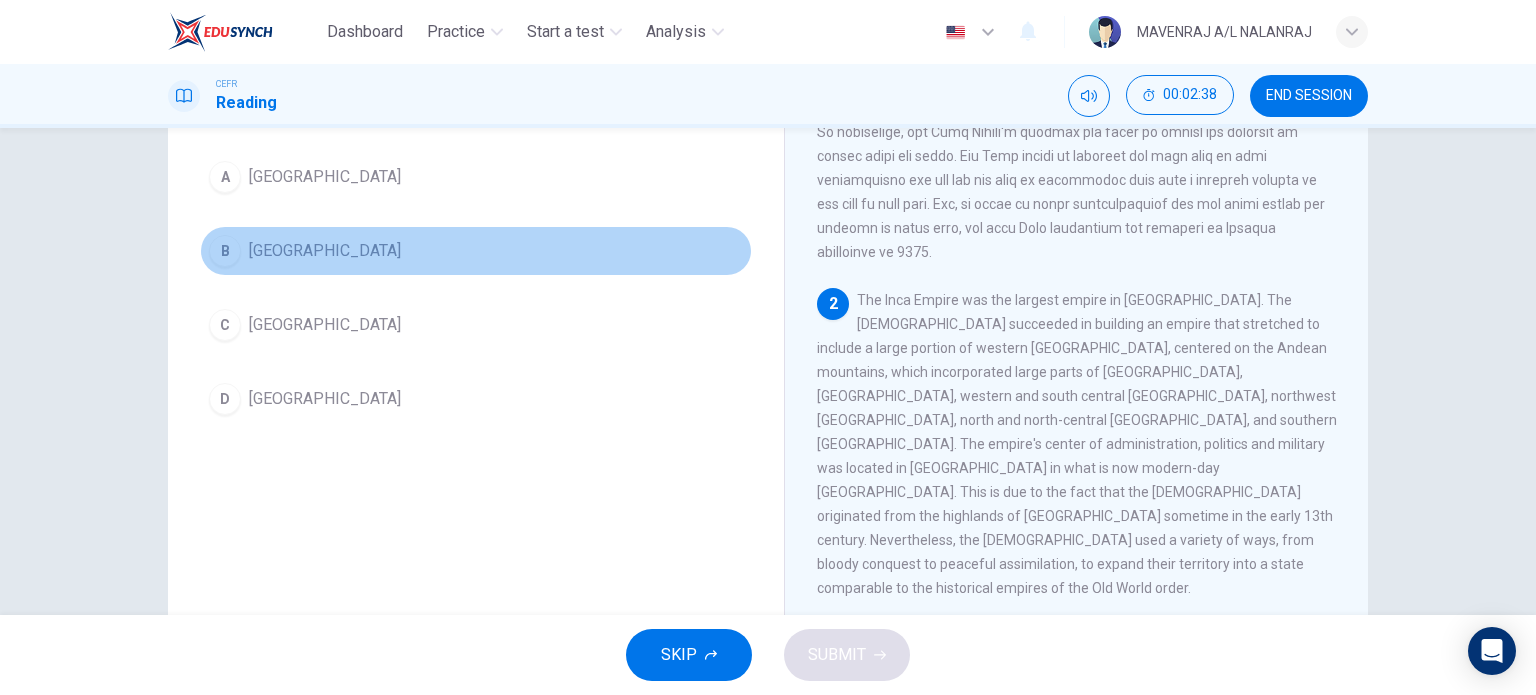 click on "B Brazil" at bounding box center (476, 251) 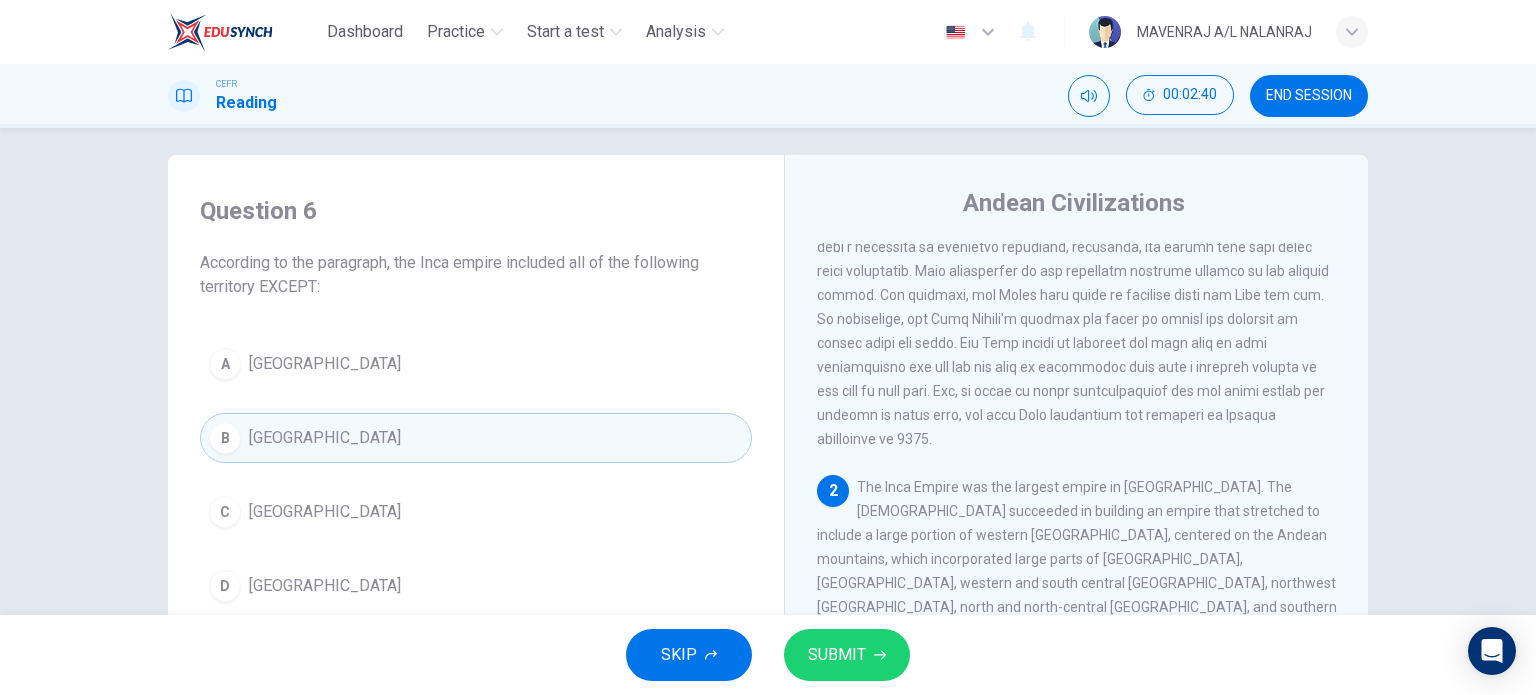 scroll, scrollTop: 0, scrollLeft: 0, axis: both 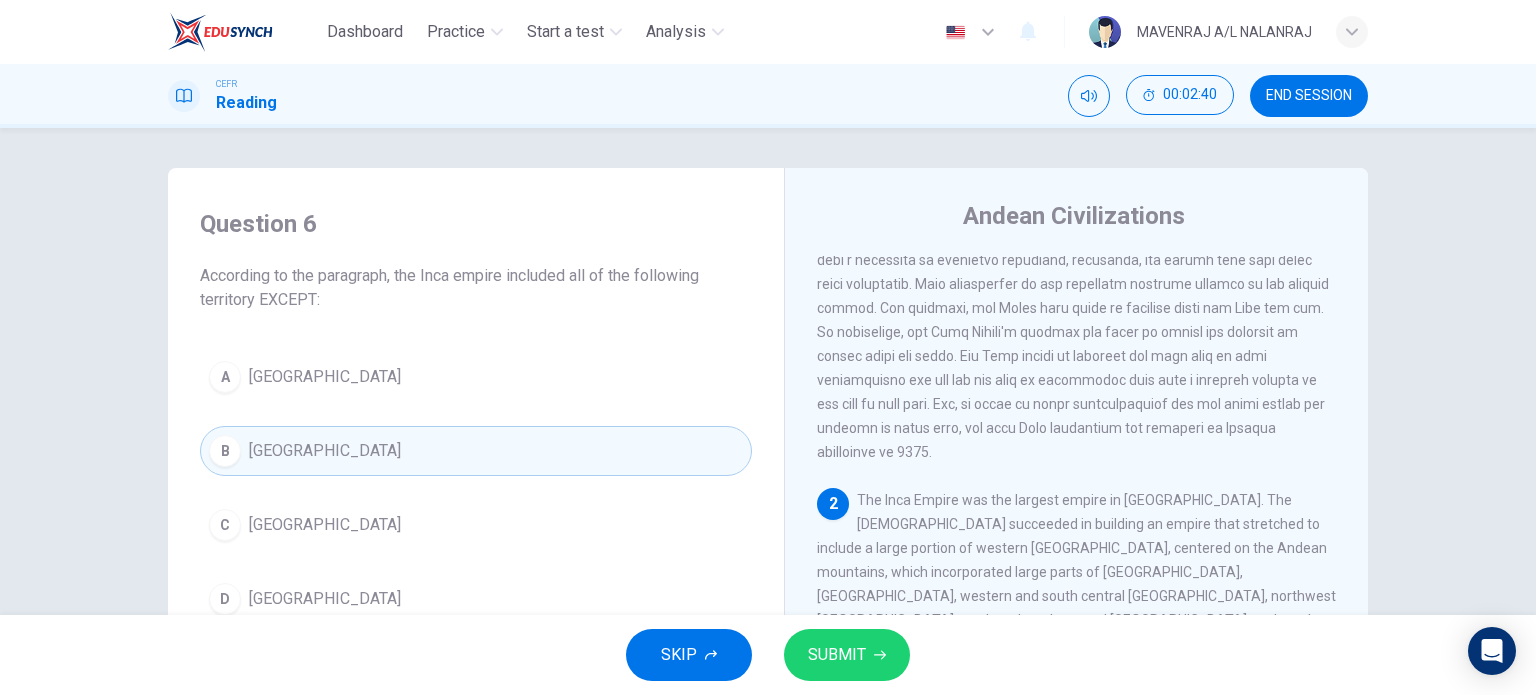 click on "SUBMIT" at bounding box center [847, 655] 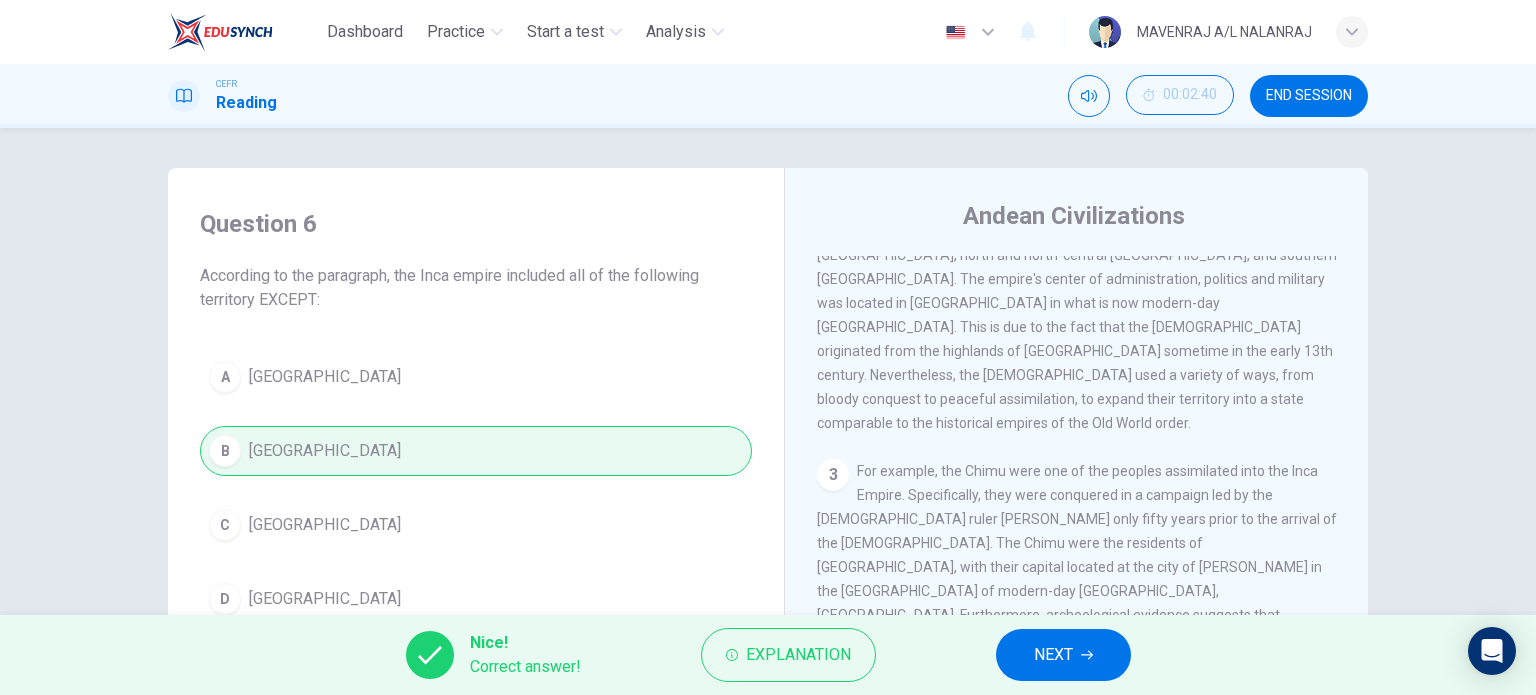 scroll, scrollTop: 600, scrollLeft: 0, axis: vertical 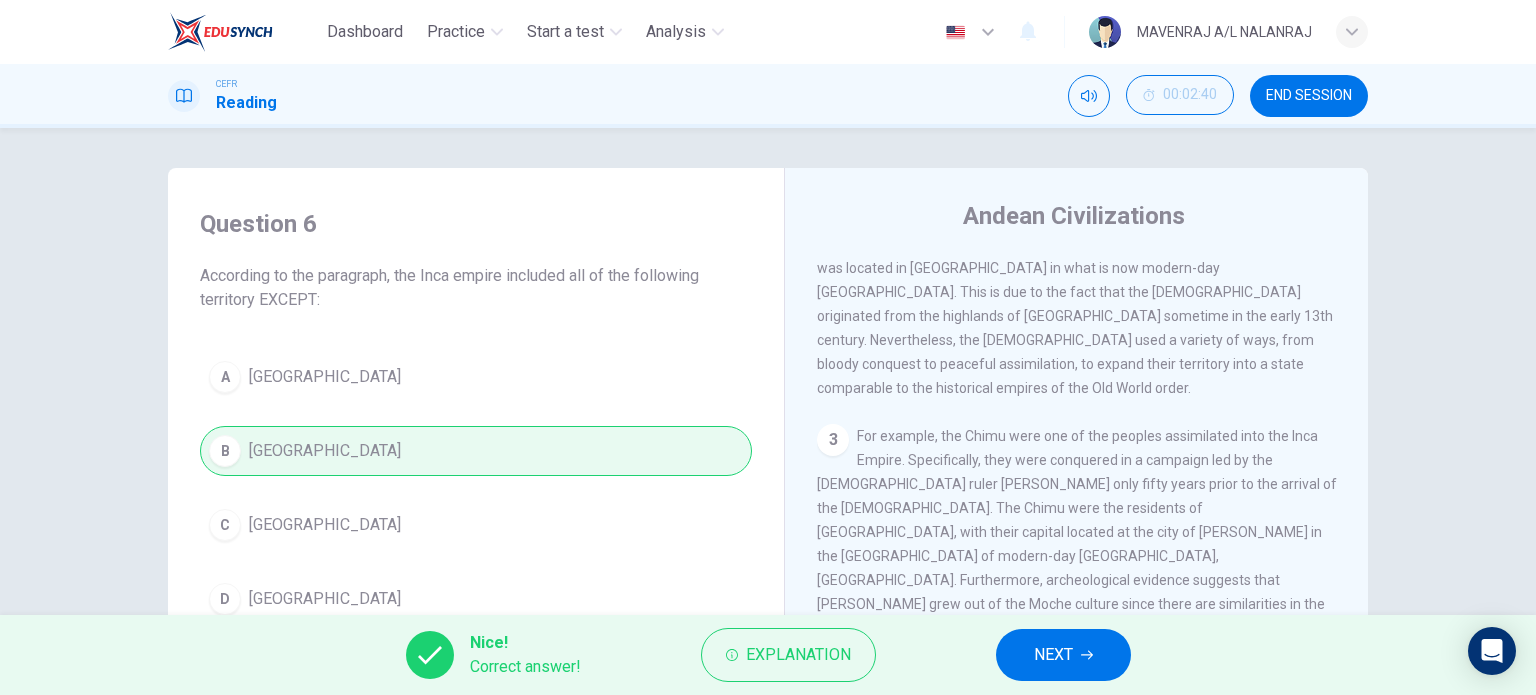 click on "NEXT" at bounding box center [1063, 655] 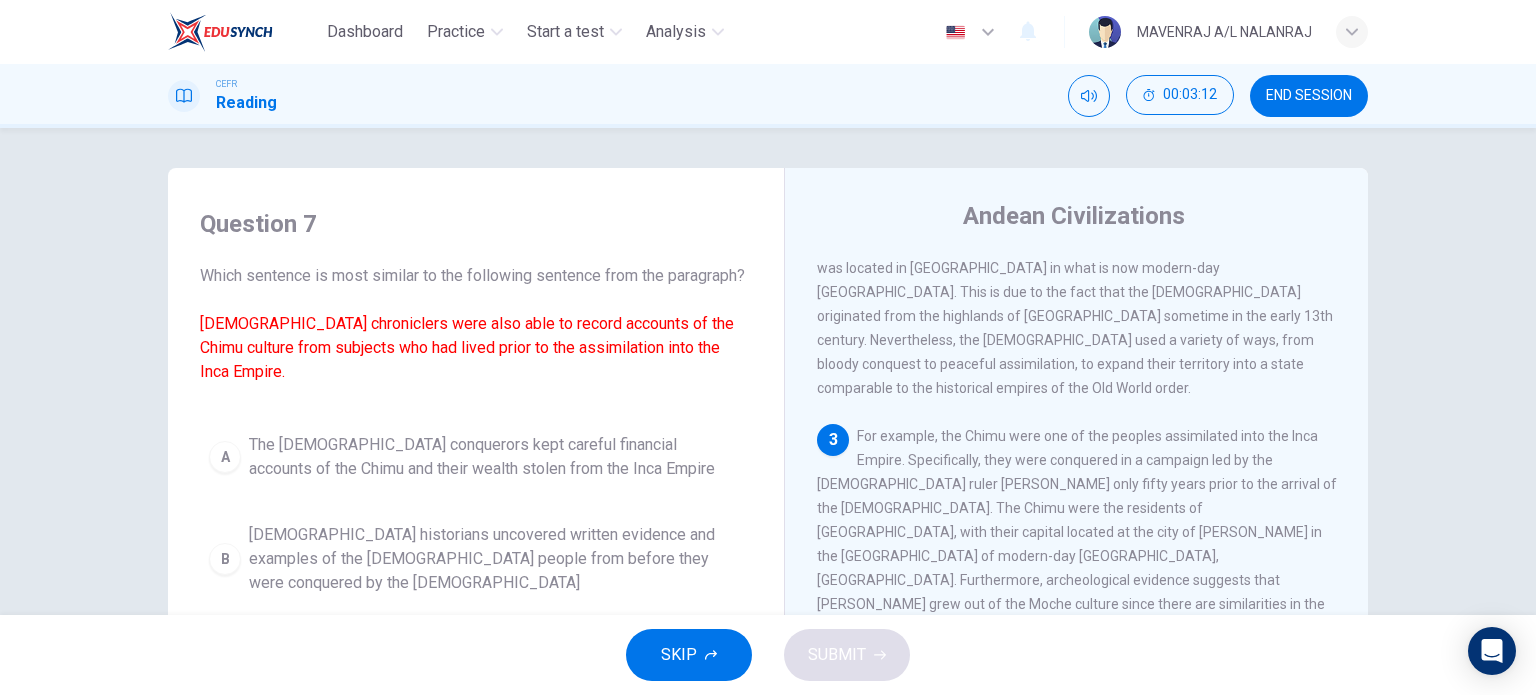 scroll, scrollTop: 700, scrollLeft: 0, axis: vertical 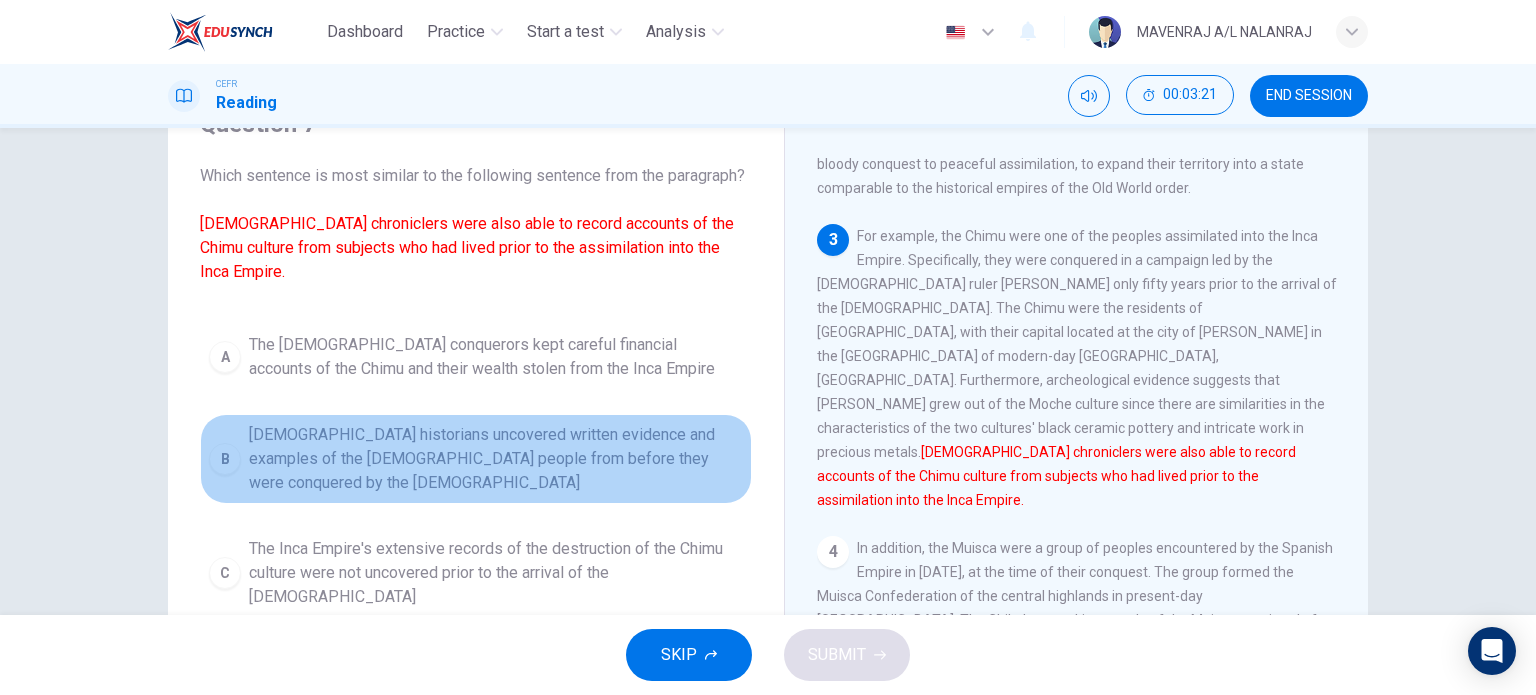 click on "Spanish historians uncovered written evidence and examples of the Chimu people from before they were conquered by the Incas" at bounding box center (496, 459) 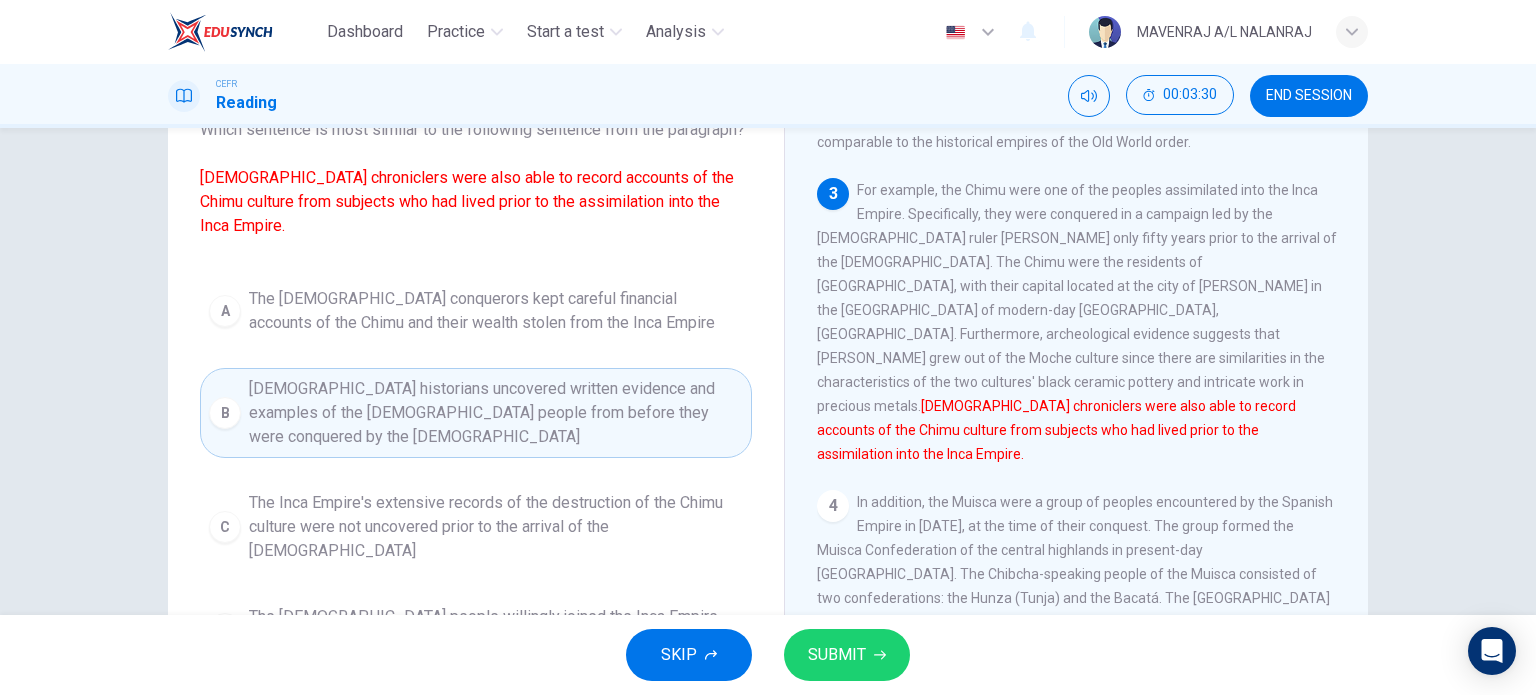 scroll, scrollTop: 100, scrollLeft: 0, axis: vertical 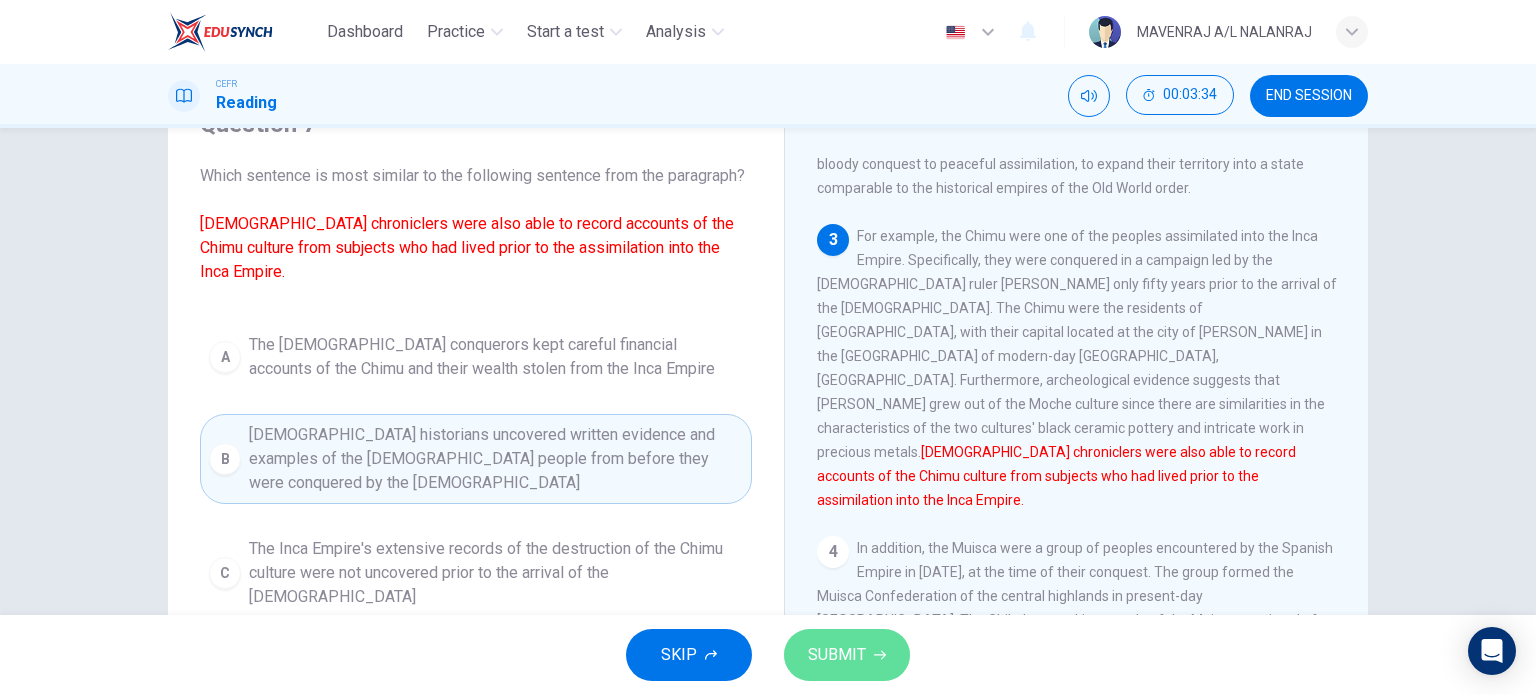 click on "SUBMIT" at bounding box center (847, 655) 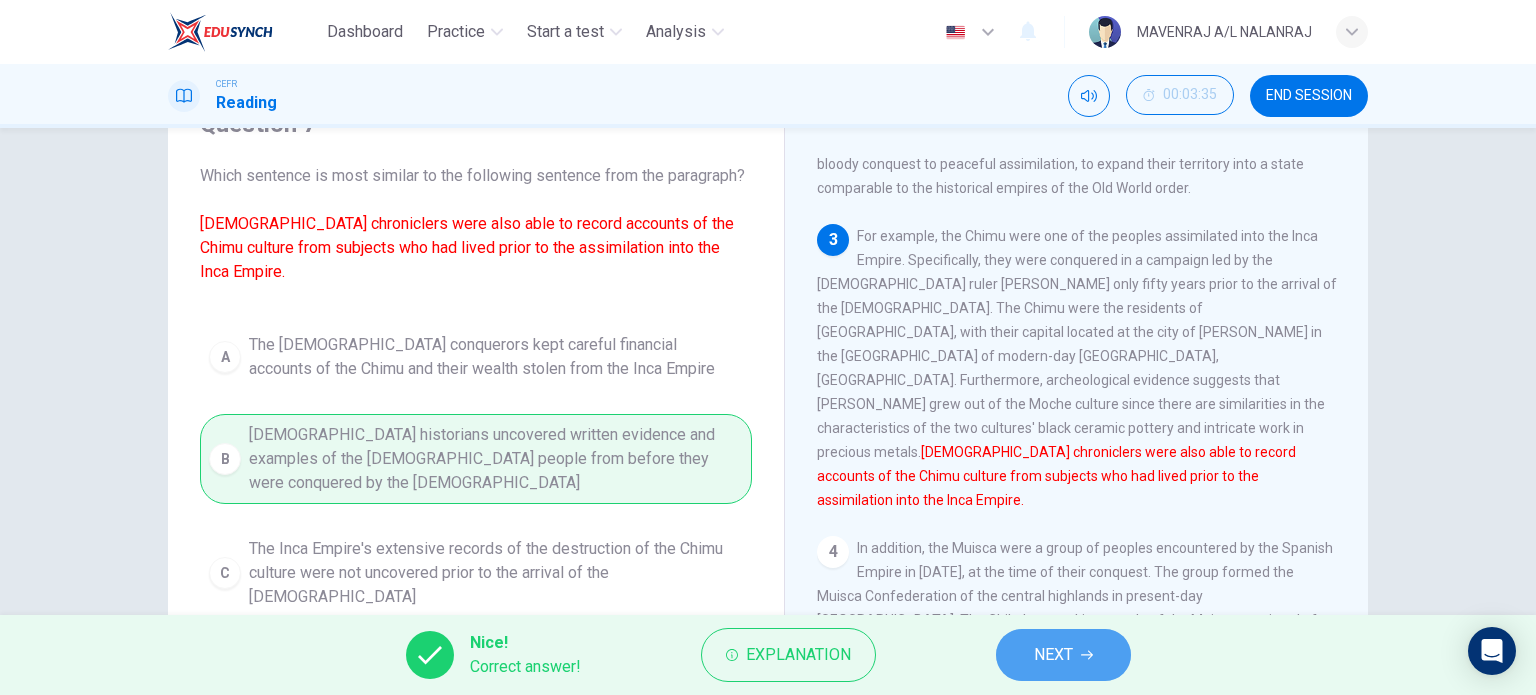 click on "NEXT" at bounding box center (1063, 655) 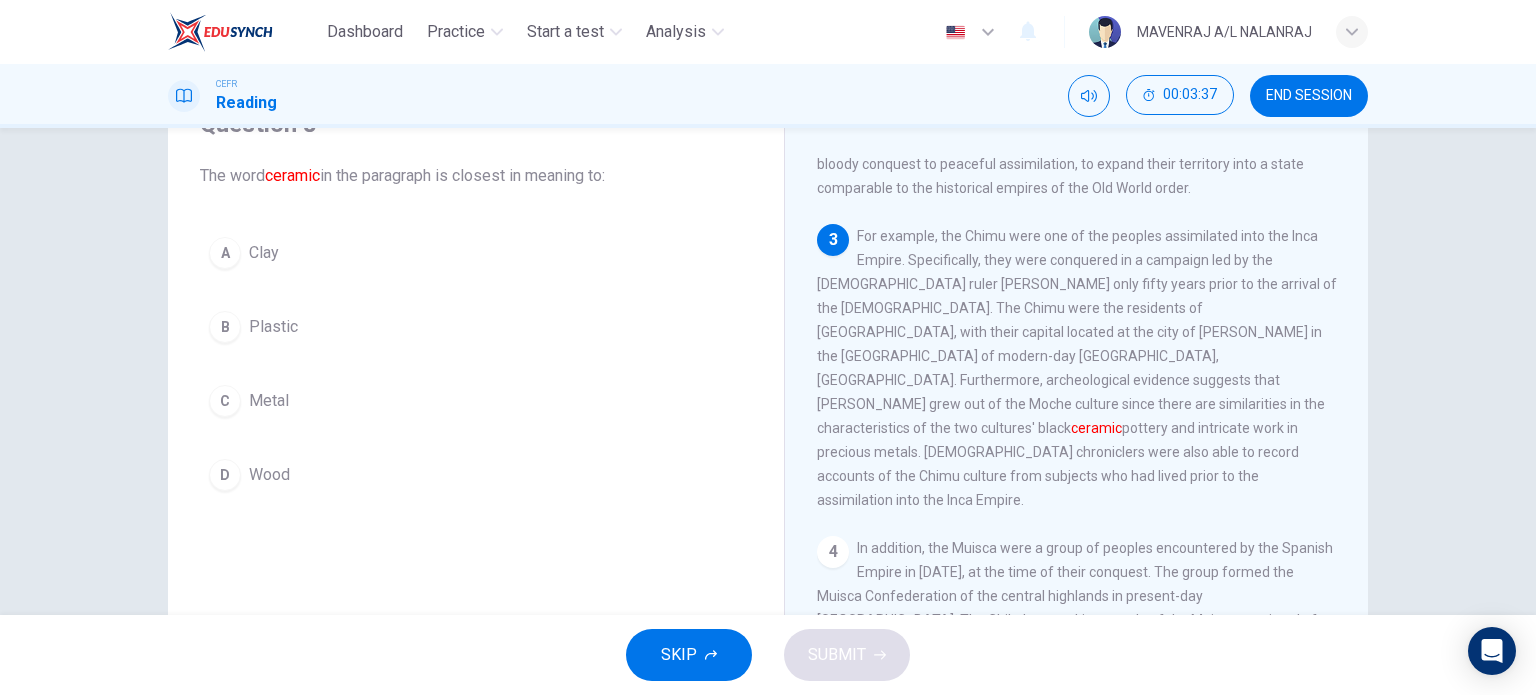 click on "A Clay B Plastic C Metal D Wood" at bounding box center (476, 364) 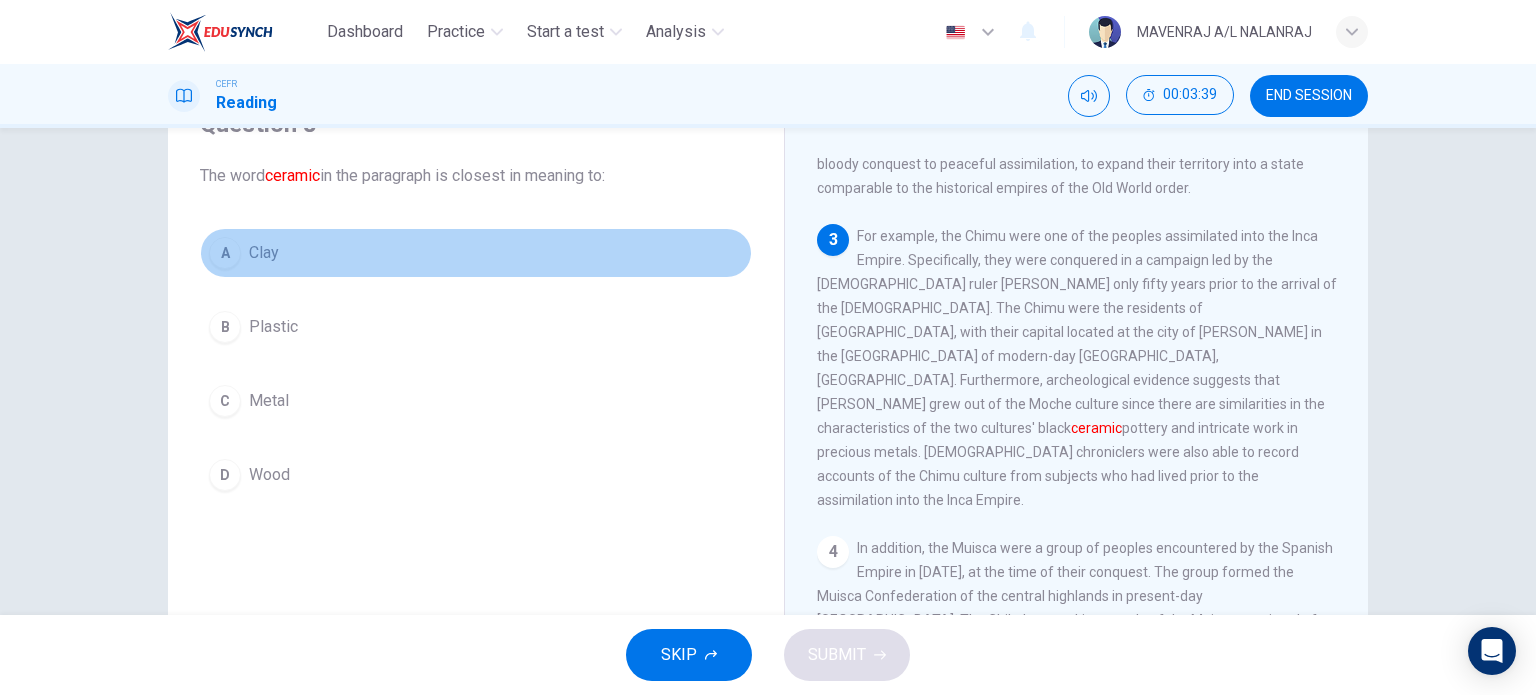 drag, startPoint x: 340, startPoint y: 248, endPoint x: 338, endPoint y: 259, distance: 11.18034 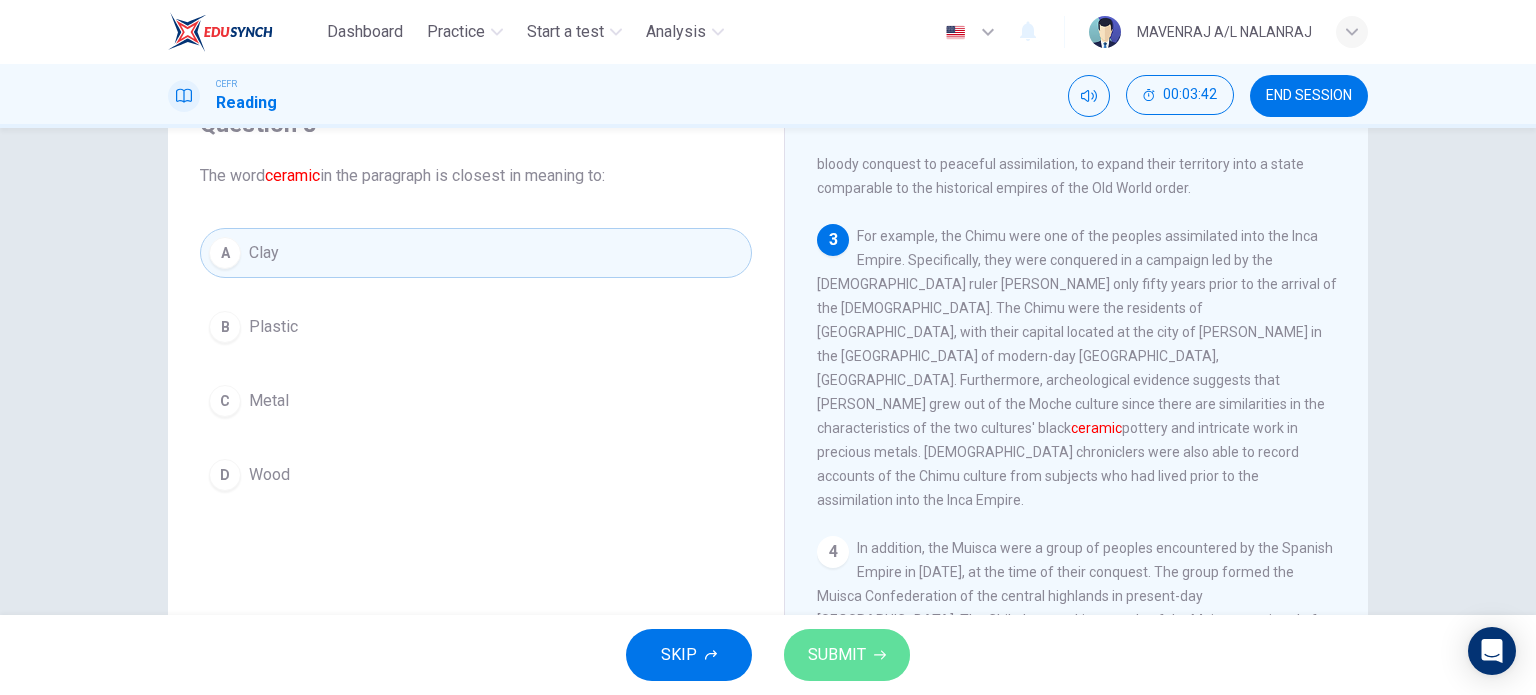 click on "SUBMIT" at bounding box center (847, 655) 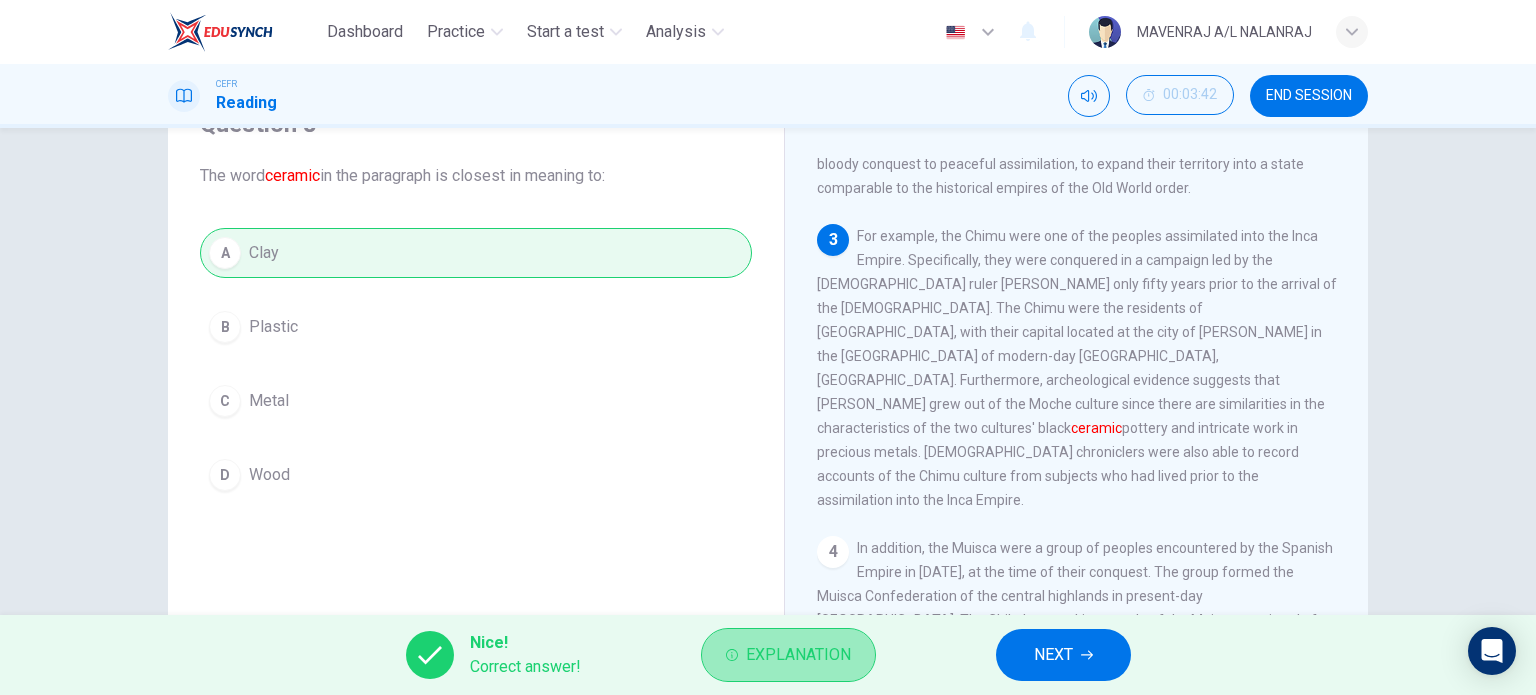 click on "Explanation" at bounding box center [798, 655] 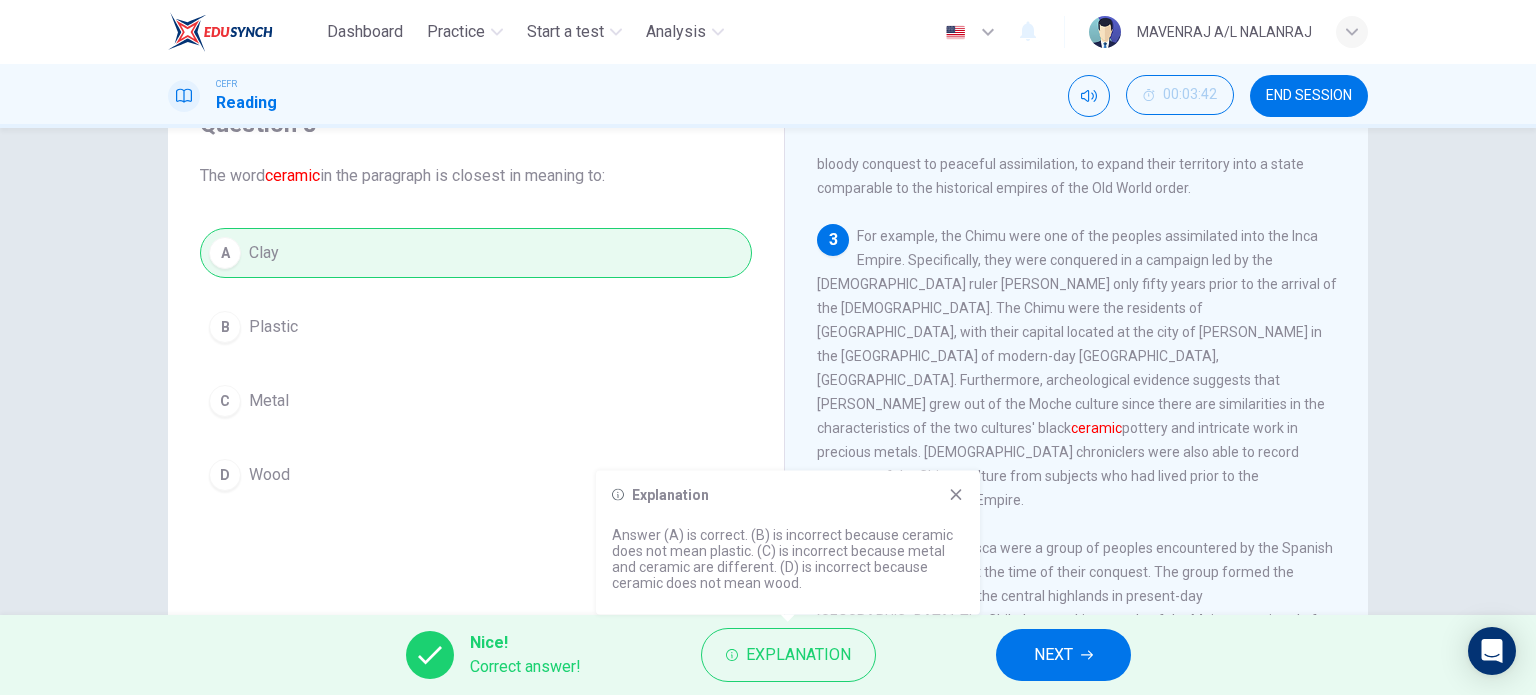 click on "NEXT" at bounding box center [1063, 655] 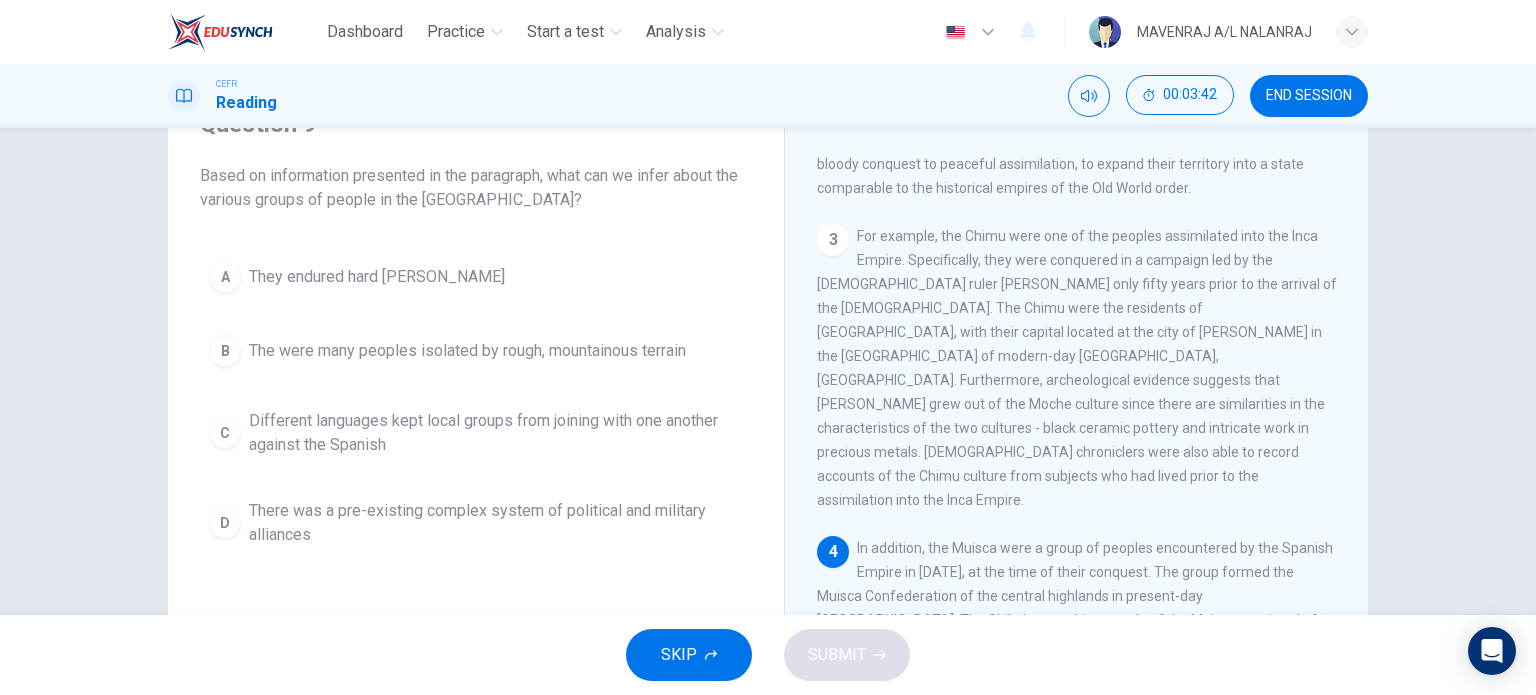 click on "SKIP SUBMIT" at bounding box center [768, 655] 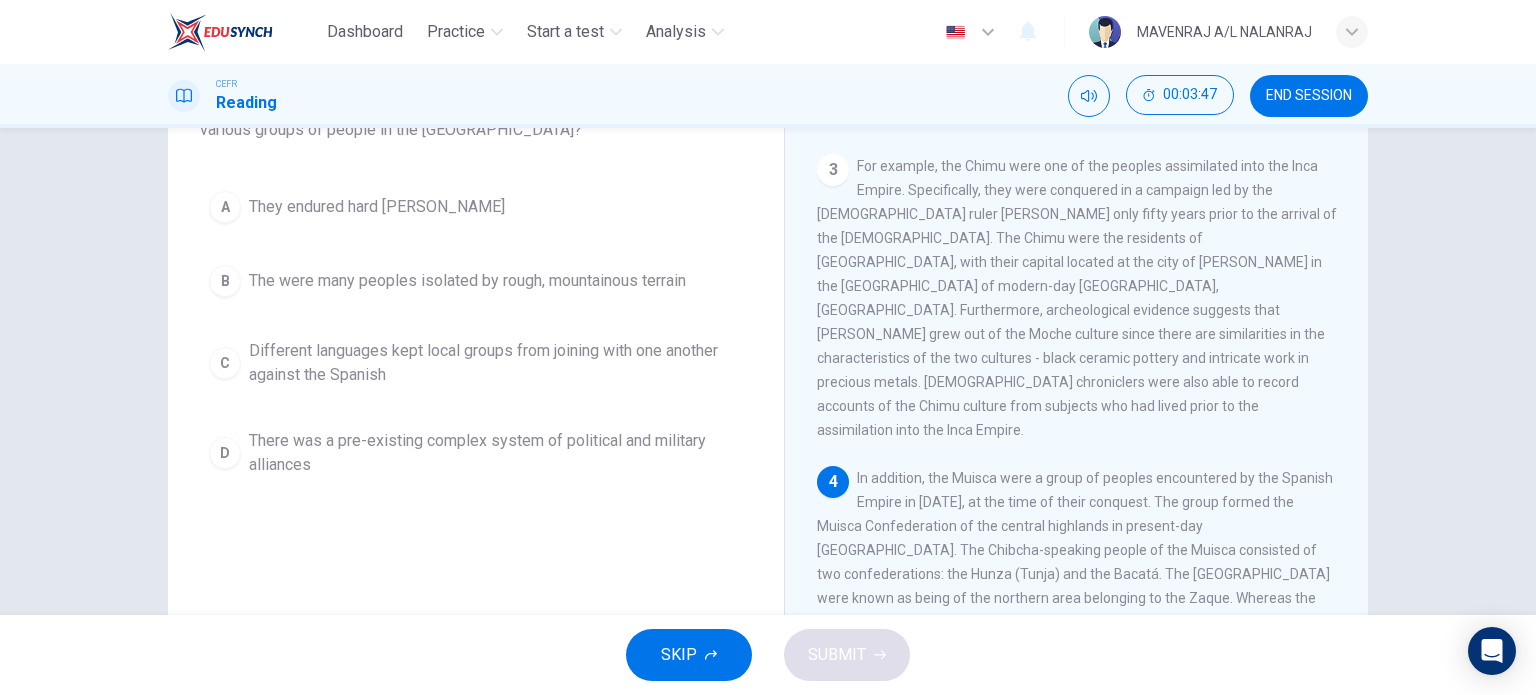 scroll, scrollTop: 200, scrollLeft: 0, axis: vertical 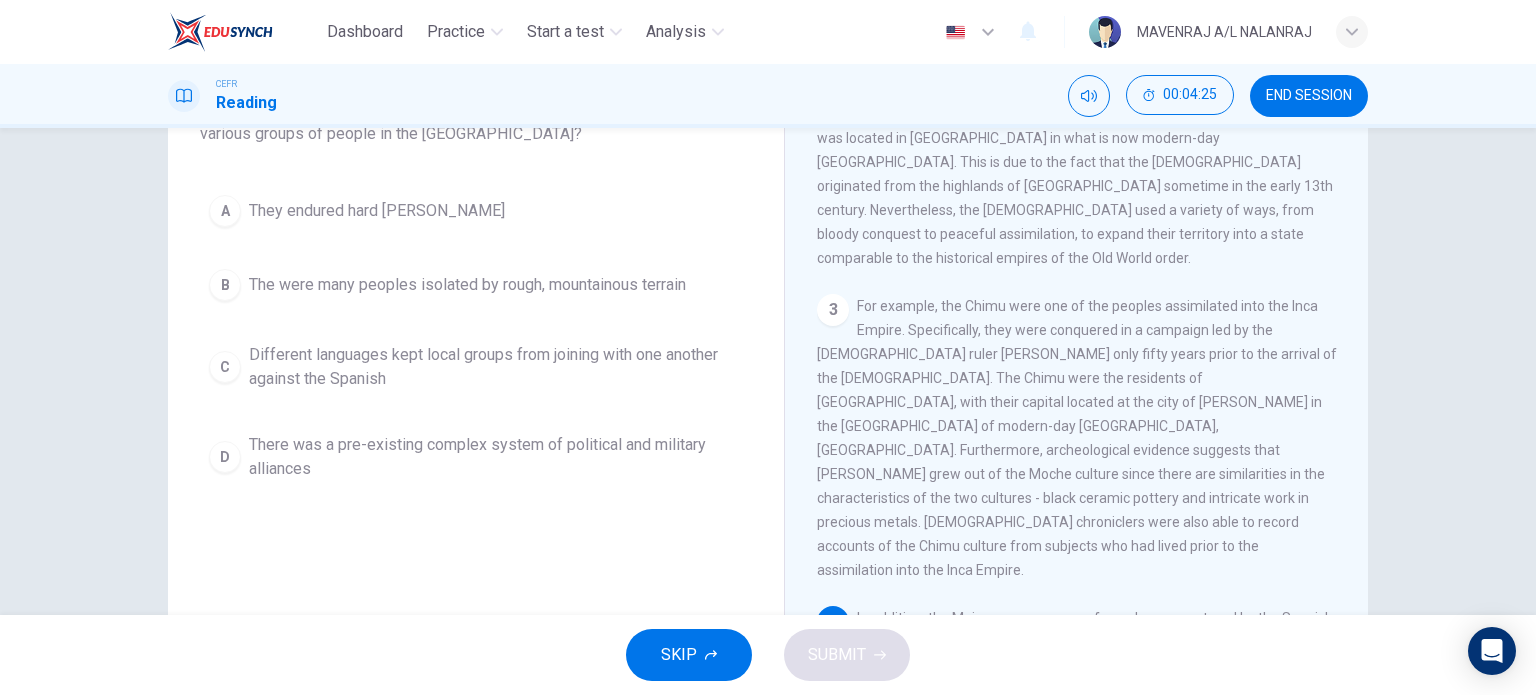 click on "The were many peoples isolated by rough, mountainous terrain" at bounding box center [467, 285] 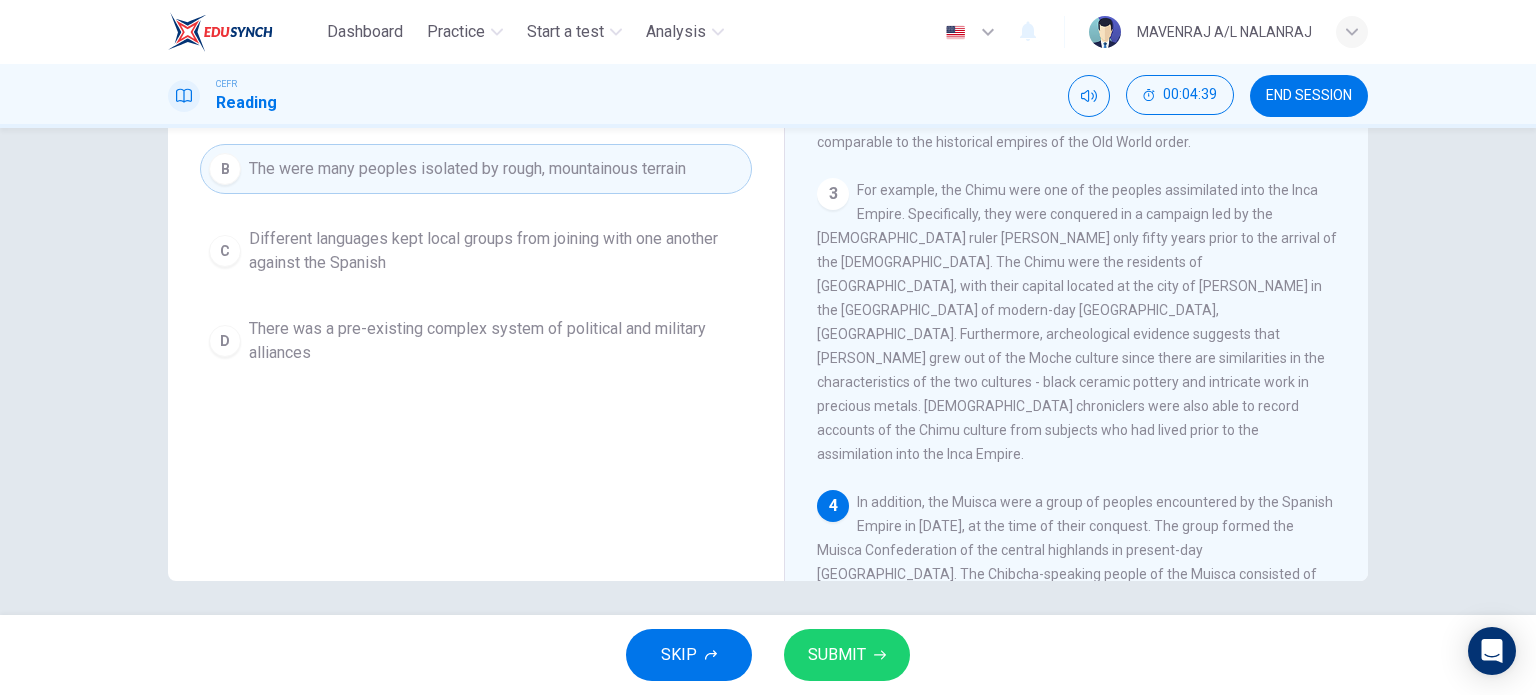scroll, scrollTop: 283, scrollLeft: 0, axis: vertical 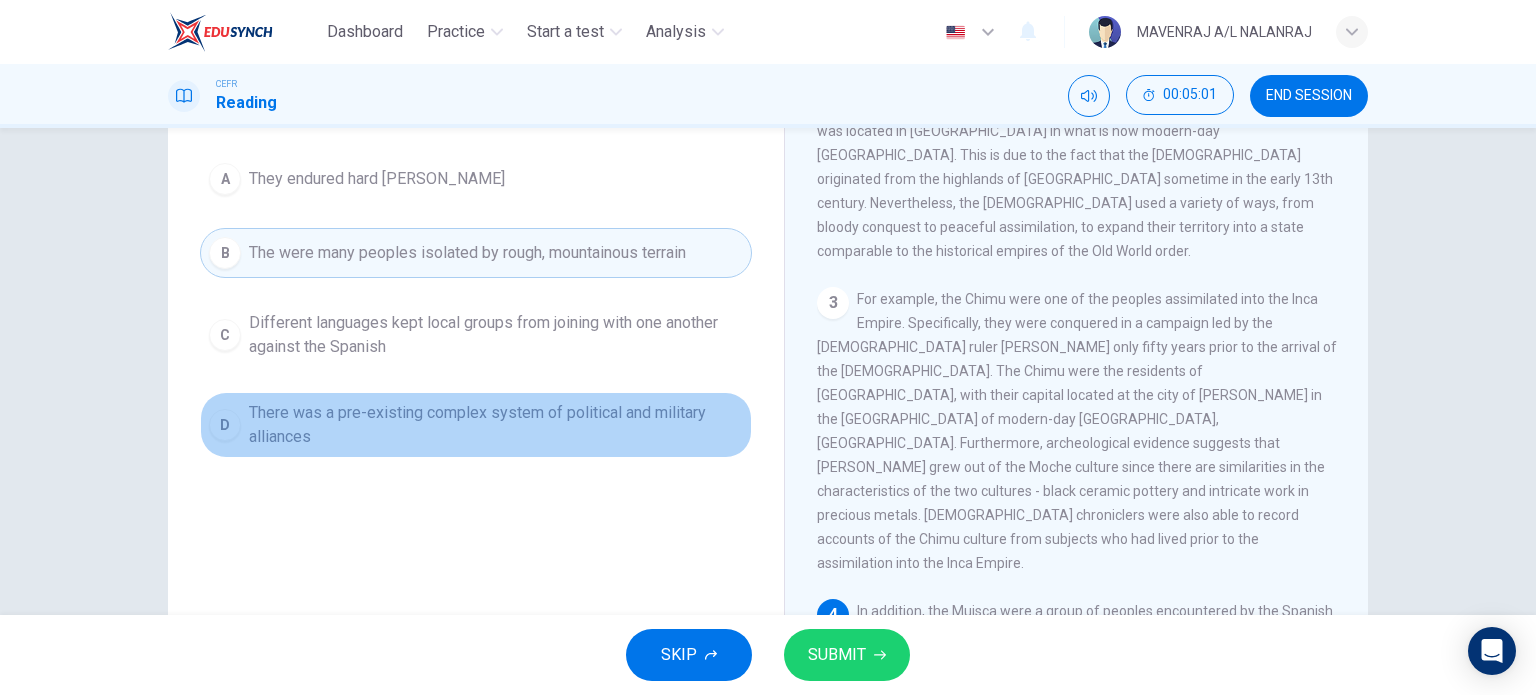 click on "D There was a pre-existing complex system of political and military alliances" at bounding box center [476, 425] 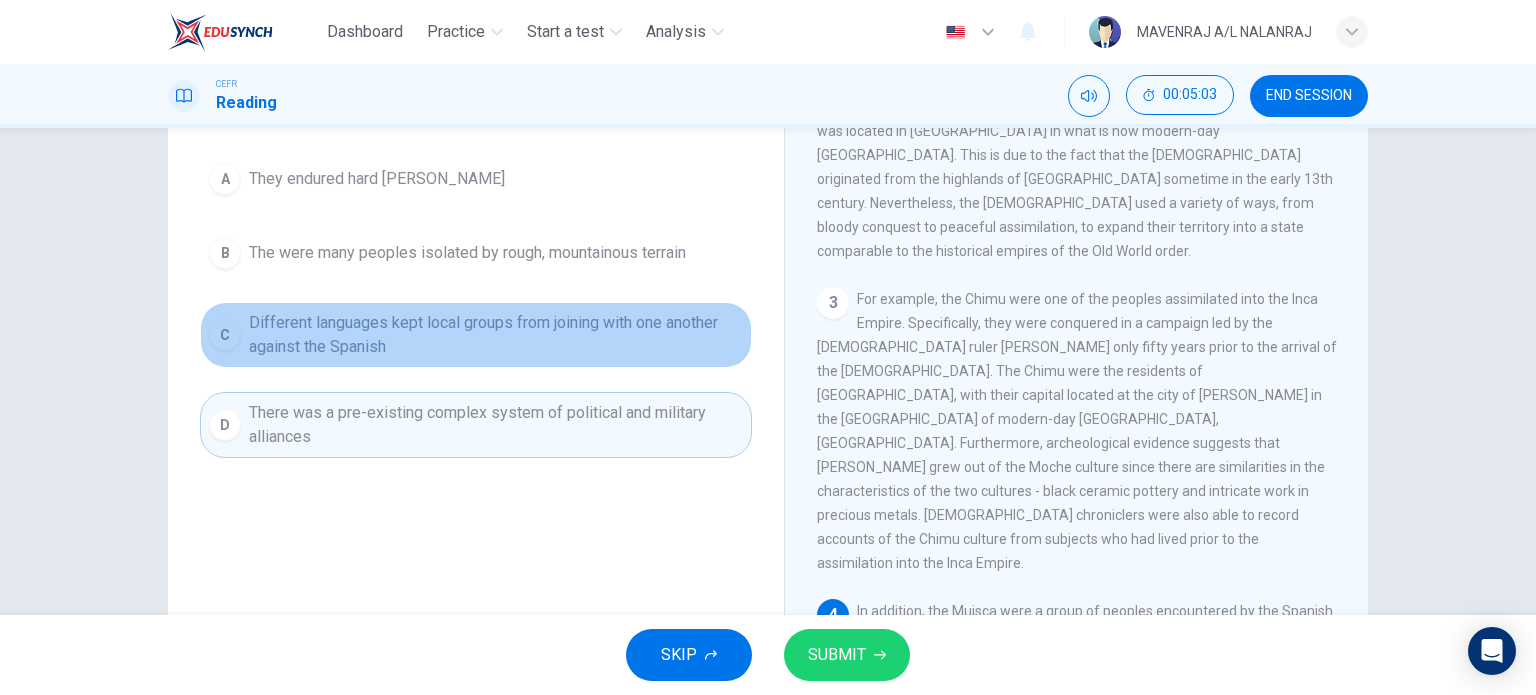 click on "Different languages kept local groups from joining with one another against the Spanish" at bounding box center (496, 335) 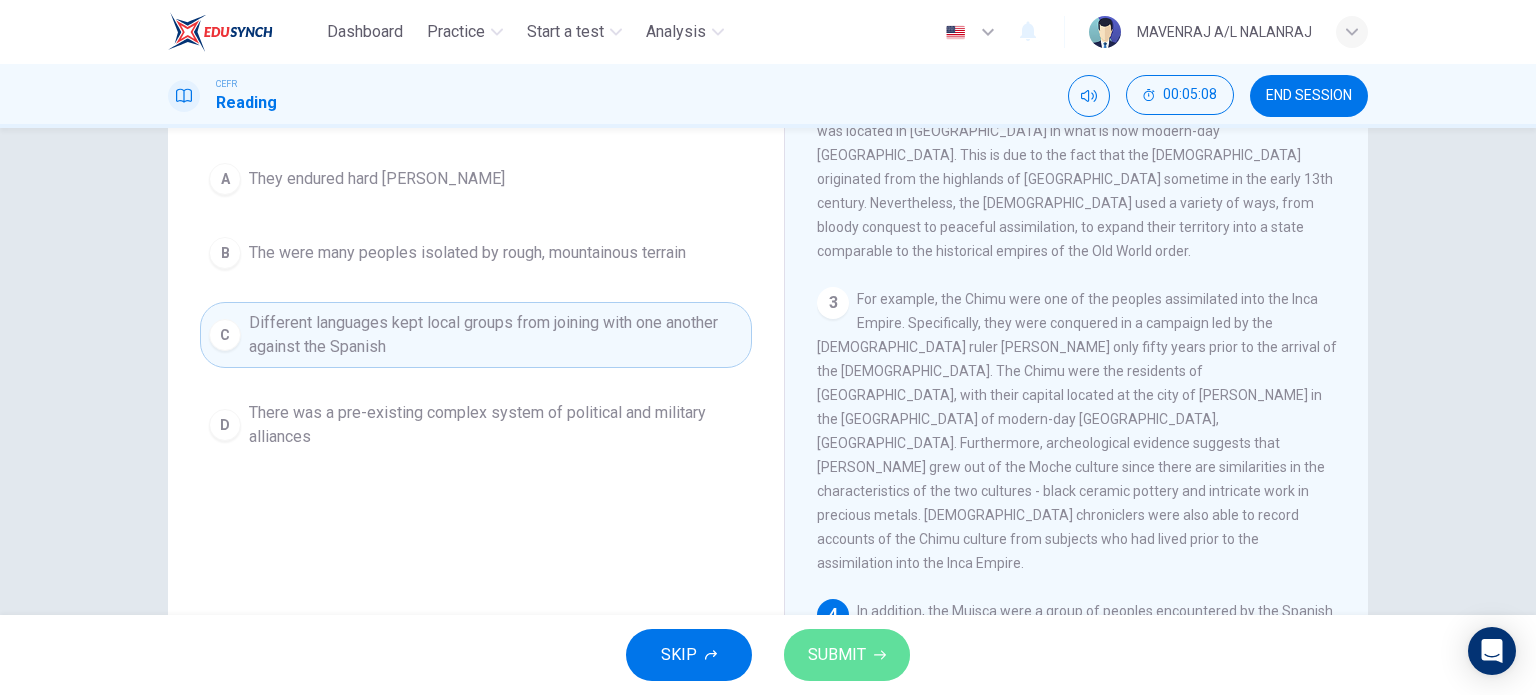 click on "SUBMIT" at bounding box center (847, 655) 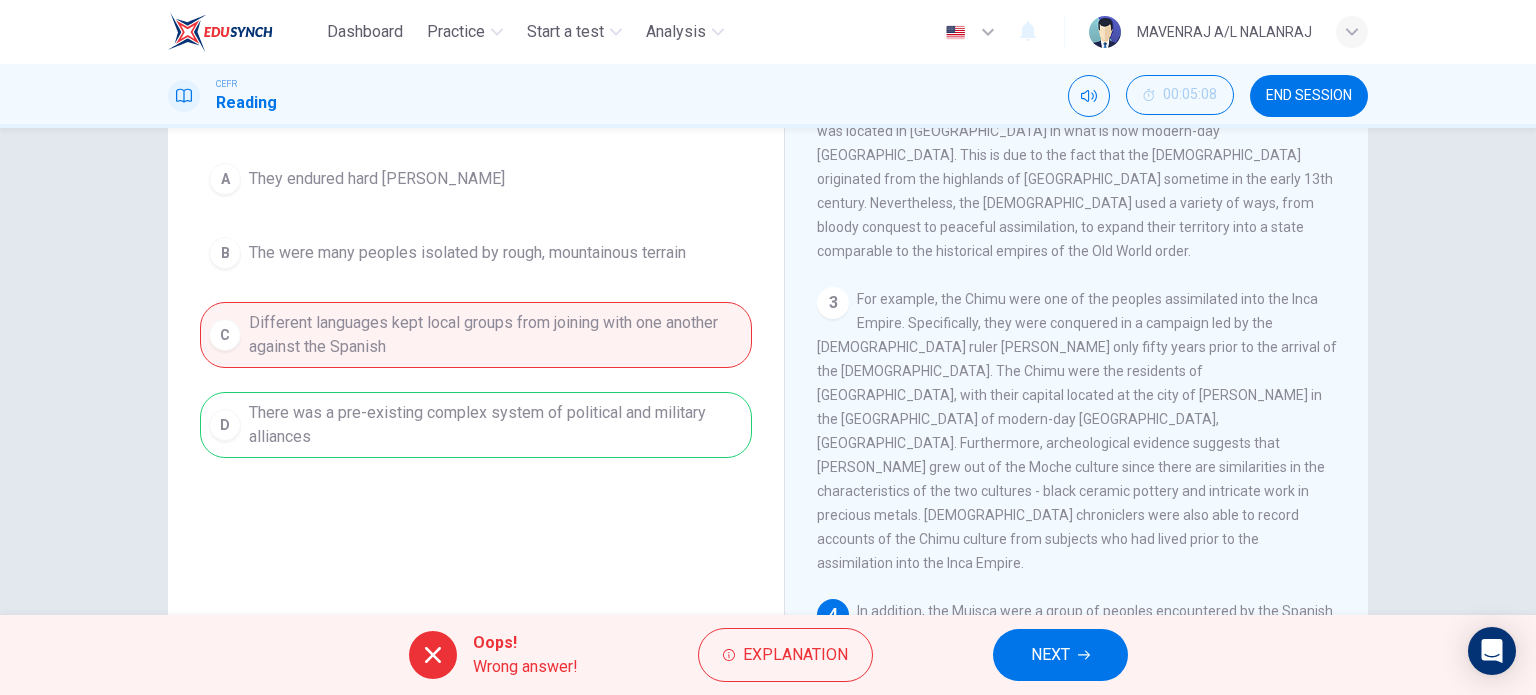 drag, startPoint x: 879, startPoint y: 647, endPoint x: 714, endPoint y: 468, distance: 243.44609 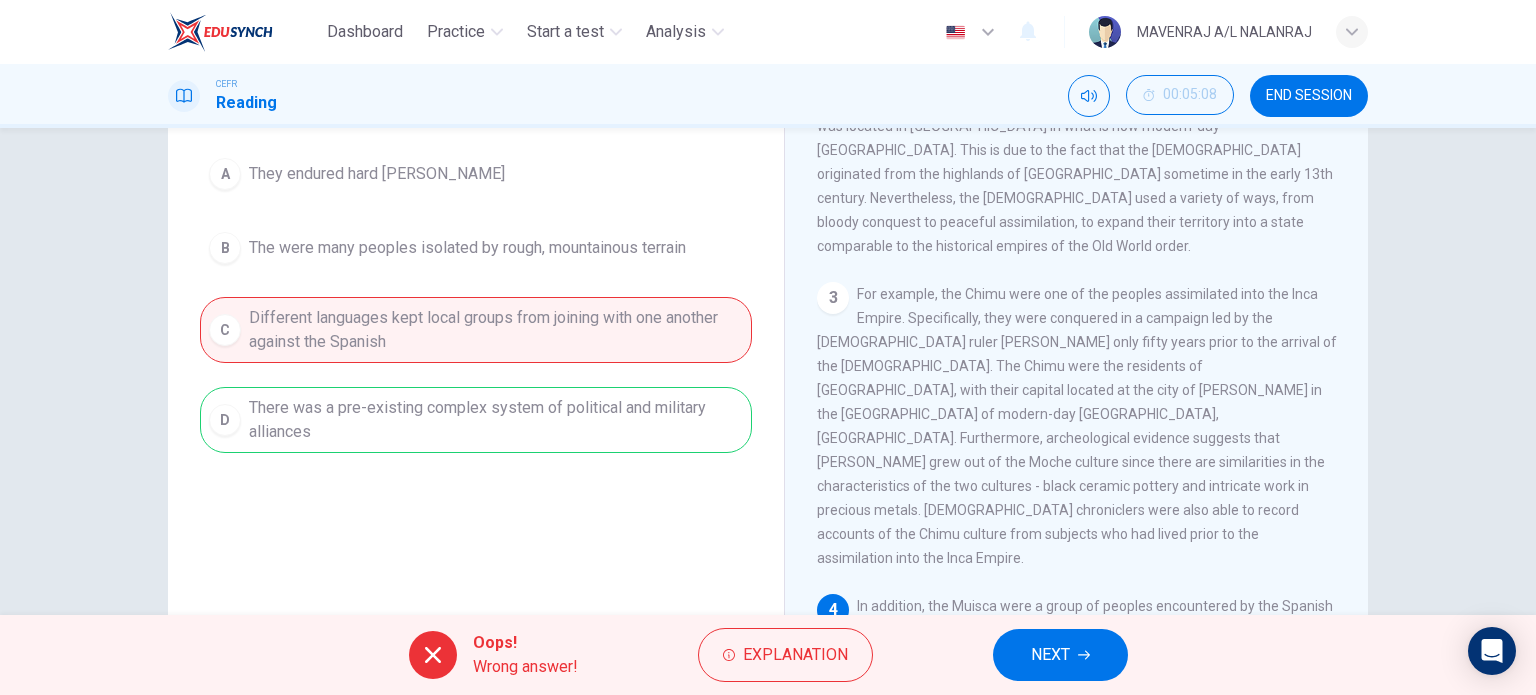 scroll, scrollTop: 208, scrollLeft: 0, axis: vertical 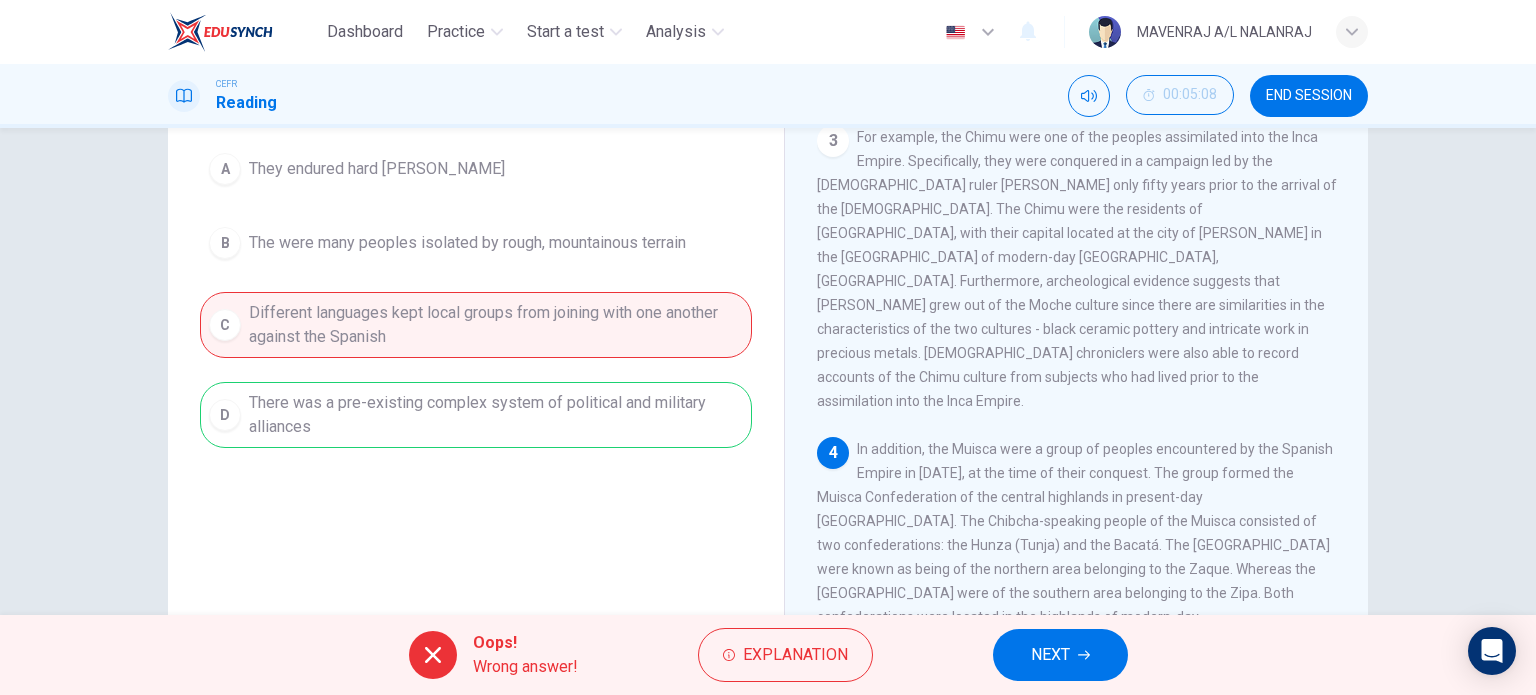 click on "In addition, the Muisca were a group of peoples encountered by the Spanish Empire in 1537, at the time of their conquest. The group formed the Muisca Confederation of the central highlands in present-day Colombia. The Chibcha-speaking people of the Muisca consisted of two confederations: the Hunza (Tunja) and the Bacatá. The Hunza were known as being of the northern area belonging to the Zaque. Whereas the Bacatá were of the southern area belonging to the Zipa. Both confederations were located in the highlands of modern-day Cundinamarca and Boyacá, specifically in the central area of Colombia's Eastern Range." at bounding box center [1075, 557] 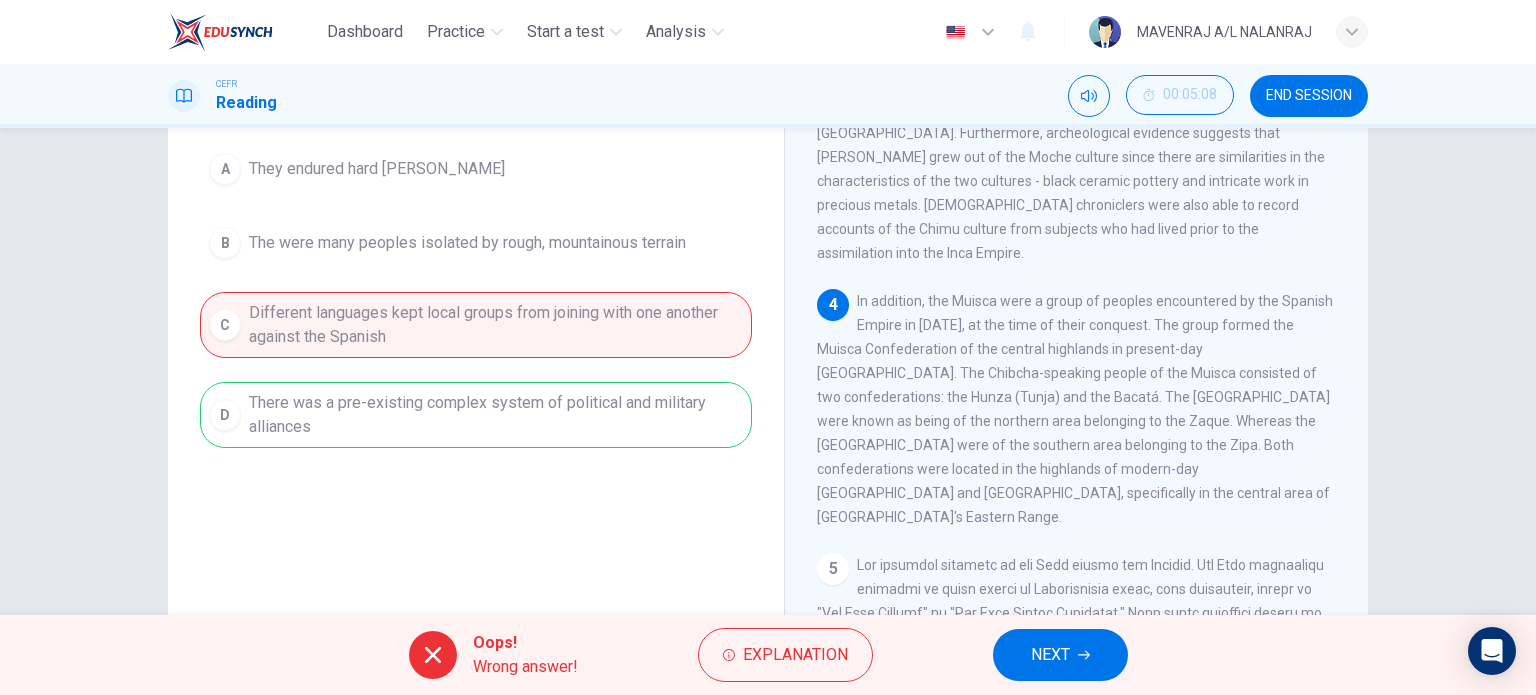 scroll, scrollTop: 876, scrollLeft: 0, axis: vertical 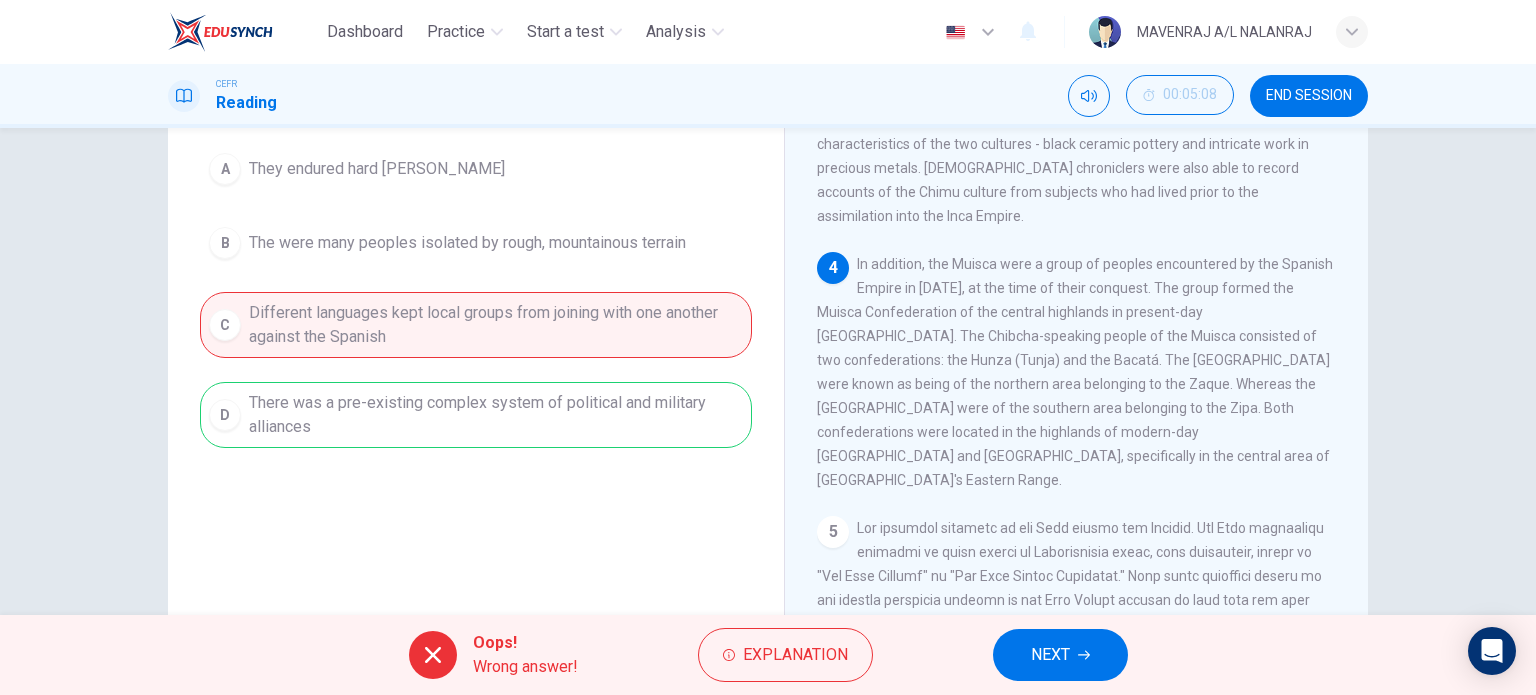 click on "NEXT" at bounding box center [1050, 655] 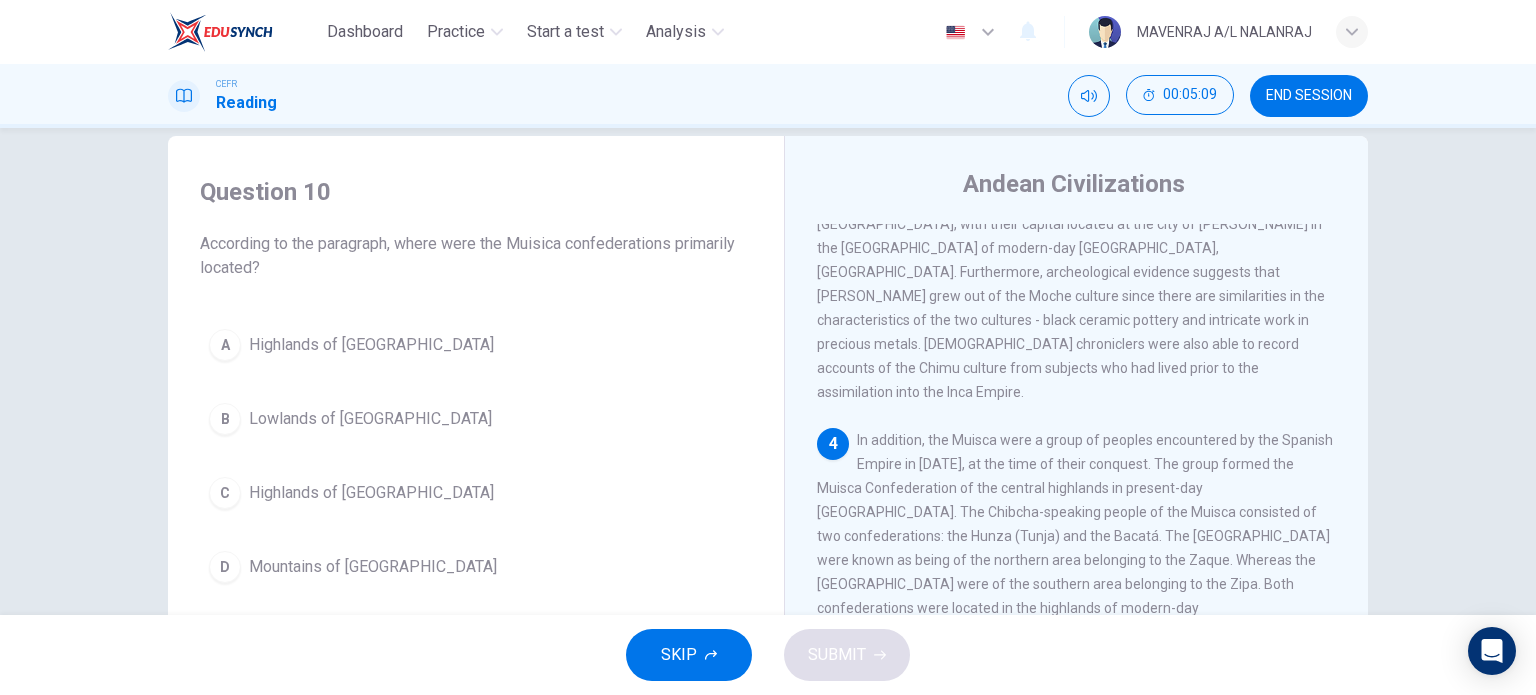 scroll, scrollTop: 32, scrollLeft: 0, axis: vertical 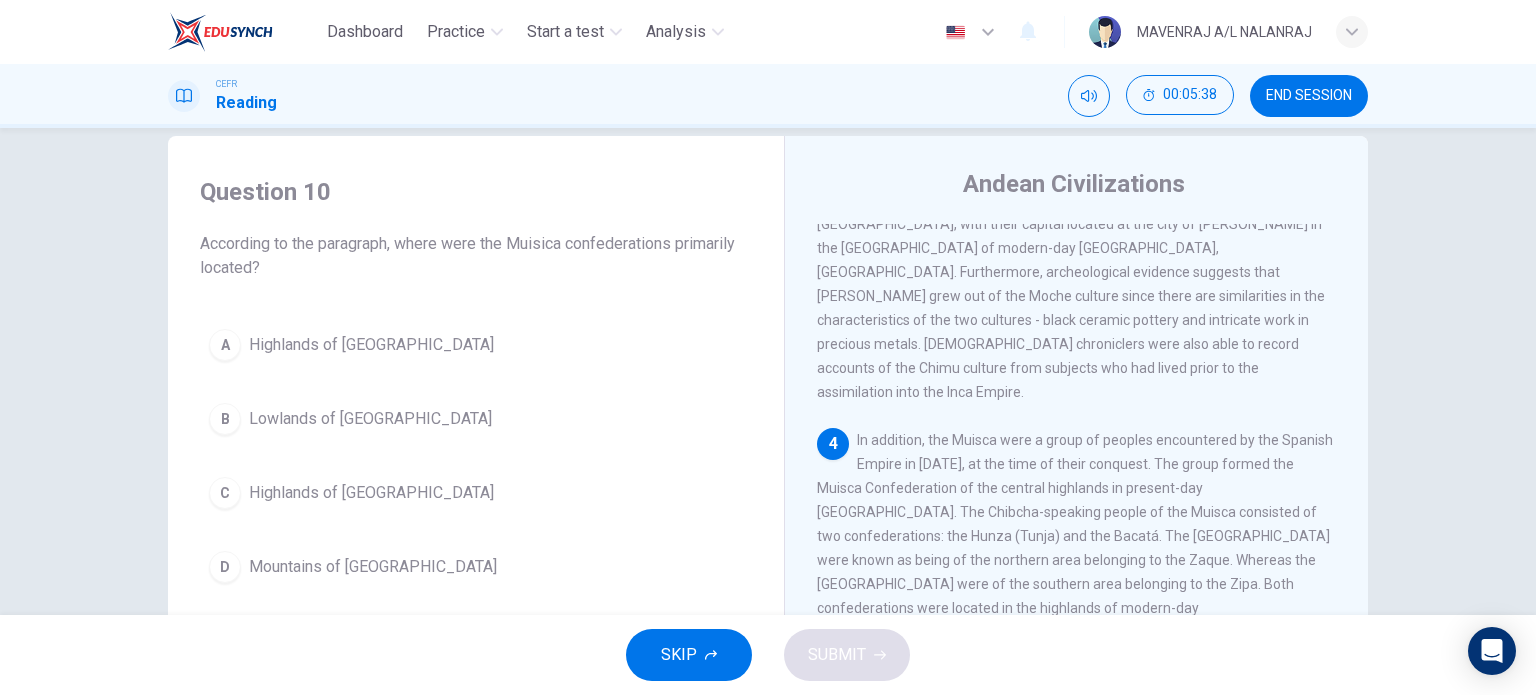 click on "A Highlands of Peru B Lowlands of Colombia C Highlands of Colombia D Mountains of Ecuador" at bounding box center [476, 456] 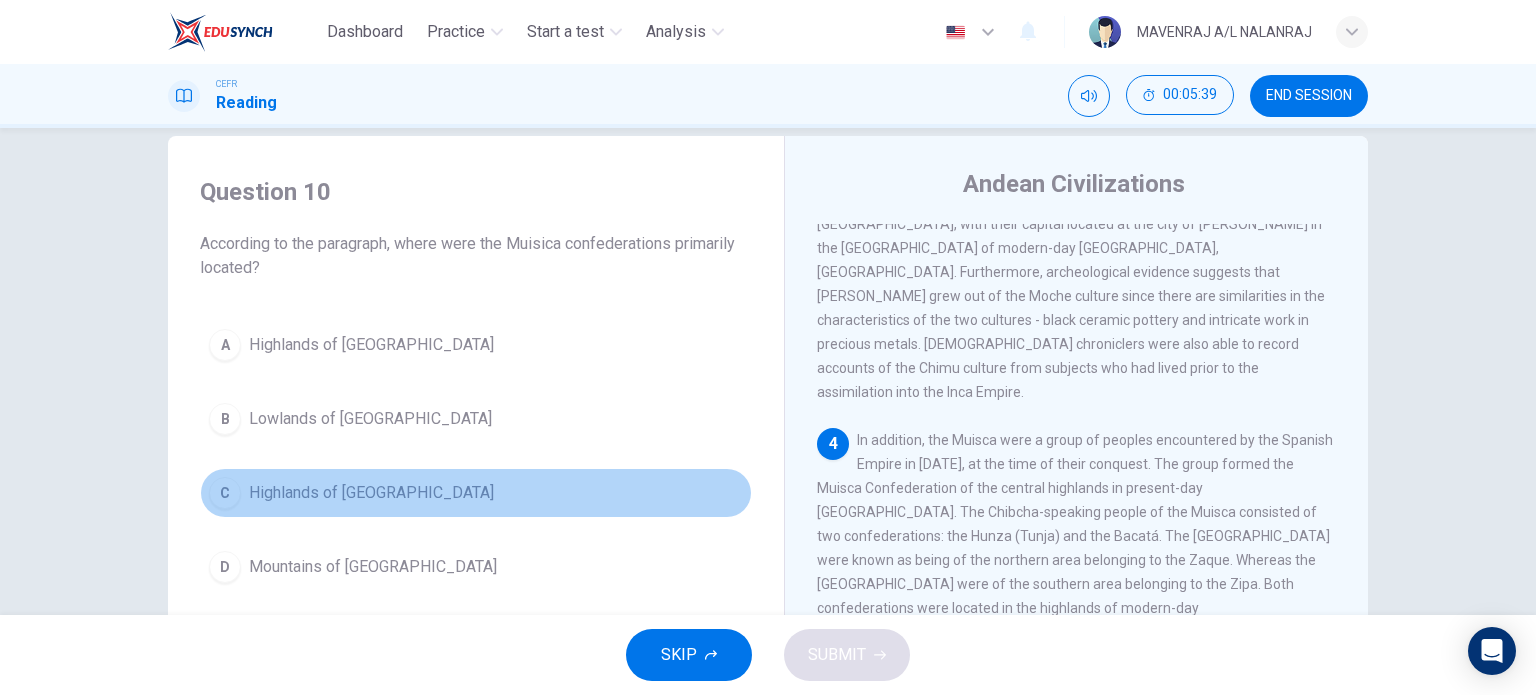 click on "Highlands of Colombia" at bounding box center [371, 493] 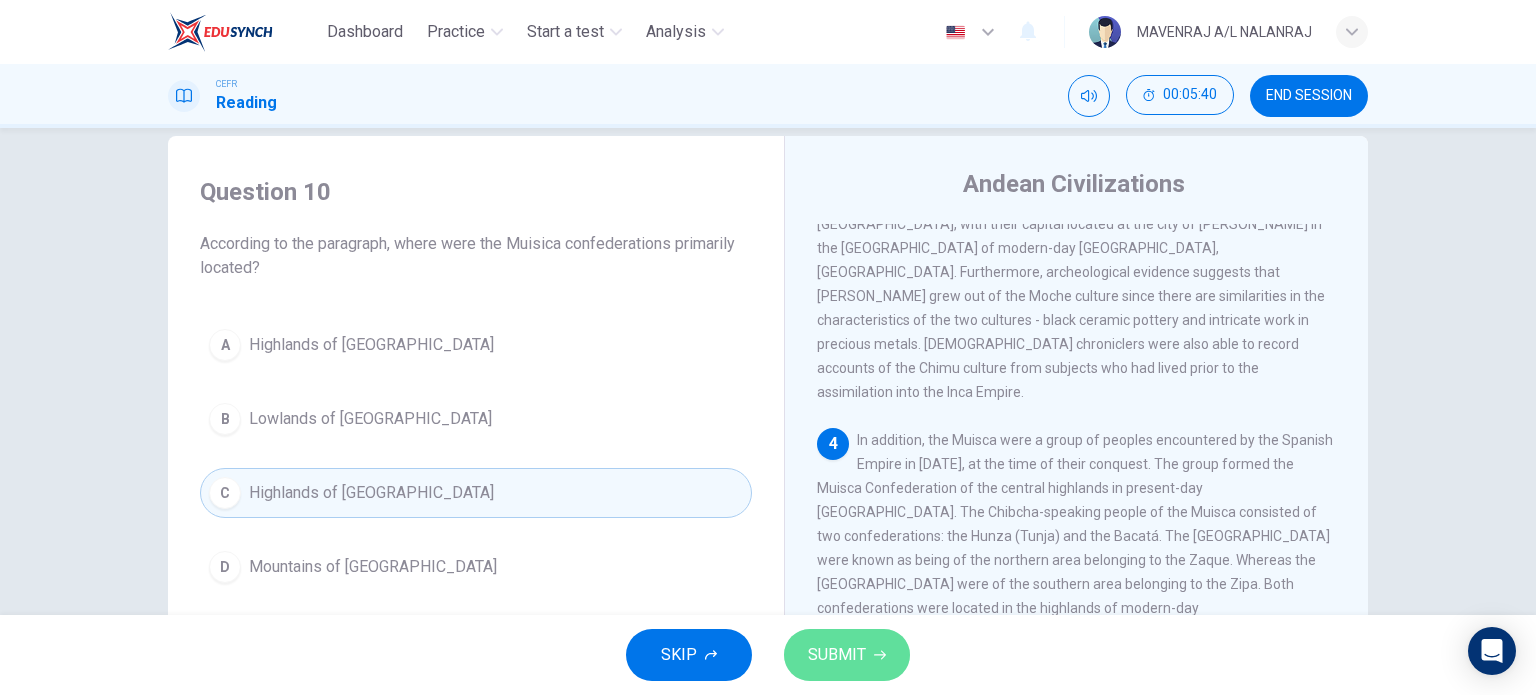 click on "SUBMIT" at bounding box center [837, 655] 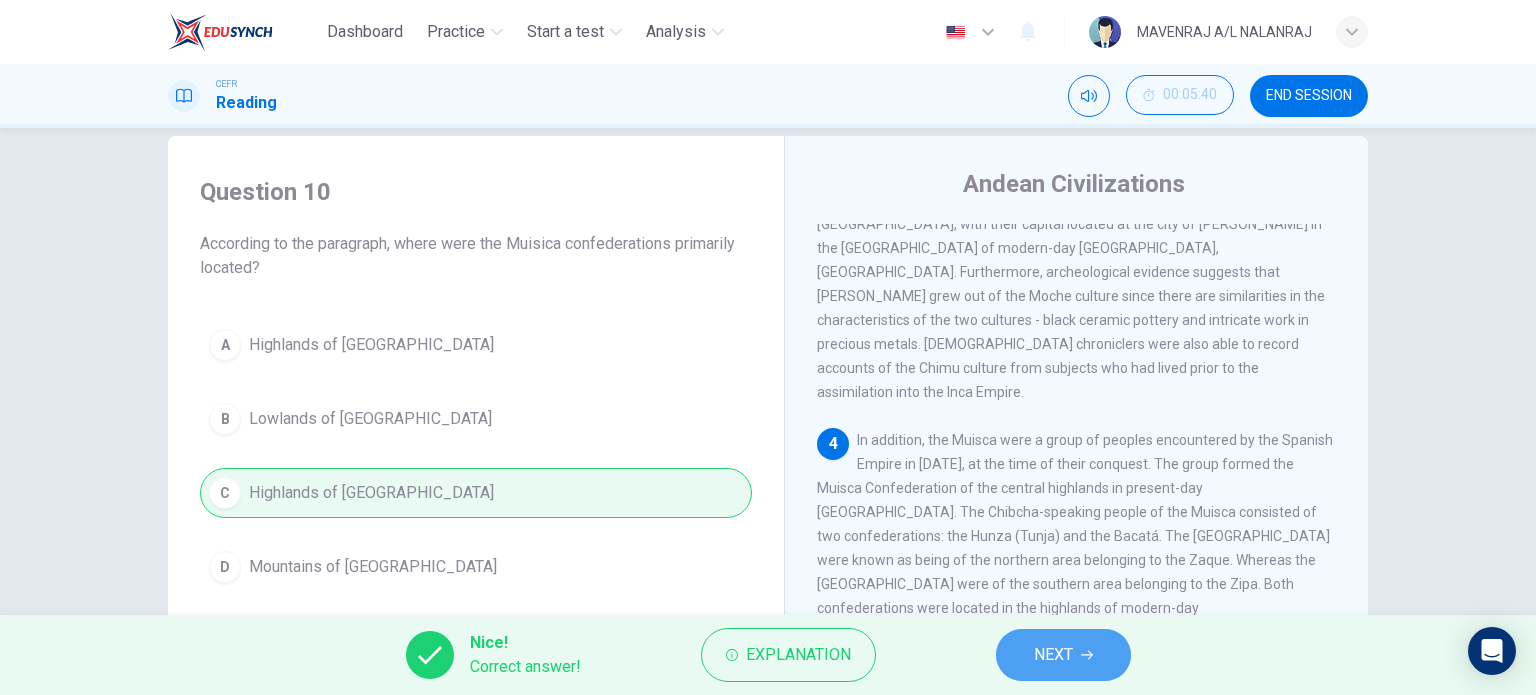 click on "NEXT" at bounding box center (1063, 655) 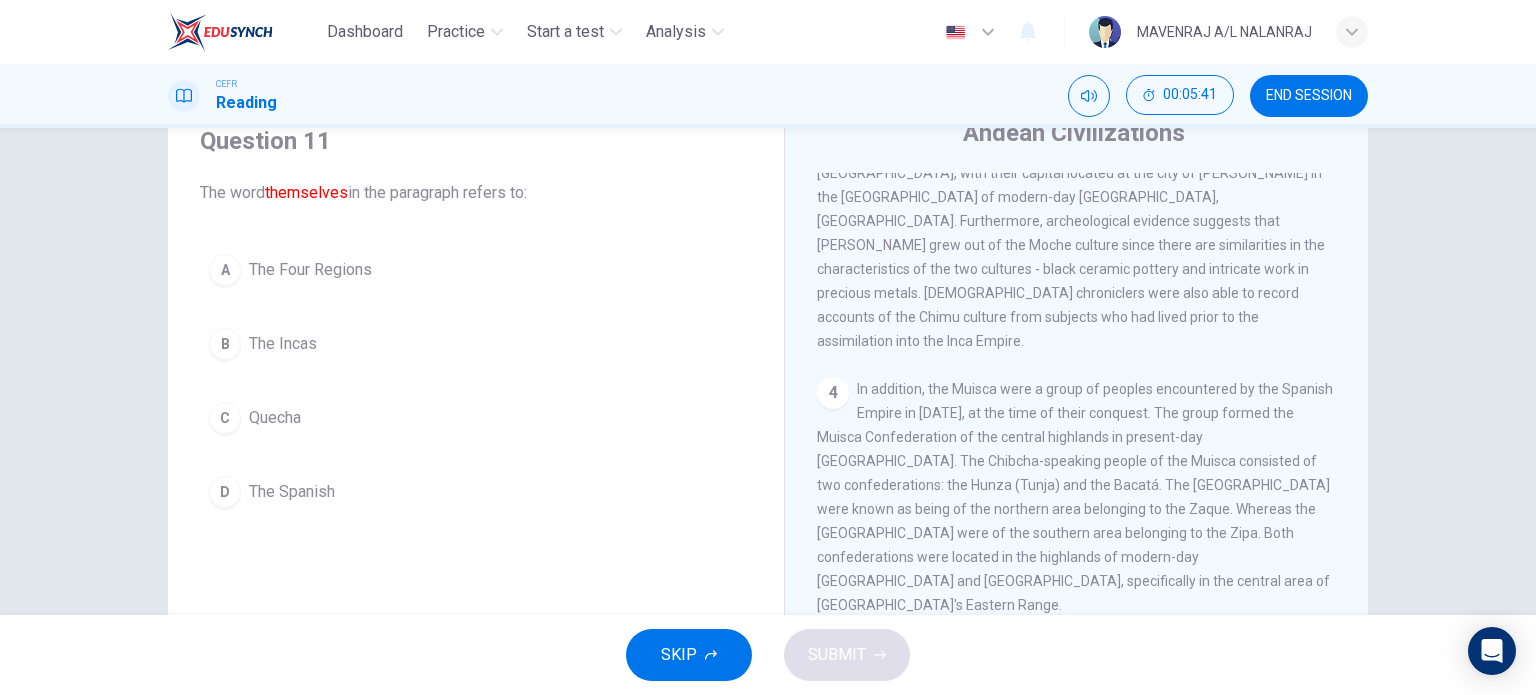 scroll, scrollTop: 84, scrollLeft: 0, axis: vertical 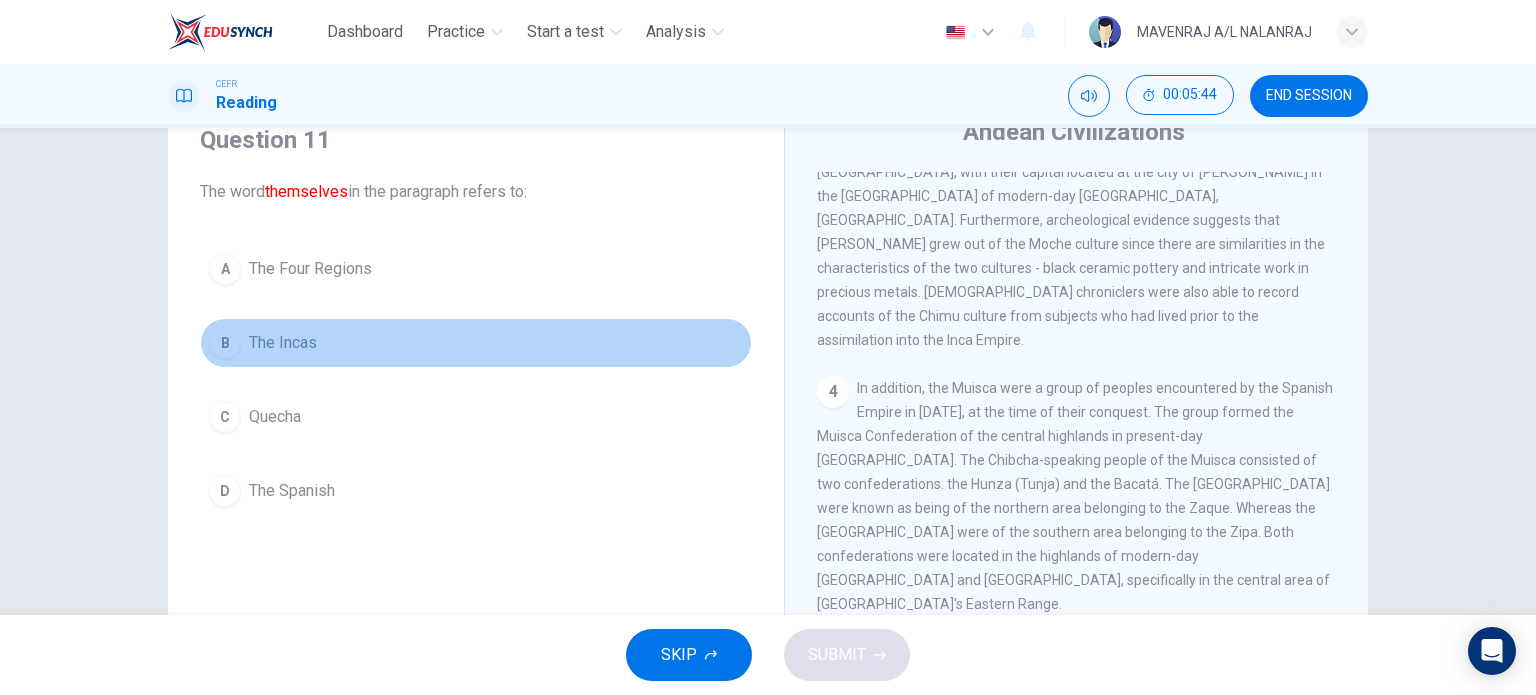 click on "B The Incas" at bounding box center (476, 343) 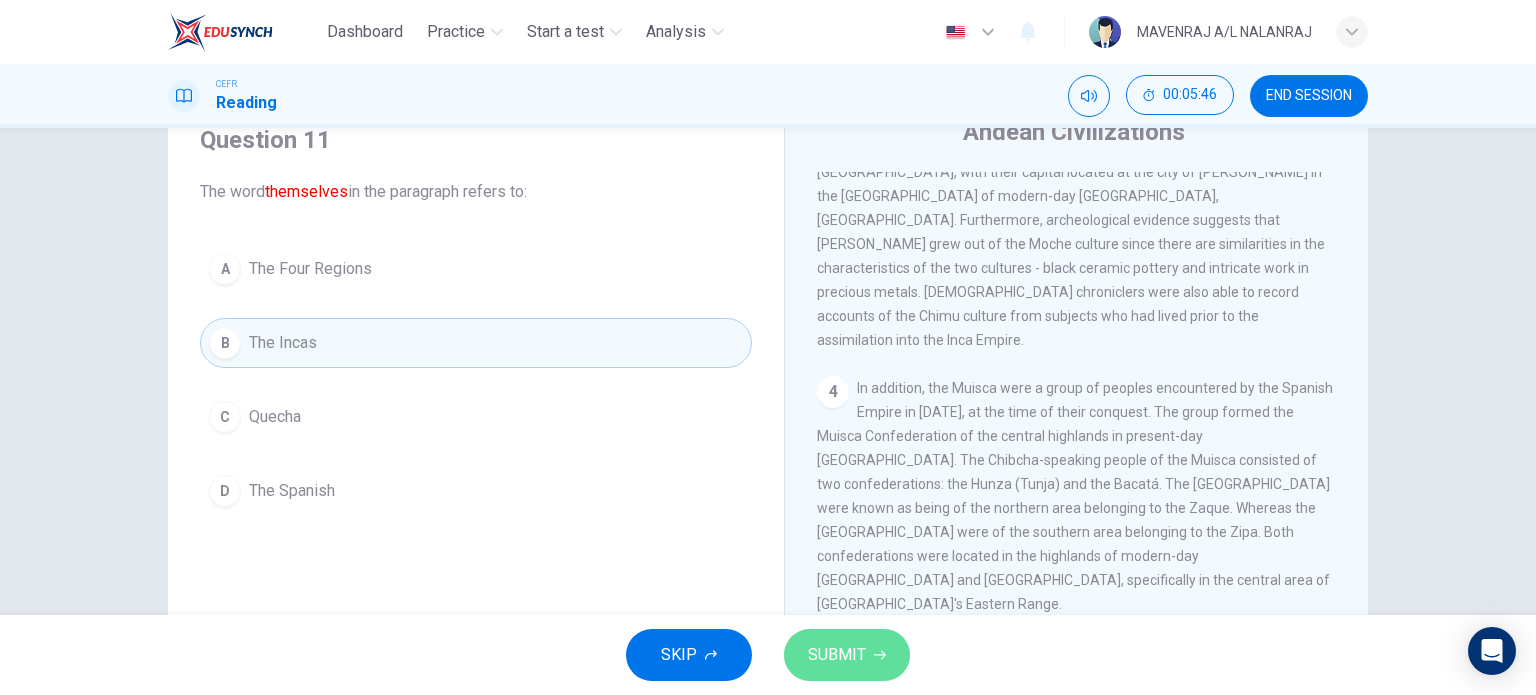 click on "SUBMIT" at bounding box center (847, 655) 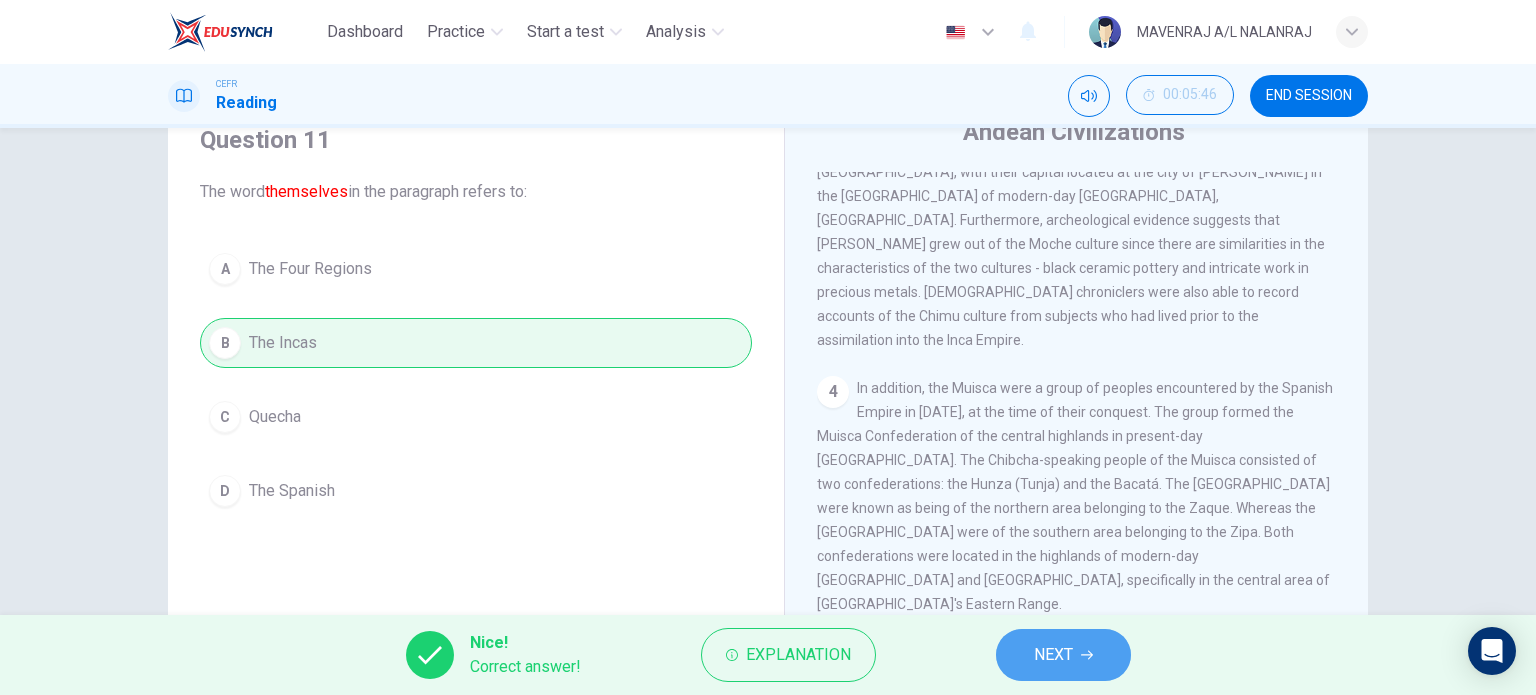click on "NEXT" at bounding box center (1063, 655) 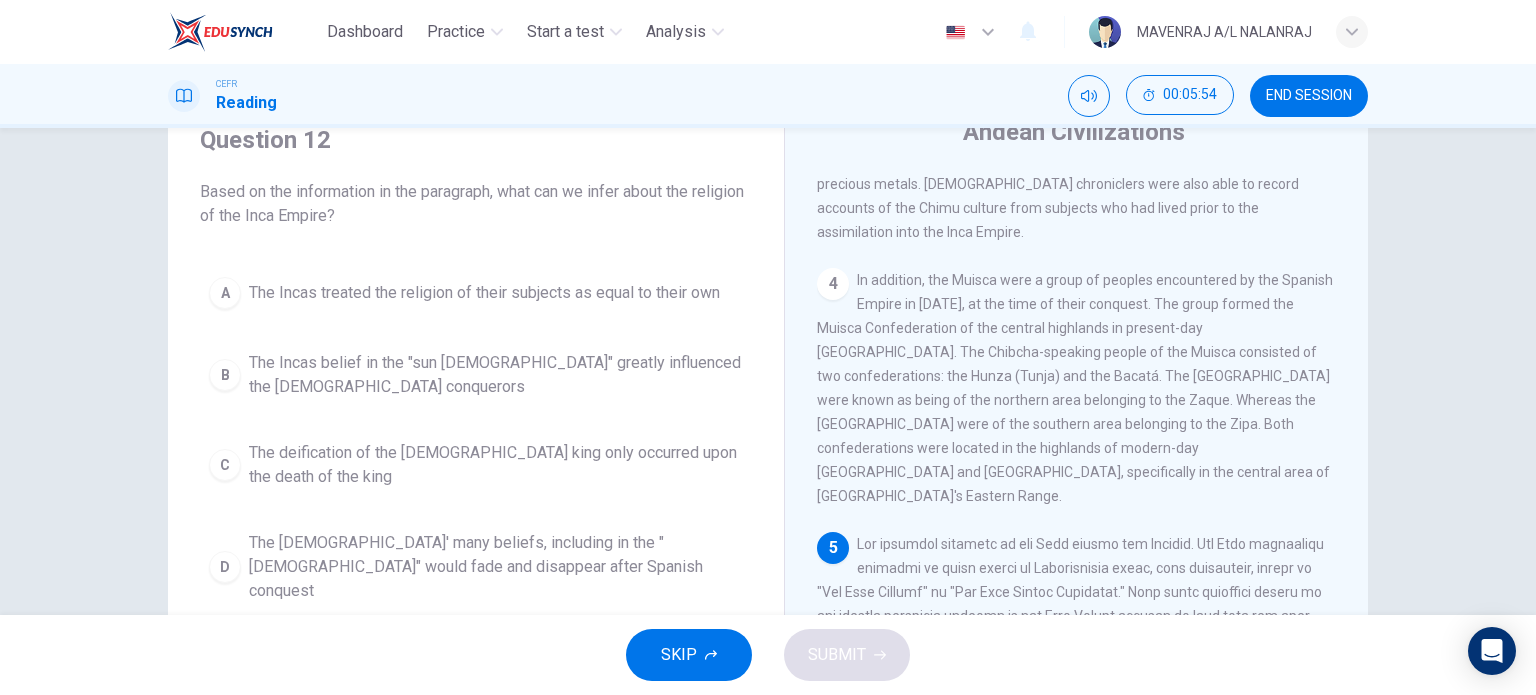 scroll, scrollTop: 1025, scrollLeft: 0, axis: vertical 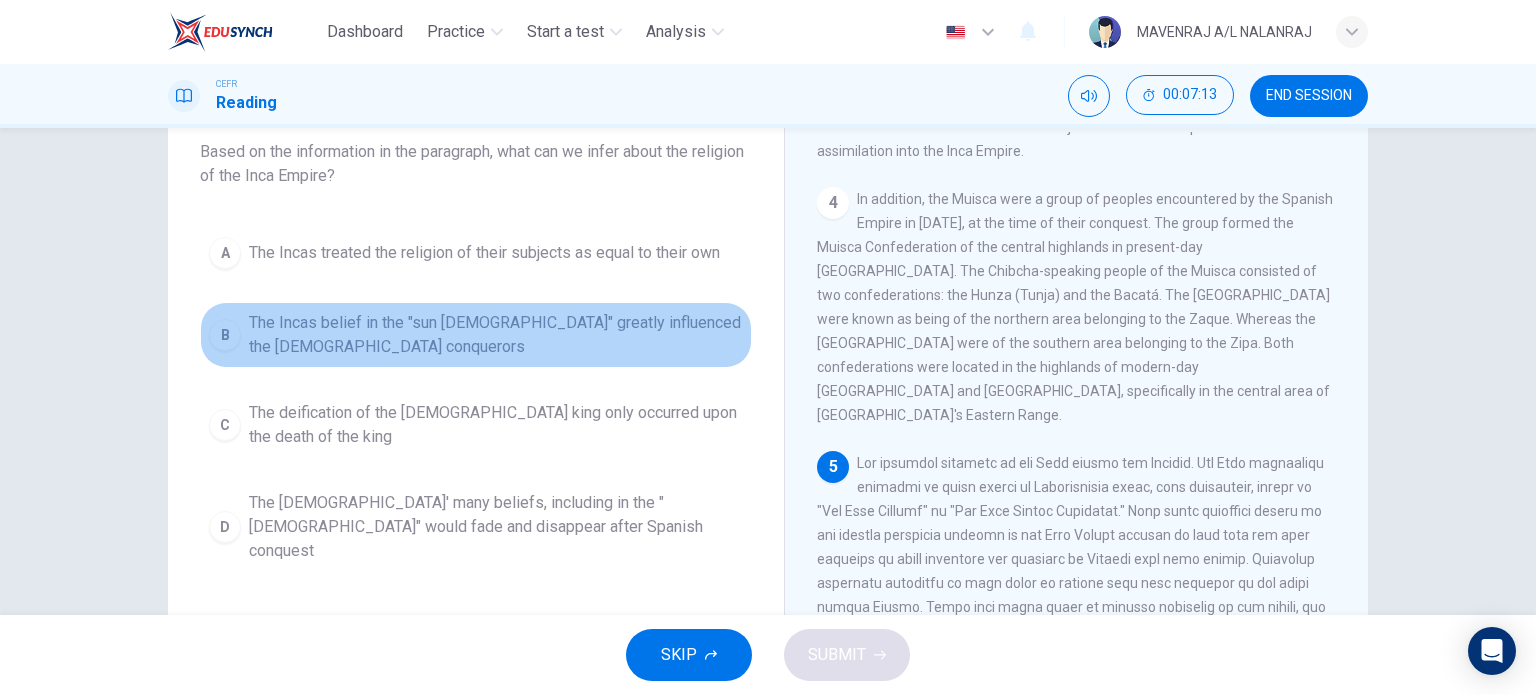 click on "The Incas belief in the "sun god" greatly influenced the Spanish conquerors" at bounding box center [496, 335] 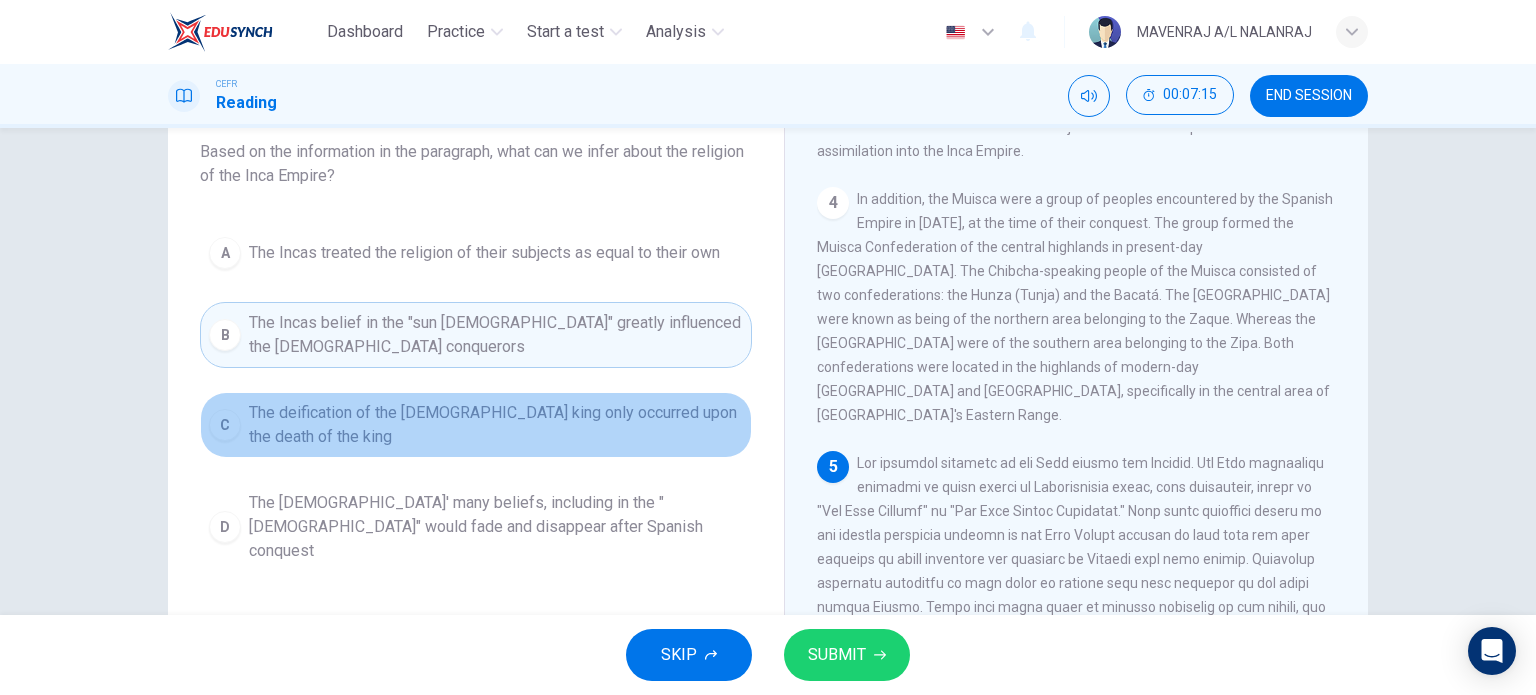 click on "C The deification of the Inca king only occurred upon the death of the king" at bounding box center (476, 425) 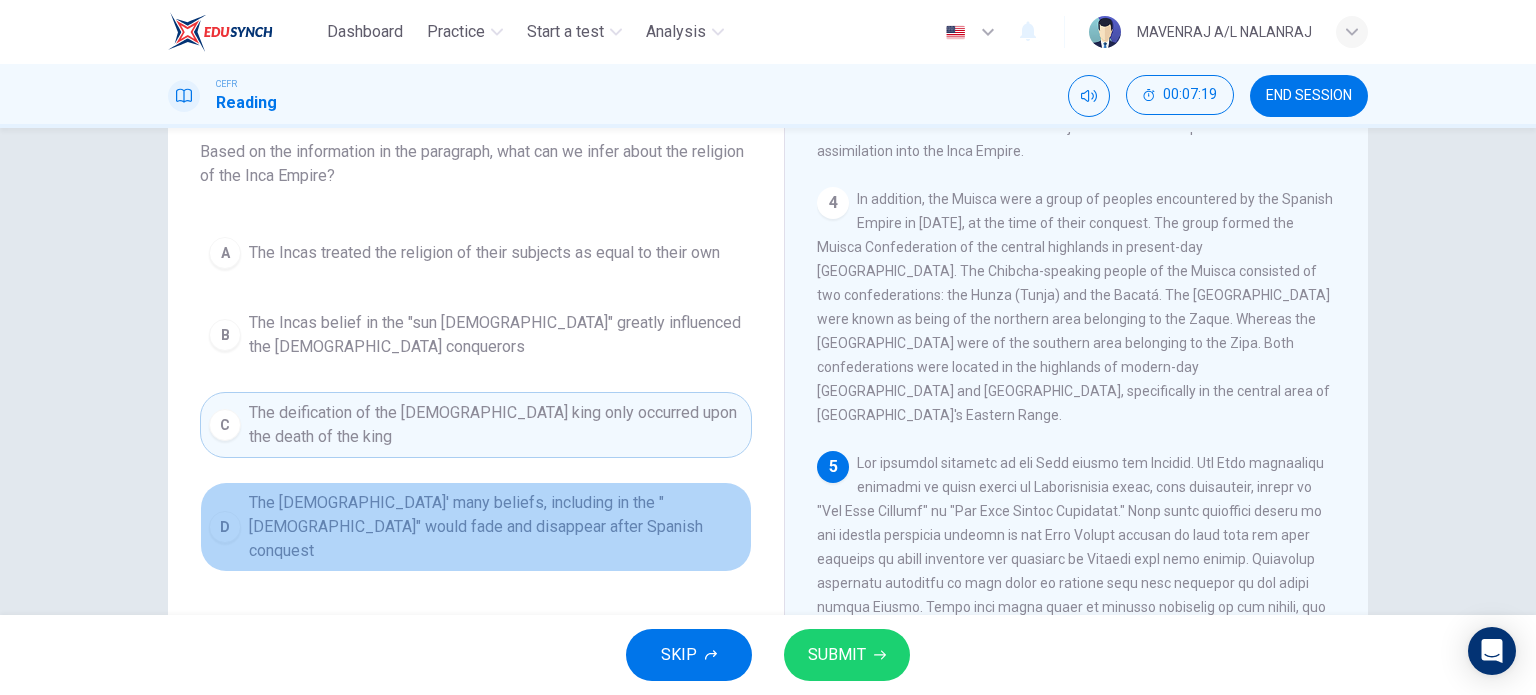 click on "D The Incas' many beliefs, including in the "sun god" would fade and disappear after Spanish conquest" at bounding box center [476, 527] 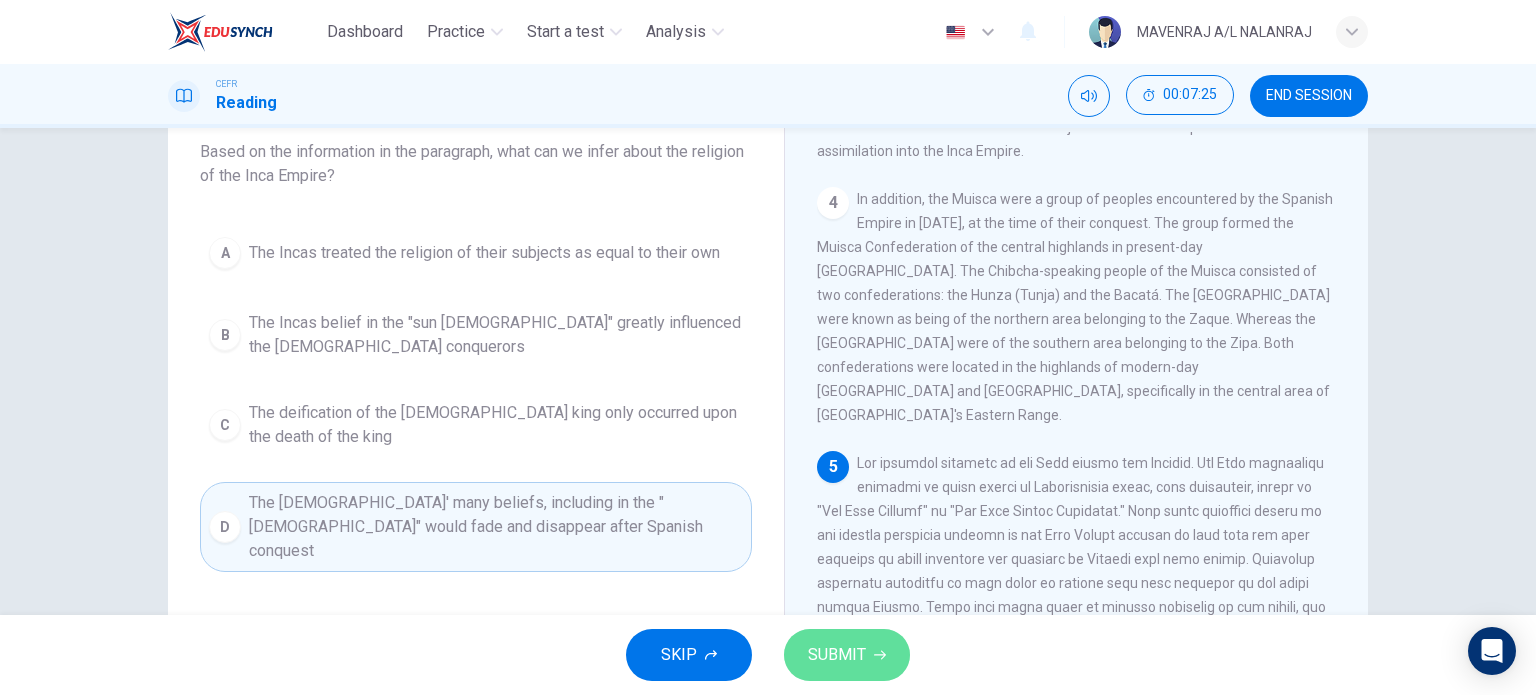 click on "SUBMIT" at bounding box center (847, 655) 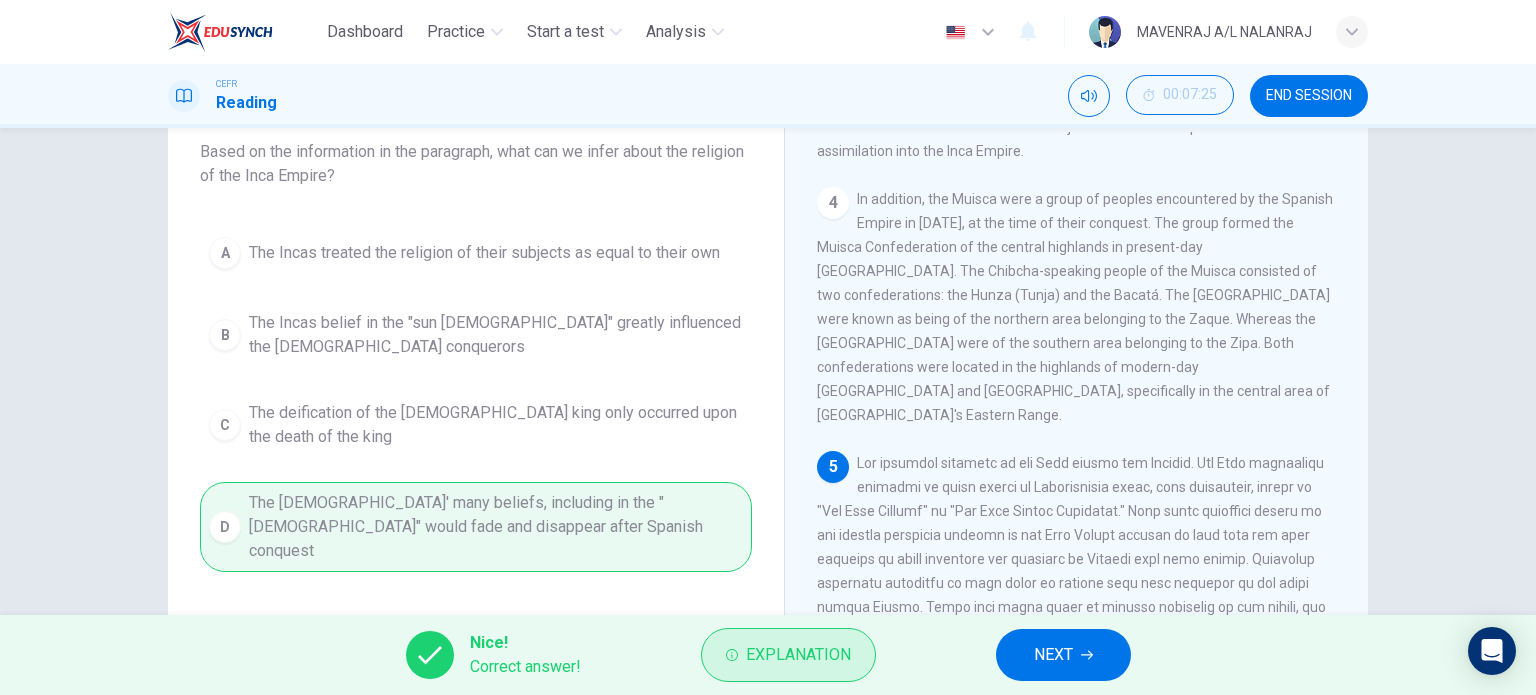 click on "Explanation" at bounding box center (798, 655) 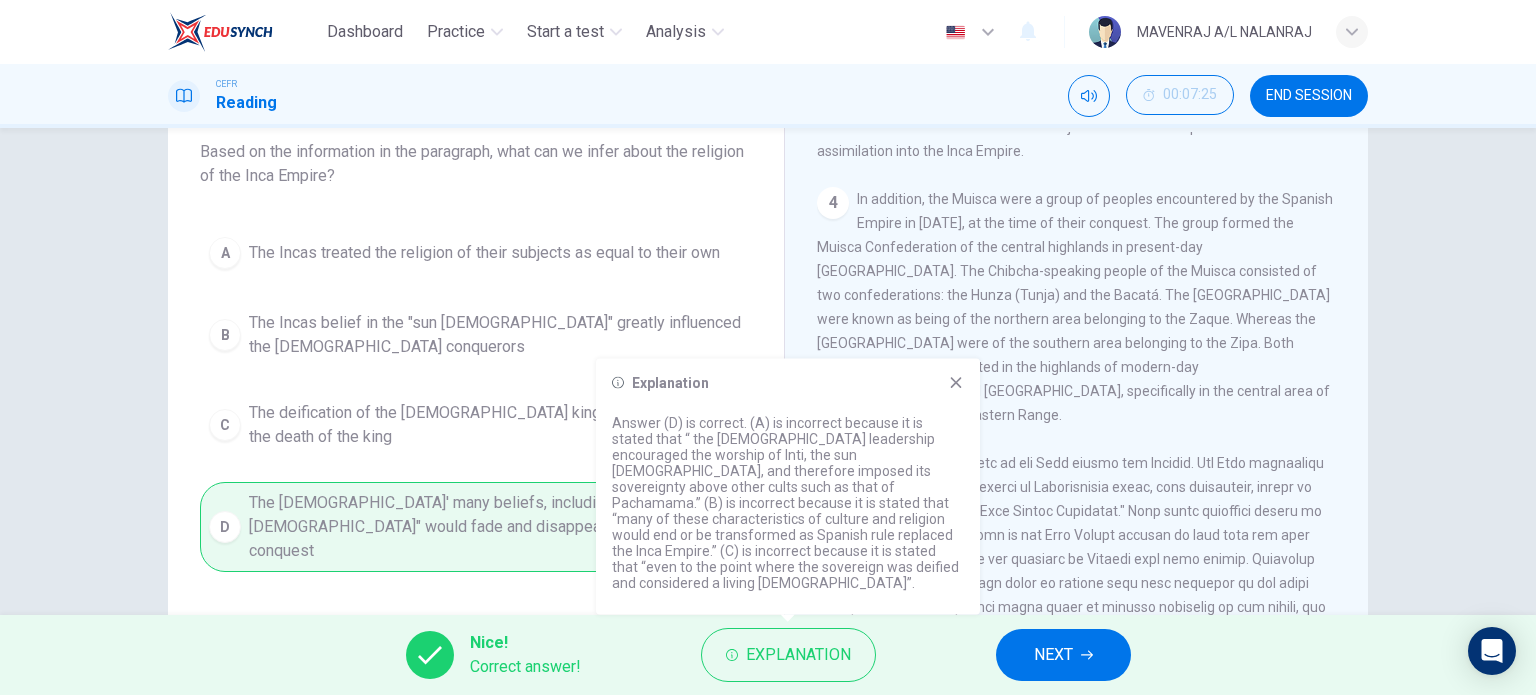click 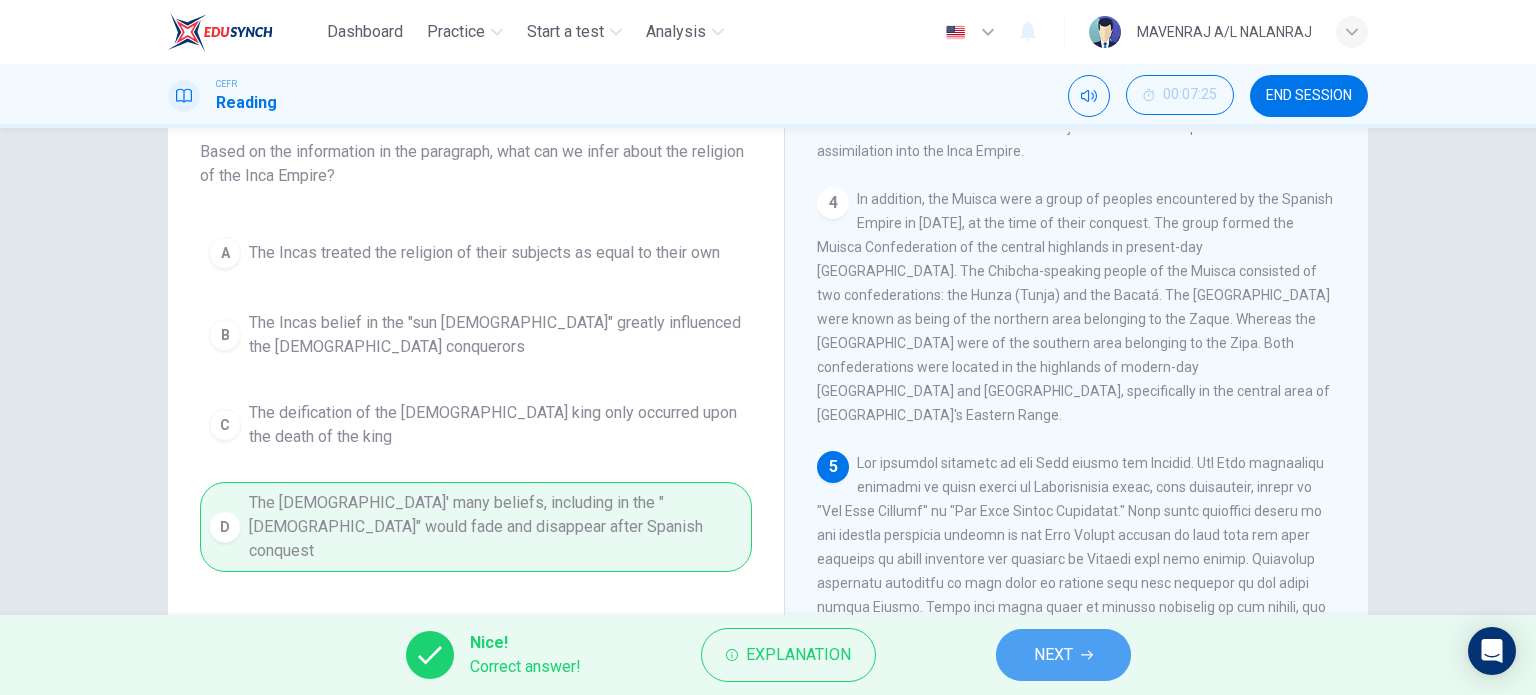 click on "NEXT" at bounding box center (1063, 655) 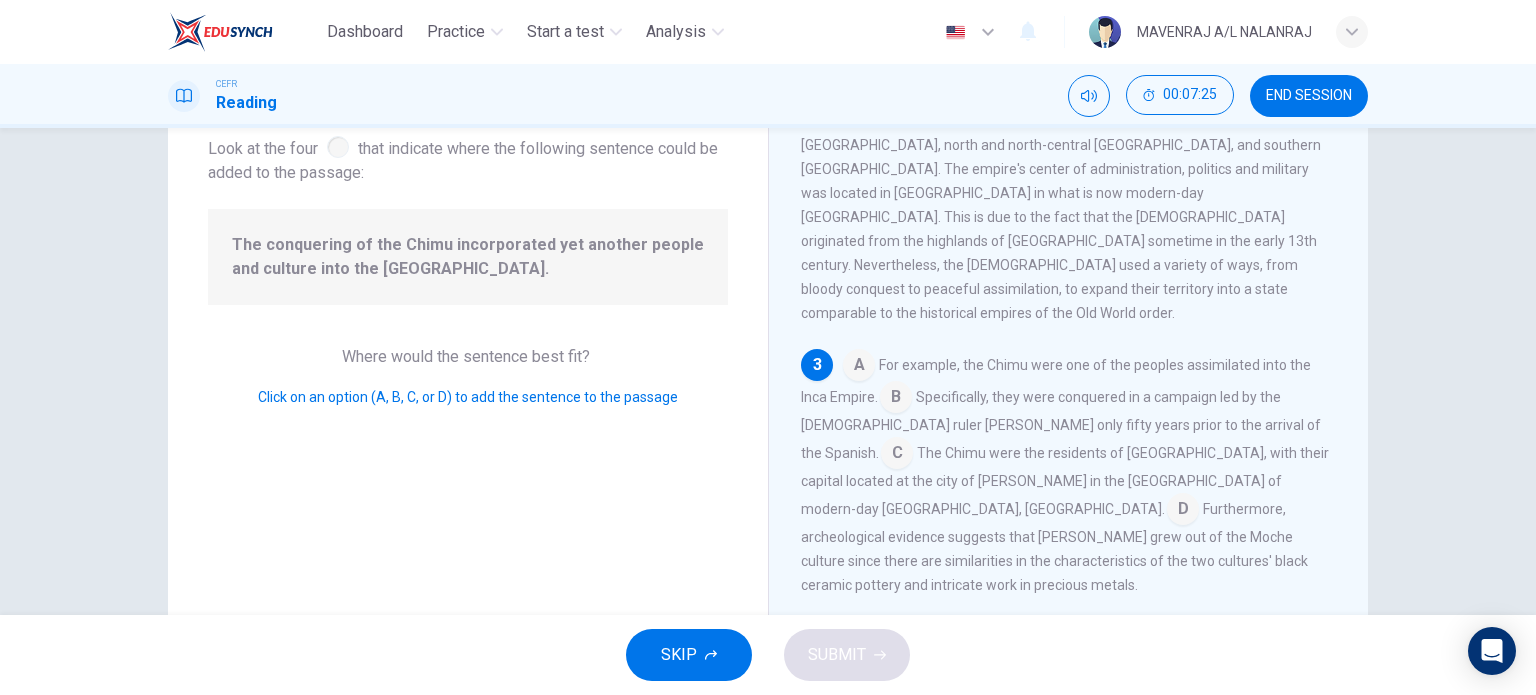 scroll, scrollTop: 541, scrollLeft: 0, axis: vertical 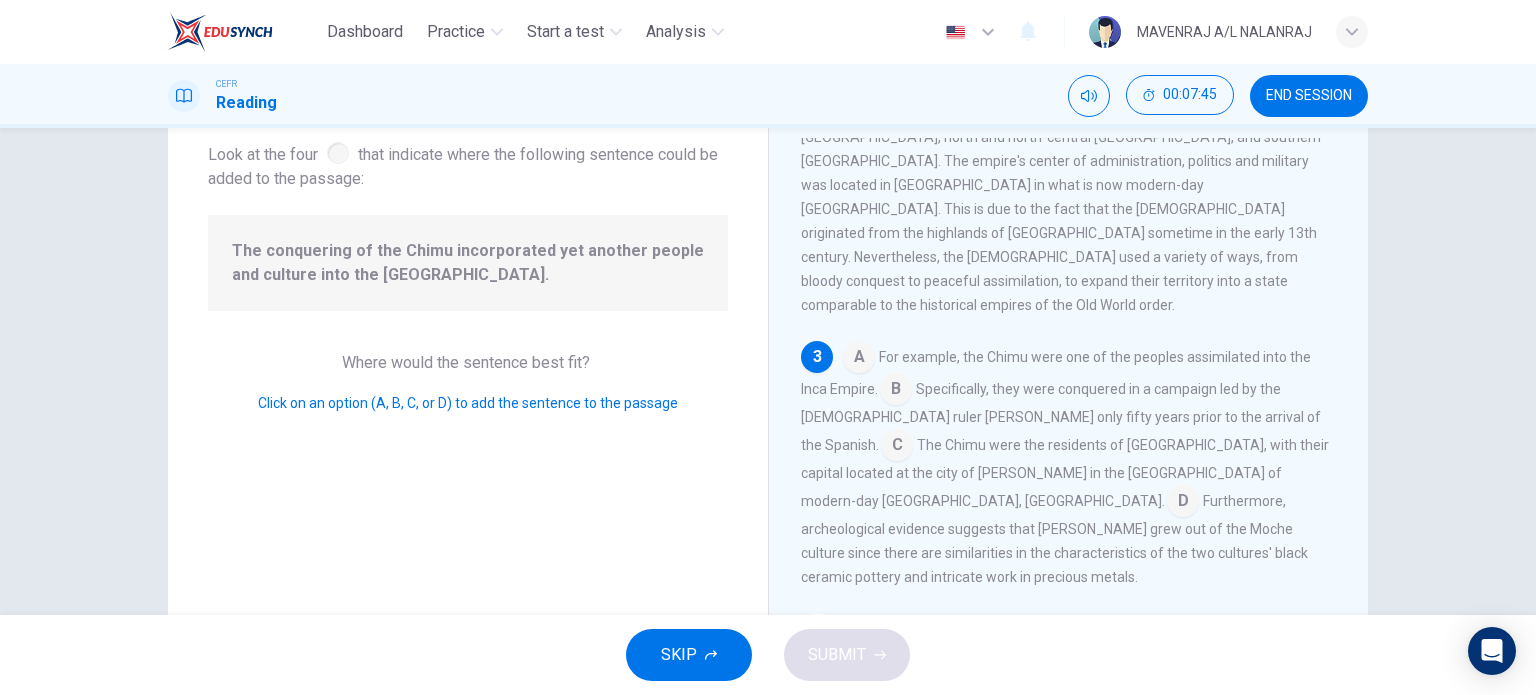 click at bounding box center [859, 359] 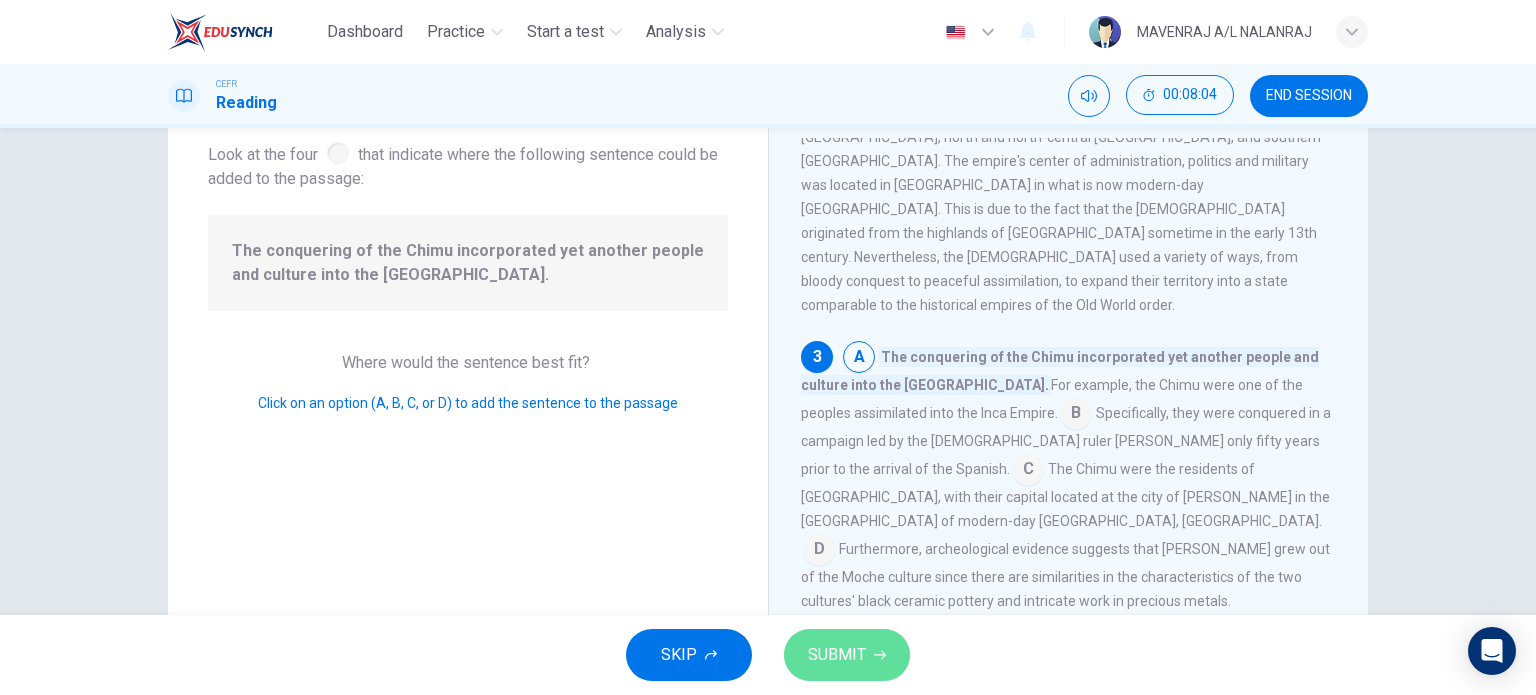 click on "SUBMIT" at bounding box center (837, 655) 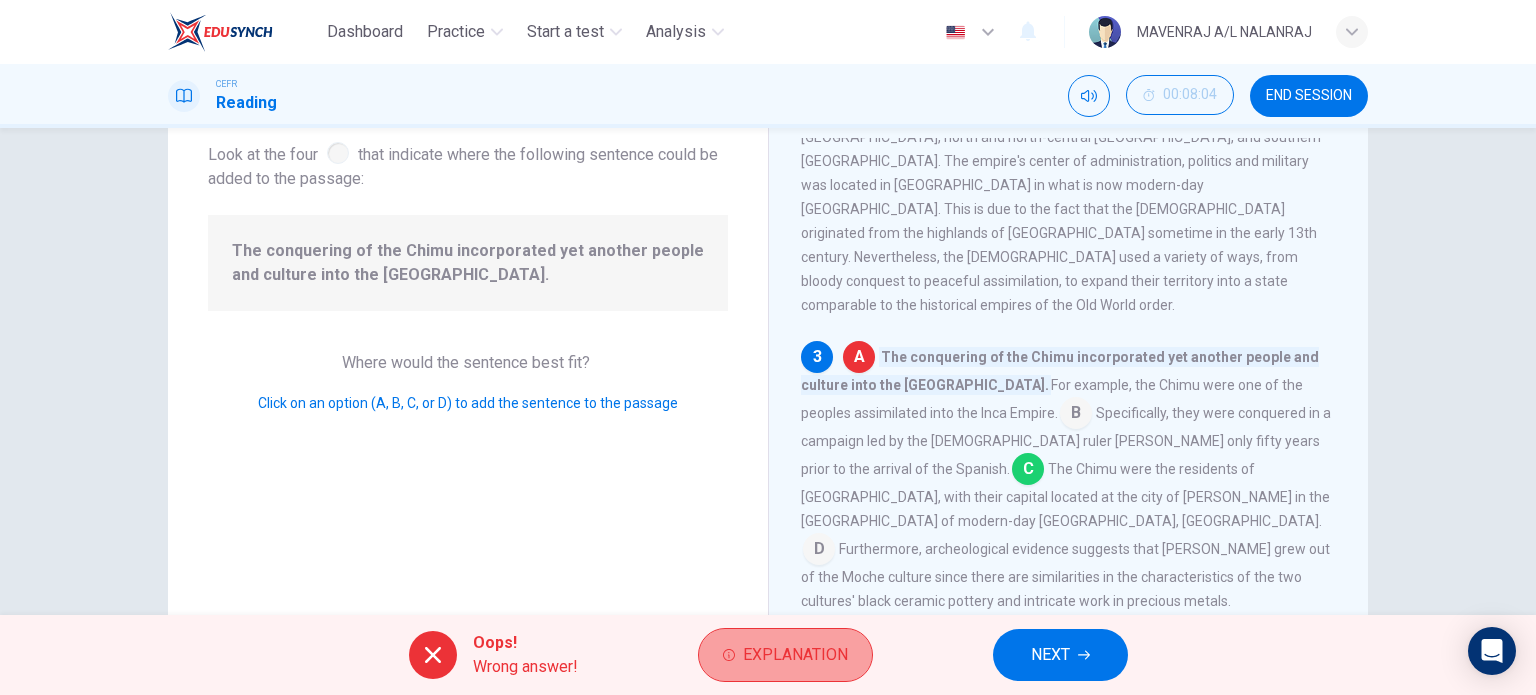 click on "Explanation" at bounding box center [795, 655] 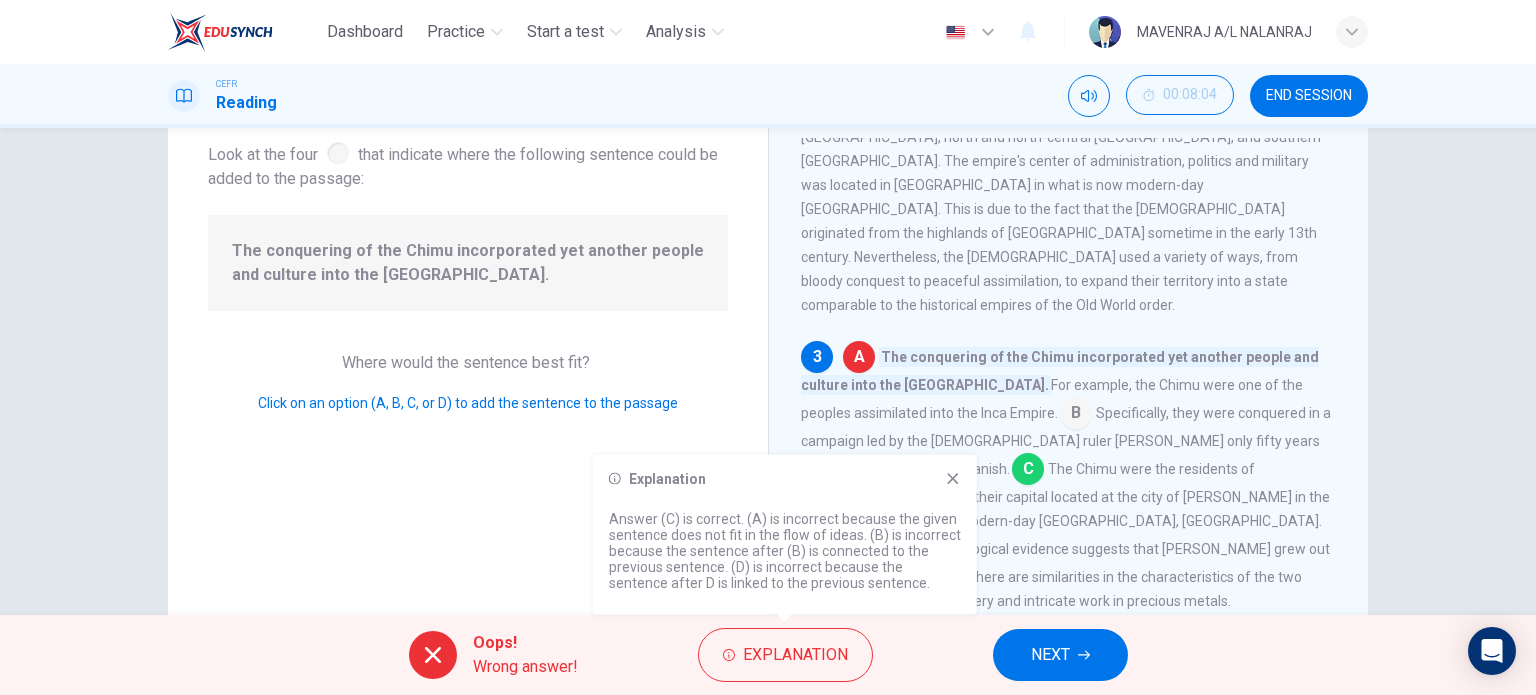 click on "Explanation Answer (C) is correct. (A) is incorrect because the given sentence does not fit in the flow of ideas. (B) is incorrect because the sentence after (B) is connected to the previous sentence. (D) is incorrect because the sentence after D is linked to the previous sentence." at bounding box center [785, 535] 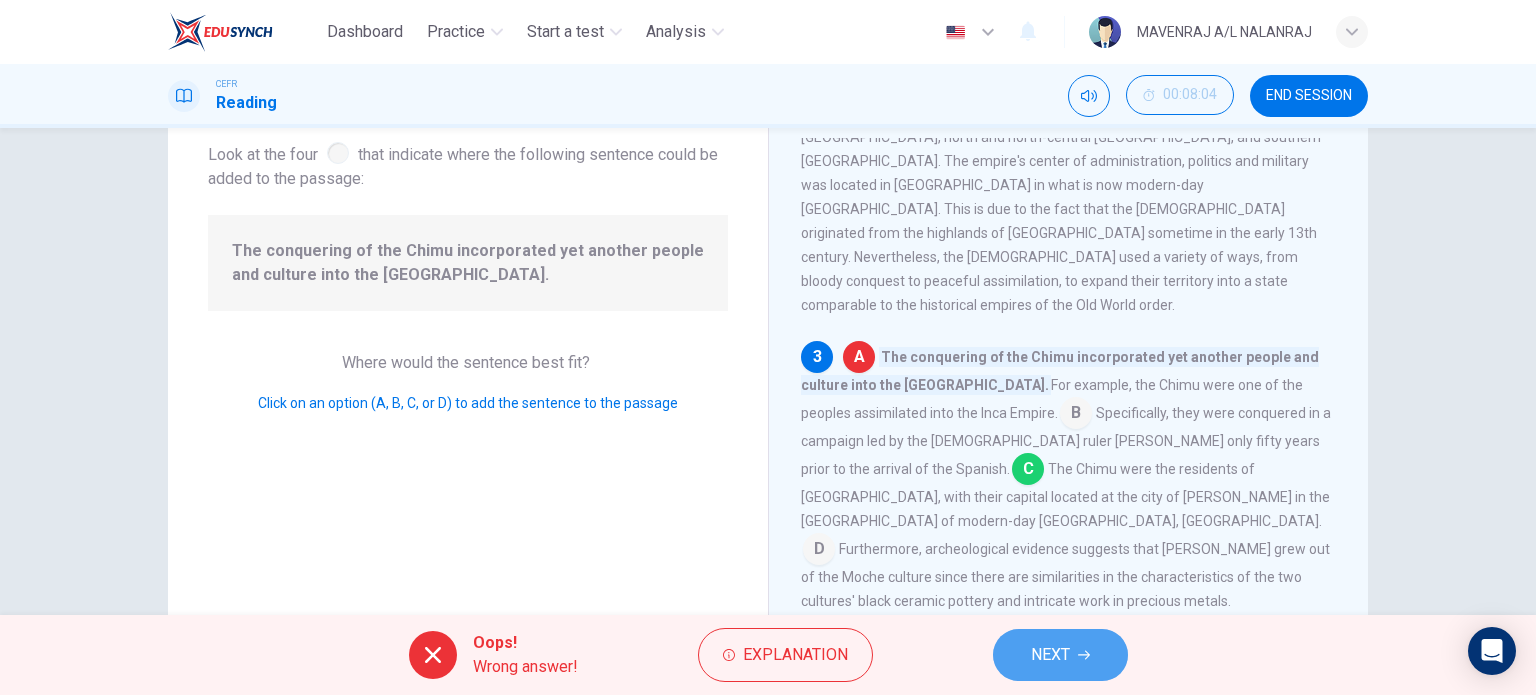 click on "NEXT" at bounding box center (1050, 655) 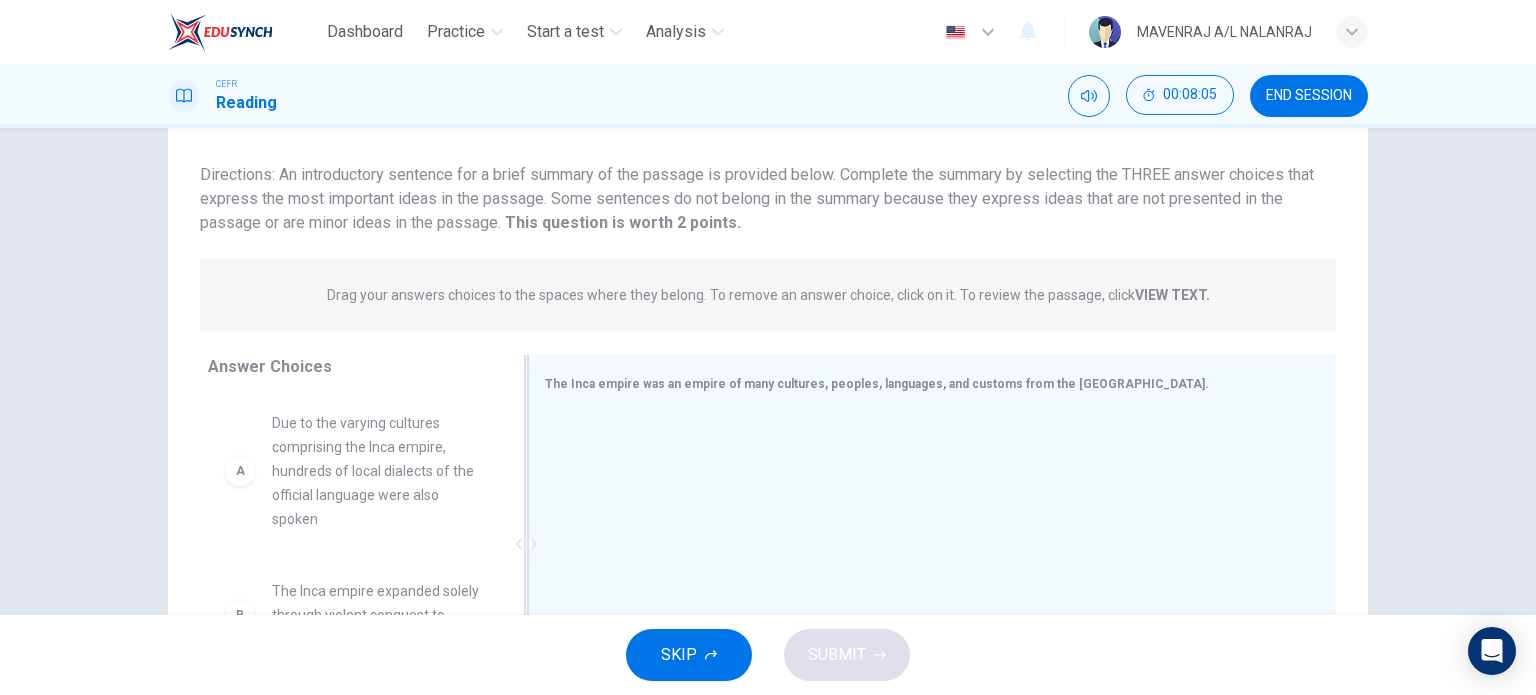 scroll, scrollTop: 0, scrollLeft: 0, axis: both 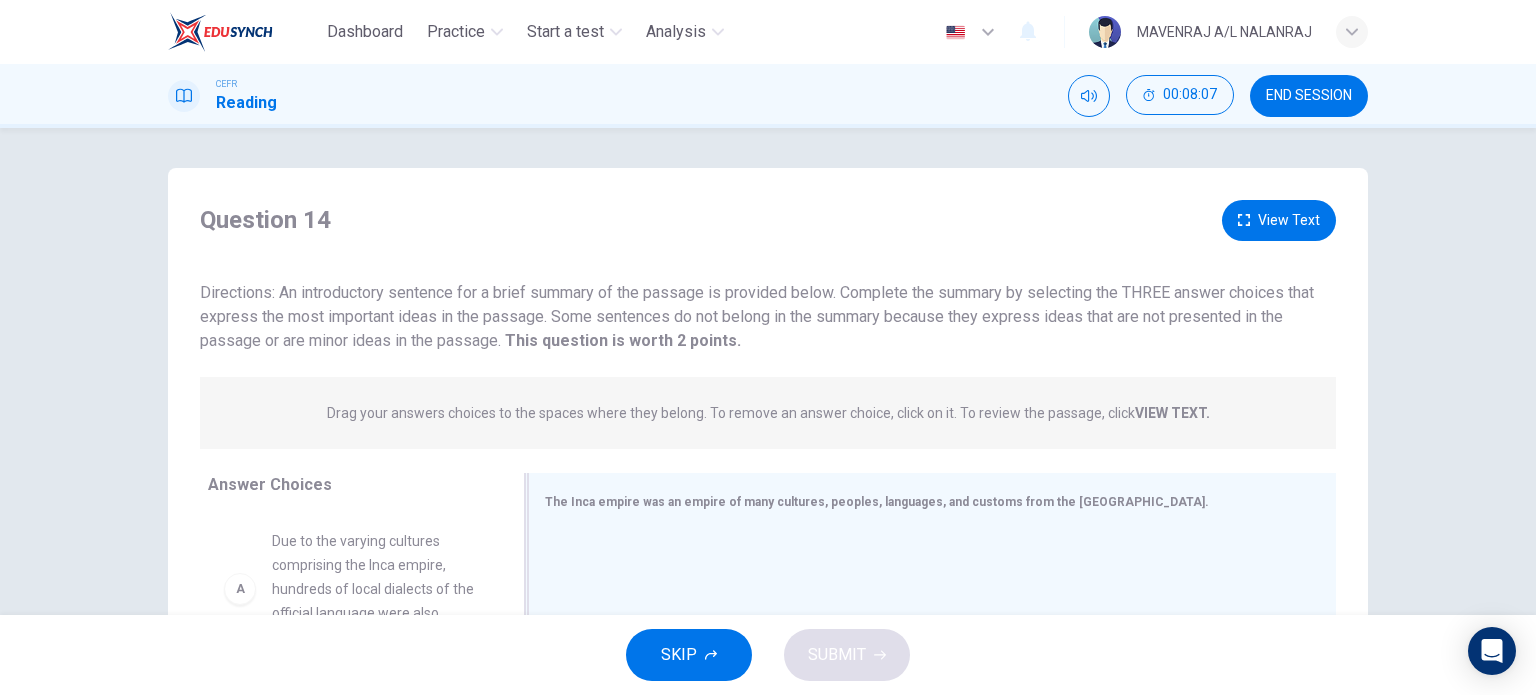click on "Question 14 View Text Directions: An introductory sentence for a brief summary of the passage is provided below. Complete the summary by selecting the THREE answer choices that express the most important ideas in the passage. Some sentences do not belong in the summary because they express ideas that are not presented in the passage or are minor ideas in the passage.   This question is worth 2 points. This question is worth 2 points. Drag your answers choices to the spaces where they belong. To remove an answer choice, click on it. To review the passage, click   VIEW TEXT. Click on the answer choices below to select your answers. To remove an answer choice, go to the Answers tab and click on it. To review the passage, click the PASSAGE tab. A Due to the varying cultures comprising the Inca empire, hundreds of local dialects of the official language were also spoken B The Inca empire expanded solely through violent conquest to subjugate their neighbors C D E F Answer Choices A B C D E F" at bounding box center (768, 530) 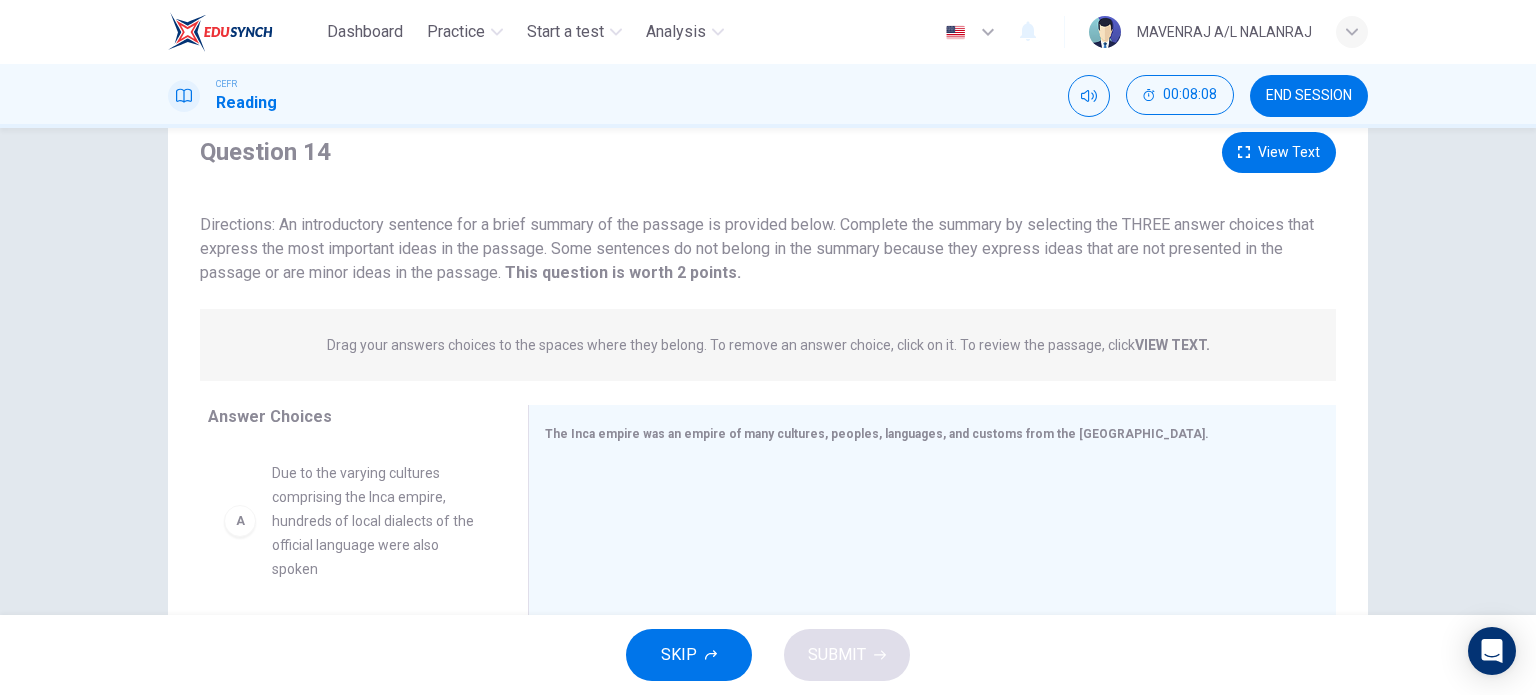 scroll, scrollTop: 100, scrollLeft: 0, axis: vertical 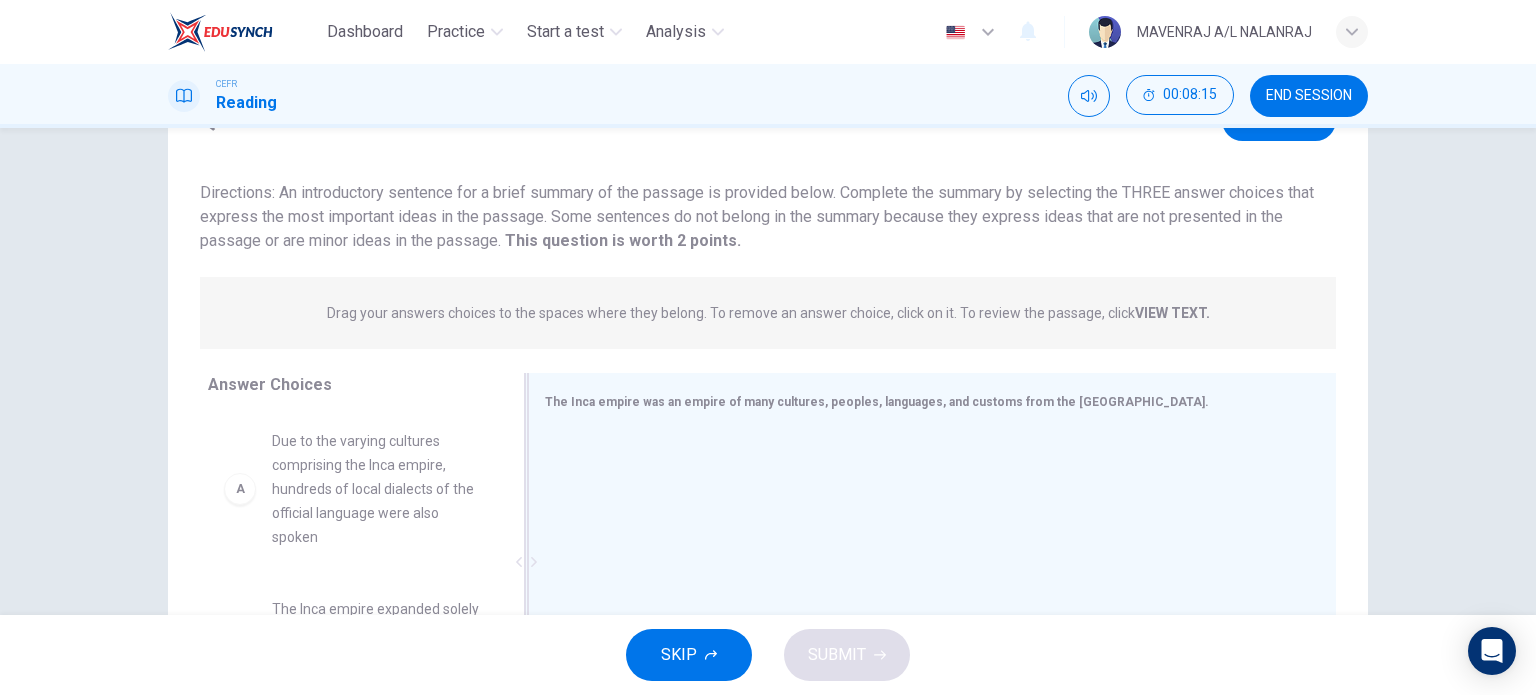 drag, startPoint x: 341, startPoint y: 517, endPoint x: 631, endPoint y: 522, distance: 290.0431 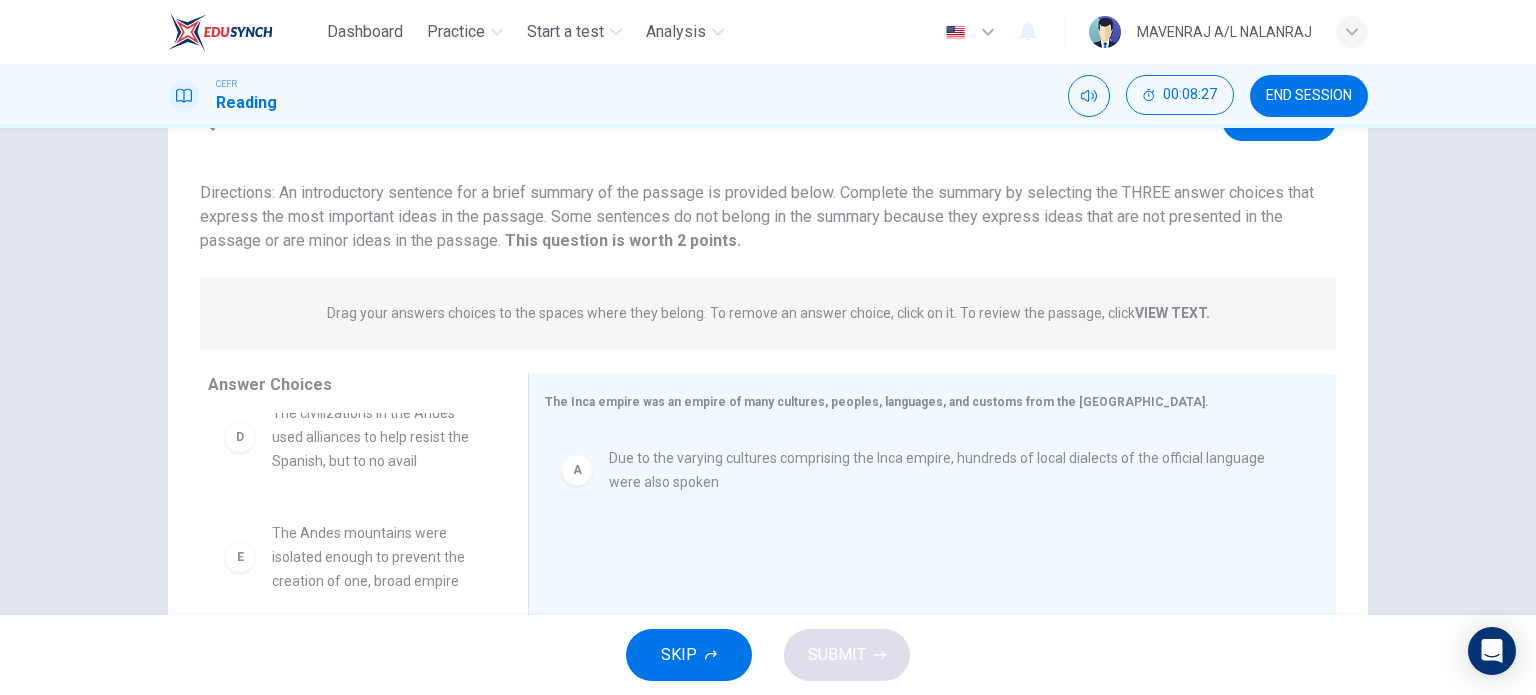 scroll, scrollTop: 348, scrollLeft: 0, axis: vertical 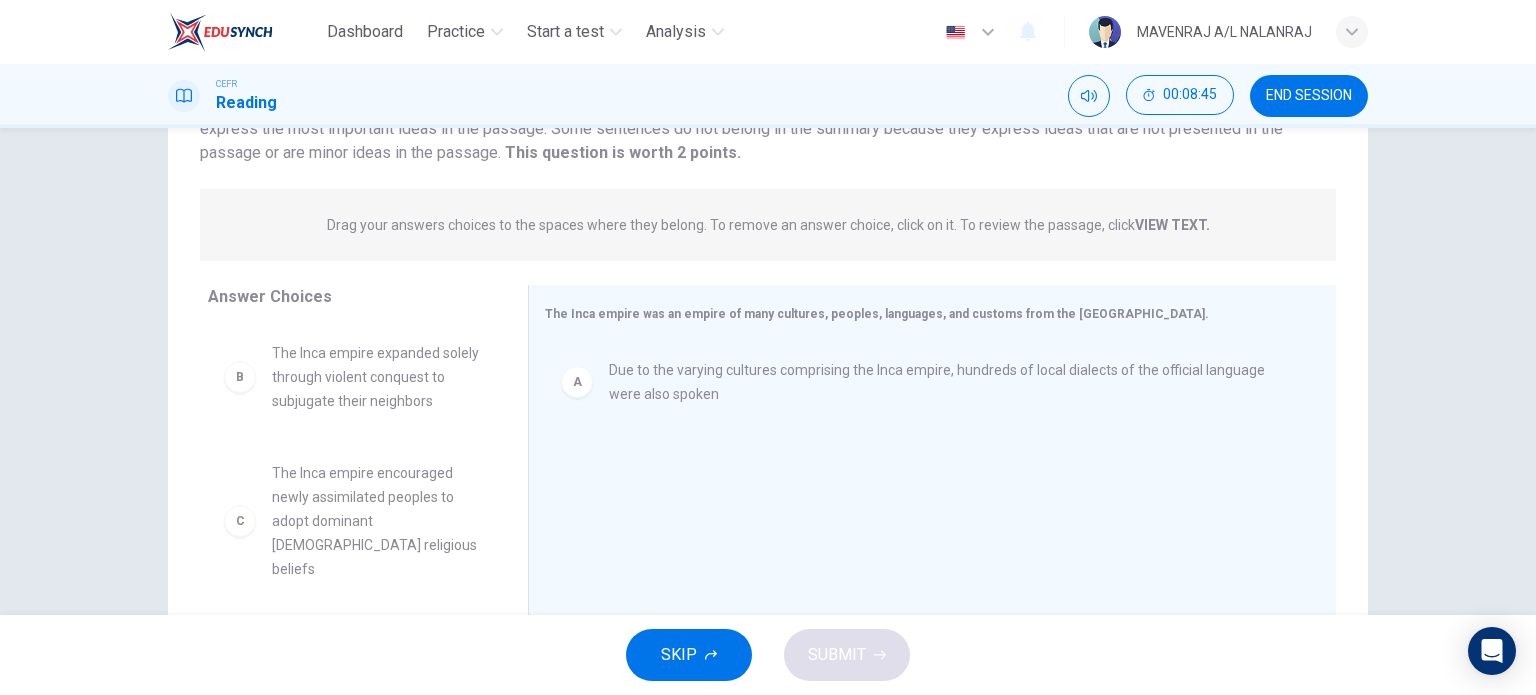 click on "The Inca empire encouraged newly assimilated peoples to adopt dominant Inca religious beliefs" at bounding box center (376, 521) 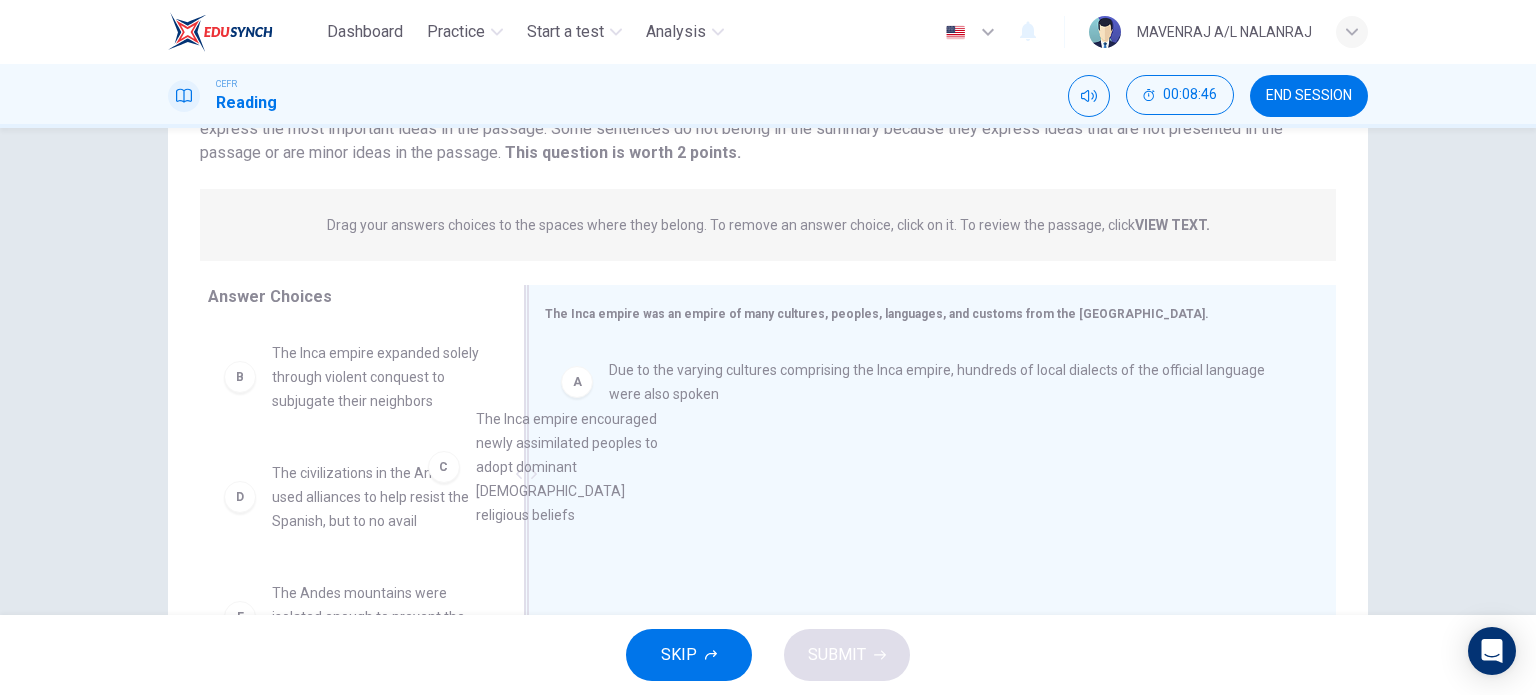 drag, startPoint x: 339, startPoint y: 523, endPoint x: 558, endPoint y: 467, distance: 226.04646 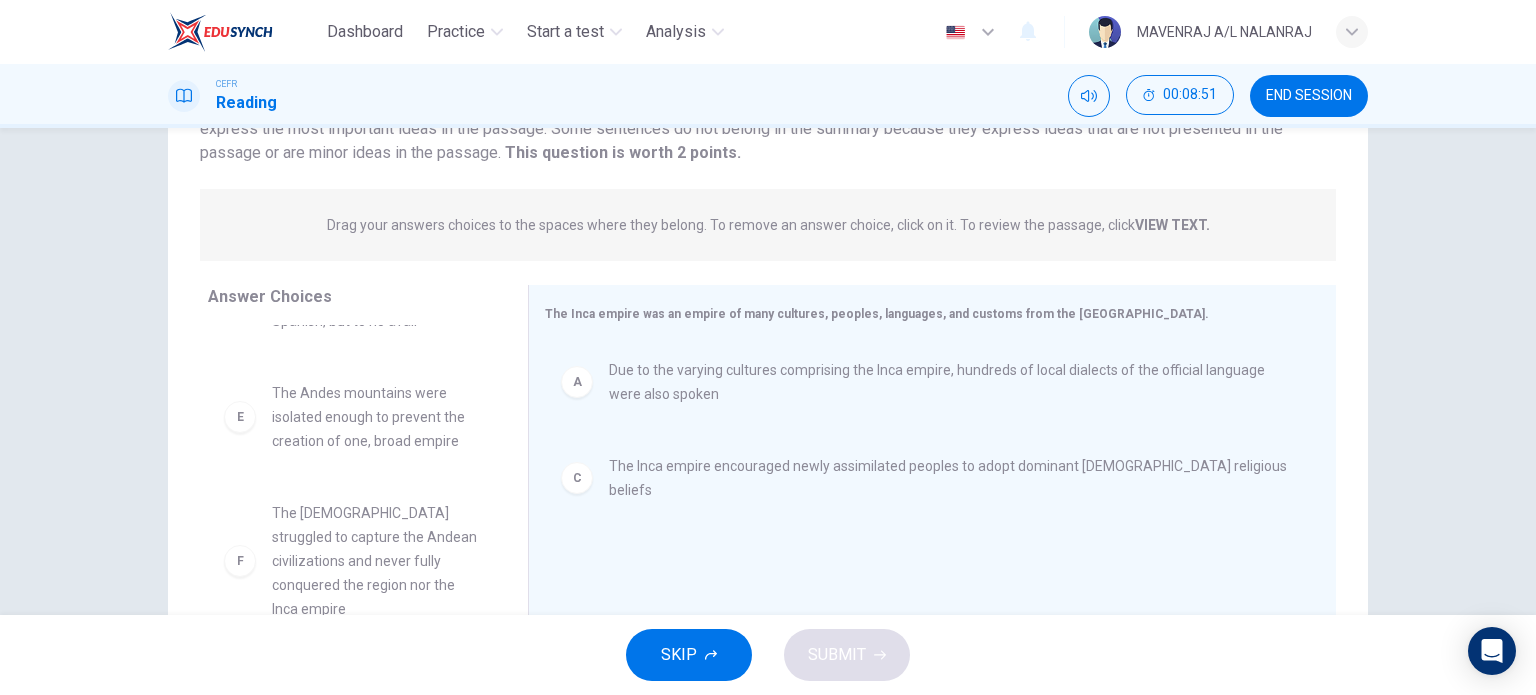 scroll, scrollTop: 204, scrollLeft: 0, axis: vertical 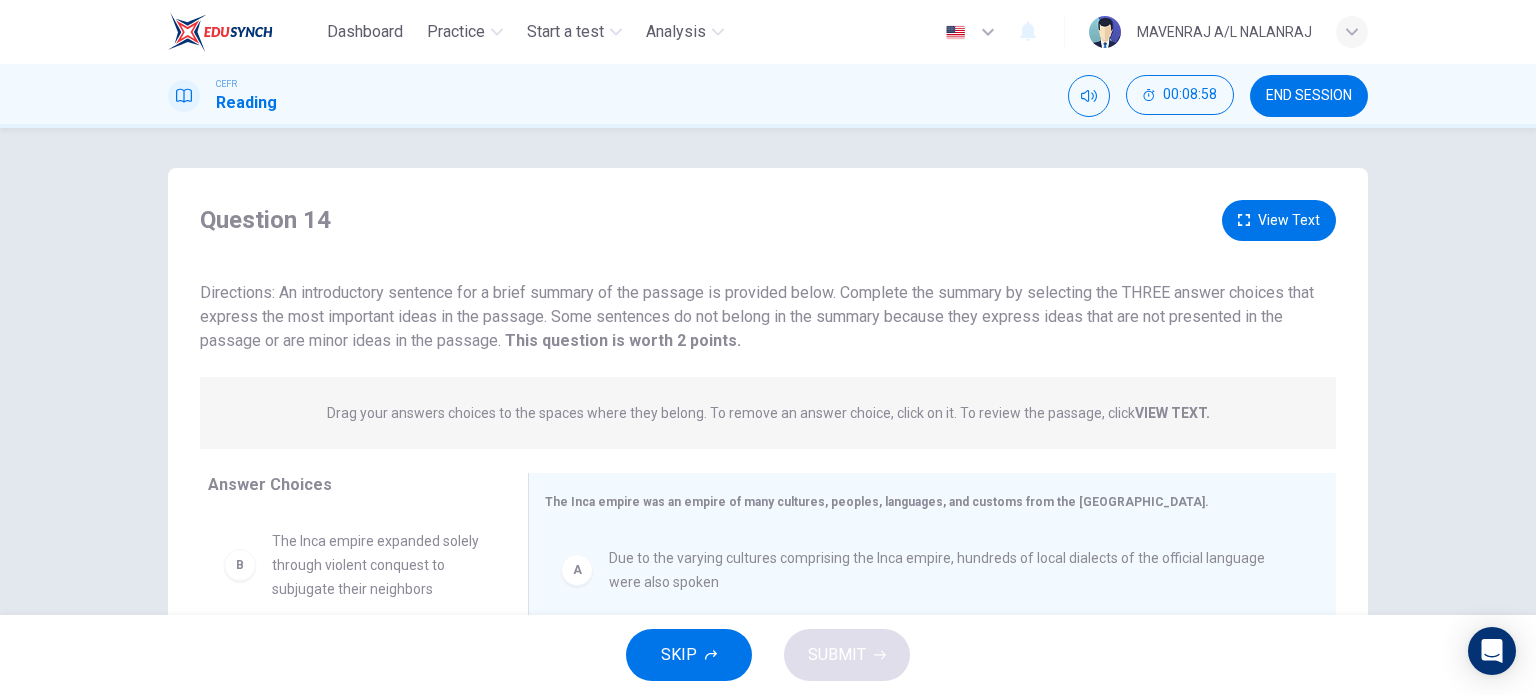 click on "View Text" at bounding box center [1279, 220] 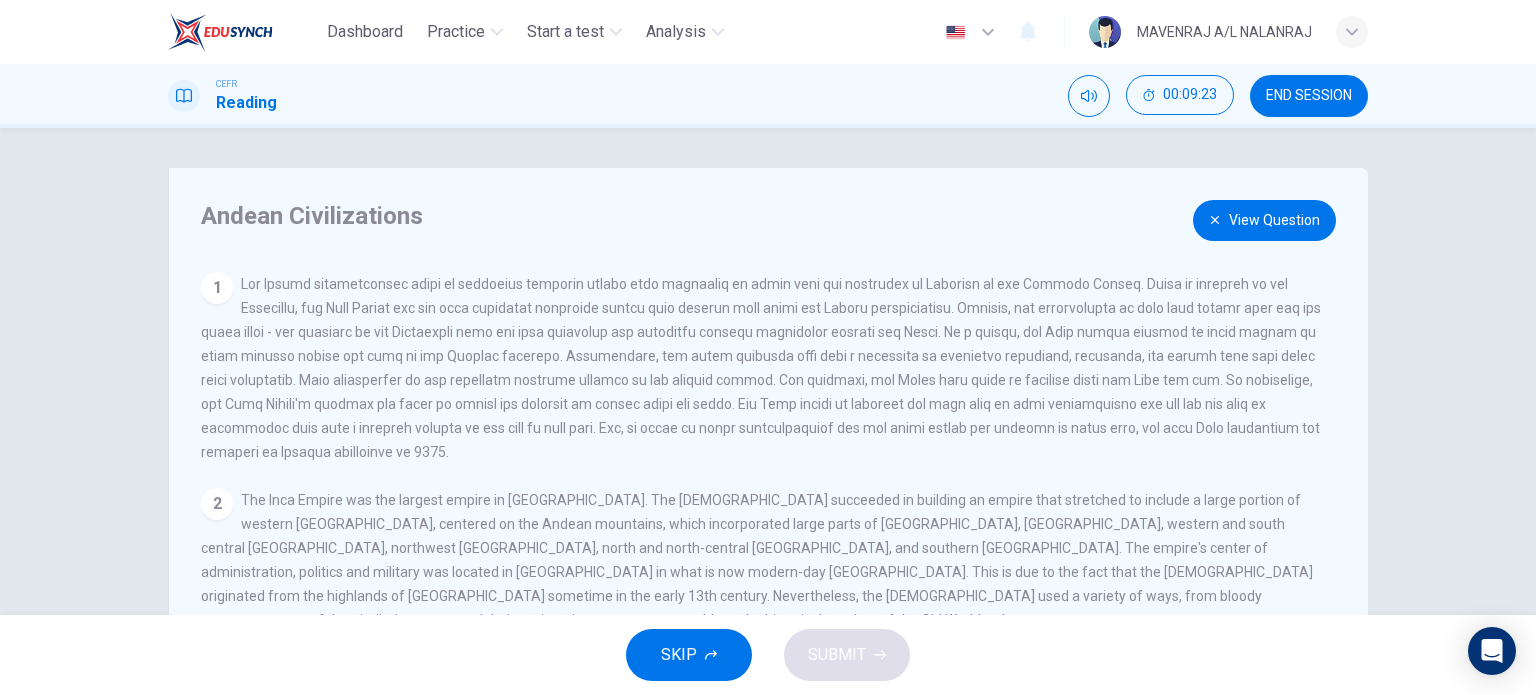 click on "View Question" at bounding box center [1264, 220] 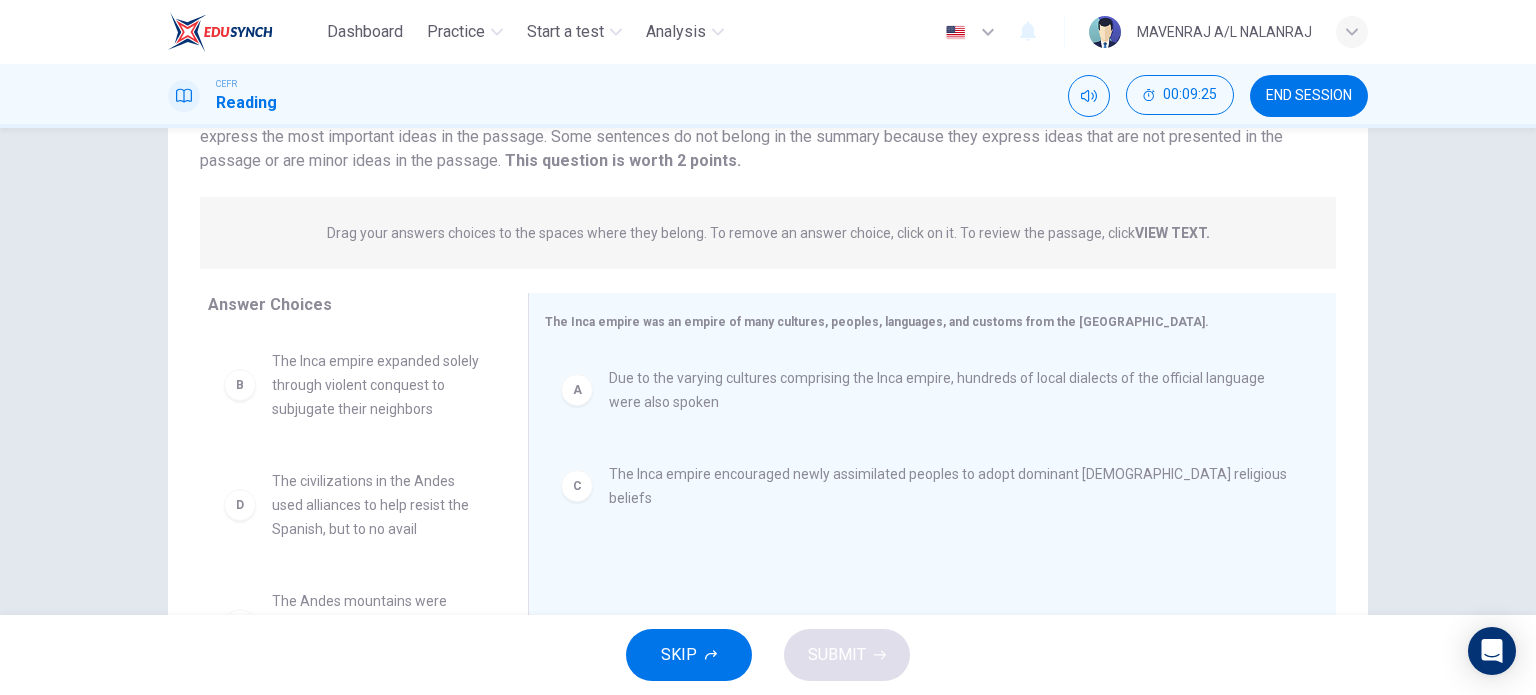 scroll, scrollTop: 288, scrollLeft: 0, axis: vertical 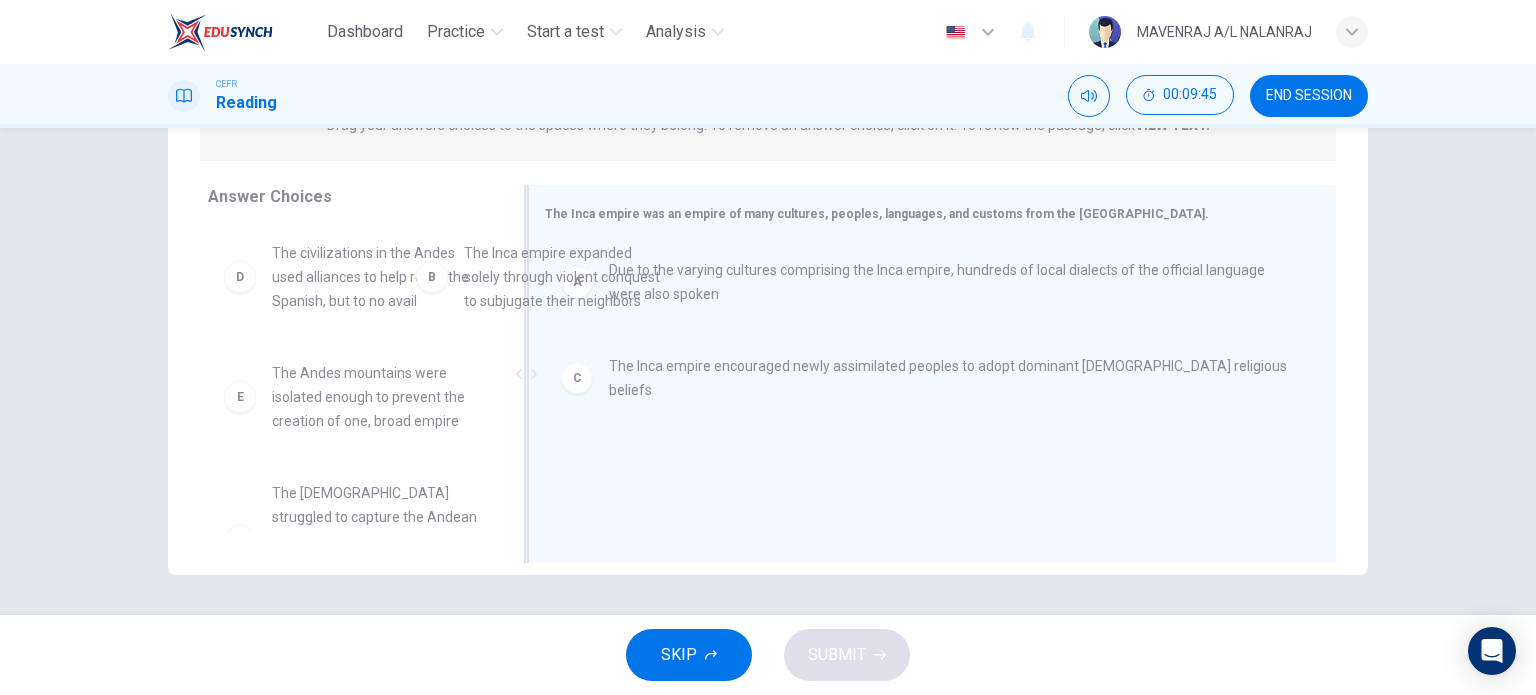 drag, startPoint x: 379, startPoint y: 275, endPoint x: 589, endPoint y: 275, distance: 210 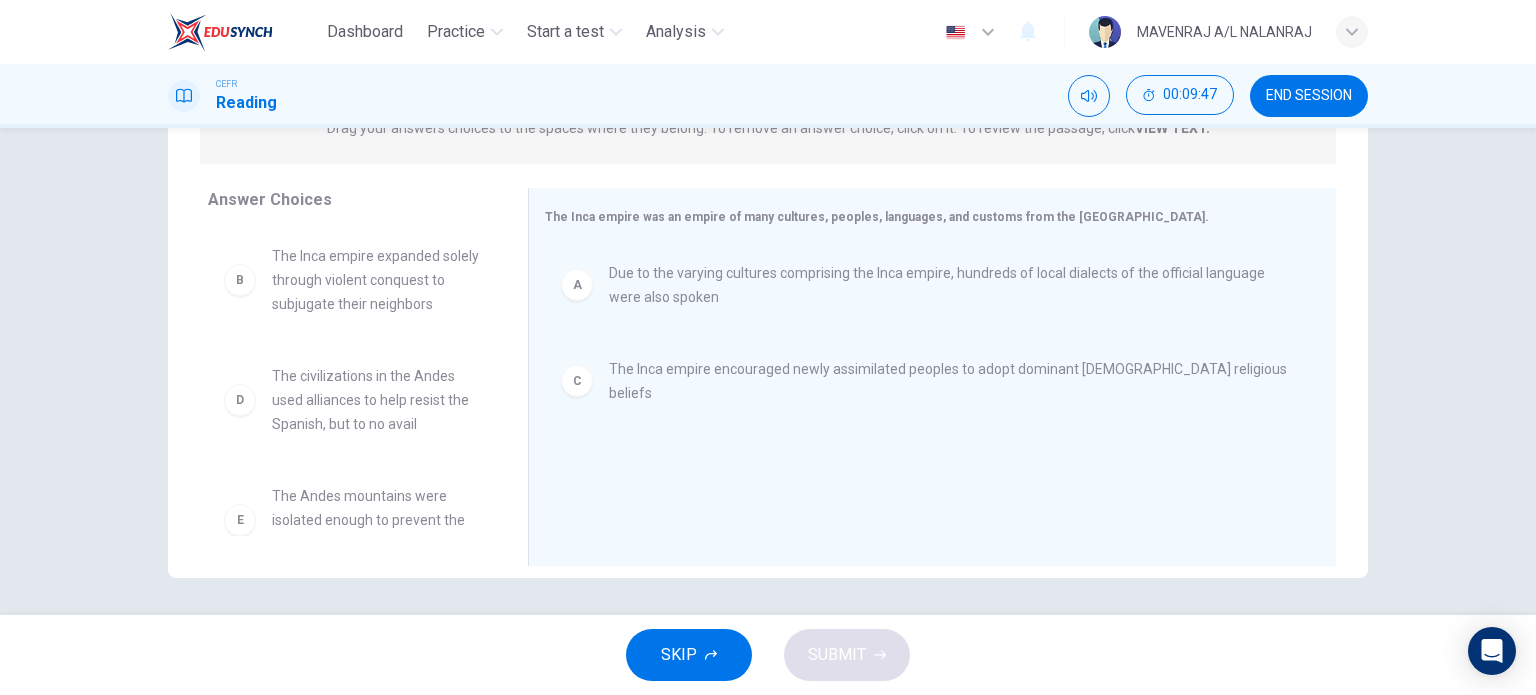 scroll, scrollTop: 288, scrollLeft: 0, axis: vertical 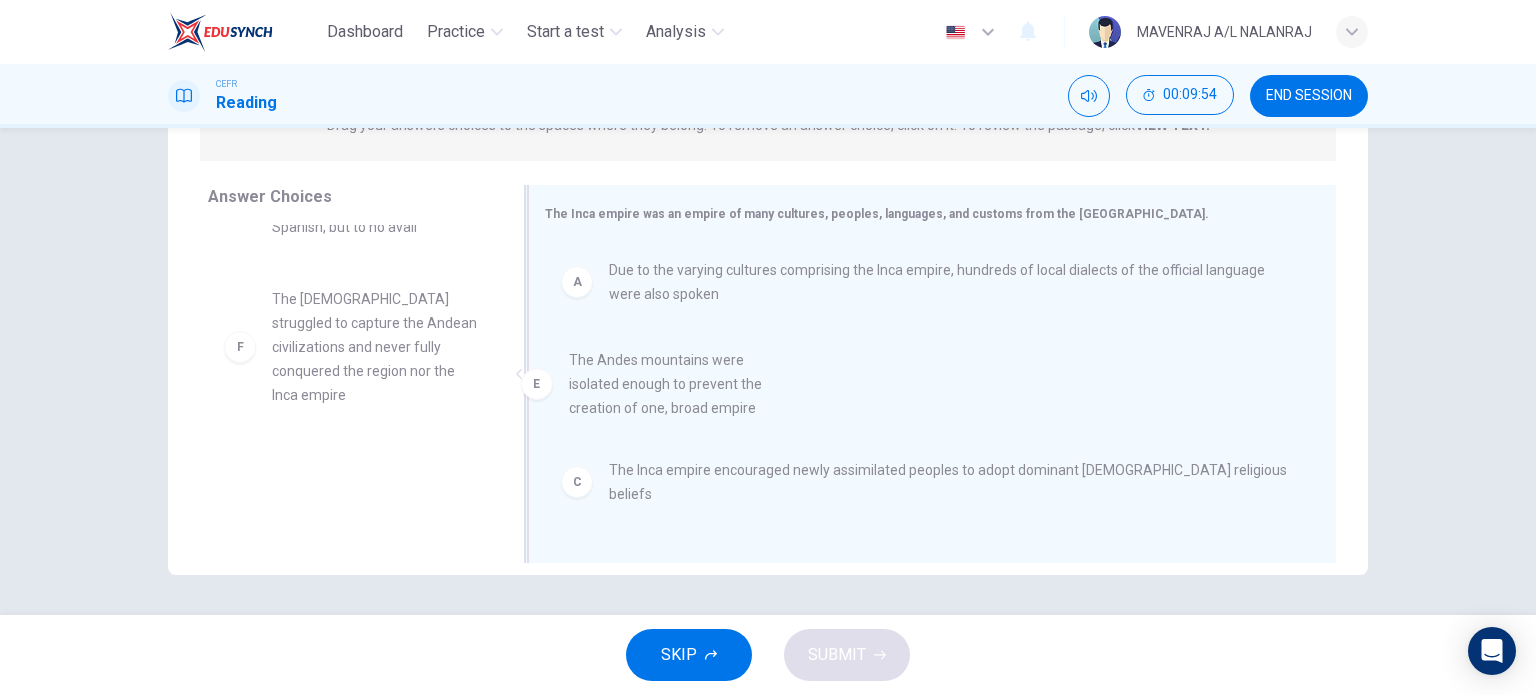 drag, startPoint x: 340, startPoint y: 331, endPoint x: 744, endPoint y: 415, distance: 412.6403 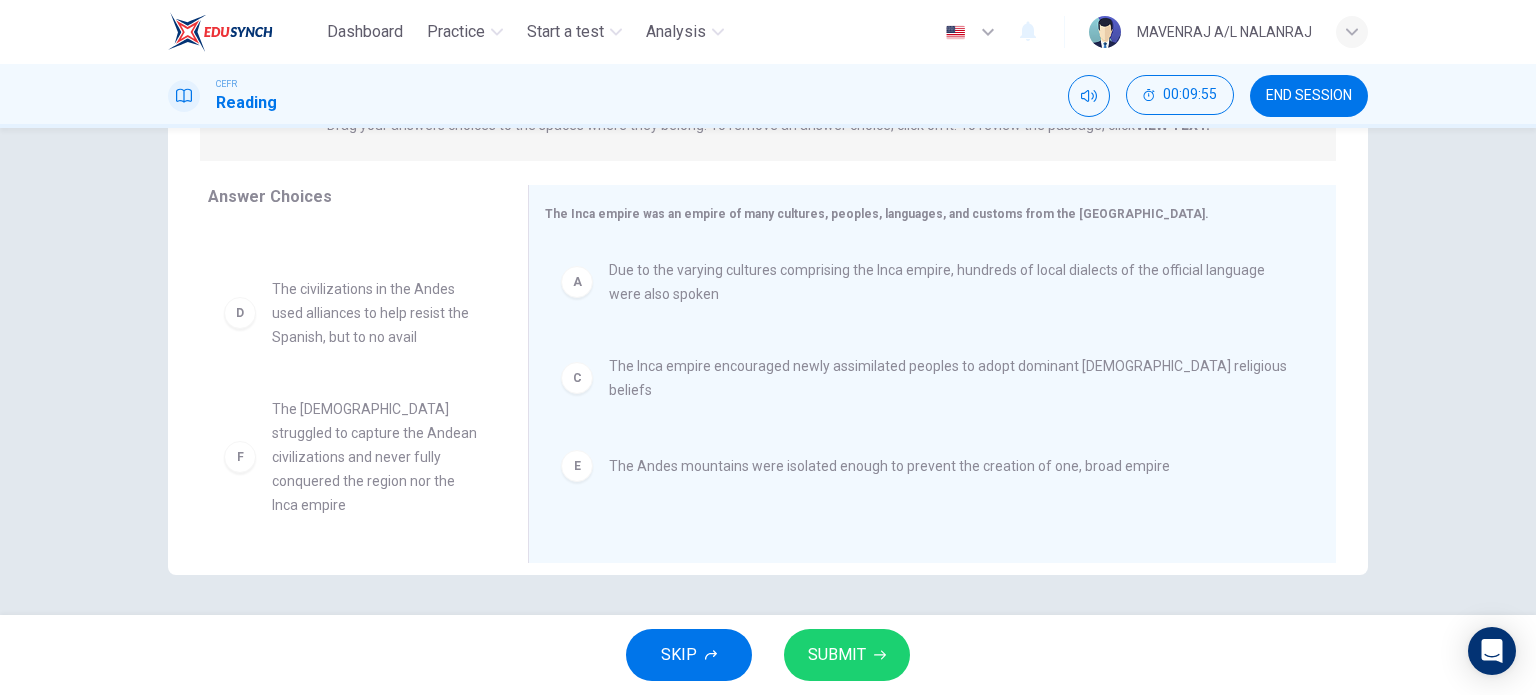scroll, scrollTop: 84, scrollLeft: 0, axis: vertical 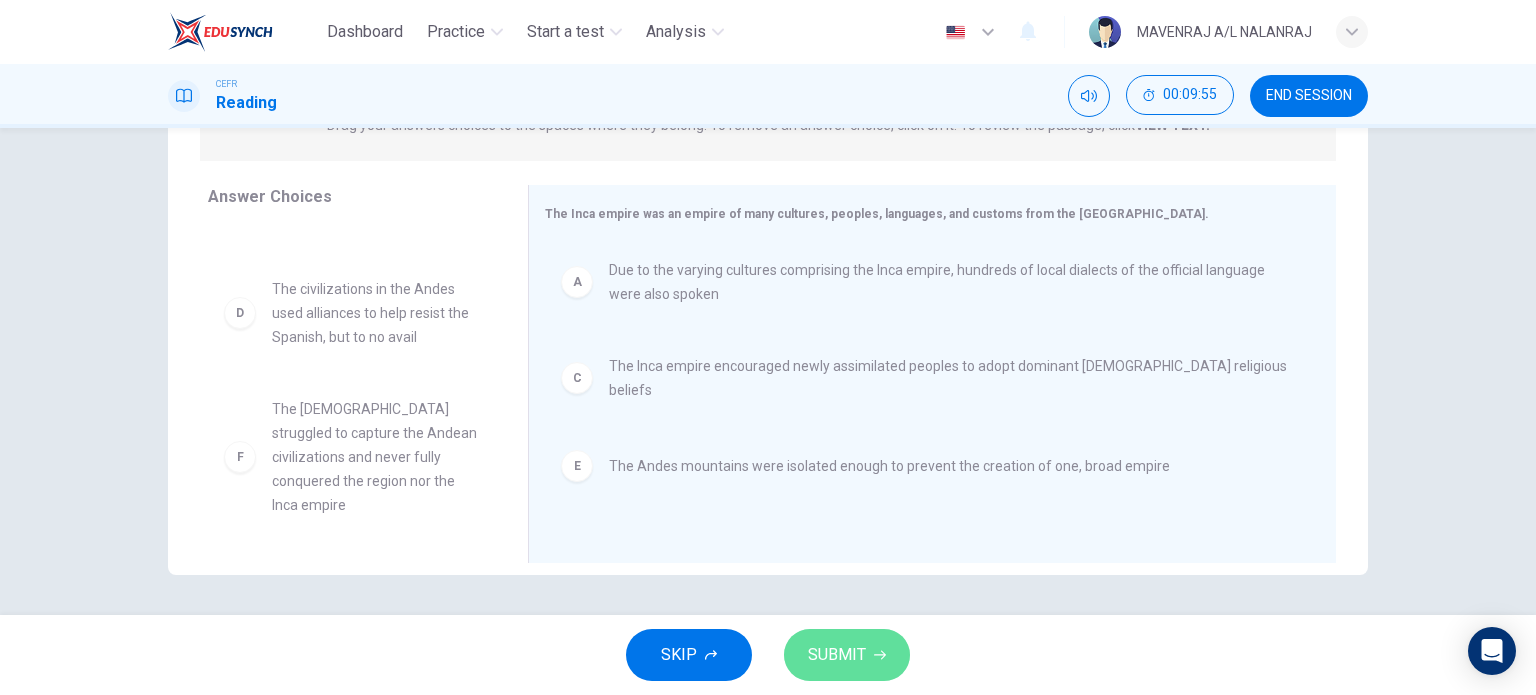 drag, startPoint x: 856, startPoint y: 683, endPoint x: 846, endPoint y: 670, distance: 16.40122 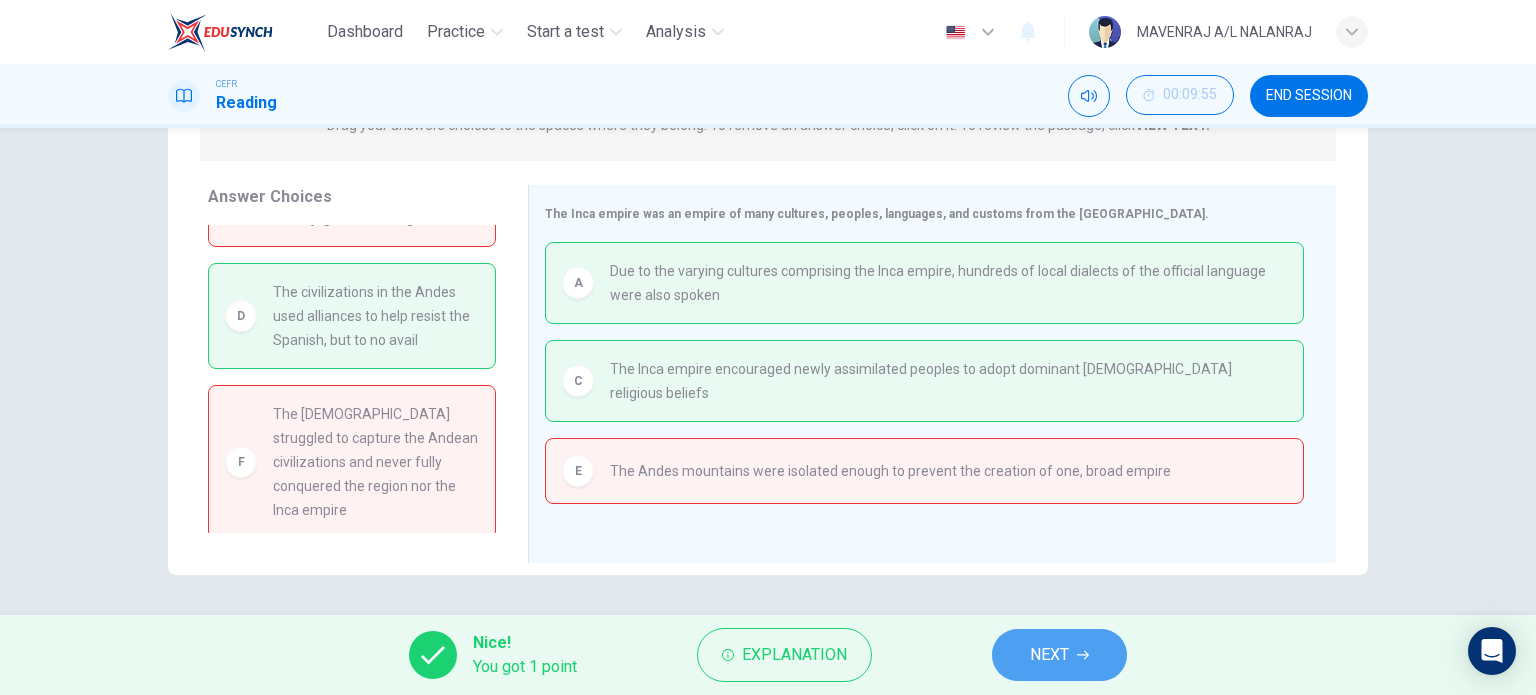 click on "NEXT" at bounding box center [1059, 655] 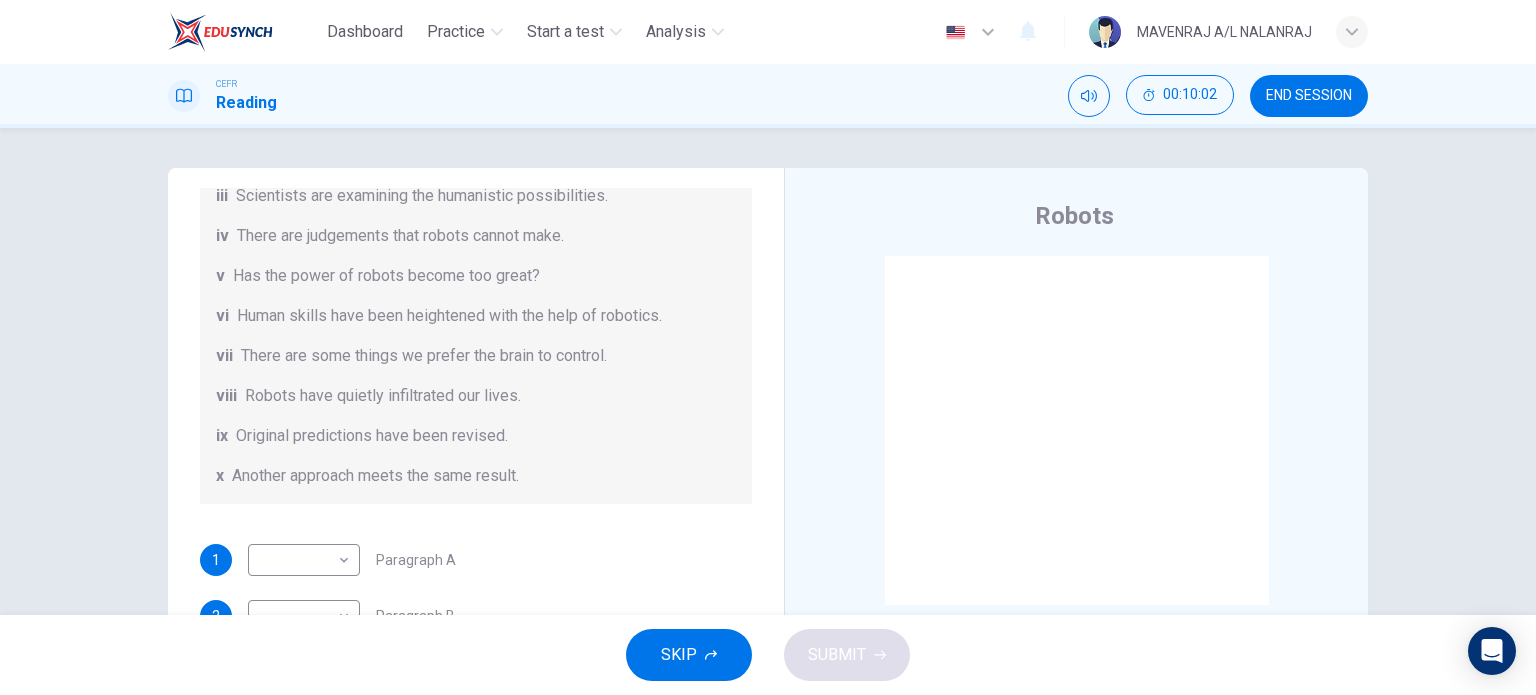 scroll, scrollTop: 384, scrollLeft: 0, axis: vertical 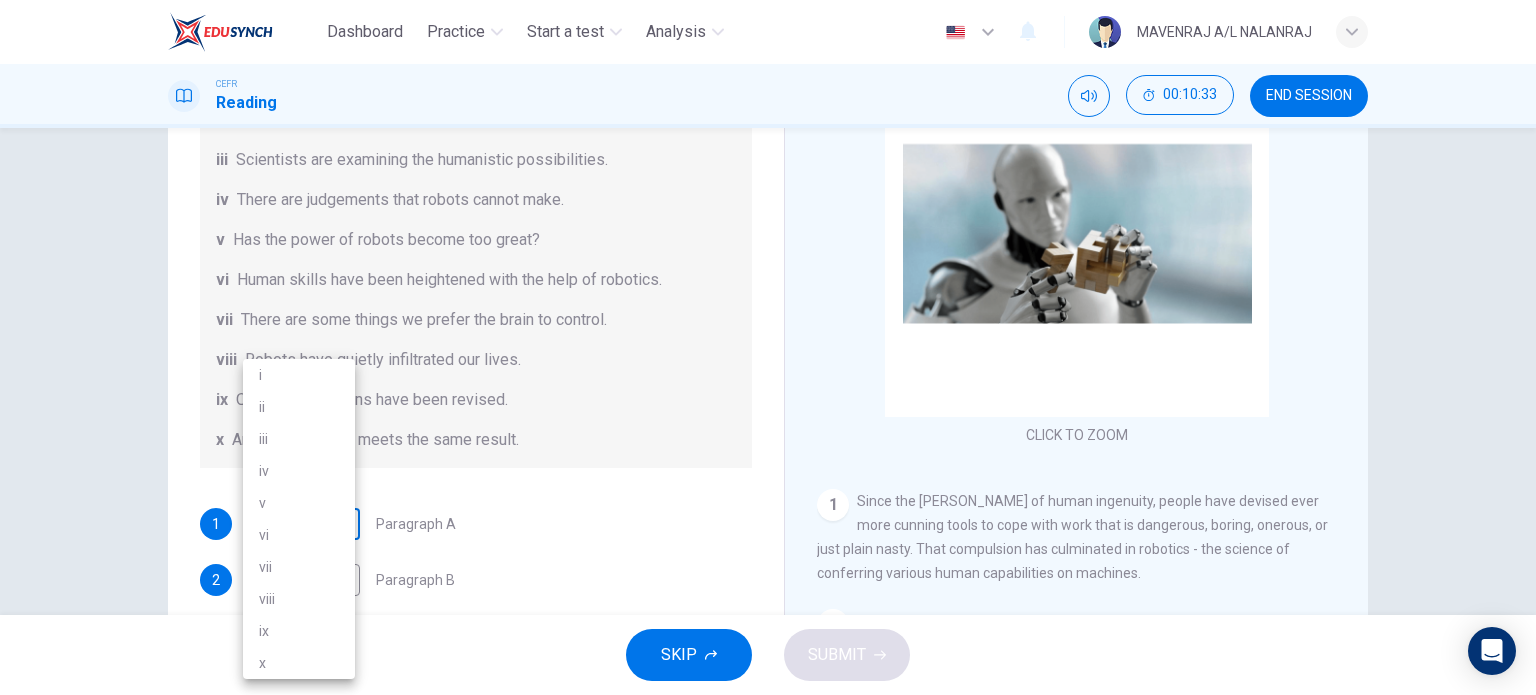 click on "Dashboard Practice Start a test Analysis English en ​ MAVENRAJ A/L NALANRAJ CEFR Reading 00:10:33 END SESSION Question 15 The Reading Passage has seven paragraphs  A-G .  From the list of headings below choose the most suitable heading for each
paragraph (A-F).
Write the appropriate numbers  (i-x)  in the boxes below. List of Headings i Some success has resulted from observing how the brain functions. ii Are we expecting too much from one robot? iii Scientists are examining the humanistic possibilities. iv There are judgements that robots cannot make. v Has the power of robots become too great? vi Human skills have been heightened with the help of robotics. vii There are some things we prefer the brain to control. viii Robots have quietly infiltrated our lives. ix Original predictions have been revised. x Another approach meets the same result. 1 ​ ​ Paragraph A 2 ​ ​ Paragraph B 3 ​ ​ Paragraph C 4 ​ ​ Paragraph D 5 ​ ​ Paragraph E 6 ​ ​ Paragraph F Robots CLICK TO ZOOM 1 A B C D E" at bounding box center (768, 347) 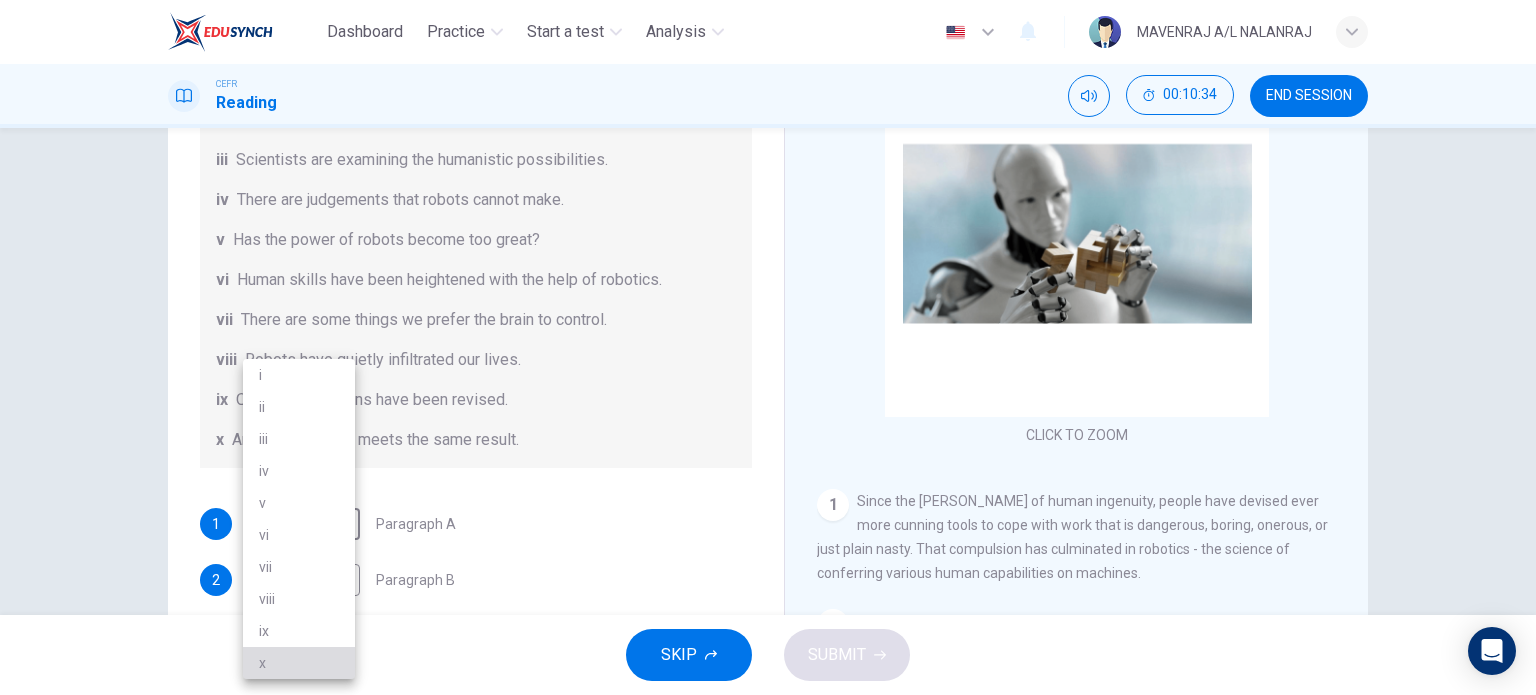 click on "x" at bounding box center (299, 663) 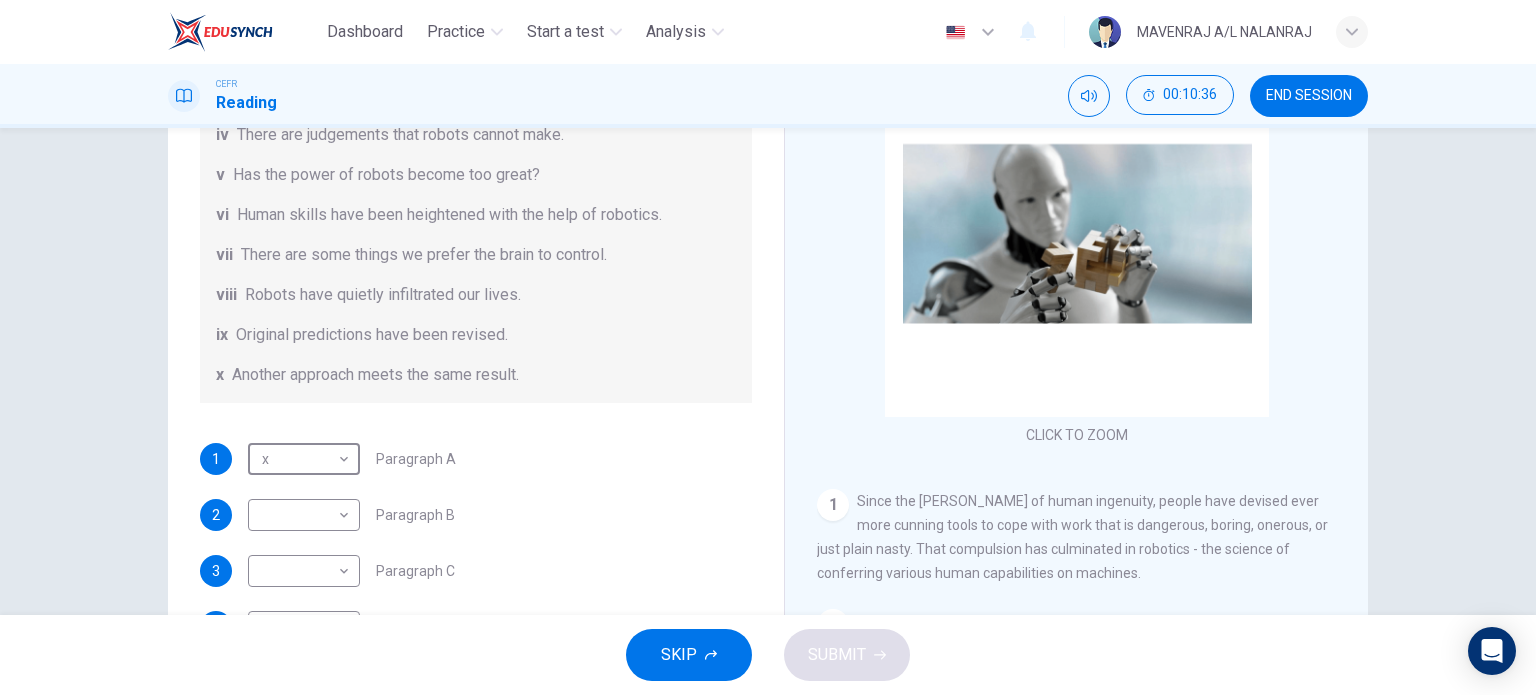 scroll, scrollTop: 300, scrollLeft: 0, axis: vertical 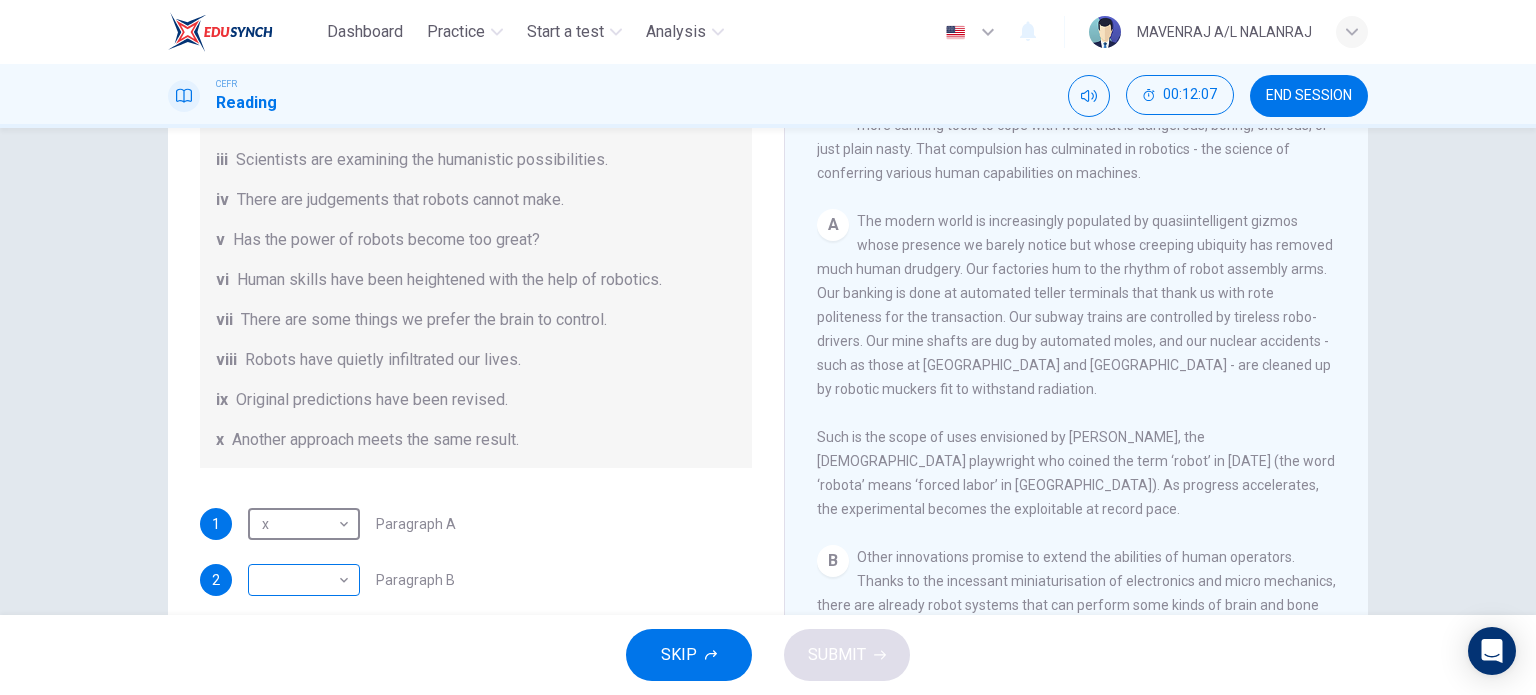 click on "Dashboard Practice Start a test Analysis English en ​ MAVENRAJ A/L NALANRAJ CEFR Reading 00:12:07 END SESSION Question 15 The Reading Passage has seven paragraphs  A-G .  From the list of headings below choose the most suitable heading for each
paragraph (A-F).
Write the appropriate numbers  (i-x)  in the boxes below. List of Headings i Some success has resulted from observing how the brain functions. ii Are we expecting too much from one robot? iii Scientists are examining the humanistic possibilities. iv There are judgements that robots cannot make. v Has the power of robots become too great? vi Human skills have been heightened with the help of robotics. vii There are some things we prefer the brain to control. viii Robots have quietly infiltrated our lives. ix Original predictions have been revised. x Another approach meets the same result. 1 x x ​ Paragraph A 2 ​ ​ Paragraph B 3 ​ ​ Paragraph C 4 ​ ​ Paragraph D 5 ​ ​ Paragraph E 6 ​ ​ Paragraph F Robots CLICK TO ZOOM 1 A B C D E" at bounding box center (768, 347) 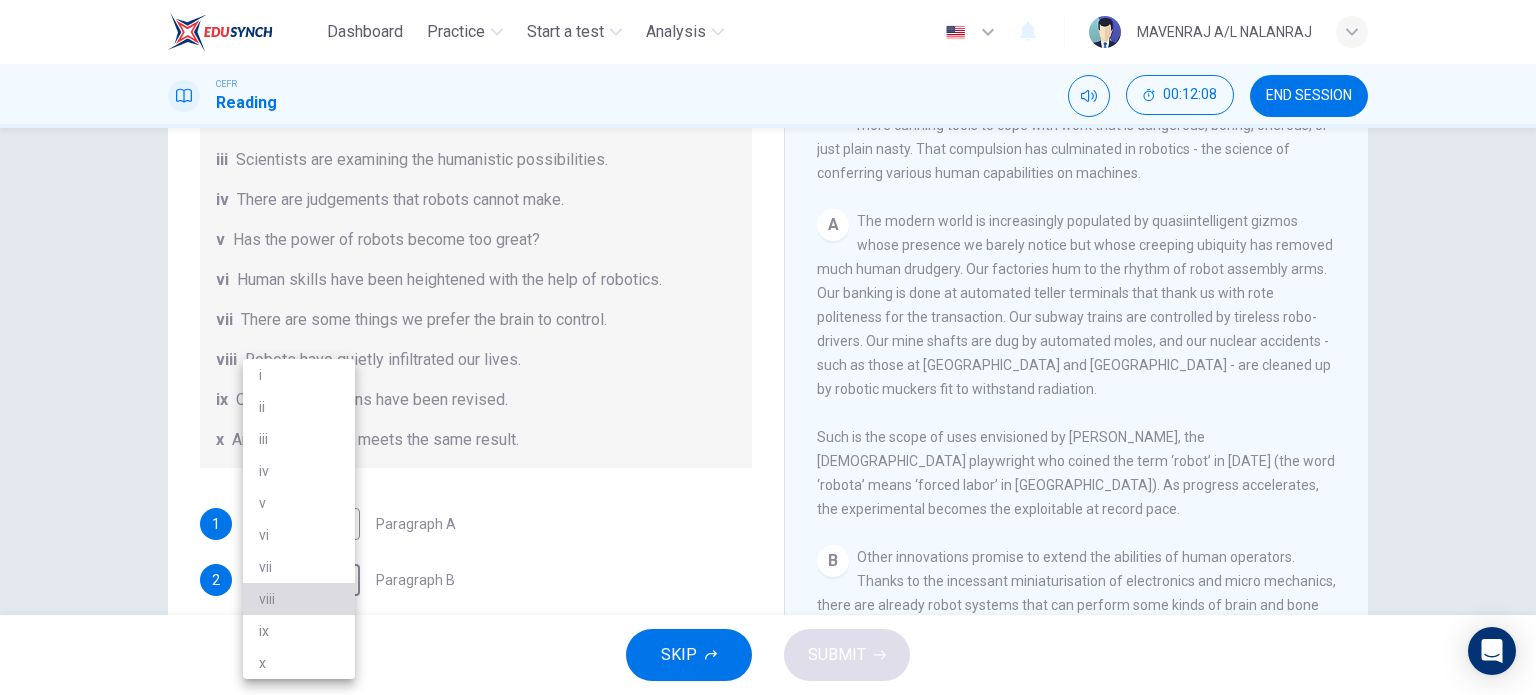 click on "viii" at bounding box center (299, 599) 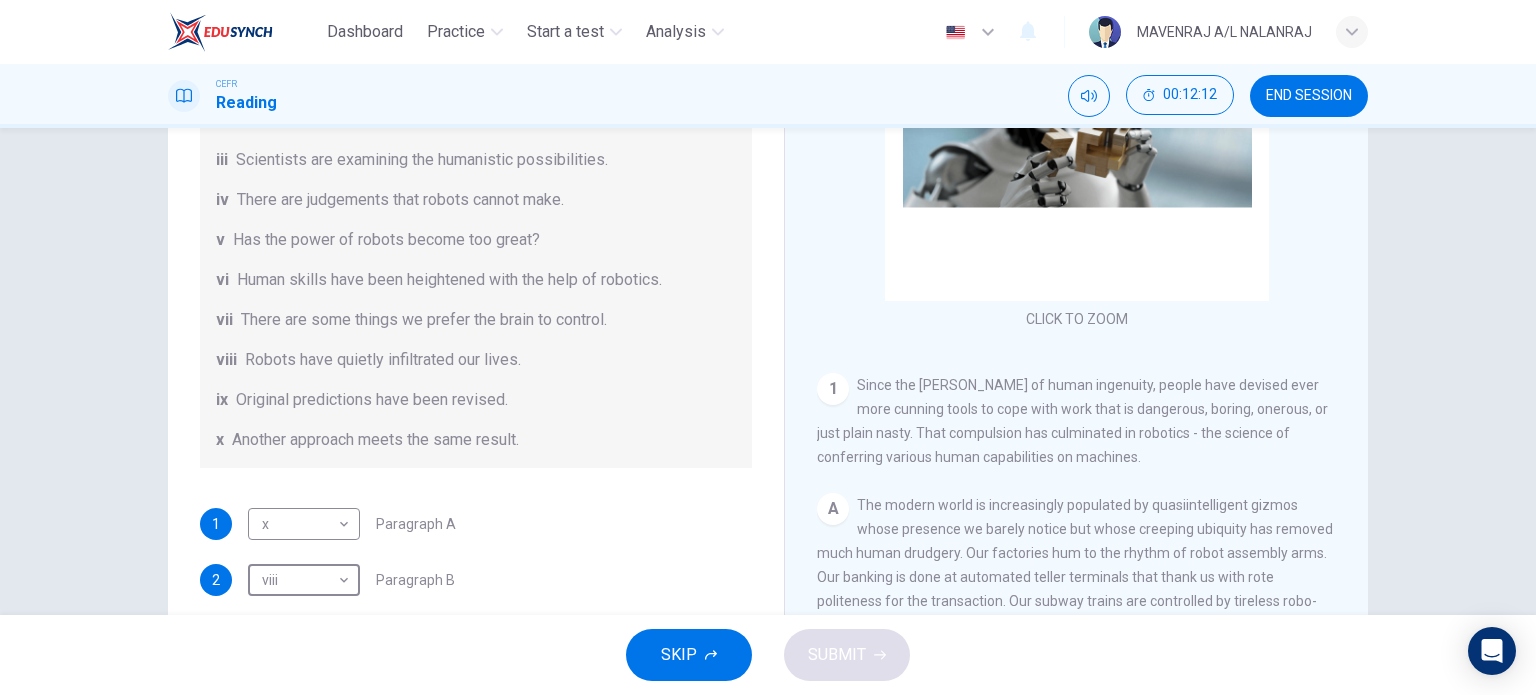 scroll, scrollTop: 100, scrollLeft: 0, axis: vertical 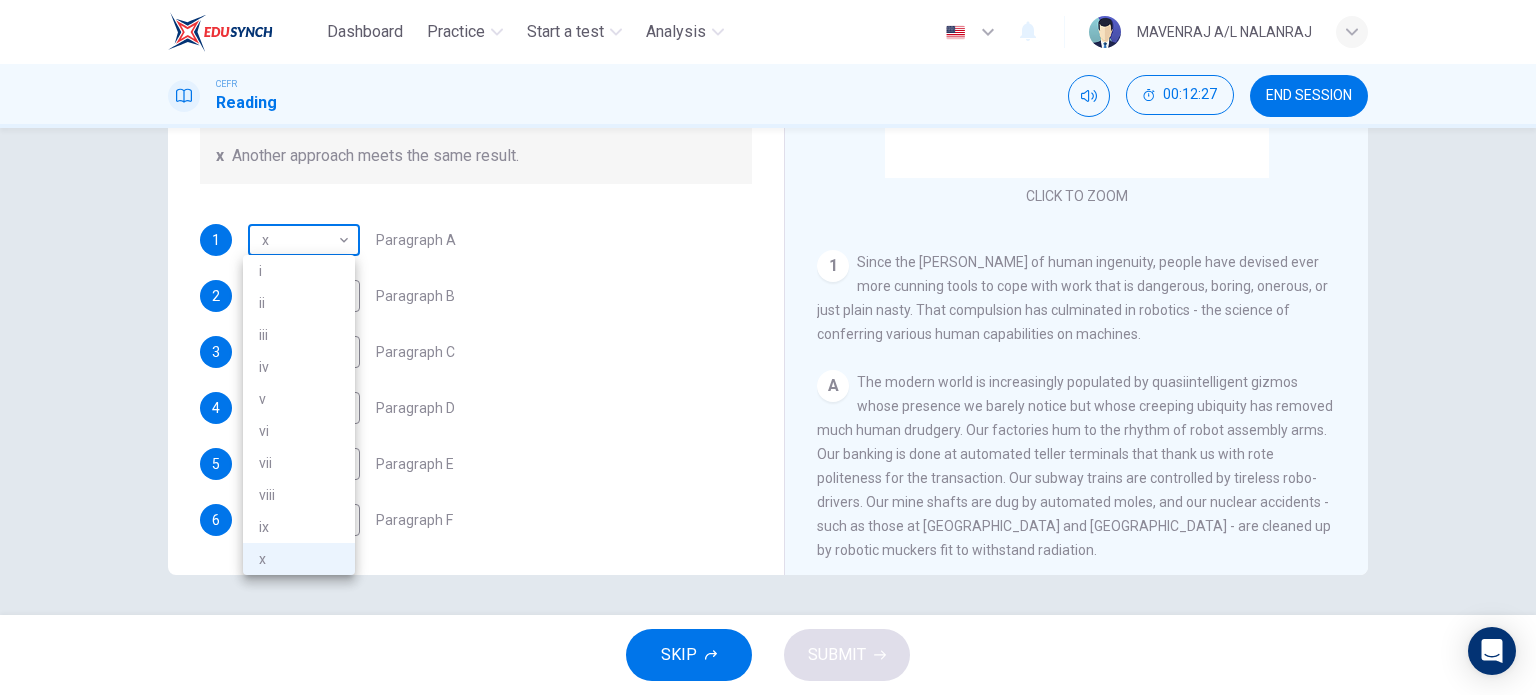 click on "Dashboard Practice Start a test Analysis English en ​ MAVENRAJ A/L NALANRAJ CEFR Reading 00:12:27 END SESSION Question 15 The Reading Passage has seven paragraphs  A-G .  From the list of headings below choose the most suitable heading for each
paragraph (A-F).
Write the appropriate numbers  (i-x)  in the boxes below. List of Headings i Some success has resulted from observing how the brain functions. ii Are we expecting too much from one robot? iii Scientists are examining the humanistic possibilities. iv There are judgements that robots cannot make. v Has the power of robots become too great? vi Human skills have been heightened with the help of robotics. vii There are some things we prefer the brain to control. viii Robots have quietly infiltrated our lives. ix Original predictions have been revised. x Another approach meets the same result. 1 x x ​ Paragraph A 2 viii viii ​ Paragraph B 3 ​ ​ Paragraph C 4 ​ ​ Paragraph D 5 ​ ​ Paragraph E 6 ​ ​ Paragraph F Robots CLICK TO ZOOM 1 A B" at bounding box center [768, 347] 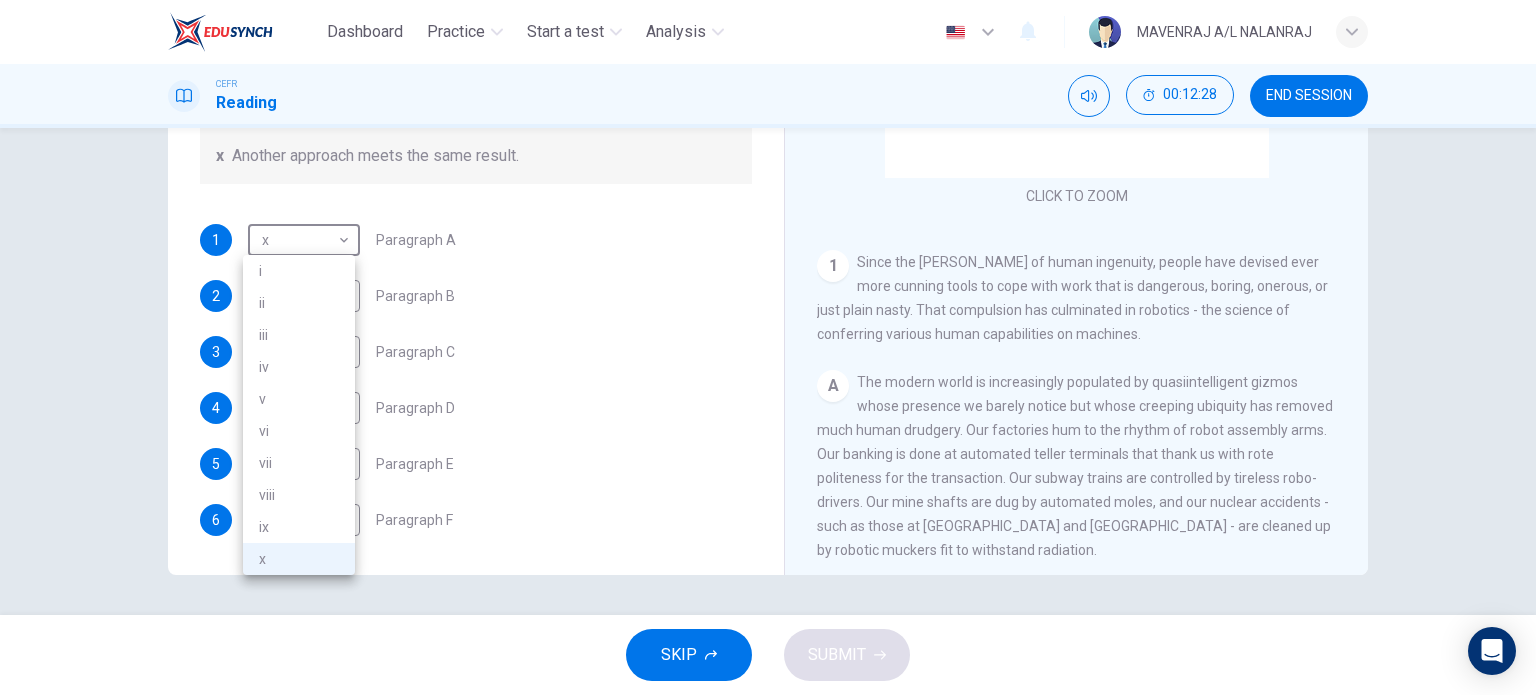 click on "viii" at bounding box center [299, 495] 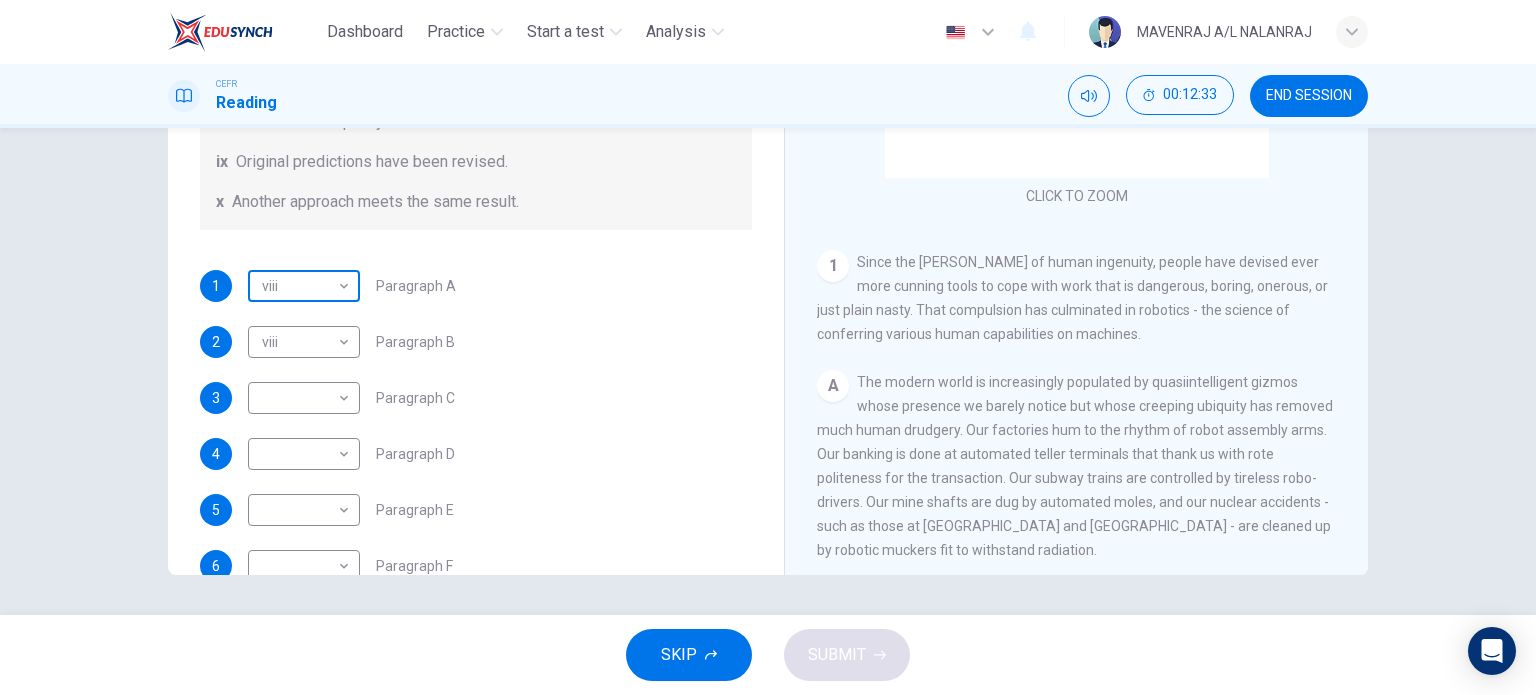 scroll, scrollTop: 384, scrollLeft: 0, axis: vertical 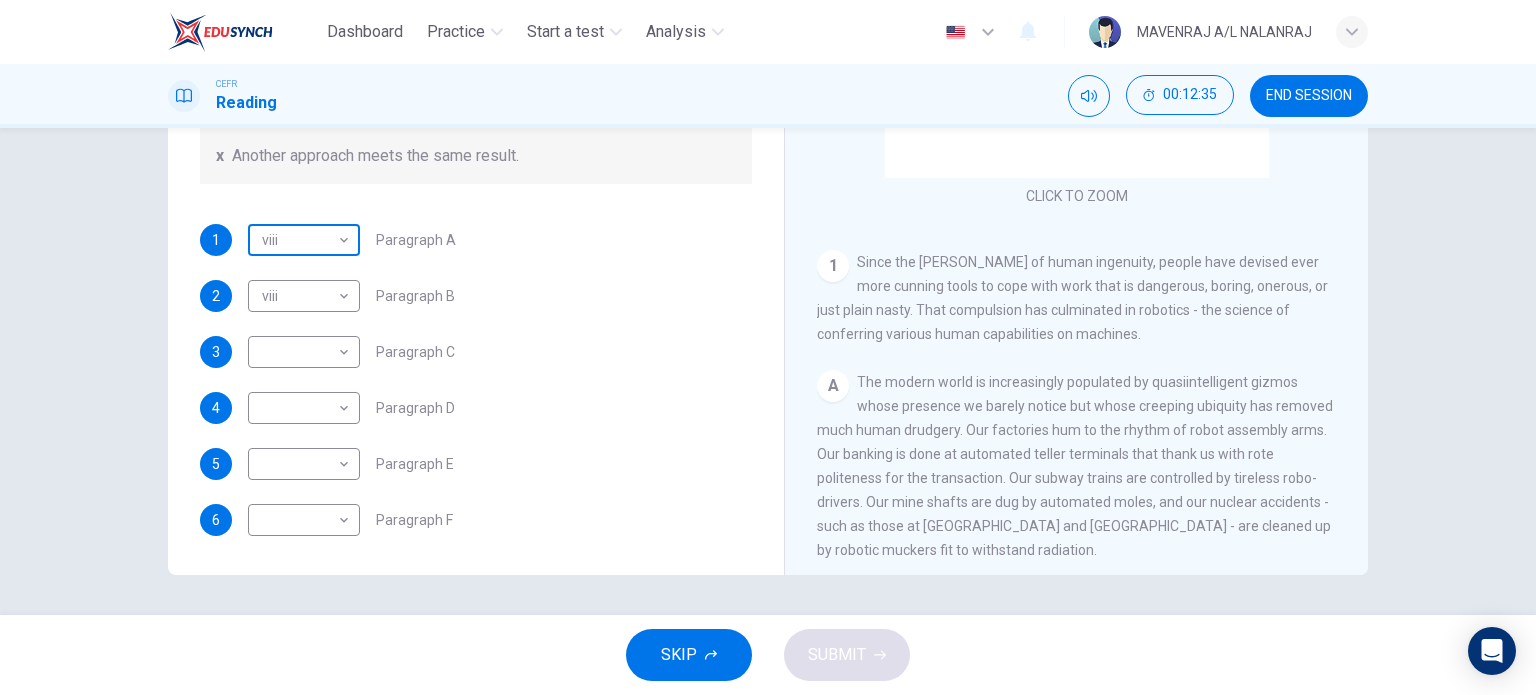 click on "Dashboard Practice Start a test Analysis English en ​ MAVENRAJ A/L NALANRAJ CEFR Reading 00:12:35 END SESSION Question 15 The Reading Passage has seven paragraphs  A-G .  From the list of headings below choose the most suitable heading for each
paragraph (A-F).
Write the appropriate numbers  (i-x)  in the boxes below. List of Headings i Some success has resulted from observing how the brain functions. ii Are we expecting too much from one robot? iii Scientists are examining the humanistic possibilities. iv There are judgements that robots cannot make. v Has the power of robots become too great? vi Human skills have been heightened with the help of robotics. vii There are some things we prefer the brain to control. viii Robots have quietly infiltrated our lives. ix Original predictions have been revised. x Another approach meets the same result. 1 viii viii ​ Paragraph A 2 viii viii ​ Paragraph B 3 ​ ​ Paragraph C 4 ​ ​ Paragraph D 5 ​ ​ Paragraph E 6 ​ ​ Paragraph F Robots CLICK TO ZOOM" at bounding box center [768, 347] 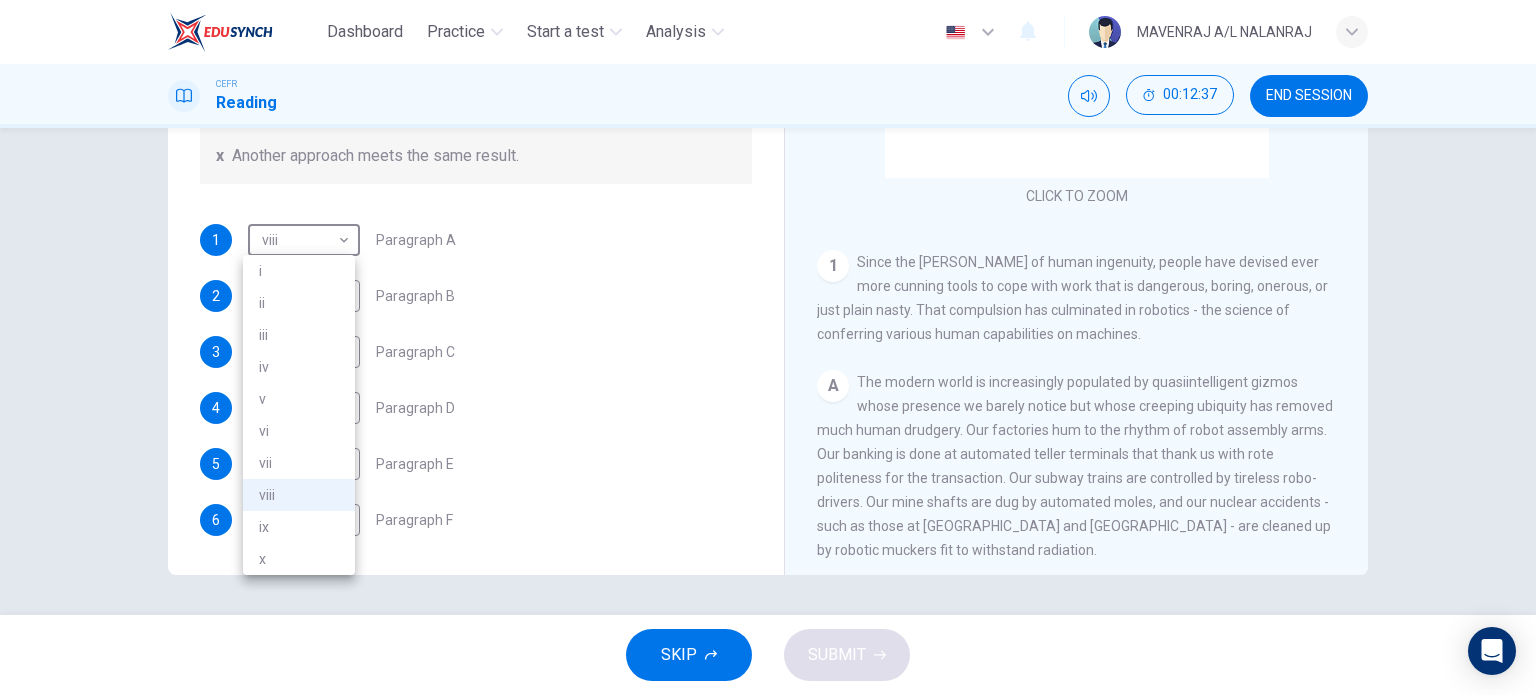 drag, startPoint x: 603, startPoint y: 256, endPoint x: 603, endPoint y: 268, distance: 12 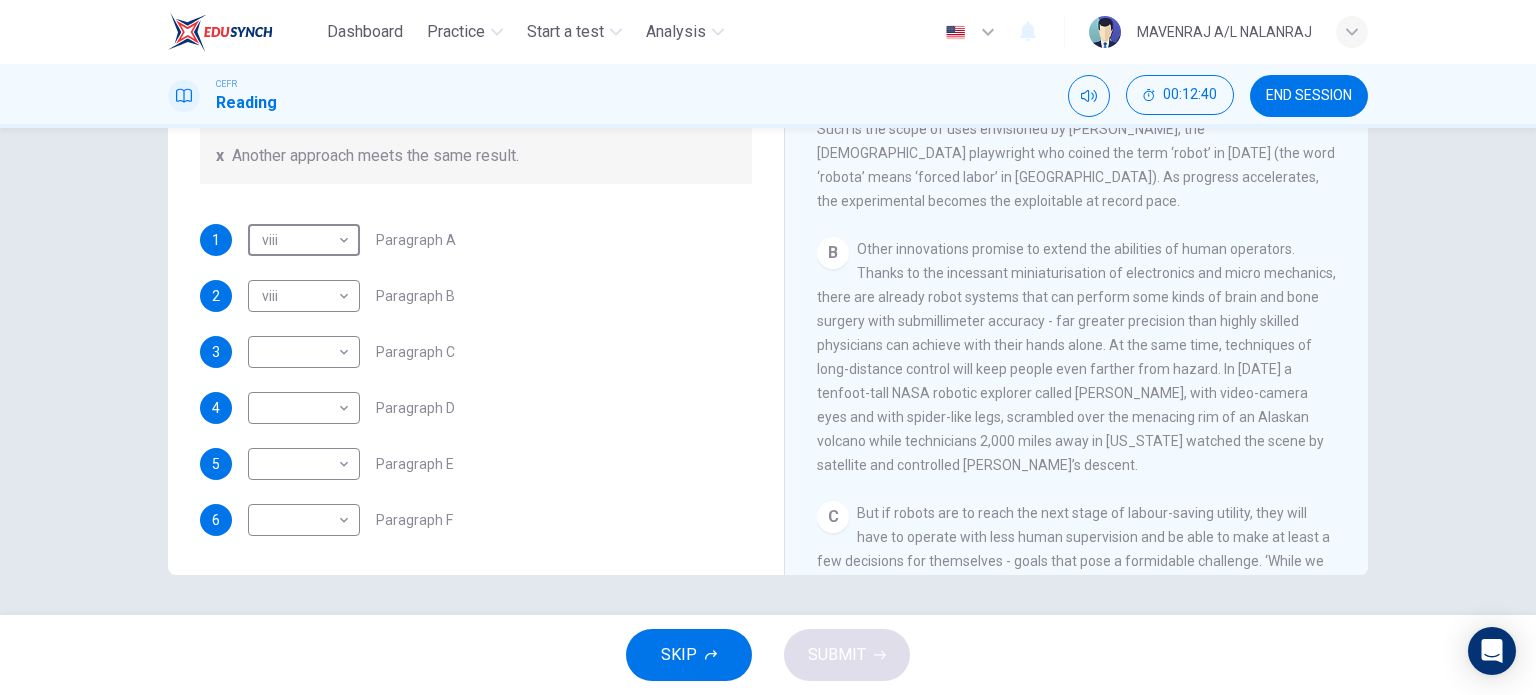 scroll, scrollTop: 639, scrollLeft: 0, axis: vertical 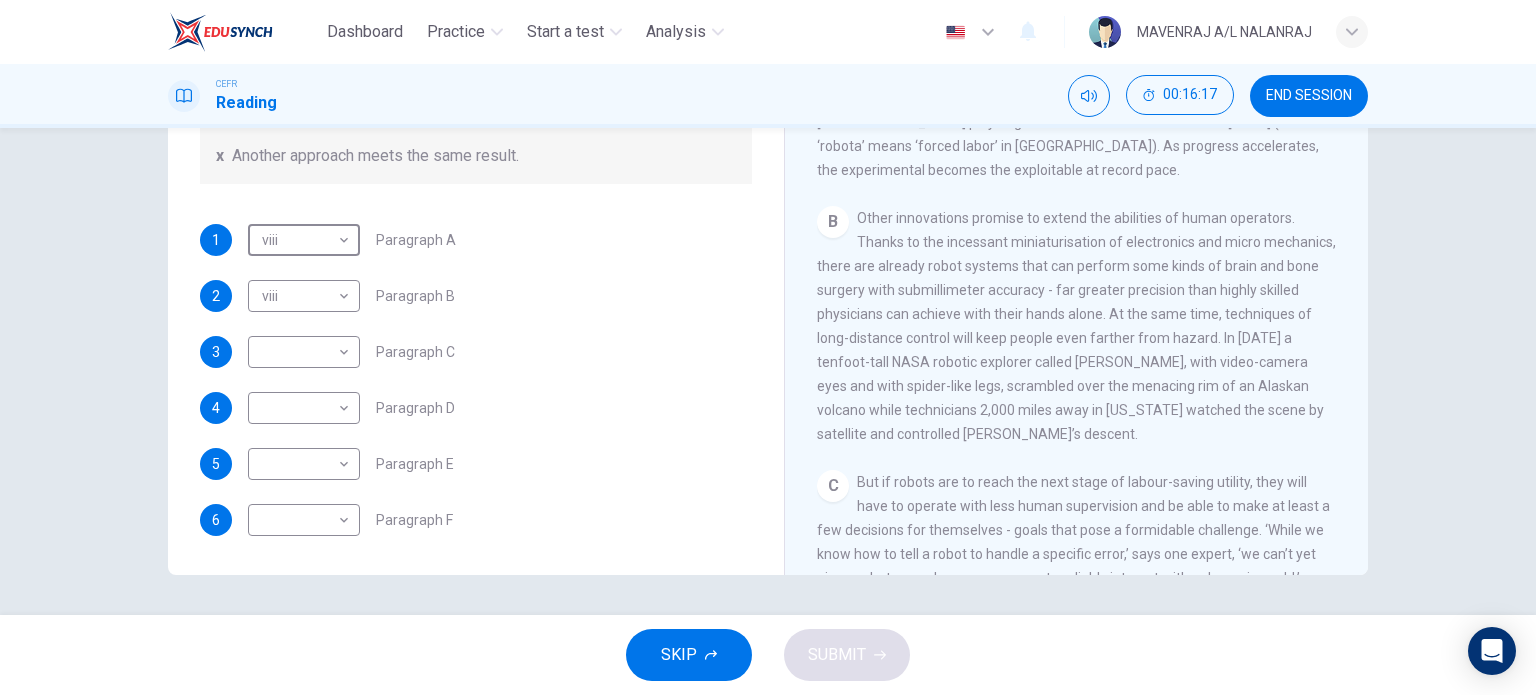 click on "Other innovations promise to extend the abilities of human operators. Thanks to the incessant miniaturisation of electronics and micro mechanics, there are already robot systems that can perform some kinds of brain and bone surgery with submillimeter accuracy - far greater precision than highly skilled physicians can achieve with their hands alone. At the same time, techniques of long-distance control will keep people even farther from hazard. In 1994 a tenfoot-tall NASA robotic explorer called Dante, with video-camera eyes and with spider-like legs, scrambled over the menacing rim of an Alaskan volcano while technicians 2,000 miles away in California watched the scene by satellite and controlled Dante’s descent." at bounding box center [1076, 326] 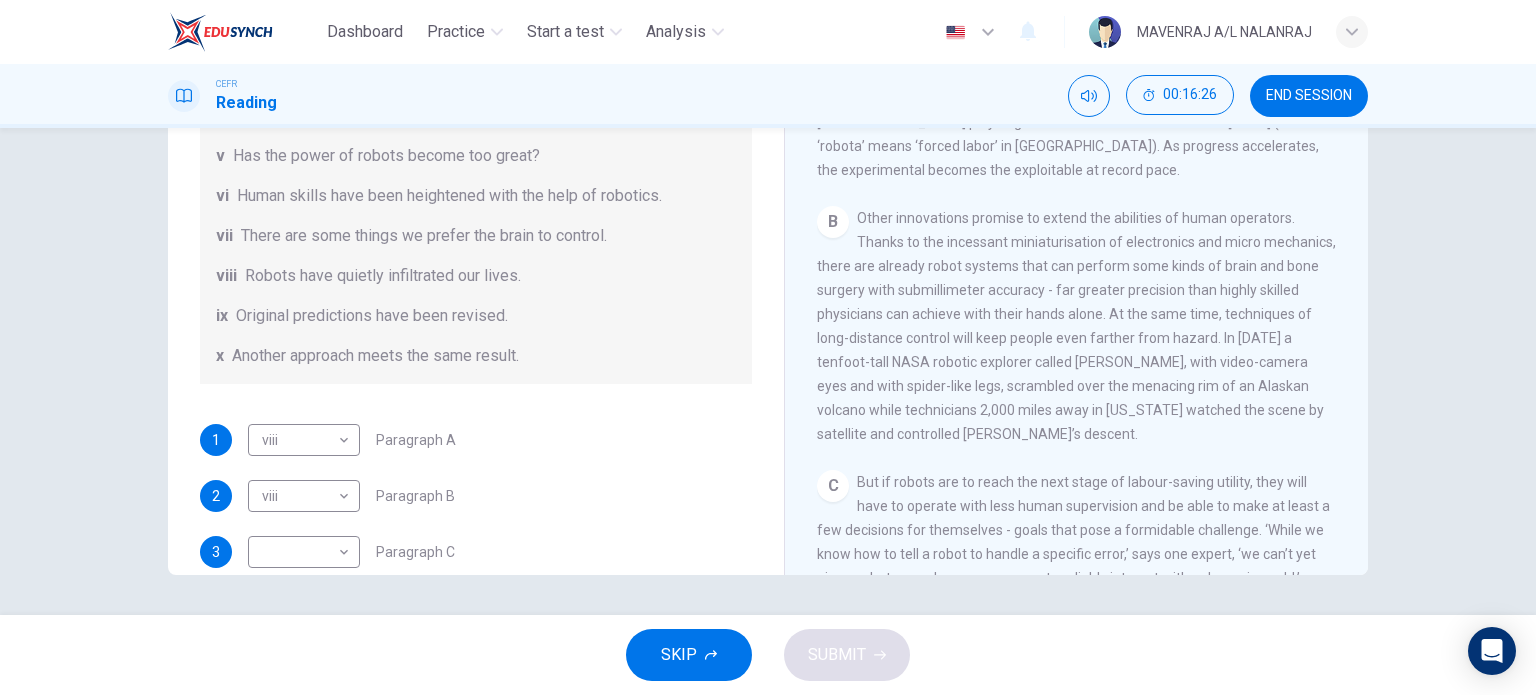 scroll, scrollTop: 284, scrollLeft: 0, axis: vertical 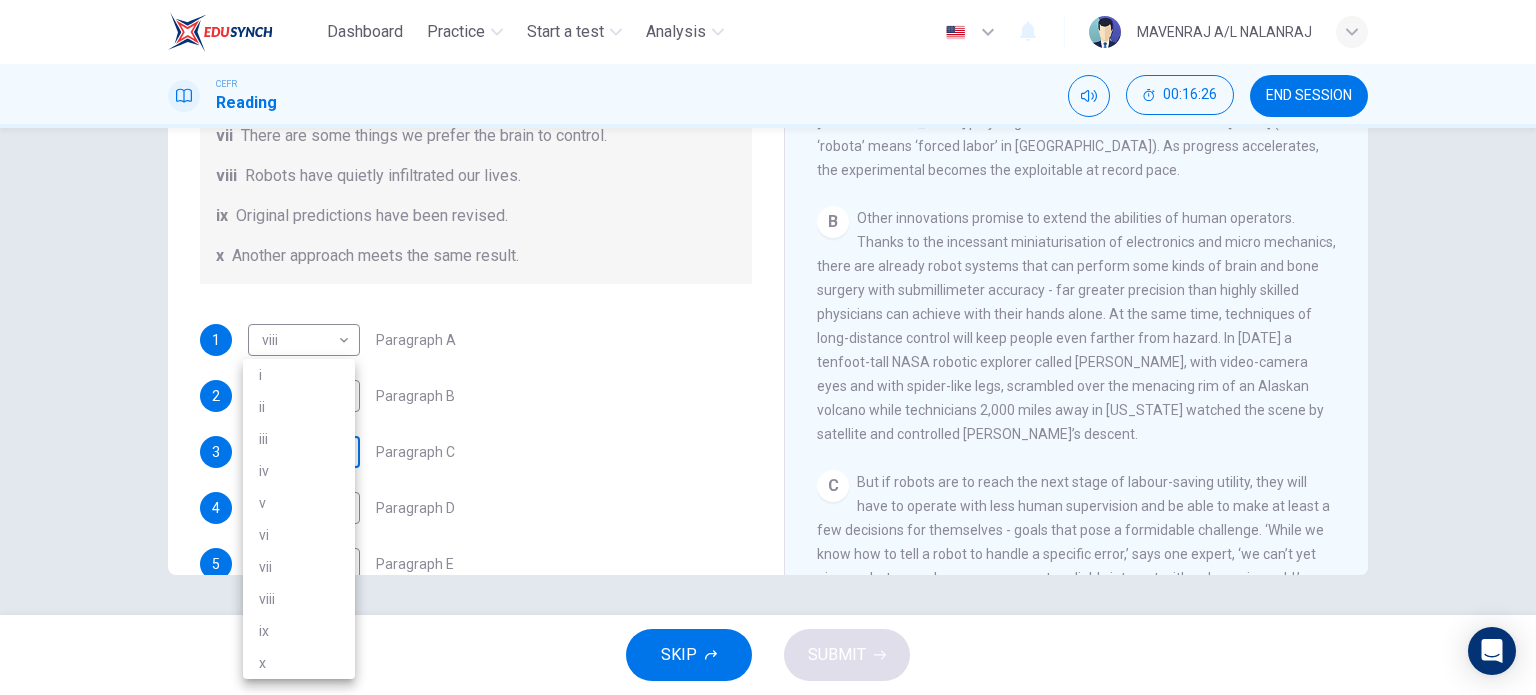 click on "Dashboard Practice Start a test Analysis English en ​ MAVENRAJ A/L NALANRAJ CEFR Reading 00:16:26 END SESSION Question 15 The Reading Passage has seven paragraphs  A-G .  From the list of headings below choose the most suitable heading for each
paragraph (A-F).
Write the appropriate numbers  (i-x)  in the boxes below. List of Headings i Some success has resulted from observing how the brain functions. ii Are we expecting too much from one robot? iii Scientists are examining the humanistic possibilities. iv There are judgements that robots cannot make. v Has the power of robots become too great? vi Human skills have been heightened with the help of robotics. vii There are some things we prefer the brain to control. viii Robots have quietly infiltrated our lives. ix Original predictions have been revised. x Another approach meets the same result. 1 viii viii ​ Paragraph A 2 viii viii ​ Paragraph B 3 ​ ​ Paragraph C 4 ​ ​ Paragraph D 5 ​ ​ Paragraph E 6 ​ ​ Paragraph F Robots CLICK TO ZOOM" at bounding box center (768, 347) 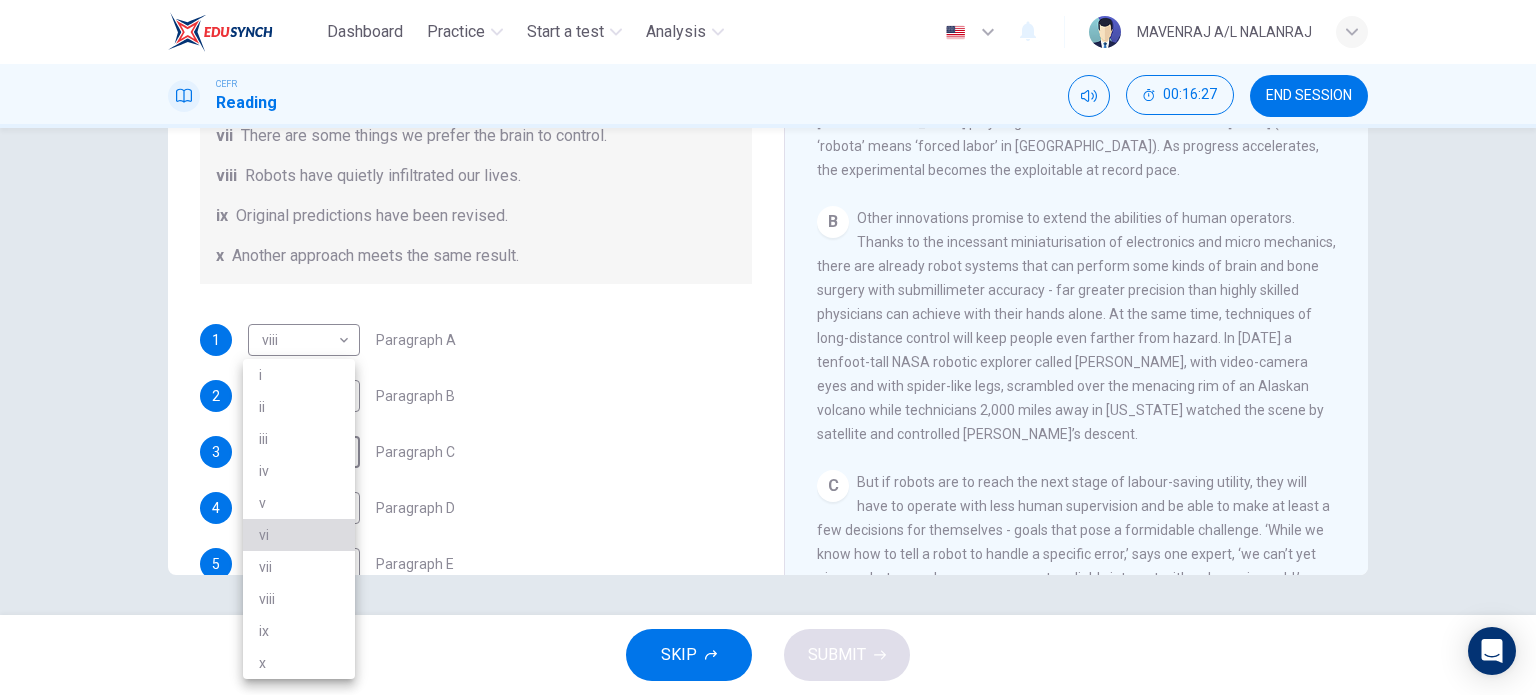 click on "vi" at bounding box center (299, 535) 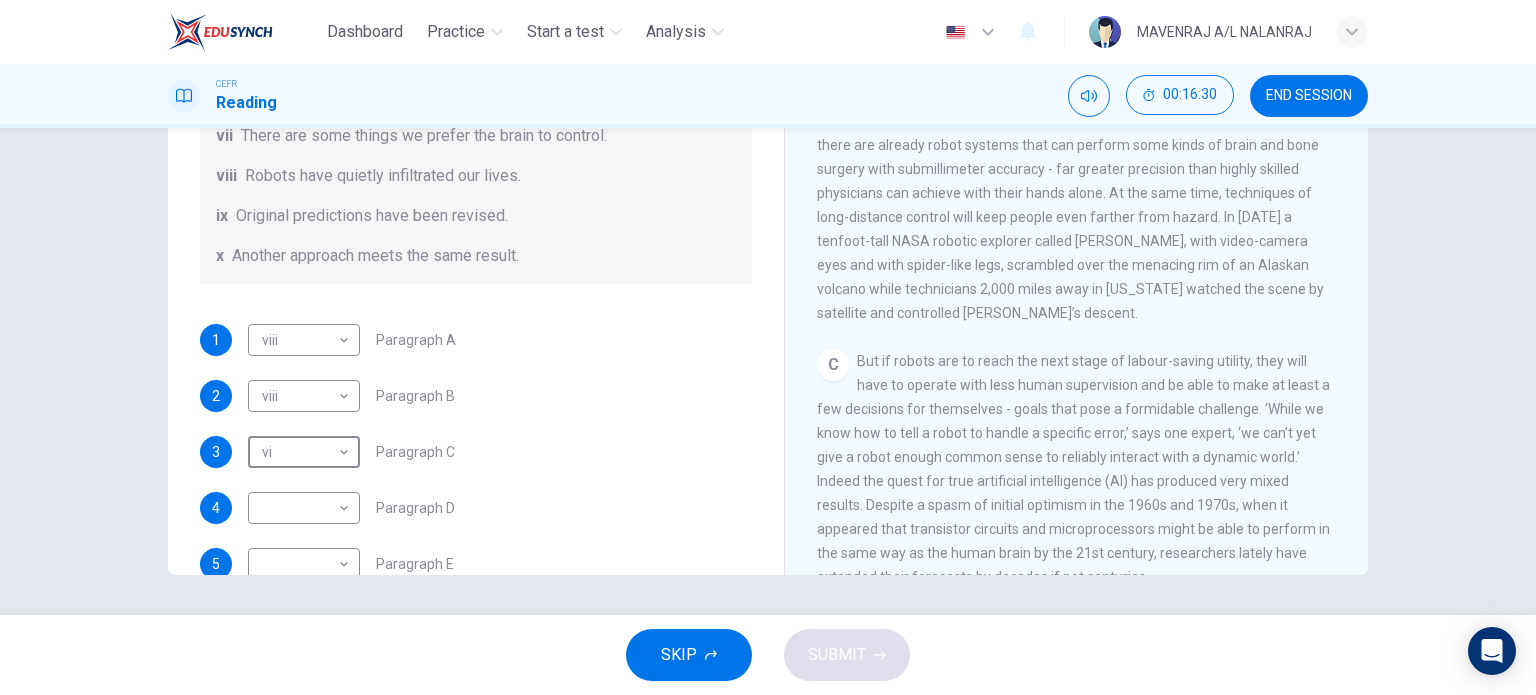 scroll, scrollTop: 639, scrollLeft: 0, axis: vertical 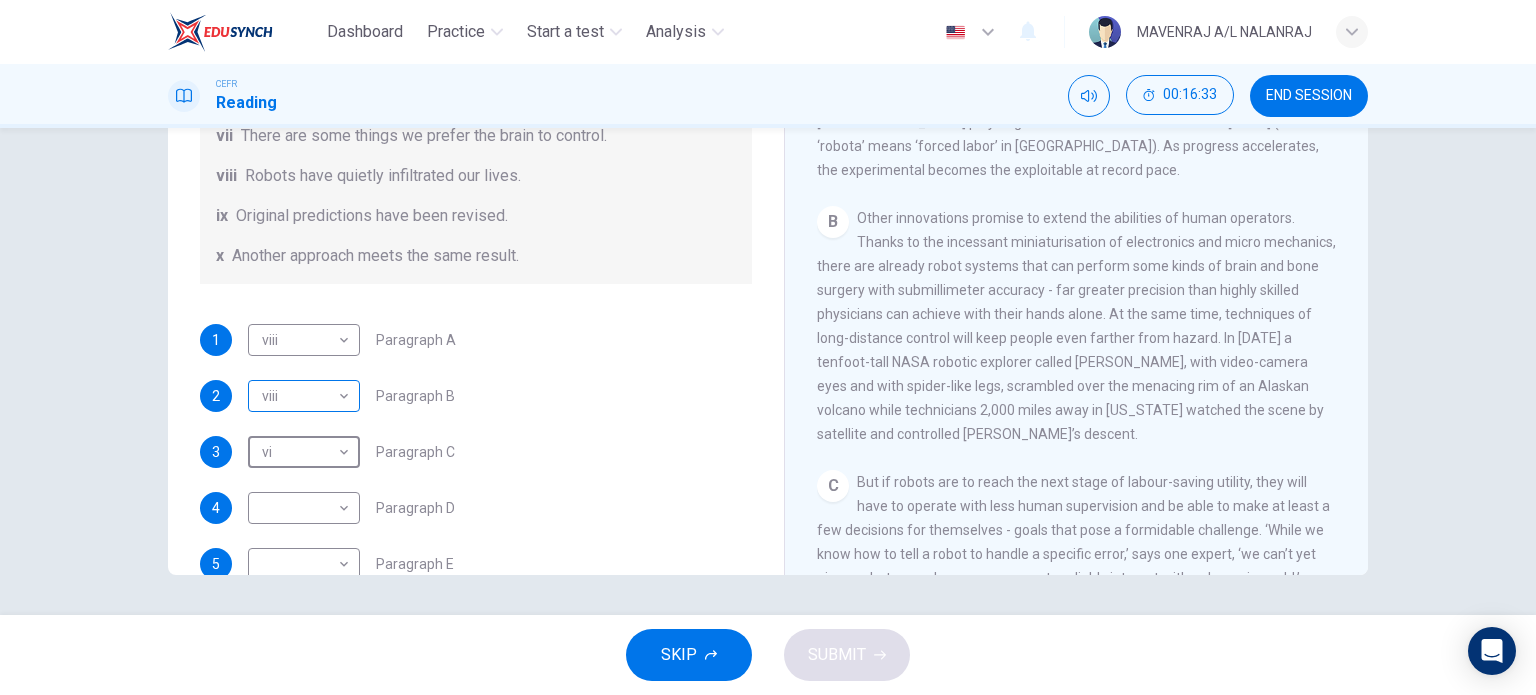 click on "Dashboard Practice Start a test Analysis English en ​ MAVENRAJ A/L NALANRAJ CEFR Reading 00:16:33 END SESSION Question 15 The Reading Passage has seven paragraphs  A-G .  From the list of headings below choose the most suitable heading for each
paragraph (A-F).
Write the appropriate numbers  (i-x)  in the boxes below. List of Headings i Some success has resulted from observing how the brain functions. ii Are we expecting too much from one robot? iii Scientists are examining the humanistic possibilities. iv There are judgements that robots cannot make. v Has the power of robots become too great? vi Human skills have been heightened with the help of robotics. vii There are some things we prefer the brain to control. viii Robots have quietly infiltrated our lives. ix Original predictions have been revised. x Another approach meets the same result. 1 viii viii ​ Paragraph A 2 viii viii ​ Paragraph B 3 vi vi ​ Paragraph C 4 ​ ​ Paragraph D 5 ​ ​ Paragraph E 6 ​ ​ Paragraph F Robots 1 A B C D E" at bounding box center [768, 347] 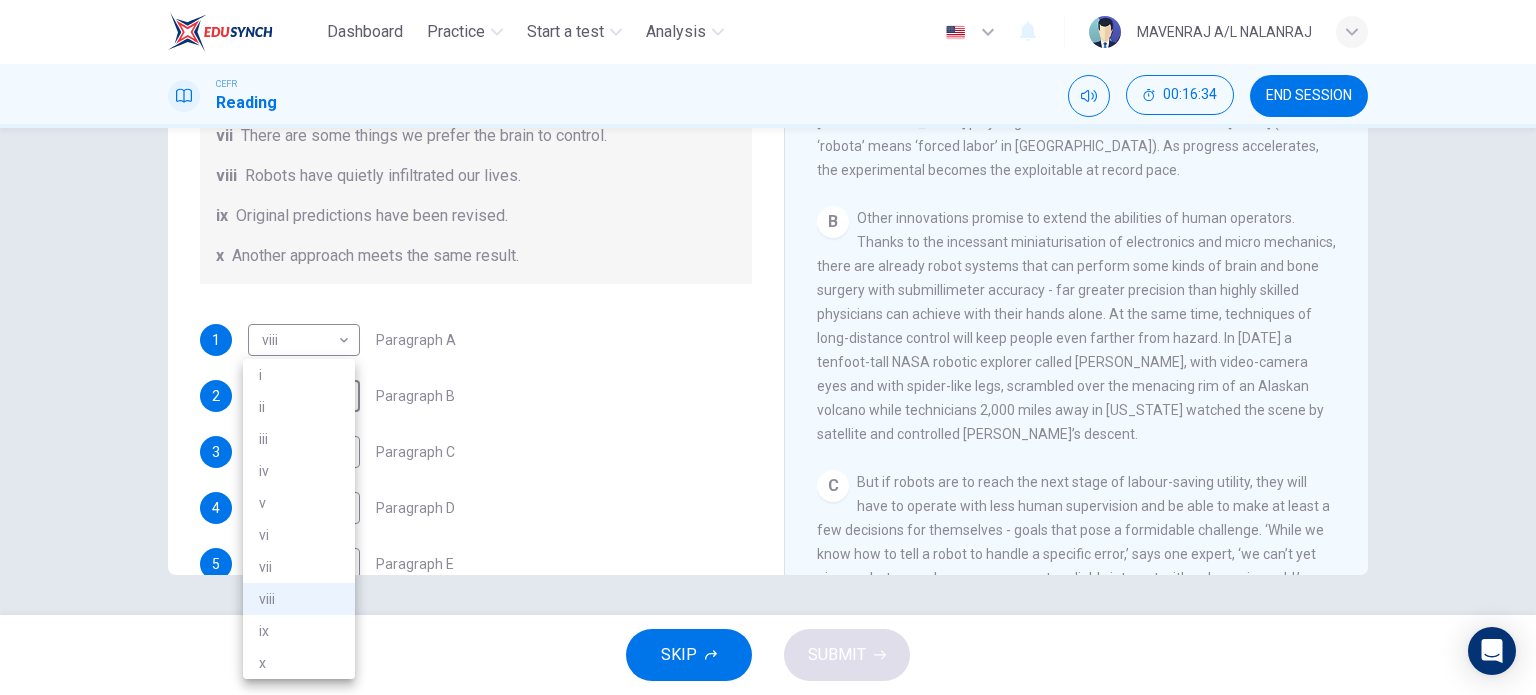 click on "vi" at bounding box center [299, 535] 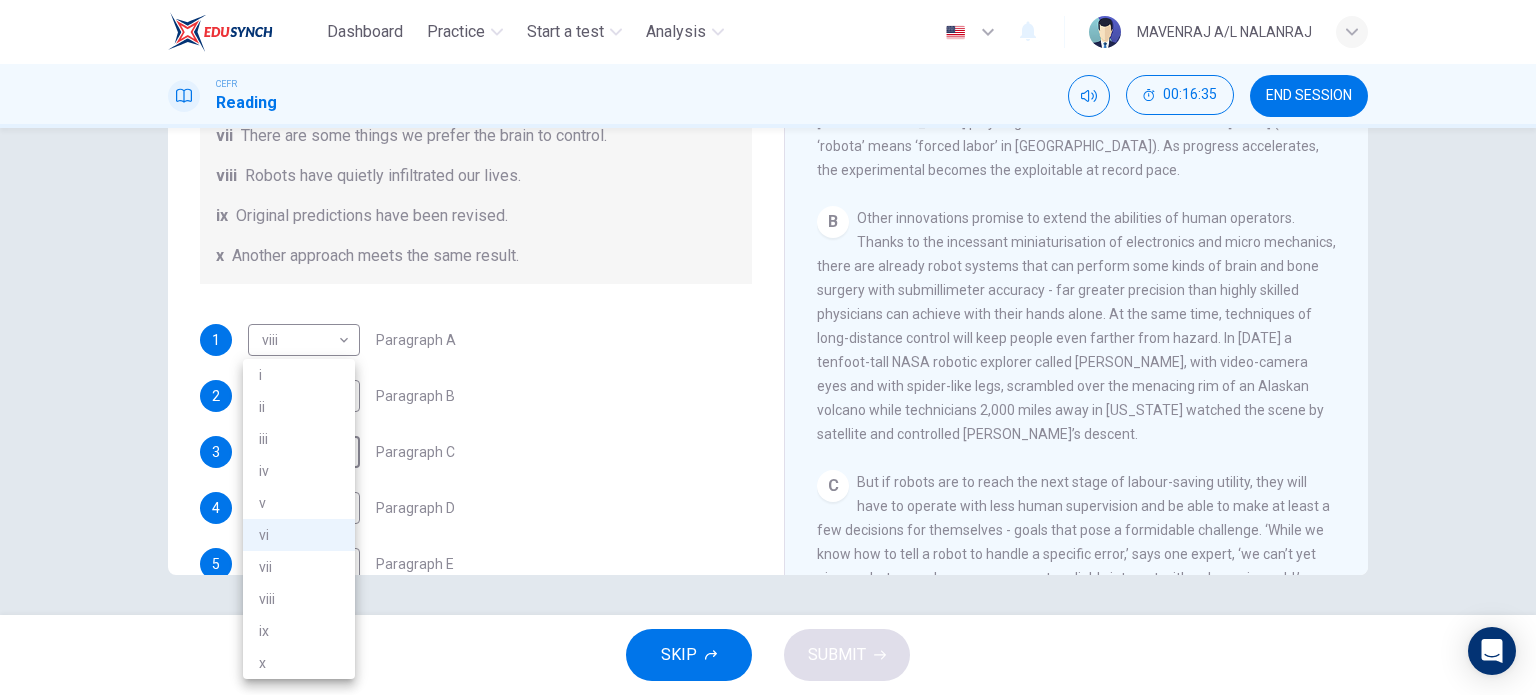 click on "Dashboard Practice Start a test Analysis English en ​ MAVENRAJ A/L NALANRAJ CEFR Reading 00:16:35 END SESSION Question 15 The Reading Passage has seven paragraphs  A-G .  From the list of headings below choose the most suitable heading for each
paragraph (A-F).
Write the appropriate numbers  (i-x)  in the boxes below. List of Headings i Some success has resulted from observing how the brain functions. ii Are we expecting too much from one robot? iii Scientists are examining the humanistic possibilities. iv There are judgements that robots cannot make. v Has the power of robots become too great? vi Human skills have been heightened with the help of robotics. vii There are some things we prefer the brain to control. viii Robots have quietly infiltrated our lives. ix Original predictions have been revised. x Another approach meets the same result. 1 viii viii ​ Paragraph A 2 vi vi ​ Paragraph B 3 vi vi ​ Paragraph C 4 ​ ​ Paragraph D 5 ​ ​ Paragraph E 6 ​ ​ Paragraph F Robots CLICK TO ZOOM 1" at bounding box center [768, 347] 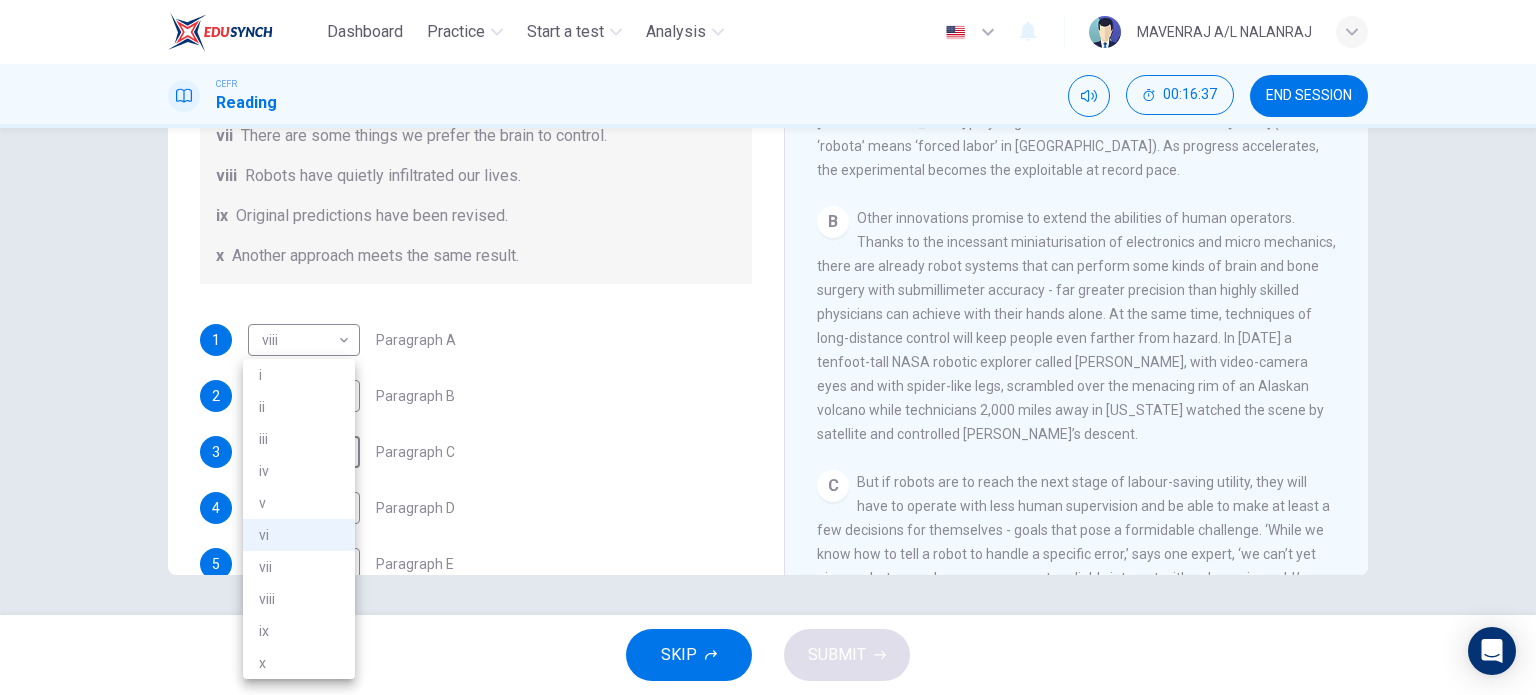 click at bounding box center (768, 347) 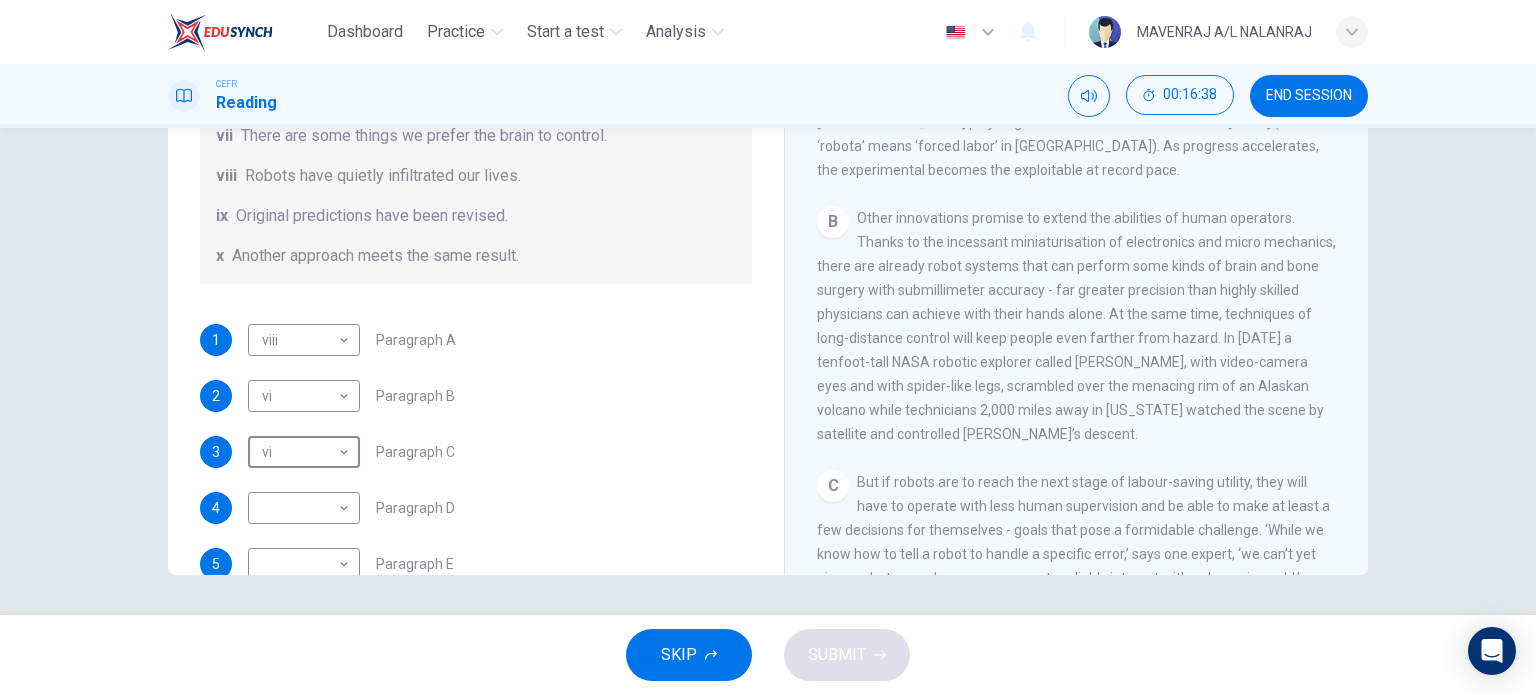 click on "Other innovations promise to extend the abilities of human operators. Thanks to the incessant miniaturisation of electronics and micro mechanics, there are already robot systems that can perform some kinds of brain and bone surgery with submillimeter accuracy - far greater precision than highly skilled physicians can achieve with their hands alone. At the same time, techniques of long-distance control will keep people even farther from hazard. In 1994 a tenfoot-tall NASA robotic explorer called Dante, with video-camera eyes and with spider-like legs, scrambled over the menacing rim of an Alaskan volcano while technicians 2,000 miles away in California watched the scene by satellite and controlled Dante’s descent." at bounding box center (1076, 326) 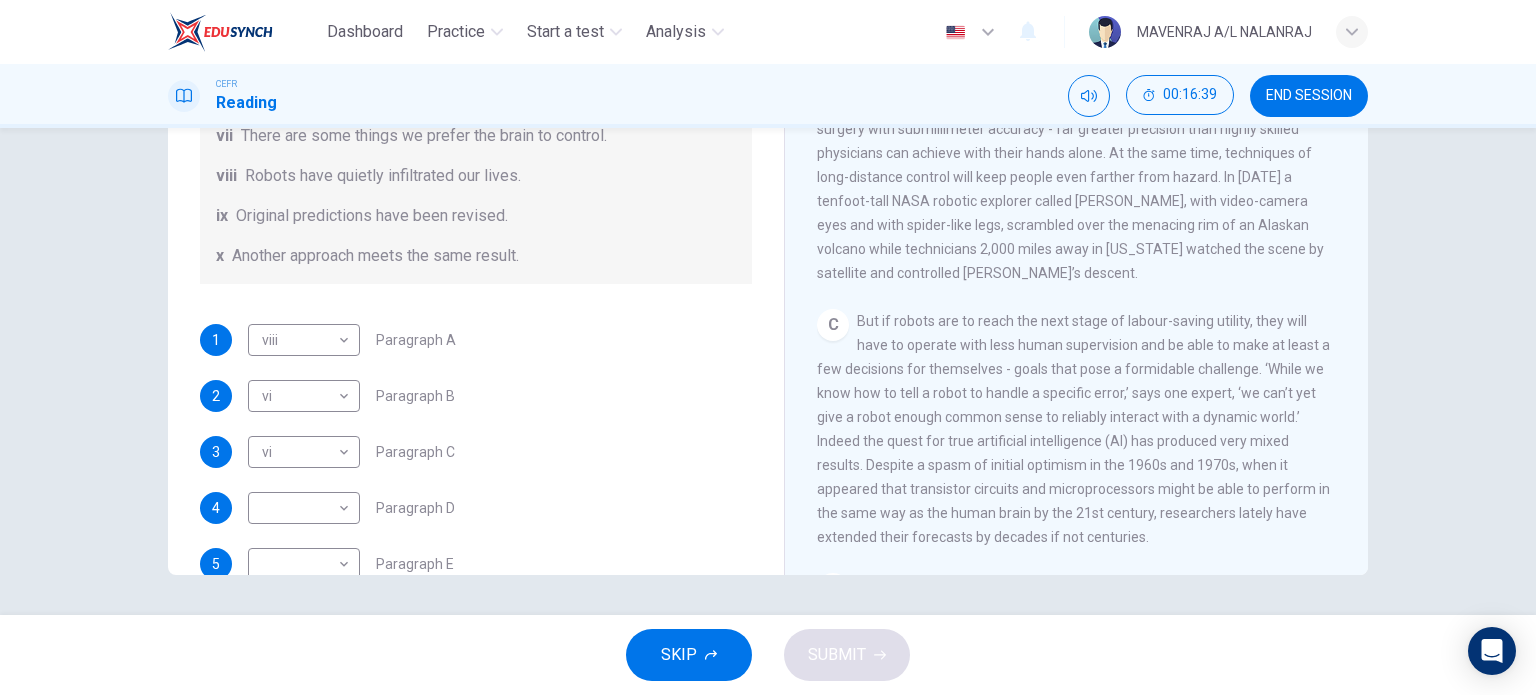 scroll, scrollTop: 939, scrollLeft: 0, axis: vertical 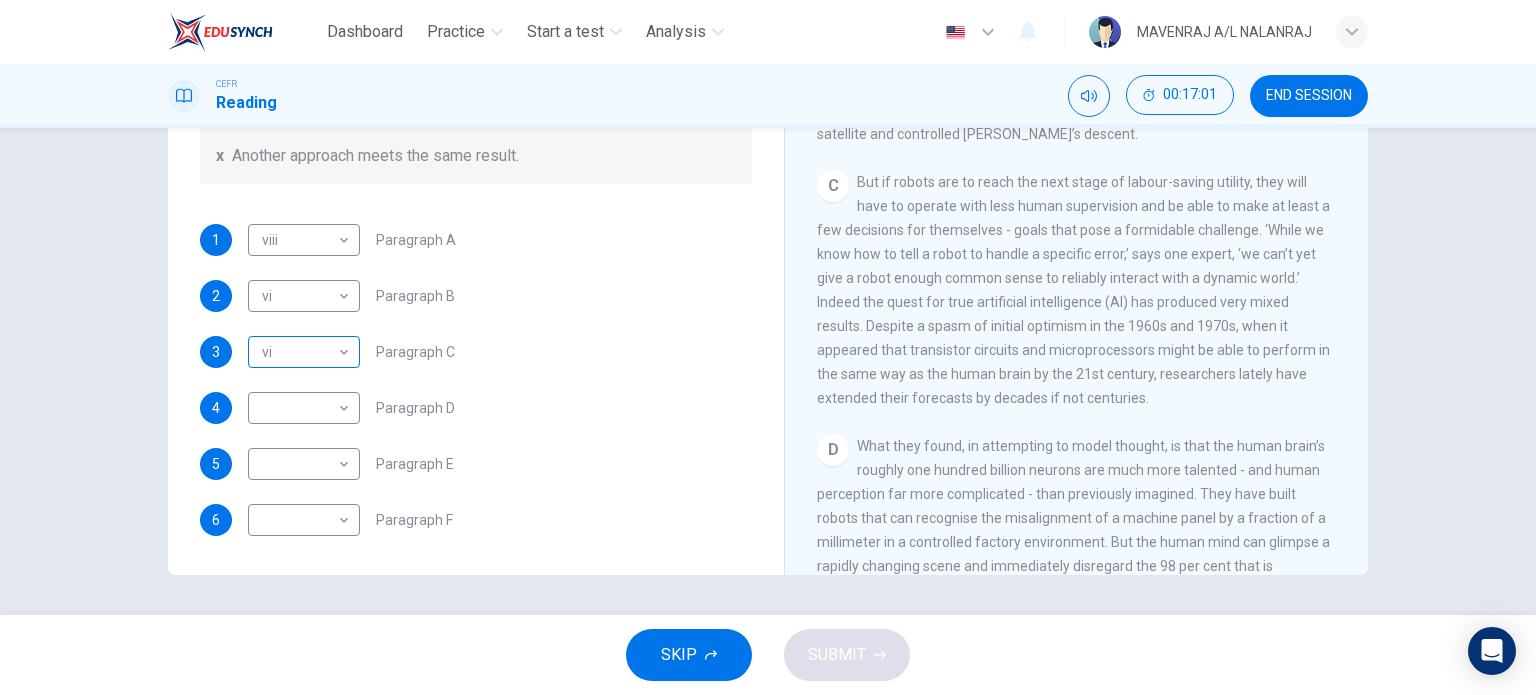 click on "Dashboard Practice Start a test Analysis English en ​ MAVENRAJ A/L NALANRAJ CEFR Reading 00:17:01 END SESSION Question 15 The Reading Passage has seven paragraphs  A-G .  From the list of headings below choose the most suitable heading for each
paragraph (A-F).
Write the appropriate numbers  (i-x)  in the boxes below. List of Headings i Some success has resulted from observing how the brain functions. ii Are we expecting too much from one robot? iii Scientists are examining the humanistic possibilities. iv There are judgements that robots cannot make. v Has the power of robots become too great? vi Human skills have been heightened with the help of robotics. vii There are some things we prefer the brain to control. viii Robots have quietly infiltrated our lives. ix Original predictions have been revised. x Another approach meets the same result. 1 viii viii ​ Paragraph A 2 vi vi ​ Paragraph B 3 vi vi ​ Paragraph C 4 ​ ​ Paragraph D 5 ​ ​ Paragraph E 6 ​ ​ Paragraph F Robots CLICK TO ZOOM 1" at bounding box center (768, 347) 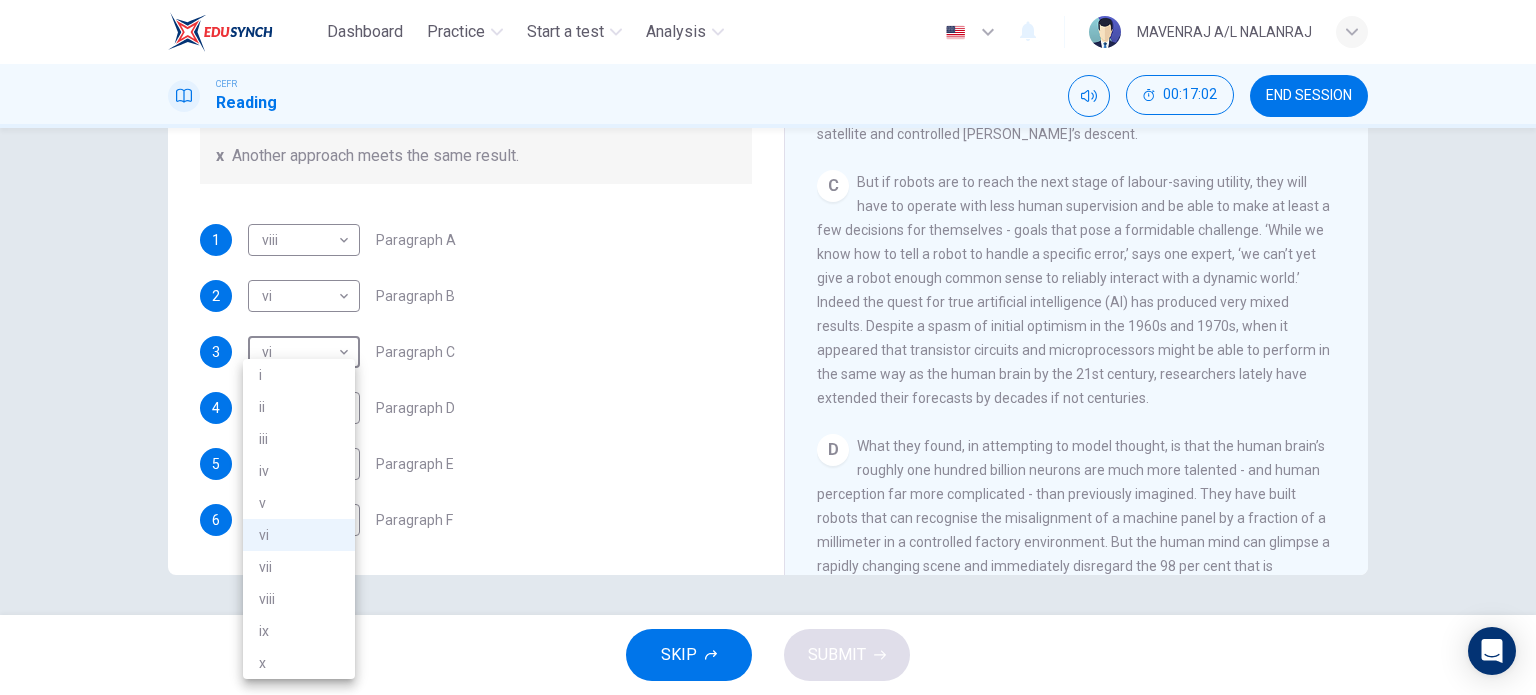 click on "iv" at bounding box center [299, 471] 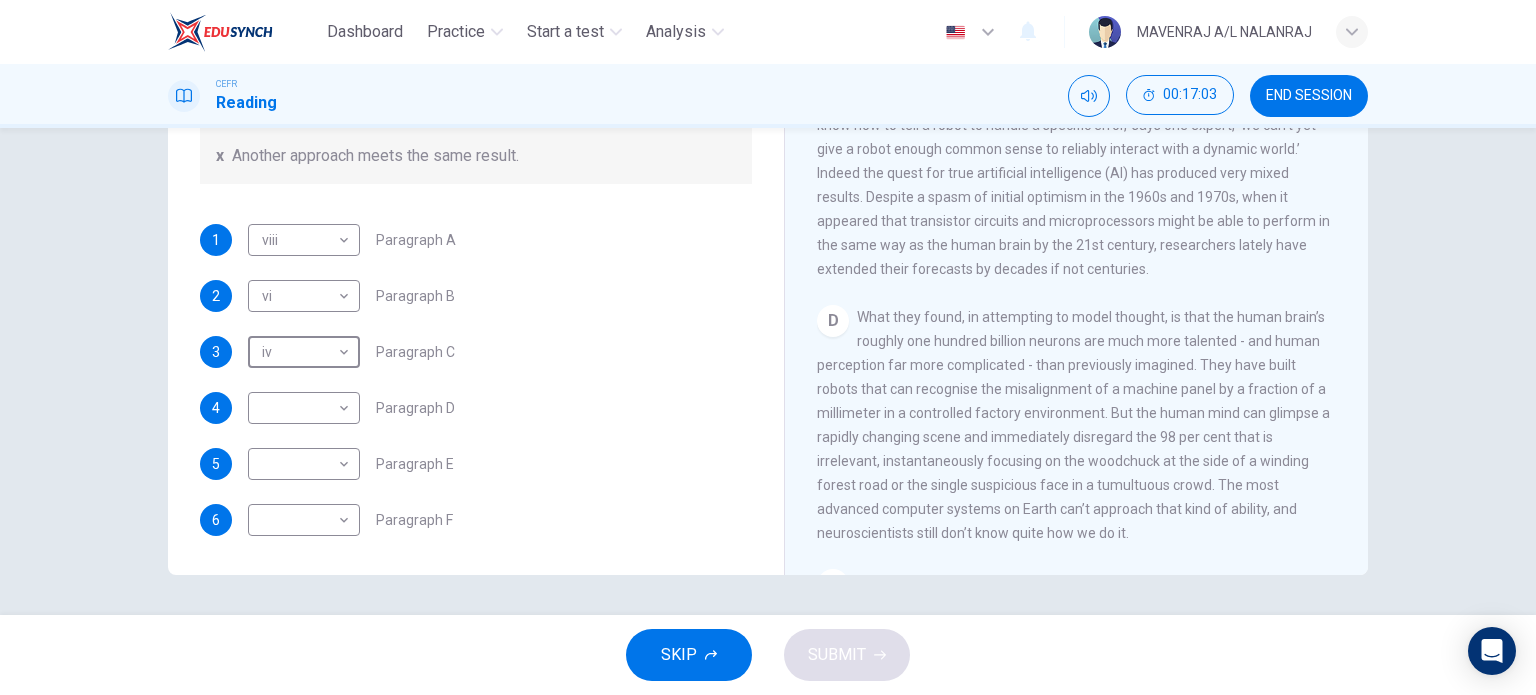 scroll, scrollTop: 1139, scrollLeft: 0, axis: vertical 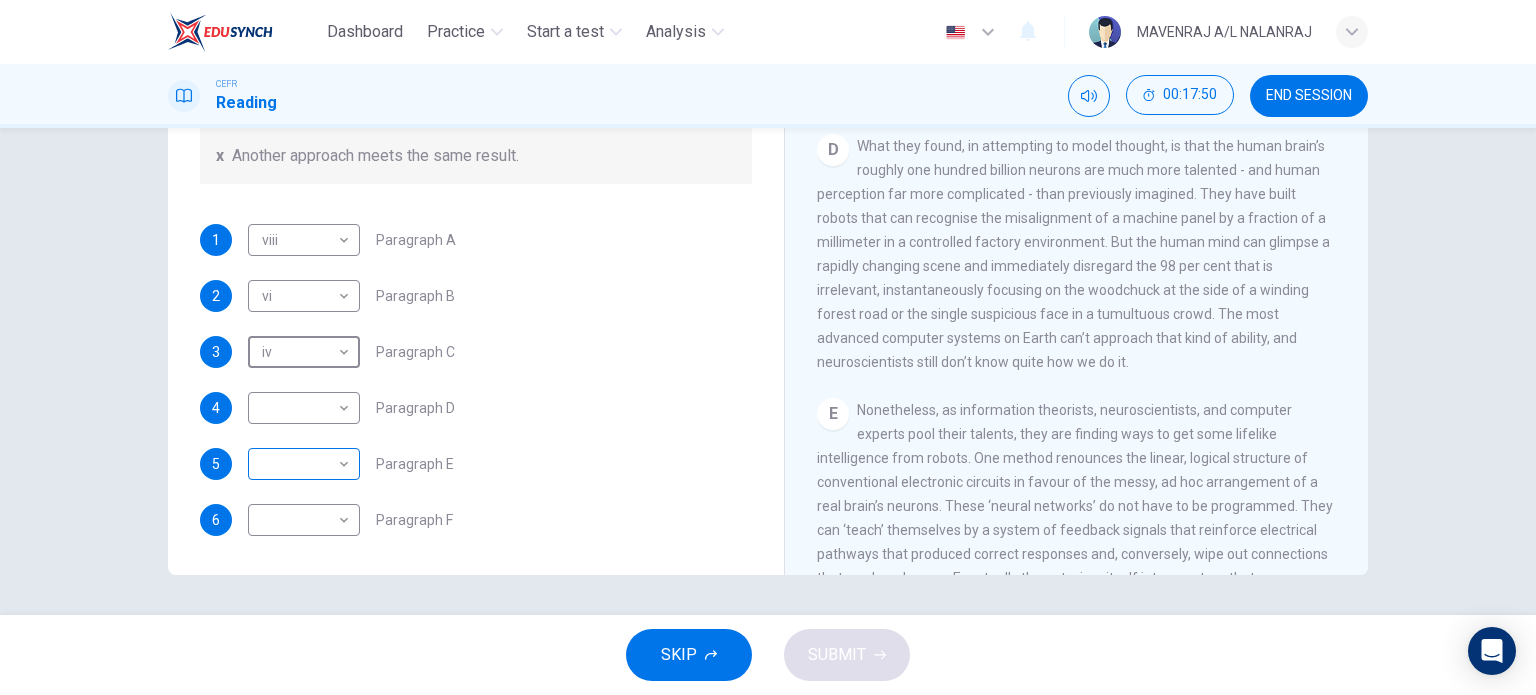 click on "Dashboard Practice Start a test Analysis English en ​ MAVENRAJ A/L NALANRAJ CEFR Reading 00:17:50 END SESSION Question 15 The Reading Passage has seven paragraphs  A-G .  From the list of headings below choose the most suitable heading for each
paragraph (A-F).
Write the appropriate numbers  (i-x)  in the boxes below. List of Headings i Some success has resulted from observing how the brain functions. ii Are we expecting too much from one robot? iii Scientists are examining the humanistic possibilities. iv There are judgements that robots cannot make. v Has the power of robots become too great? vi Human skills have been heightened with the help of robotics. vii There are some things we prefer the brain to control. viii Robots have quietly infiltrated our lives. ix Original predictions have been revised. x Another approach meets the same result. 1 viii viii ​ Paragraph A 2 vi vi ​ Paragraph B 3 iv iv ​ Paragraph C 4 ​ ​ Paragraph D 5 ​ ​ Paragraph E 6 ​ ​ Paragraph F Robots CLICK TO ZOOM 1" at bounding box center (768, 347) 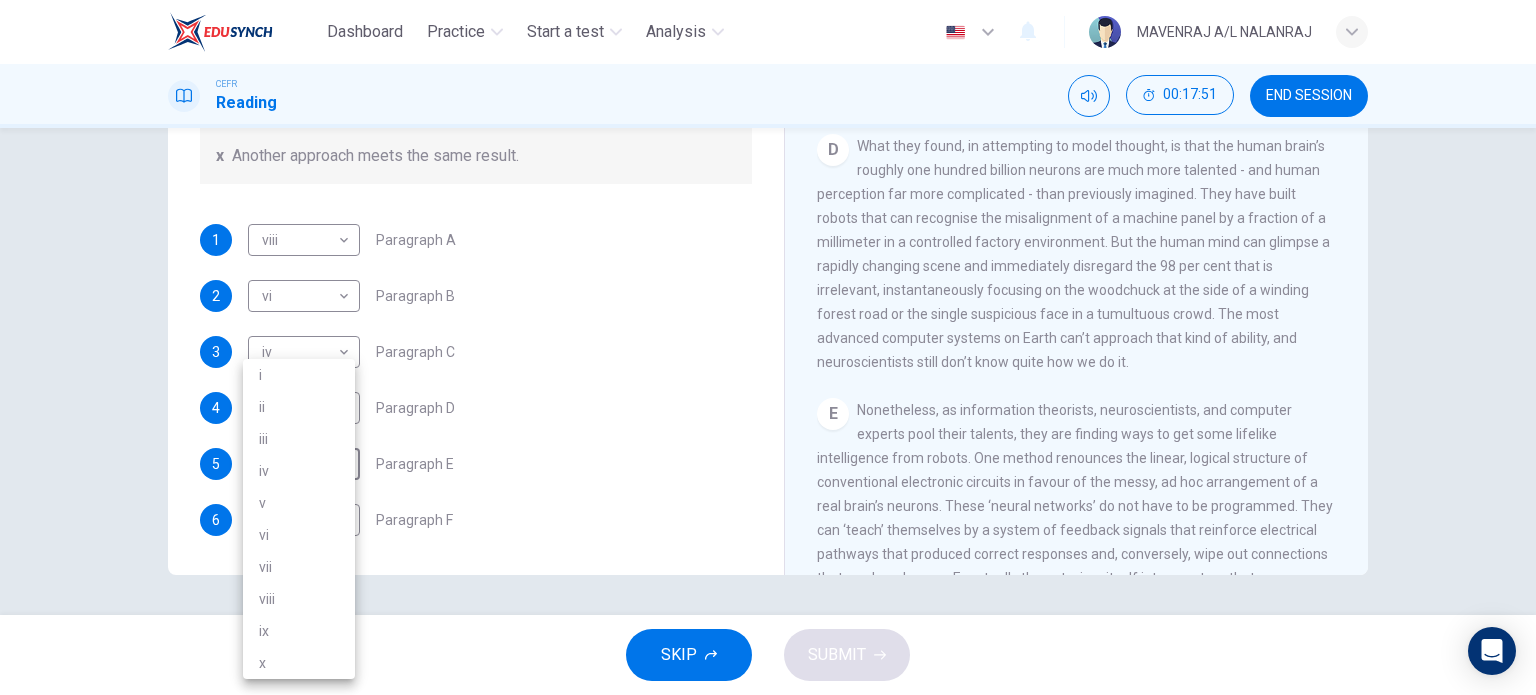 click on "i" at bounding box center [299, 375] 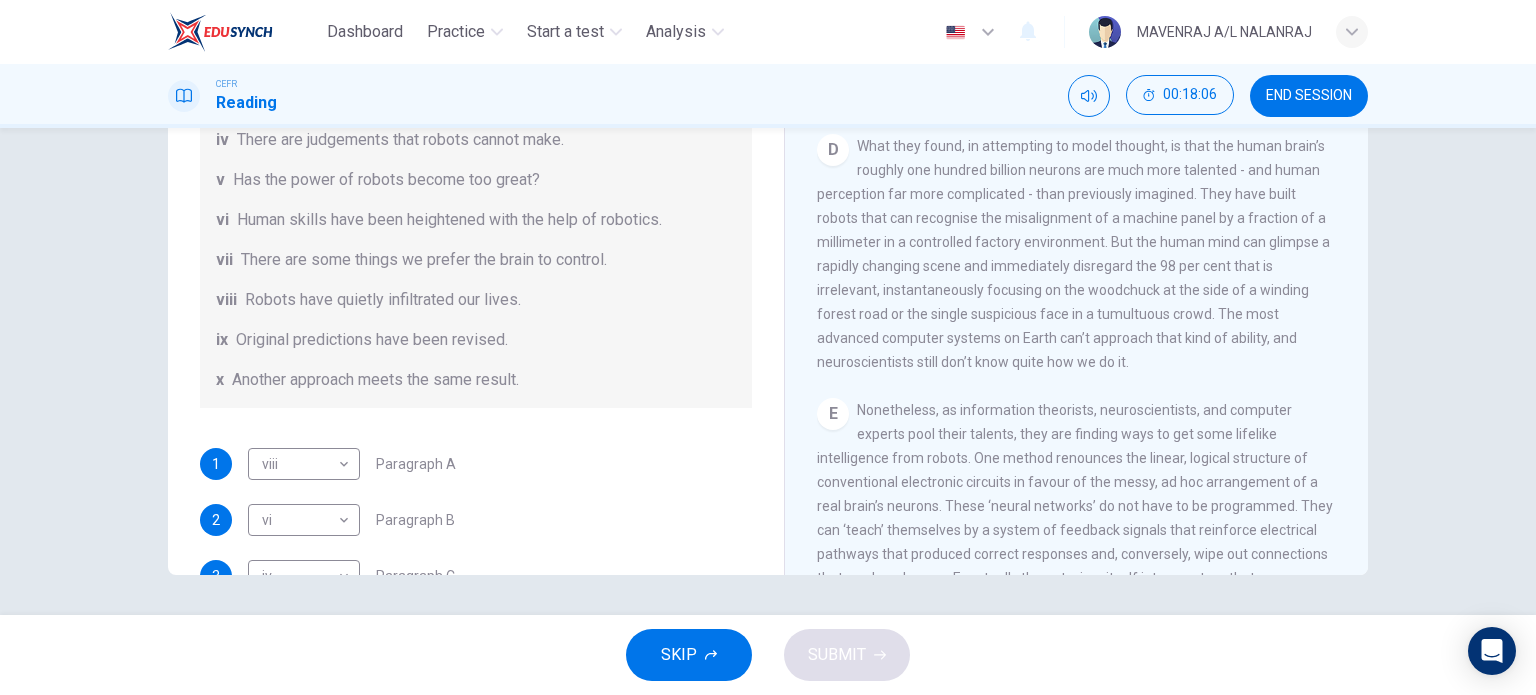 scroll, scrollTop: 384, scrollLeft: 0, axis: vertical 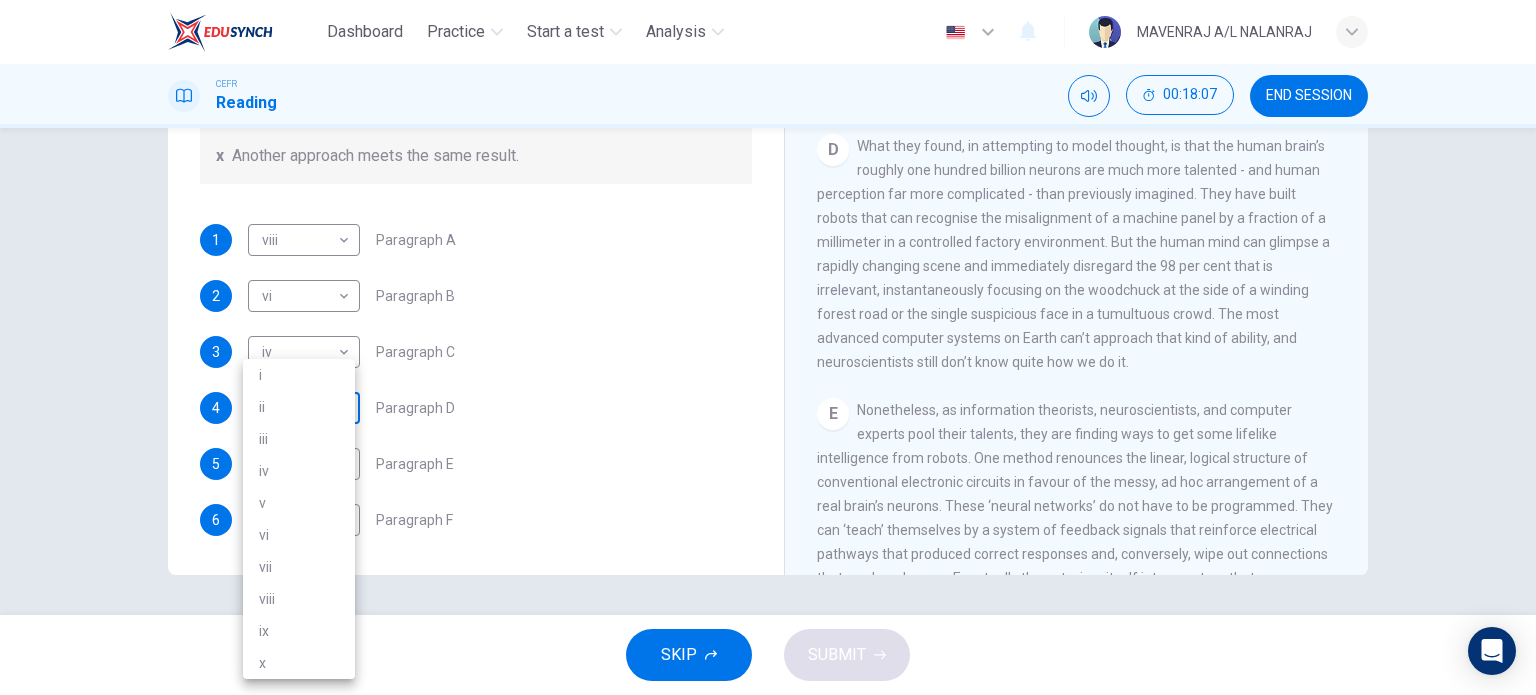 click on "Dashboard Practice Start a test Analysis English en ​ MAVENRAJ A/L NALANRAJ CEFR Reading 00:18:07 END SESSION Question 15 The Reading Passage has seven paragraphs  A-G .  From the list of headings below choose the most suitable heading for each
paragraph (A-F).
Write the appropriate numbers  (i-x)  in the boxes below. List of Headings i Some success has resulted from observing how the brain functions. ii Are we expecting too much from one robot? iii Scientists are examining the humanistic possibilities. iv There are judgements that robots cannot make. v Has the power of robots become too great? vi Human skills have been heightened with the help of robotics. vii There are some things we prefer the brain to control. viii Robots have quietly infiltrated our lives. ix Original predictions have been revised. x Another approach meets the same result. 1 viii viii ​ Paragraph A 2 vi vi ​ Paragraph B 3 iv iv ​ Paragraph C 4 ​ ​ Paragraph D 5 i i ​ Paragraph E 6 ​ ​ Paragraph F Robots CLICK TO ZOOM 1" at bounding box center (768, 347) 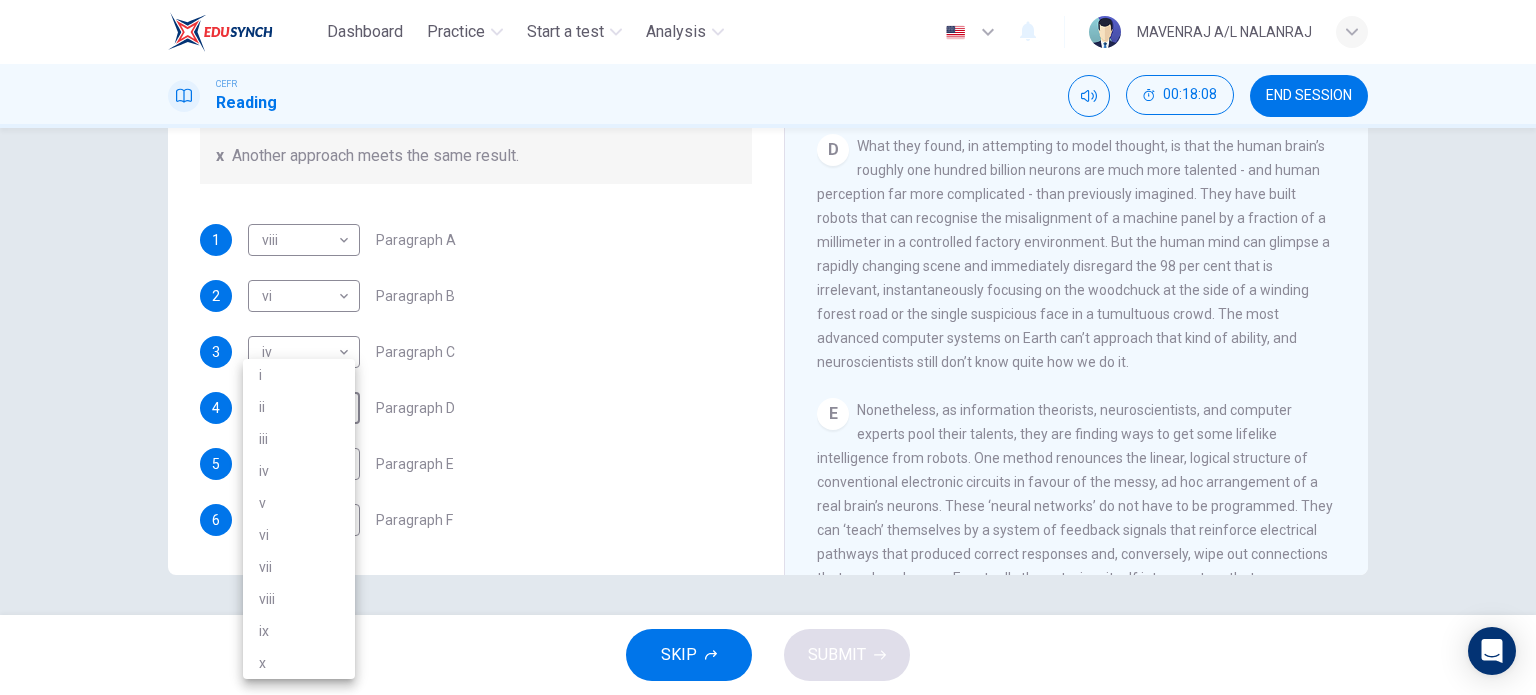 click on "iii" at bounding box center (299, 439) 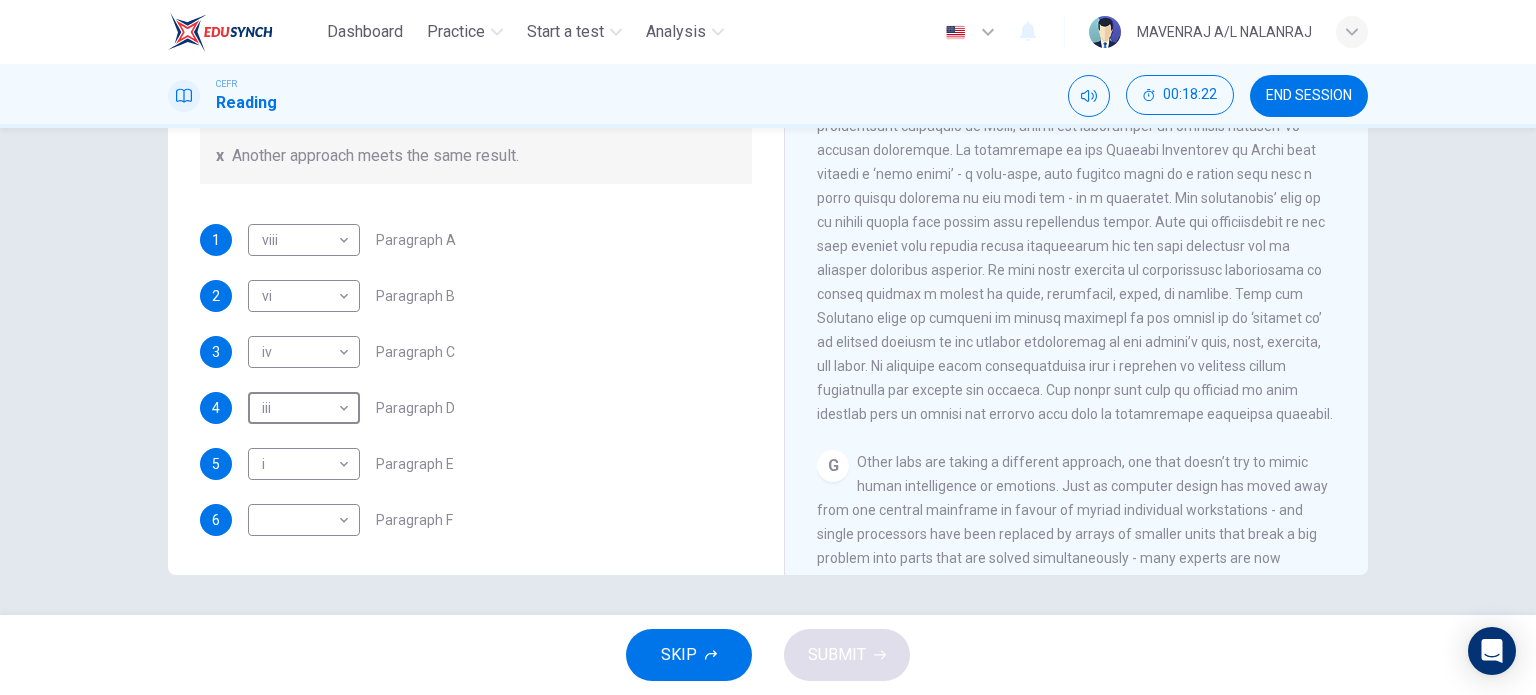 scroll, scrollTop: 1939, scrollLeft: 0, axis: vertical 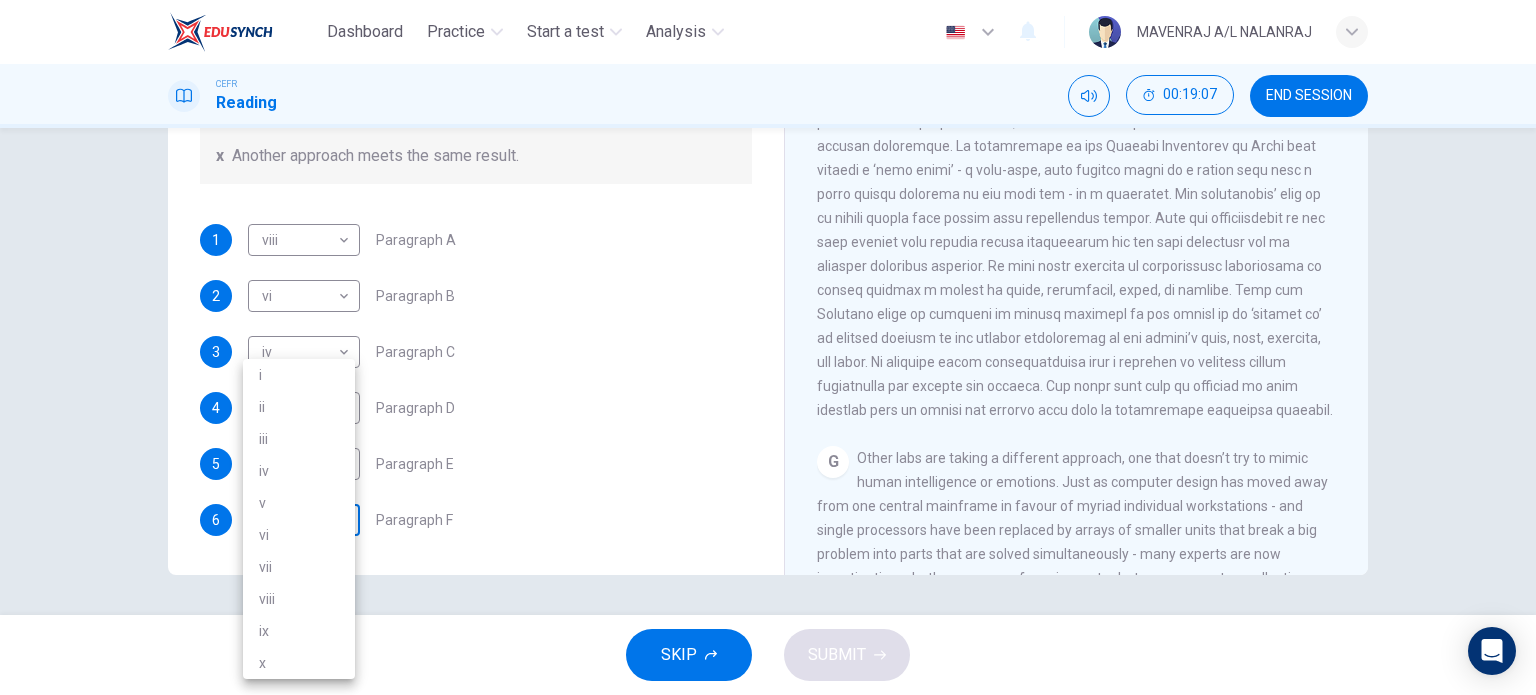 click on "Dashboard Practice Start a test Analysis English en ​ MAVENRAJ A/L NALANRAJ CEFR Reading 00:19:07 END SESSION Question 15 The Reading Passage has seven paragraphs  A-G .  From the list of headings below choose the most suitable heading for each
paragraph (A-F).
Write the appropriate numbers  (i-x)  in the boxes below. List of Headings i Some success has resulted from observing how the brain functions. ii Are we expecting too much from one robot? iii Scientists are examining the humanistic possibilities. iv There are judgements that robots cannot make. v Has the power of robots become too great? vi Human skills have been heightened with the help of robotics. vii There are some things we prefer the brain to control. viii Robots have quietly infiltrated our lives. ix Original predictions have been revised. x Another approach meets the same result. 1 viii viii ​ Paragraph A 2 vi vi ​ Paragraph B 3 iv iv ​ Paragraph C 4 iii iii ​ Paragraph D 5 i i ​ Paragraph E 6 ​ ​ Paragraph F Robots 1 A B C D E" at bounding box center [768, 347] 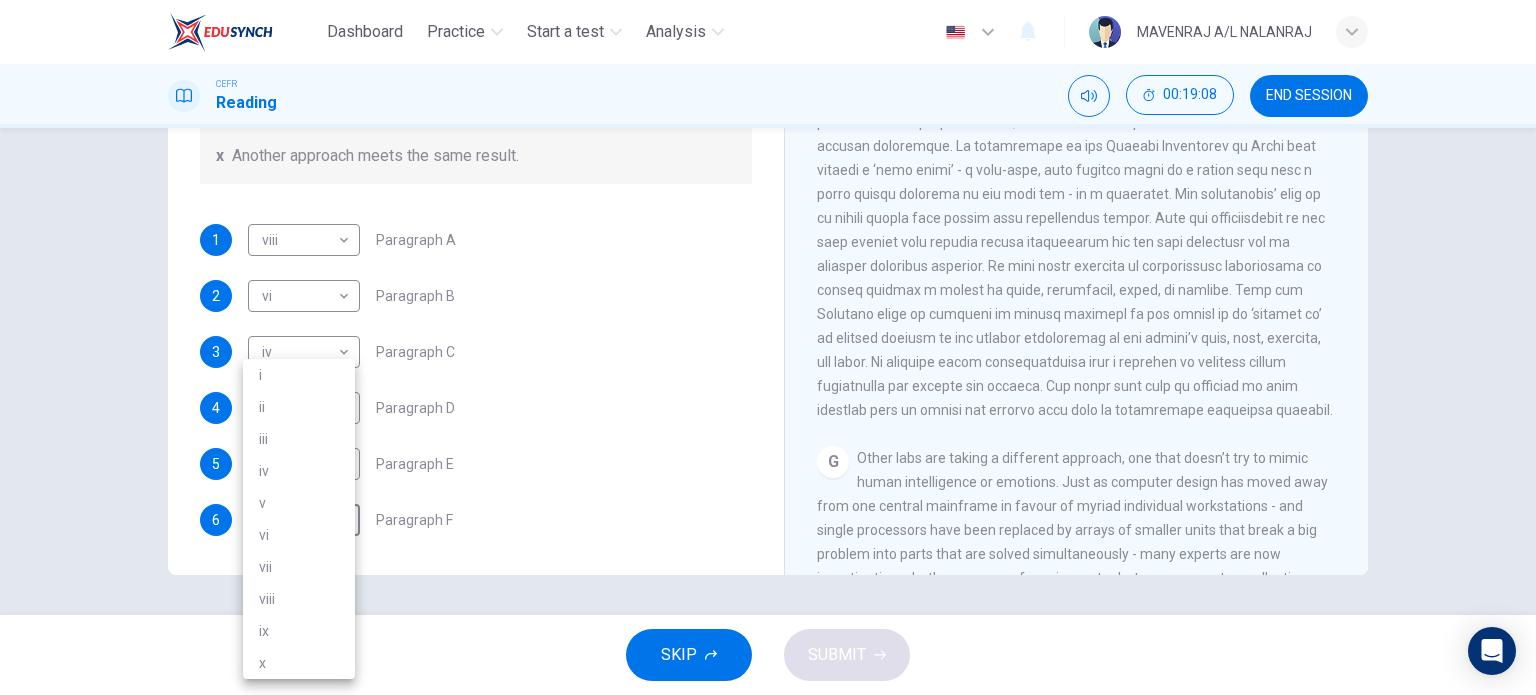 drag, startPoint x: 976, startPoint y: 415, endPoint x: 965, endPoint y: 407, distance: 13.601471 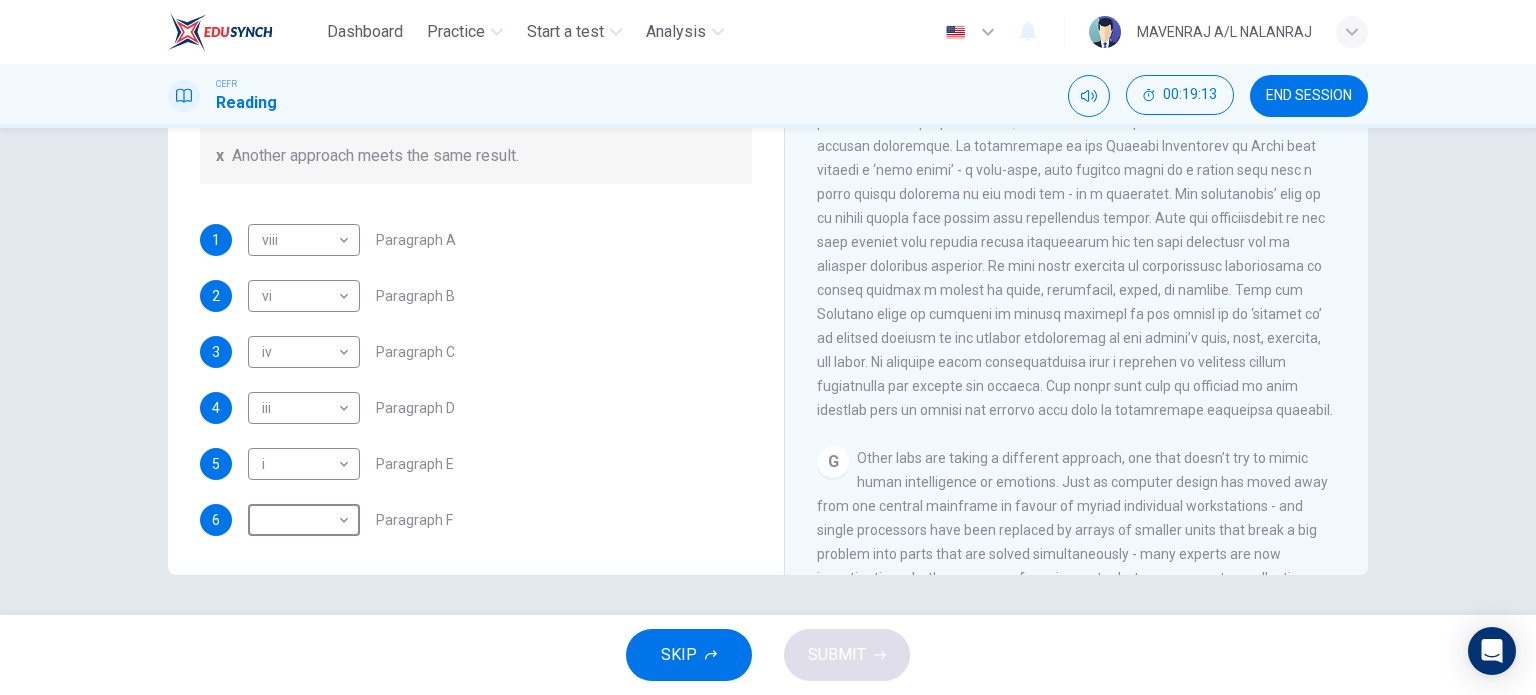 scroll, scrollTop: 1739, scrollLeft: 0, axis: vertical 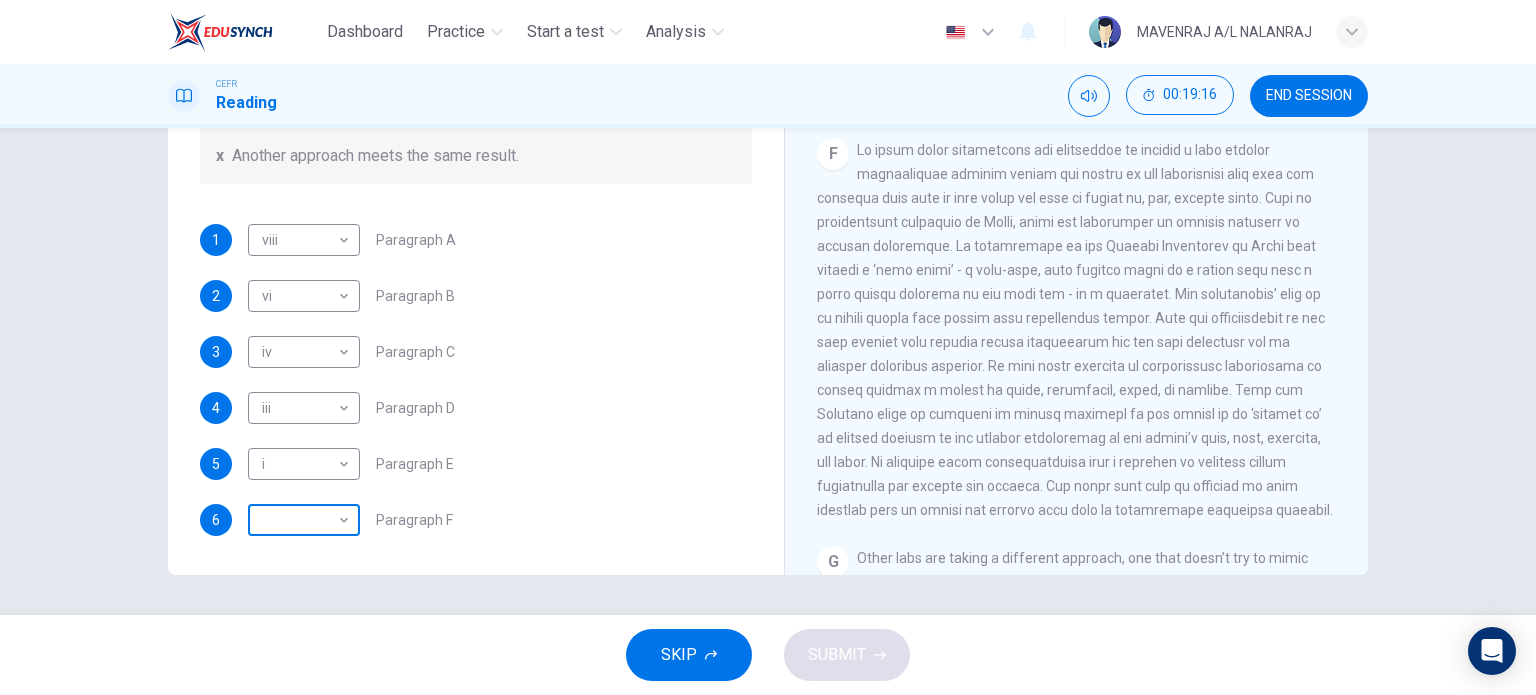 click on "Dashboard Practice Start a test Analysis English en ​ MAVENRAJ A/L NALANRAJ CEFR Reading 00:19:16 END SESSION Question 15 The Reading Passage has seven paragraphs  A-G .  From the list of headings below choose the most suitable heading for each
paragraph (A-F).
Write the appropriate numbers  (i-x)  in the boxes below. List of Headings i Some success has resulted from observing how the brain functions. ii Are we expecting too much from one robot? iii Scientists are examining the humanistic possibilities. iv There are judgements that robots cannot make. v Has the power of robots become too great? vi Human skills have been heightened with the help of robotics. vii There are some things we prefer the brain to control. viii Robots have quietly infiltrated our lives. ix Original predictions have been revised. x Another approach meets the same result. 1 viii viii ​ Paragraph A 2 vi vi ​ Paragraph B 3 iv iv ​ Paragraph C 4 iii iii ​ Paragraph D 5 i i ​ Paragraph E 6 ​ ​ Paragraph F Robots 1 A B C D E" at bounding box center [768, 347] 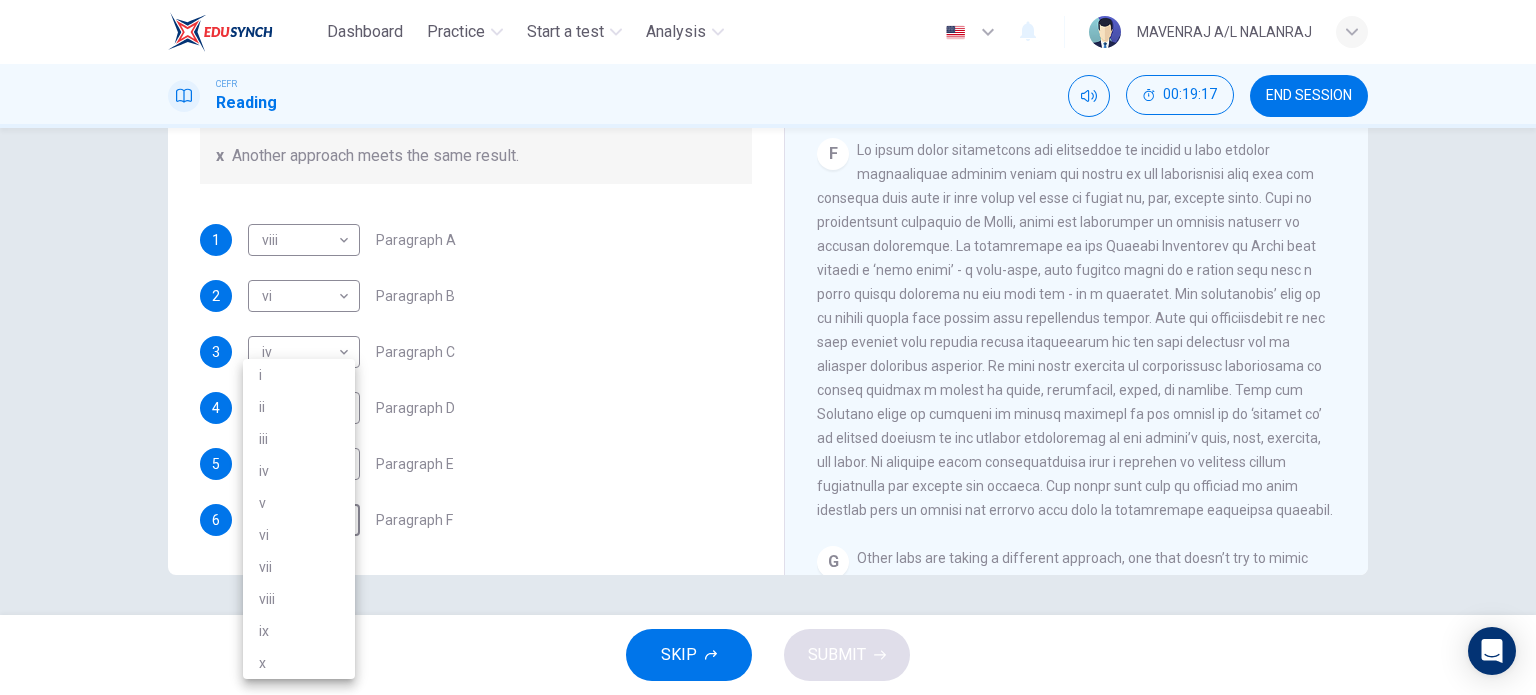 click on "ii" at bounding box center [299, 407] 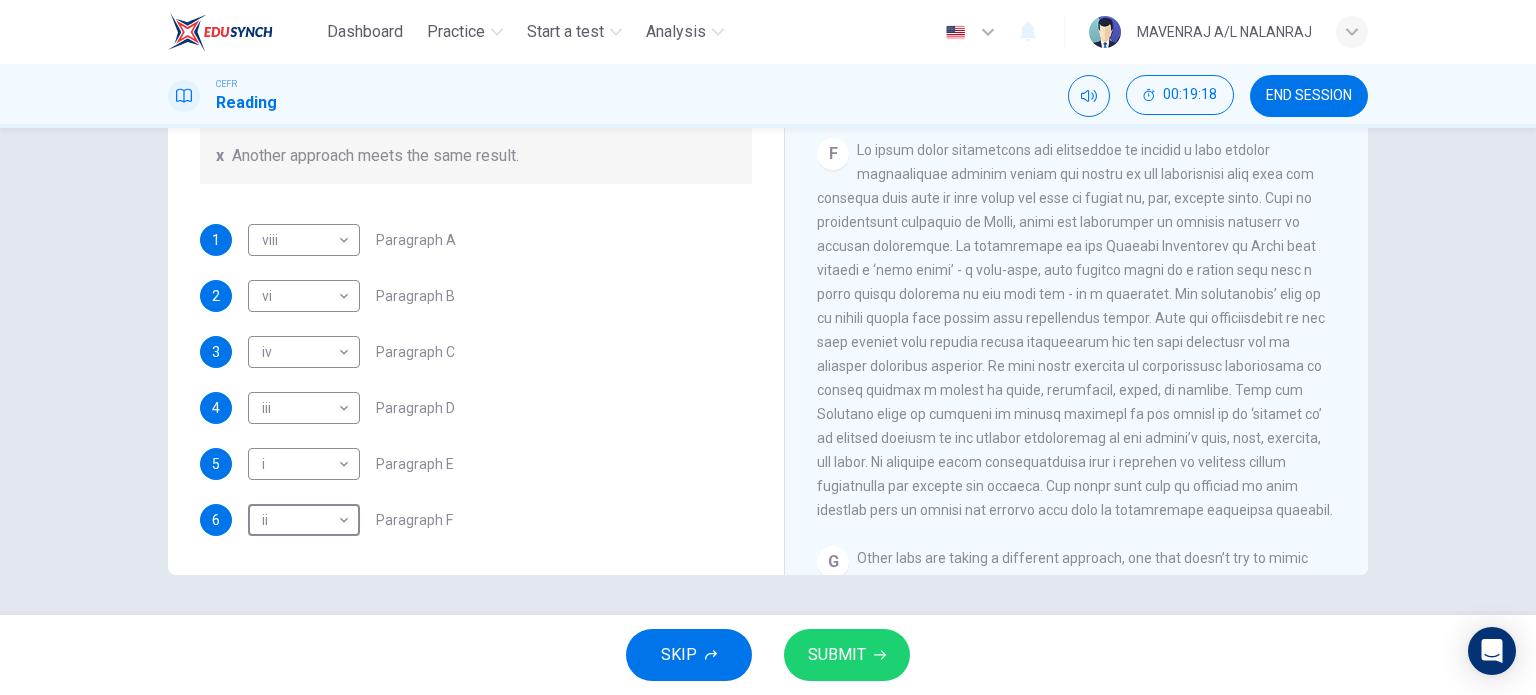 type on "ii" 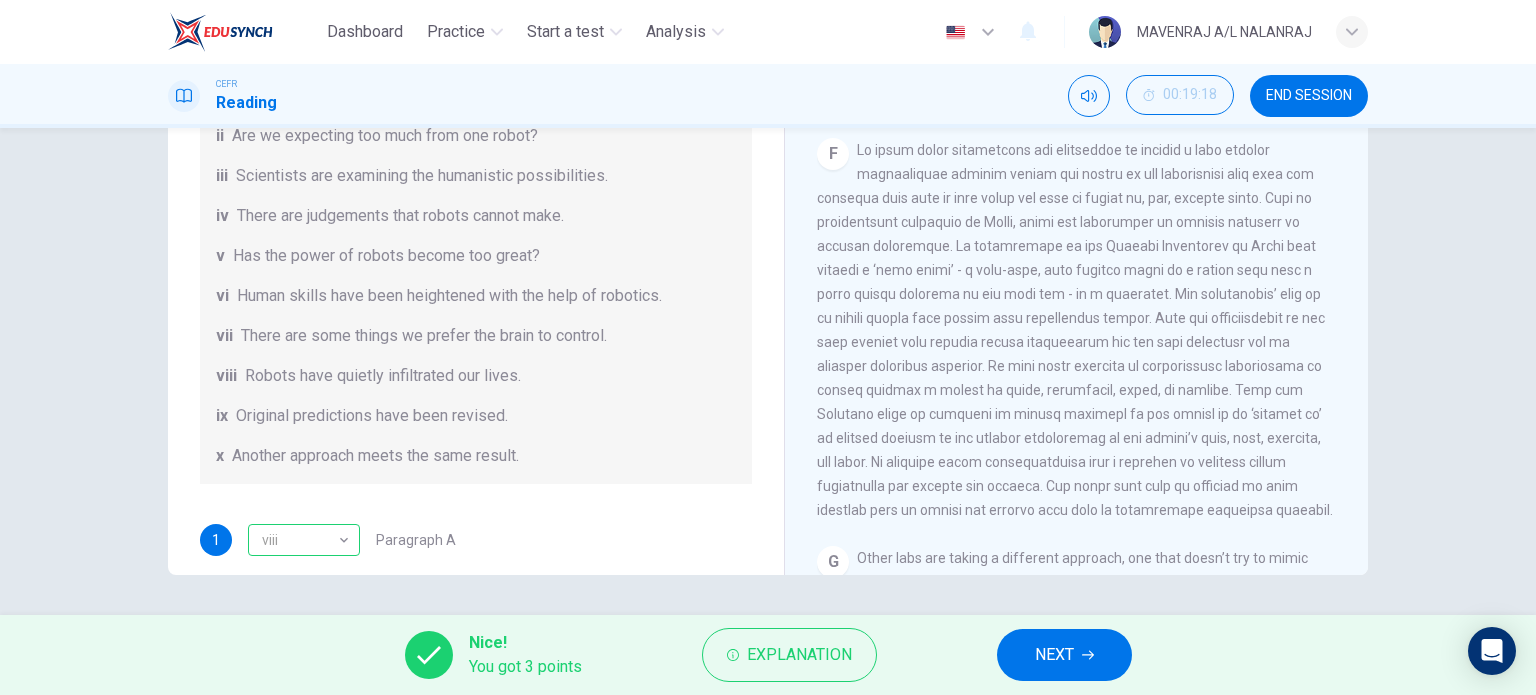 scroll, scrollTop: 0, scrollLeft: 0, axis: both 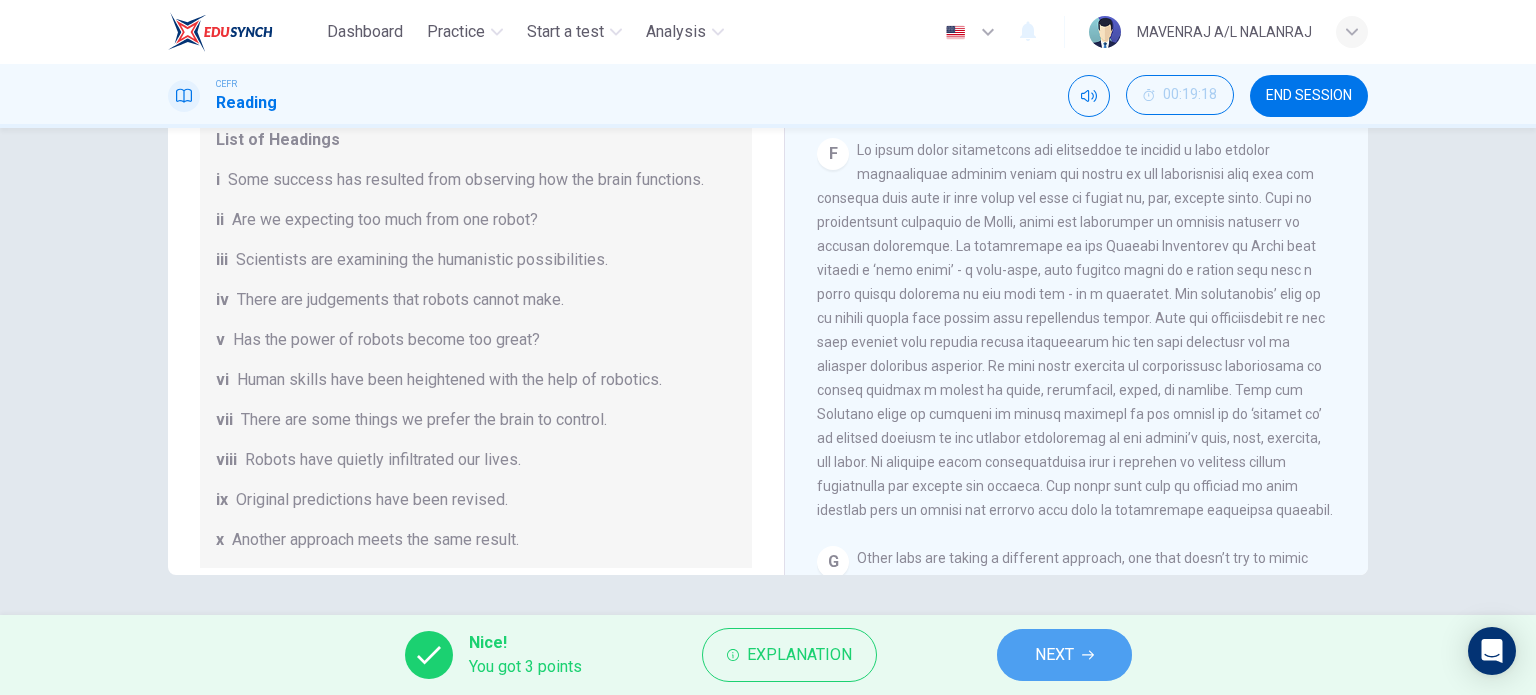 click on "NEXT" at bounding box center (1054, 655) 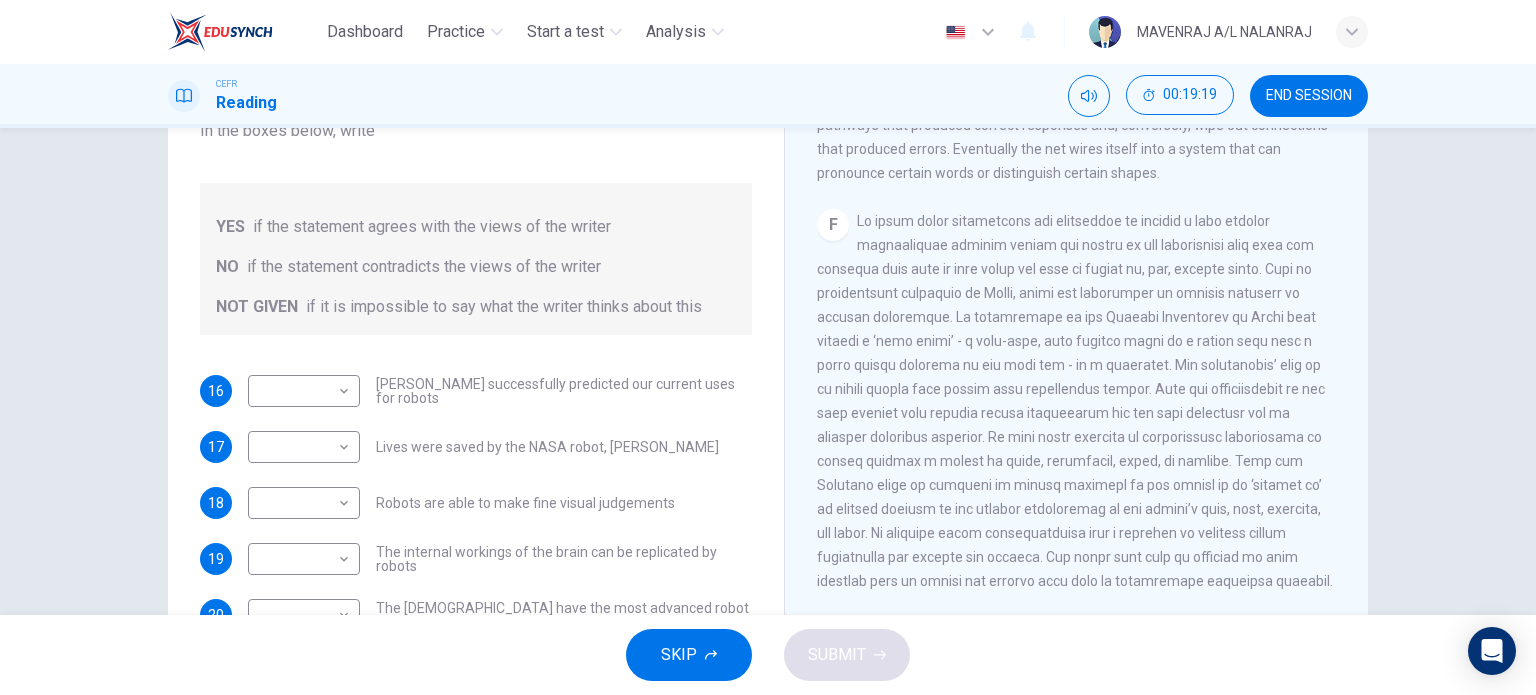 scroll, scrollTop: 188, scrollLeft: 0, axis: vertical 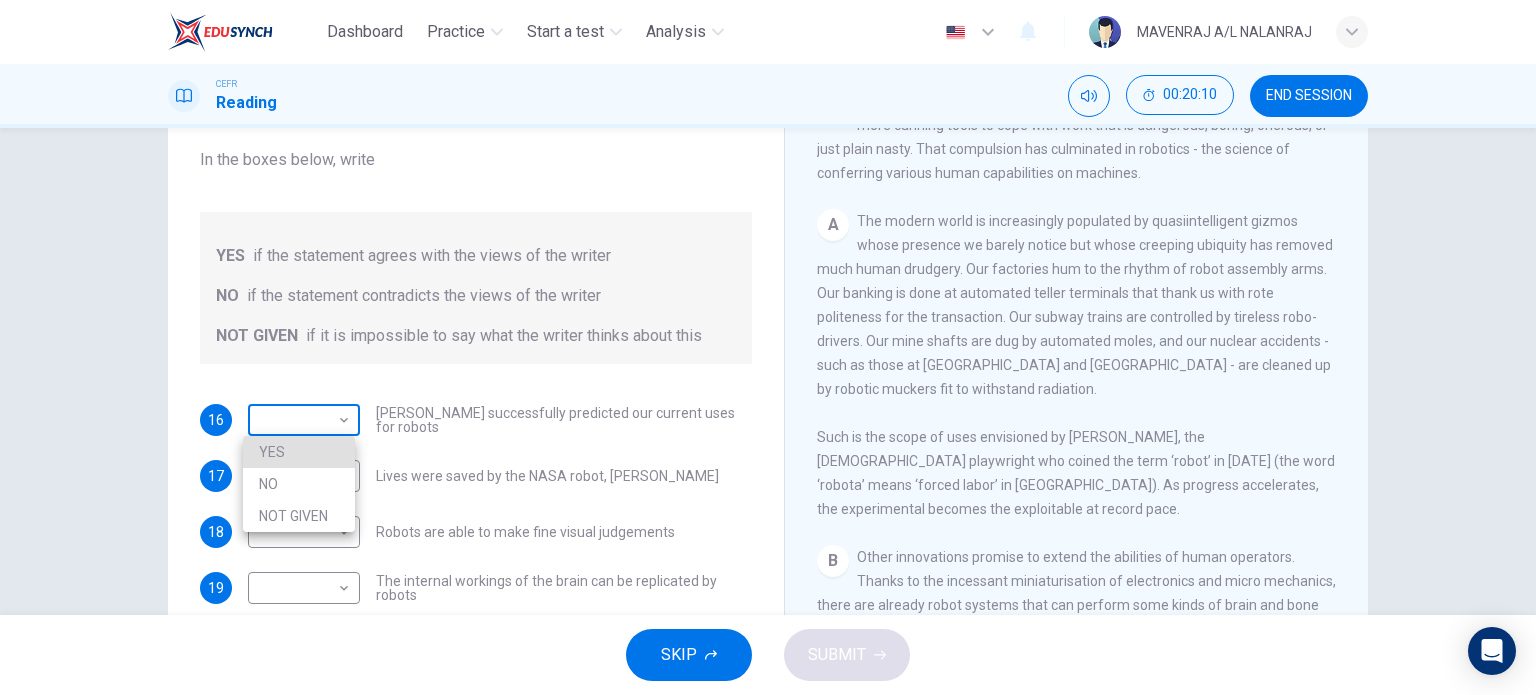 click on "Dashboard Practice Start a test Analysis English en ​ MAVENRAJ A/L NALANRAJ CEFR Reading 00:20:10 END SESSION Questions 16 - 20 Do the following statements agree with the information given in the Reading Passage?  In the boxes below, write YES if the statement agrees with the views of the writer NO if the statement contradicts the views of the writer NOT GIVEN if it is impossible to say what the writer thinks about this 16 ​ ​ Karel Capek successfully predicted our current uses for robots 17 ​ ​ Lives were saved by the NASA robot, Dante 18 ​ ​ Robots are able to make fine visual judgements 19 ​ ​ The internal workings of the brain can be replicated by robots 20 ​ ​ The Japanese have the most advanced robot systems Robots CLICK TO ZOOM Click to Zoom 1 A B C D E F G SKIP SUBMIT EduSynch - Online Language Proficiency Testing
Dashboard Practice Start a test Analysis Notifications © Copyright  2025 YES NO NOT GIVEN" at bounding box center [768, 347] 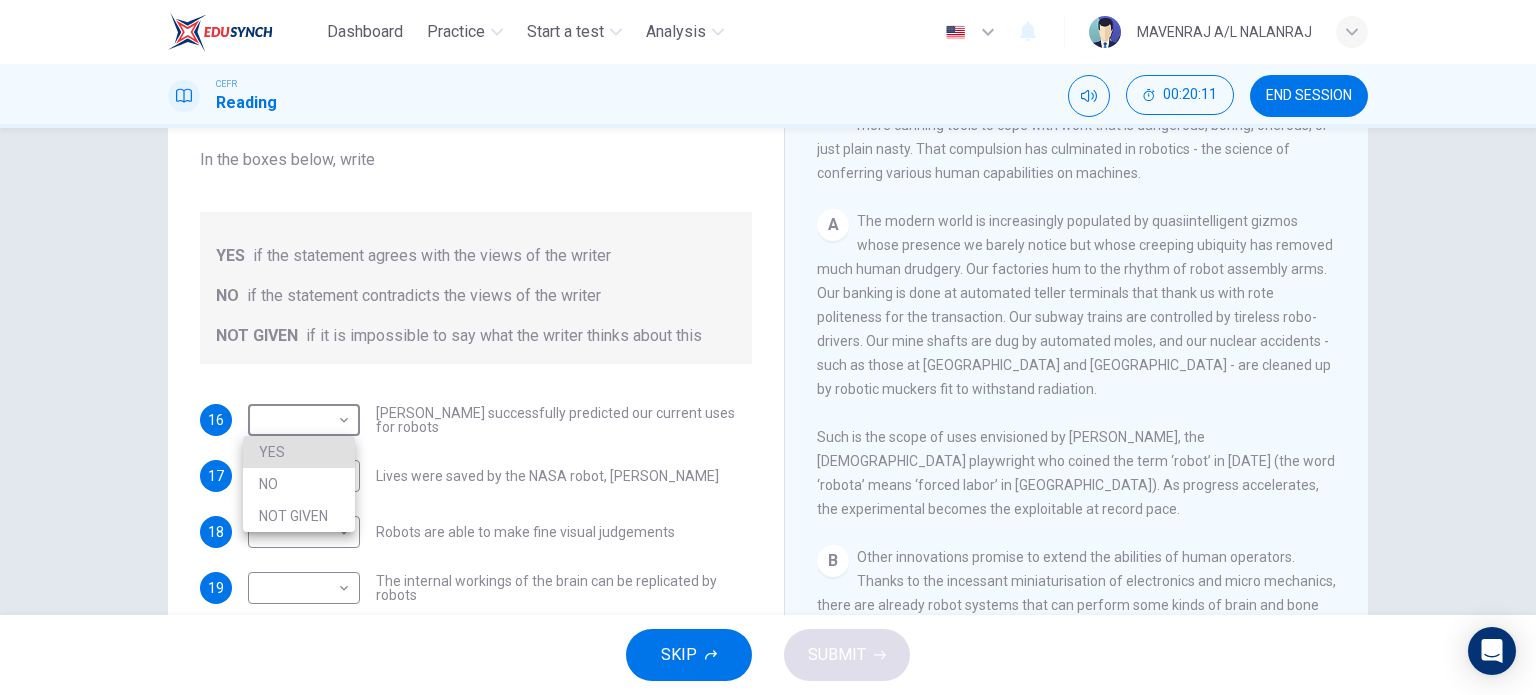 click on "NO" at bounding box center [299, 484] 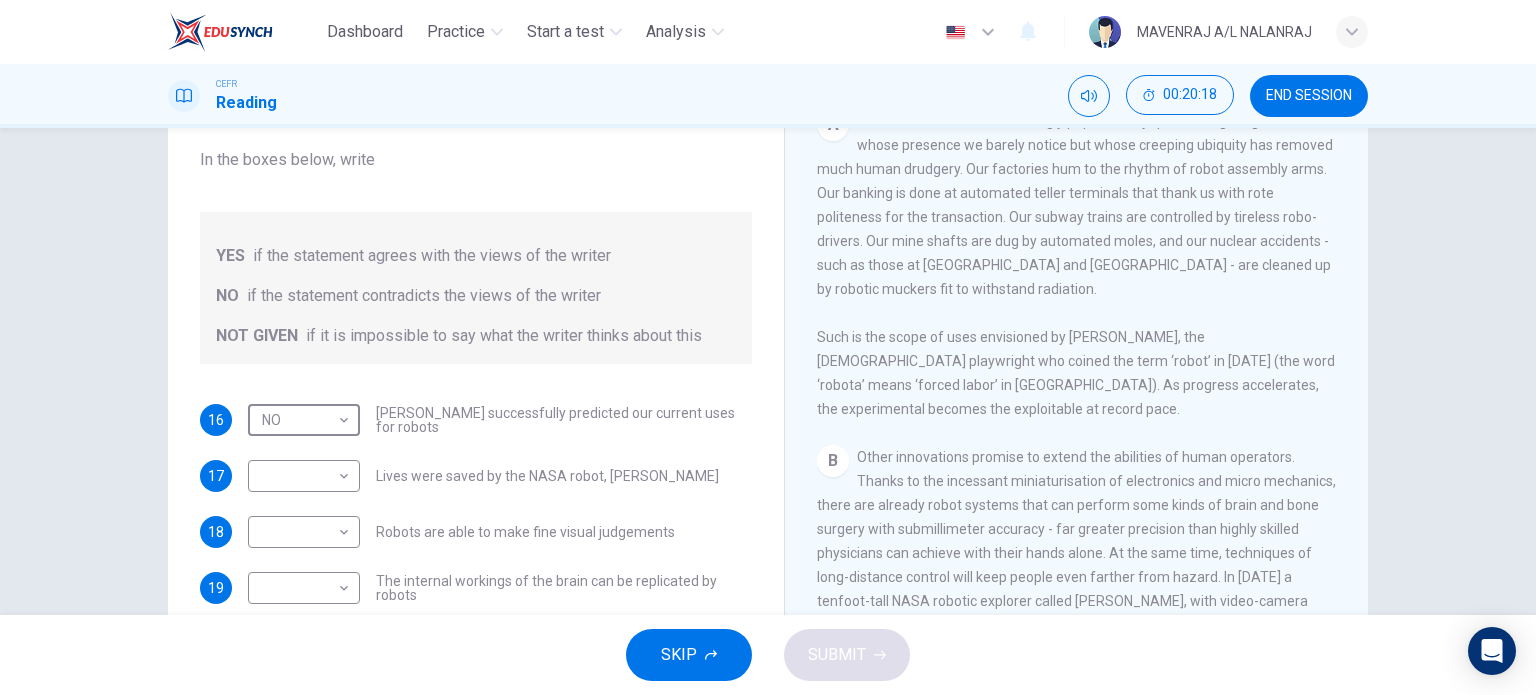 scroll, scrollTop: 600, scrollLeft: 0, axis: vertical 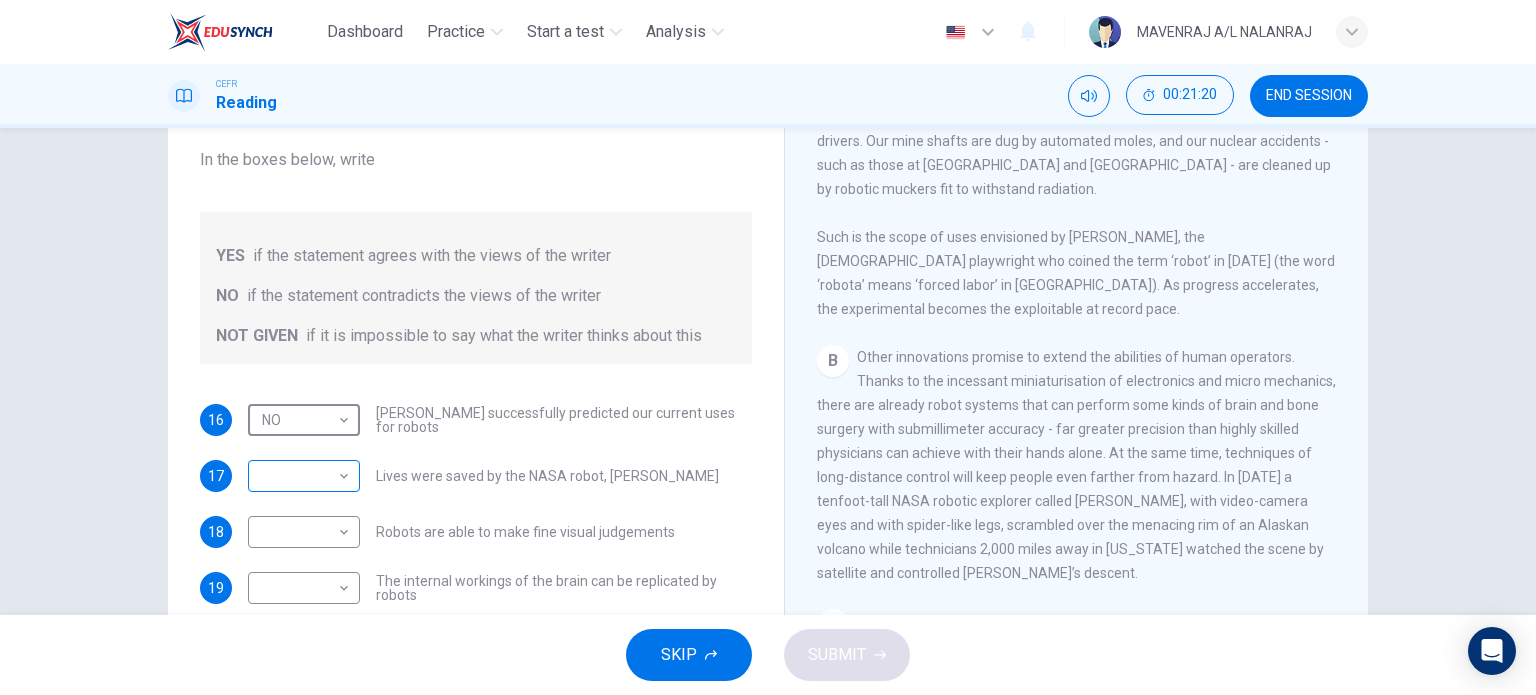 click on "Dashboard Practice Start a test Analysis English en ​ MAVENRAJ A/L NALANRAJ CEFR Reading 00:21:20 END SESSION Questions 16 - 20 Do the following statements agree with the information given in the Reading Passage?  In the boxes below, write YES if the statement agrees with the views of the writer NO if the statement contradicts the views of the writer NOT GIVEN if it is impossible to say what the writer thinks about this 16 NO NO ​ Karel Capek successfully predicted our current uses for robots 17 ​ ​ Lives were saved by the NASA robot, Dante 18 ​ ​ Robots are able to make fine visual judgements 19 ​ ​ The internal workings of the brain can be replicated by robots 20 ​ ​ The Japanese have the most advanced robot systems Robots CLICK TO ZOOM Click to Zoom 1 A B C D E F G SKIP SUBMIT EduSynch - Online Language Proficiency Testing
Dashboard Practice Start a test Analysis Notifications © Copyright  2025" at bounding box center (768, 347) 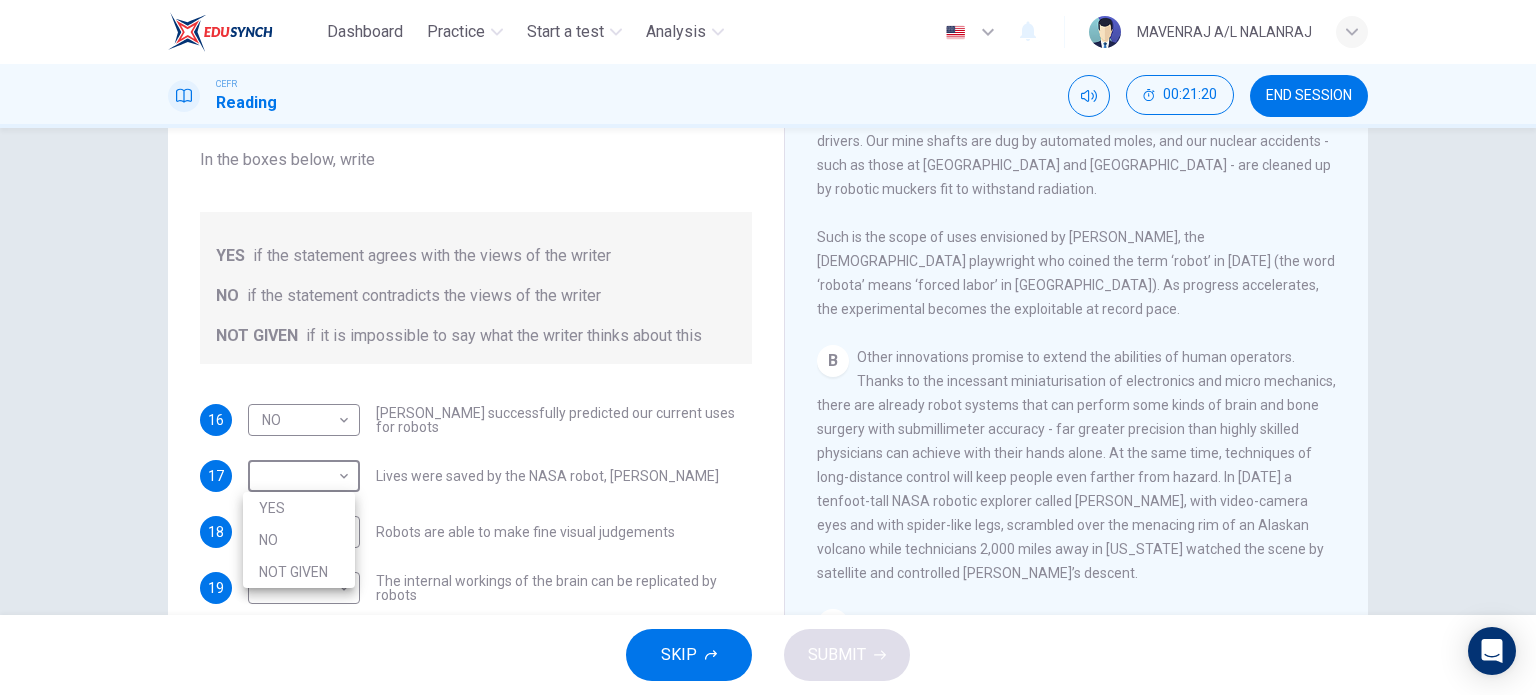 click on "NO" at bounding box center [299, 540] 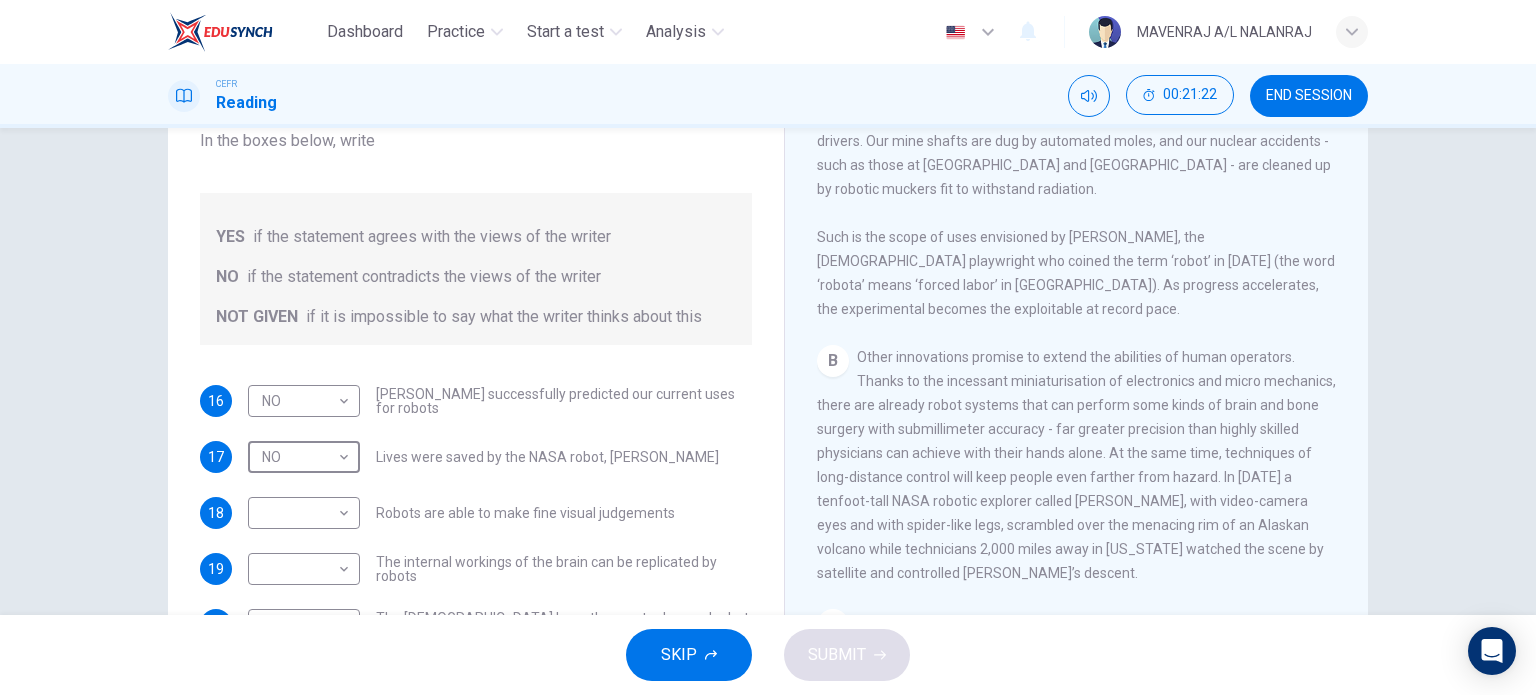 scroll, scrollTop: 24, scrollLeft: 0, axis: vertical 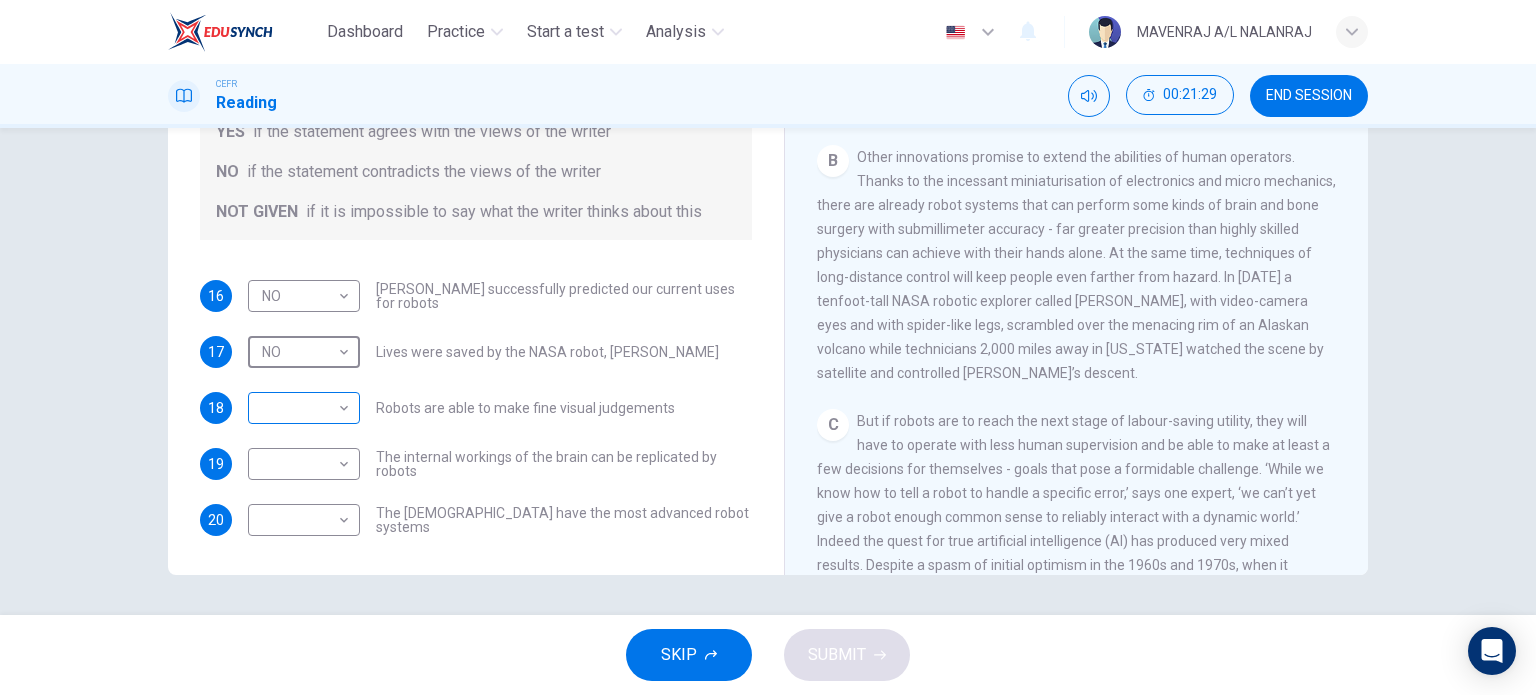 click on "Dashboard Practice Start a test Analysis English en ​ MAVENRAJ A/L NALANRAJ CEFR Reading 00:21:29 END SESSION Questions 16 - 20 Do the following statements agree with the information given in the Reading Passage?  In the boxes below, write YES if the statement agrees with the views of the writer NO if the statement contradicts the views of the writer NOT GIVEN if it is impossible to say what the writer thinks about this 16 NO NO ​ Karel Capek successfully predicted our current uses for robots 17 NO NO ​ Lives were saved by the NASA robot, Dante 18 ​ ​ Robots are able to make fine visual judgements 19 ​ ​ The internal workings of the brain can be replicated by robots 20 ​ ​ The Japanese have the most advanced robot systems Robots CLICK TO ZOOM Click to Zoom 1 A B C D E F G SKIP SUBMIT EduSynch - Online Language Proficiency Testing
Dashboard Practice Start a test Analysis Notifications © Copyright  2025" at bounding box center (768, 347) 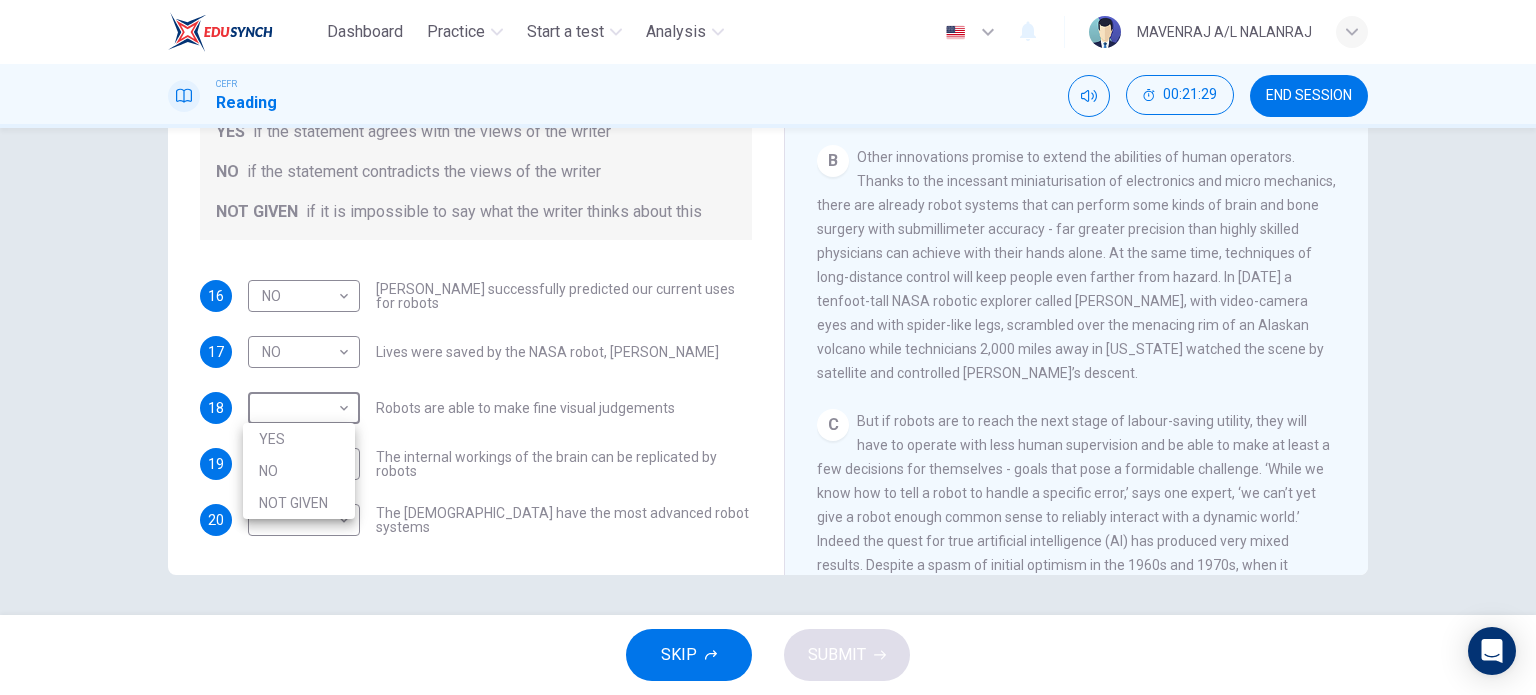 click on "YES" at bounding box center [299, 439] 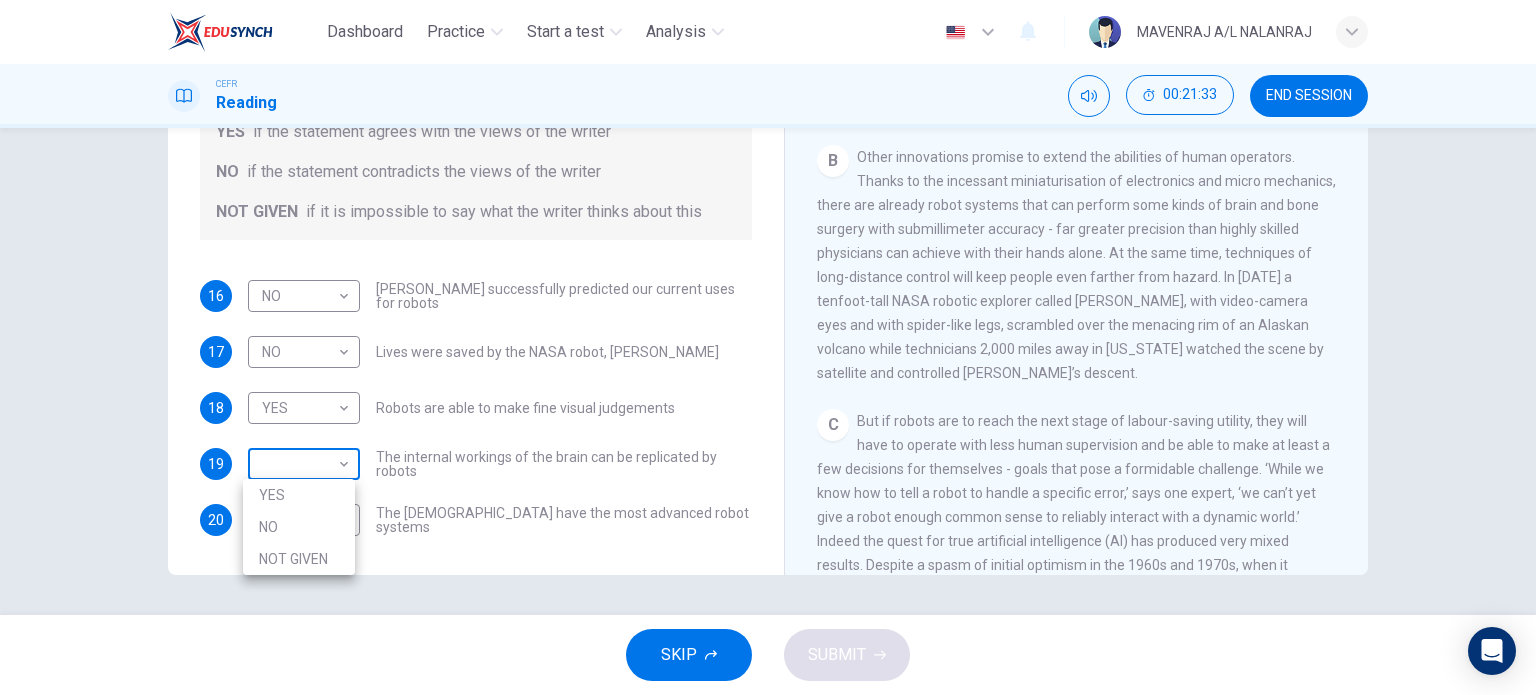 click on "Dashboard Practice Start a test Analysis English en ​ MAVENRAJ A/L NALANRAJ CEFR Reading 00:21:33 END SESSION Questions 16 - 20 Do the following statements agree with the information given in the Reading Passage?  In the boxes below, write YES if the statement agrees with the views of the writer NO if the statement contradicts the views of the writer NOT GIVEN if it is impossible to say what the writer thinks about this 16 NO NO ​ Karel Capek successfully predicted our current uses for robots 17 NO NO ​ Lives were saved by the NASA robot, Dante 18 YES YES ​ Robots are able to make fine visual judgements 19 ​ ​ The internal workings of the brain can be replicated by robots 20 ​ ​ The Japanese have the most advanced robot systems Robots CLICK TO ZOOM Click to Zoom 1 A B C D E F G SKIP SUBMIT EduSynch - Online Language Proficiency Testing
Dashboard Practice Start a test Analysis Notifications © Copyright  2025 YES NO NOT GIVEN" at bounding box center [768, 347] 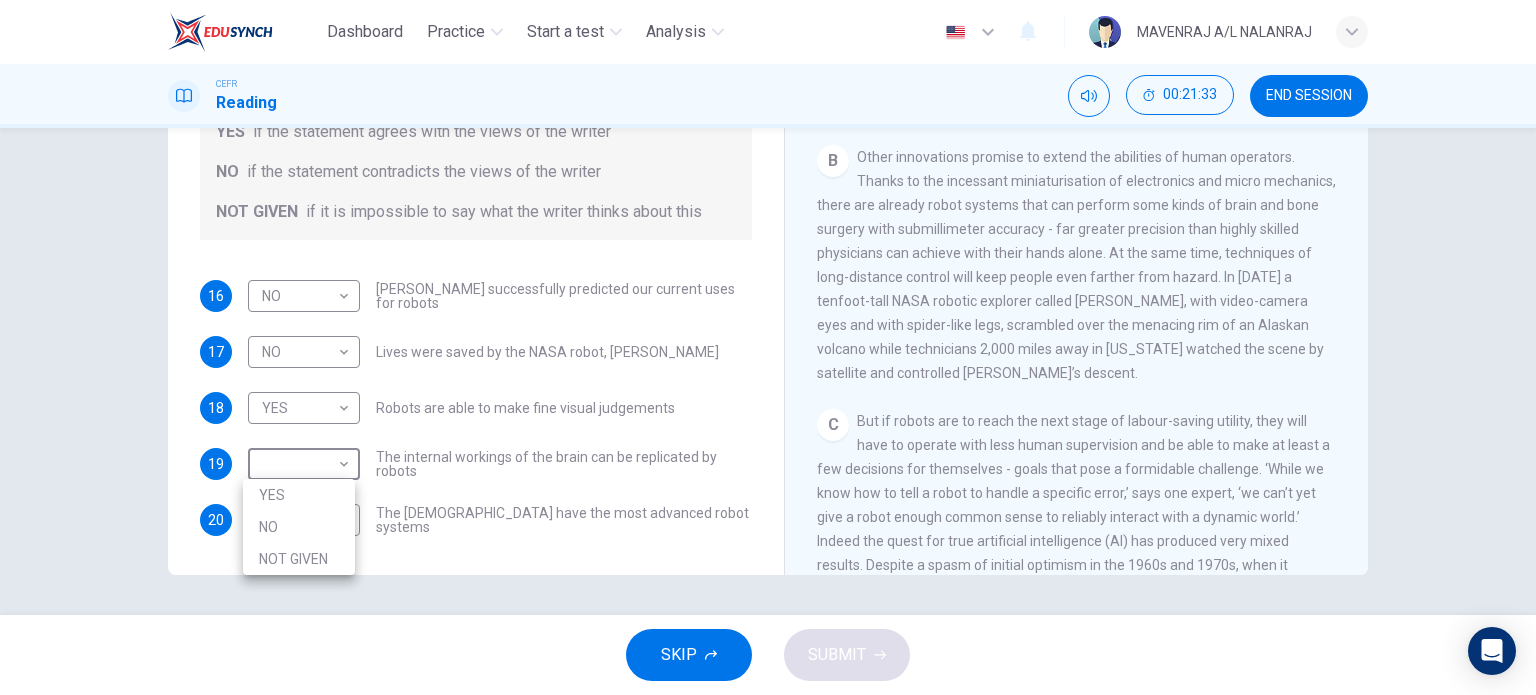 click on "NO" at bounding box center (299, 527) 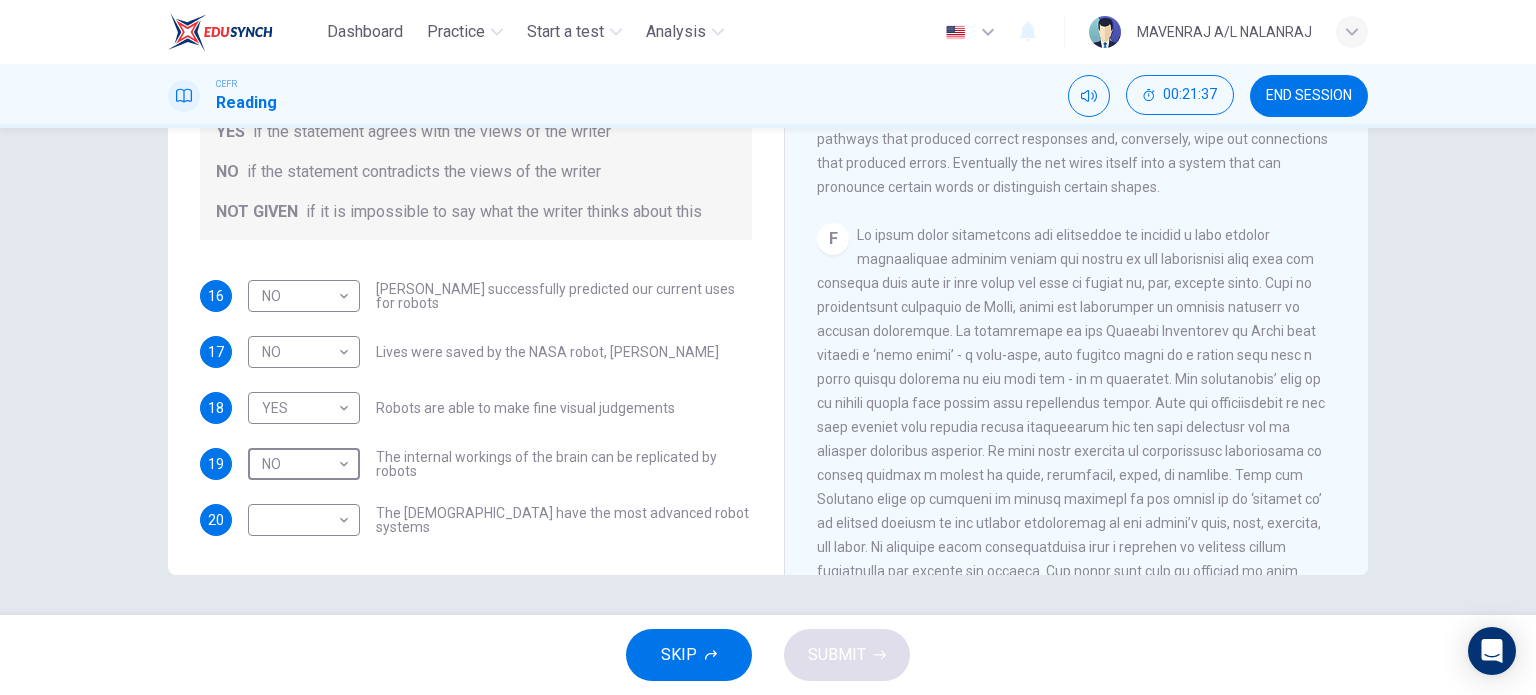 scroll, scrollTop: 1700, scrollLeft: 0, axis: vertical 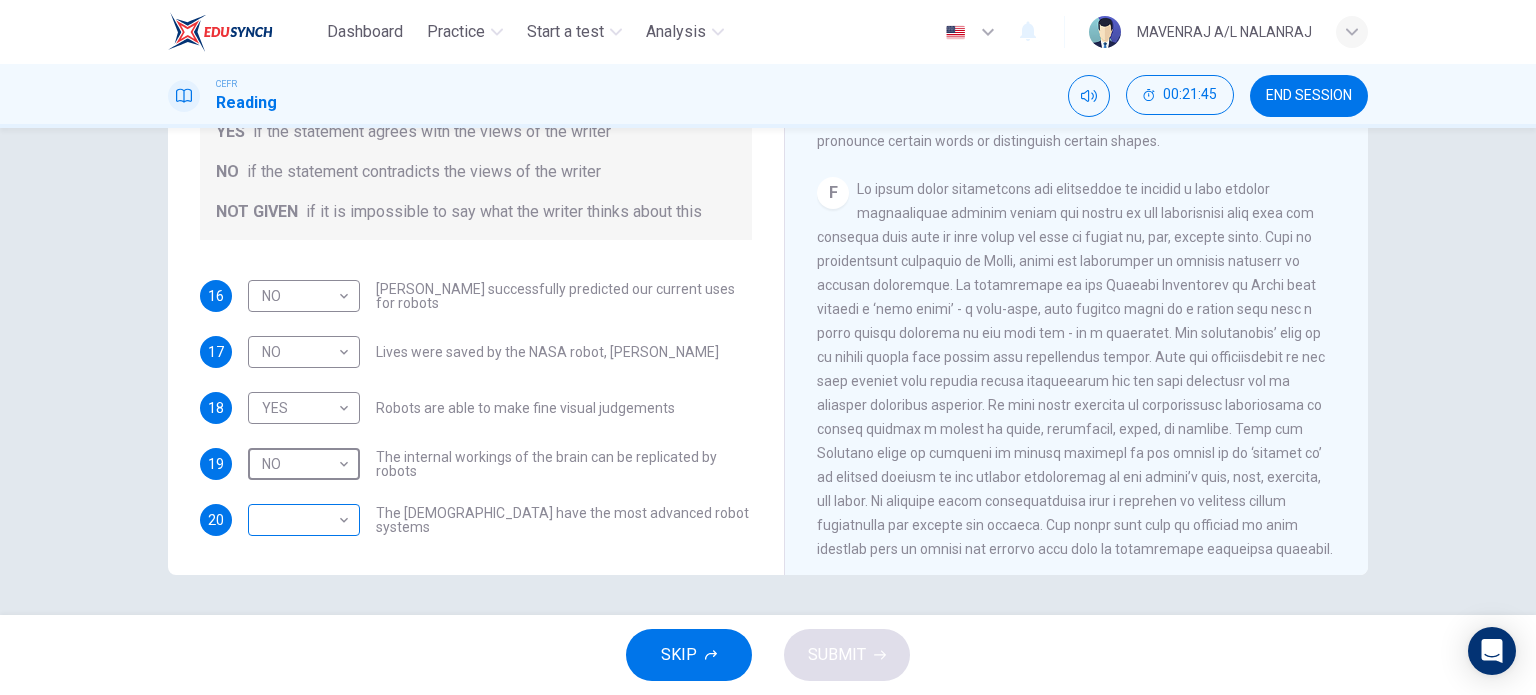 click on "Dashboard Practice Start a test Analysis English en ​ MAVENRAJ A/L NALANRAJ CEFR Reading 00:21:45 END SESSION Questions 16 - 20 Do the following statements agree with the information given in the Reading Passage?  In the boxes below, write YES if the statement agrees with the views of the writer NO if the statement contradicts the views of the writer NOT GIVEN if it is impossible to say what the writer thinks about this 16 NO NO ​ Karel Capek successfully predicted our current uses for robots 17 NO NO ​ Lives were saved by the NASA robot, Dante 18 YES YES ​ Robots are able to make fine visual judgements 19 NO NO ​ The internal workings of the brain can be replicated by robots 20 ​ ​ The Japanese have the most advanced robot systems Robots CLICK TO ZOOM Click to Zoom 1 A B C D E F G SKIP SUBMIT EduSynch - Online Language Proficiency Testing
Dashboard Practice Start a test Analysis Notifications © Copyright  2025" at bounding box center [768, 347] 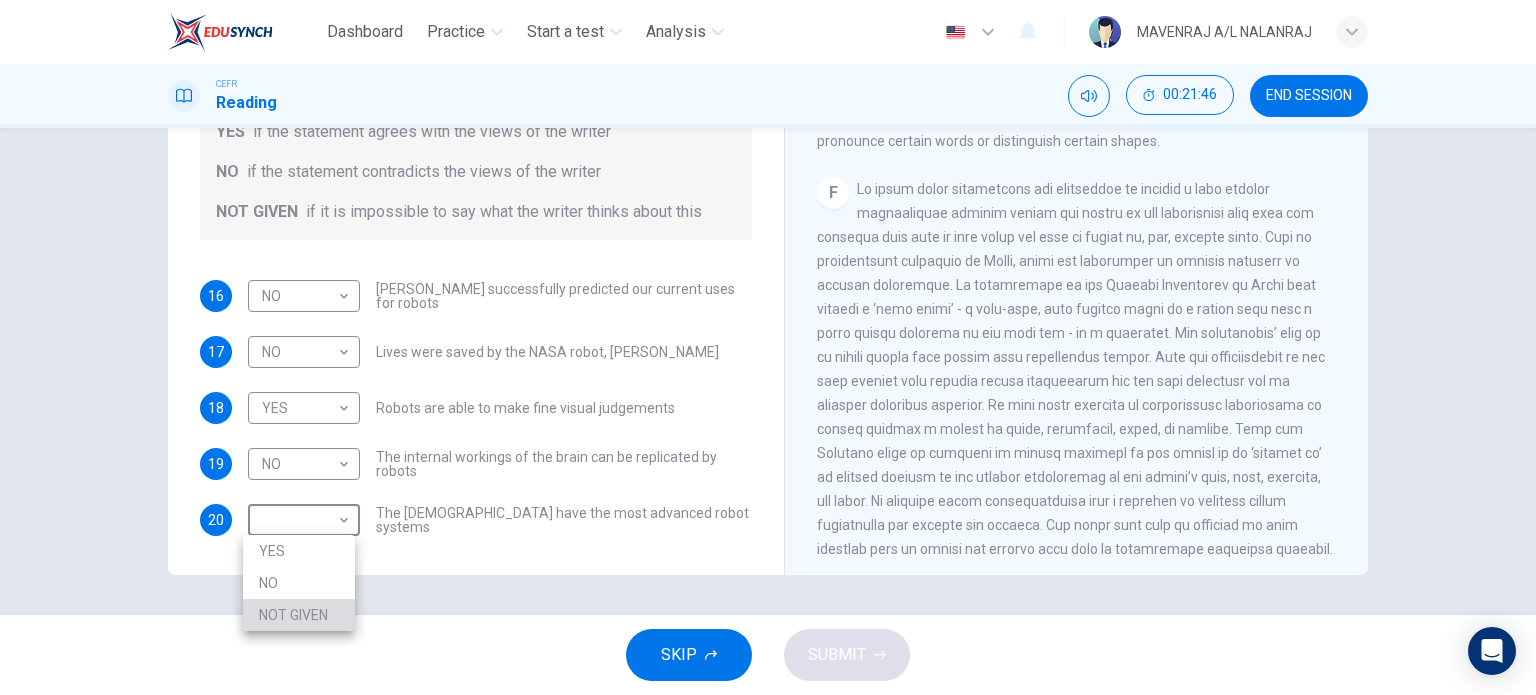 click on "NOT GIVEN" at bounding box center [299, 615] 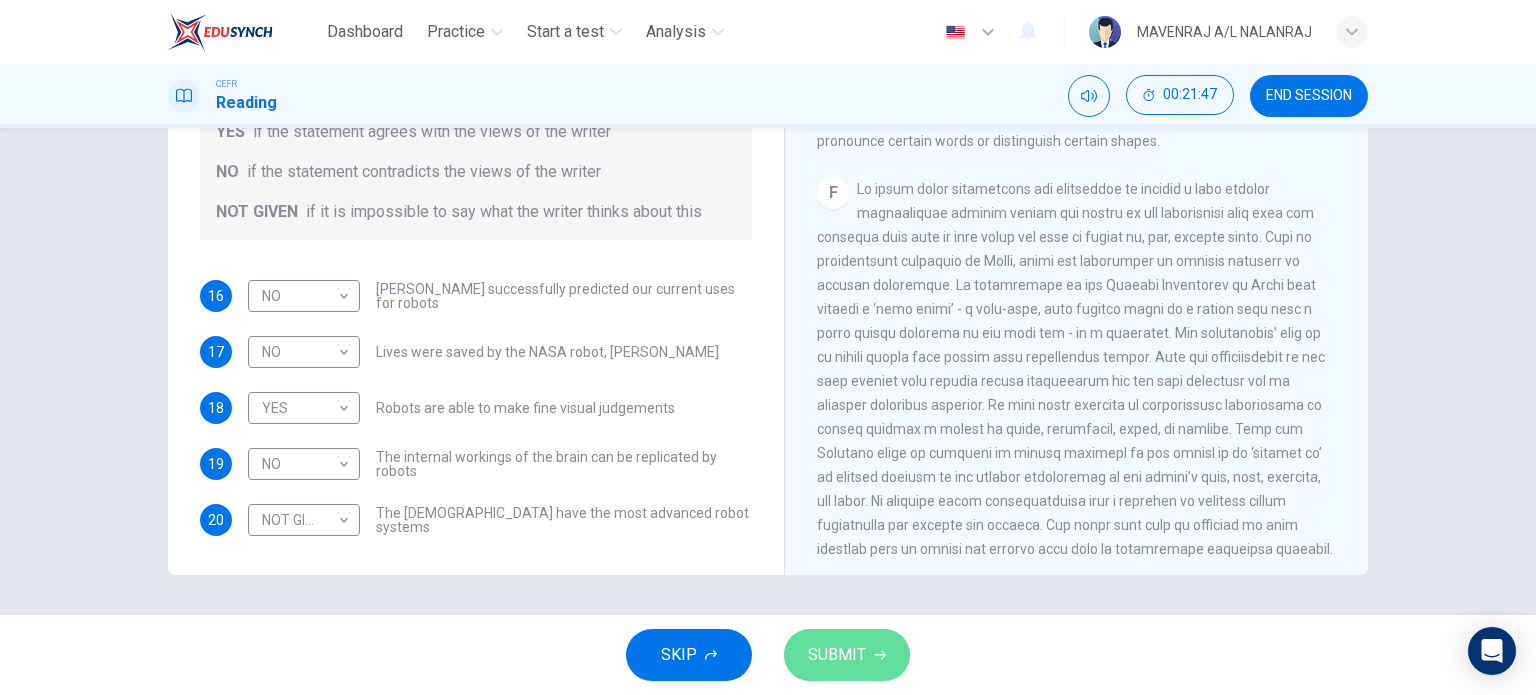 click on "SUBMIT" at bounding box center (837, 655) 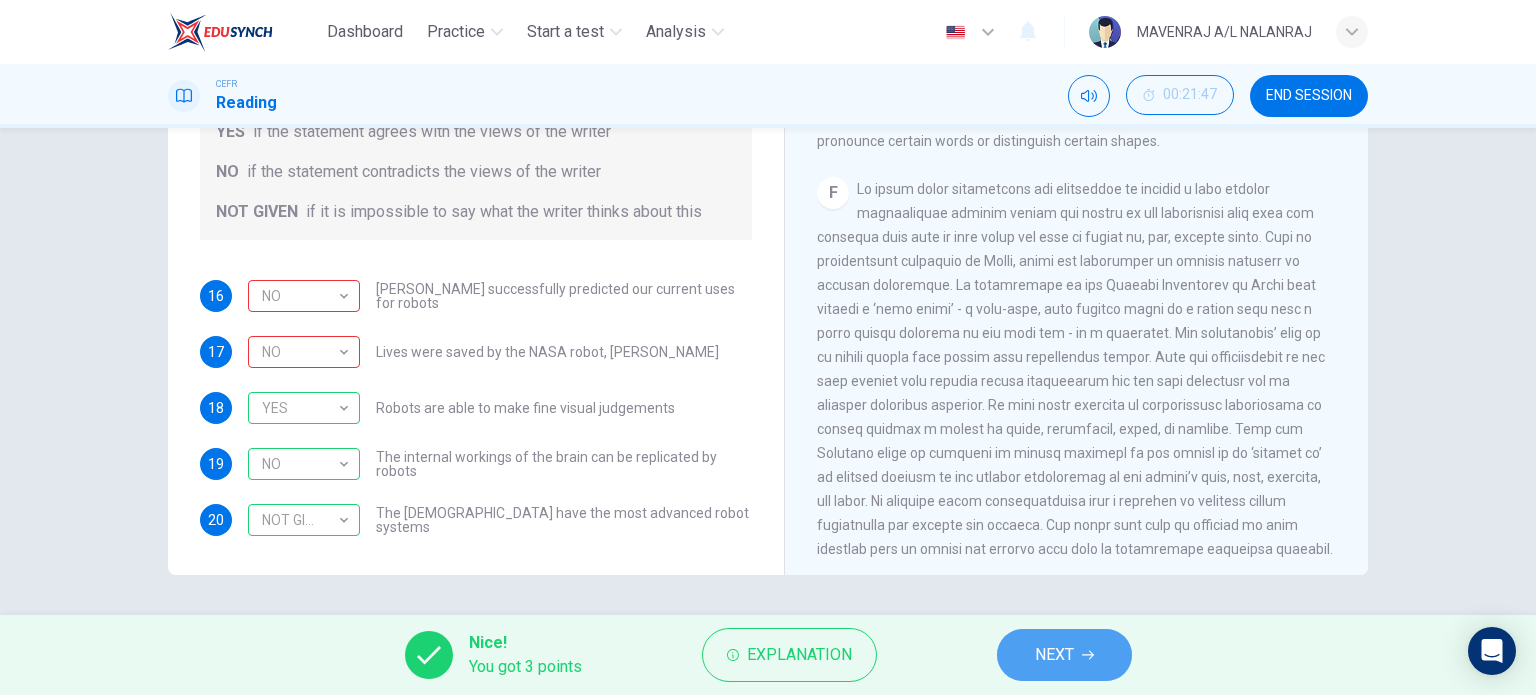 click on "NEXT" at bounding box center [1064, 655] 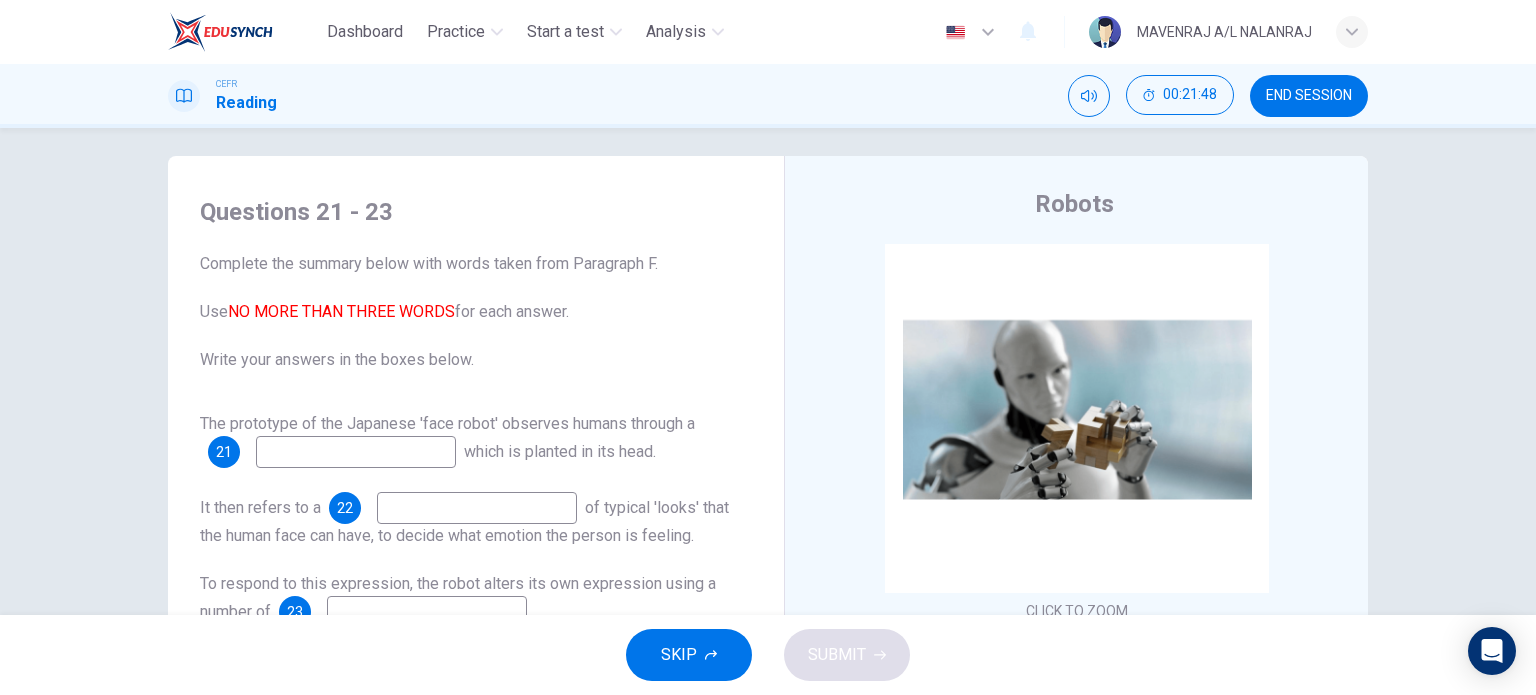 scroll, scrollTop: 0, scrollLeft: 0, axis: both 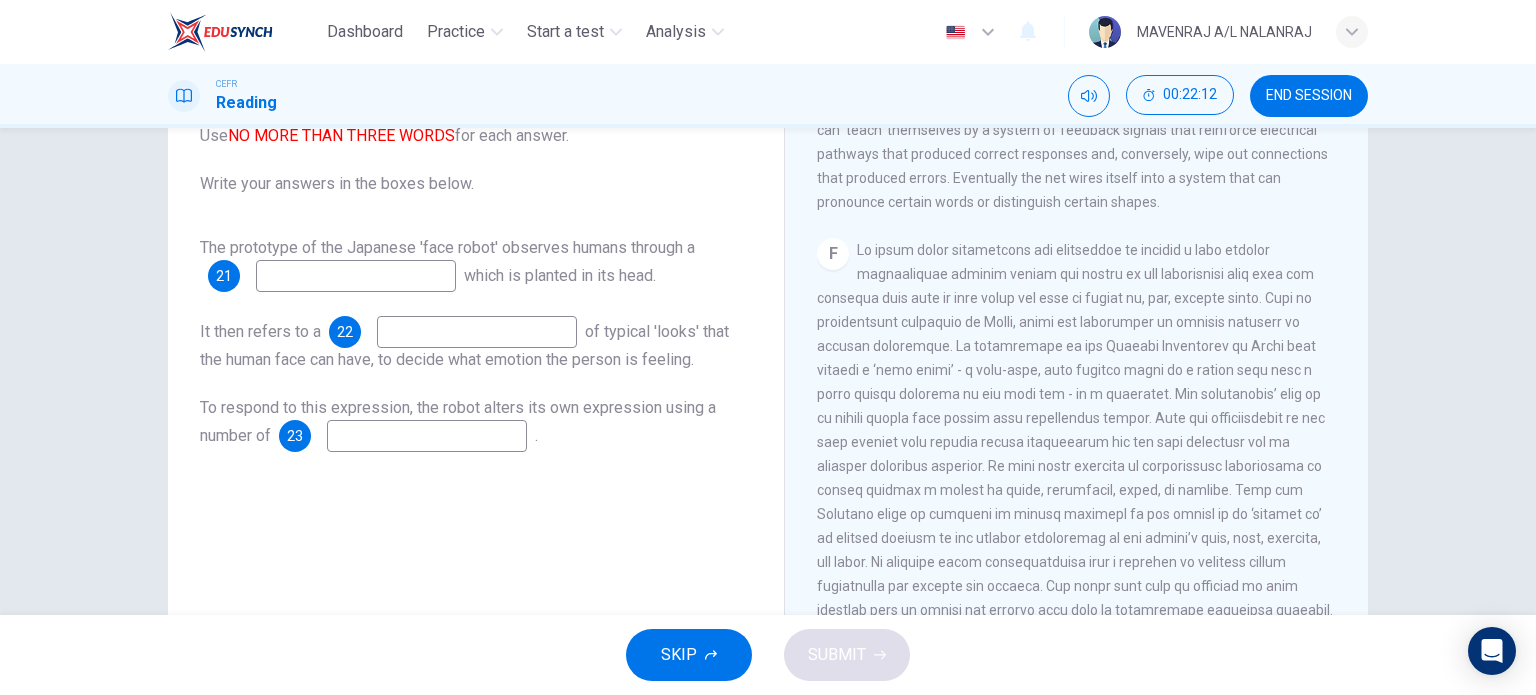 click at bounding box center [356, 276] 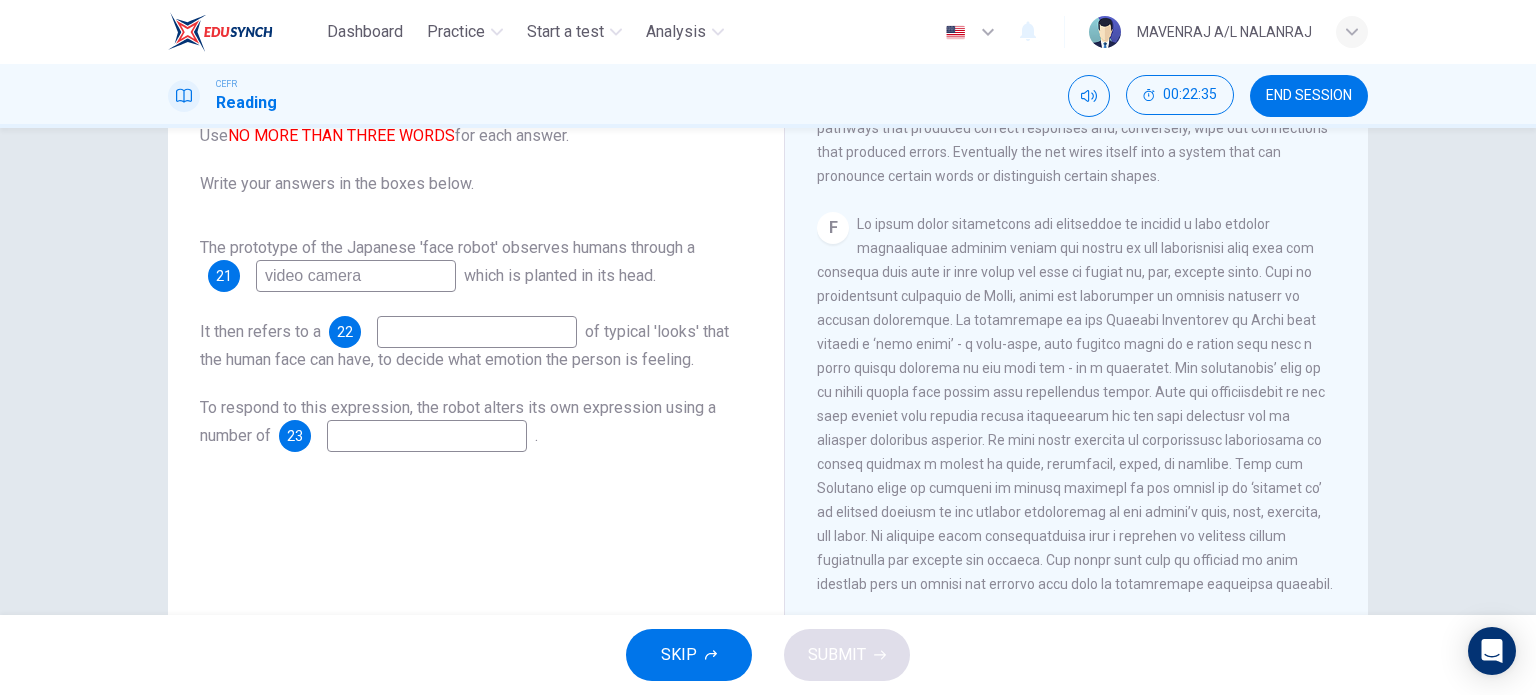 scroll, scrollTop: 1766, scrollLeft: 0, axis: vertical 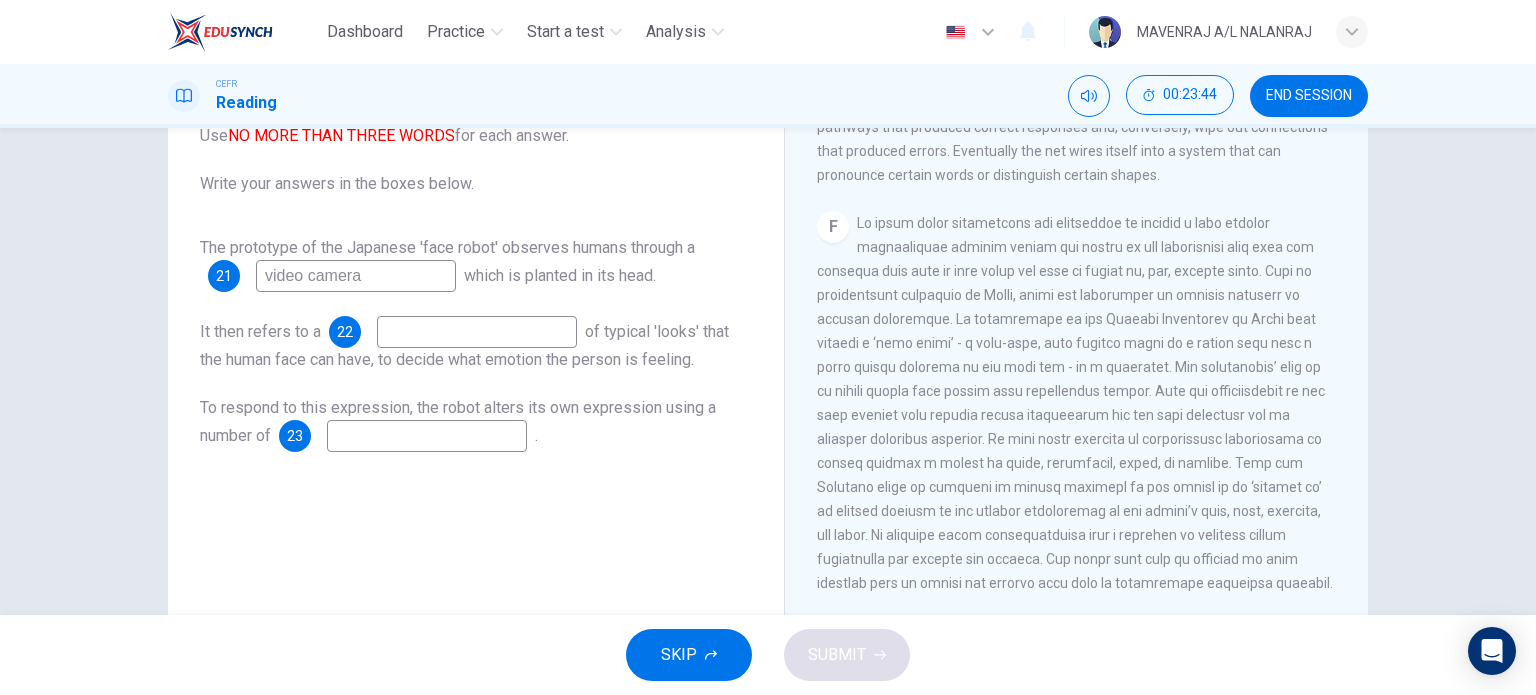 type on "video camera" 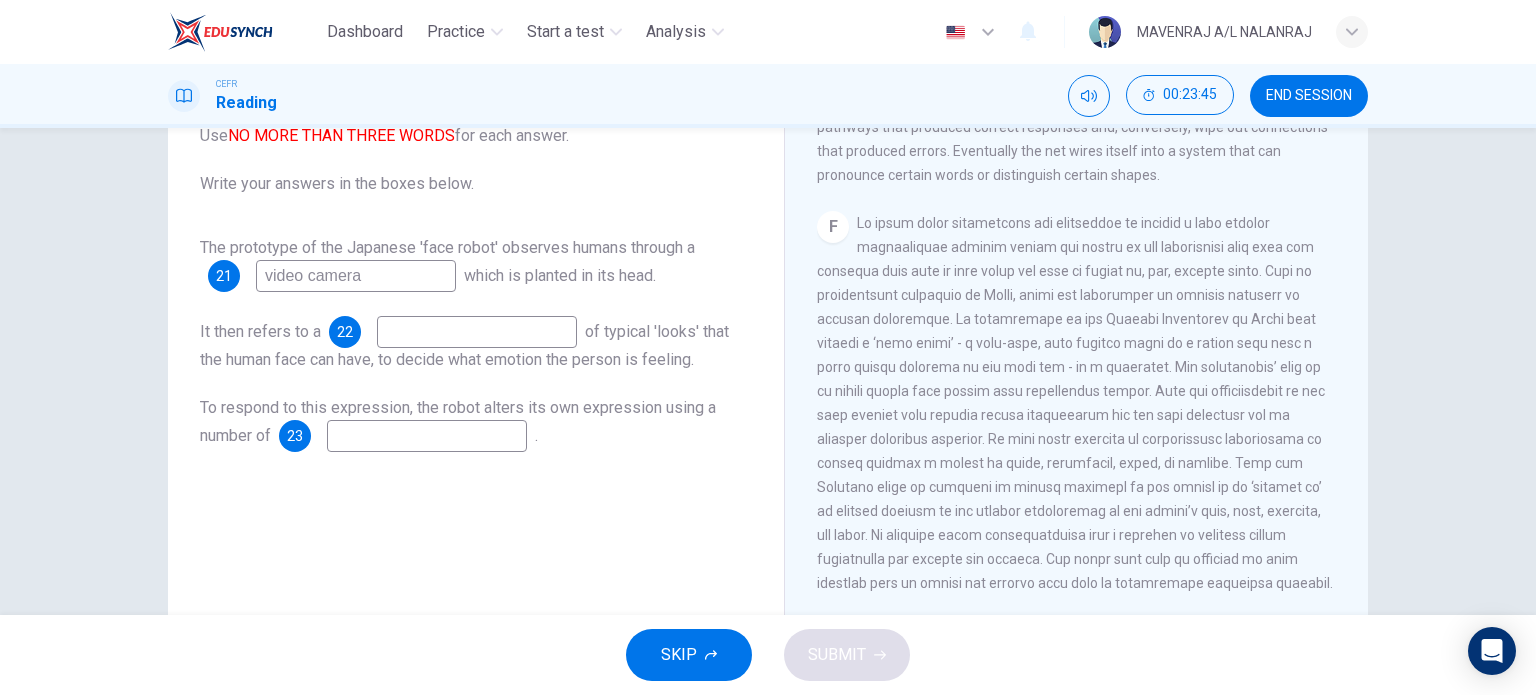 click at bounding box center [477, 332] 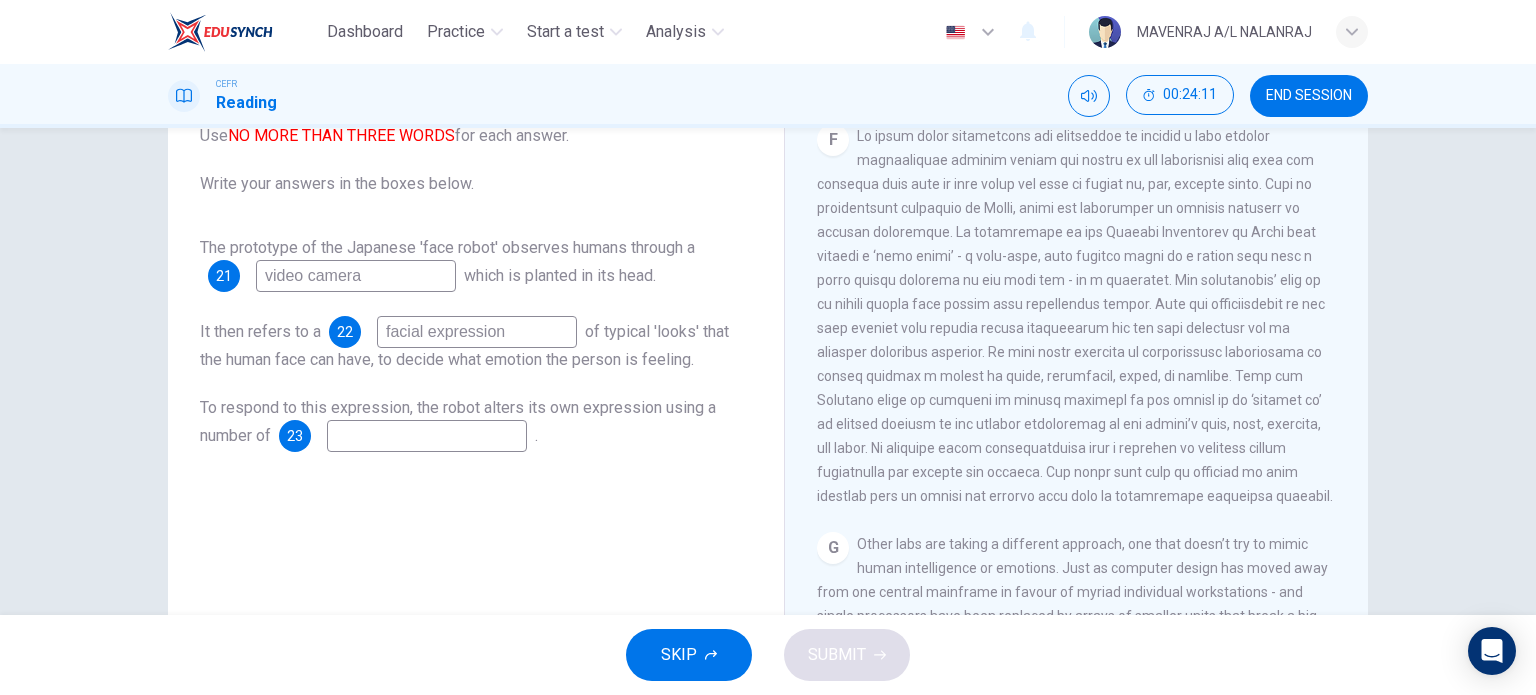 scroll, scrollTop: 1854, scrollLeft: 0, axis: vertical 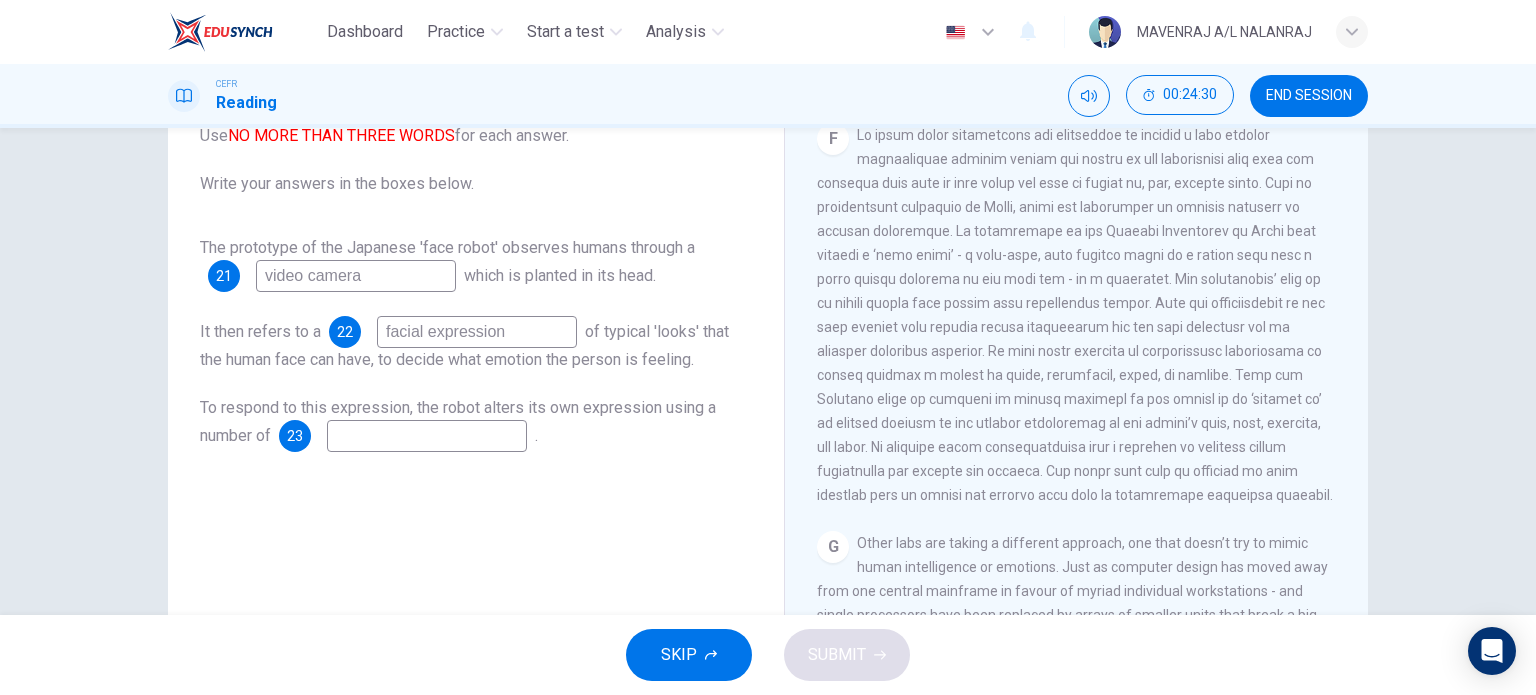 click on "It then refers to a  22 facial expression  of typical 'looks' that the human face can have, to decide what emotion the person is feeling." at bounding box center [476, 344] 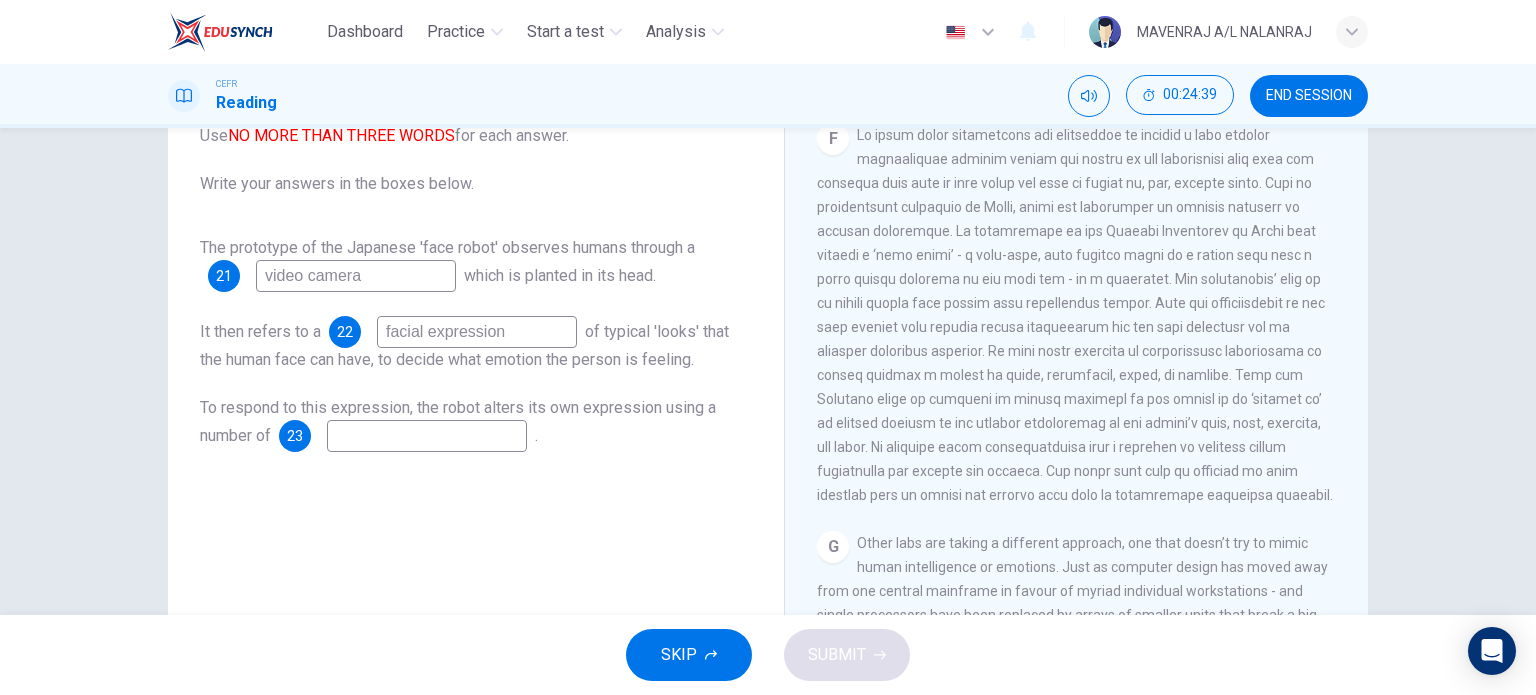 click on "facial expression" at bounding box center (477, 332) 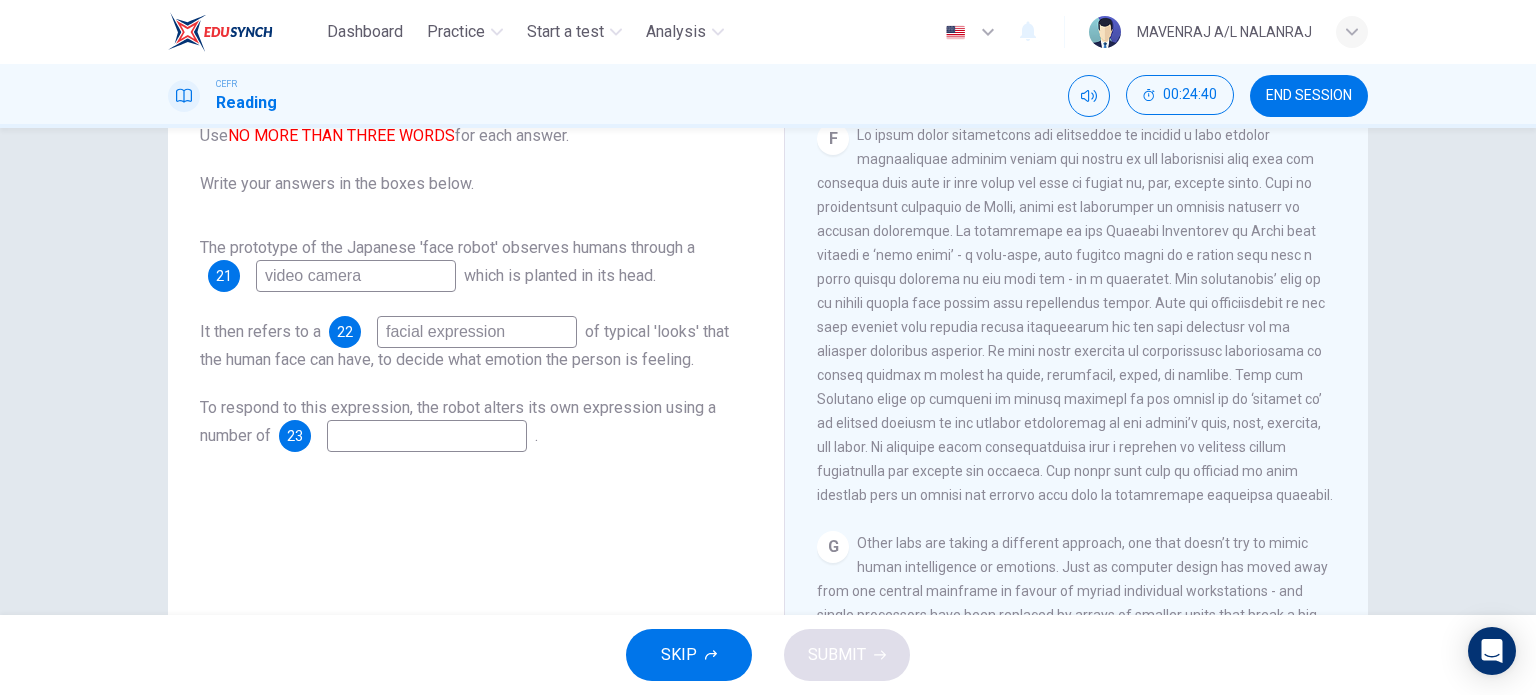 click on "facial expression" at bounding box center [477, 332] 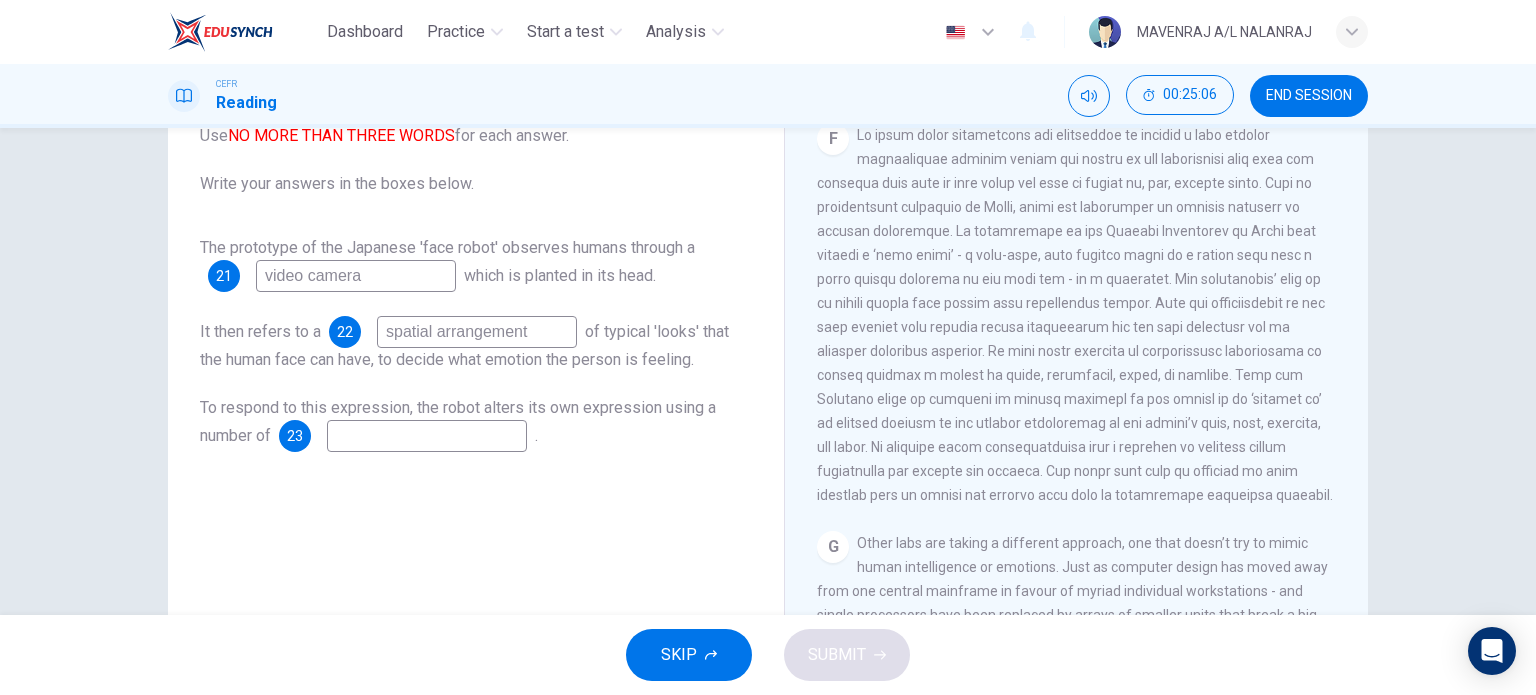 type on "spatial arrangement" 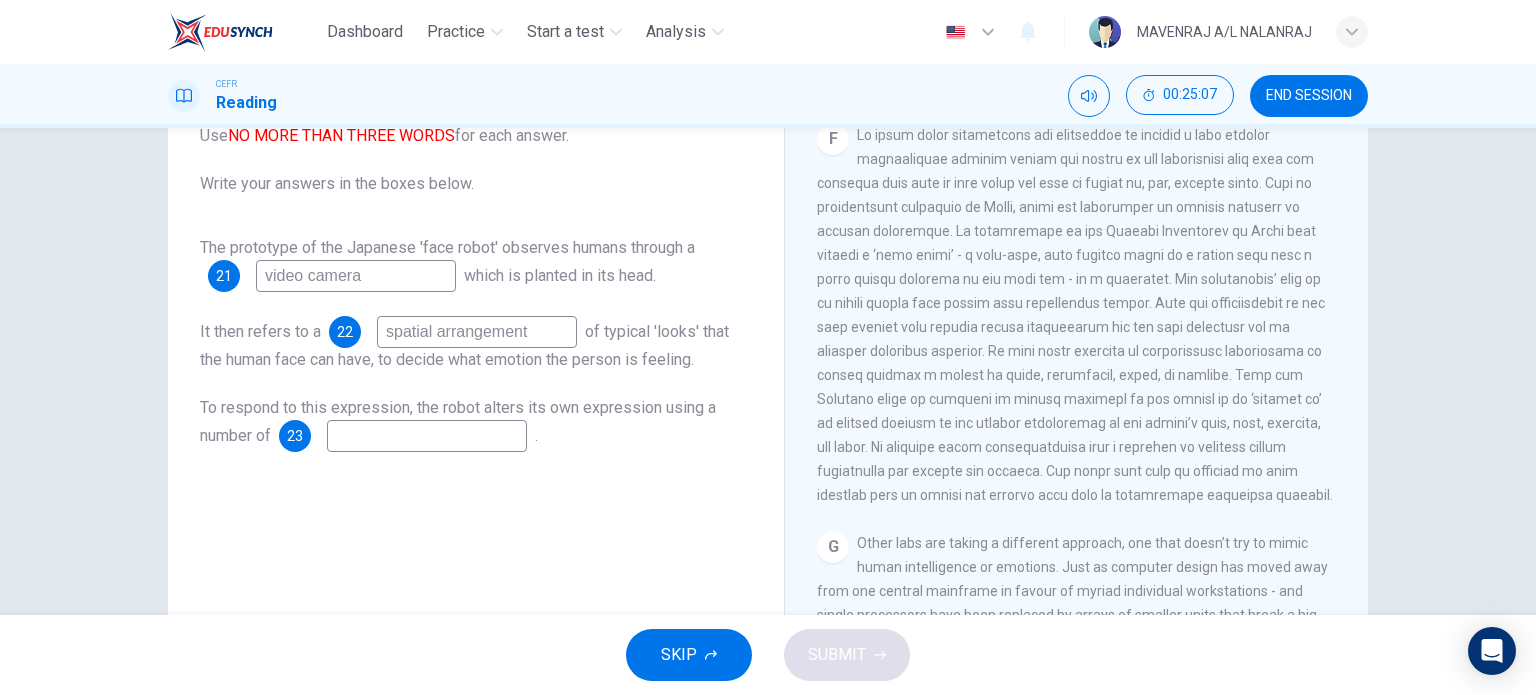 click on "Questions 21 - 23 Complete the summary below with words taken from Paragraph F. Use  NO MORE THAN THREE WORDS  for each answer. Write your answers in the boxes below. The prototype of the Japanese 'face robot' observes humans through a  21 video camera  which is planted in its head. It then refers to a  22 spatial arrangement  of typical 'looks' that the human face can have, to decide what emotion the person is feeling. To respond to this expression, the robot alters its own expression using a number of  23 ." at bounding box center (476, 236) 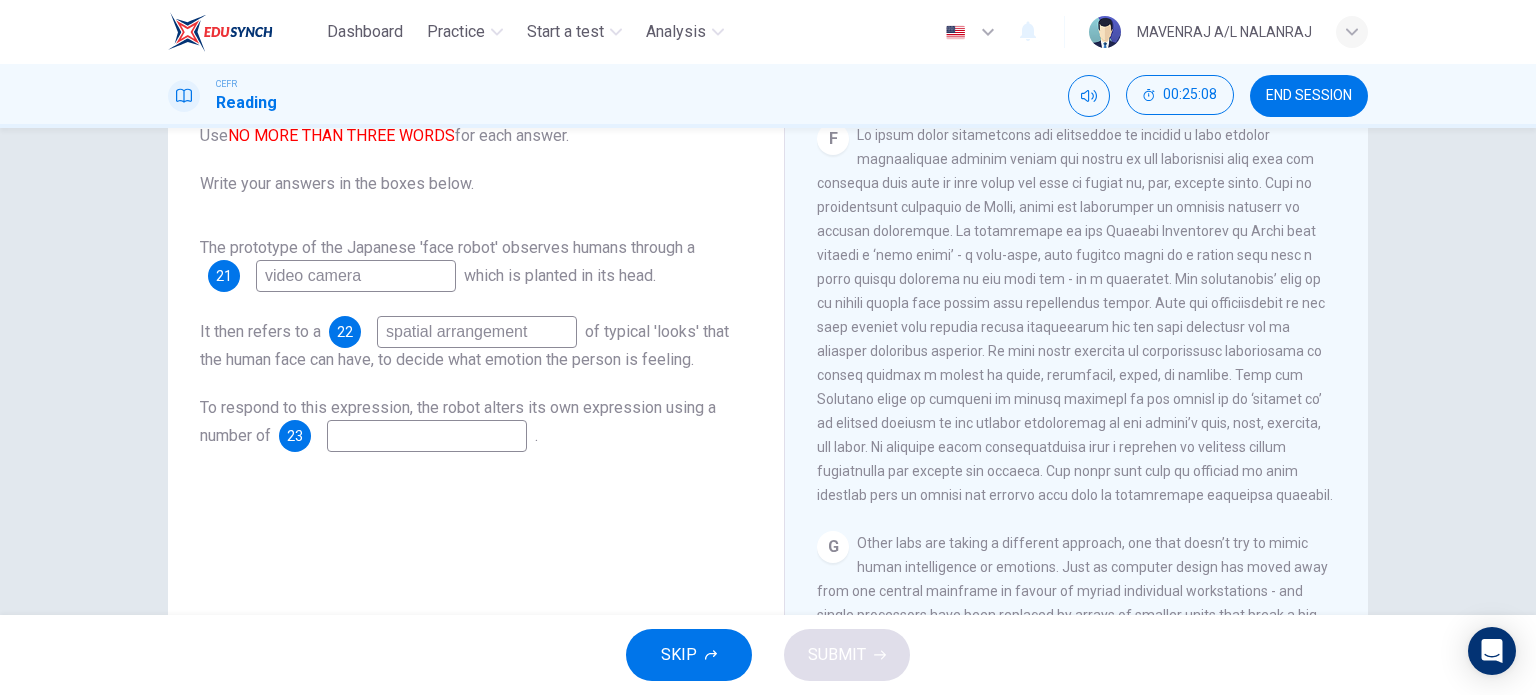 click at bounding box center [427, 436] 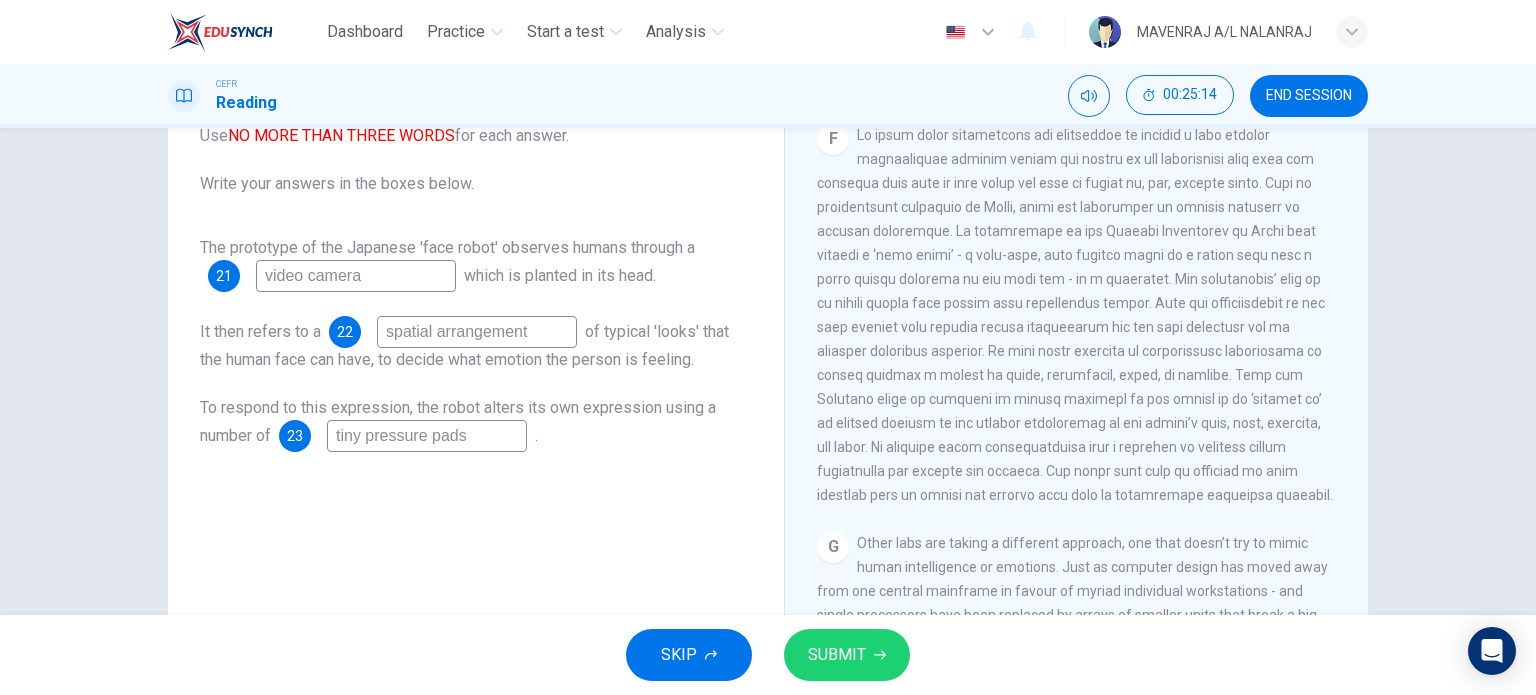type on "tiny pressure pads" 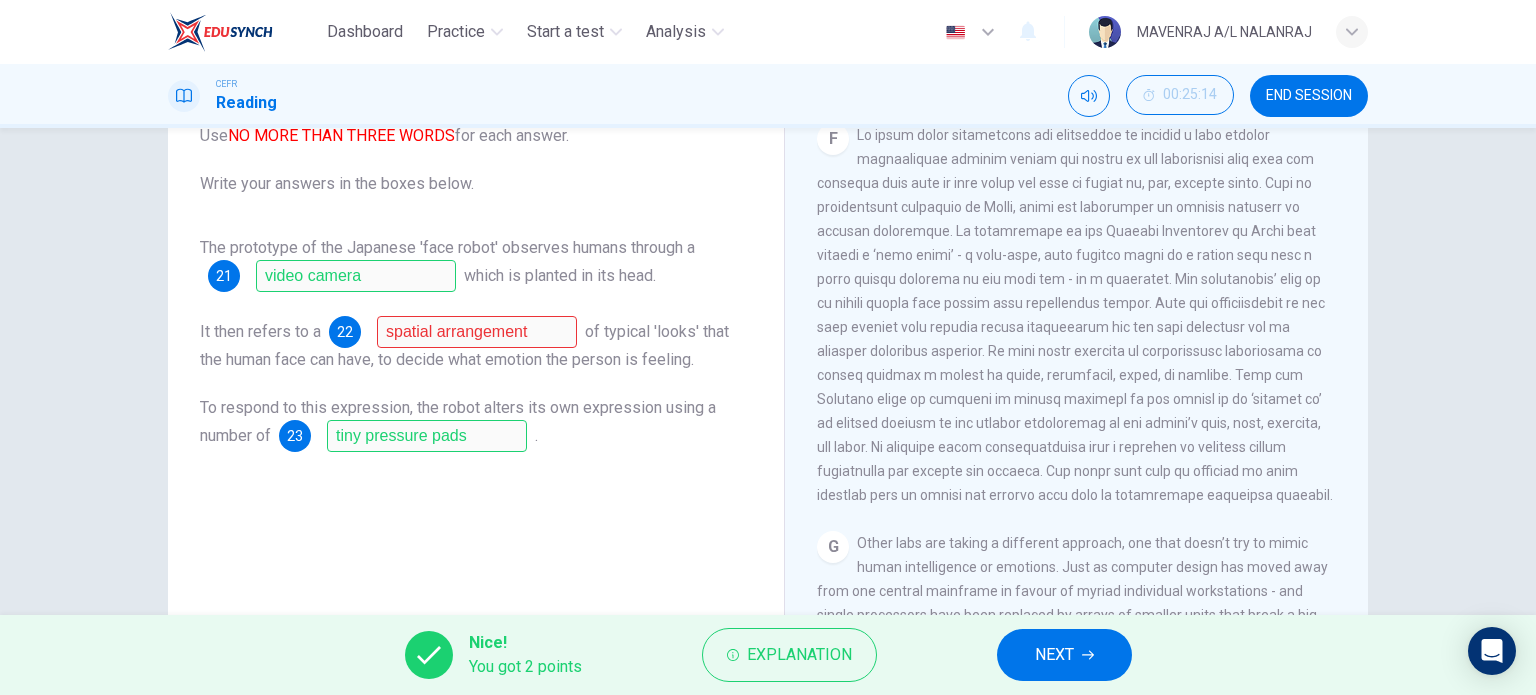 click on "NEXT" at bounding box center [1054, 655] 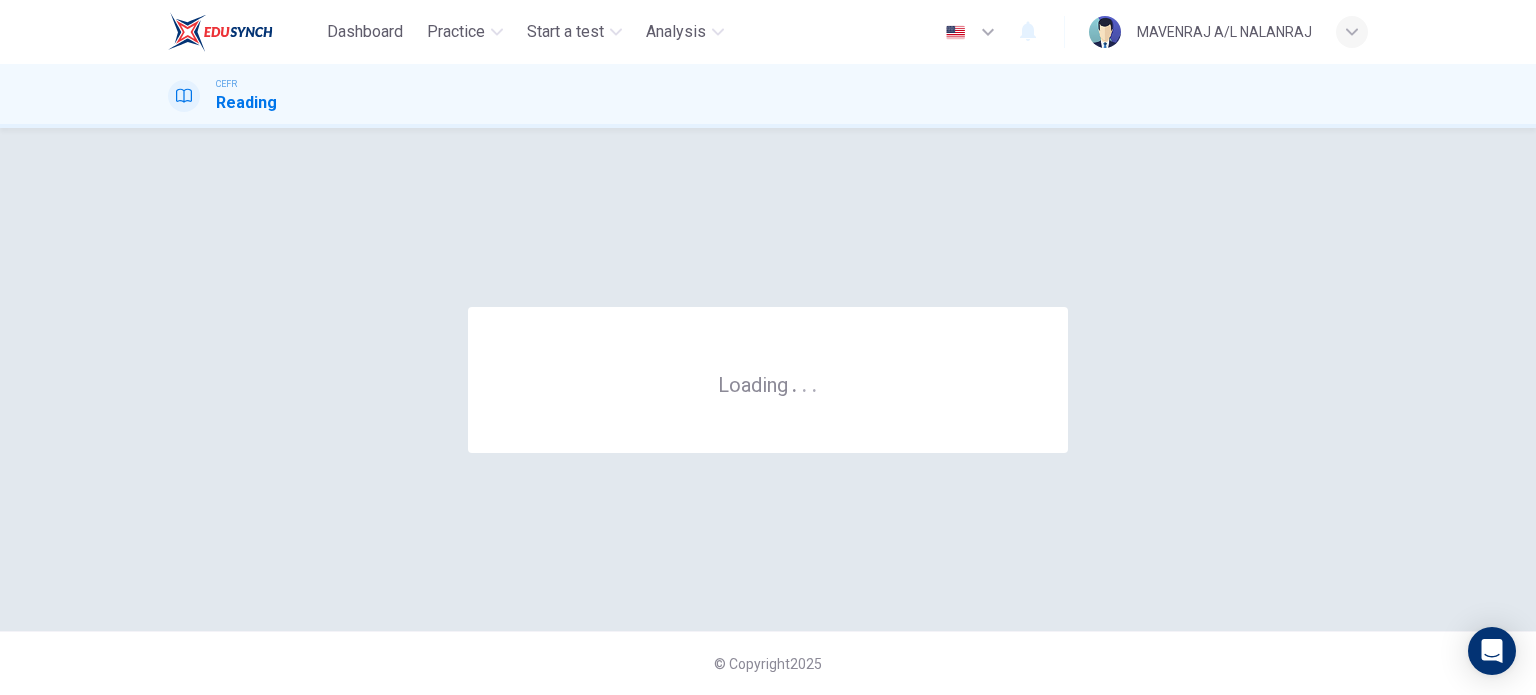 scroll, scrollTop: 0, scrollLeft: 0, axis: both 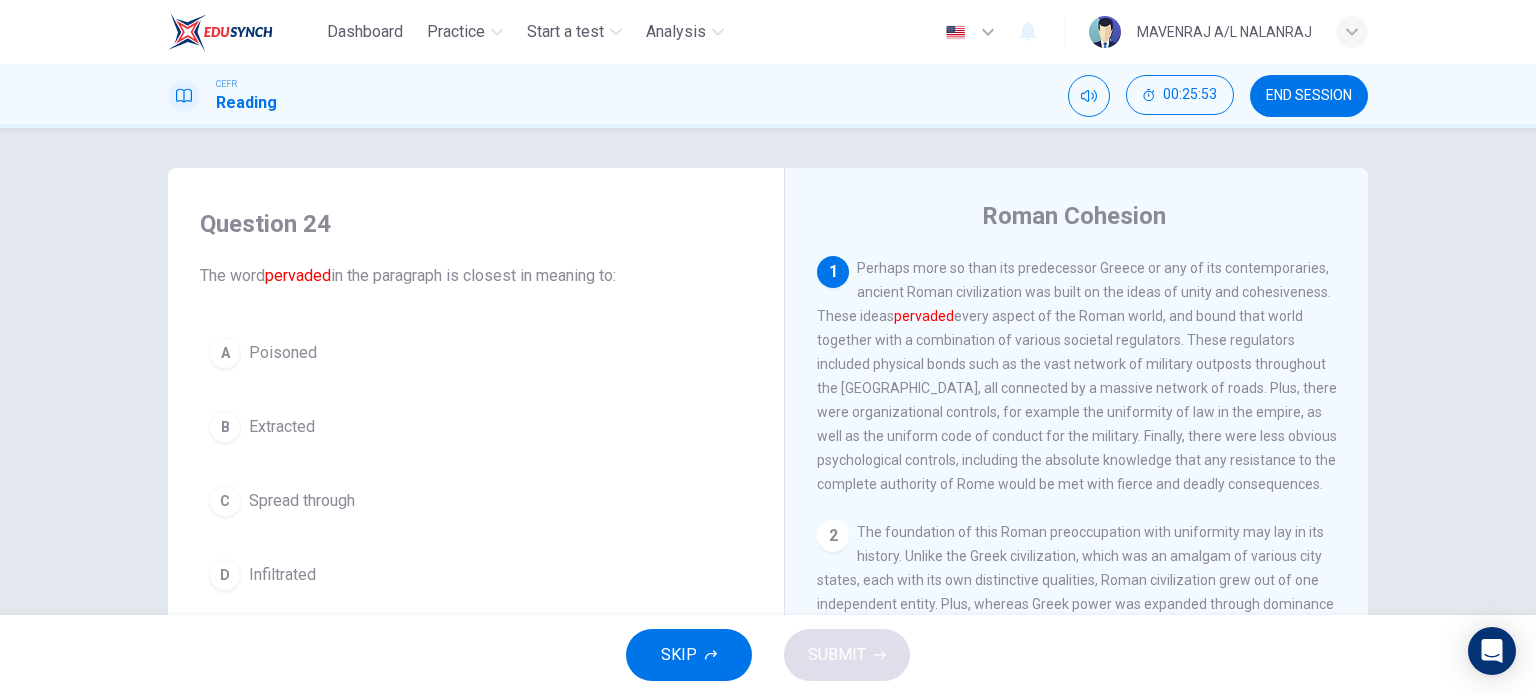 click on "D Infiltrated" at bounding box center [476, 575] 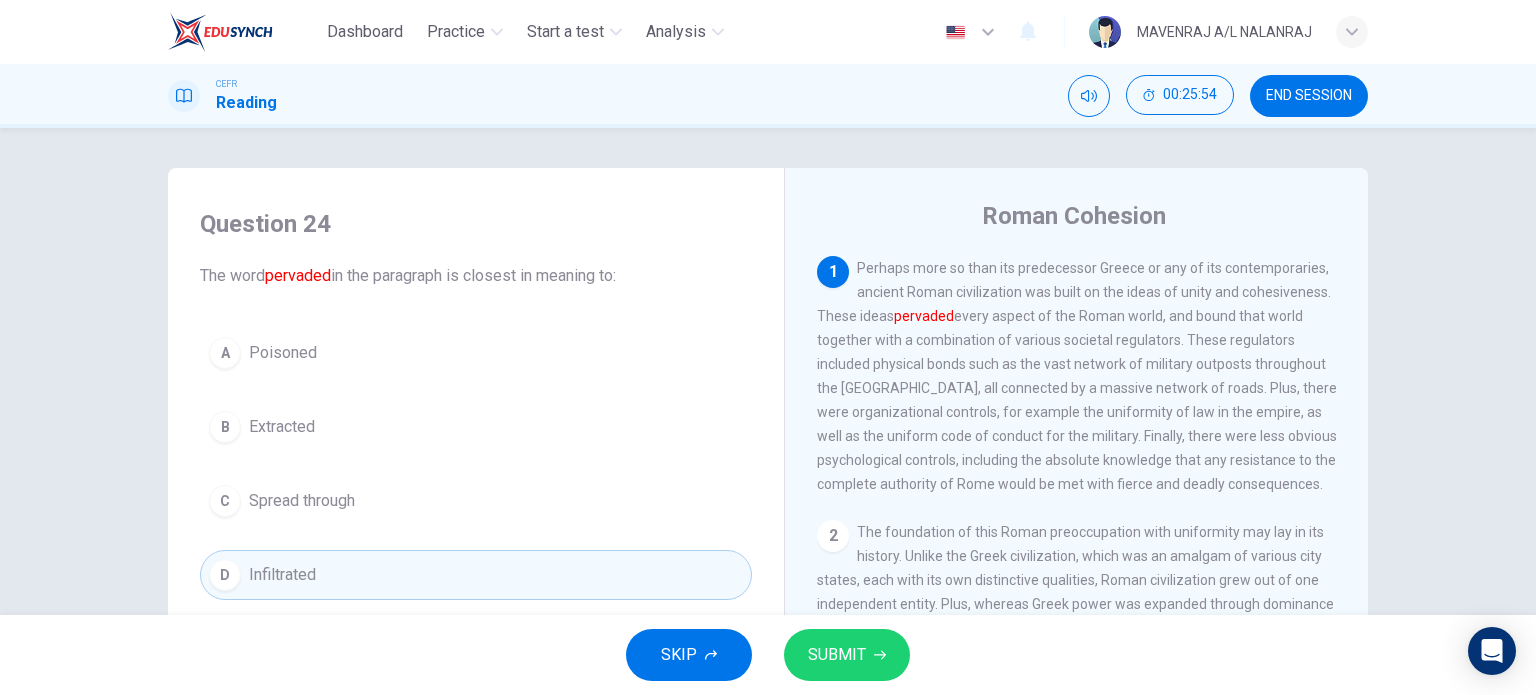 click on "SUBMIT" at bounding box center [847, 655] 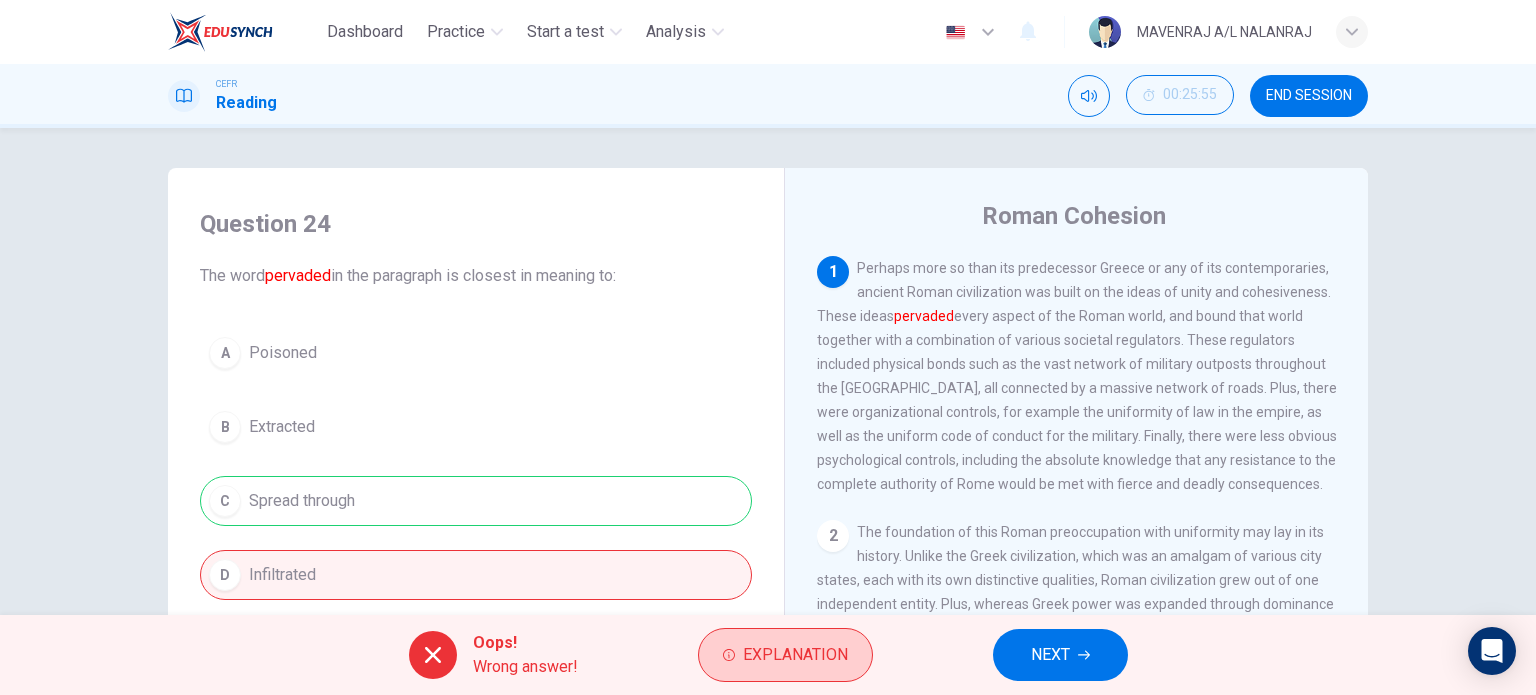 click on "Explanation" at bounding box center (785, 655) 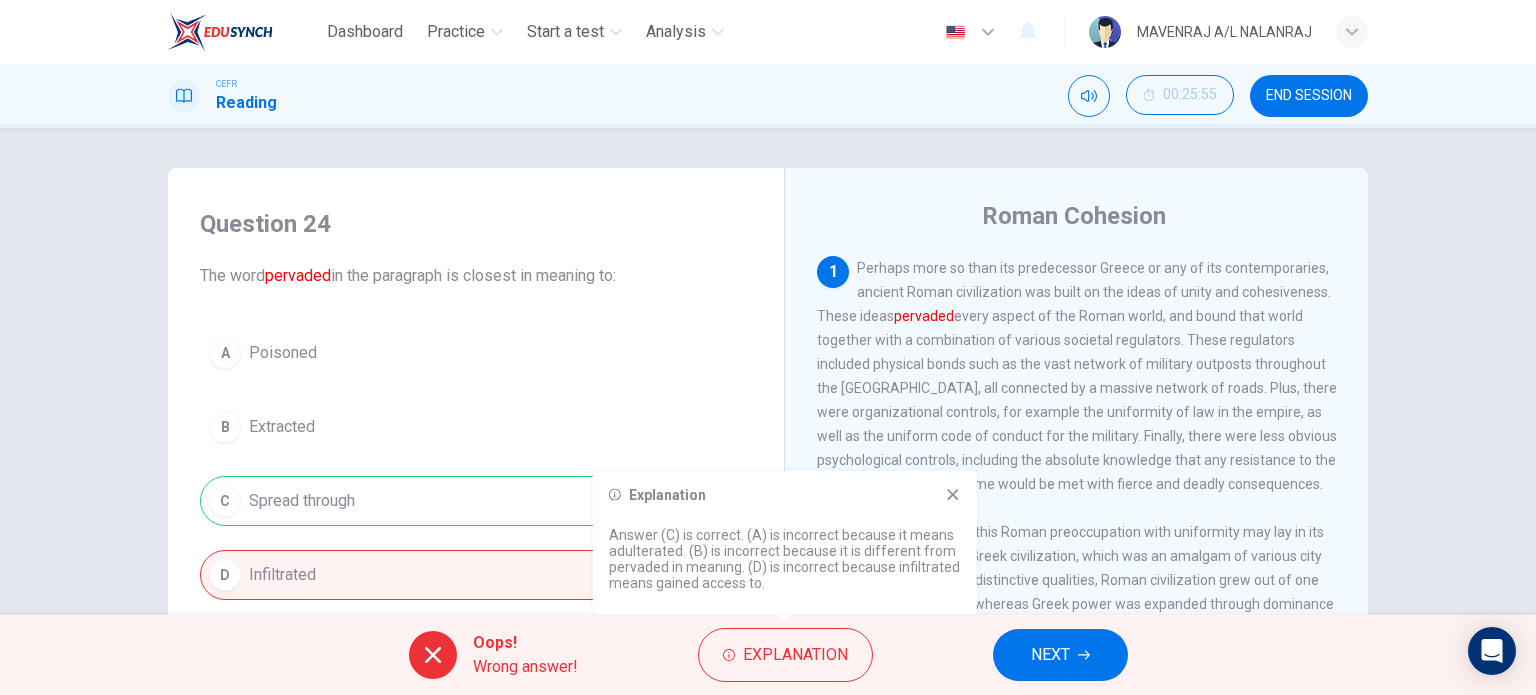 click on "Explanation Answer (C) is correct. (A) is incorrect because it means adulterated. (B) is incorrect because it is different from pervaded in meaning. (D) is incorrect because infiltrated means gained access to." at bounding box center (785, 543) 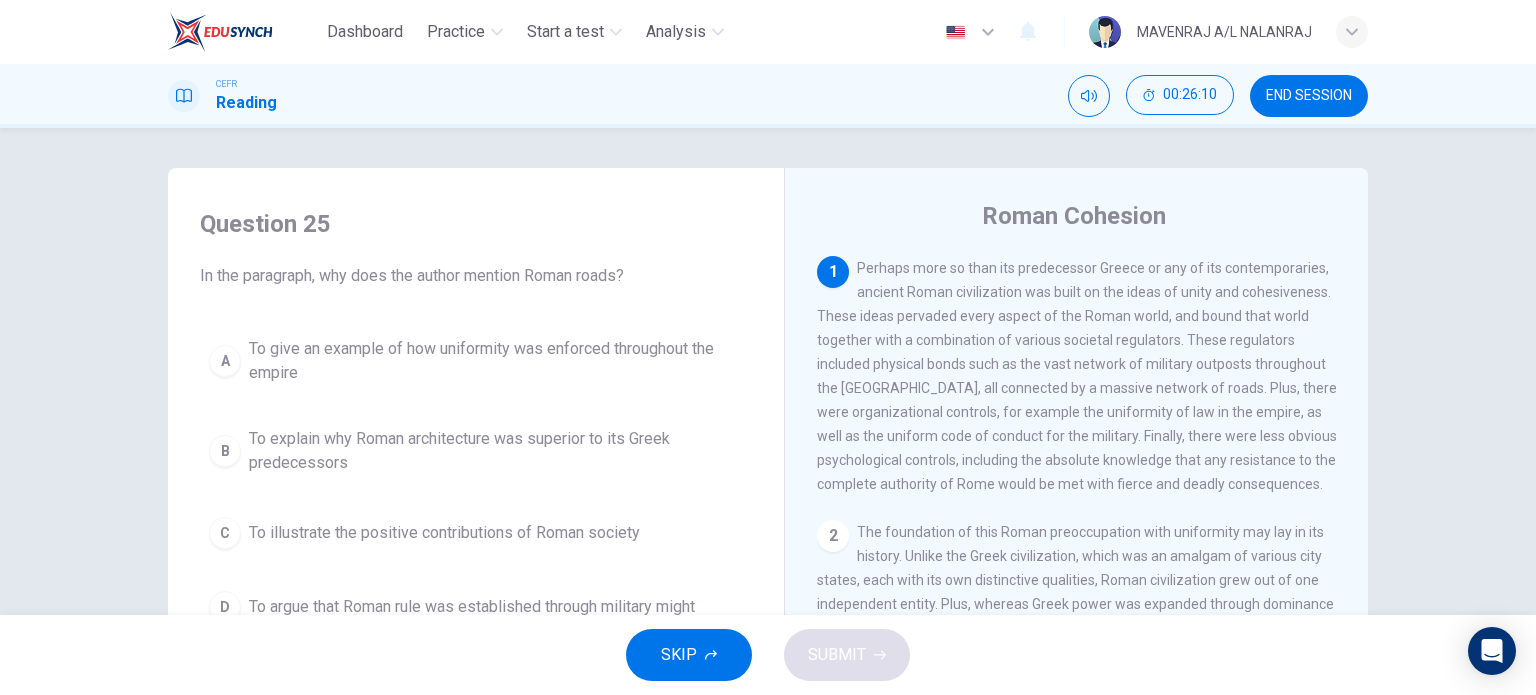 scroll, scrollTop: 100, scrollLeft: 0, axis: vertical 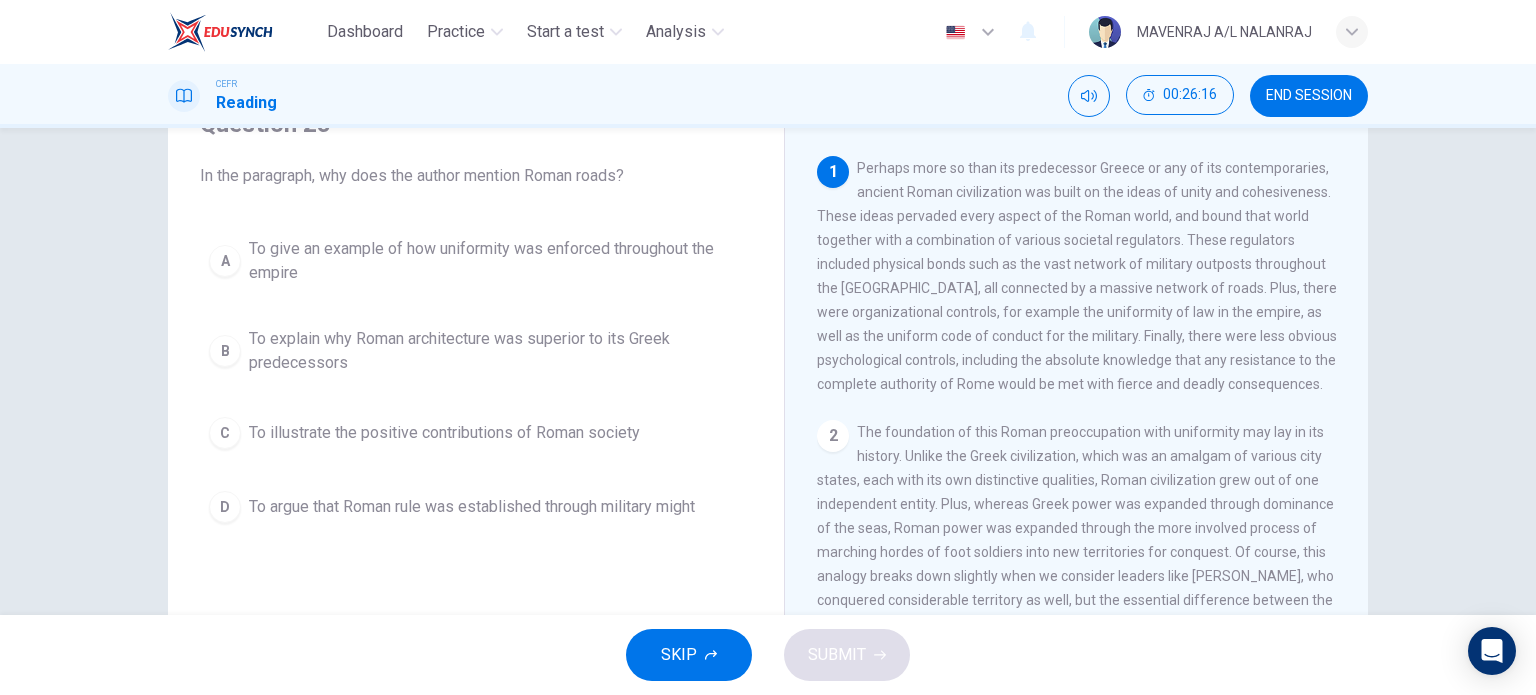 click on "C To illustrate the positive contributions of Roman society" at bounding box center [476, 433] 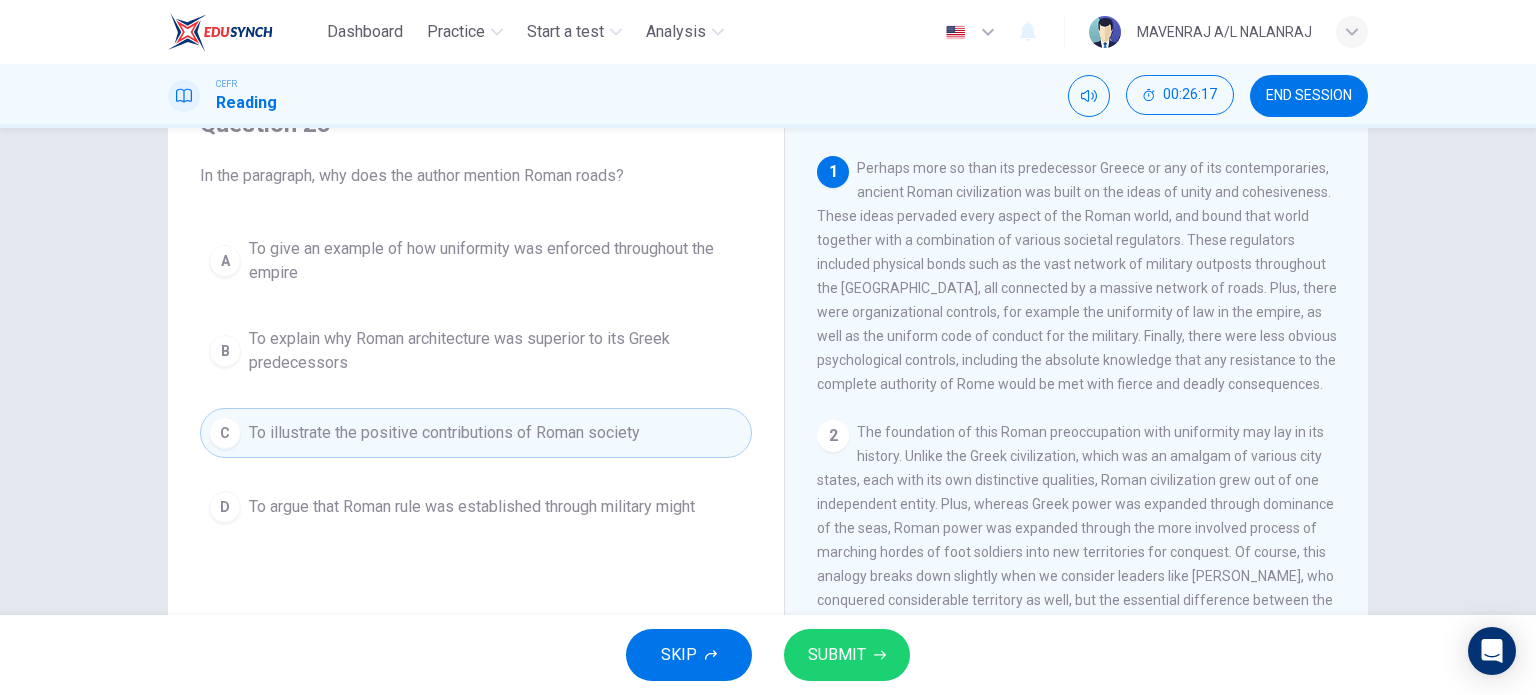 click on "SUBMIT" at bounding box center [837, 655] 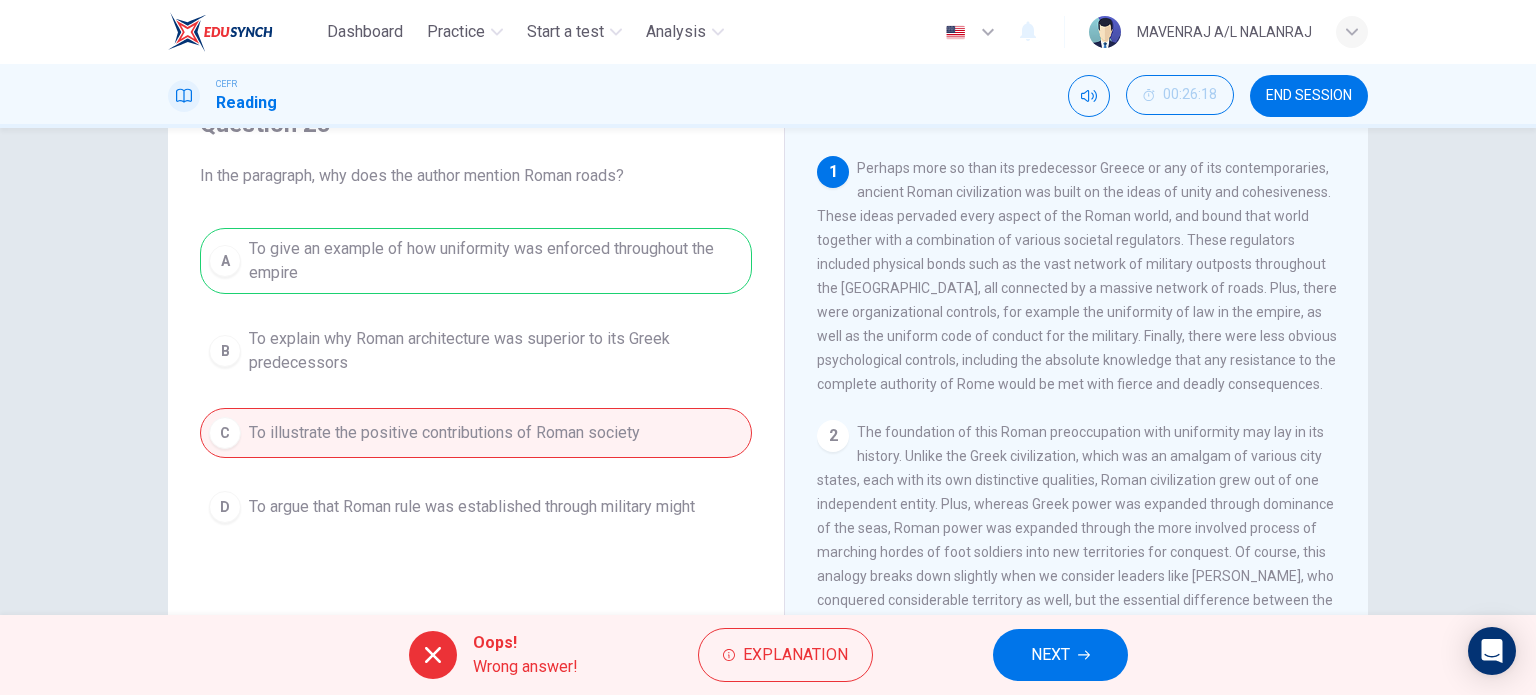 click on "A To give an example of how uniformity was enforced throughout the empire B To explain why Roman architecture was superior to its Greek predecessors C To illustrate the positive contributions of Roman society D To argue that Roman rule was established through military might" at bounding box center [476, 380] 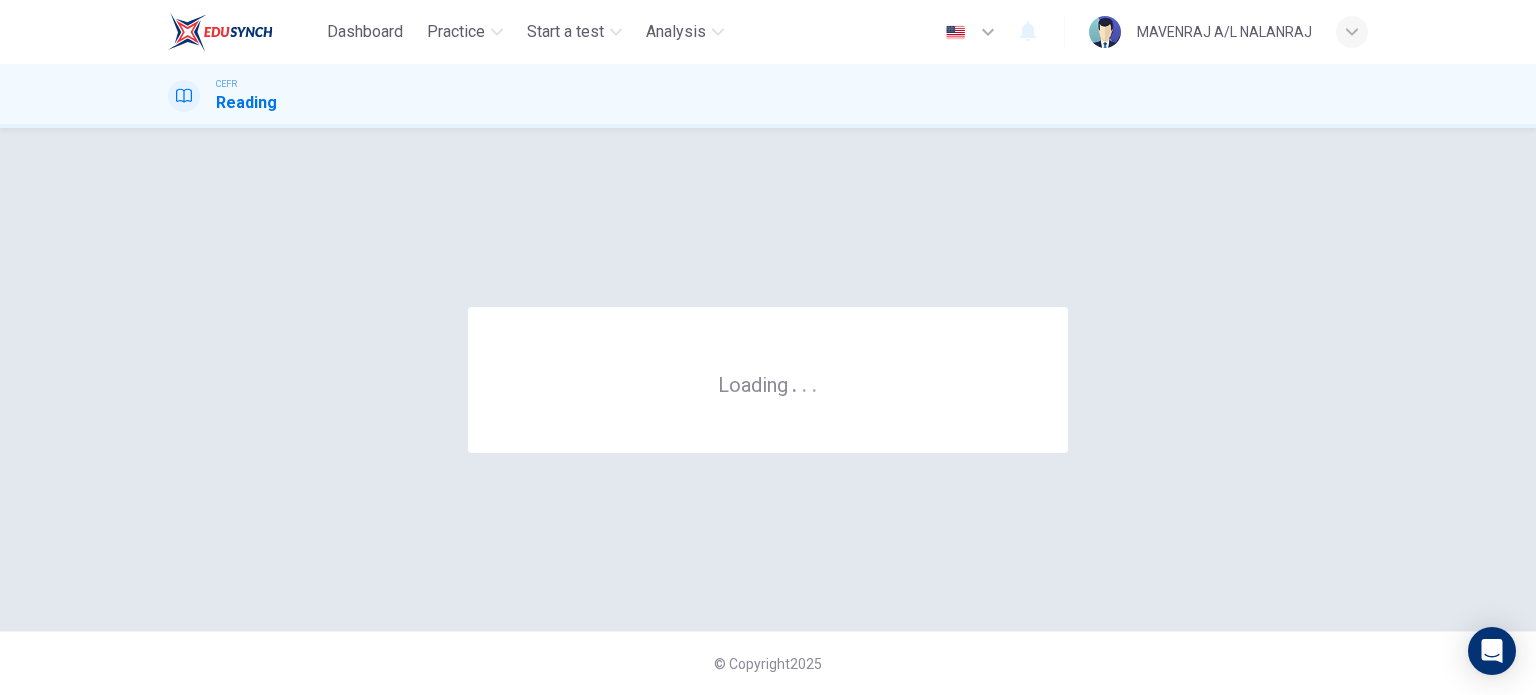 scroll, scrollTop: 0, scrollLeft: 0, axis: both 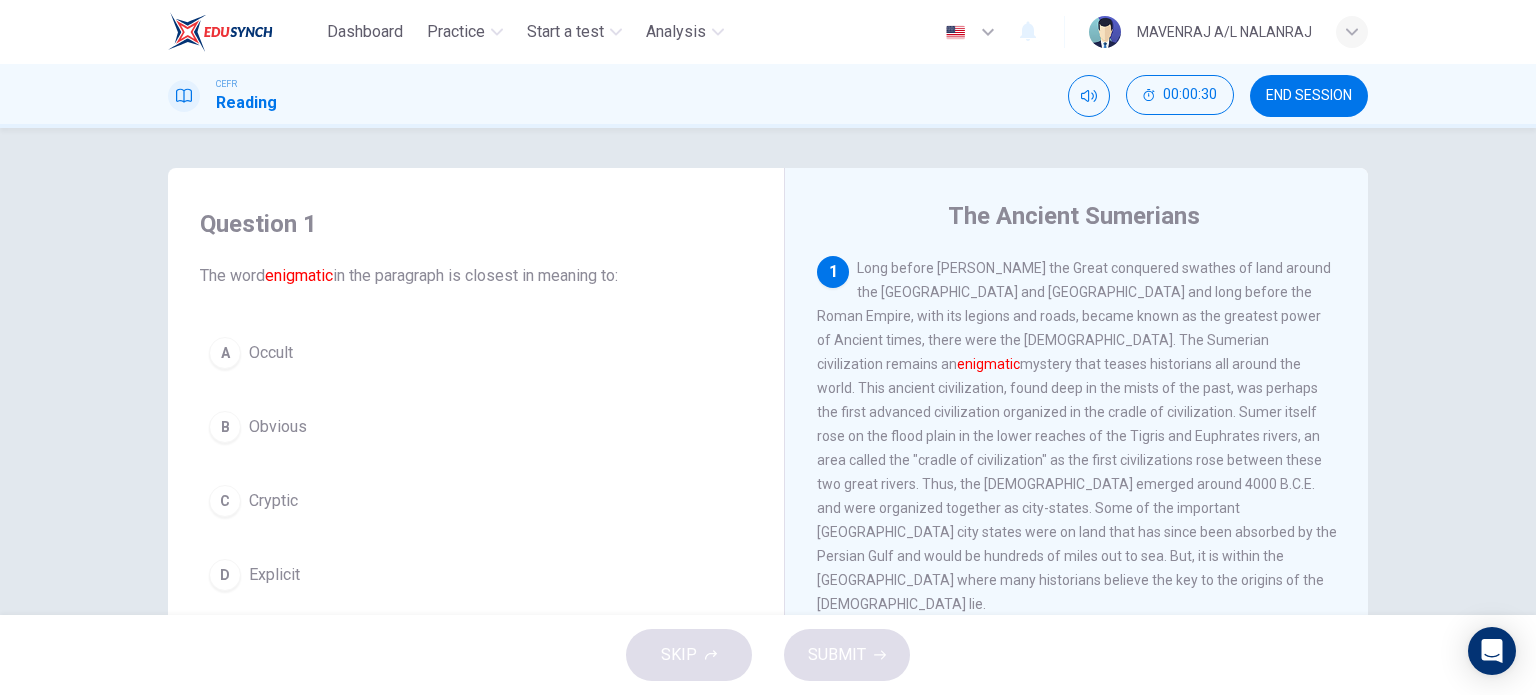 click on "D Explicit" at bounding box center [476, 575] 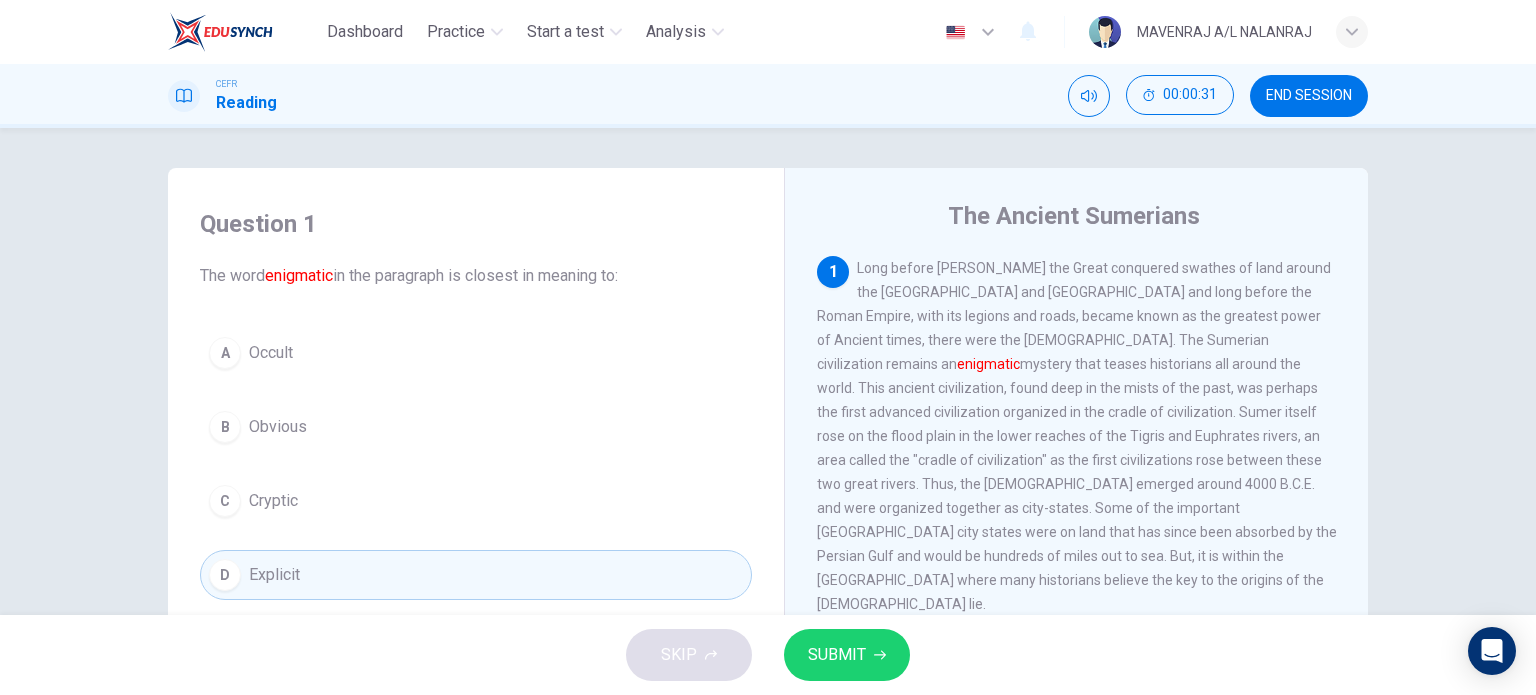click on "SUBMIT" at bounding box center (837, 655) 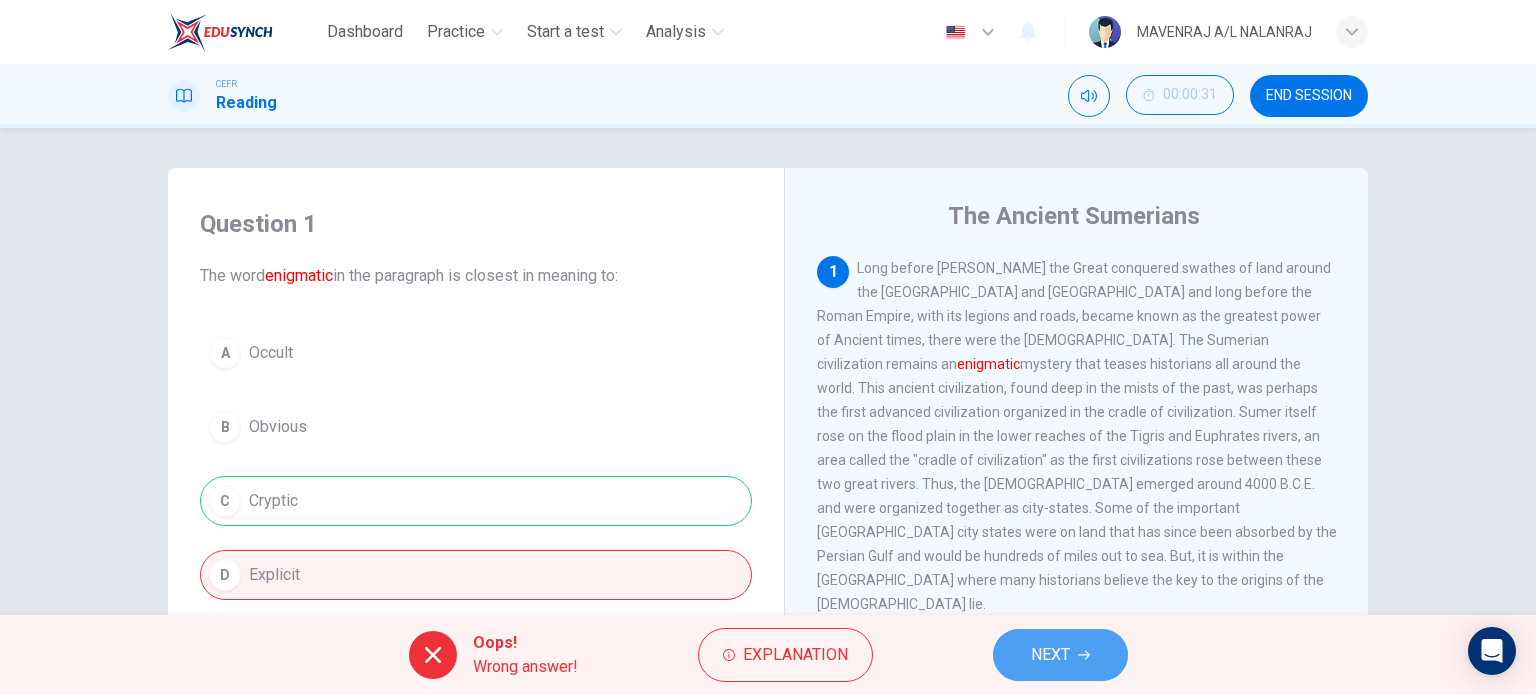 click on "NEXT" at bounding box center (1060, 655) 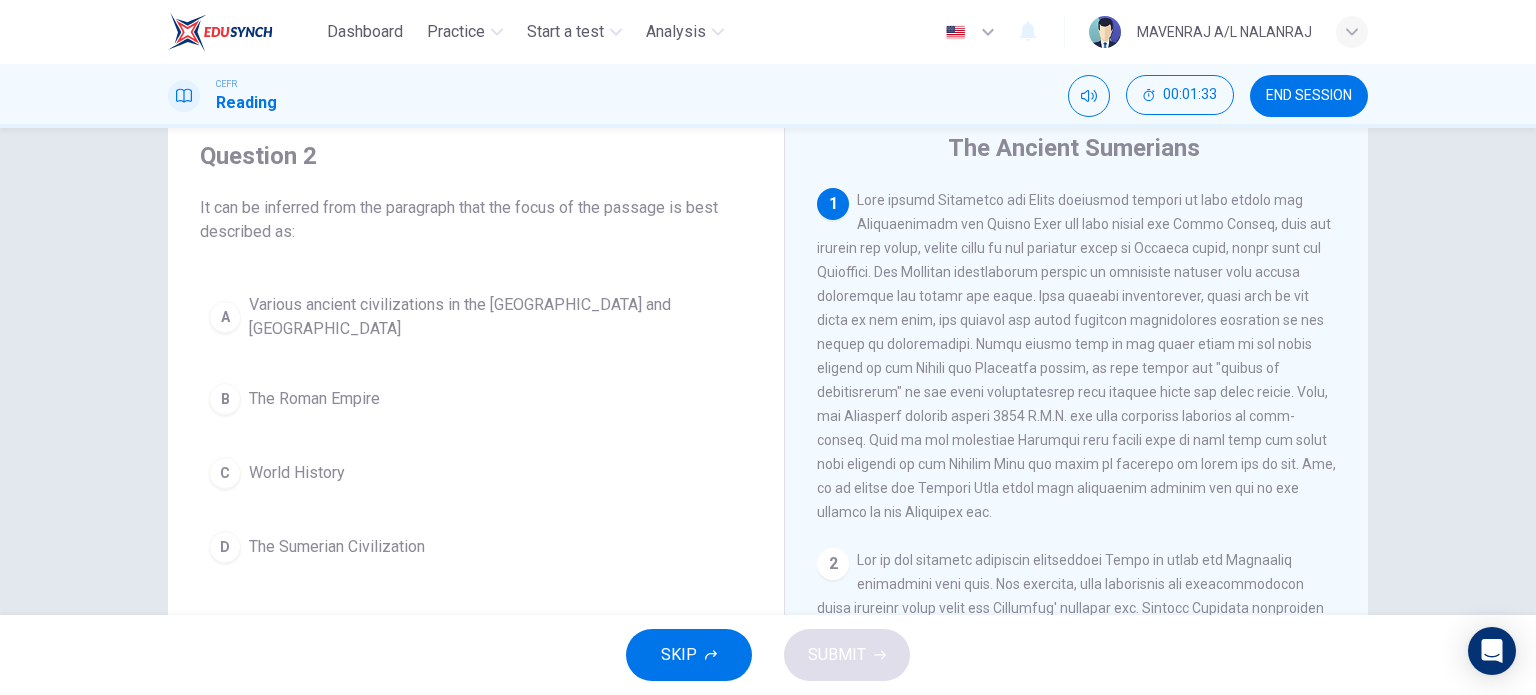 scroll, scrollTop: 100, scrollLeft: 0, axis: vertical 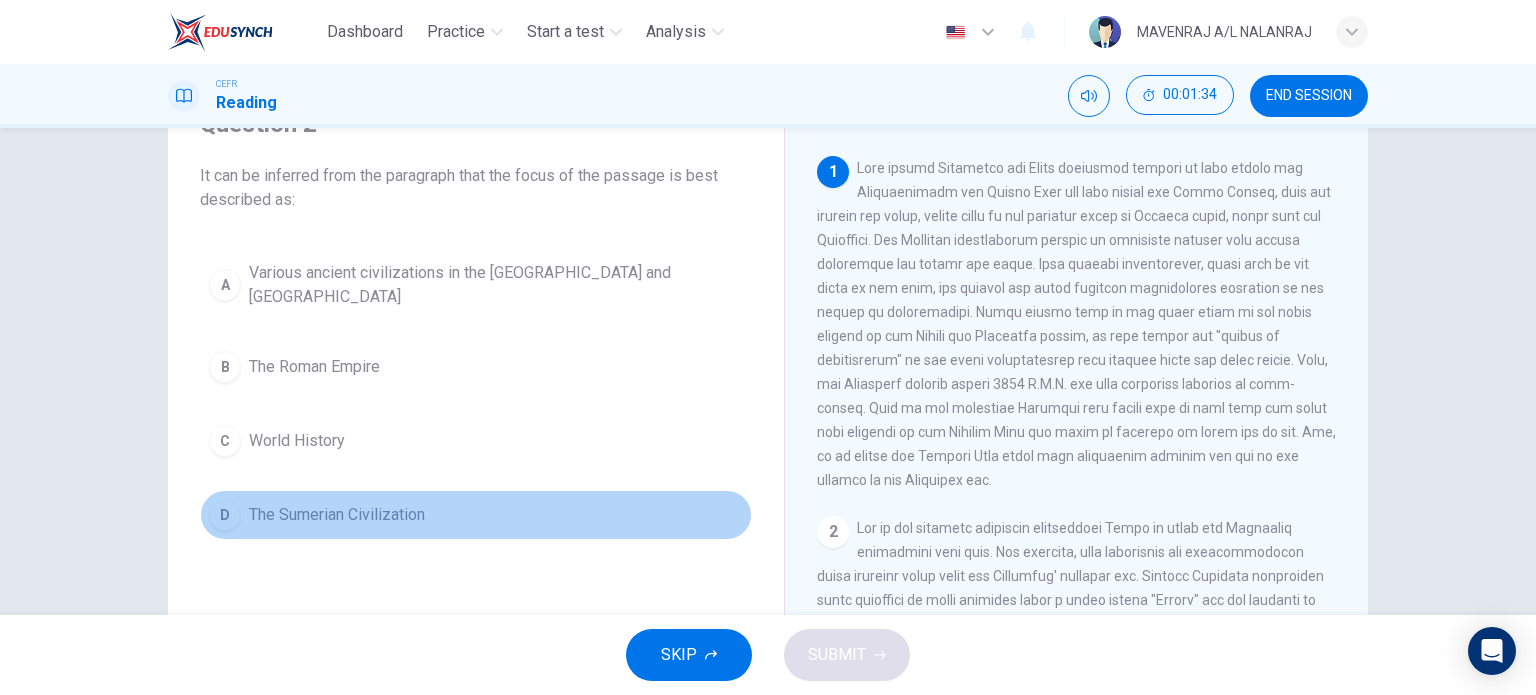 click on "D The Sumerian Civilization" at bounding box center (476, 515) 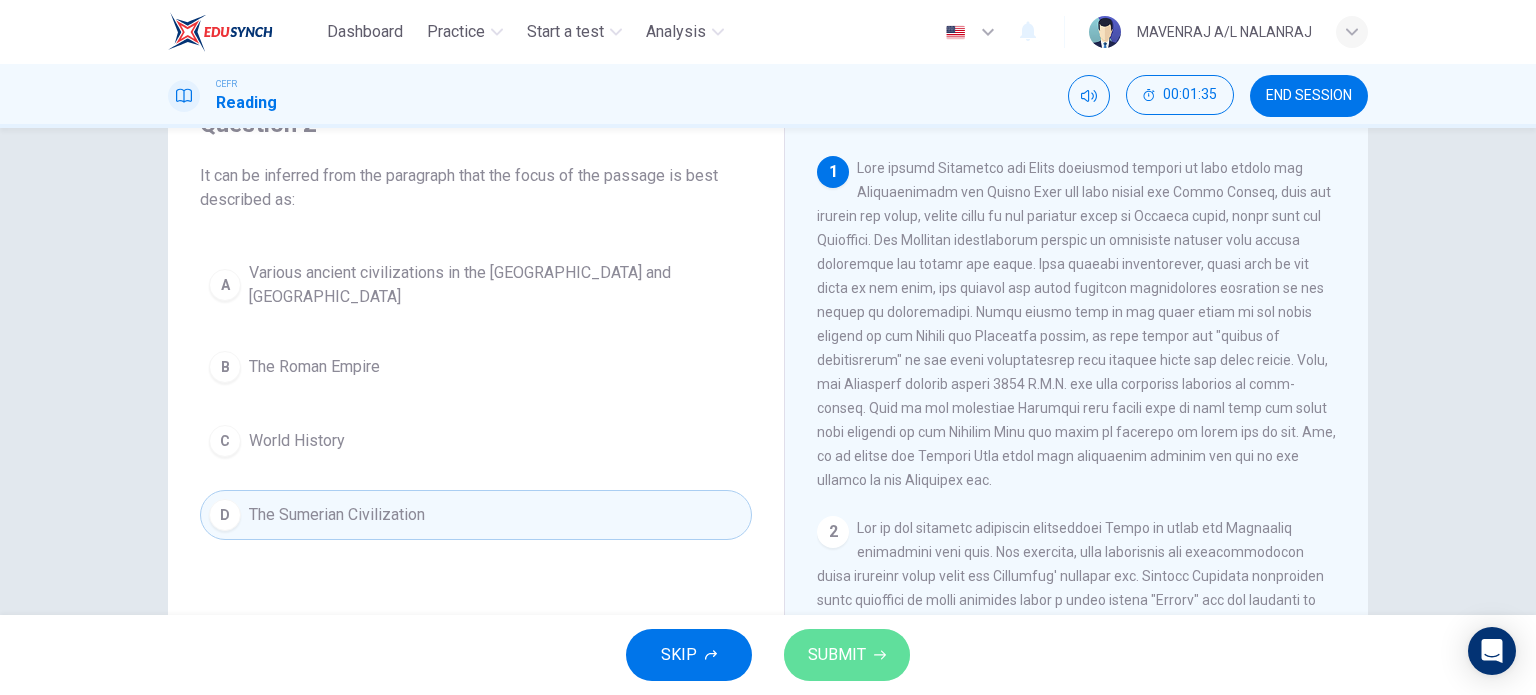 click on "SUBMIT" at bounding box center (837, 655) 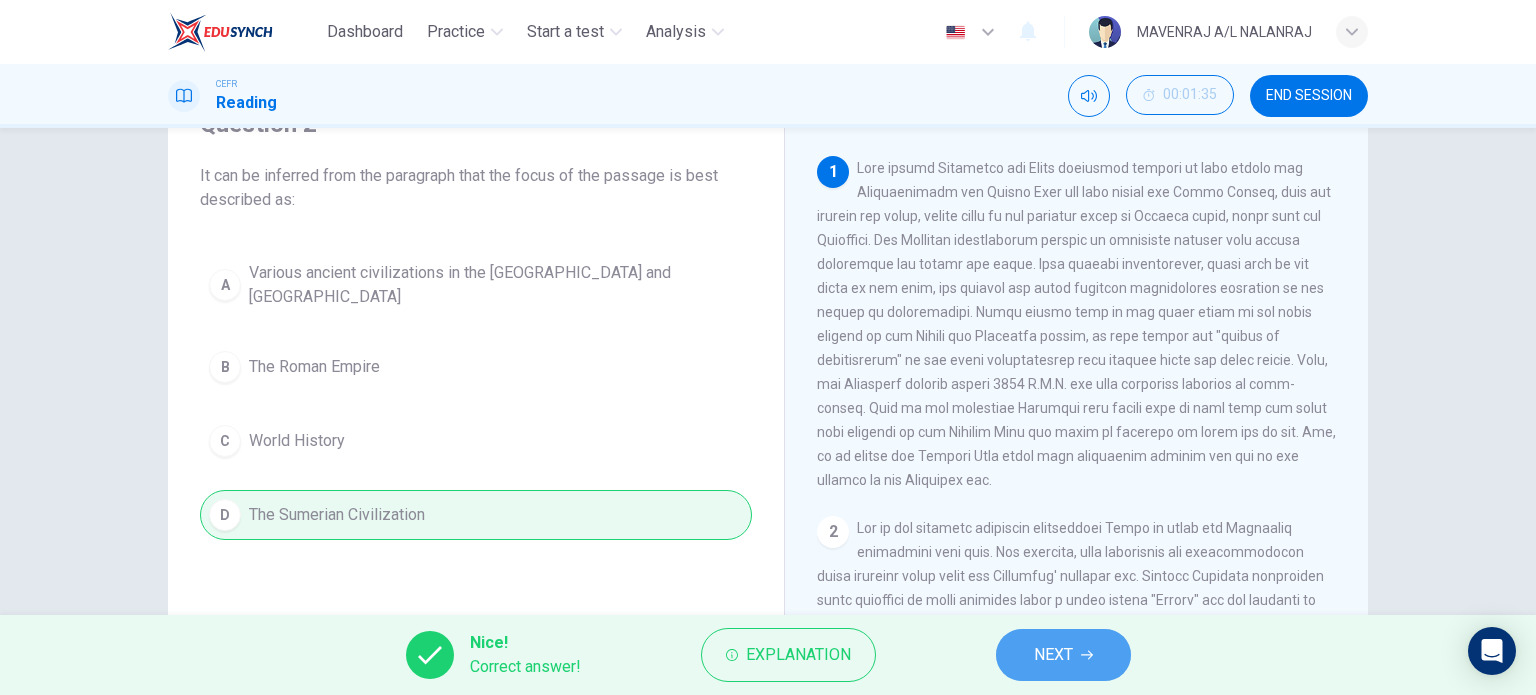 click on "NEXT" at bounding box center (1053, 655) 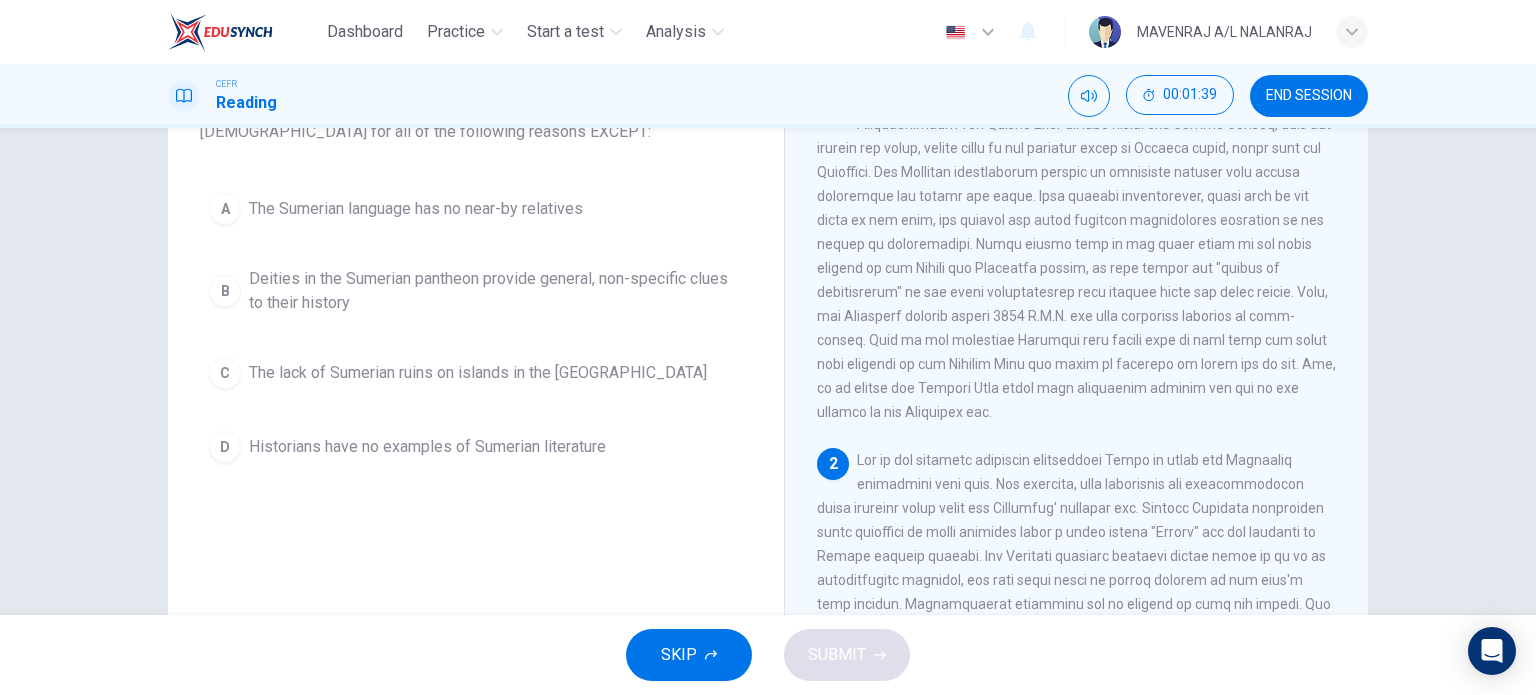 scroll, scrollTop: 200, scrollLeft: 0, axis: vertical 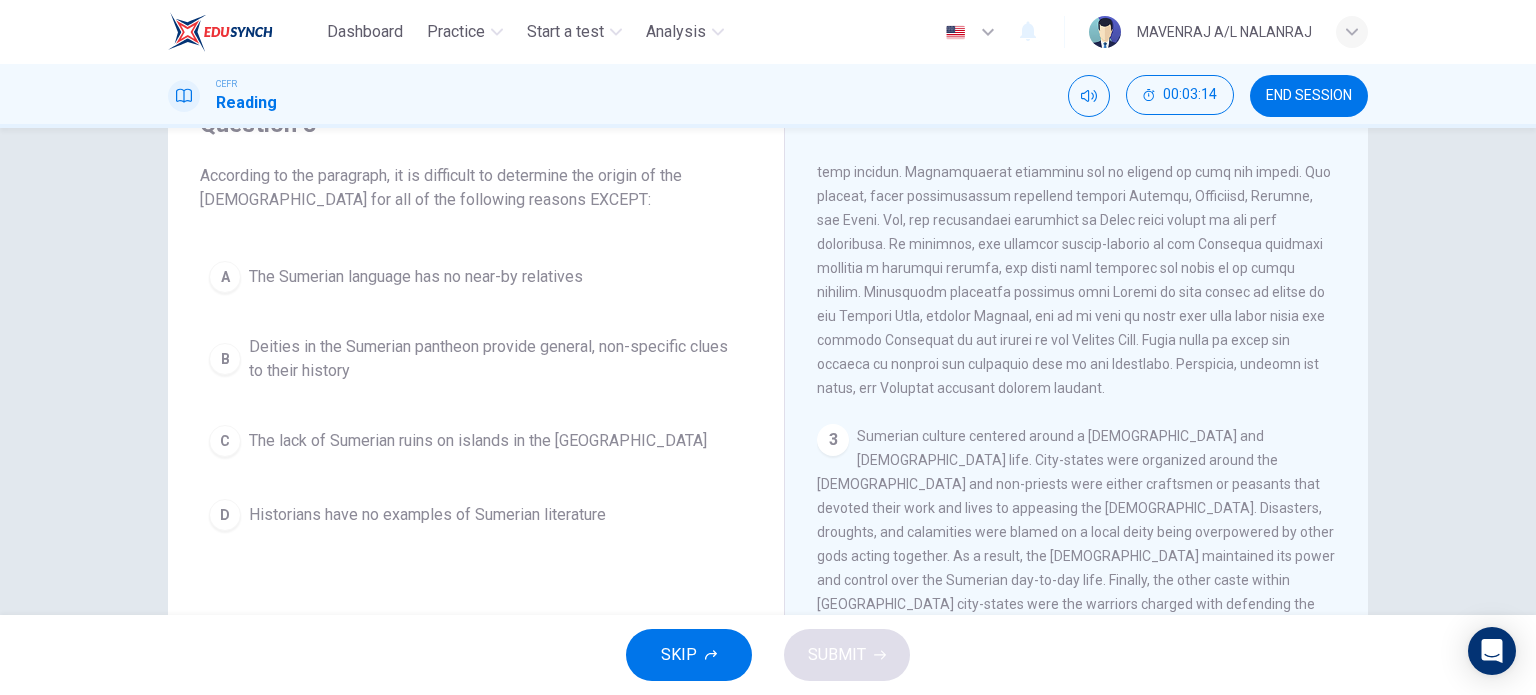 click on "D Historians have no examples of Sumerian literature" at bounding box center (476, 515) 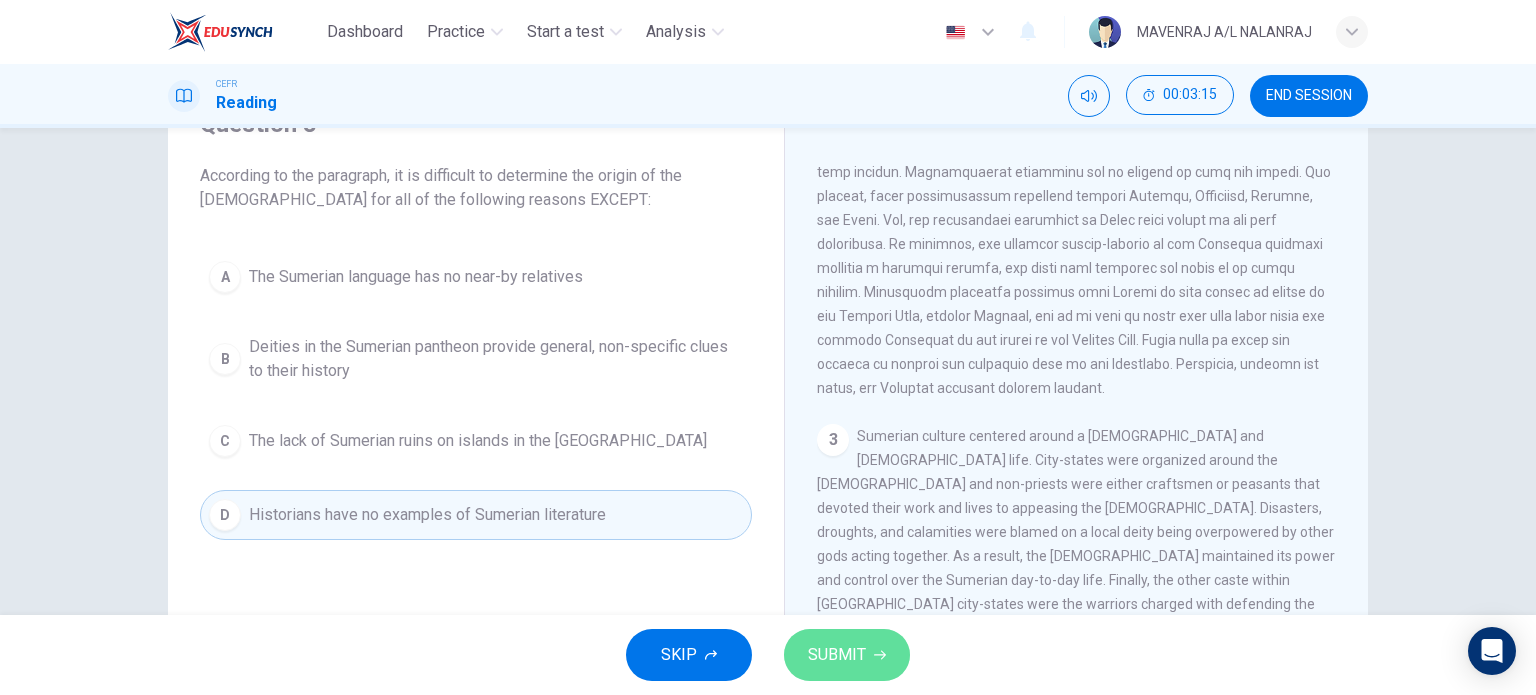 click on "SUBMIT" at bounding box center (847, 655) 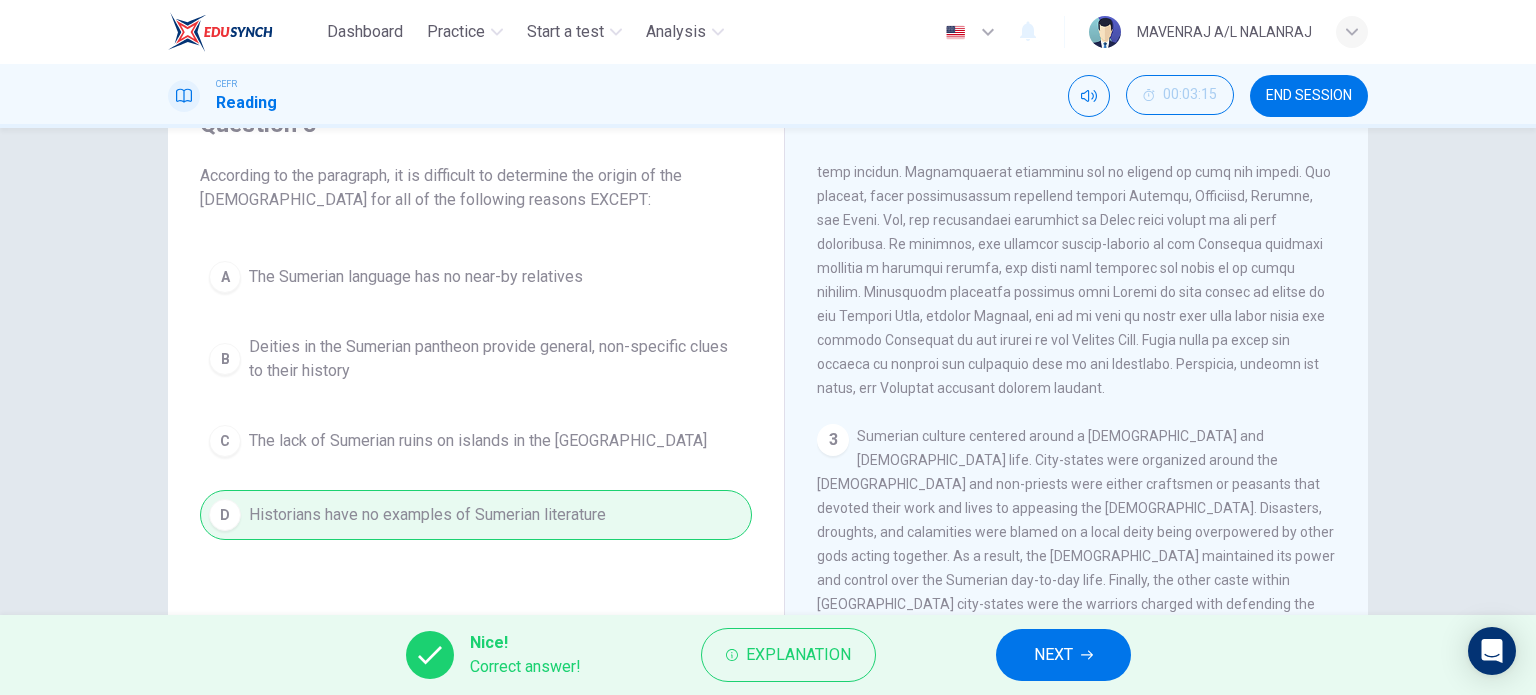 click on "NEXT" at bounding box center (1053, 655) 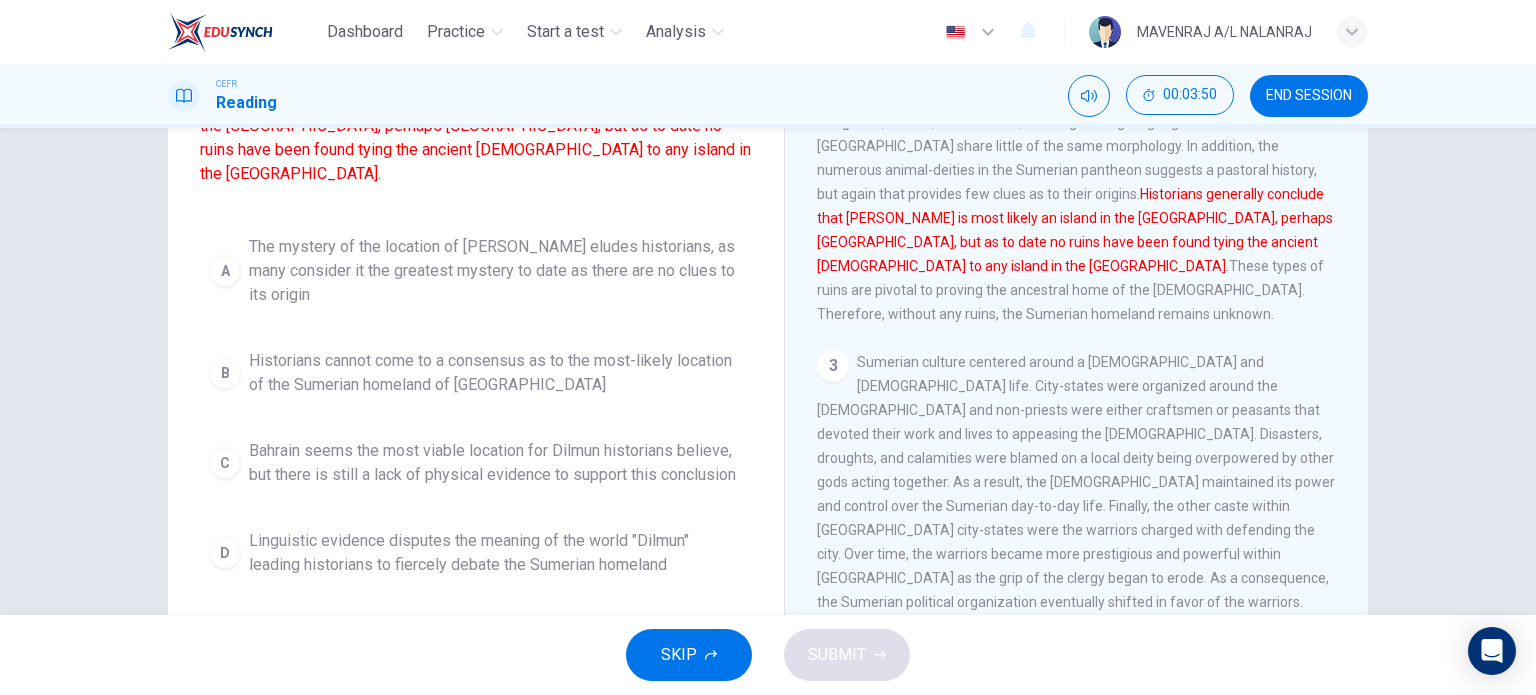 scroll, scrollTop: 188, scrollLeft: 0, axis: vertical 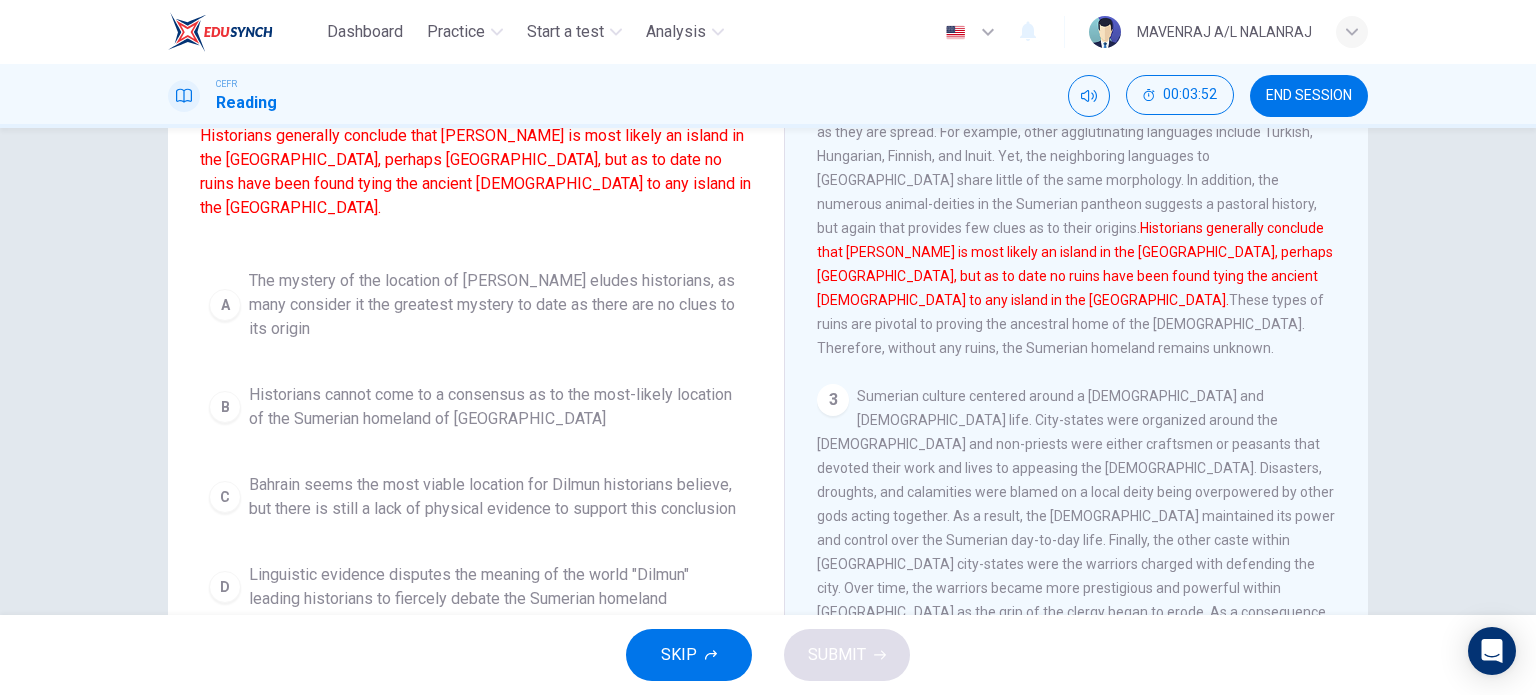 click on "The mystery of the location of [PERSON_NAME] eludes historians, as many consider it the greatest mystery to date as there are no clues to its origin" at bounding box center (496, 305) 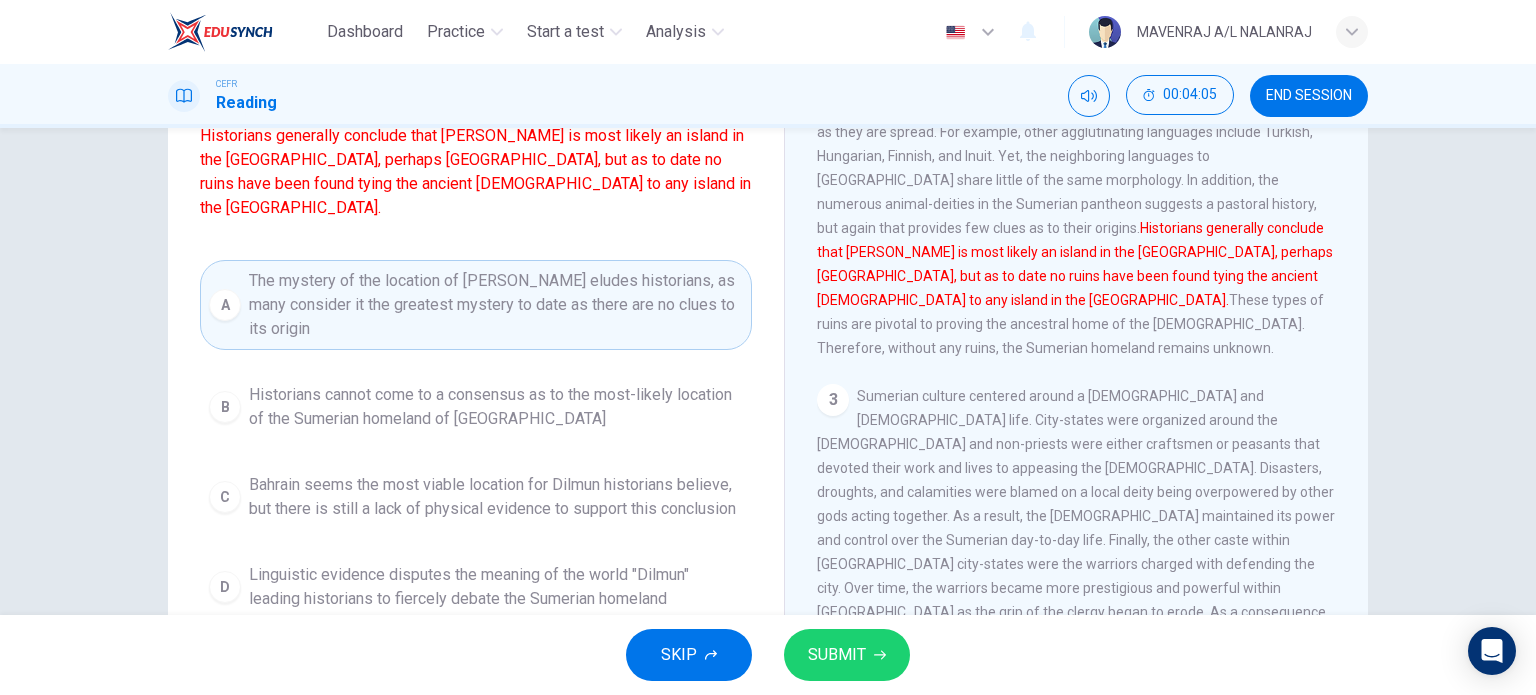 click on "Bahrain seems the most viable location for Dilmun historians believe, but there is still a lack of physical evidence to support this conclusion" at bounding box center (496, 497) 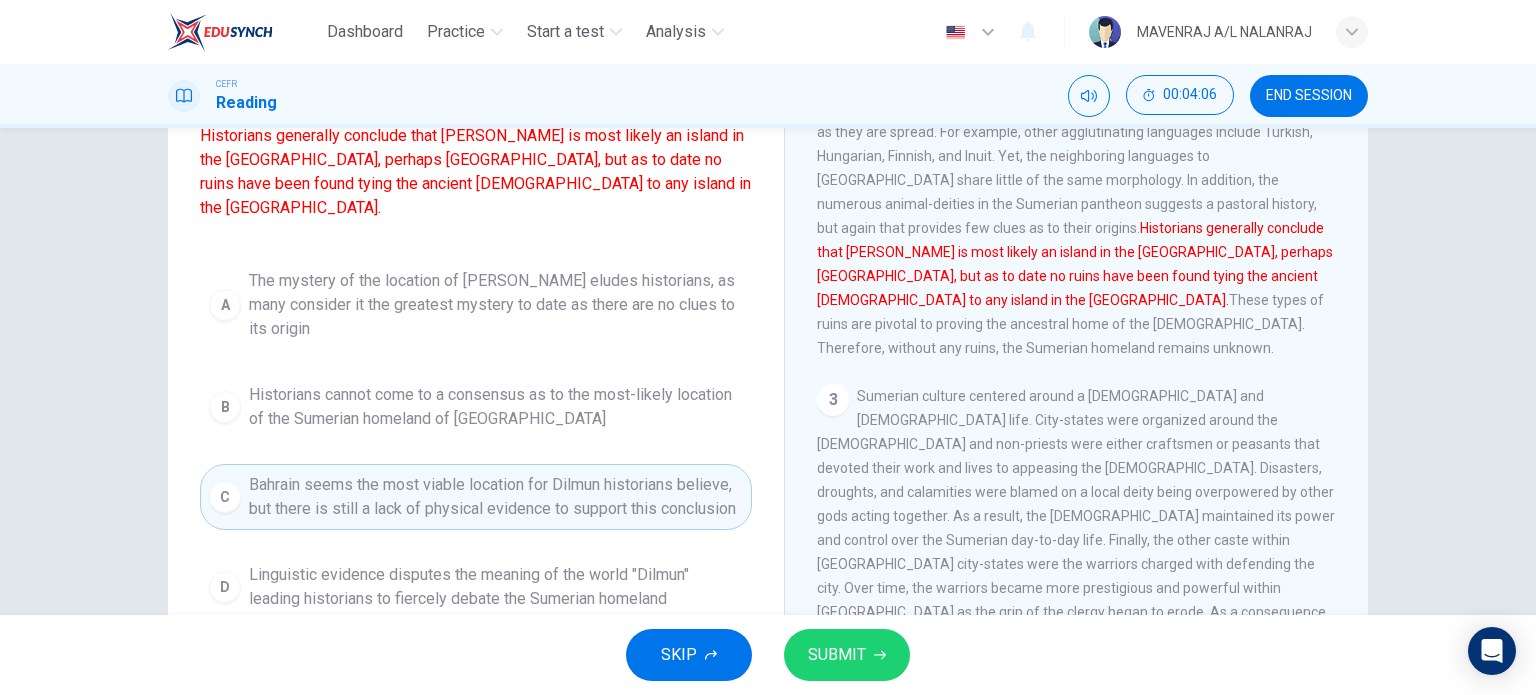 click on "SUBMIT" at bounding box center [837, 655] 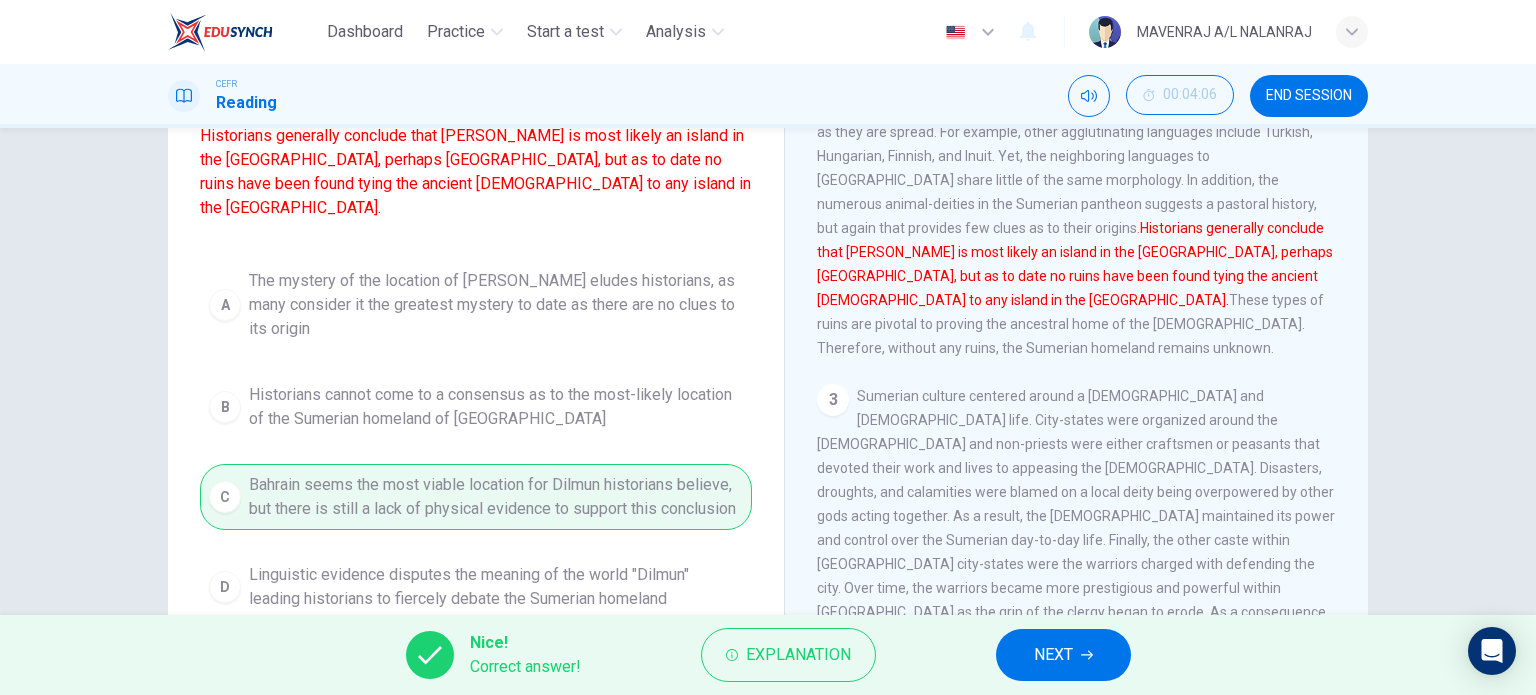 click on "NEXT" at bounding box center [1063, 655] 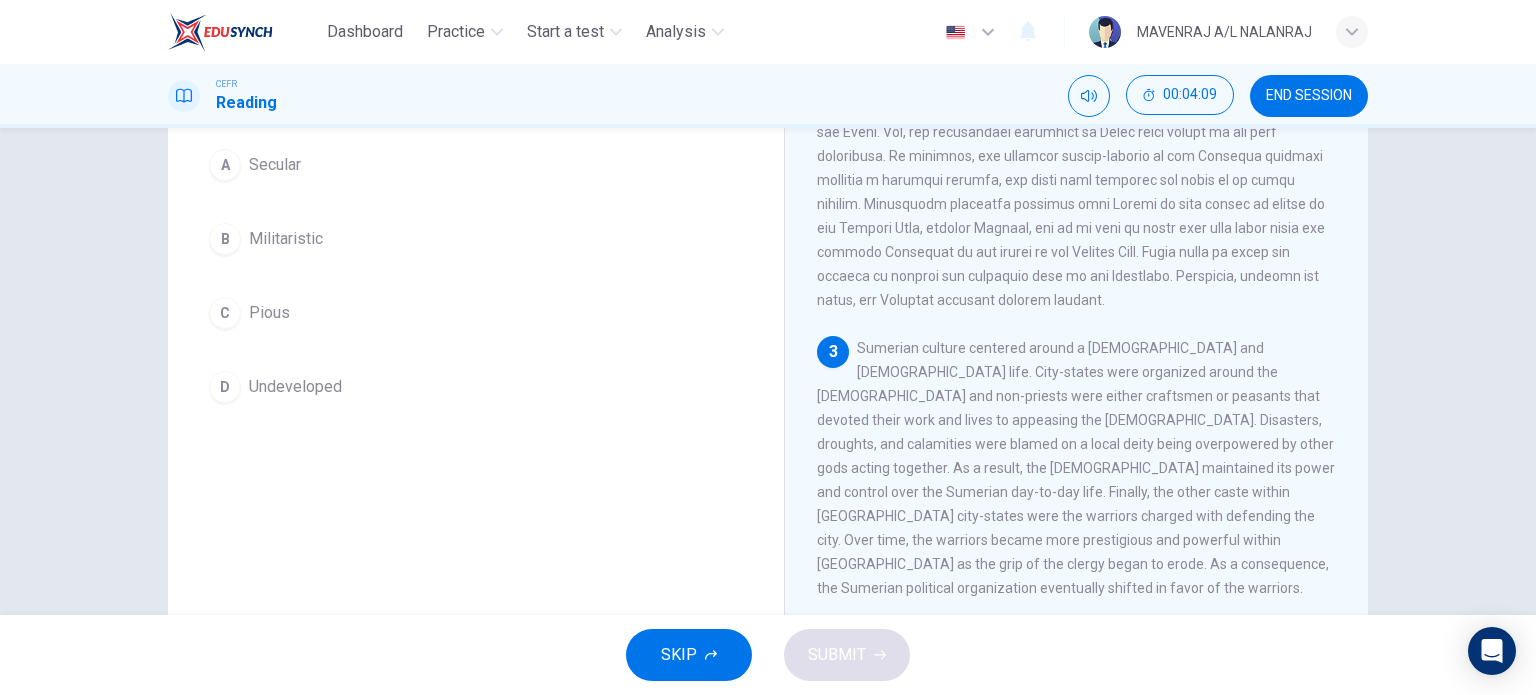 scroll, scrollTop: 300, scrollLeft: 0, axis: vertical 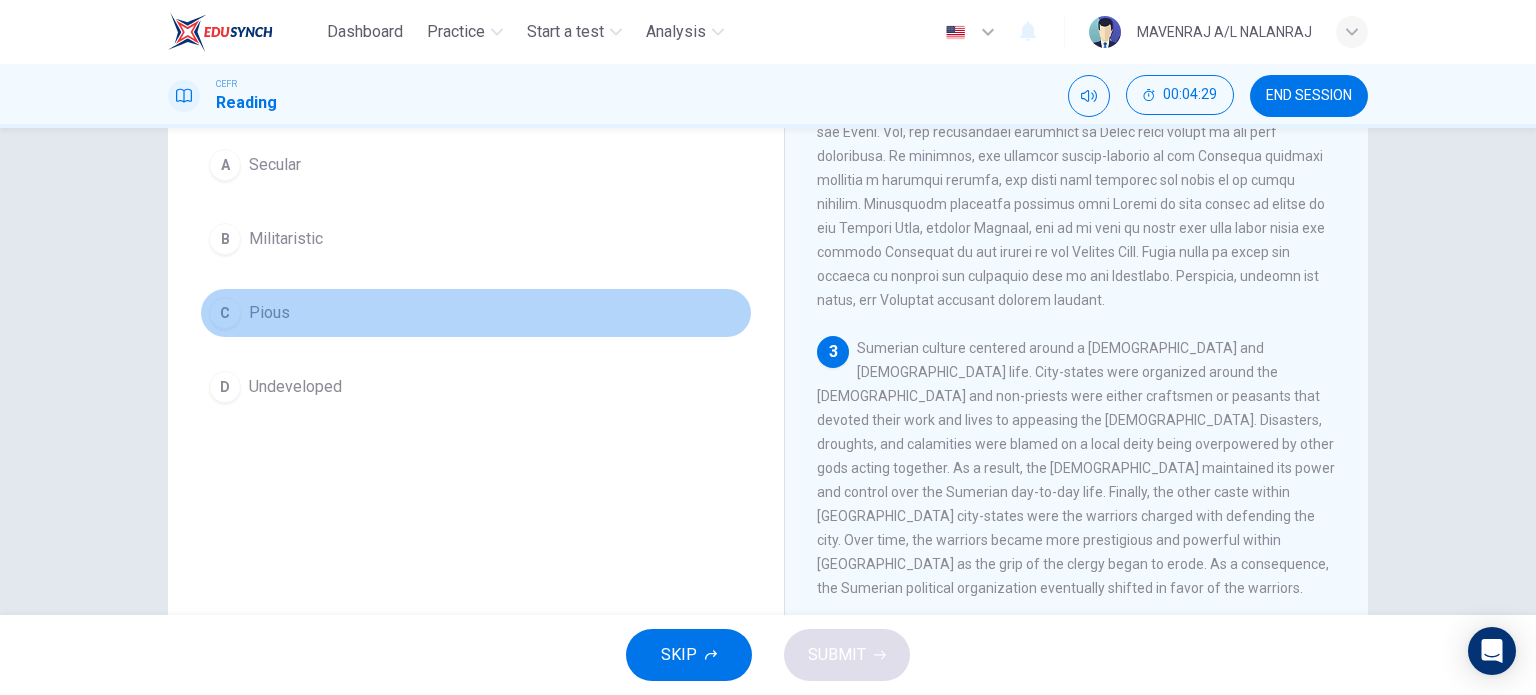 click on "C Pious" at bounding box center (476, 313) 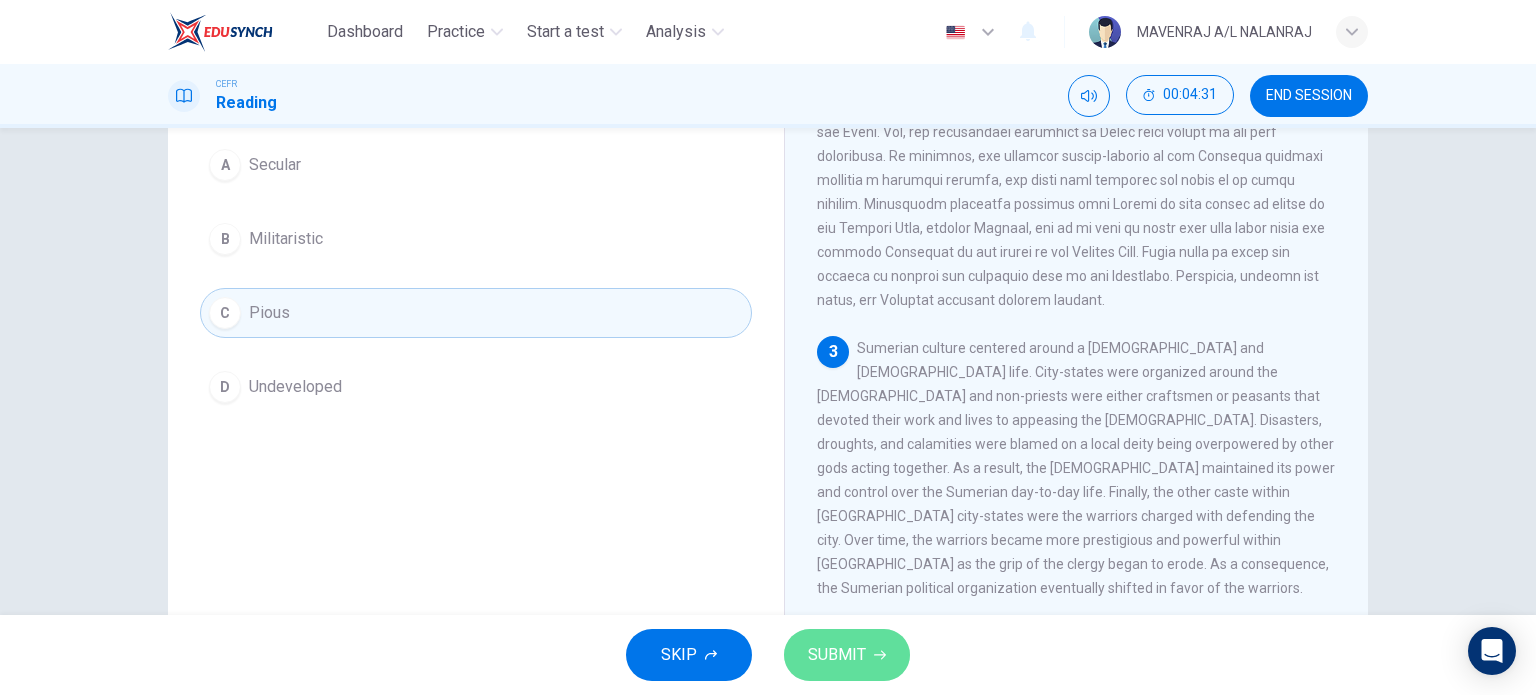 click on "SUBMIT" at bounding box center (847, 655) 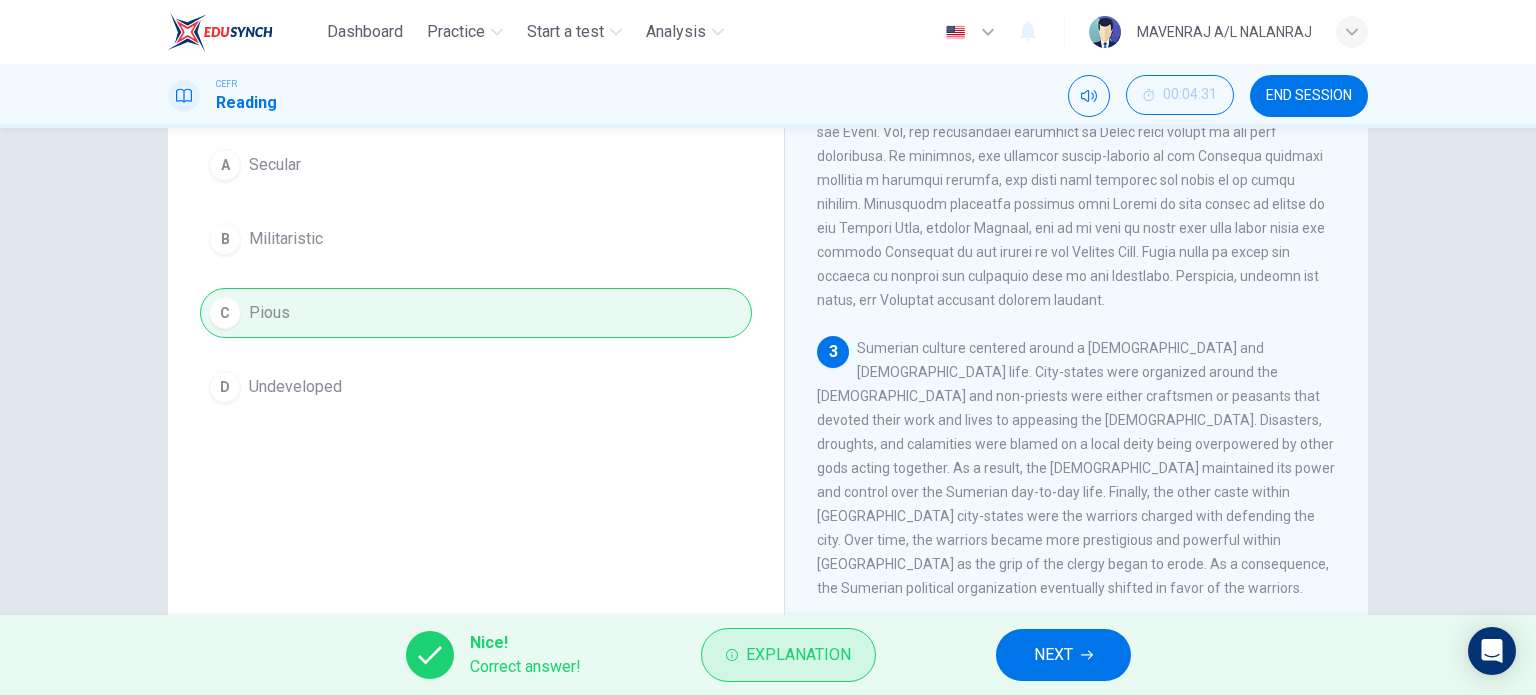 click on "Explanation" at bounding box center [798, 655] 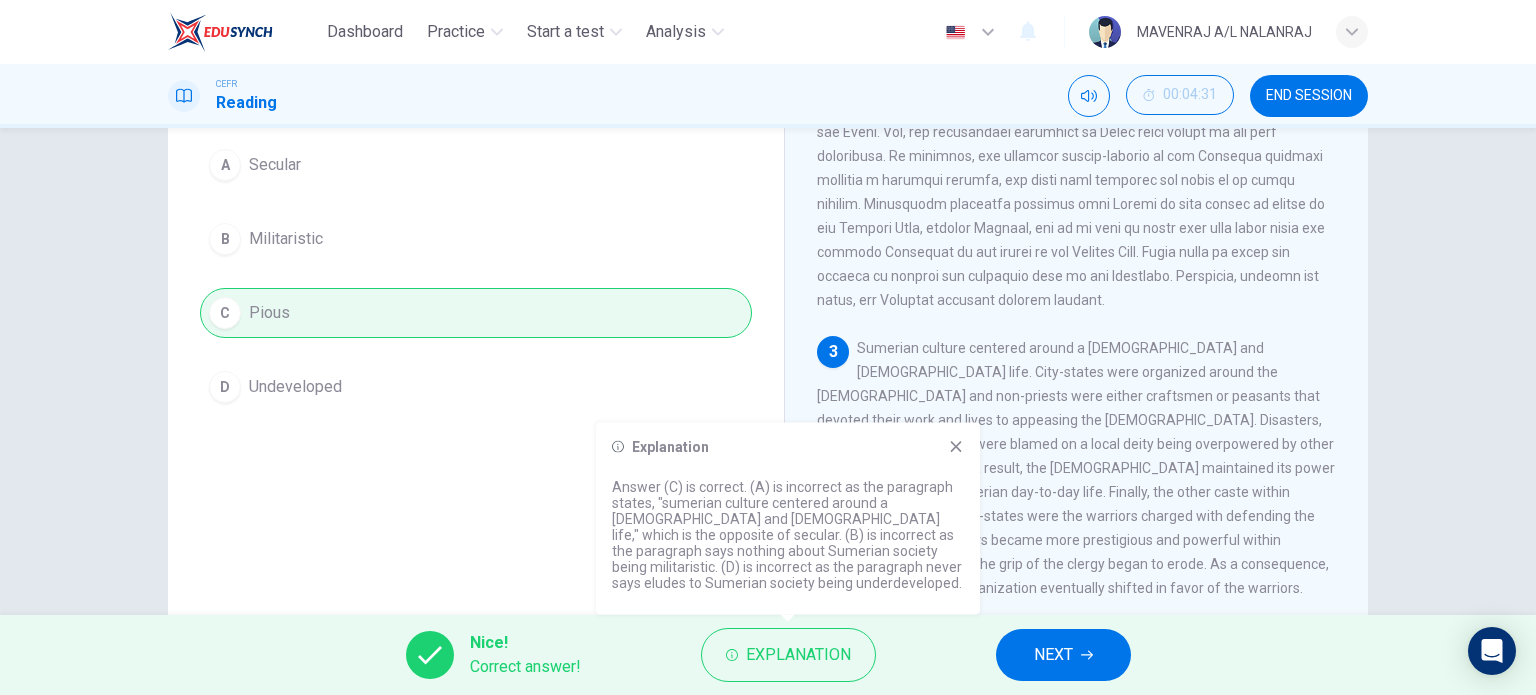 click on "Nice! Correct answer! Explanation NEXT" at bounding box center [768, 655] 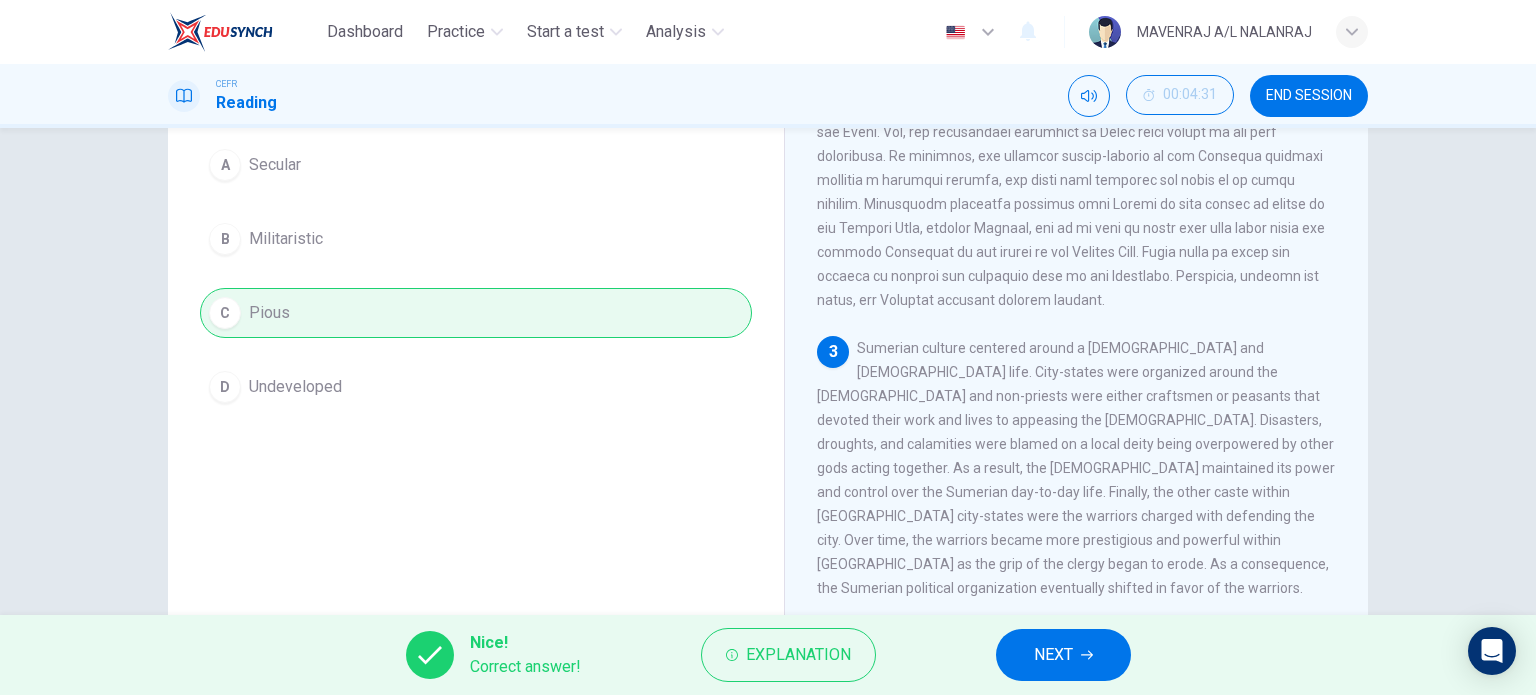 click on "NEXT" at bounding box center (1063, 655) 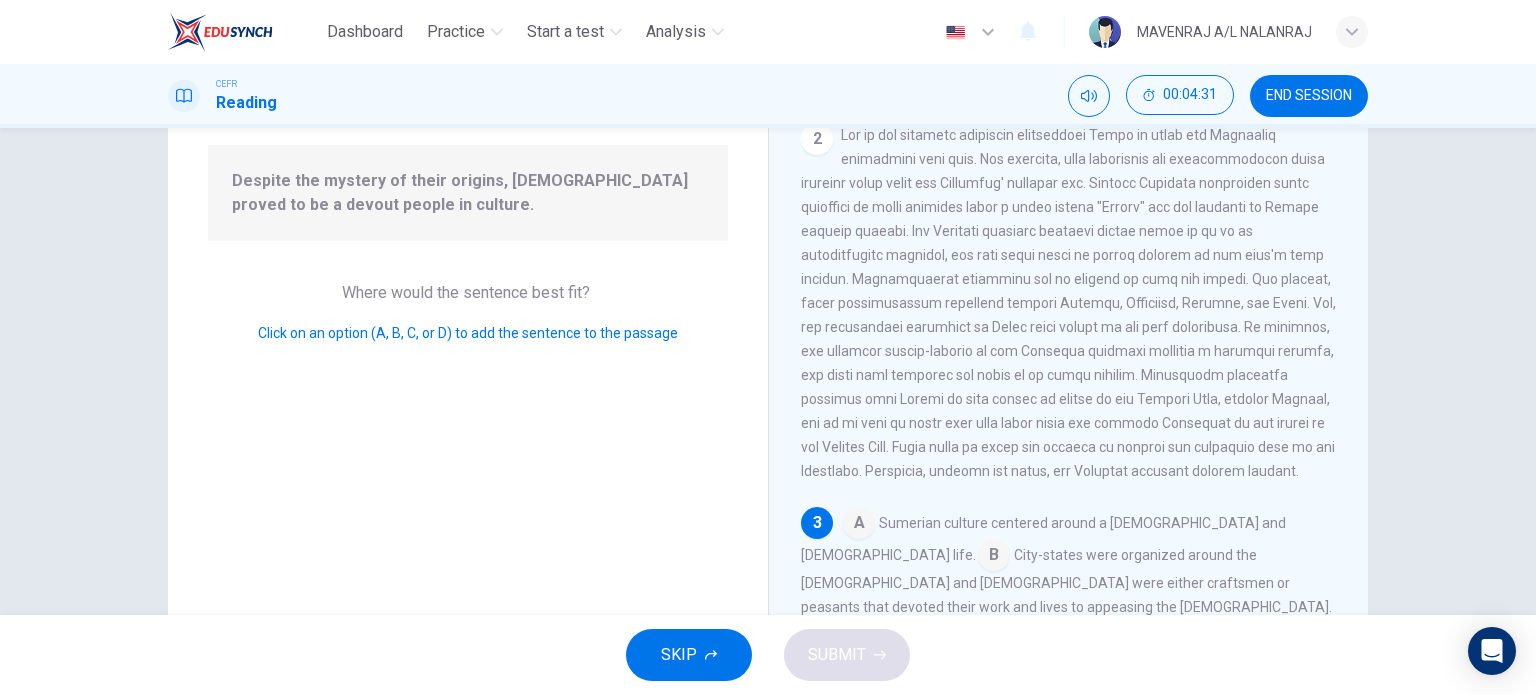 scroll, scrollTop: 535, scrollLeft: 0, axis: vertical 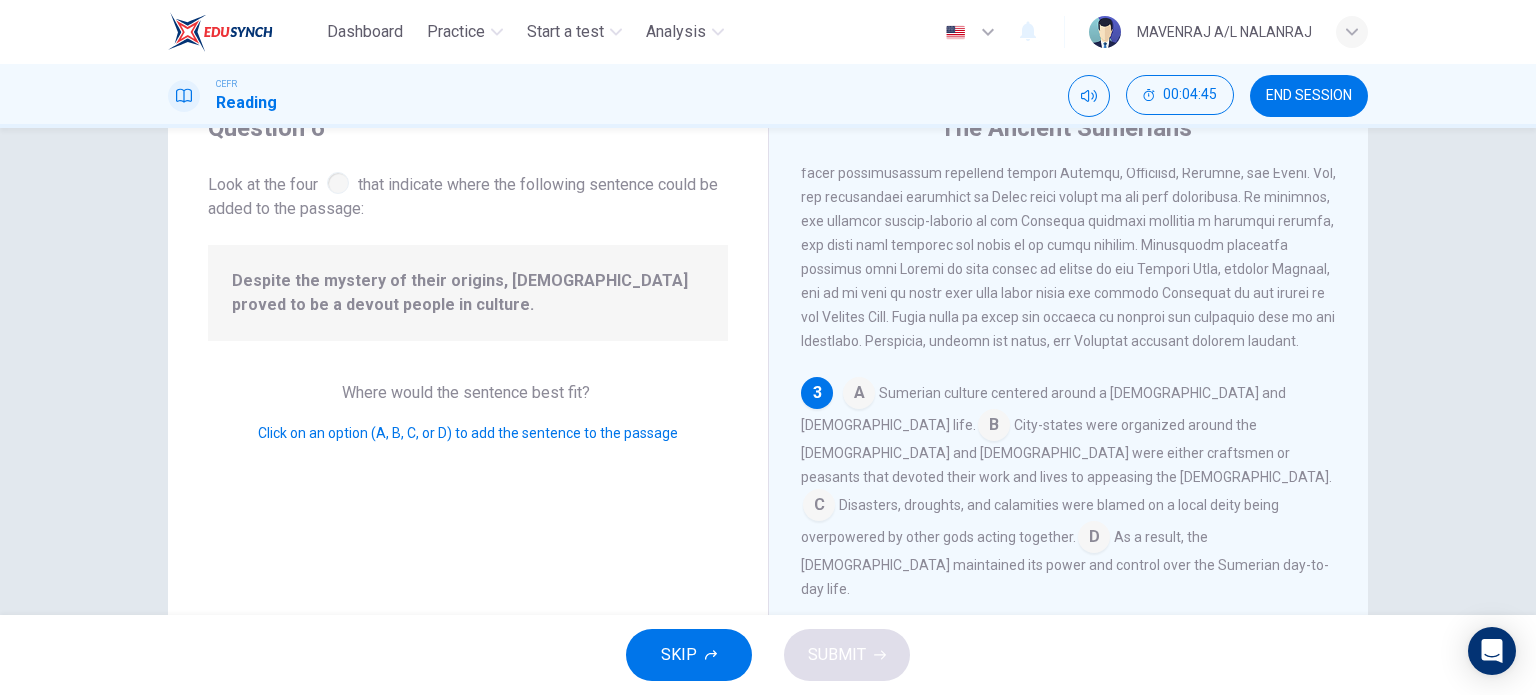 click at bounding box center [1094, 539] 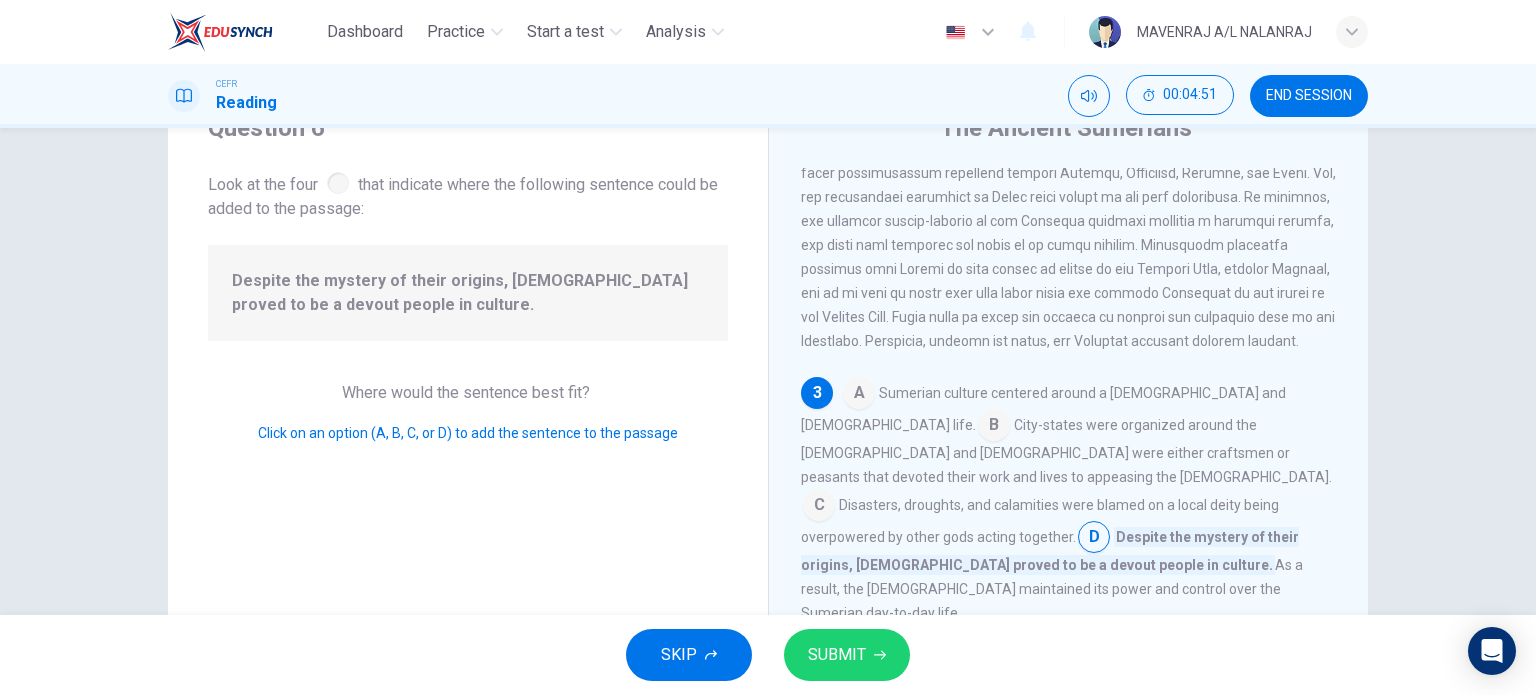 click at bounding box center [859, 395] 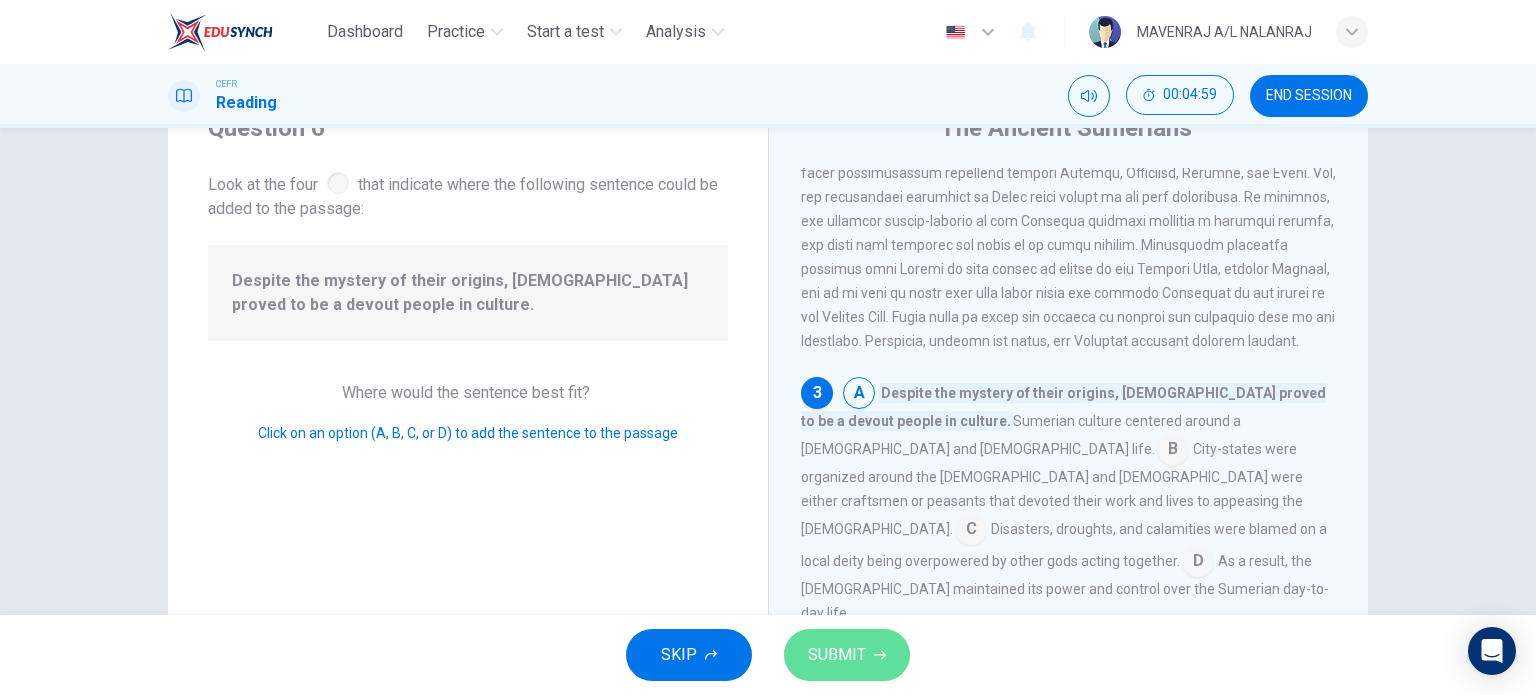 click on "SUBMIT" at bounding box center [837, 655] 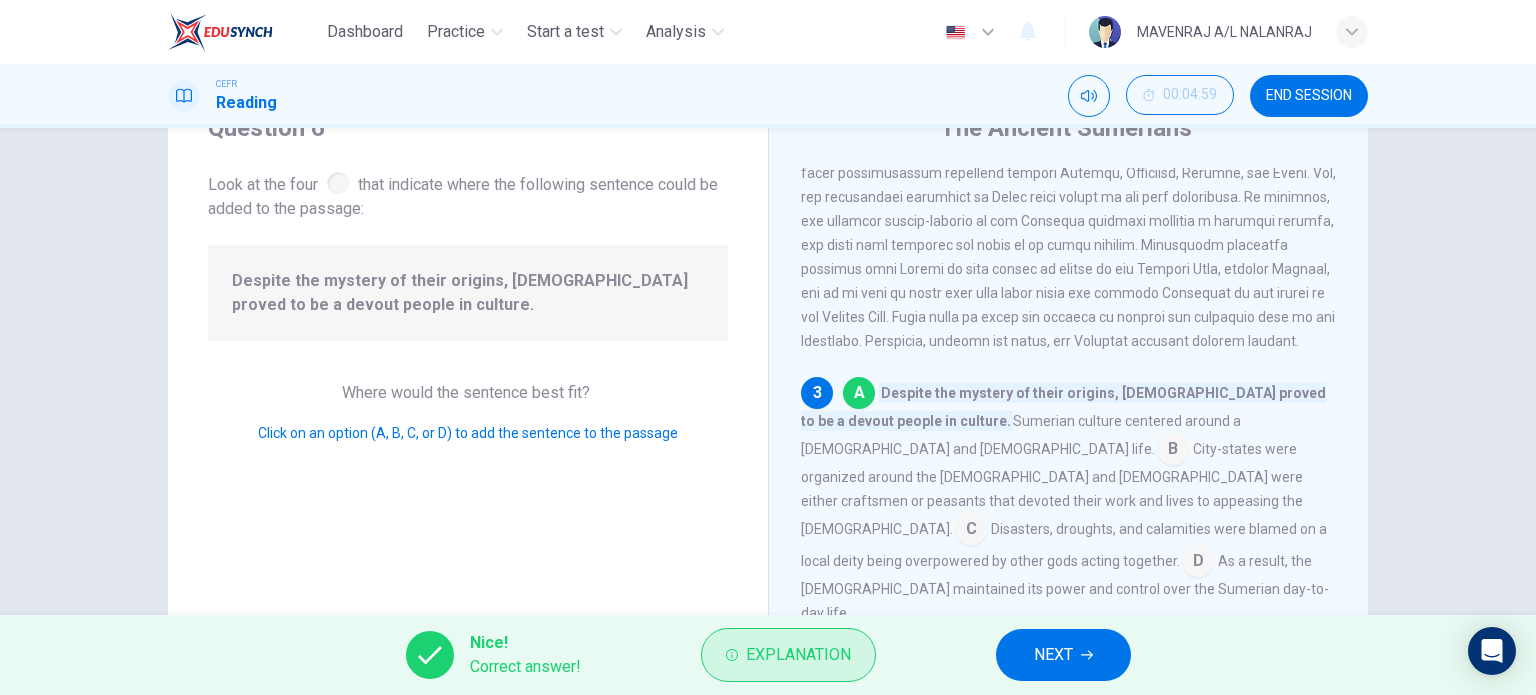 click on "Explanation" at bounding box center [788, 655] 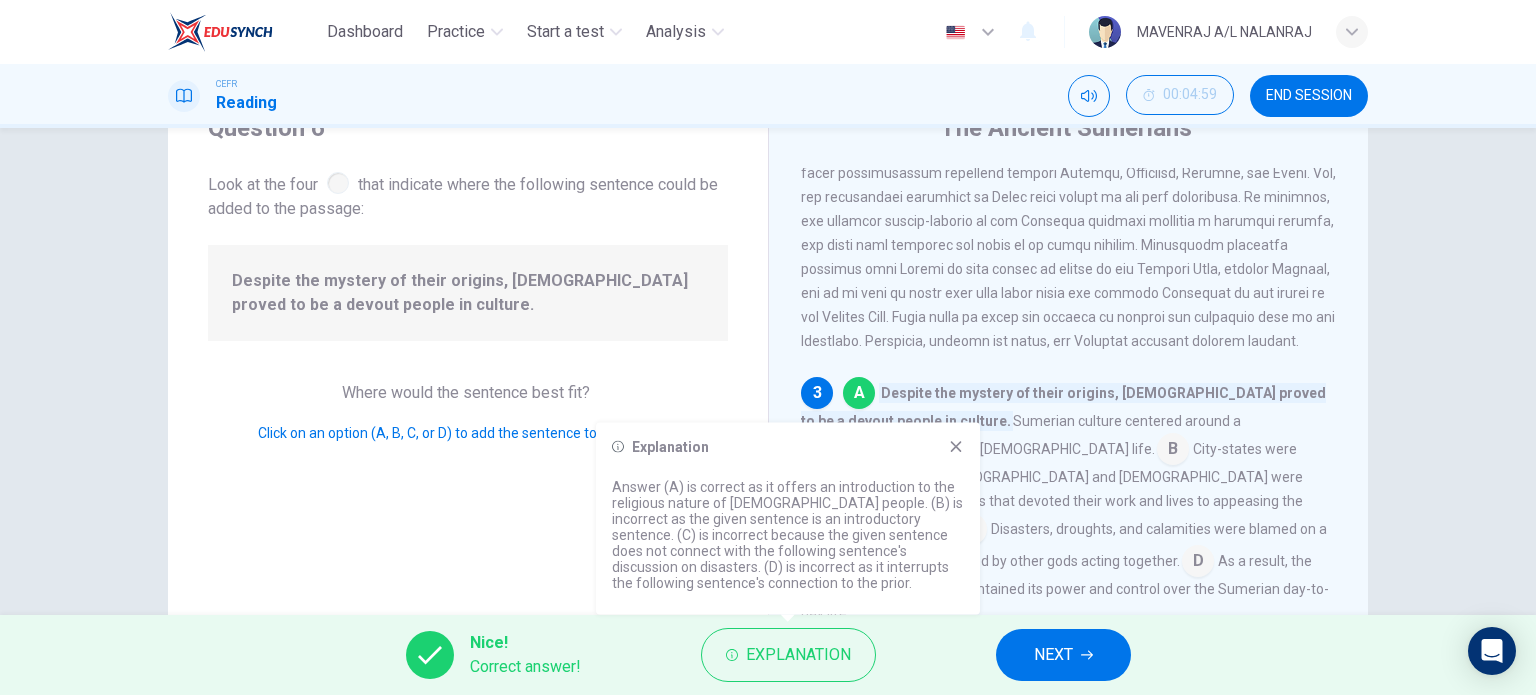 click 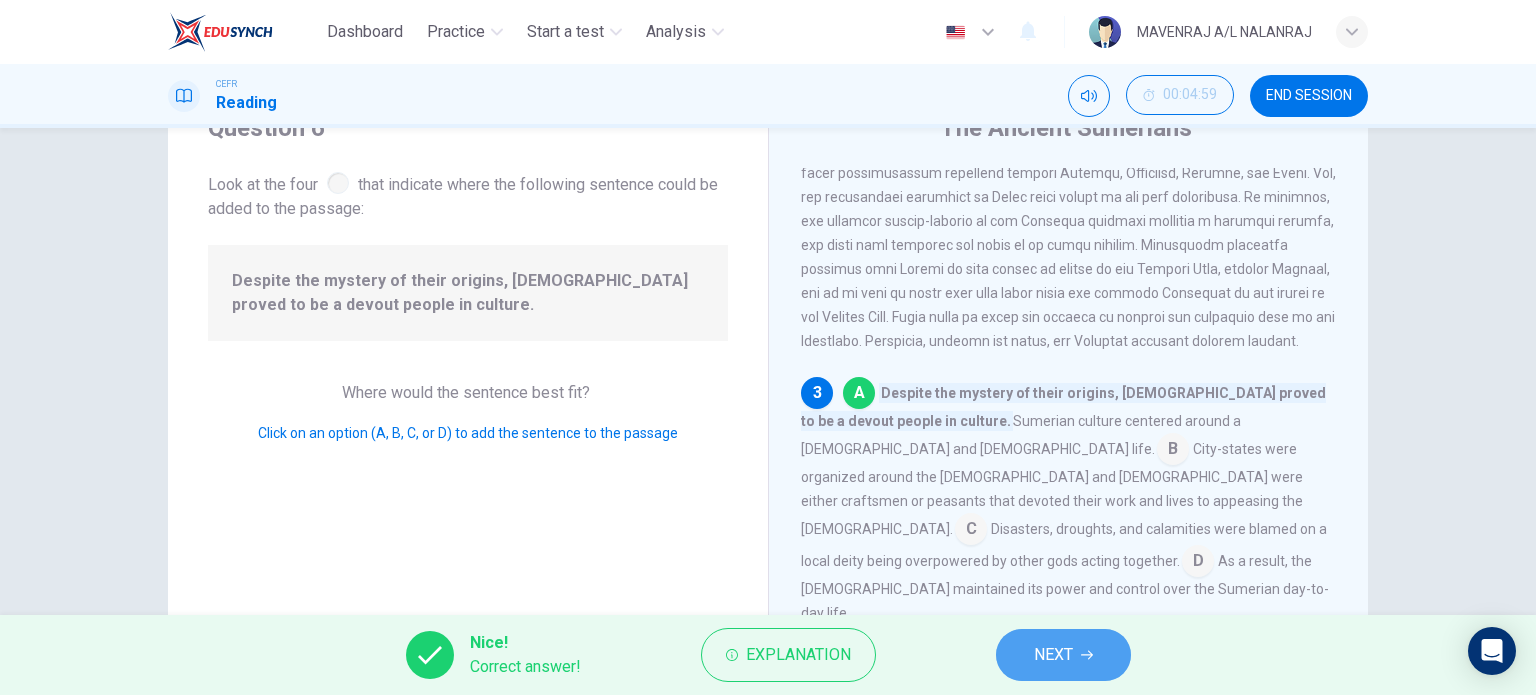 click on "NEXT" at bounding box center (1063, 655) 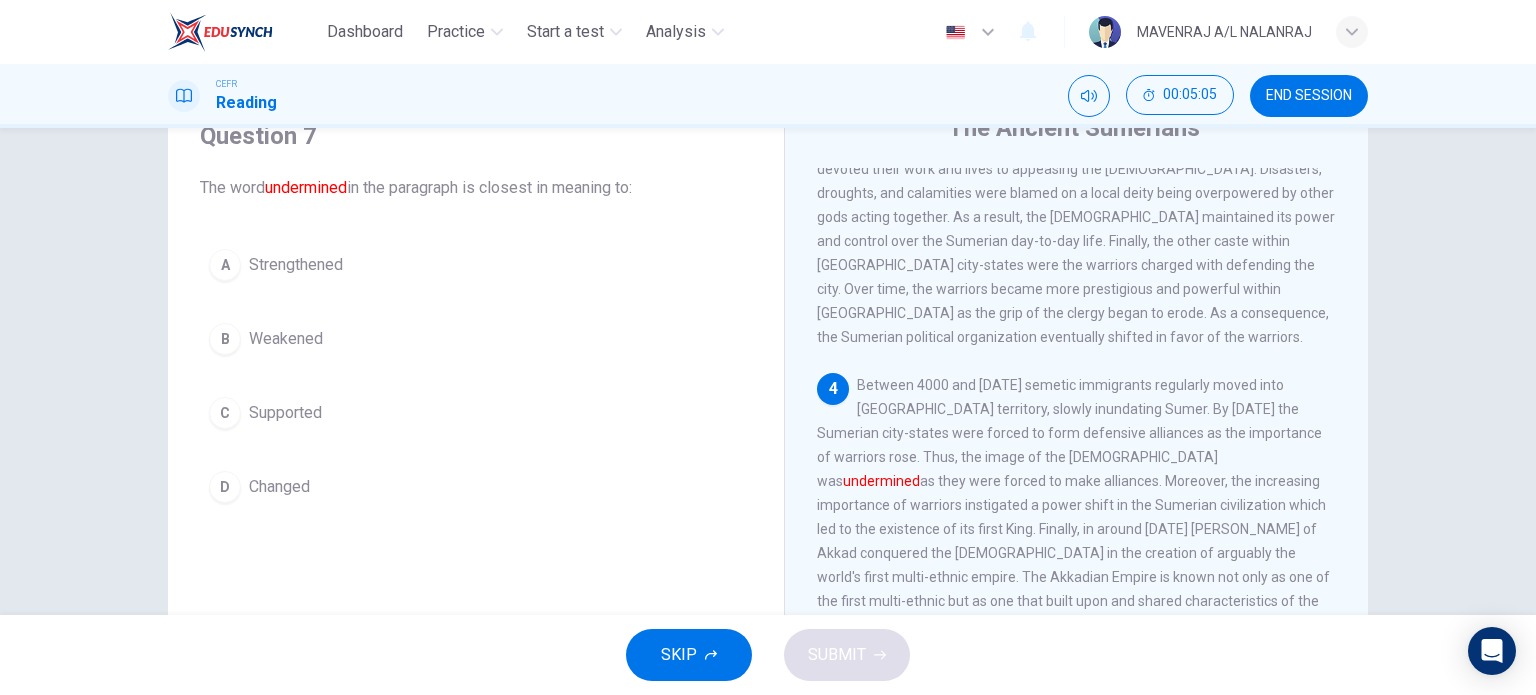 scroll, scrollTop: 900, scrollLeft: 0, axis: vertical 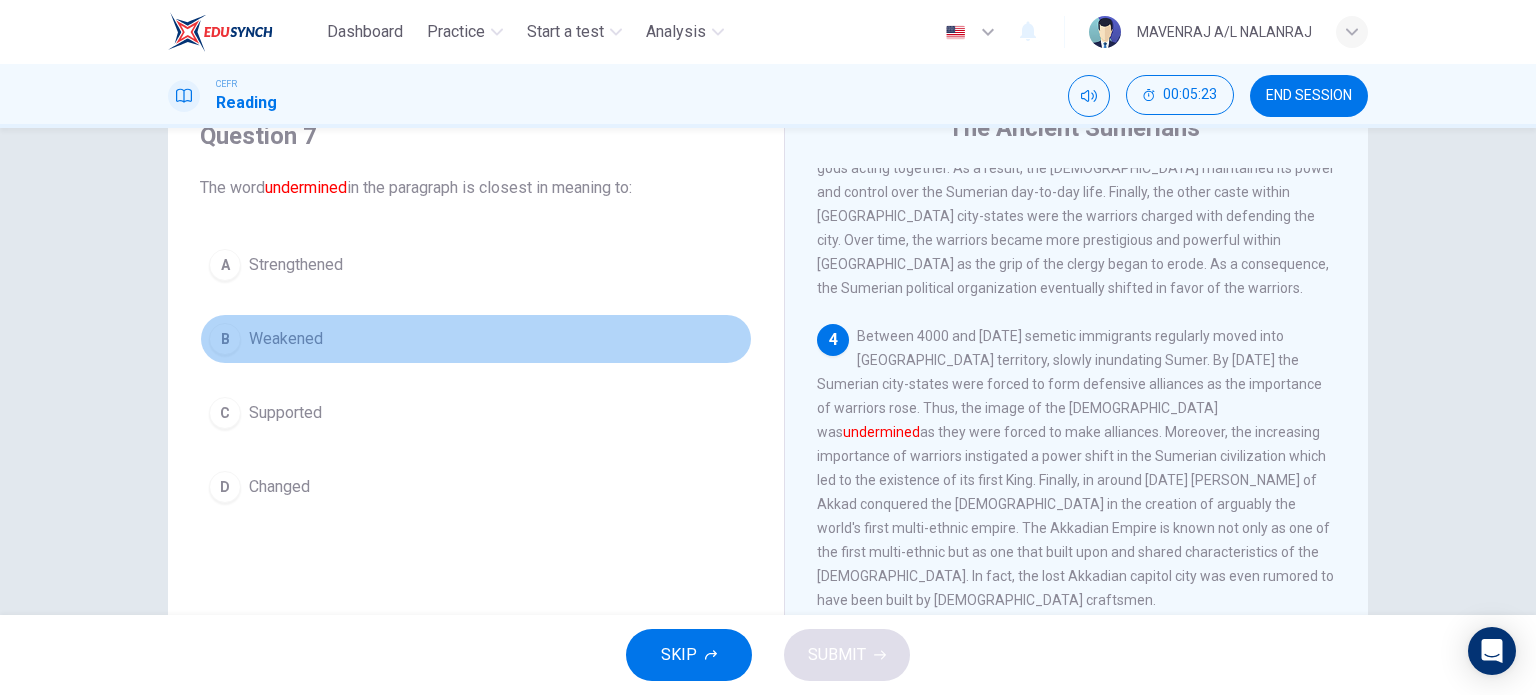 click on "B Weakened" at bounding box center [476, 339] 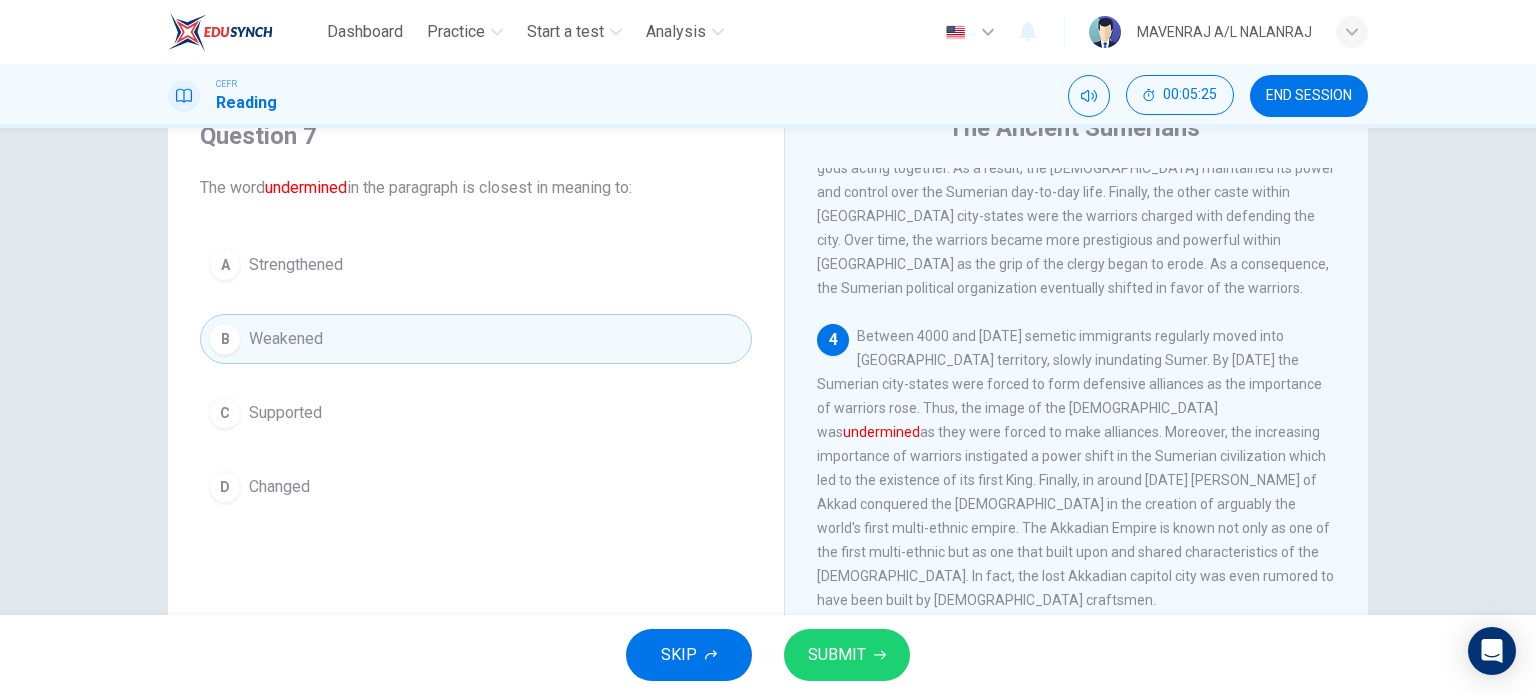 click on "SUBMIT" at bounding box center [837, 655] 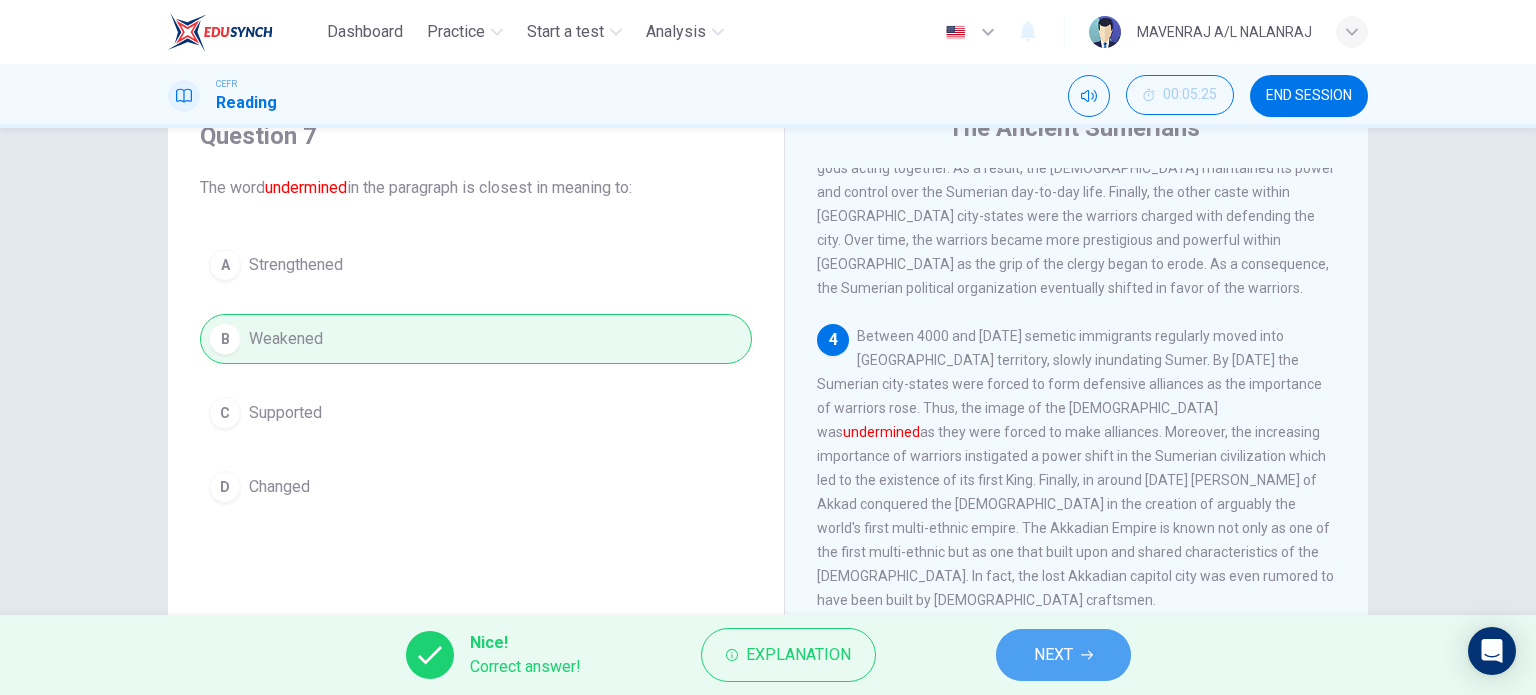 click on "NEXT" at bounding box center (1053, 655) 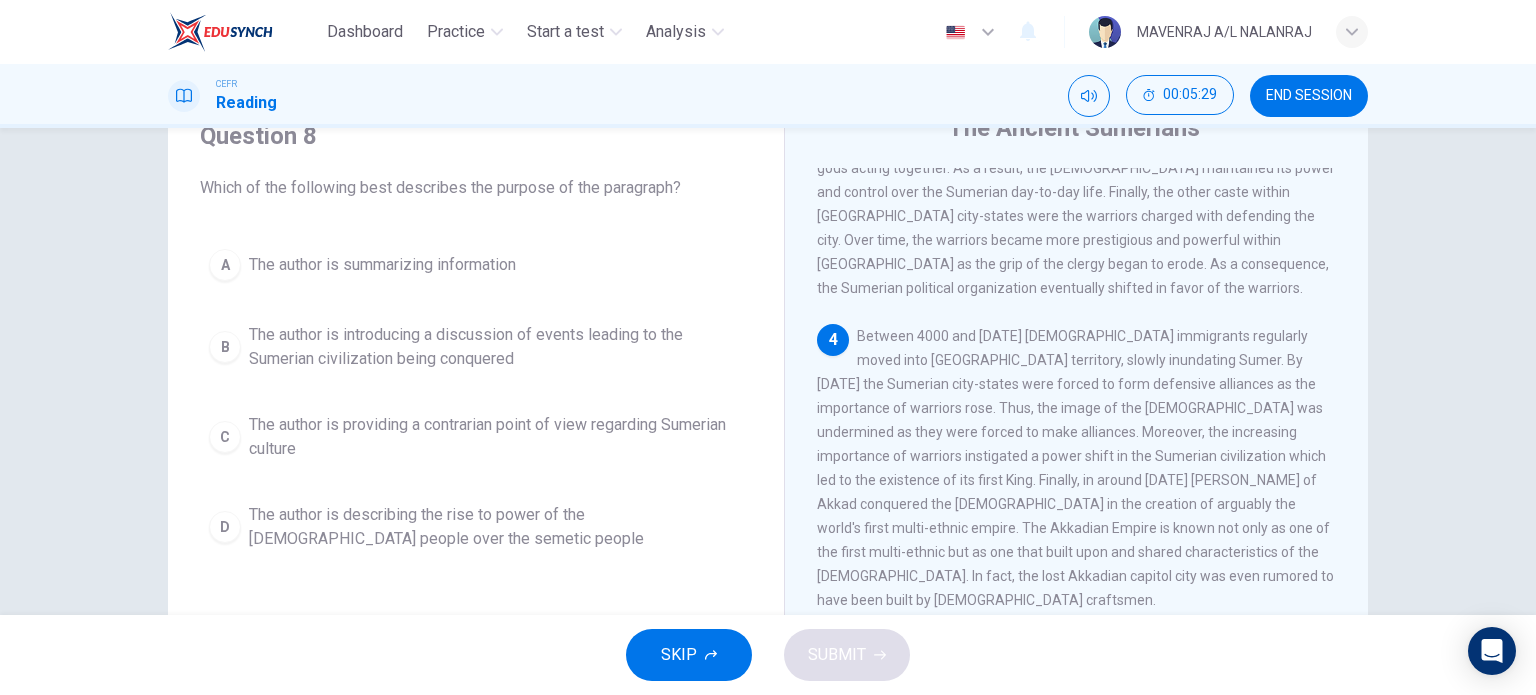 scroll, scrollTop: 1000, scrollLeft: 0, axis: vertical 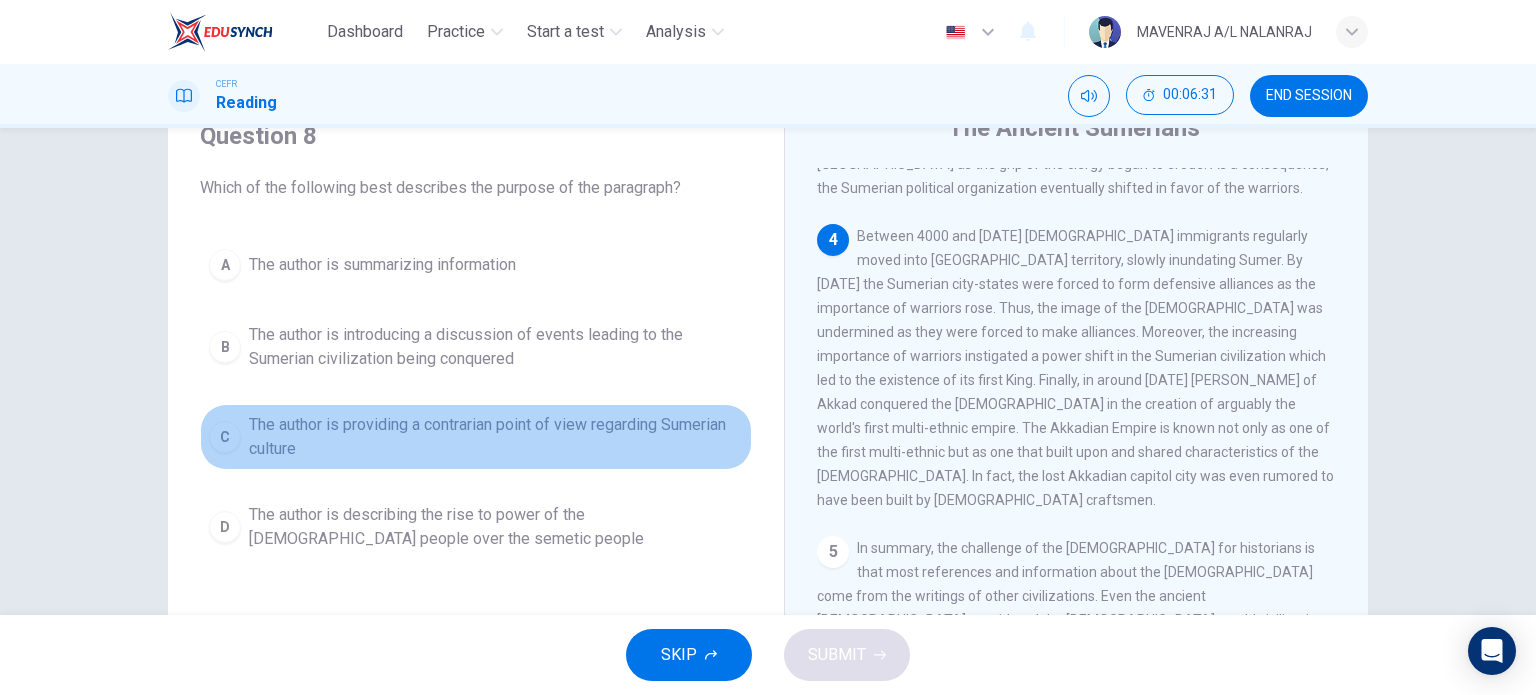 click on "The author is providing a contrarian point of view regarding Sumerian culture" at bounding box center [496, 437] 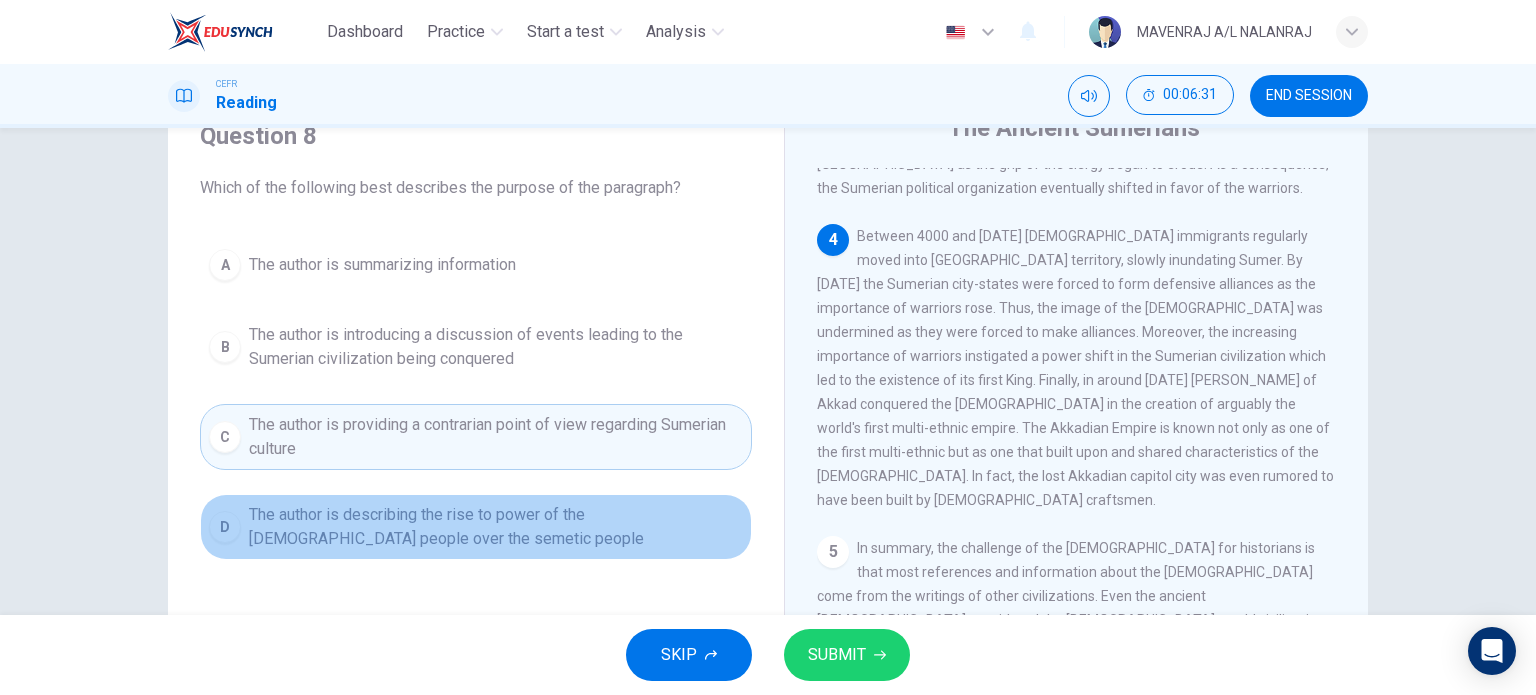 click on "The author is describing the rise to power of the [DEMOGRAPHIC_DATA] people over the semetic people" at bounding box center [496, 527] 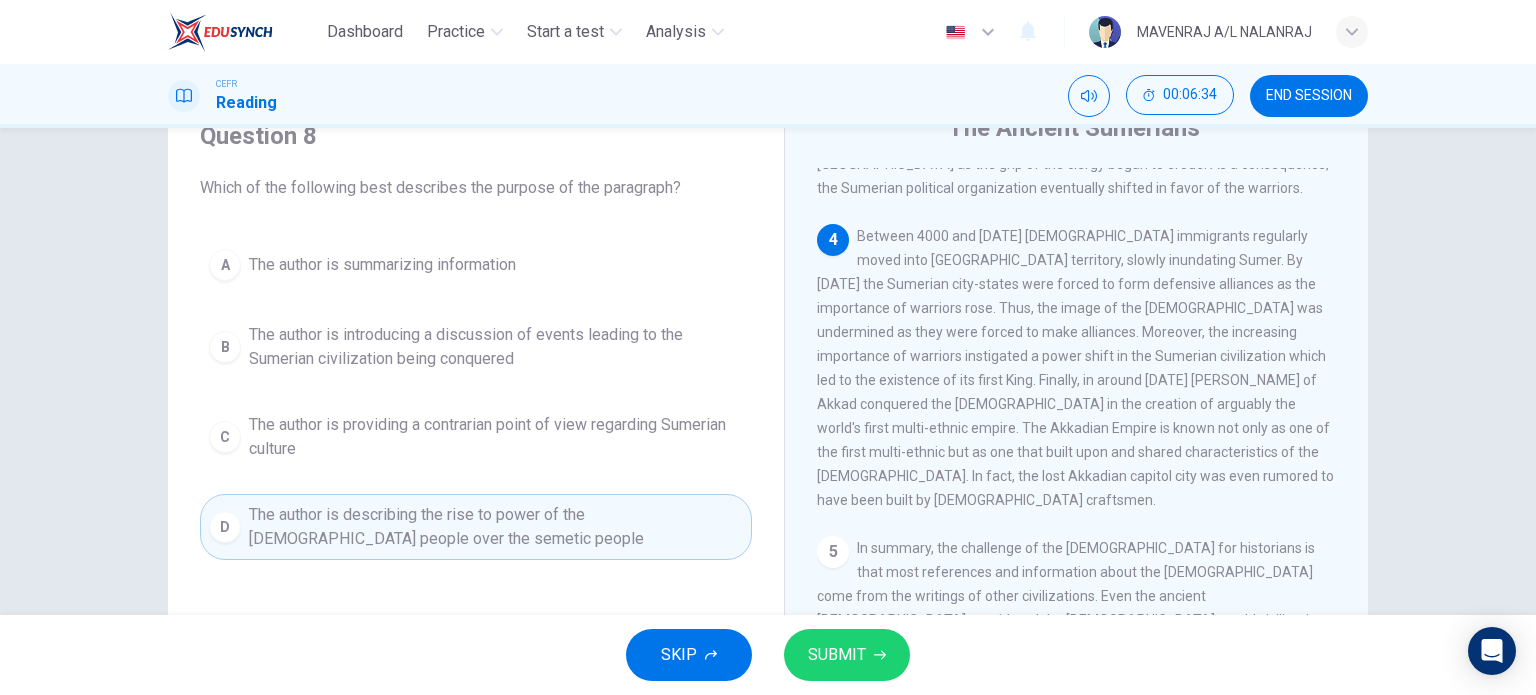 drag, startPoint x: 853, startPoint y: 654, endPoint x: 766, endPoint y: 524, distance: 156.4257 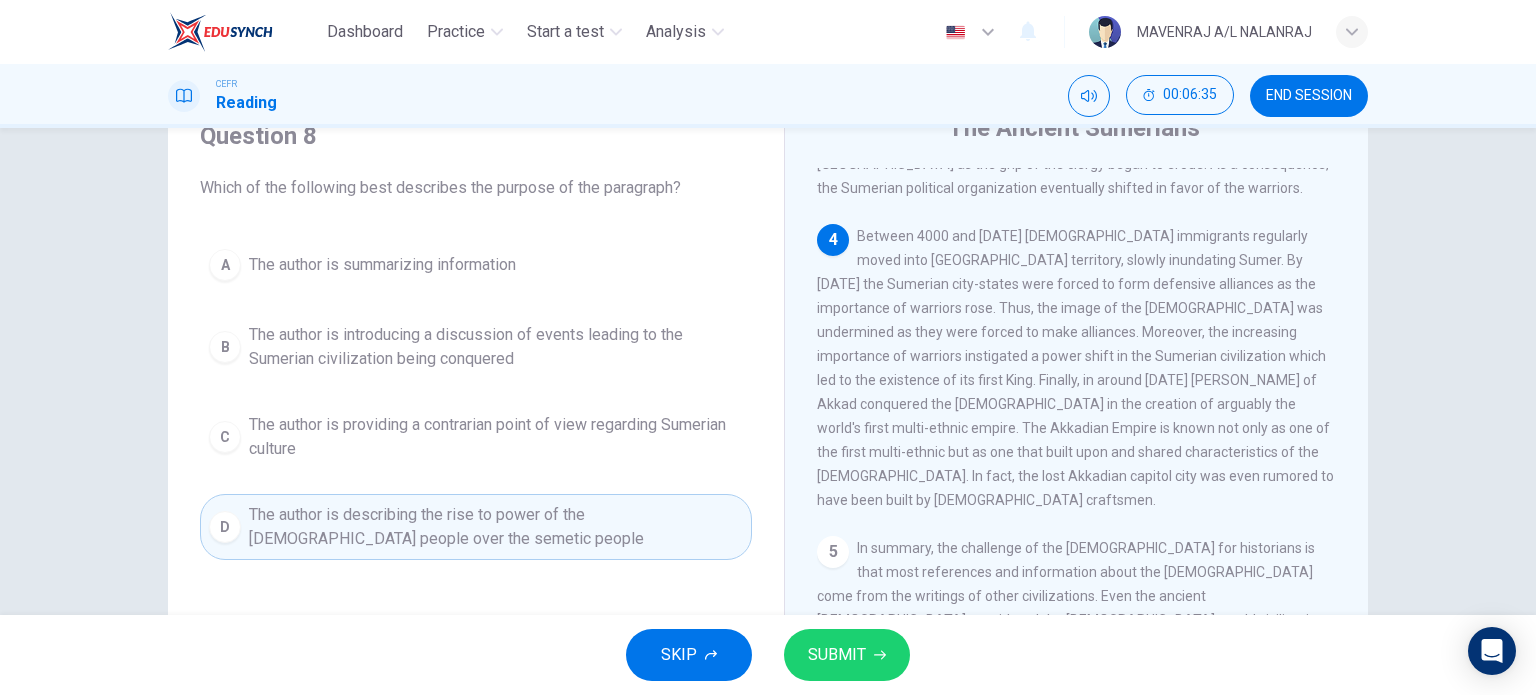 click on "B The author is introducing a discussion of events leading to the Sumerian civilization being conquered" at bounding box center (476, 347) 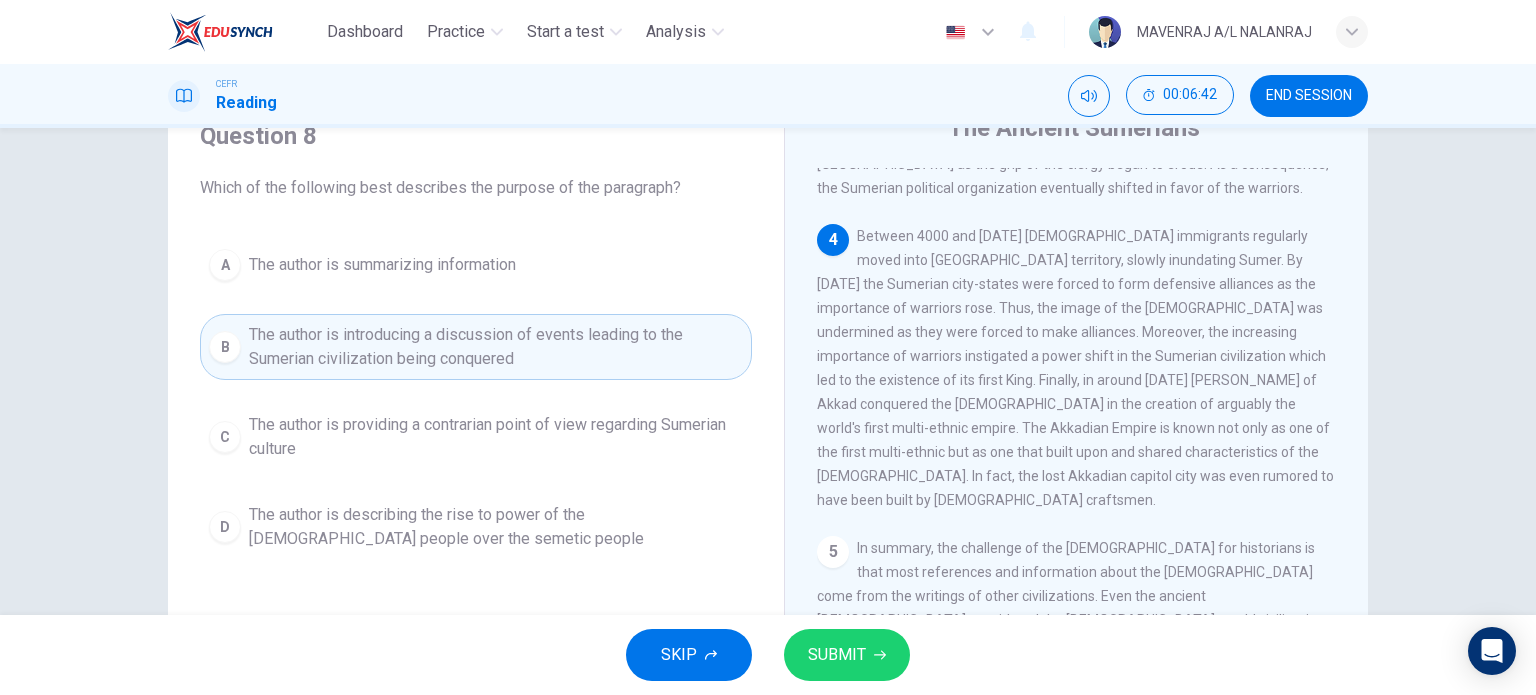 click on "SKIP SUBMIT" at bounding box center [768, 655] 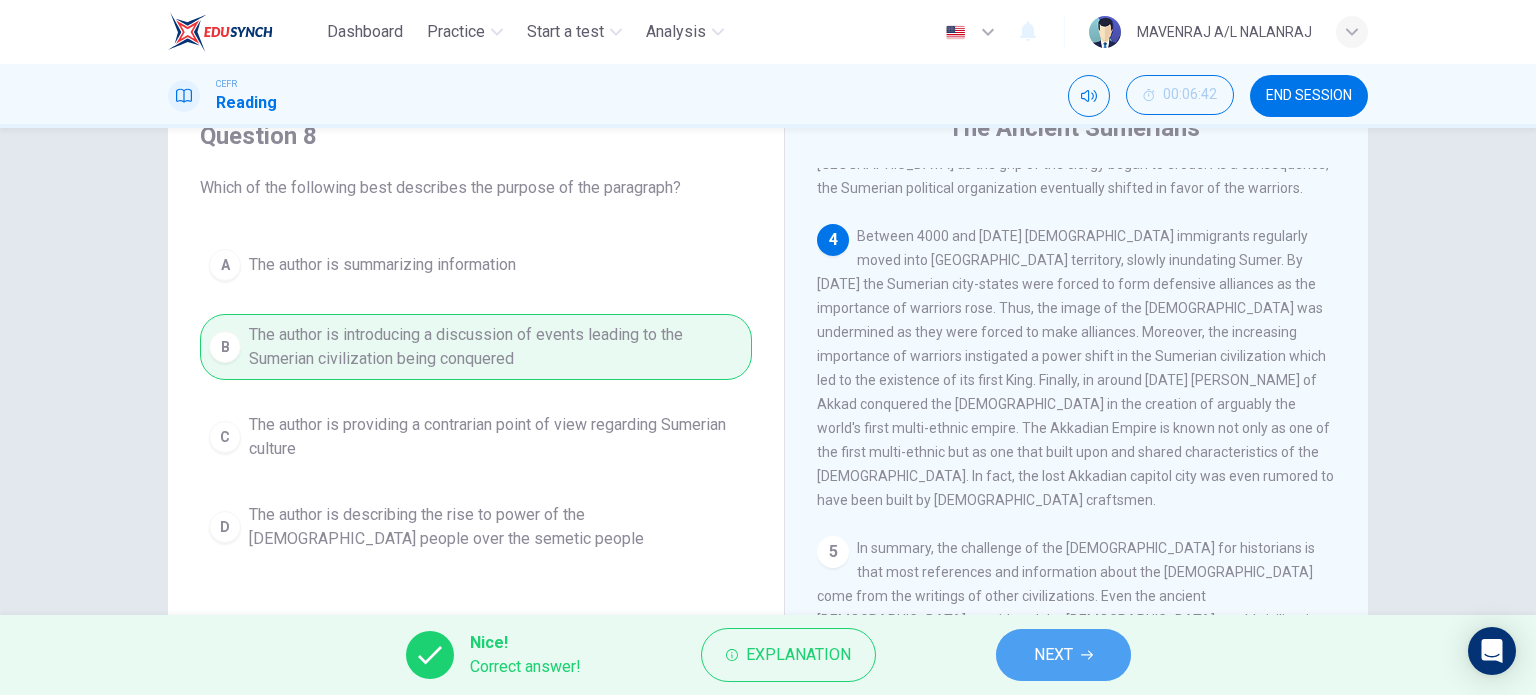 click on "NEXT" at bounding box center (1063, 655) 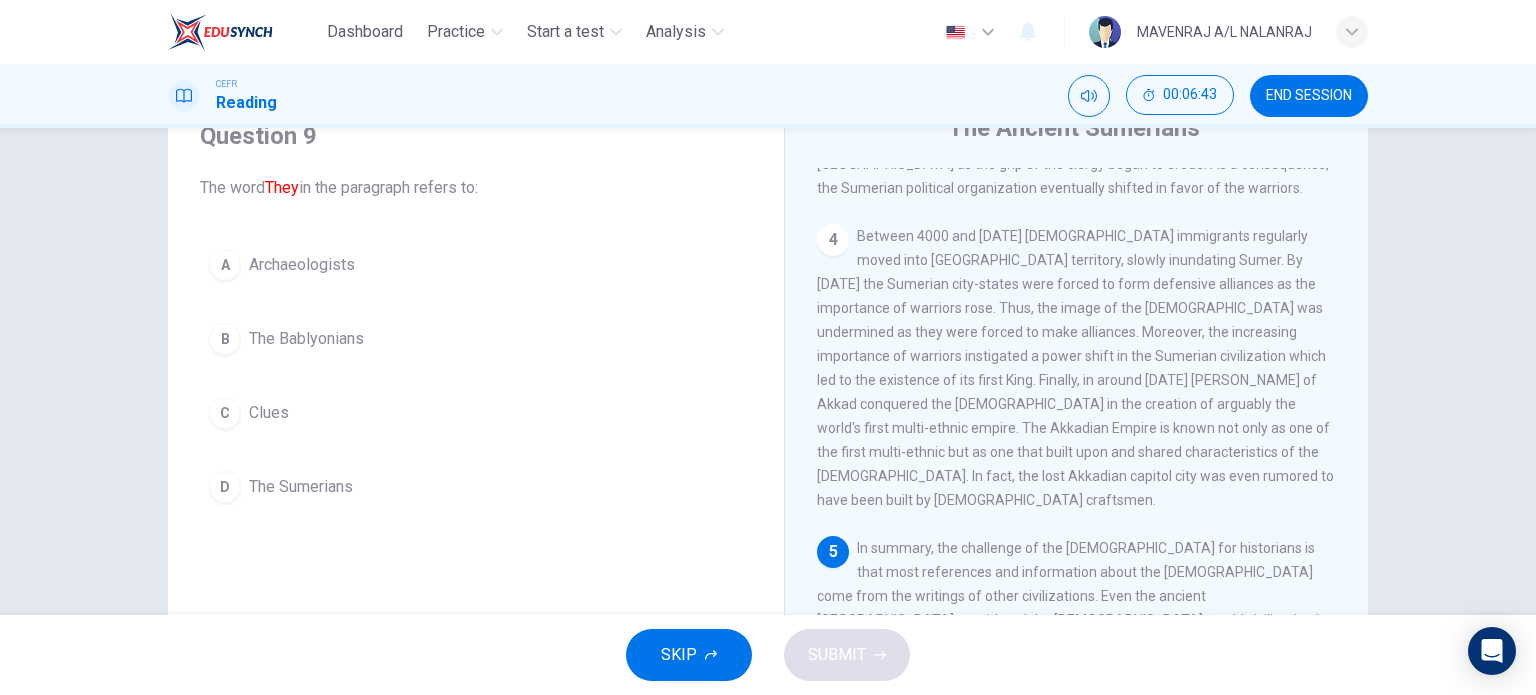 scroll, scrollTop: 1000, scrollLeft: 0, axis: vertical 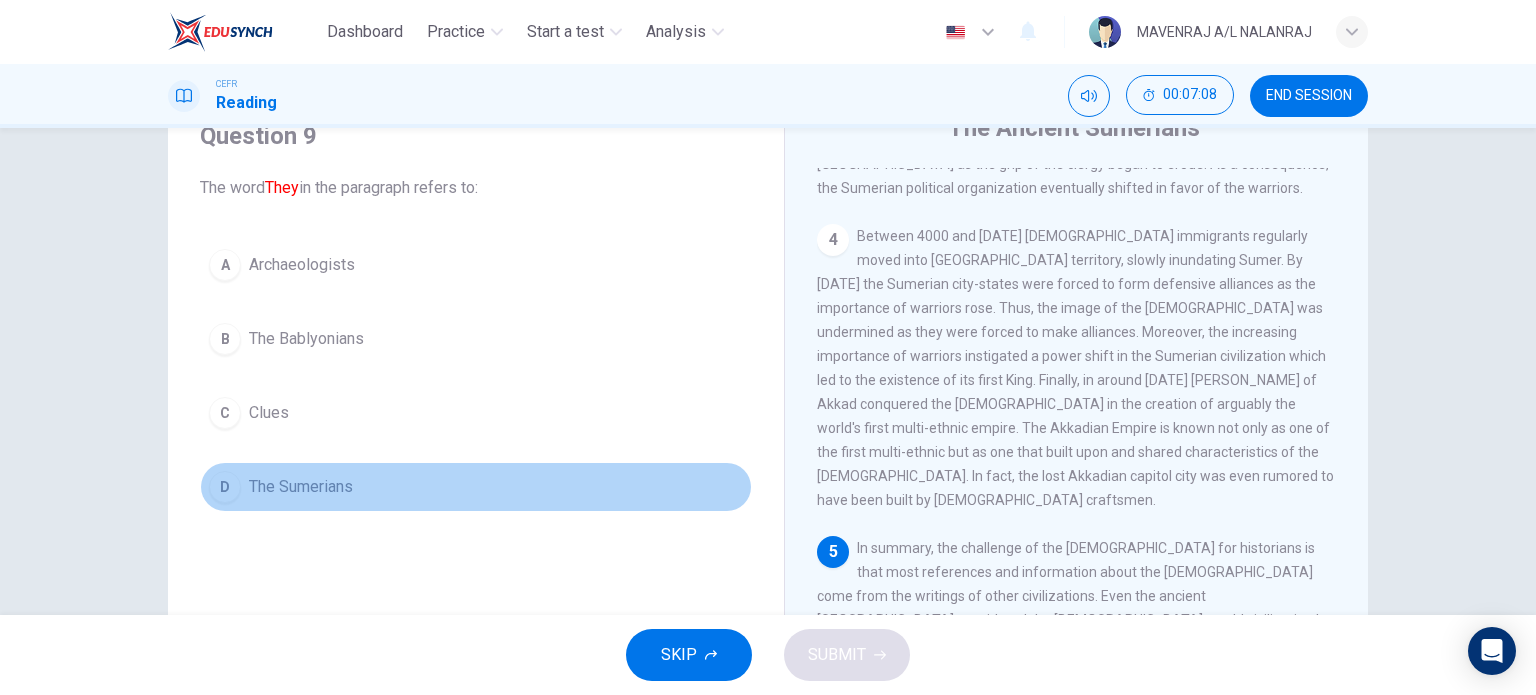 click on "The Sumerians" at bounding box center [301, 487] 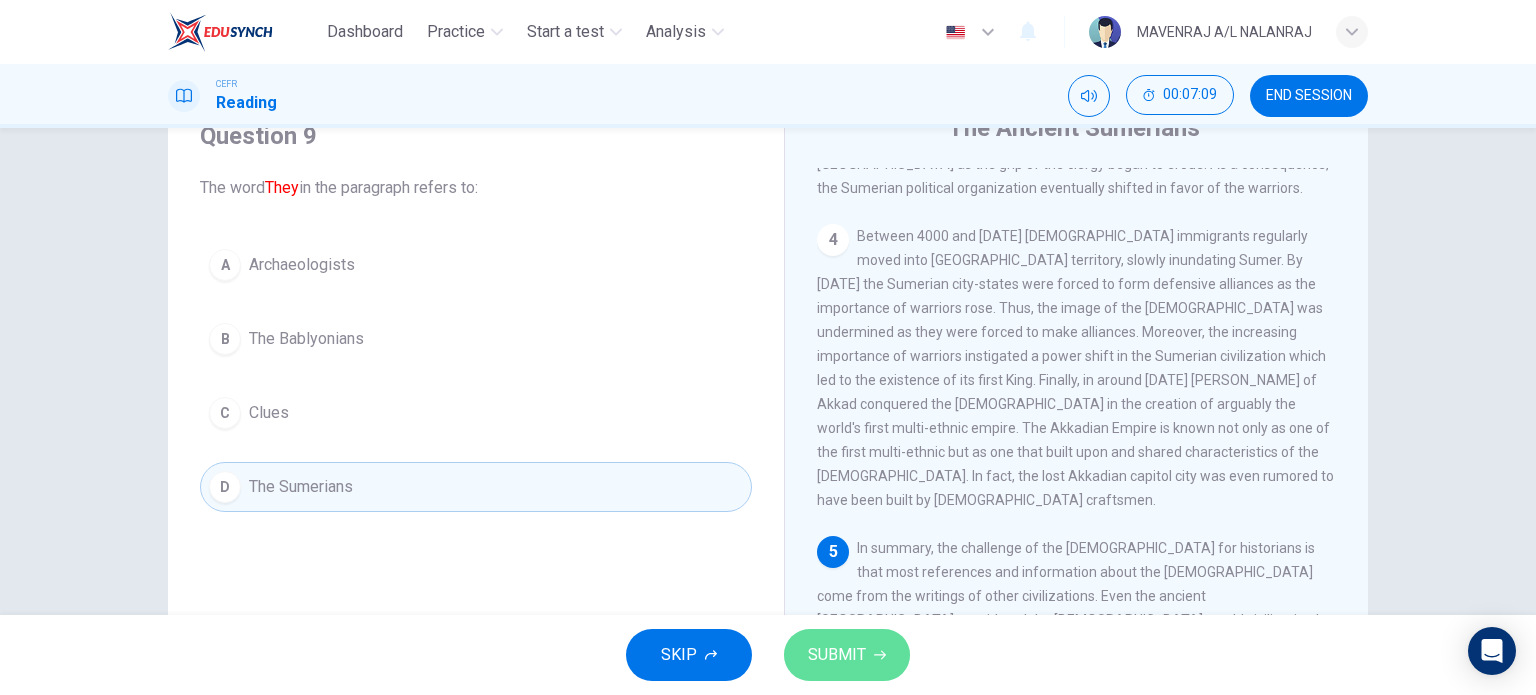 click 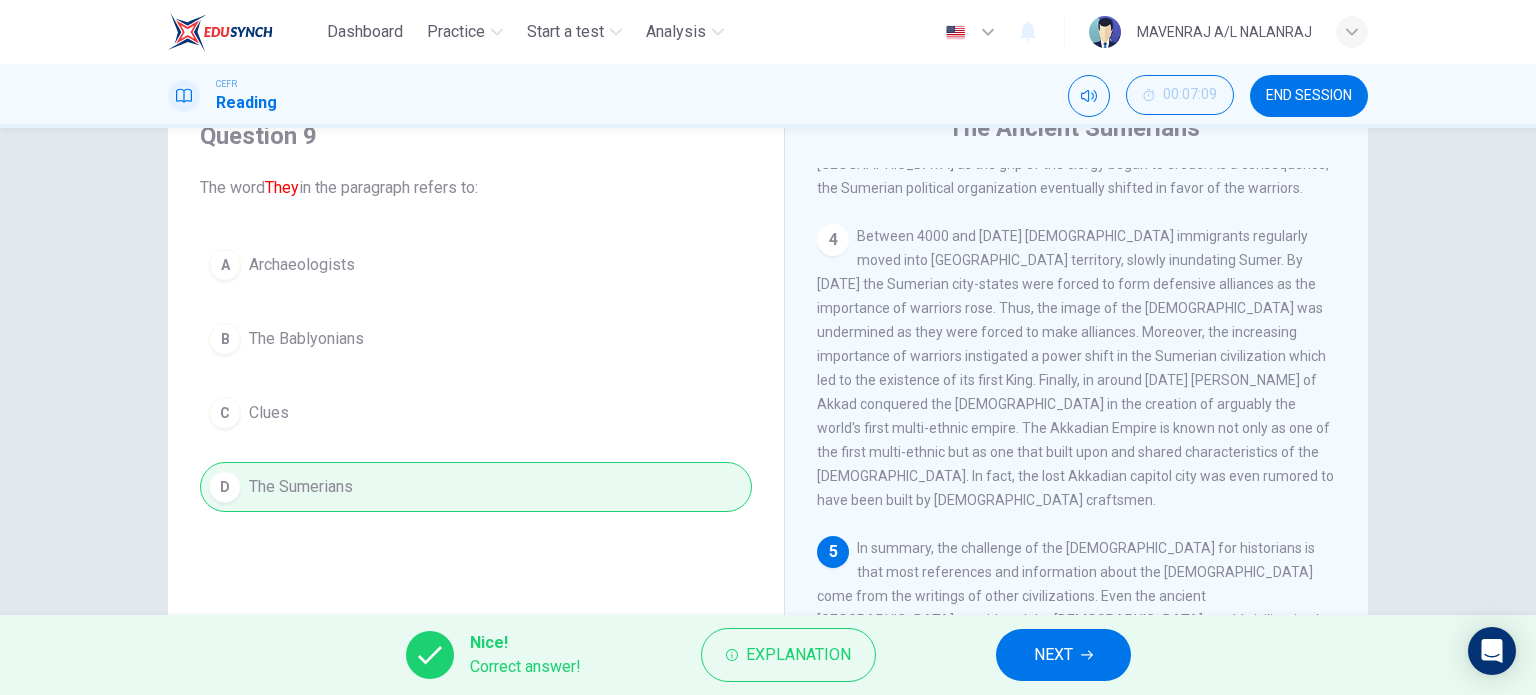 click on "NEXT" at bounding box center (1063, 655) 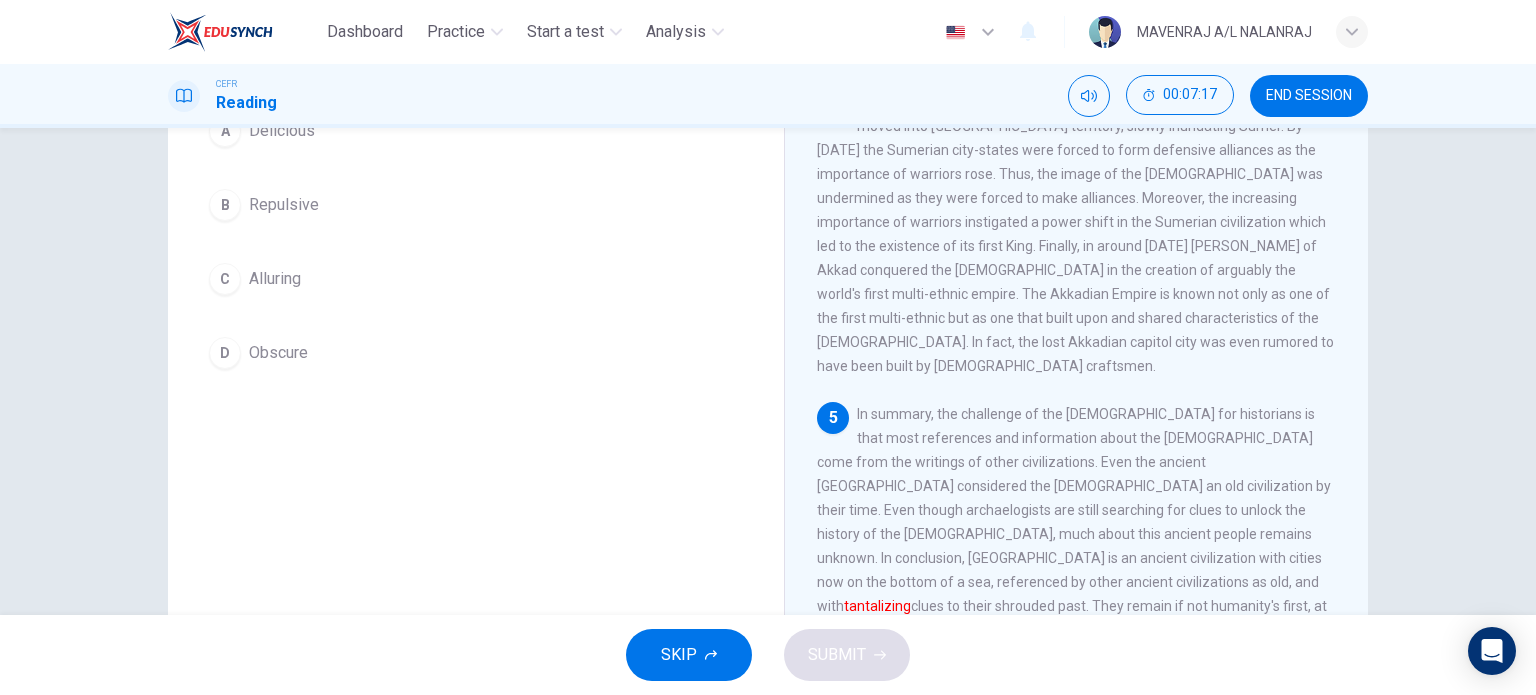 scroll, scrollTop: 188, scrollLeft: 0, axis: vertical 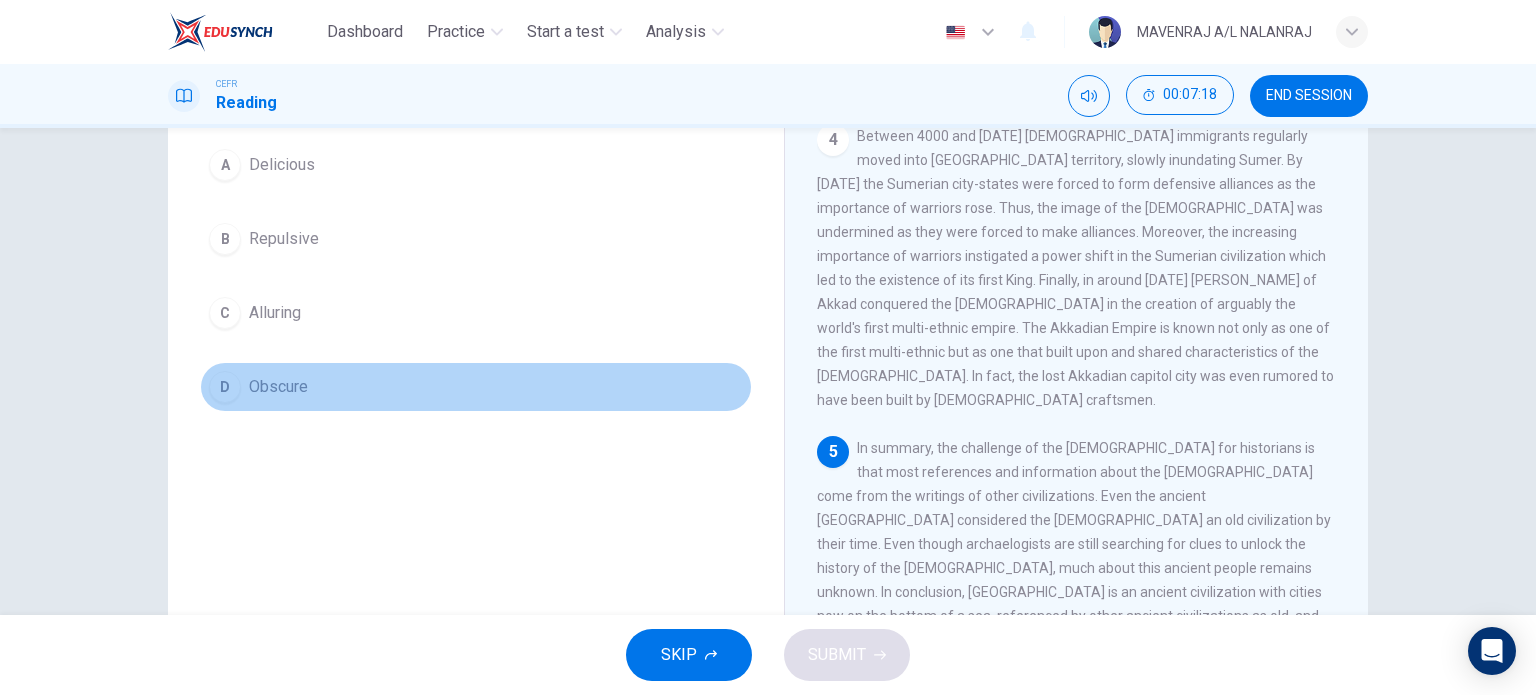 click on "D Obscure" at bounding box center [476, 387] 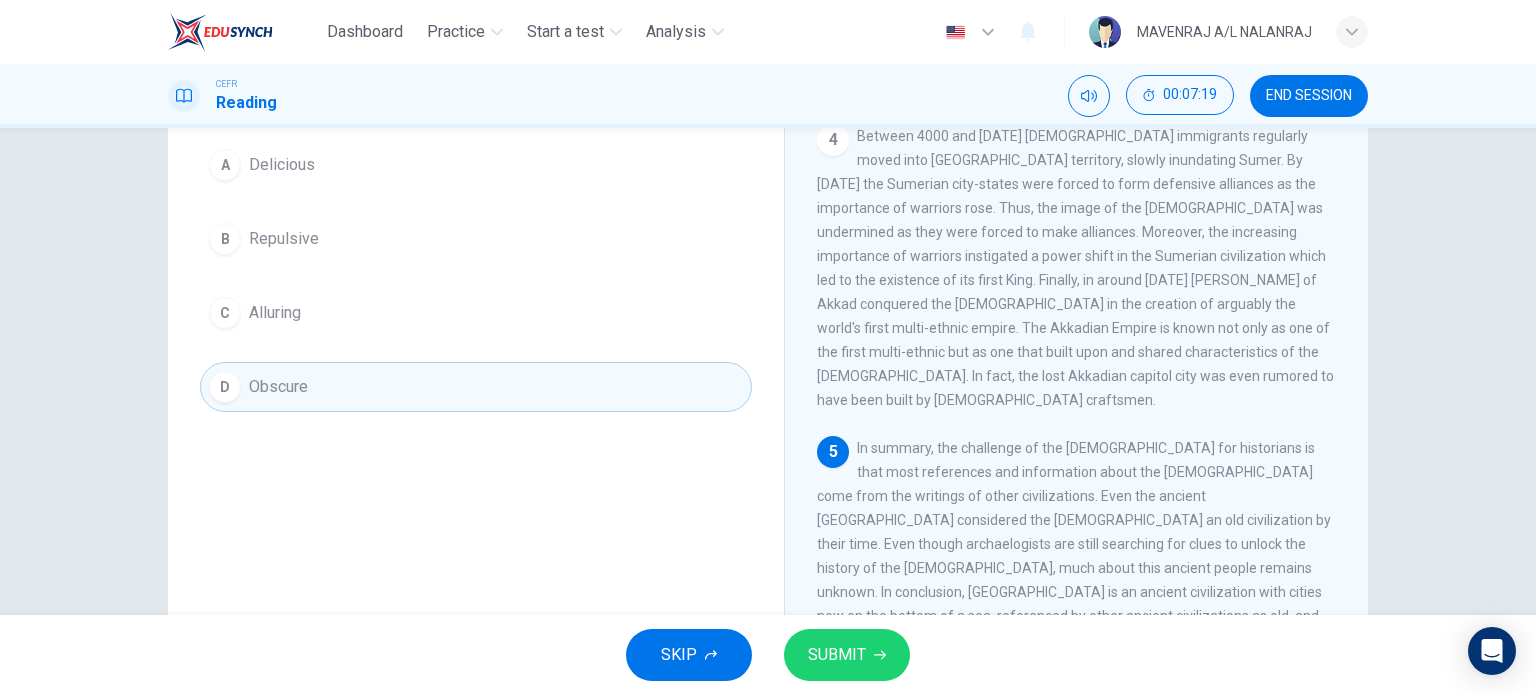 click on "SUBMIT" at bounding box center (837, 655) 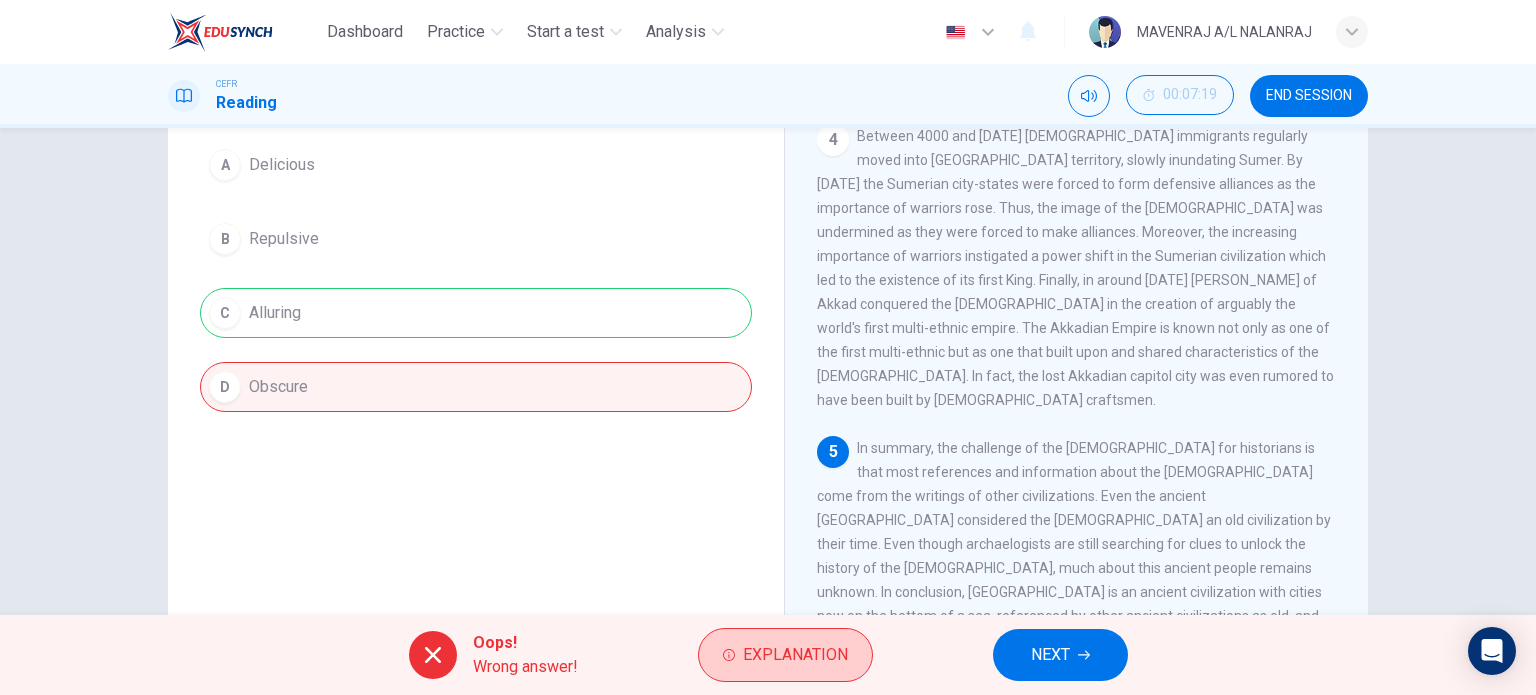 click on "Explanation" at bounding box center [795, 655] 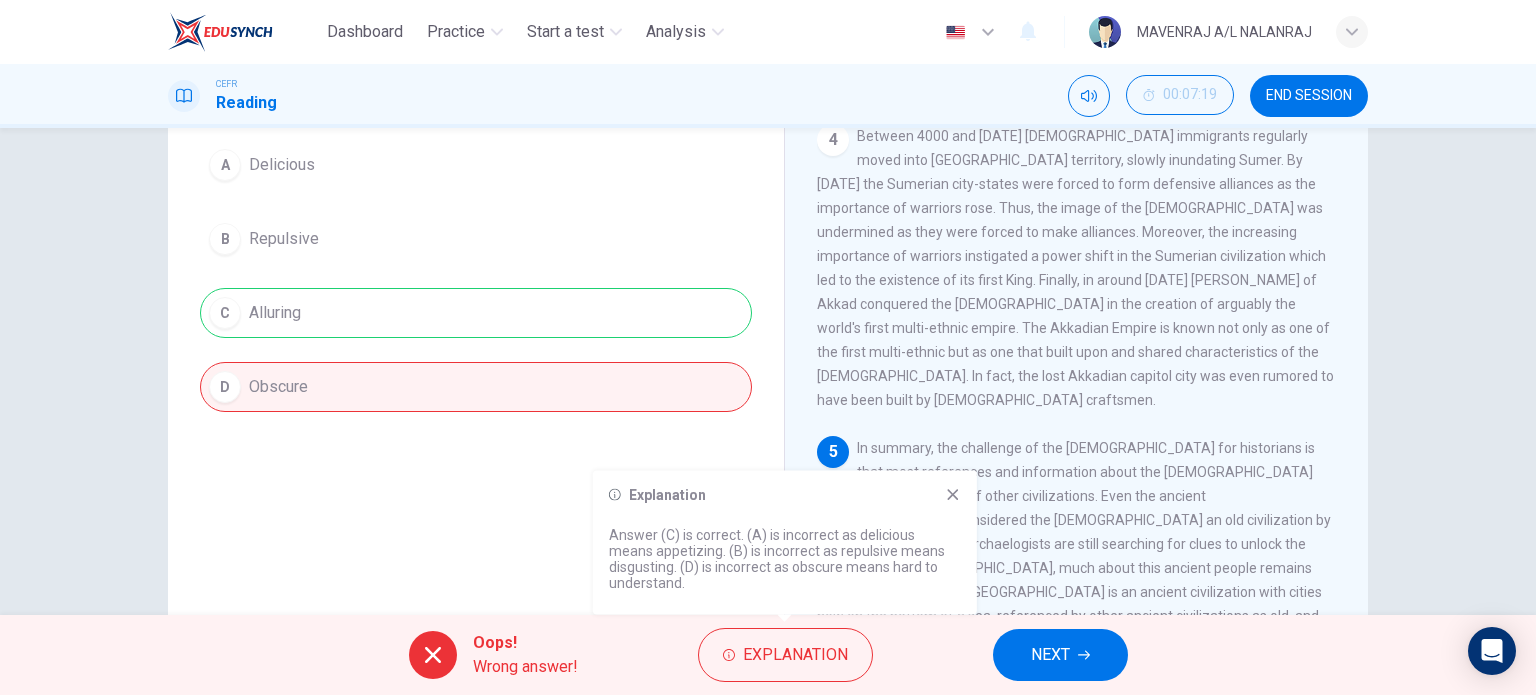 click on "NEXT" at bounding box center (1050, 655) 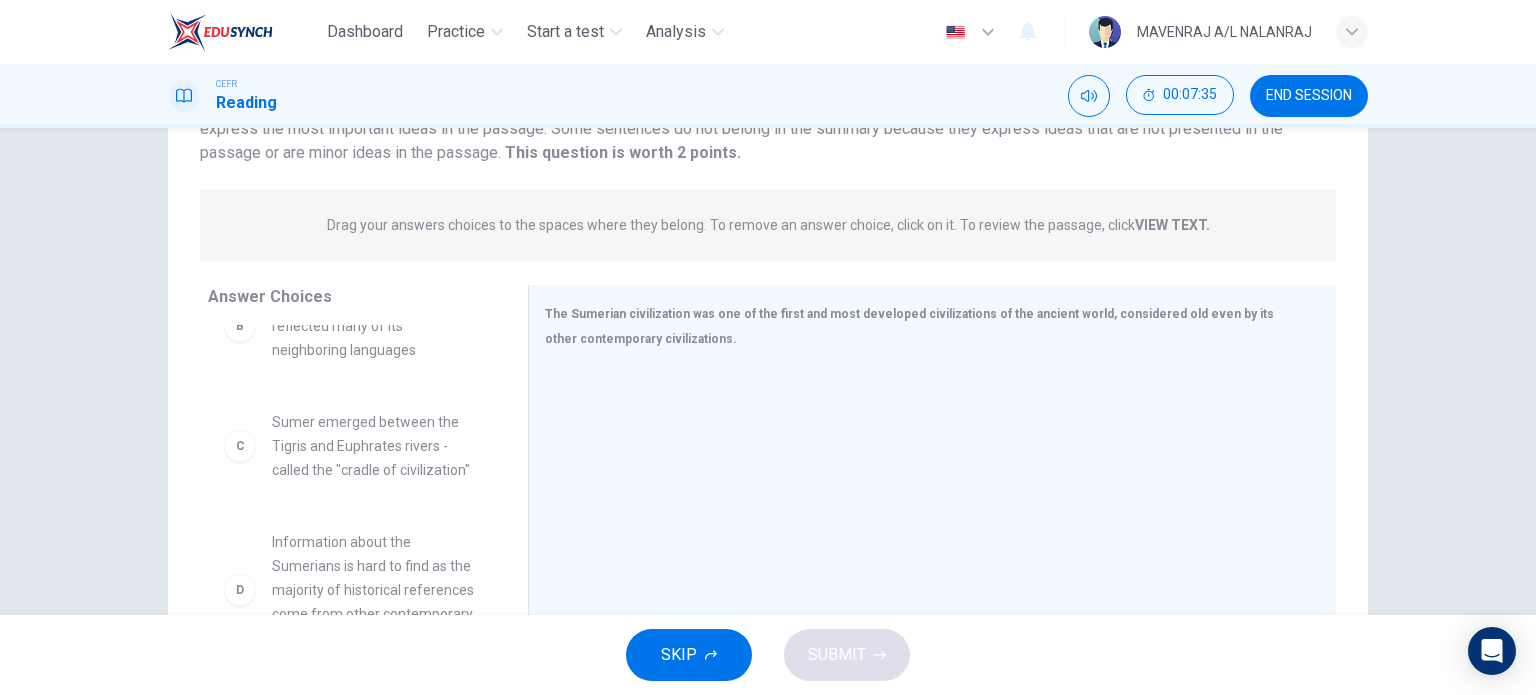 scroll, scrollTop: 200, scrollLeft: 0, axis: vertical 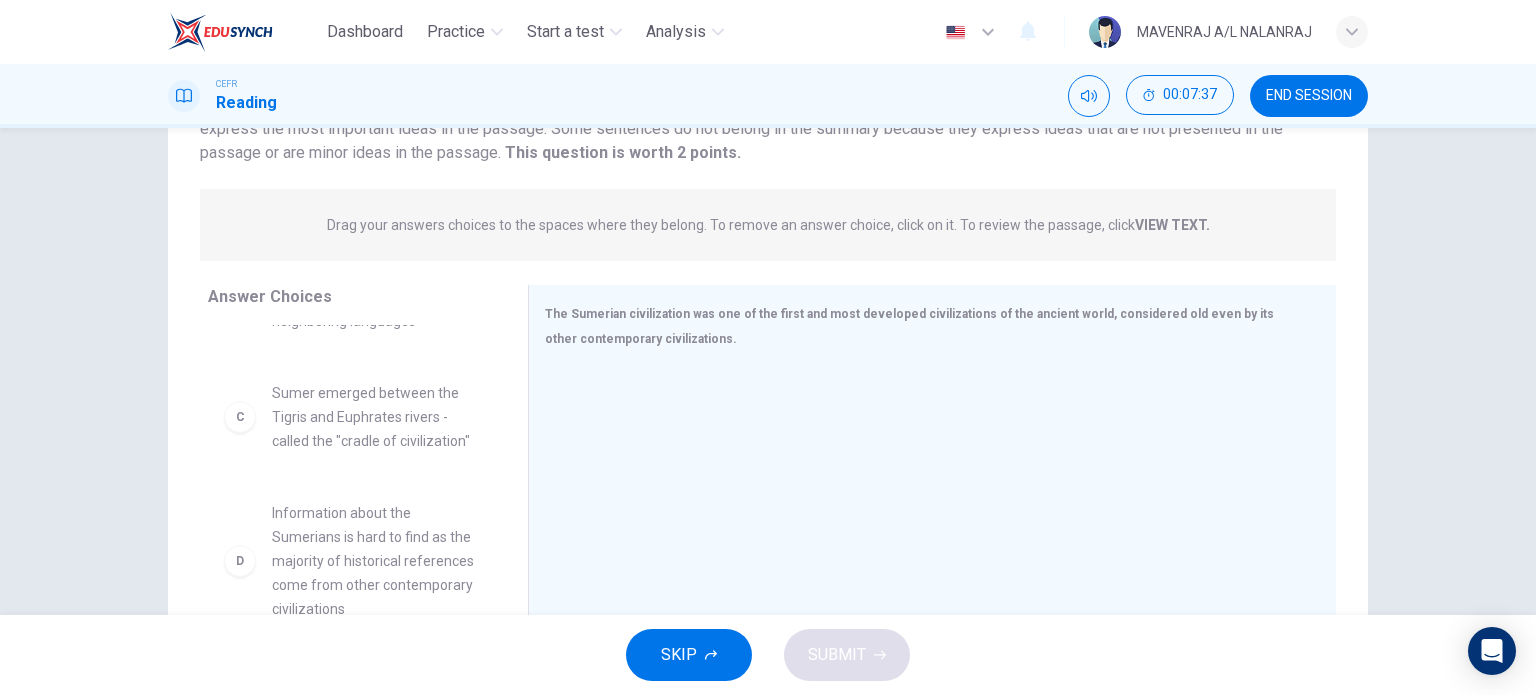 click on "Information about the Sumerians is hard to find as the majority of historical references come from other contemporary civilizations" at bounding box center [376, 561] 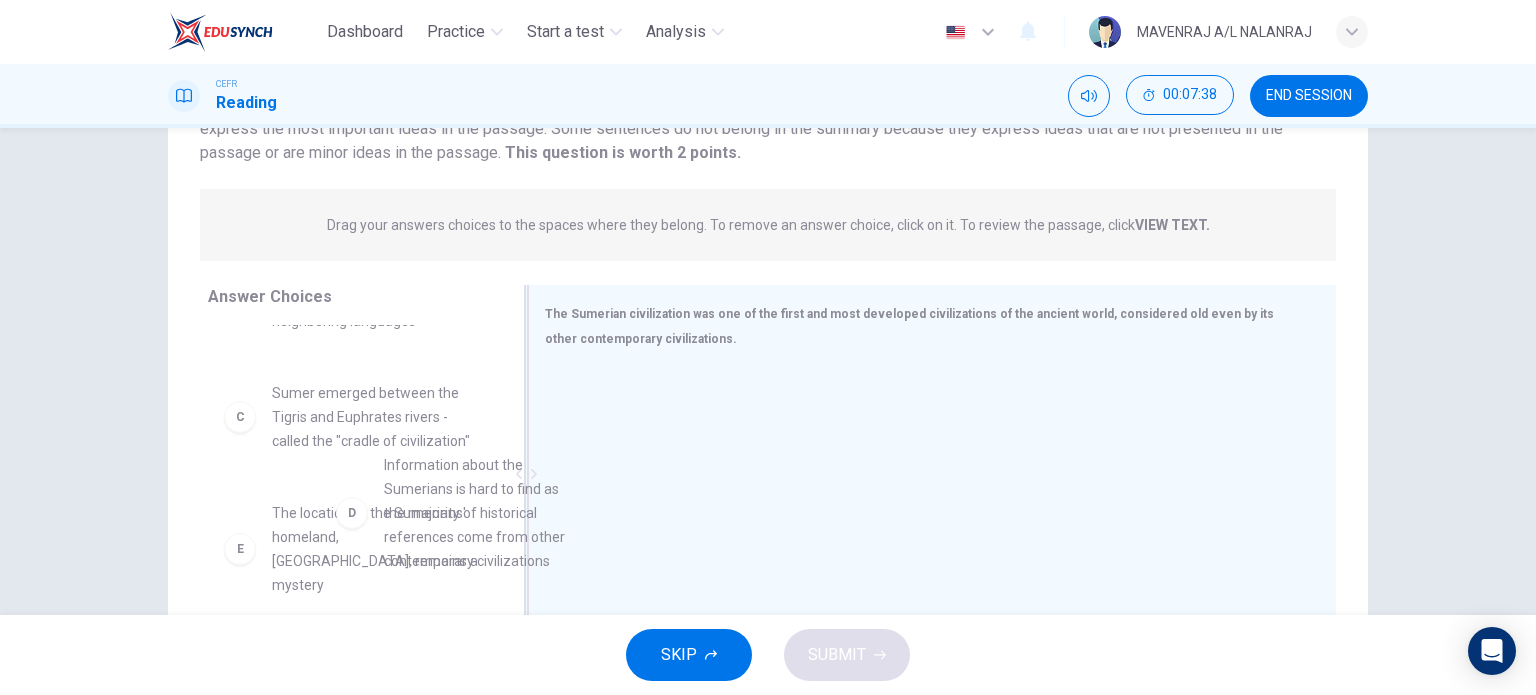 drag, startPoint x: 316, startPoint y: 509, endPoint x: 674, endPoint y: 426, distance: 367.49557 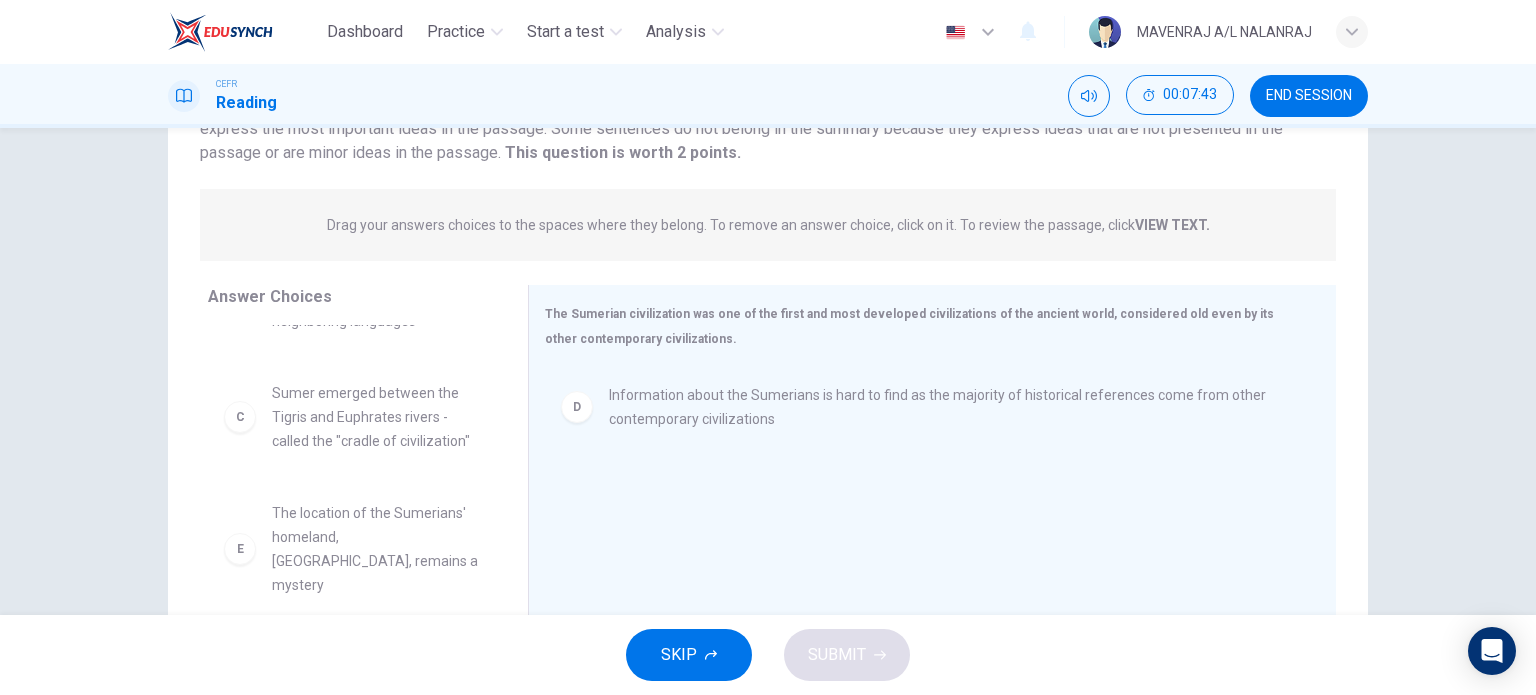 scroll, scrollTop: 0, scrollLeft: 0, axis: both 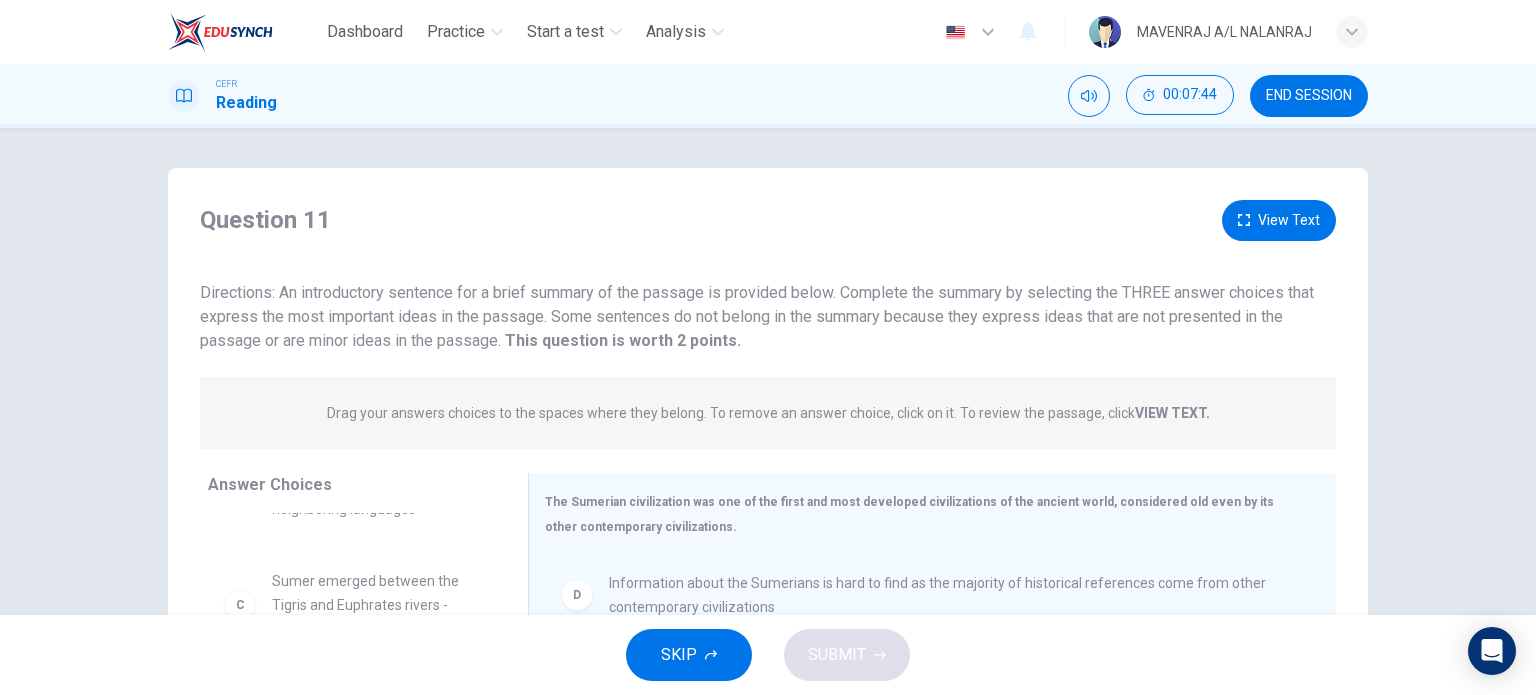click on "View Text" at bounding box center [1279, 220] 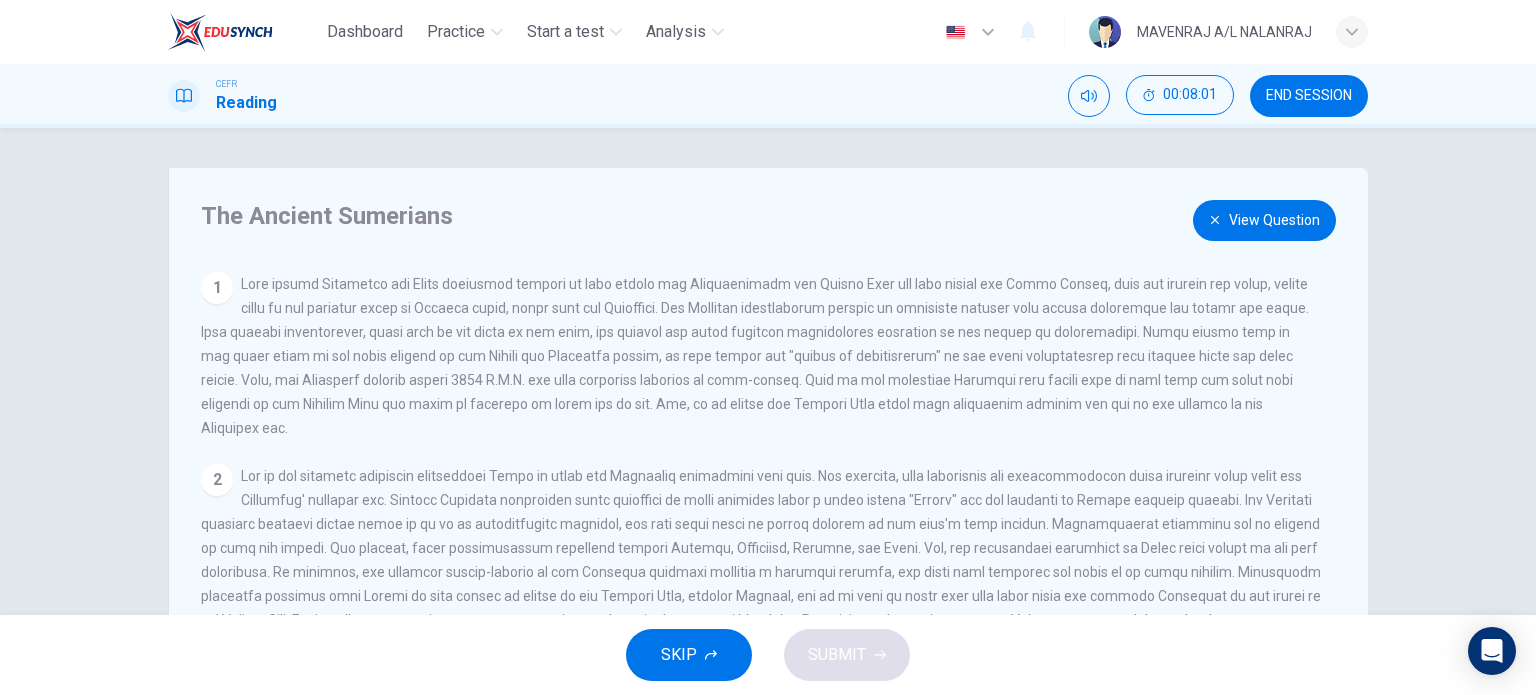 click on "View Question" at bounding box center (1264, 220) 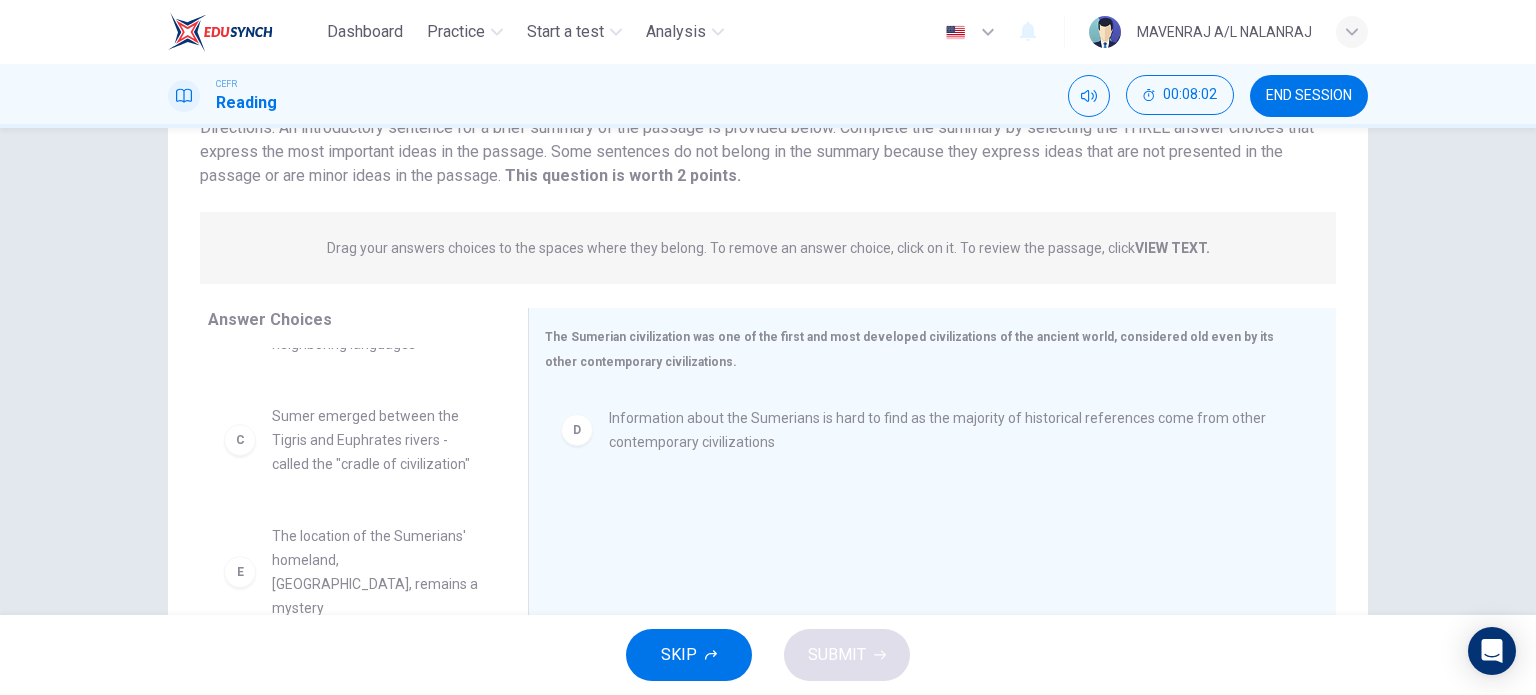 scroll, scrollTop: 200, scrollLeft: 0, axis: vertical 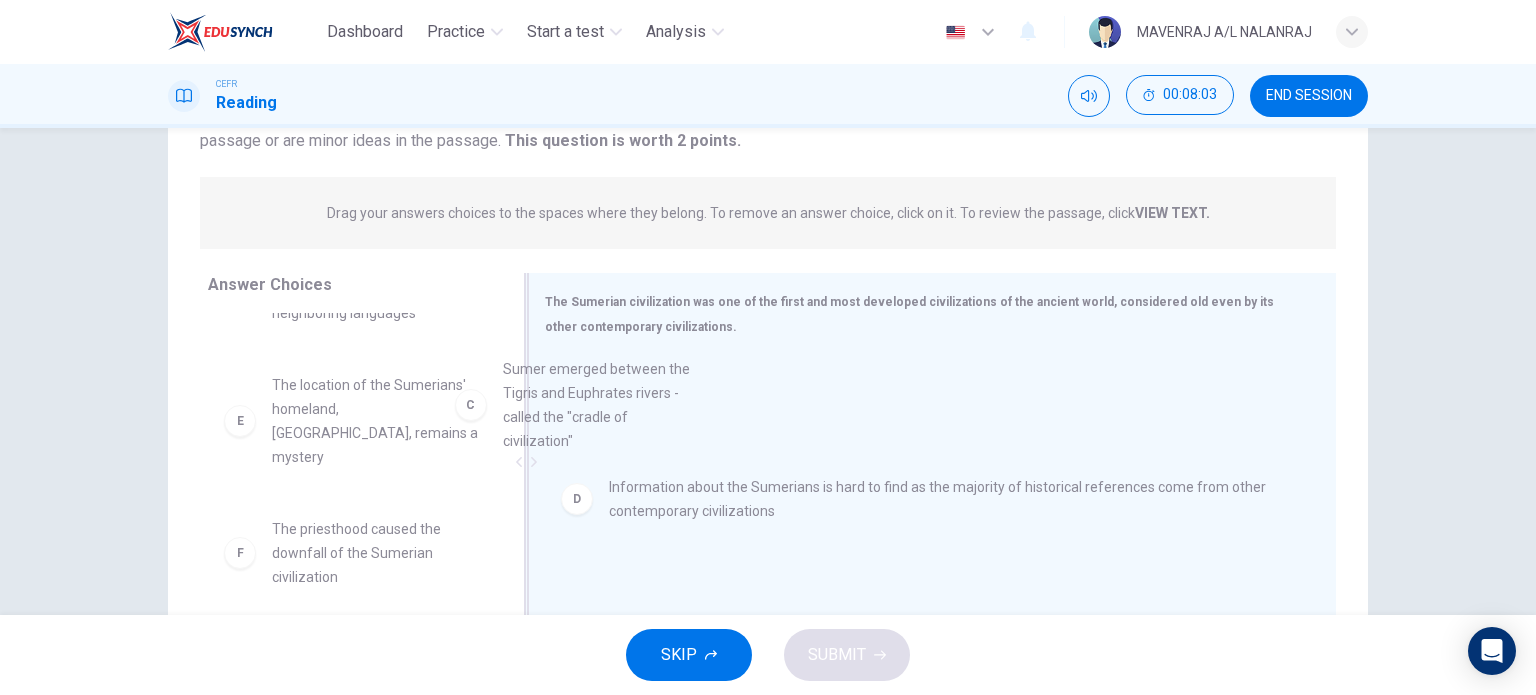 drag, startPoint x: 368, startPoint y: 395, endPoint x: 648, endPoint y: 403, distance: 280.11426 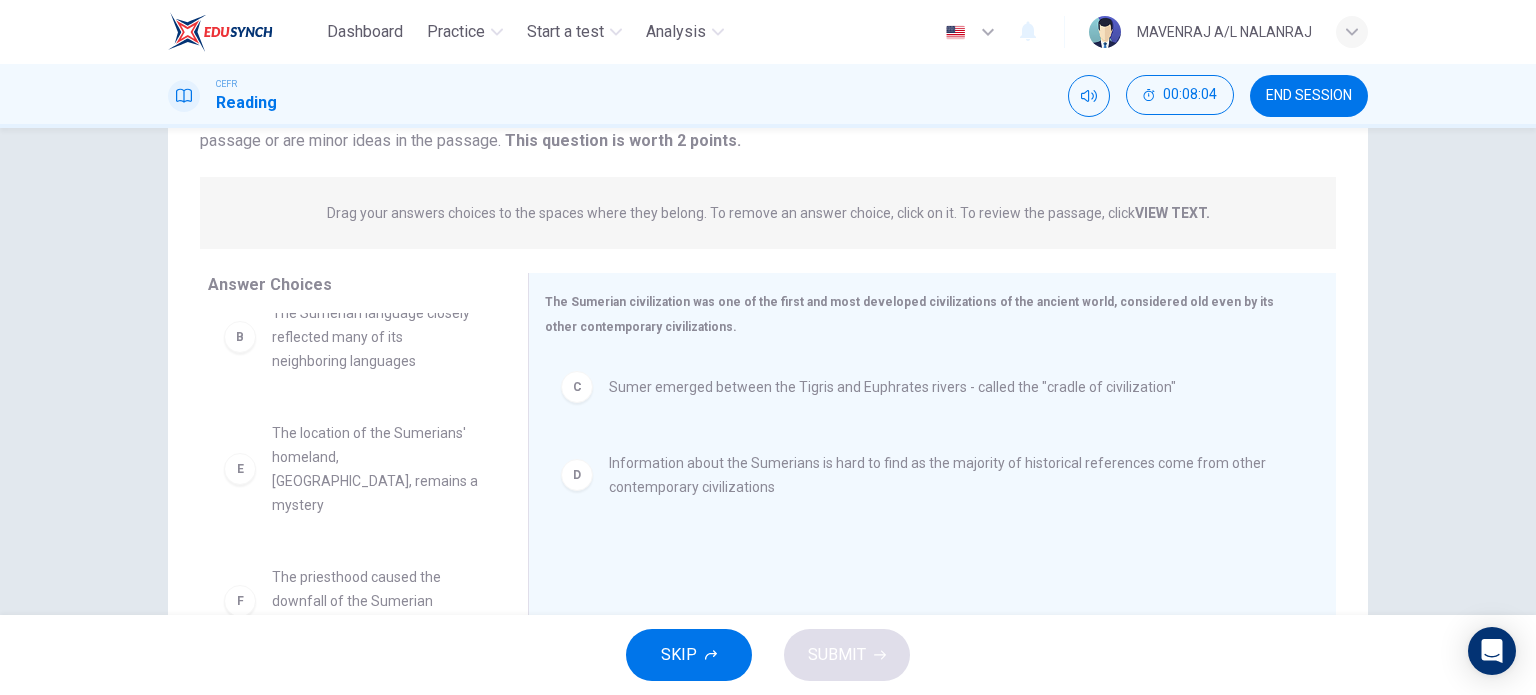 scroll, scrollTop: 132, scrollLeft: 0, axis: vertical 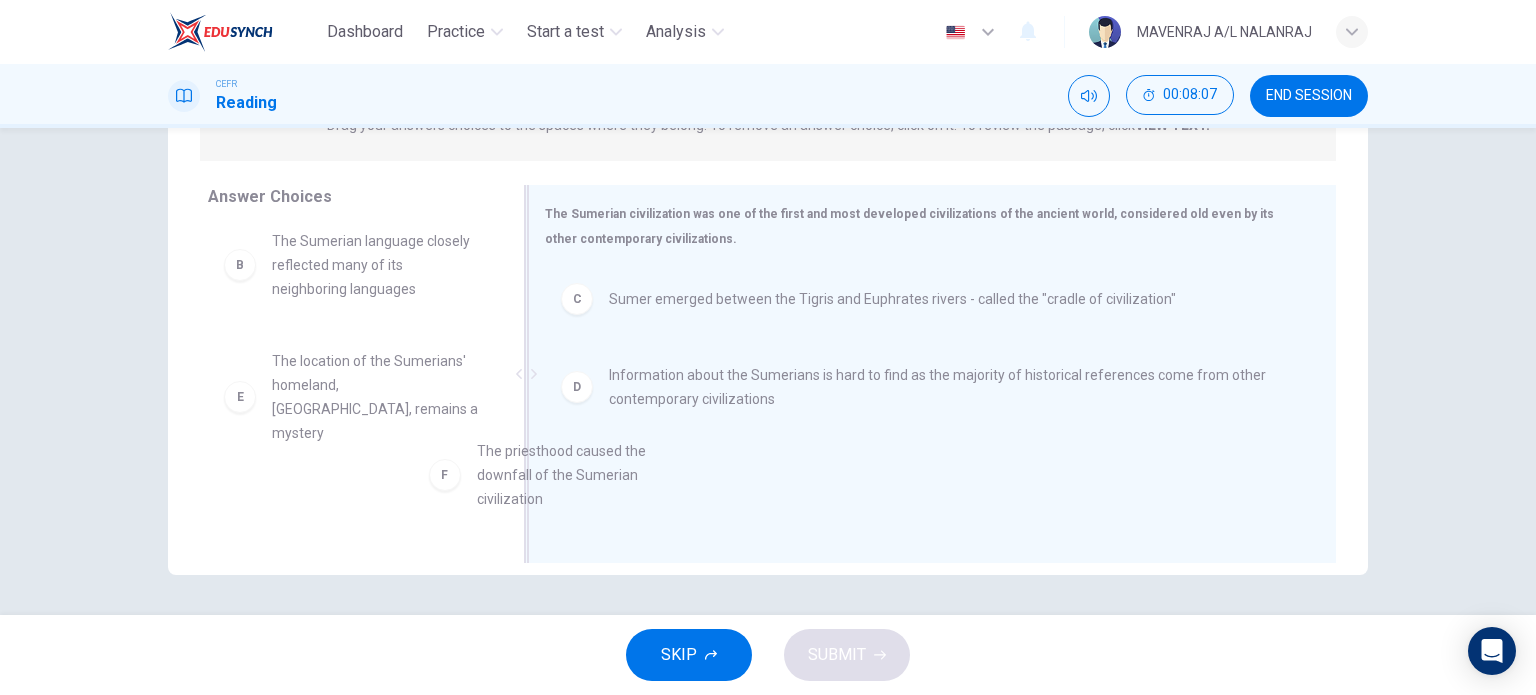 drag, startPoint x: 335, startPoint y: 504, endPoint x: 550, endPoint y: 497, distance: 215.11392 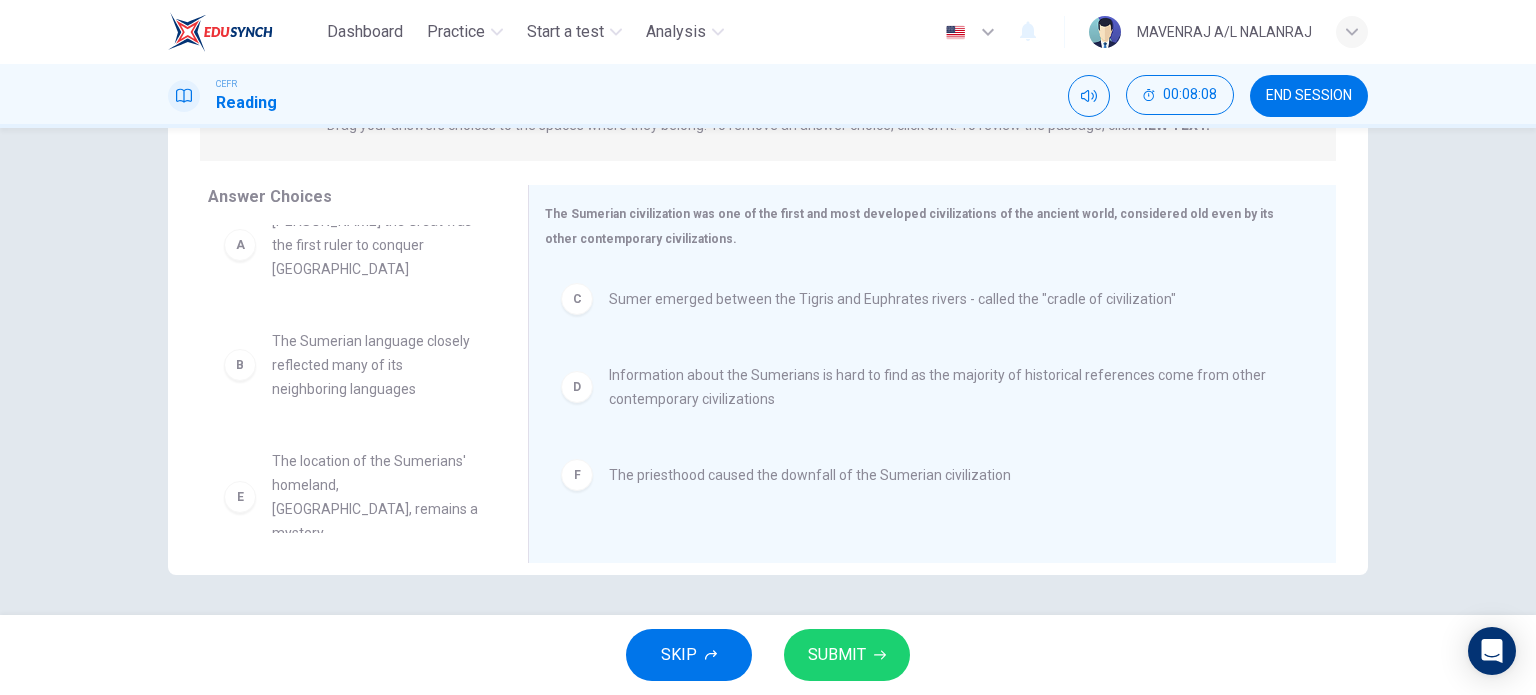 scroll, scrollTop: 12, scrollLeft: 0, axis: vertical 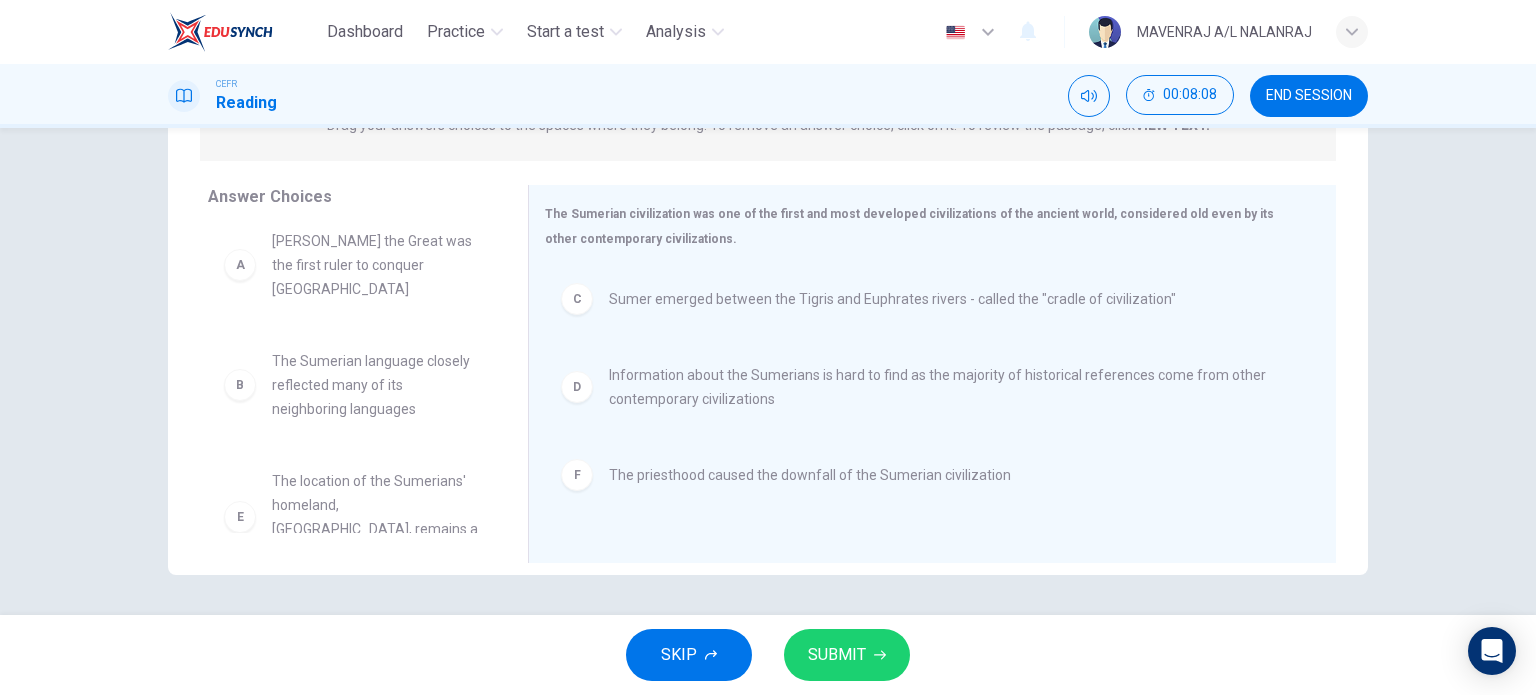 click on "SUBMIT" at bounding box center [837, 655] 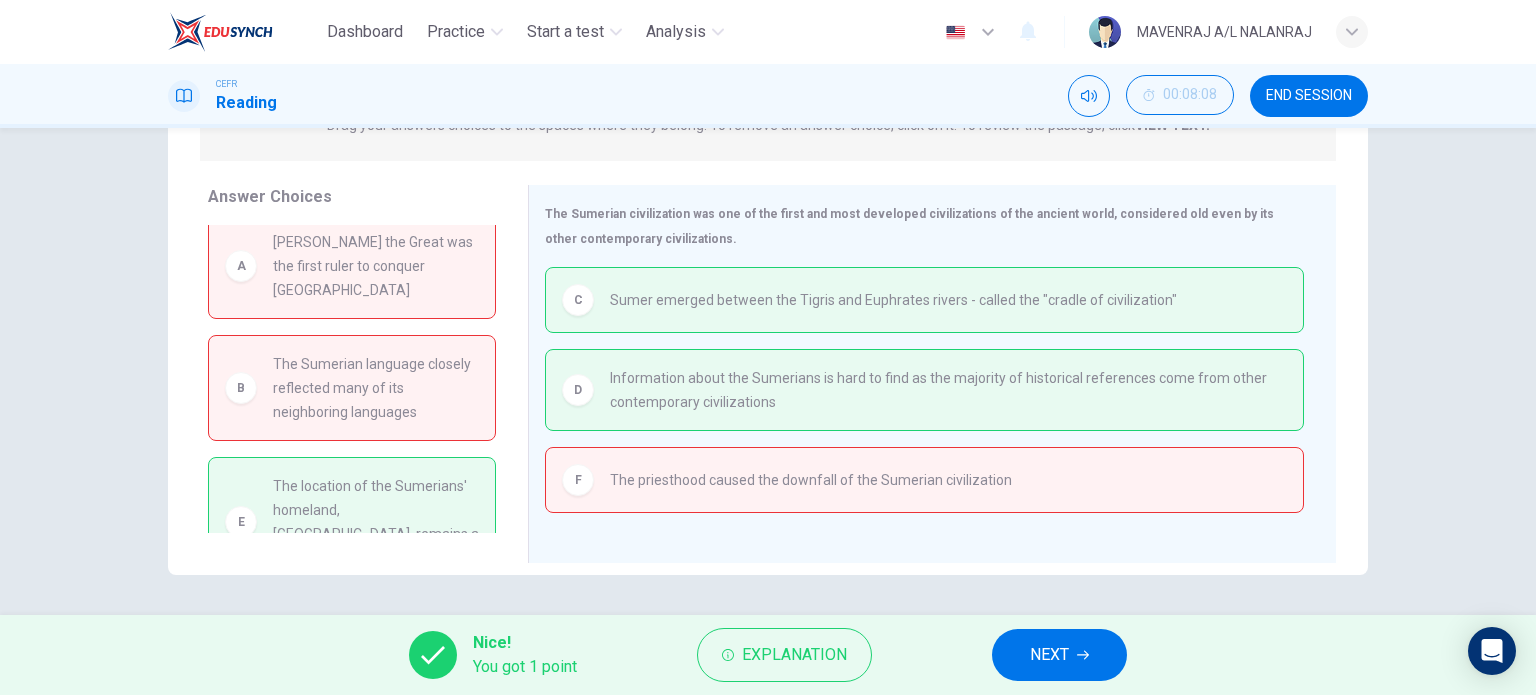 scroll, scrollTop: 16, scrollLeft: 0, axis: vertical 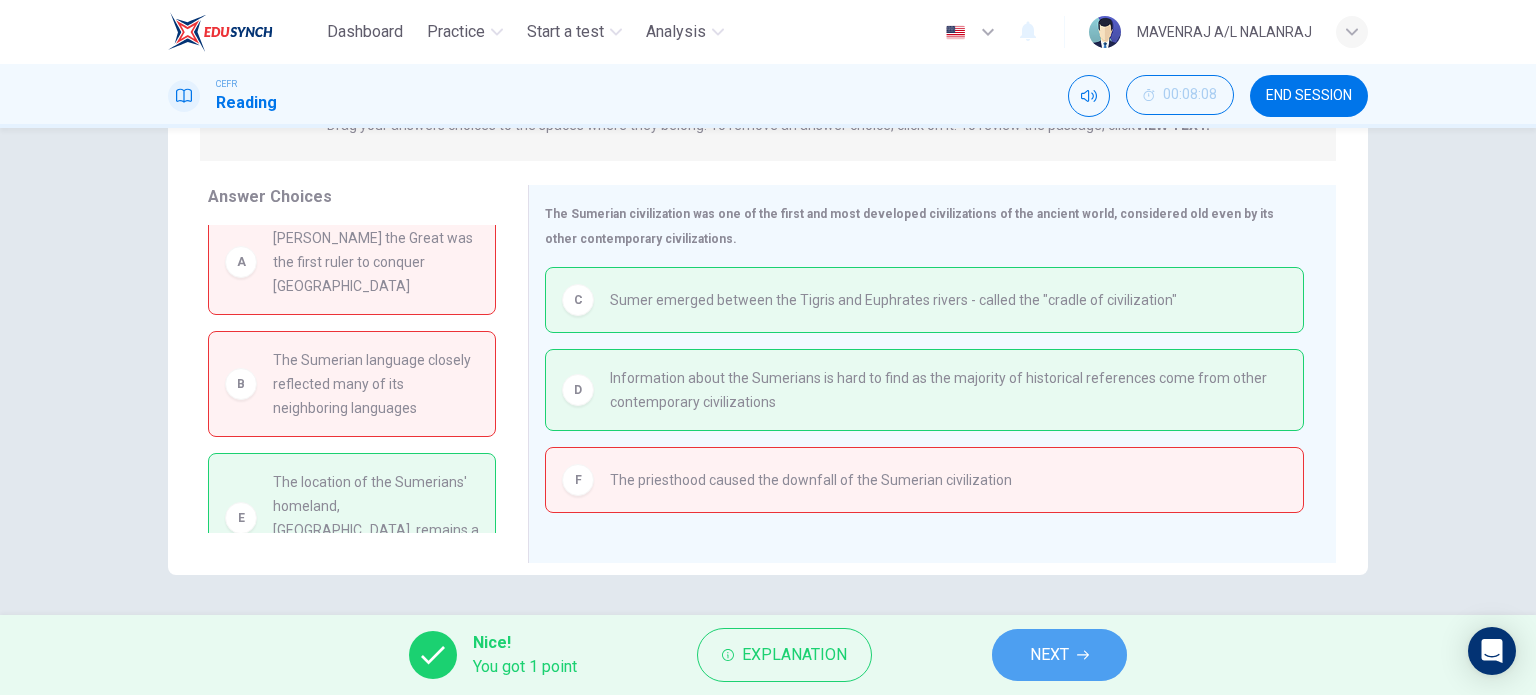 click on "NEXT" at bounding box center [1059, 655] 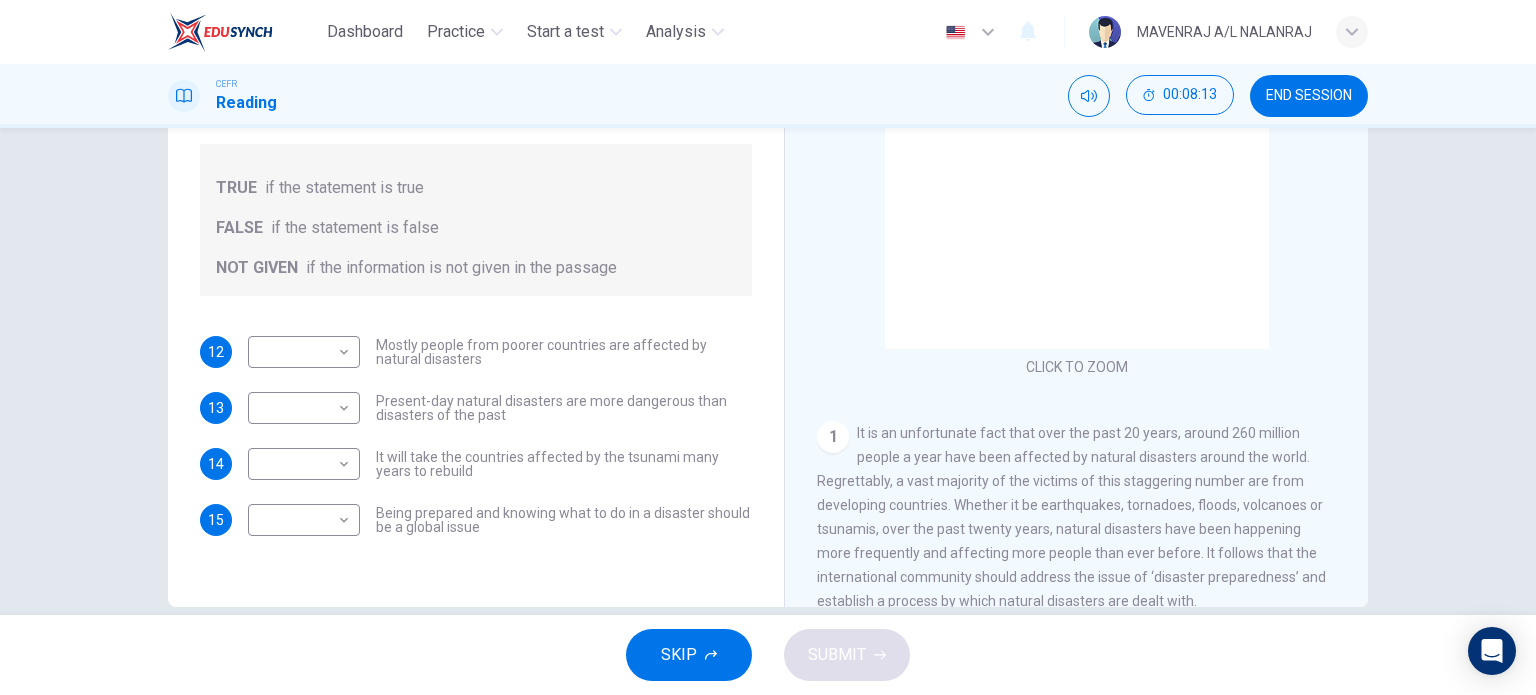 scroll, scrollTop: 288, scrollLeft: 0, axis: vertical 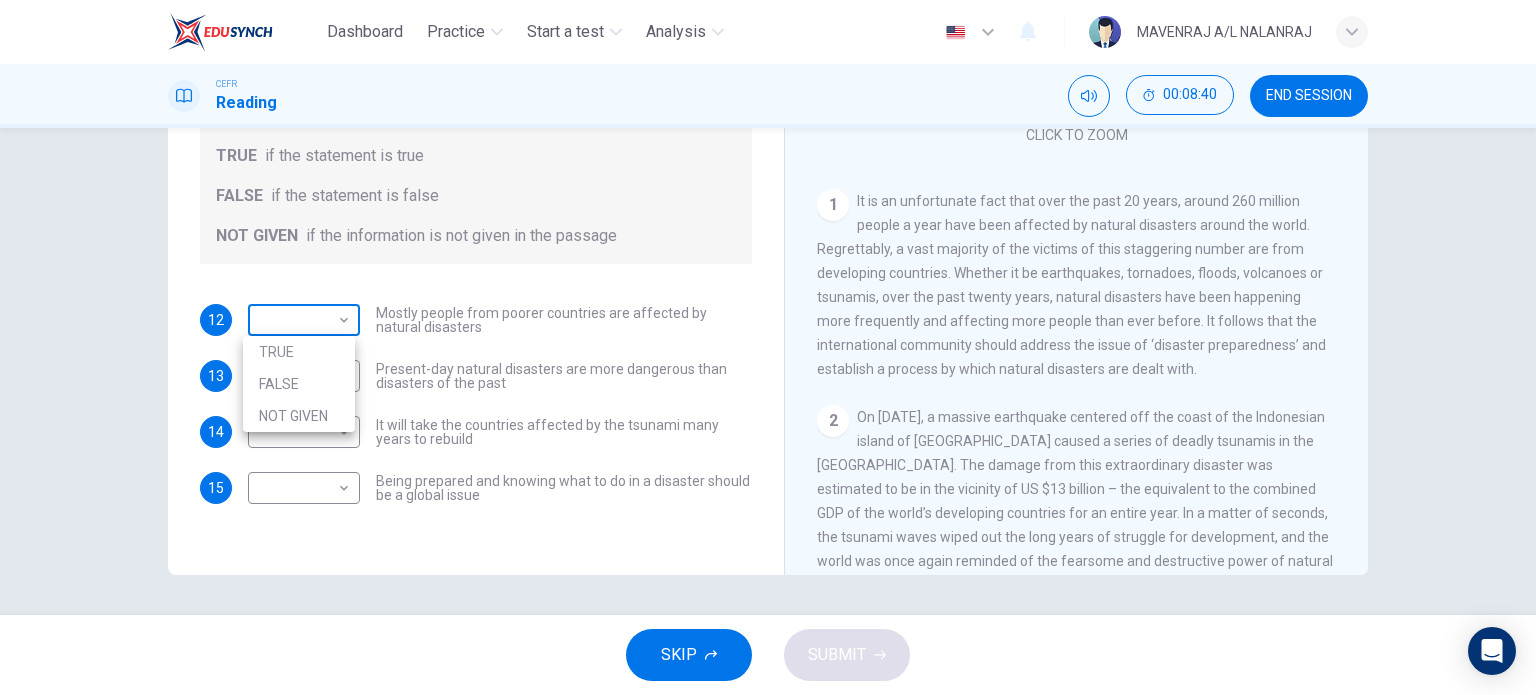 click on "Dashboard Practice Start a test Analysis English en ​ MAVENRAJ A/L NALANRAJ CEFR Reading 00:08:40 END SESSION Questions 12 - 15 Do the following statements agree with the information given in the Reading Passage?
In the boxes below, write TRUE if the statement is true FALSE if the statement is false NOT GIVEN if the information is not given in the passage 12 ​ ​ Mostly people from poorer countries are affected by natural disasters 13 ​ ​ Present-day natural disasters are more dangerous than disasters of the past 14 ​ ​ It will take the countries affected by the tsunami many years to rebuild 15 ​ ​ Being prepared and knowing what to do in a disaster should be a global issue Preparing for the Threat CLICK TO ZOOM Click to Zoom 1 2 3 4 5 6 SKIP SUBMIT EduSynch - Online Language Proficiency Testing
Dashboard Practice Start a test Analysis Notifications © Copyright  2025 TRUE FALSE NOT GIVEN" at bounding box center [768, 347] 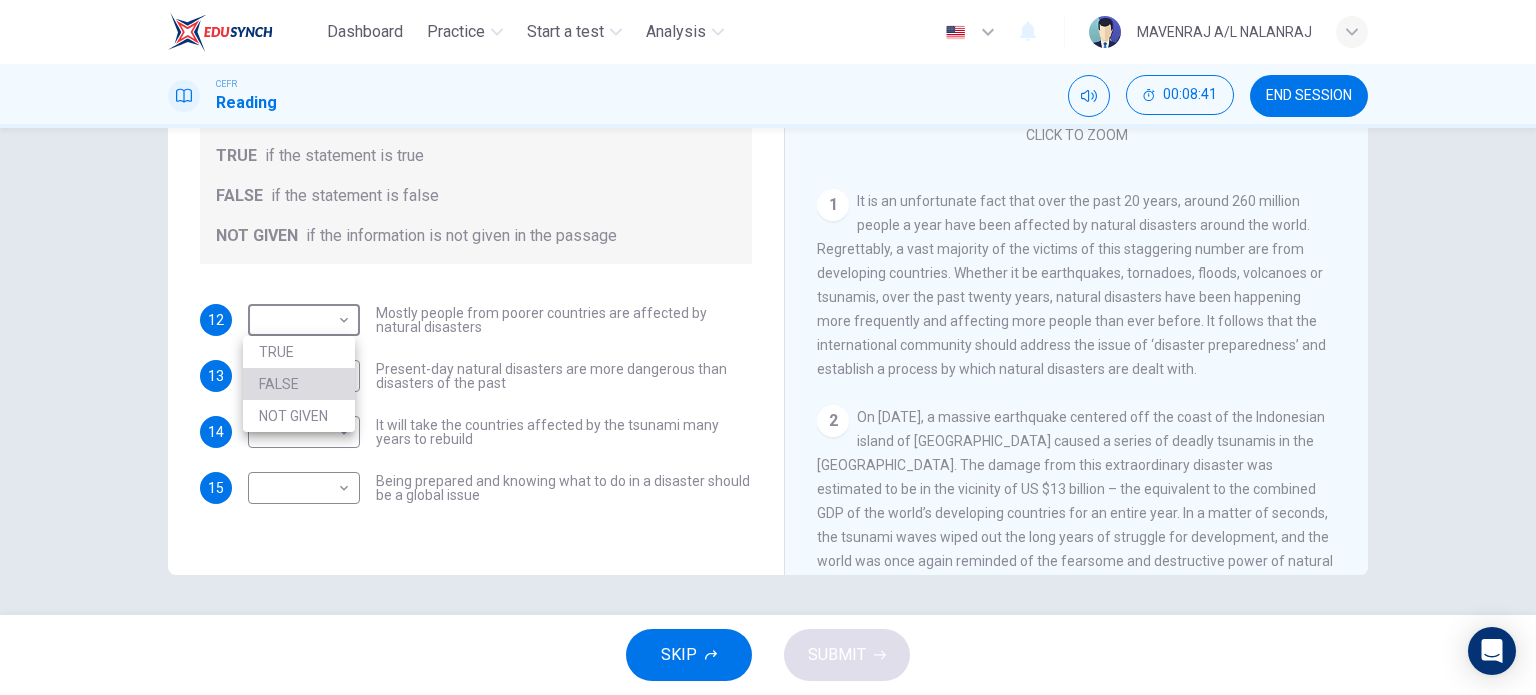 click on "FALSE" at bounding box center (299, 384) 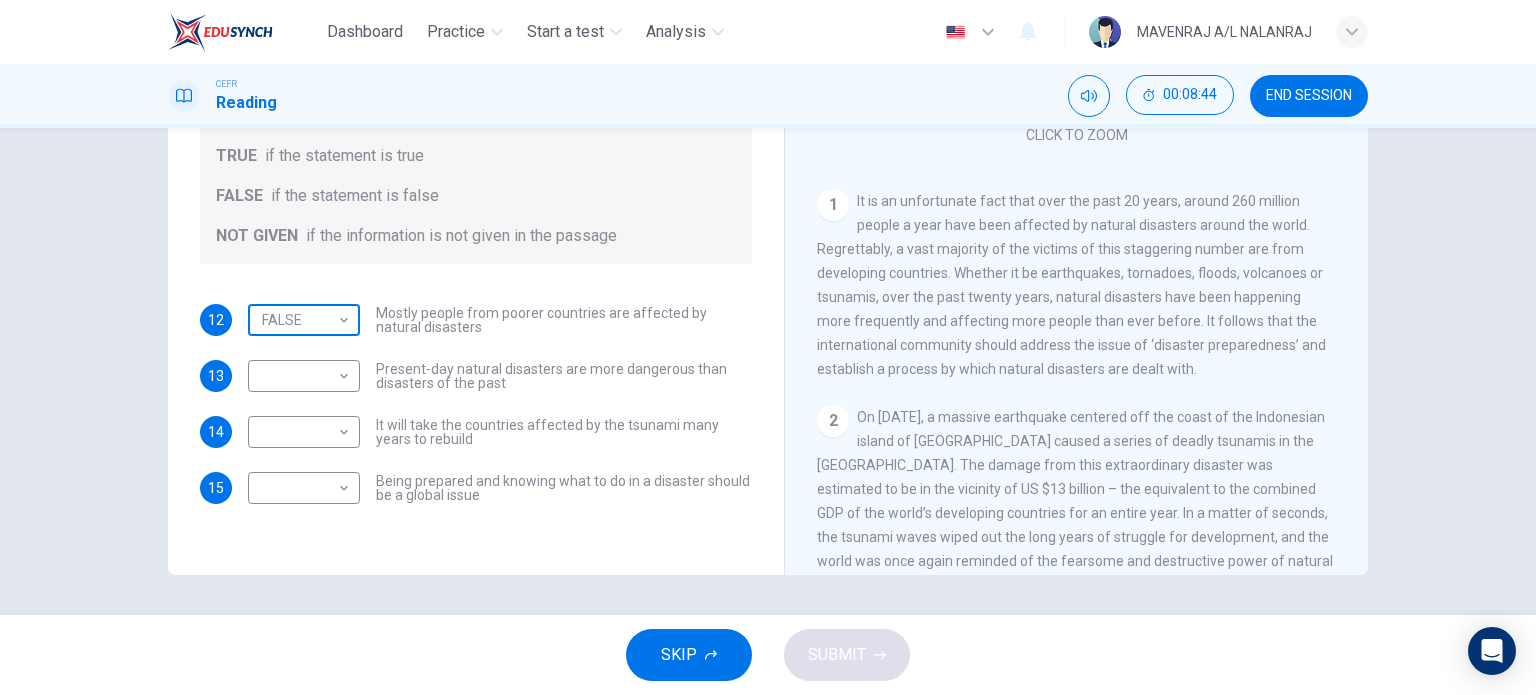 click on "Dashboard Practice Start a test Analysis English en ​ MAVENRAJ A/L NALANRAJ CEFR Reading 00:08:44 END SESSION Questions 12 - 15 Do the following statements agree with the information given in the Reading Passage?
In the boxes below, write TRUE if the statement is true FALSE if the statement is false NOT GIVEN if the information is not given in the passage 12 FALSE FALSE ​ Mostly people from poorer countries are affected by natural disasters 13 ​ ​ Present-day natural disasters are more dangerous than disasters of the past 14 ​ ​ It will take the countries affected by the tsunami many years to rebuild 15 ​ ​ Being prepared and knowing what to do in a disaster should be a global issue Preparing for the Threat CLICK TO ZOOM Click to Zoom 1 2 3 4 5 6 SKIP SUBMIT EduSynch - Online Language Proficiency Testing
Dashboard Practice Start a test Analysis Notifications © Copyright  2025" at bounding box center [768, 347] 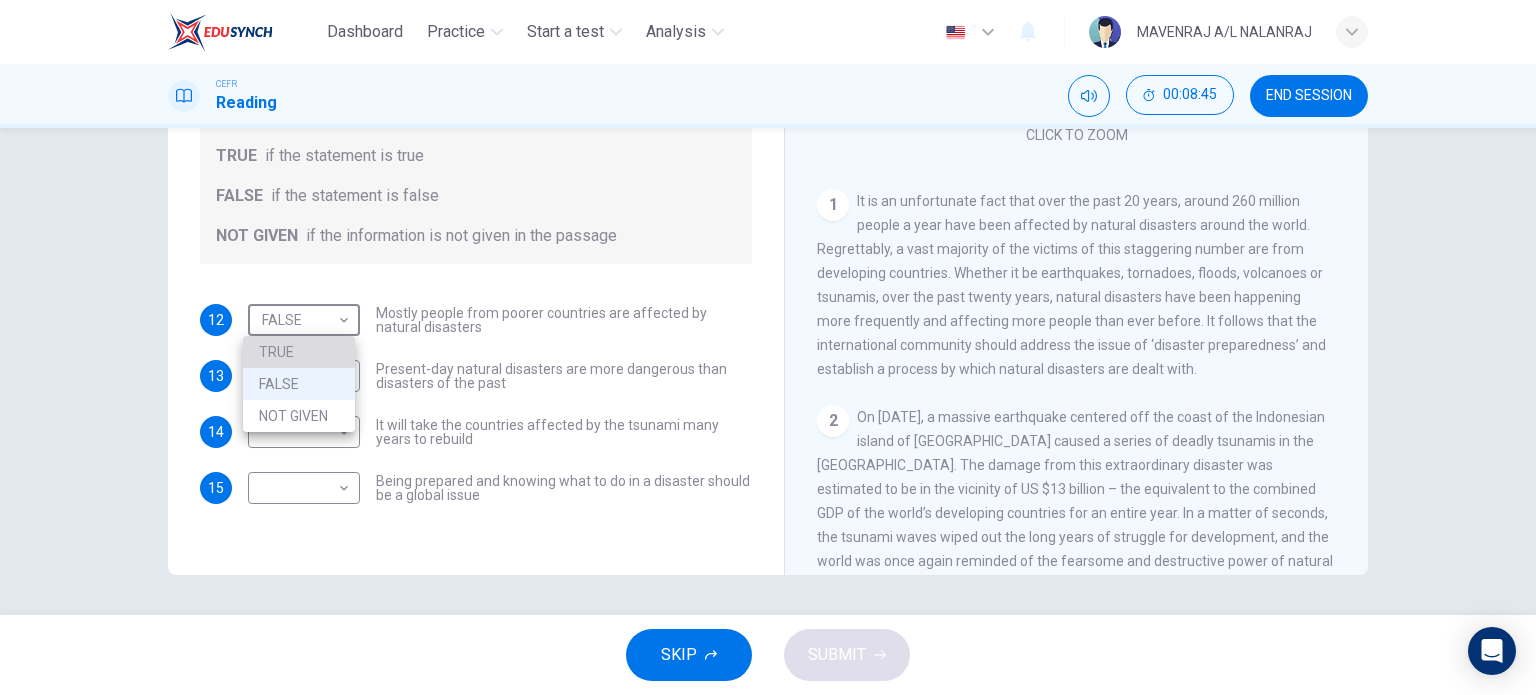 click on "TRUE" at bounding box center [299, 352] 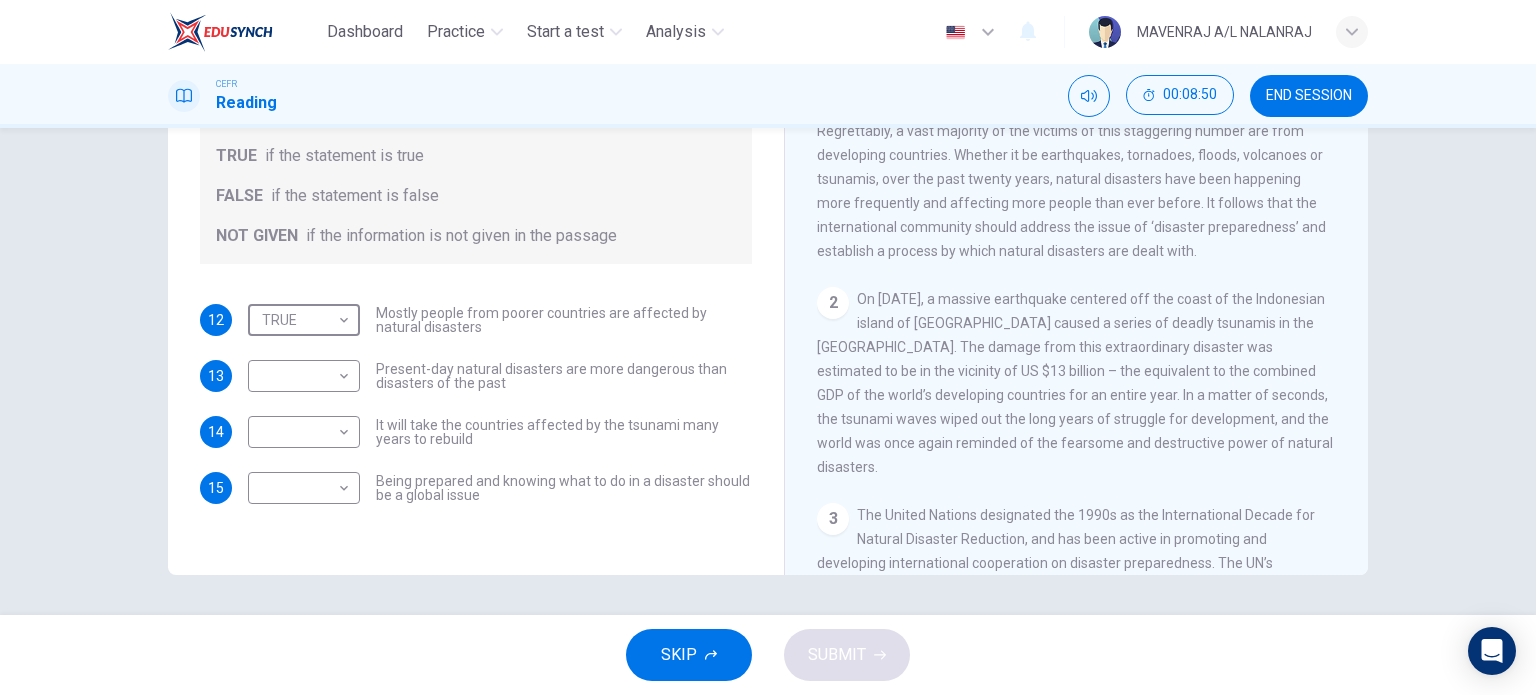 scroll, scrollTop: 200, scrollLeft: 0, axis: vertical 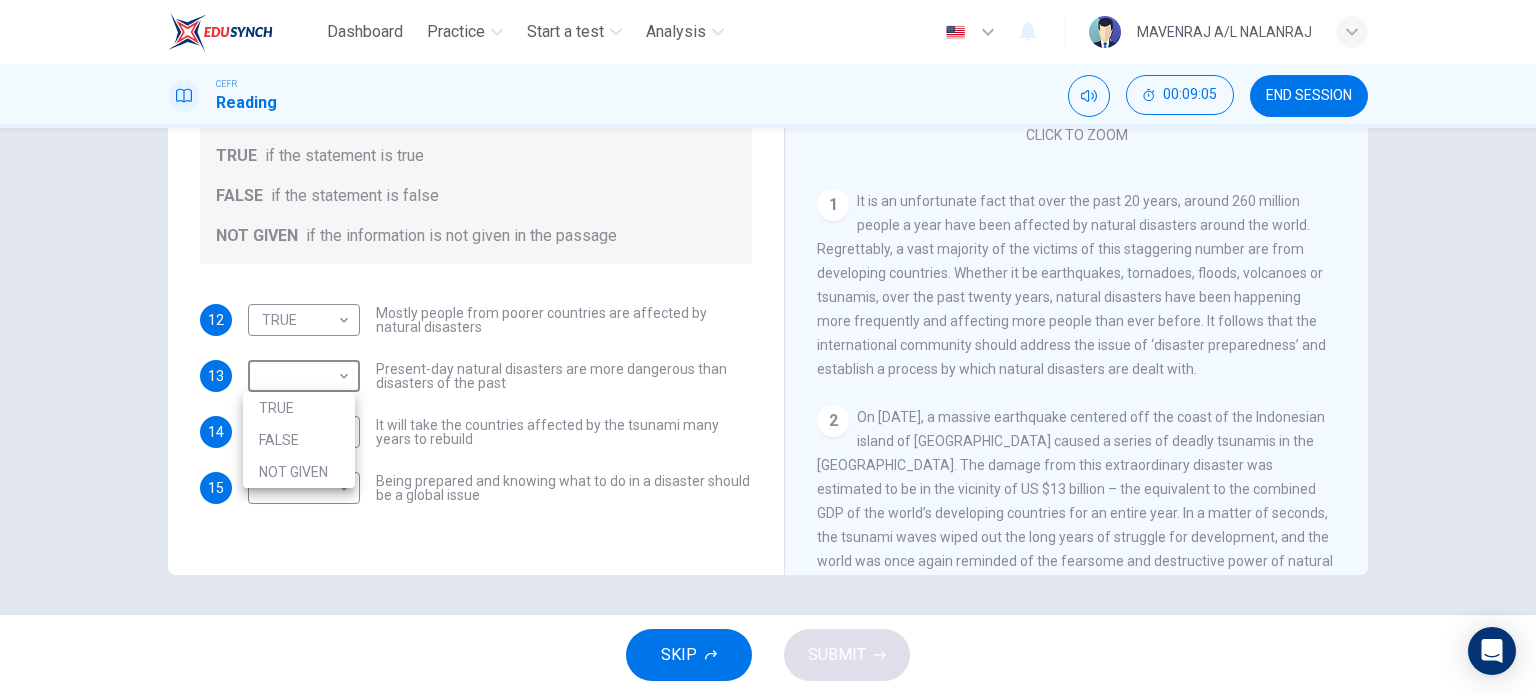 drag, startPoint x: 291, startPoint y: 371, endPoint x: 315, endPoint y: 394, distance: 33.24154 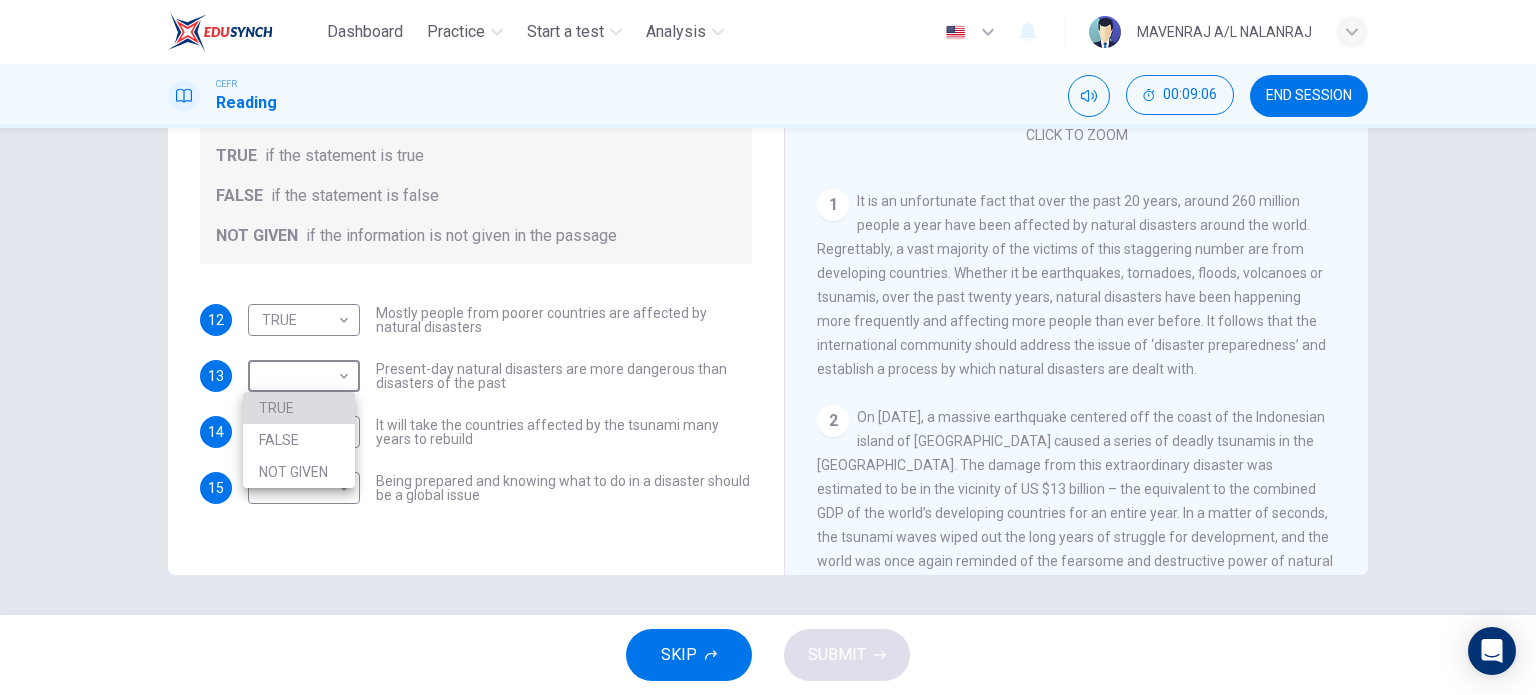 click on "TRUE" at bounding box center (299, 408) 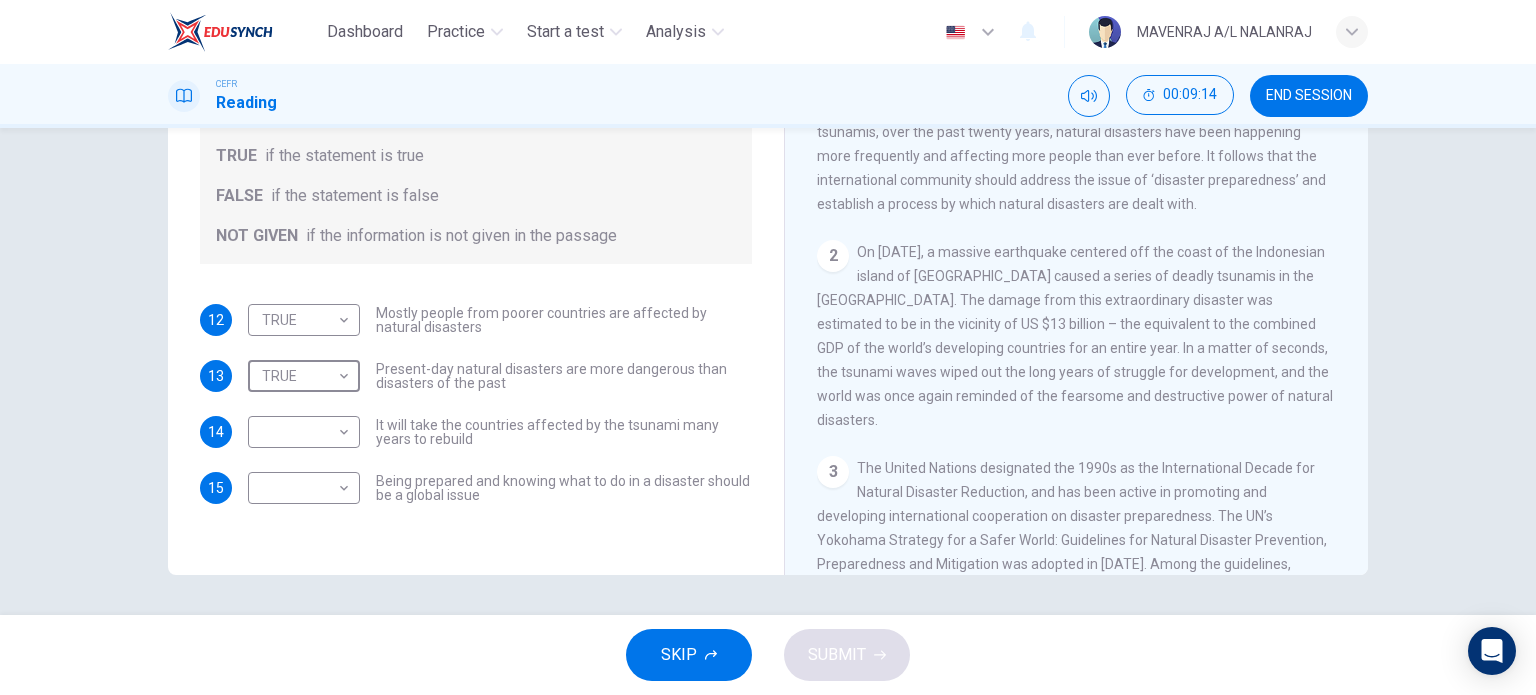 scroll, scrollTop: 400, scrollLeft: 0, axis: vertical 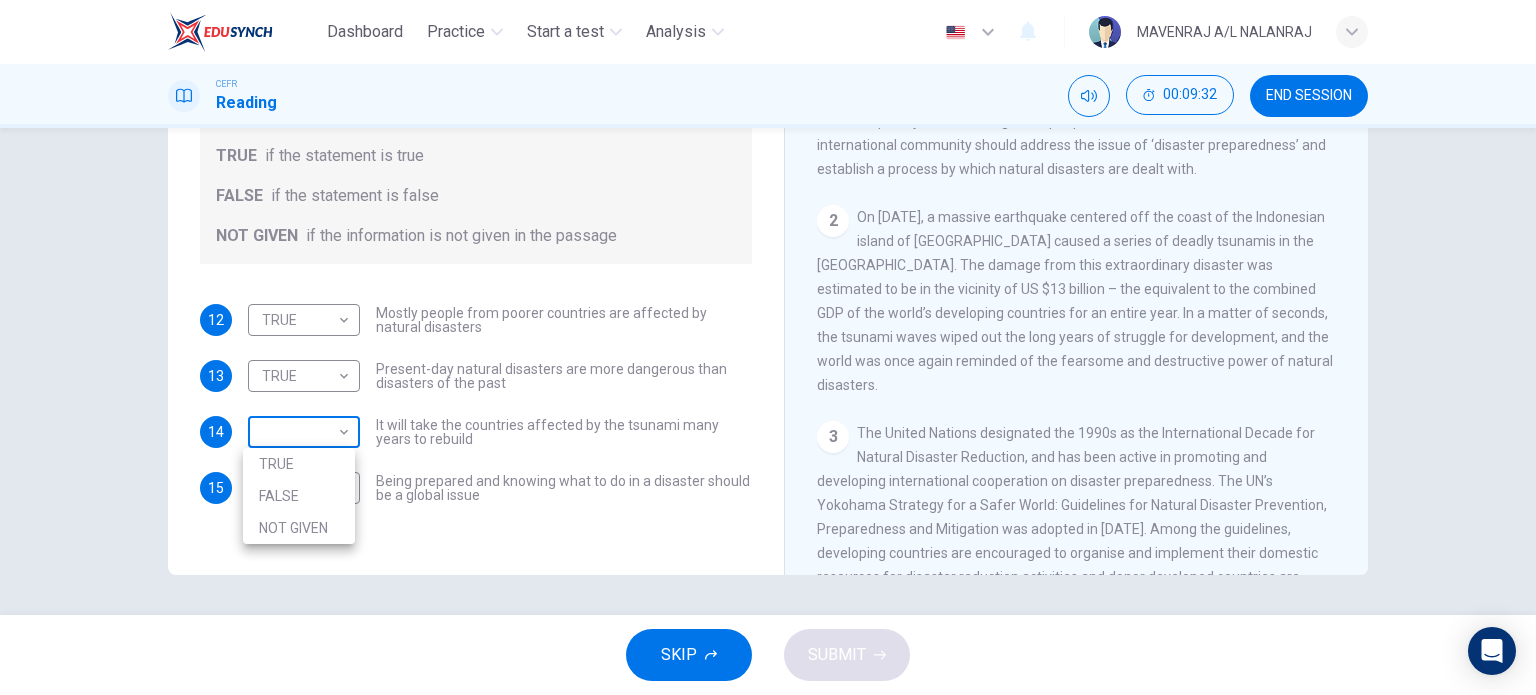 click on "Dashboard Practice Start a test Analysis English en ​ MAVENRAJ A/L NALANRAJ CEFR Reading 00:09:32 END SESSION Questions 12 - 15 Do the following statements agree with the information given in the Reading Passage?
In the boxes below, write TRUE if the statement is true FALSE if the statement is false NOT GIVEN if the information is not given in the passage 12 TRUE TRUE ​ Mostly people from poorer countries are affected by natural disasters 13 TRUE TRUE ​ Present-day natural disasters are more dangerous than disasters of the past 14 ​ ​ It will take the countries affected by the tsunami many years to rebuild 15 ​ ​ Being prepared and knowing what to do in a disaster should be a global issue Preparing for the Threat CLICK TO ZOOM Click to Zoom 1 2 3 4 5 6 SKIP SUBMIT EduSynch - Online Language Proficiency Testing
Dashboard Practice Start a test Analysis Notifications © Copyright  2025 TRUE FALSE NOT GIVEN" at bounding box center [768, 347] 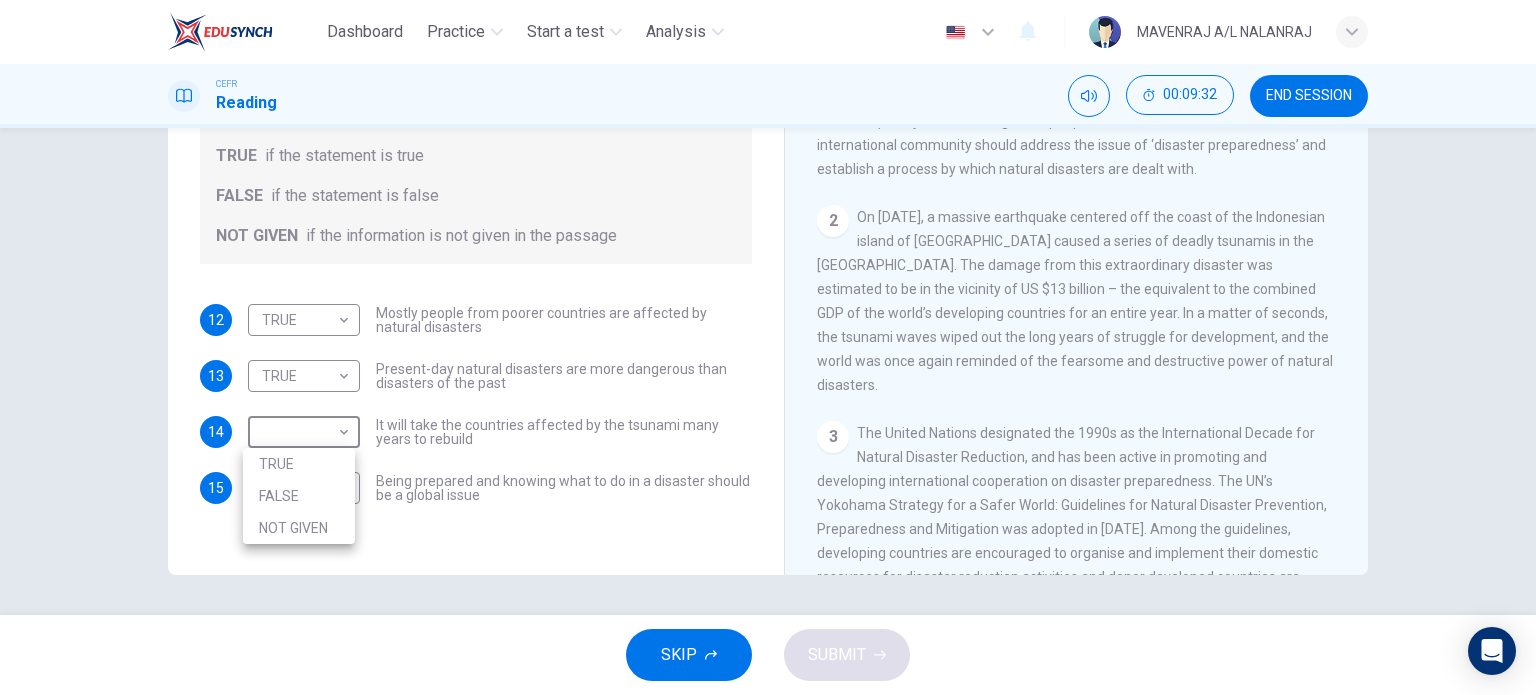 click on "TRUE" at bounding box center [299, 464] 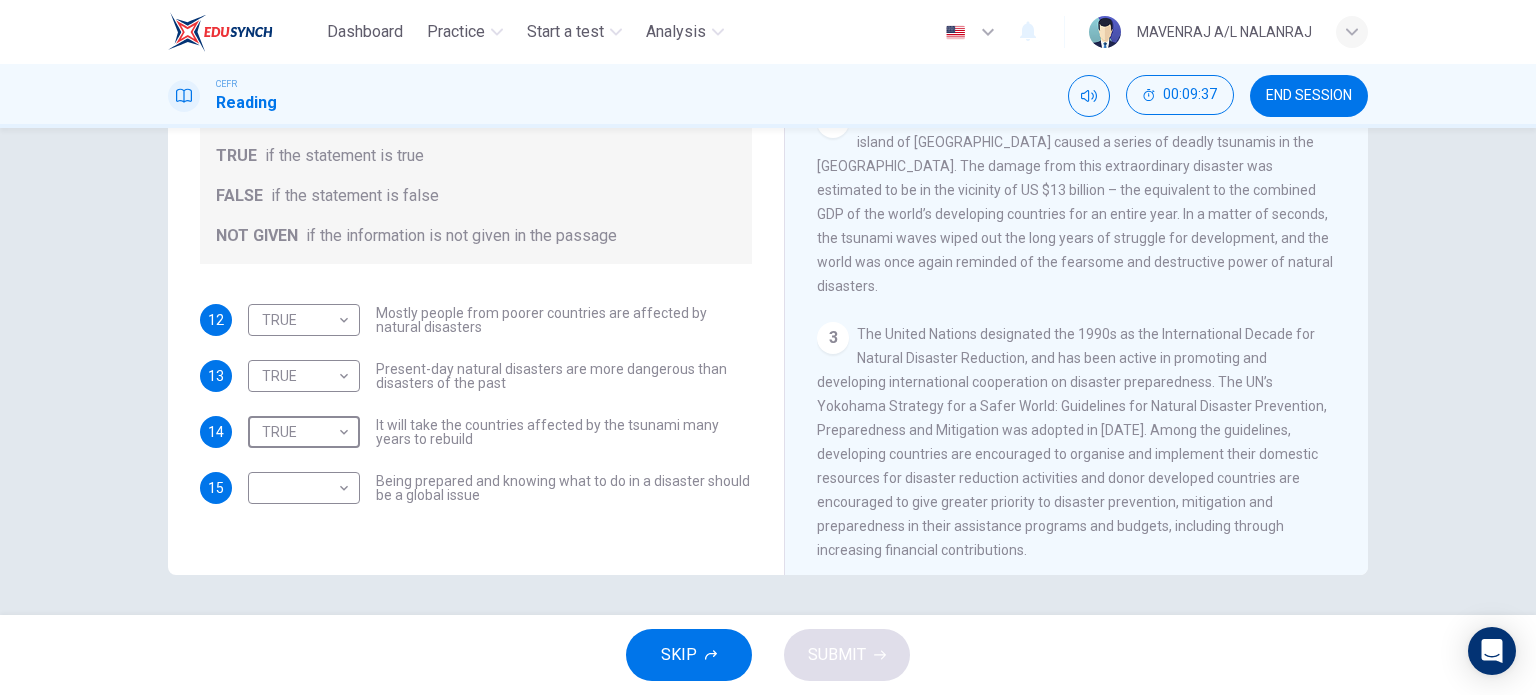 scroll, scrollTop: 500, scrollLeft: 0, axis: vertical 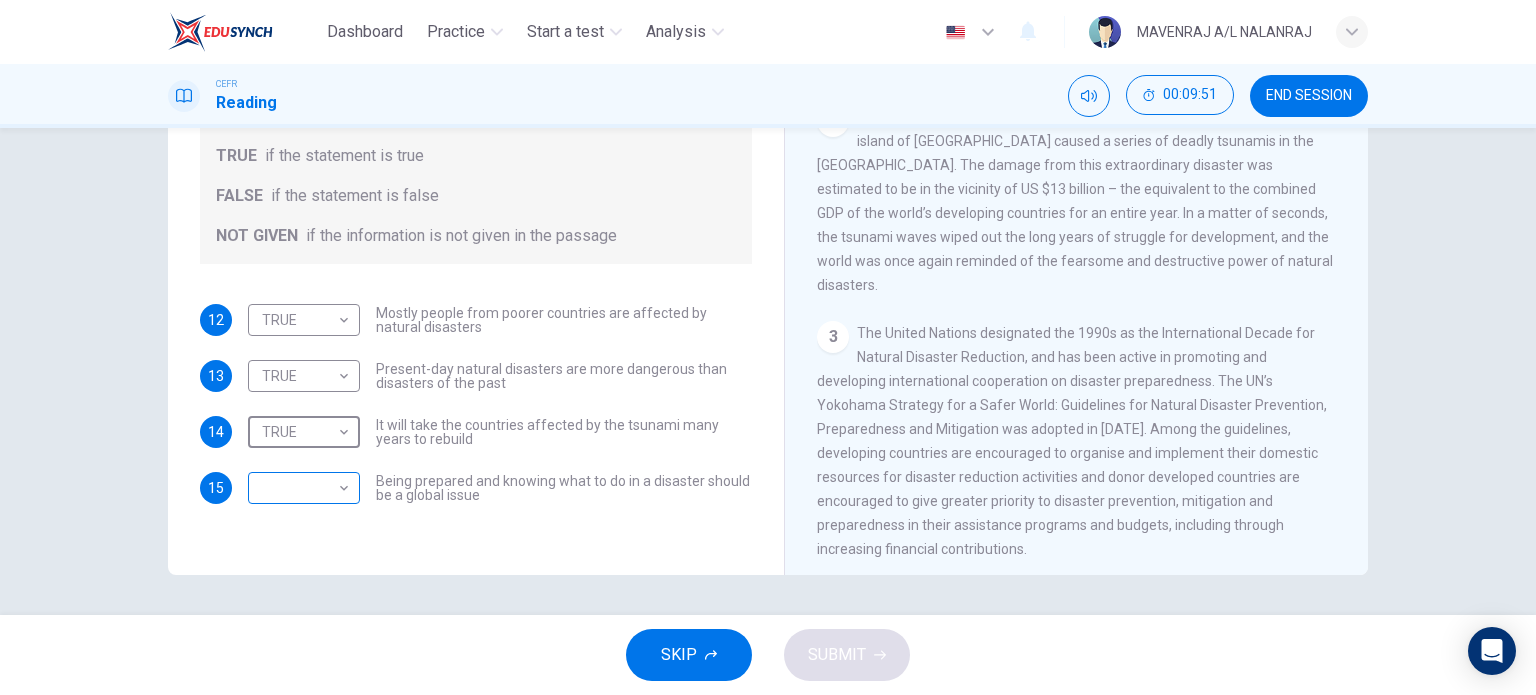 click on "Dashboard Practice Start a test Analysis English en ​ MAVENRAJ A/L NALANRAJ CEFR Reading 00:09:51 END SESSION Questions 12 - 15 Do the following statements agree with the information given in the Reading Passage?
In the boxes below, write TRUE if the statement is true FALSE if the statement is false NOT GIVEN if the information is not given in the passage 12 TRUE TRUE ​ Mostly people from poorer countries are affected by natural disasters 13 TRUE TRUE ​ Present-day natural disasters are more dangerous than disasters of the past 14 TRUE TRUE ​ It will take the countries affected by the tsunami many years to rebuild 15 ​ ​ Being prepared and knowing what to do in a disaster should be a global issue Preparing for the Threat CLICK TO ZOOM Click to Zoom 1 2 3 4 5 6 SKIP SUBMIT EduSynch - Online Language Proficiency Testing
Dashboard Practice Start a test Analysis Notifications © Copyright  2025" at bounding box center [768, 347] 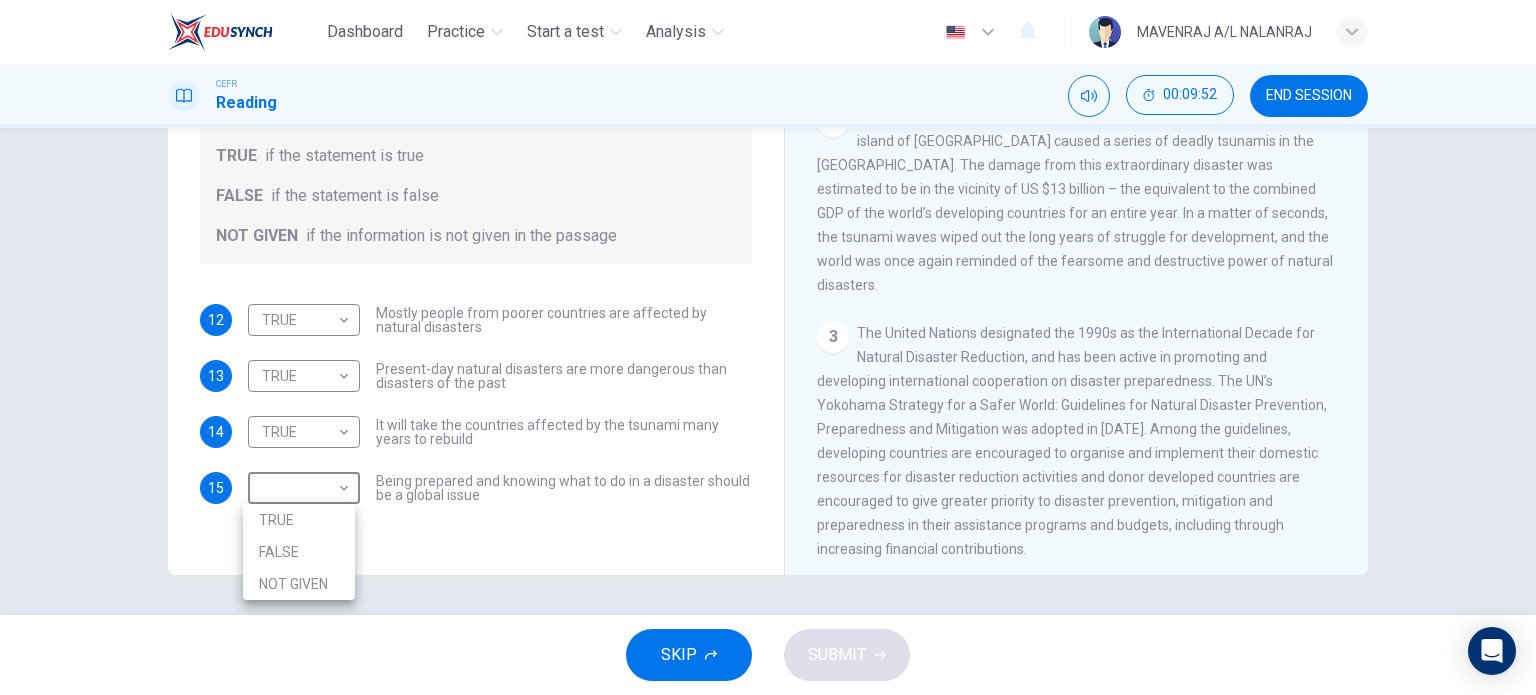 click on "TRUE" at bounding box center (299, 520) 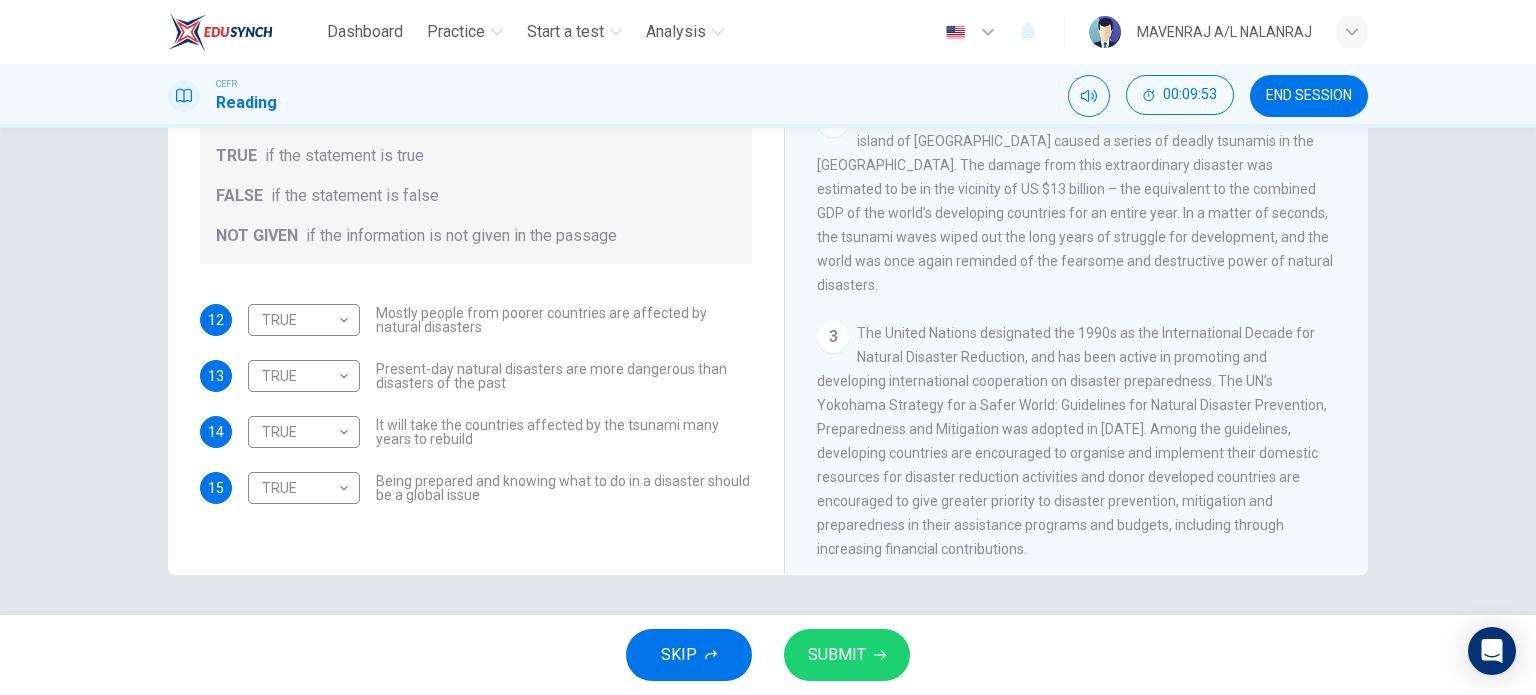 click on "Questions 12 - 15 Do the following statements agree with the information given in the Reading Passage?
In the boxes below, write TRUE if the statement is true FALSE if the statement is false NOT GIVEN if the information is not given in the passage 12 TRUE TRUE ​ Mostly people from poorer countries are affected by natural disasters 13 TRUE TRUE ​ Present-day natural disasters are more dangerous than disasters of the past 14 TRUE TRUE ​ It will take the countries affected by the tsunami many years to rebuild 15 TRUE TRUE ​ Being prepared and knowing what to do in a disaster should be a global issue Preparing for the Threat CLICK TO ZOOM Click to Zoom 1 2 3 4 5 6" at bounding box center (768, 371) 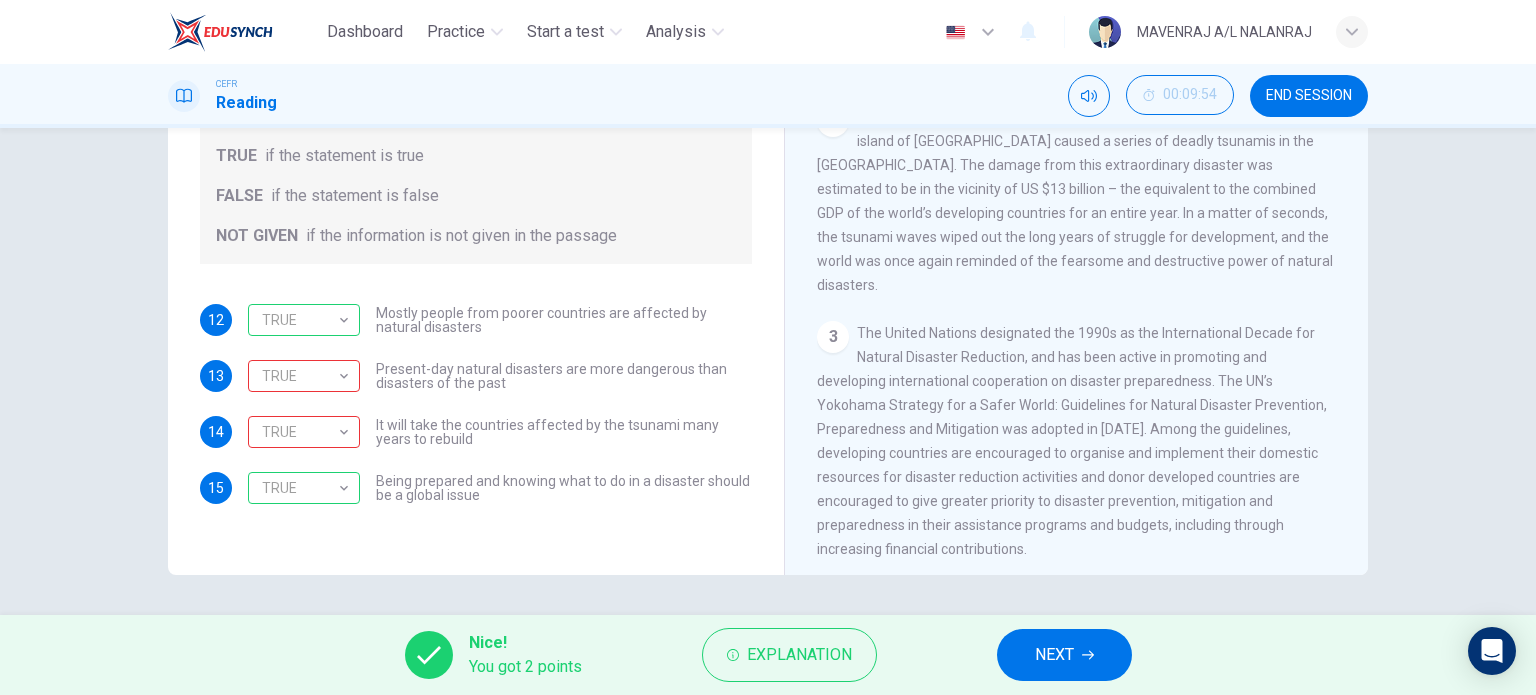 click on "NEXT" at bounding box center [1064, 655] 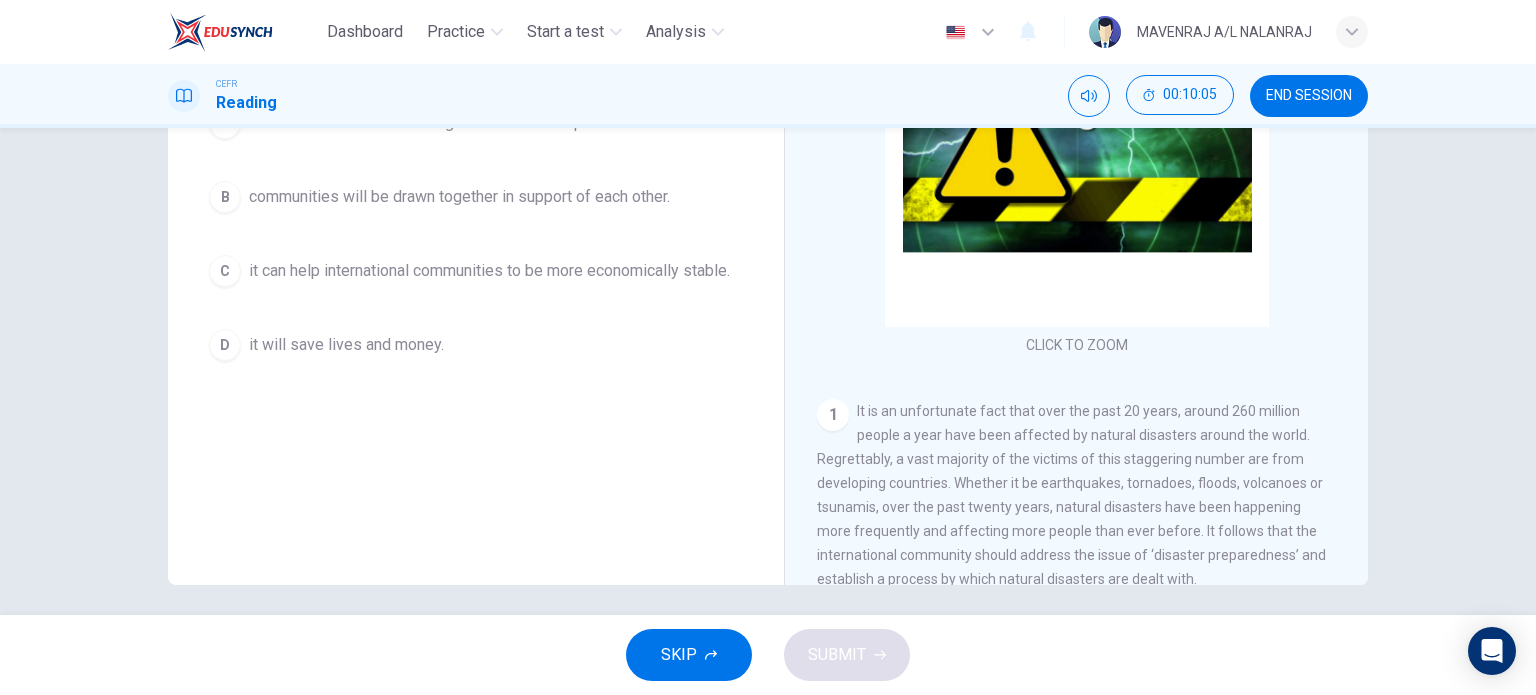 scroll, scrollTop: 288, scrollLeft: 0, axis: vertical 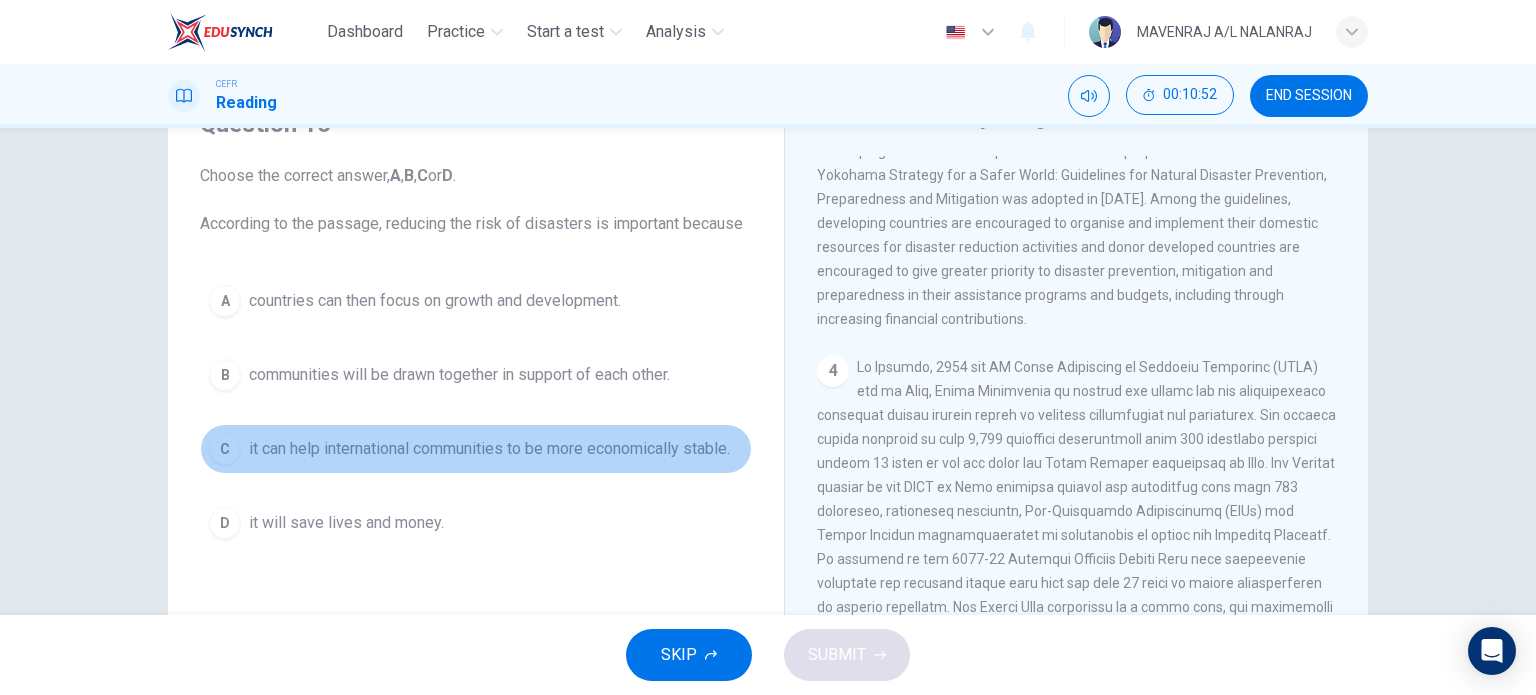 click on "it can help international communities to be more economically stable." at bounding box center (489, 449) 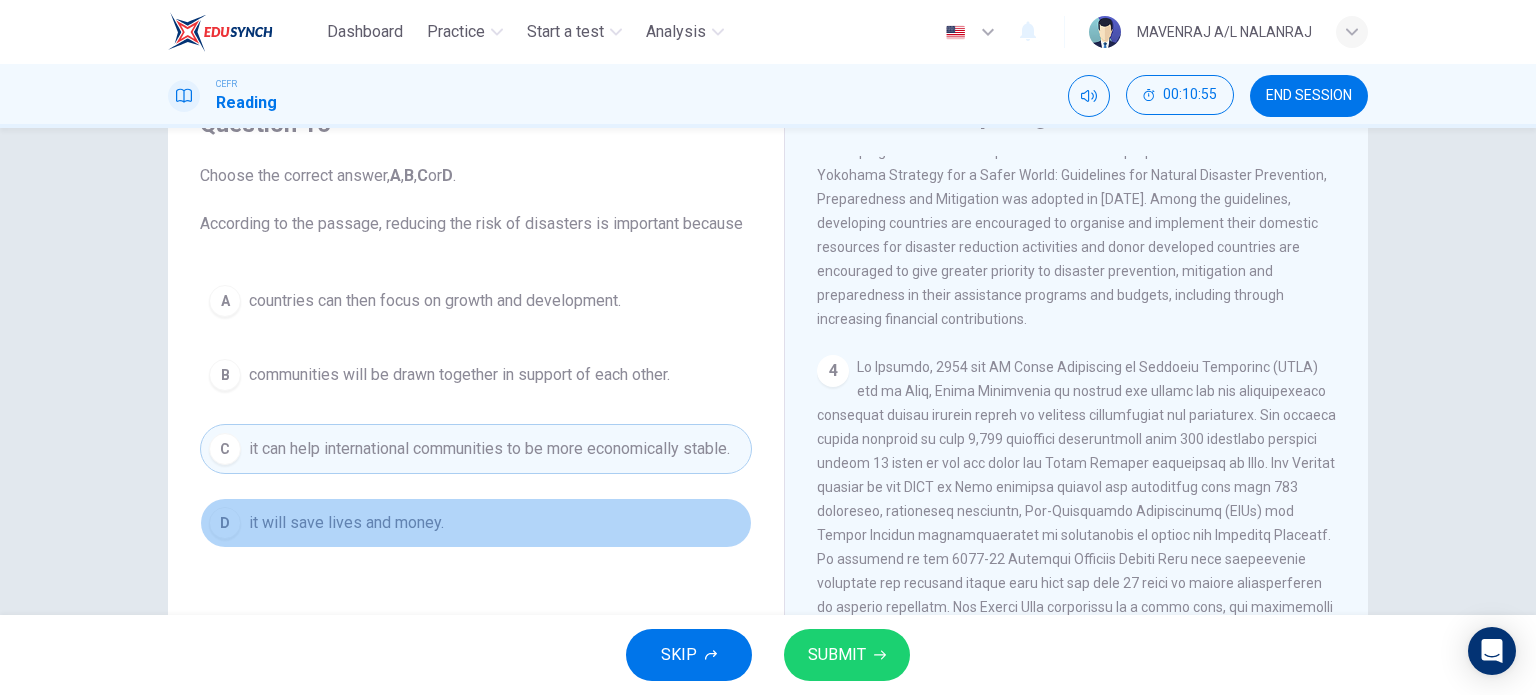 click on "D it will save lives and money." at bounding box center (476, 523) 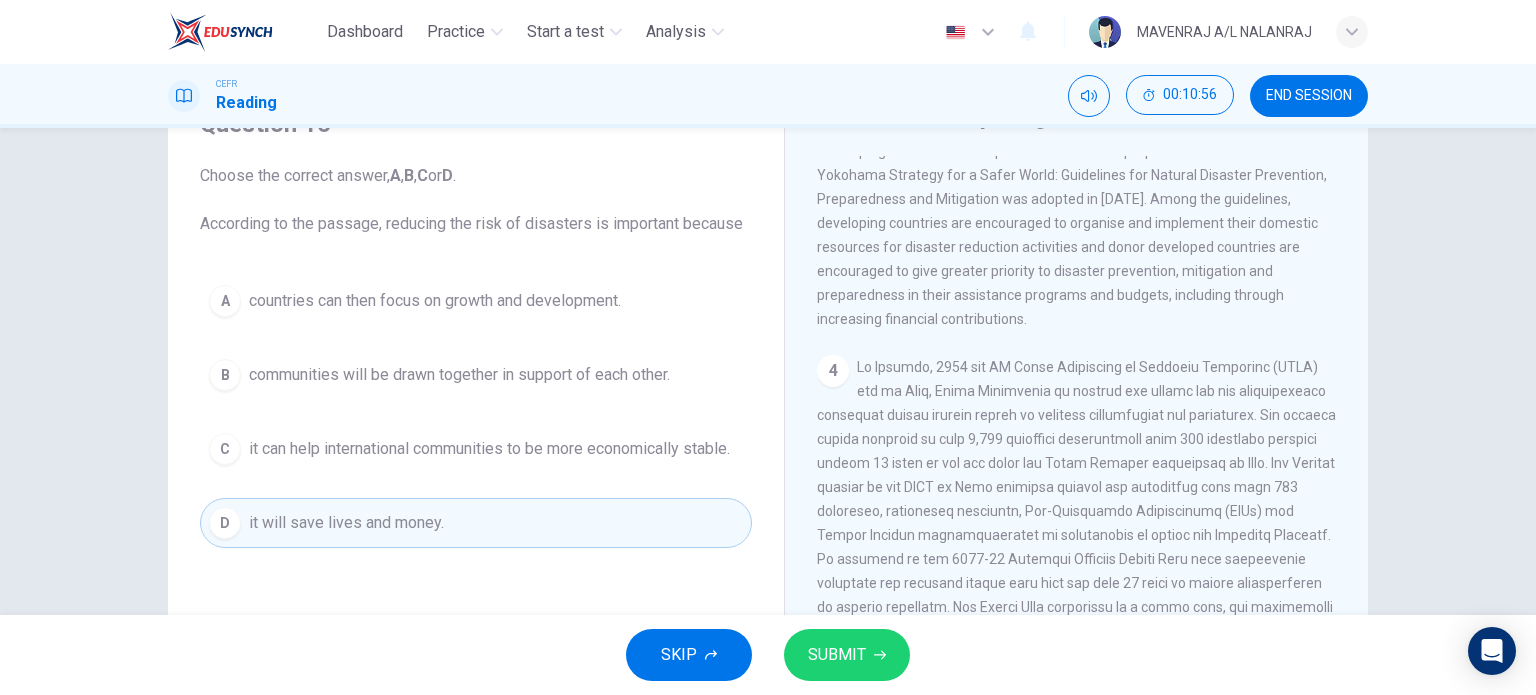 click on "SKIP SUBMIT" at bounding box center (768, 655) 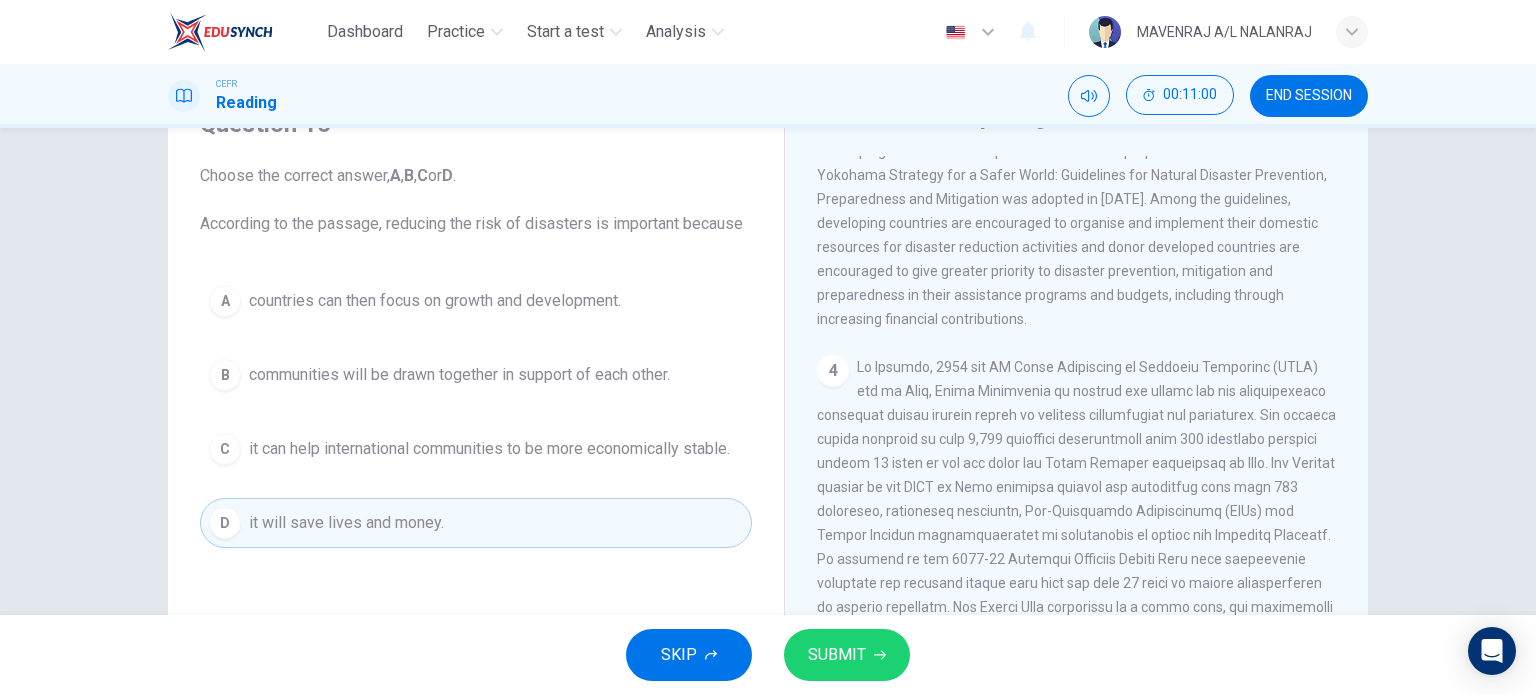 drag, startPoint x: 834, startPoint y: 638, endPoint x: 845, endPoint y: 483, distance: 155.38983 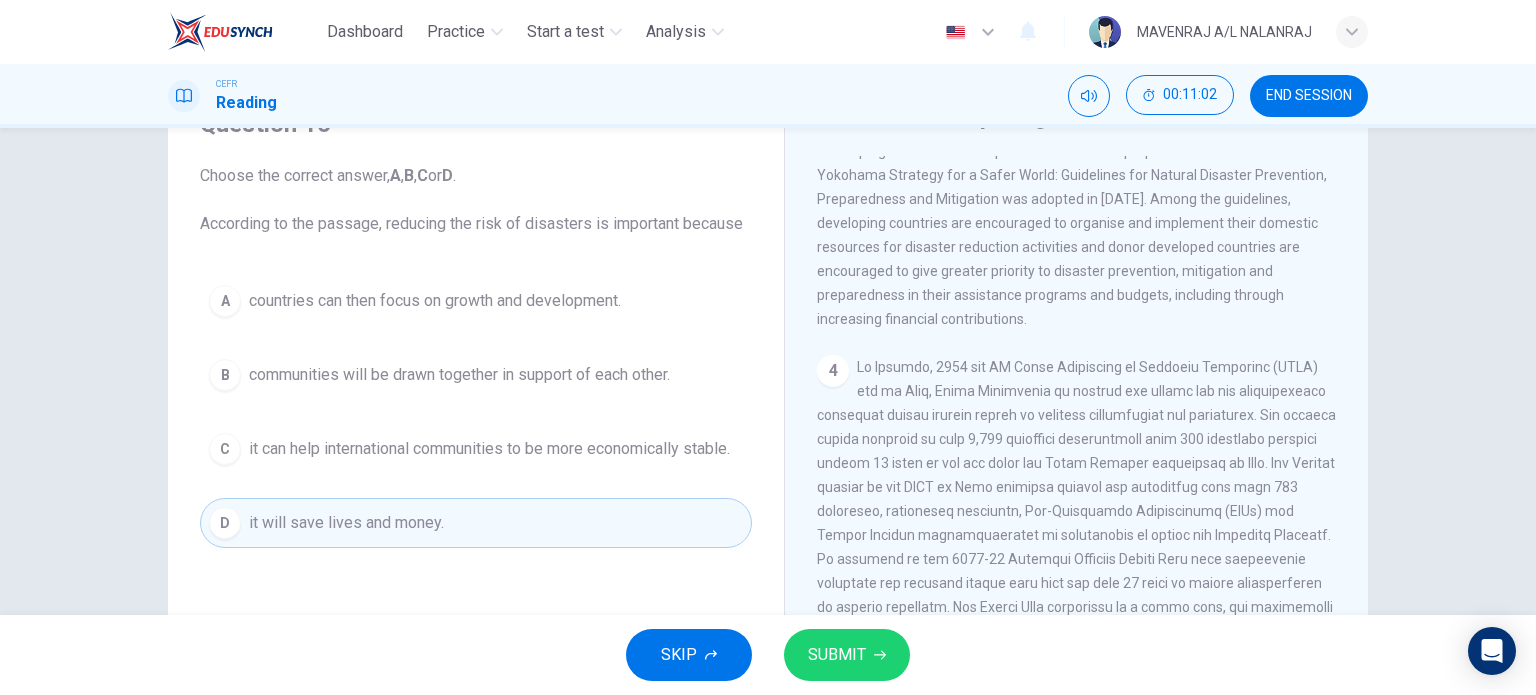 click on "SUBMIT" at bounding box center (837, 655) 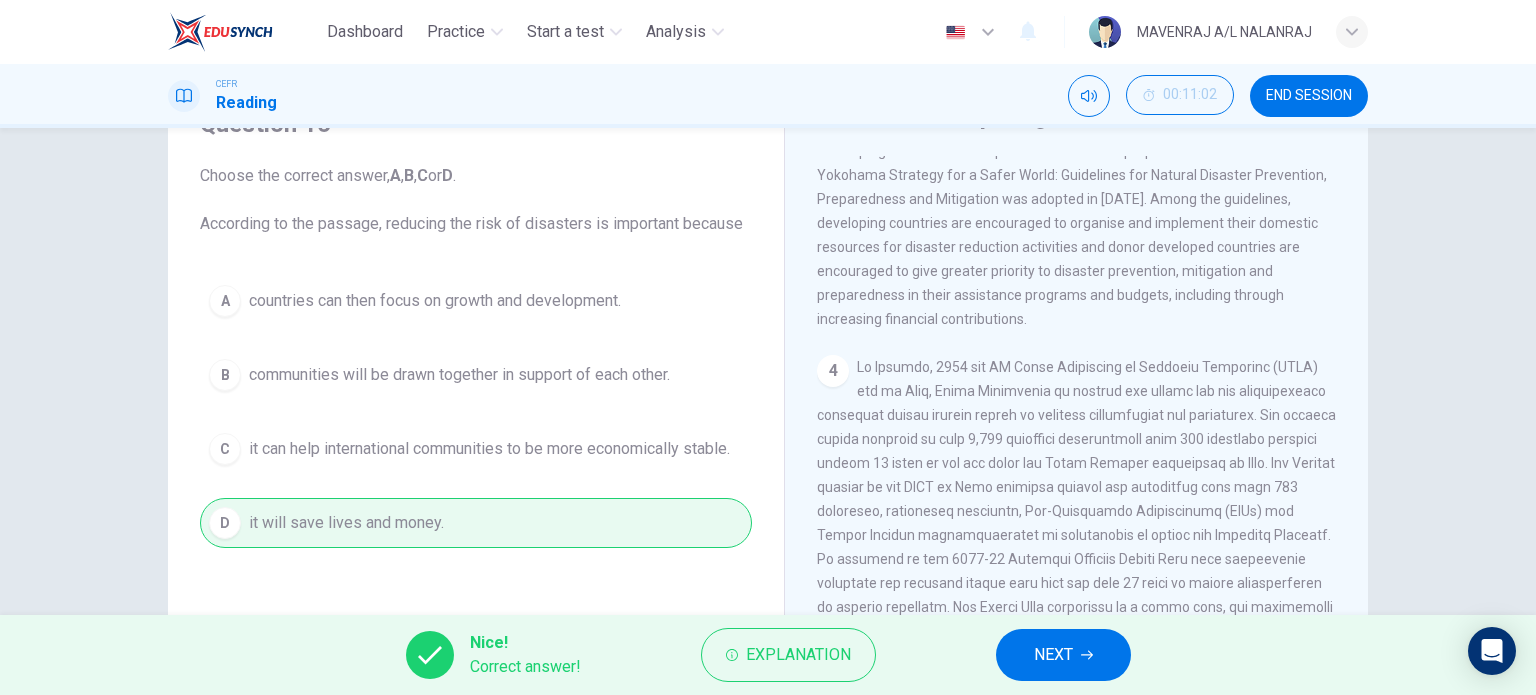 click on "NEXT" at bounding box center [1063, 655] 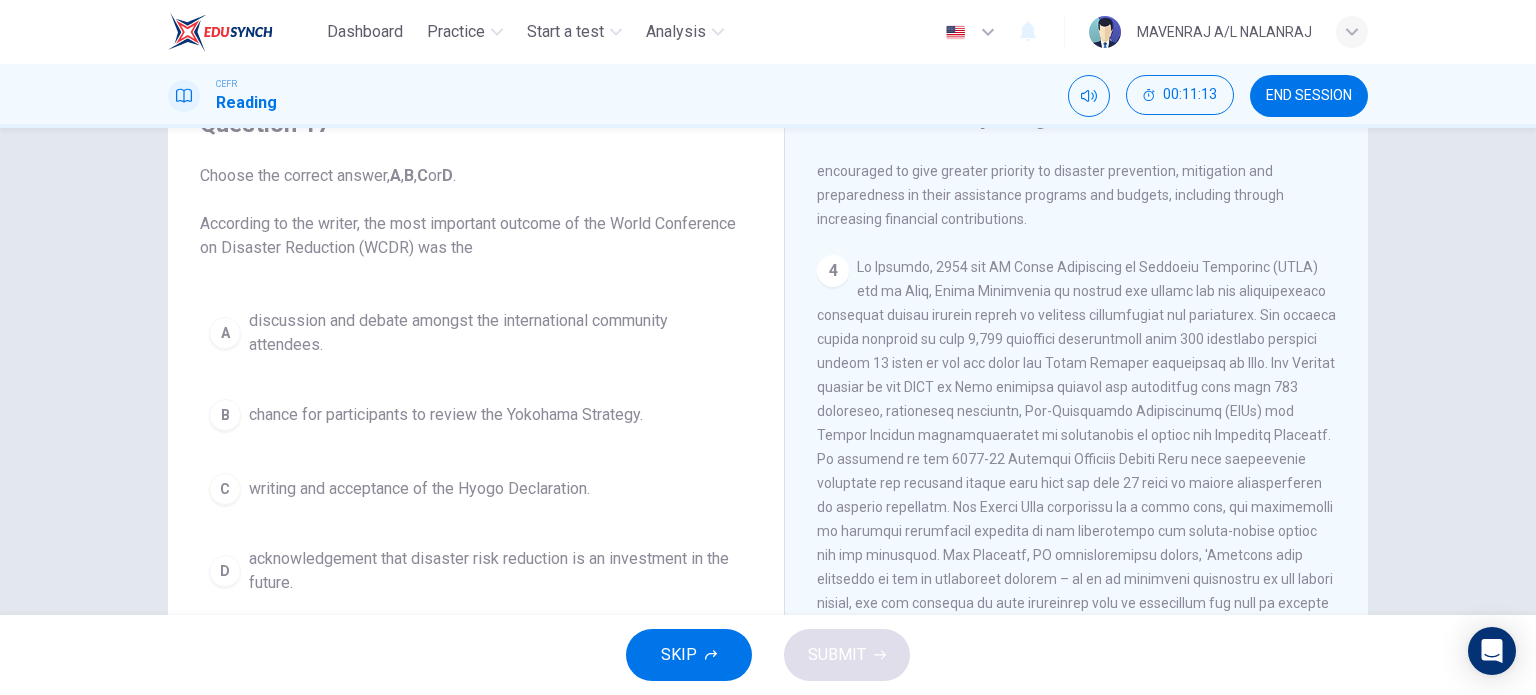 scroll, scrollTop: 1118, scrollLeft: 0, axis: vertical 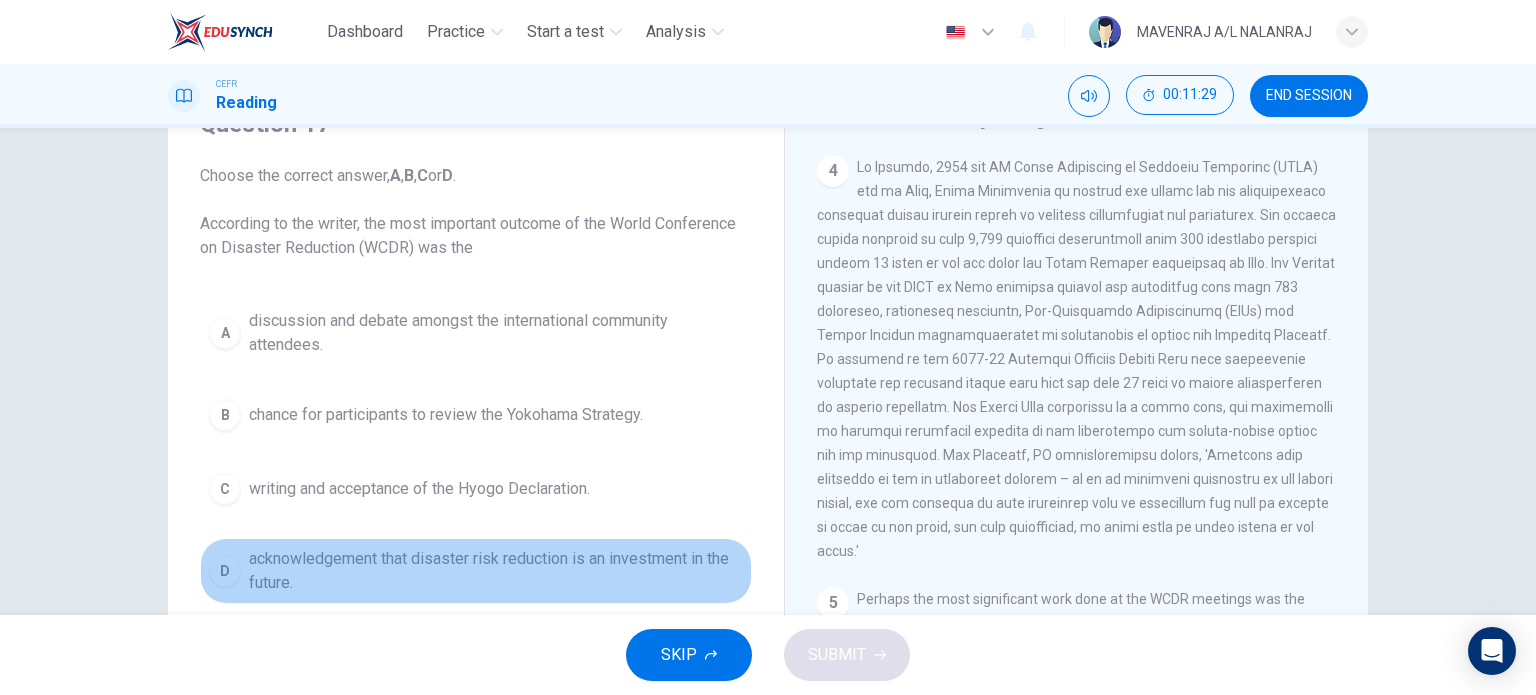 click on "acknowledgement that disaster risk reduction is an investment in the future." at bounding box center (496, 571) 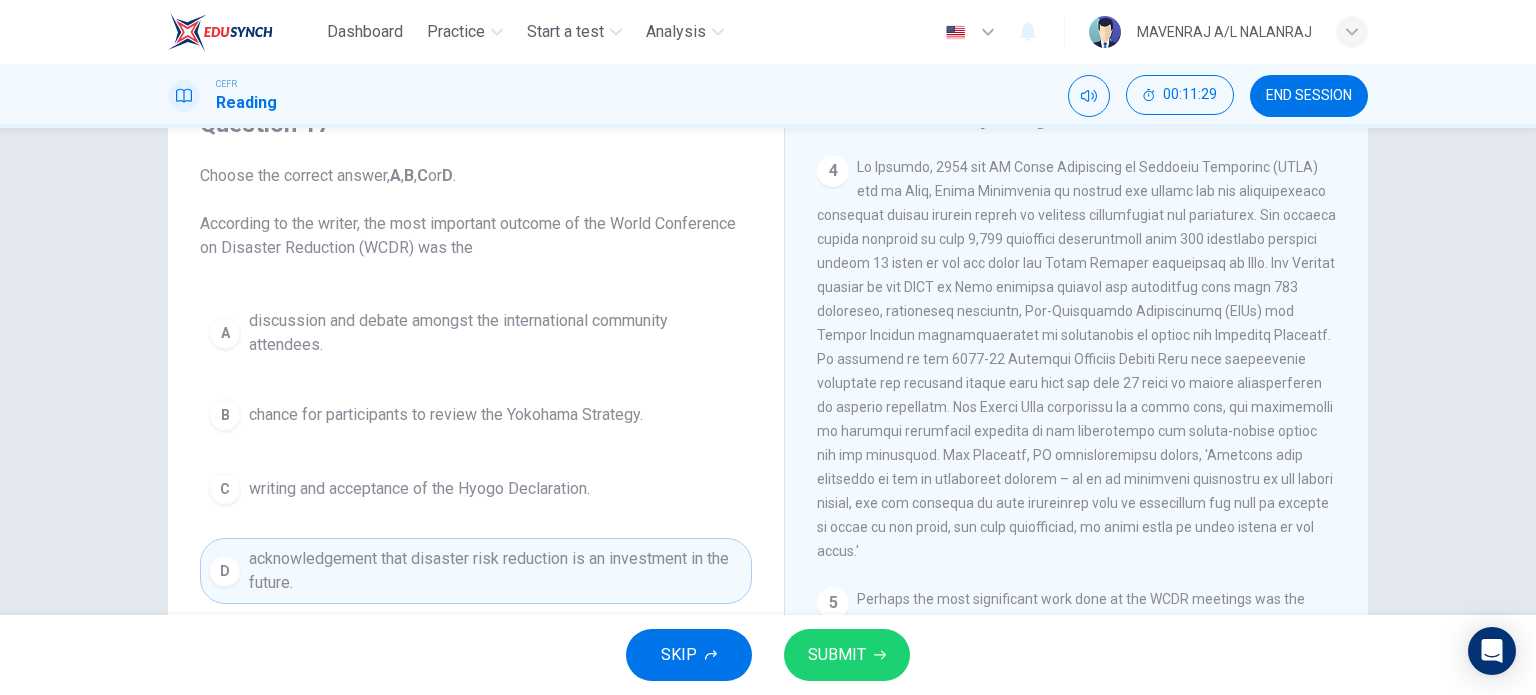 click on "SUBMIT" at bounding box center [837, 655] 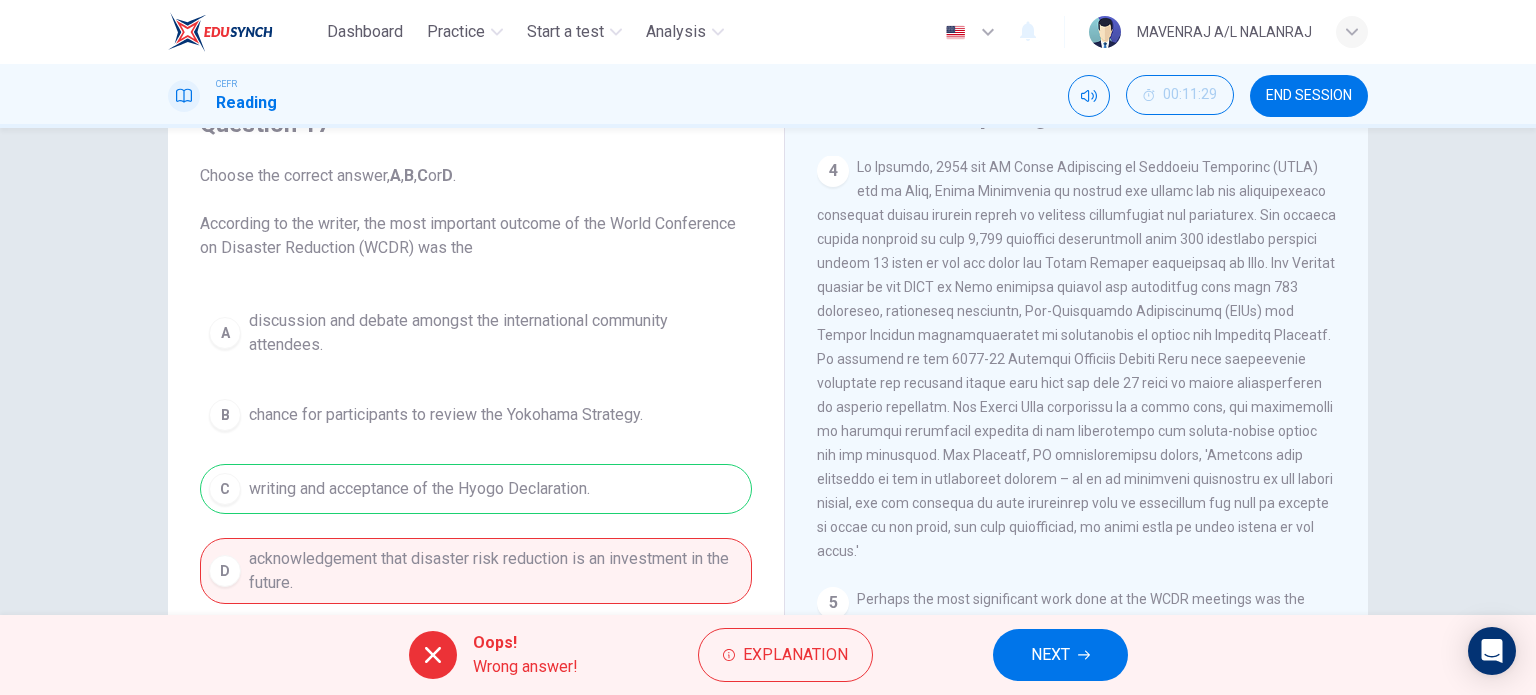 click on "A discussion and debate amongst the international community attendees. B chance for participants to review the Yokohama Strategy. C writing and acceptance of the Hyogo Declaration. D acknowledgement that disaster risk reduction is an investment in the future." at bounding box center [476, 452] 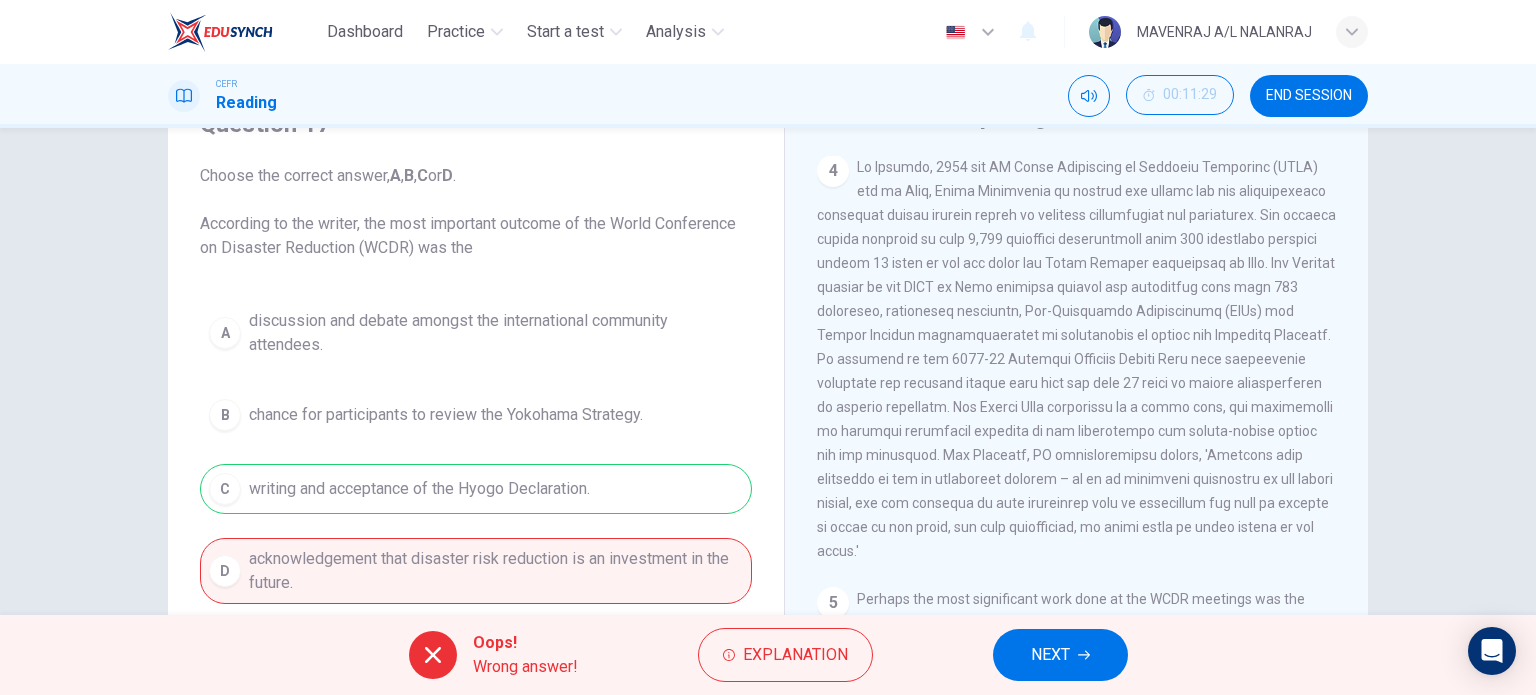 click on "5 Perhaps the most significant work done at the WCDR meetings was the drafting and adoption of the Hyogo Declaration. This document expresses the united determination of the international community to rely not only on advanced technology or facilities for disaster preparedness, but on a people-centered early warning system. The people-centered system requires effective communication and education in the building of disaster-resilient countries and communities." at bounding box center [1077, 671] 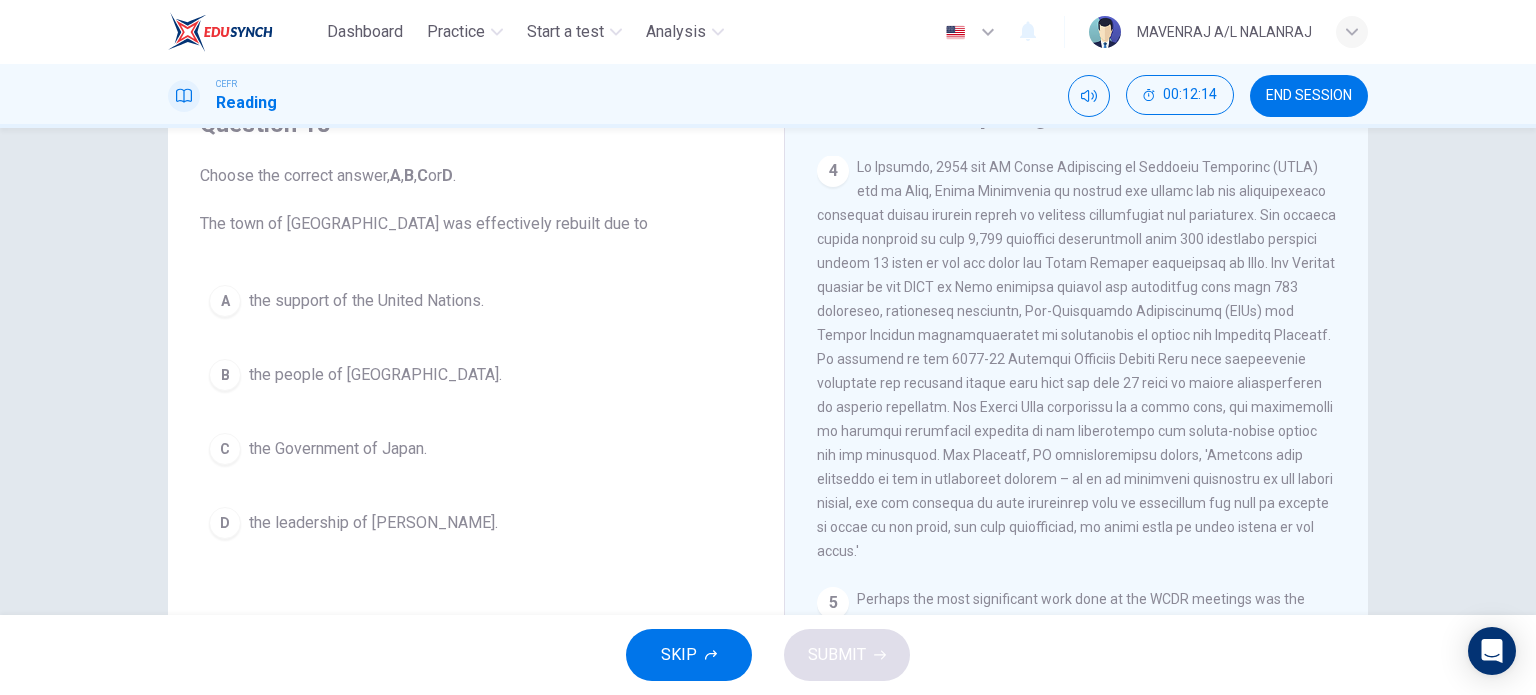 scroll, scrollTop: 1318, scrollLeft: 0, axis: vertical 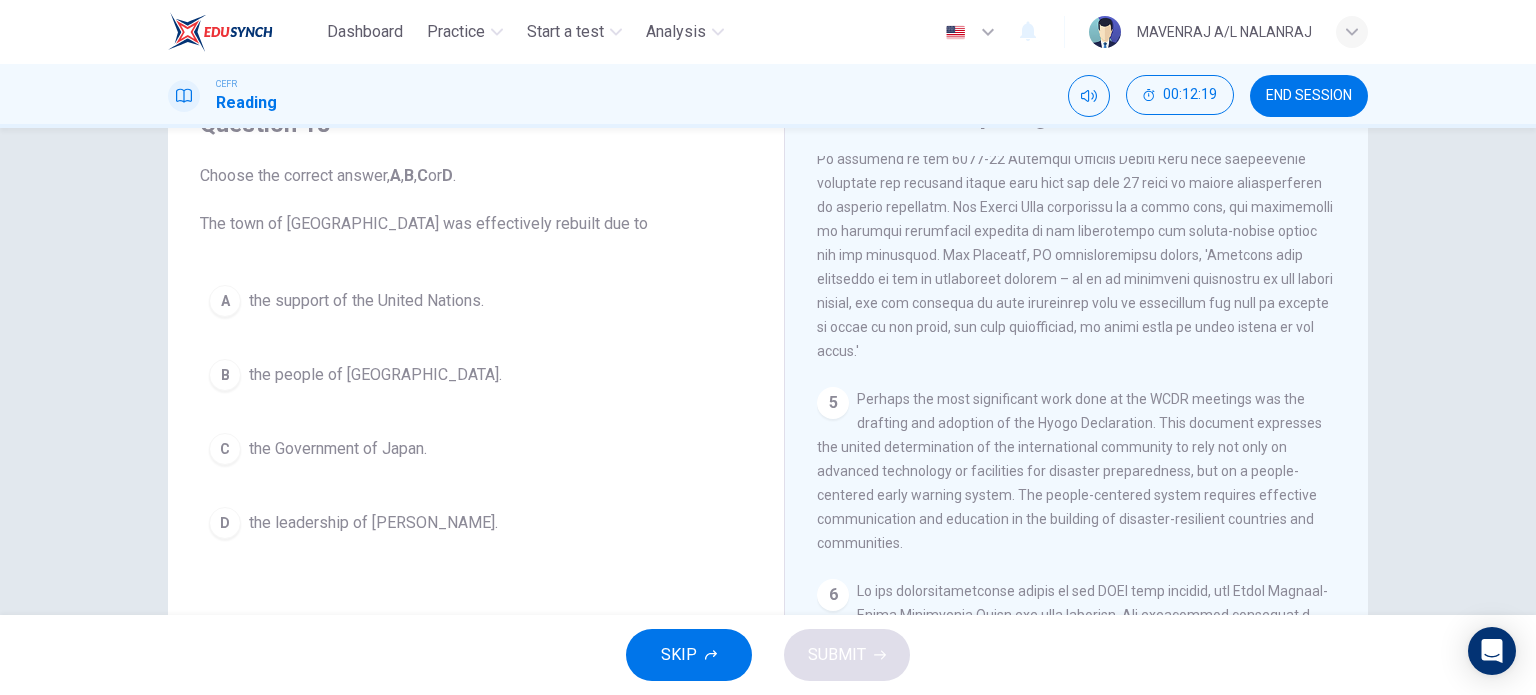 click on "the people of [GEOGRAPHIC_DATA]." at bounding box center [375, 375] 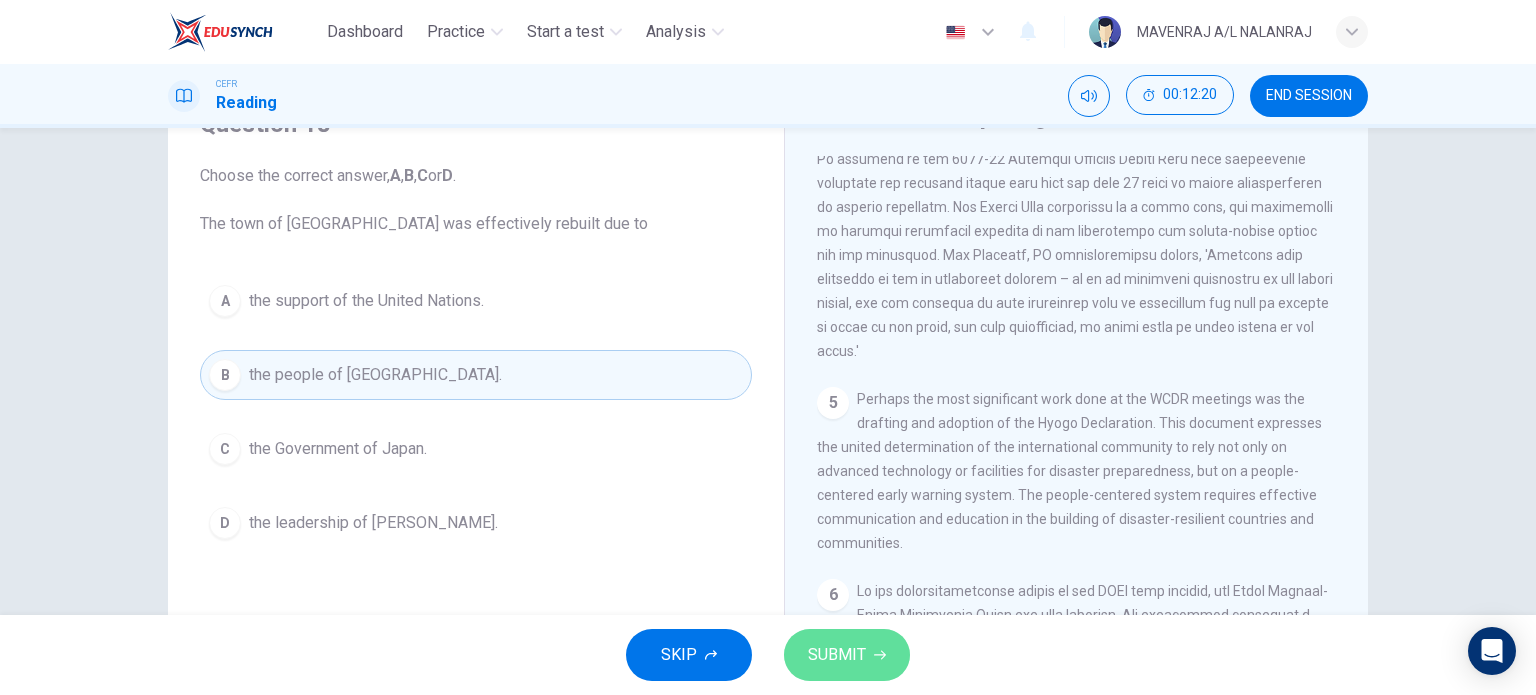 click on "SUBMIT" at bounding box center [837, 655] 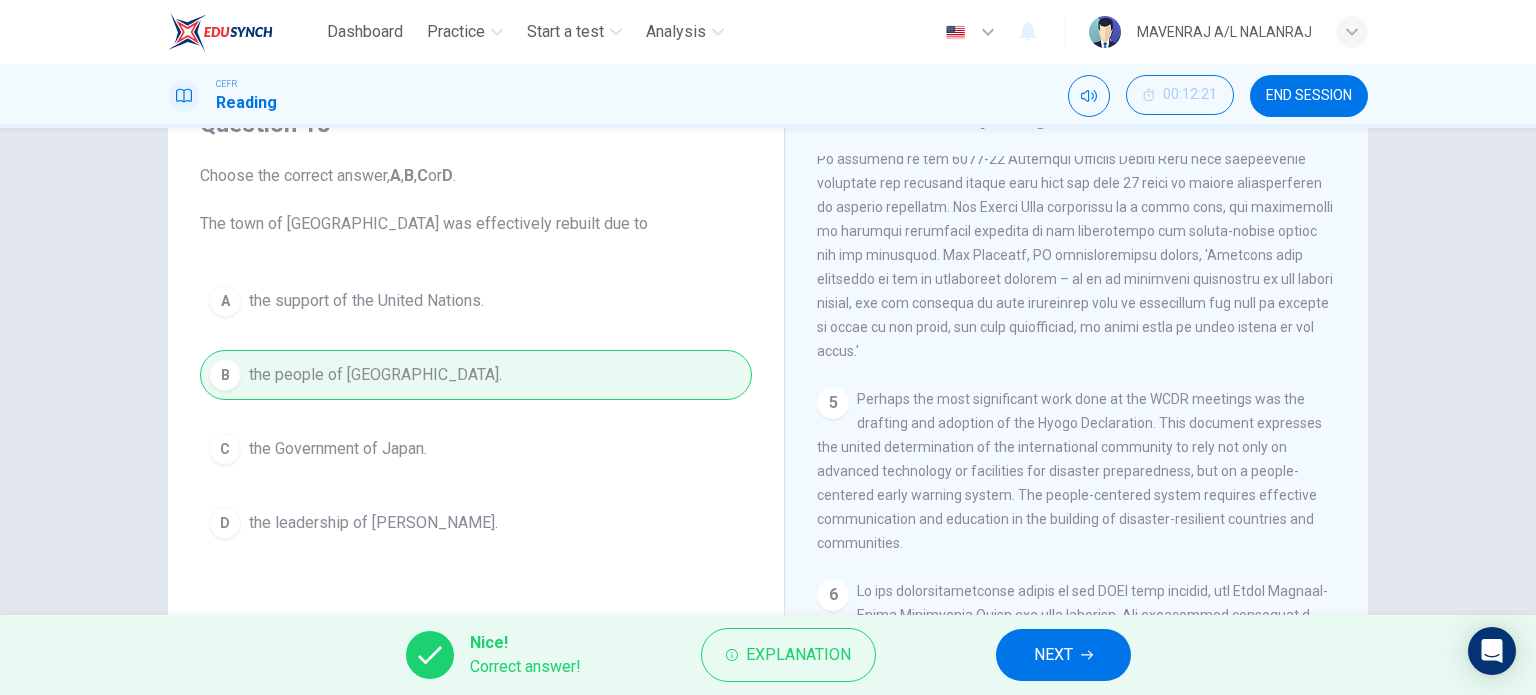 drag, startPoint x: 1019, startPoint y: 664, endPoint x: 1001, endPoint y: 669, distance: 18.681541 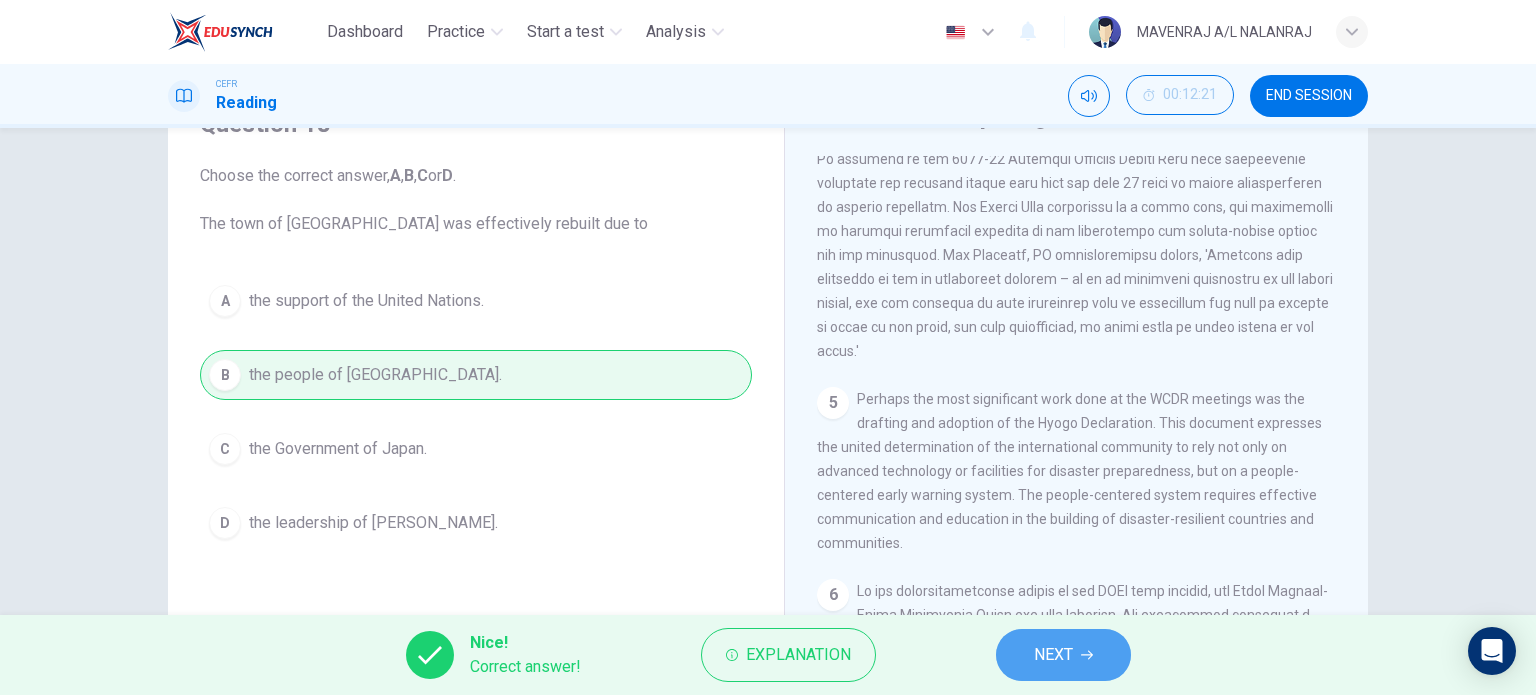drag, startPoint x: 1003, startPoint y: 658, endPoint x: 998, endPoint y: 641, distance: 17.720045 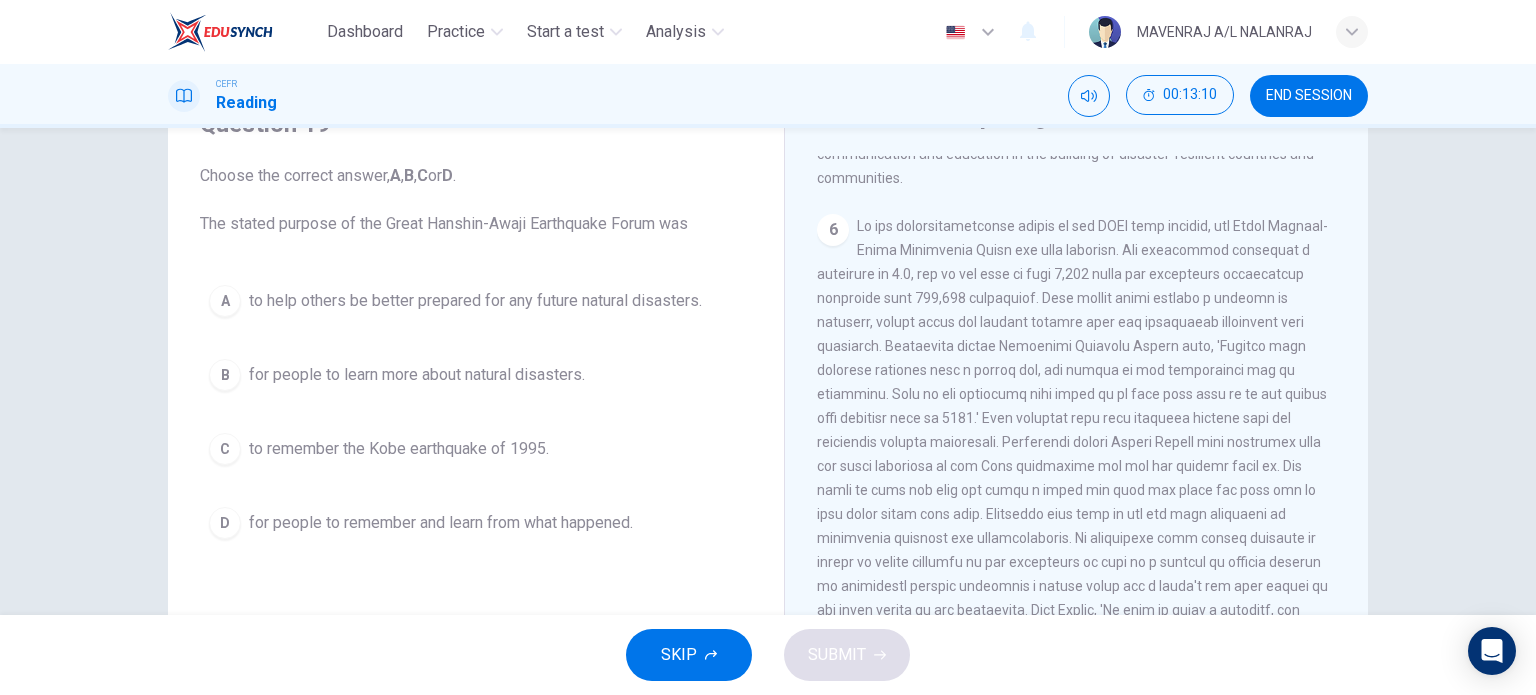 scroll, scrollTop: 1718, scrollLeft: 0, axis: vertical 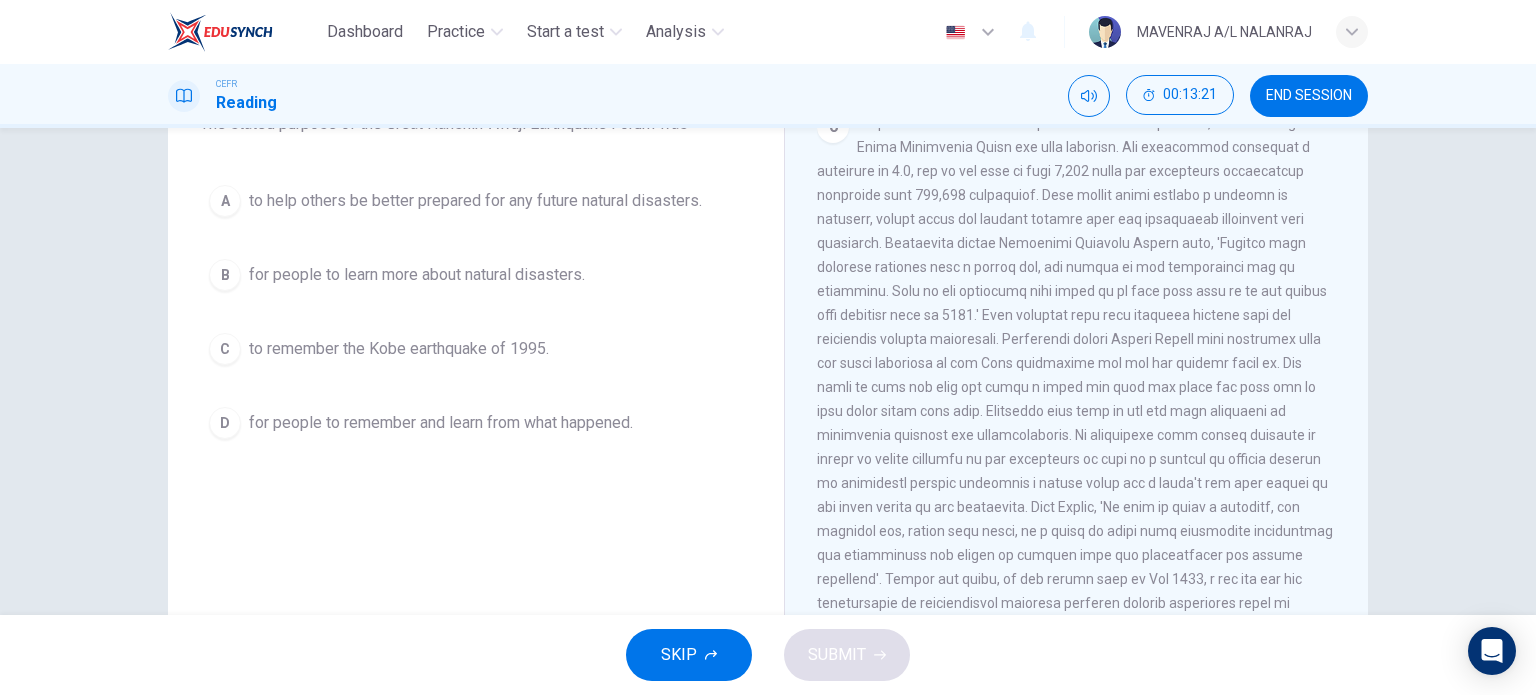 click on "to help others be better prepared for any future natural disasters." at bounding box center (475, 201) 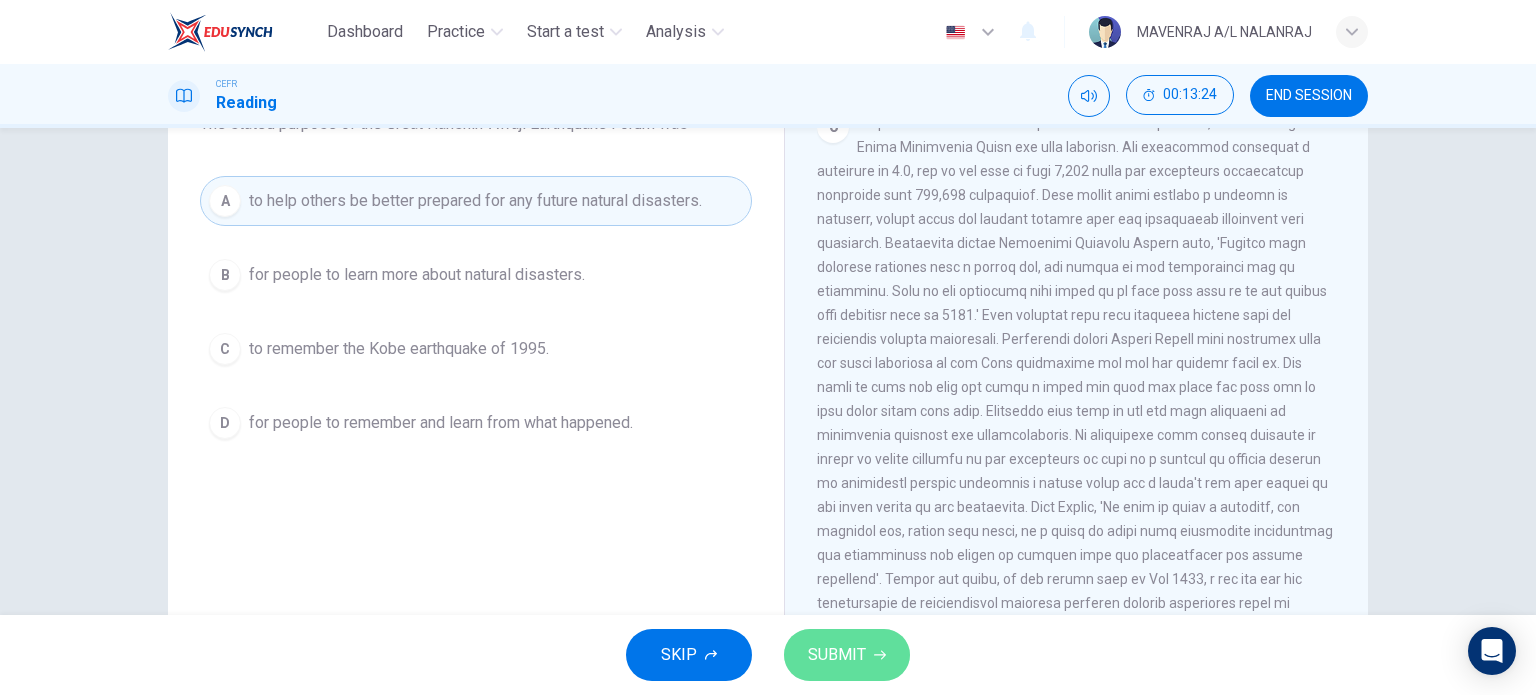 click on "SUBMIT" at bounding box center [837, 655] 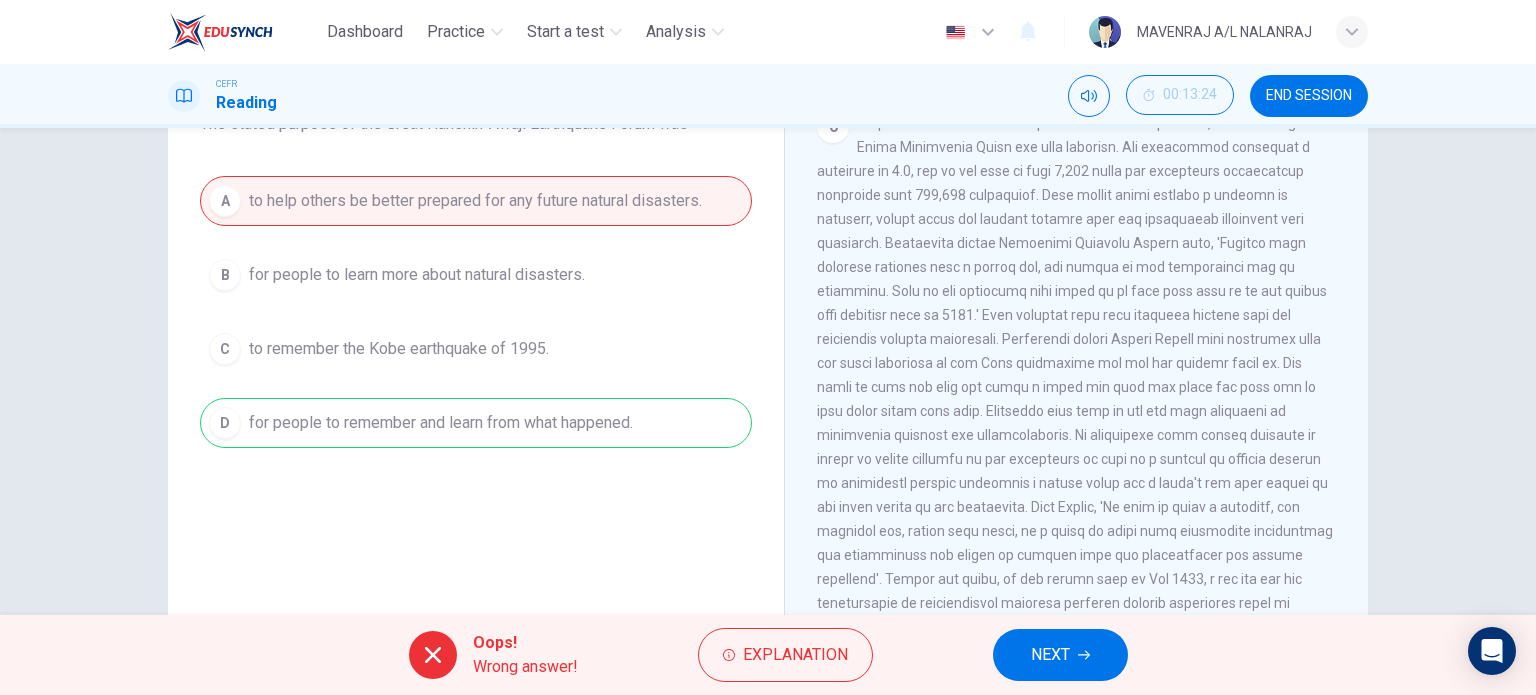click on "A to help others be better prepared for any future natural disasters. B for people to learn more about natural disasters. C to remember the Kobe earthquake of 1995. D for people to remember and learn from what happened." at bounding box center (476, 312) 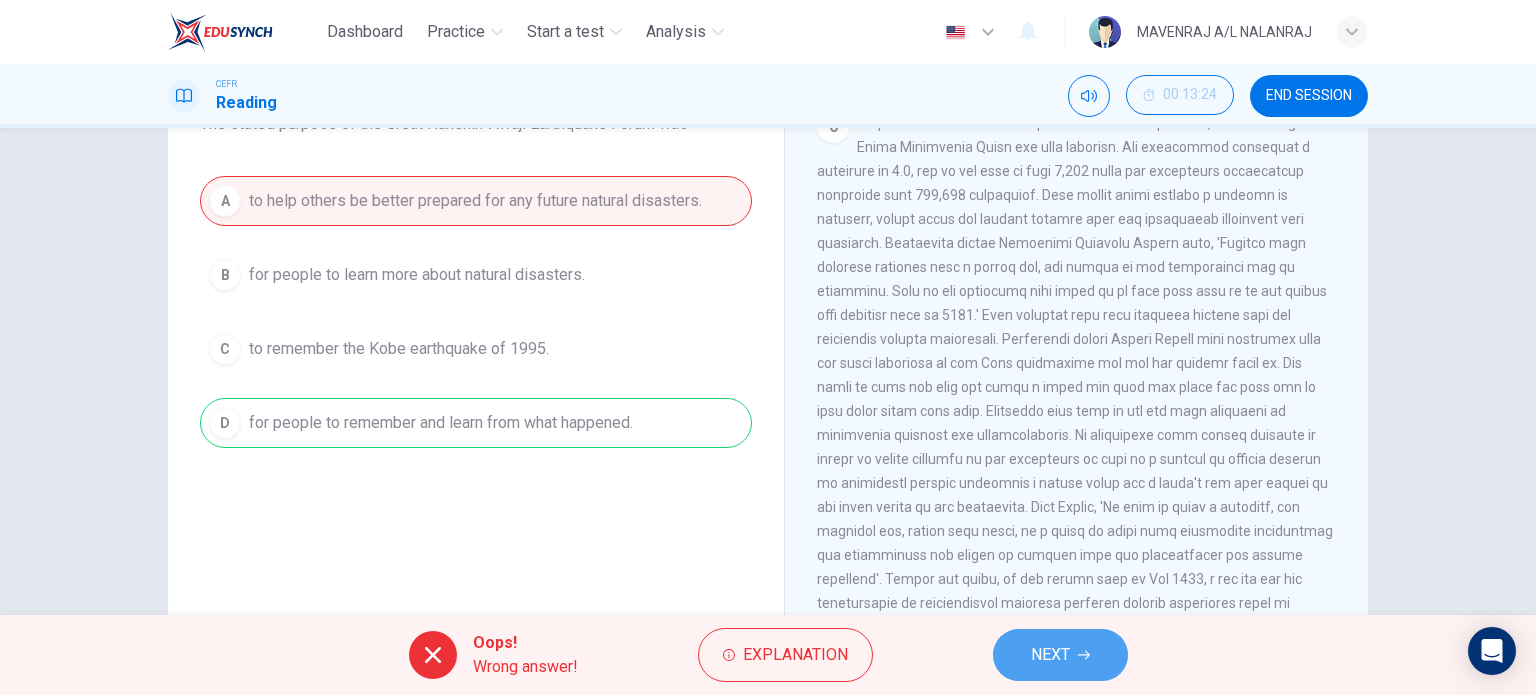 click on "NEXT" at bounding box center (1060, 655) 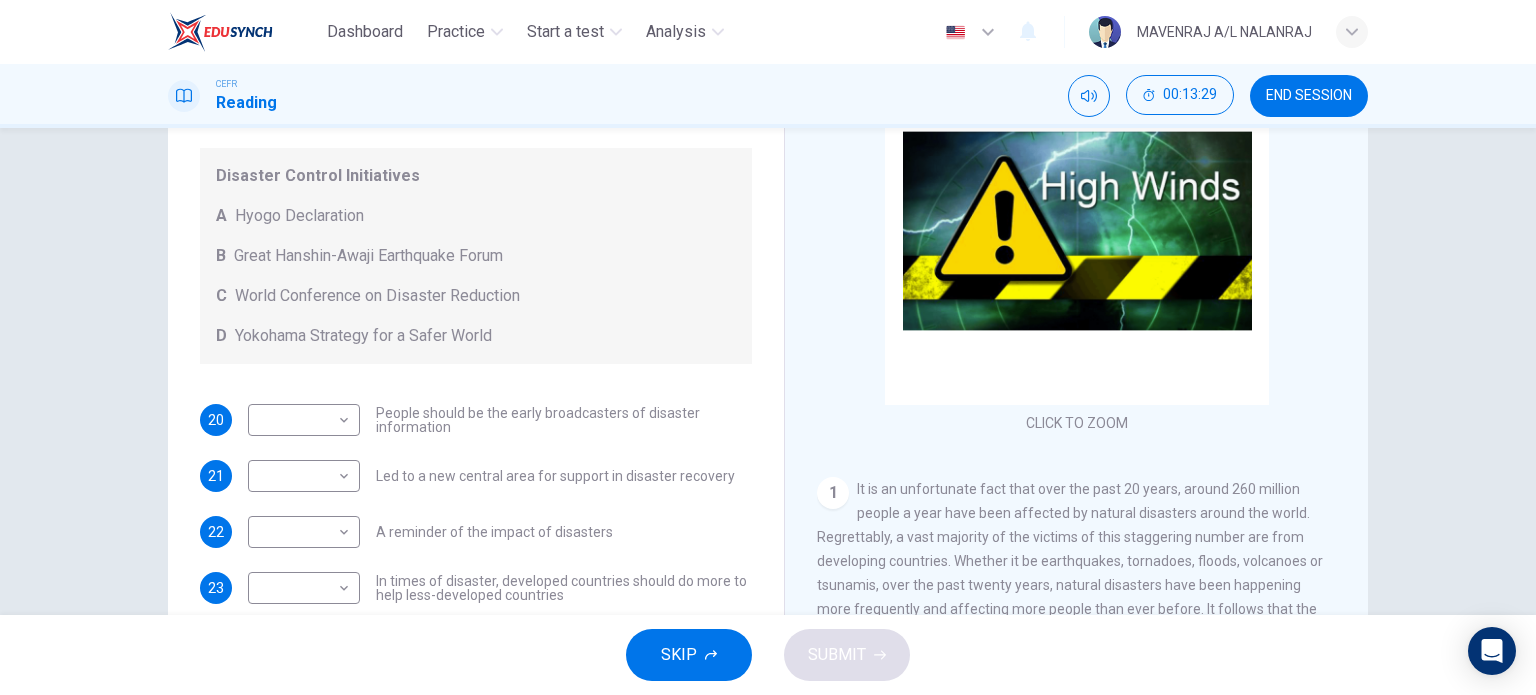scroll, scrollTop: 136, scrollLeft: 0, axis: vertical 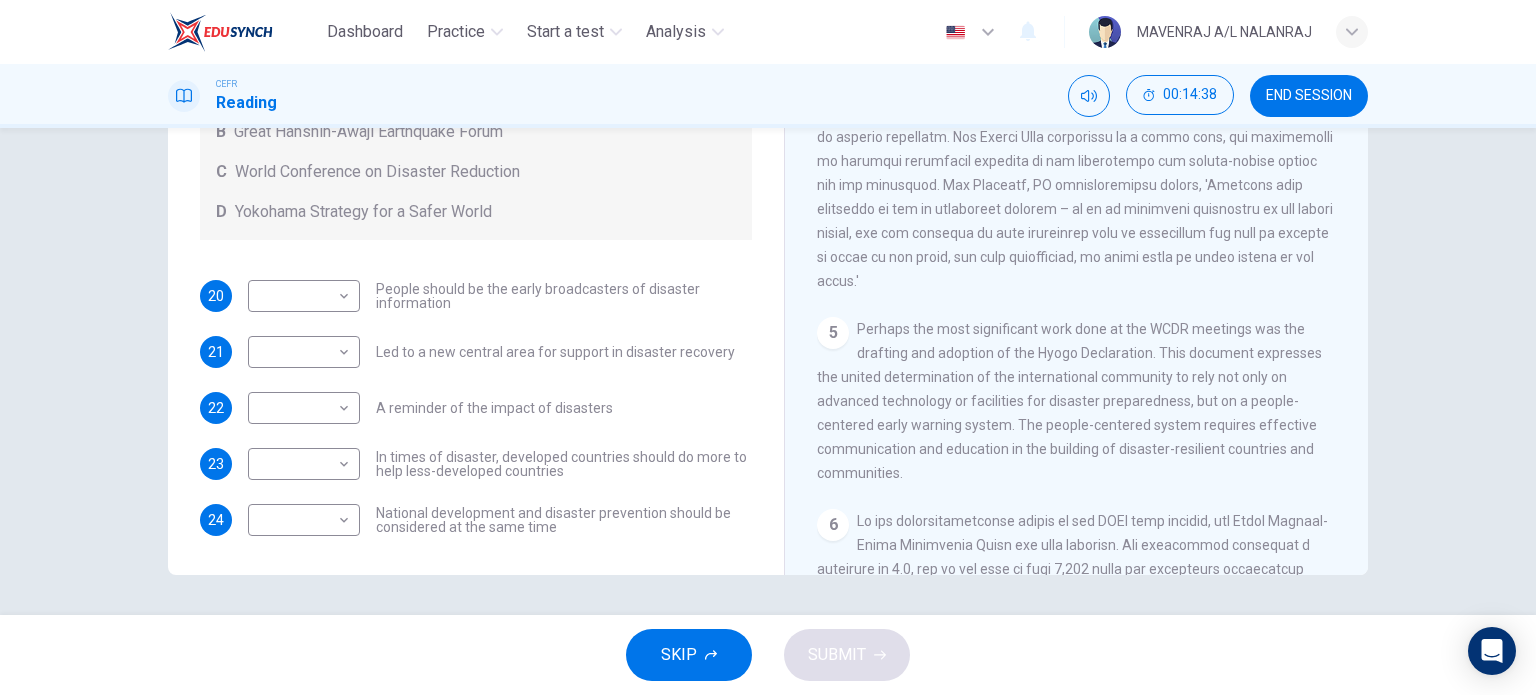 click on "Perhaps the most significant work done at the WCDR meetings was the drafting and adoption of the Hyogo Declaration. This document expresses the united determination of the international community to rely not only on advanced technology or facilities for disaster preparedness, but on a people-centered early warning system. The people-centered system requires effective communication and education in the building of disaster-resilient countries and communities." at bounding box center (1069, 401) 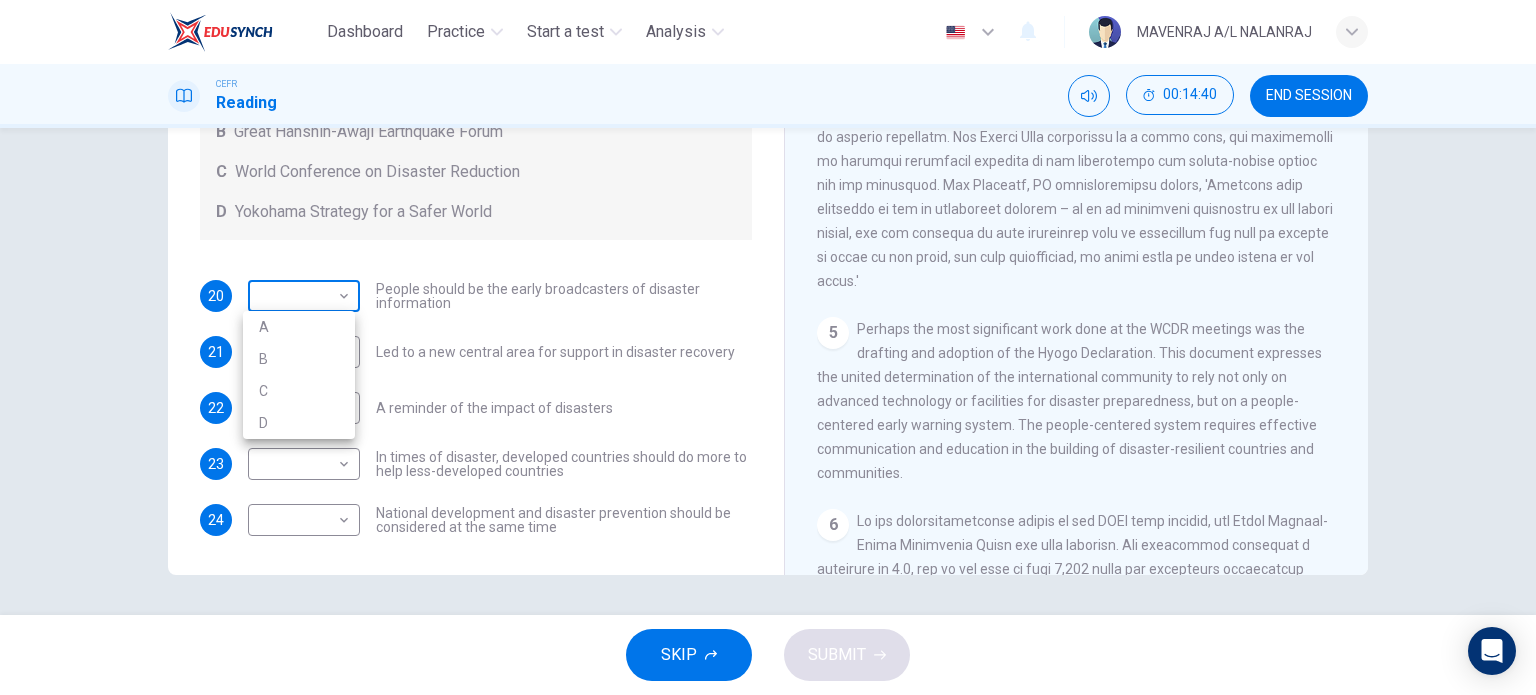 click on "Dashboard Practice Start a test Analysis English en ​ MAVENRAJ A/L NALANRAJ CEFR Reading 00:14:40 END SESSION Questions 20 - 24 Look at the following statements and the list of disaster control initiatives below.
Match each statement with the correct disaster control initiative,  A-D .
Write the correct letter,  A-D , in the boxes below Disaster Control Initiatives A Hyogo Declaration B Great Hanshin-Awaji Earthquake Forum C World Conference on Disaster Reduction D Yokohama Strategy for a Safer World 20 ​ ​ People should be the early broadcasters of disaster information 21 ​ ​ Led to a new central area for support in disaster recovery 22 ​ ​ A reminder of the impact of disasters 23 ​ ​ In times of disaster, developed countries should do more to help less-developed countries 24 ​ ​ National development and disaster prevention should be considered at the same time Preparing for the Threat CLICK TO ZOOM Click to Zoom 1 2 3 4 5 6 SKIP SUBMIT EduSynch - Online Language Proficiency Testing" at bounding box center (768, 347) 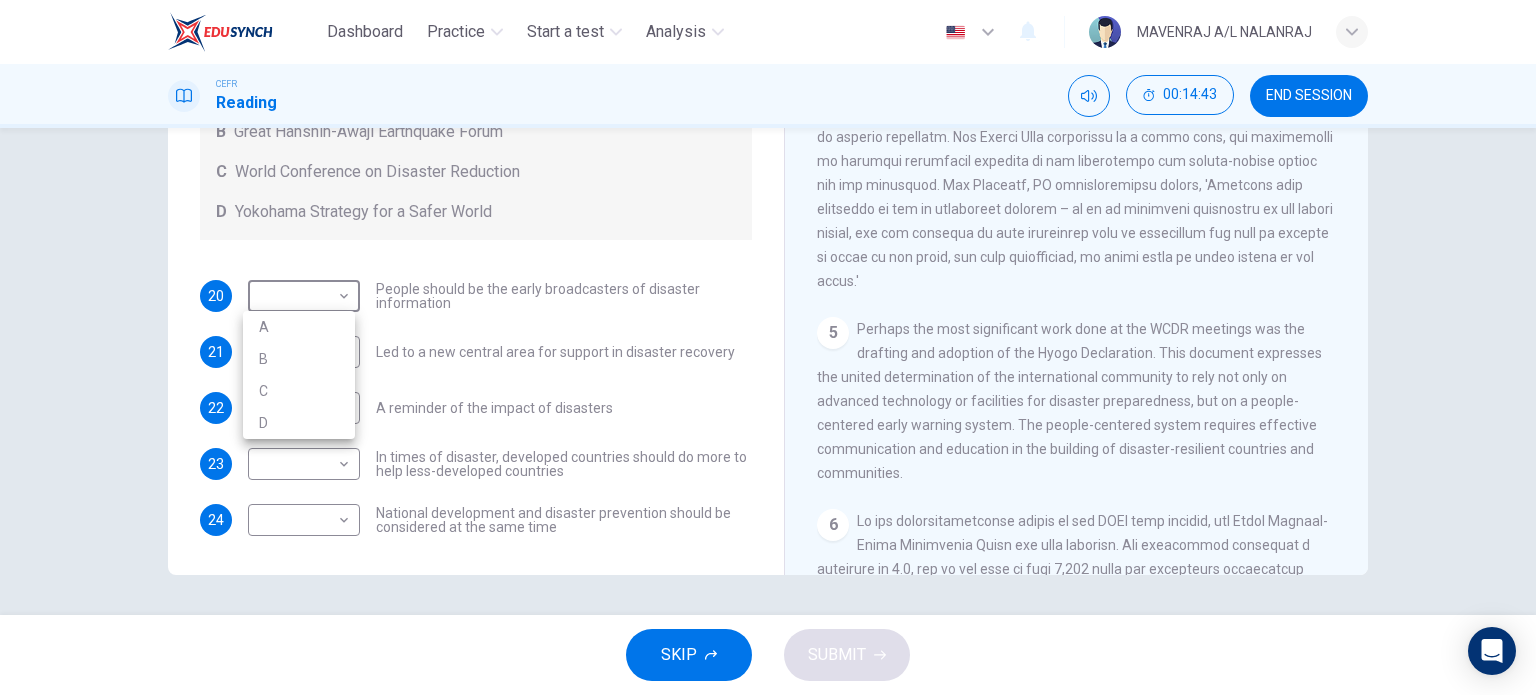 click on "A" at bounding box center (299, 327) 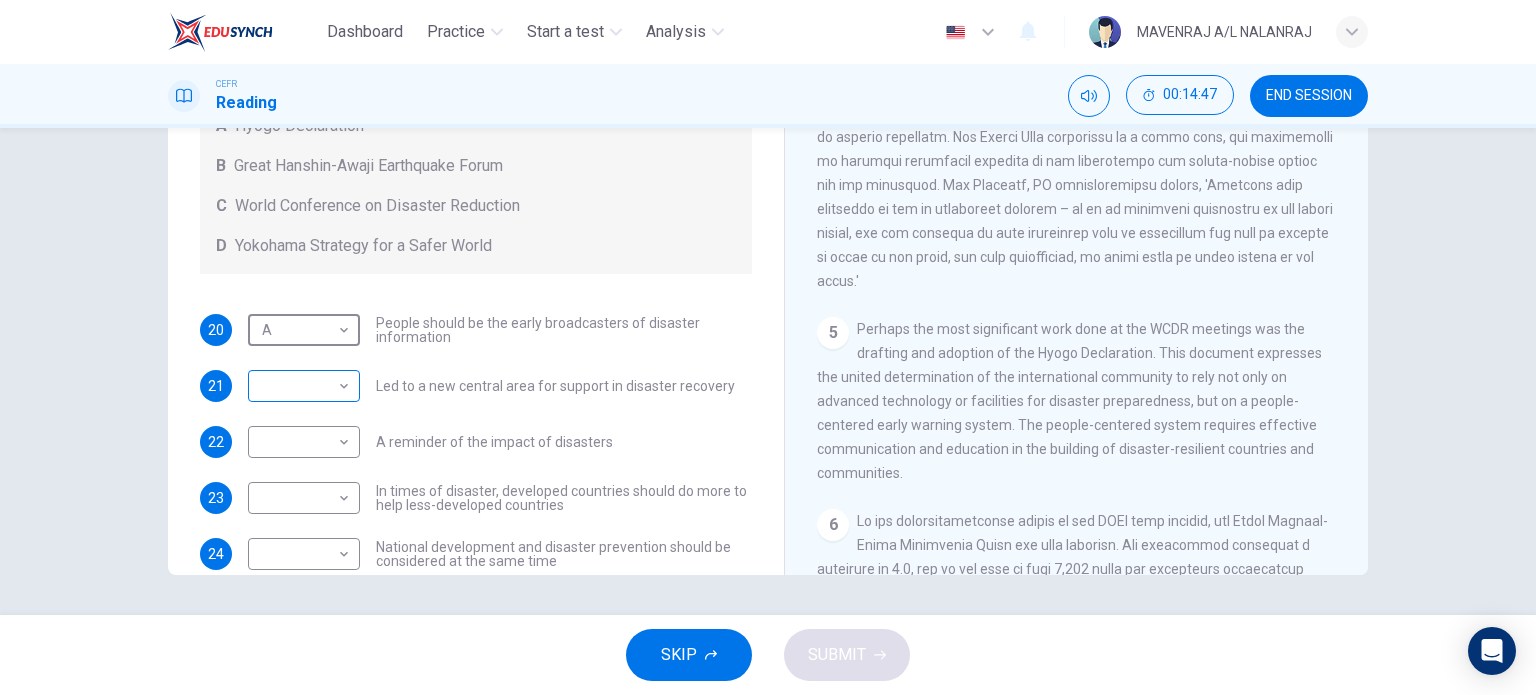 scroll, scrollTop: 136, scrollLeft: 0, axis: vertical 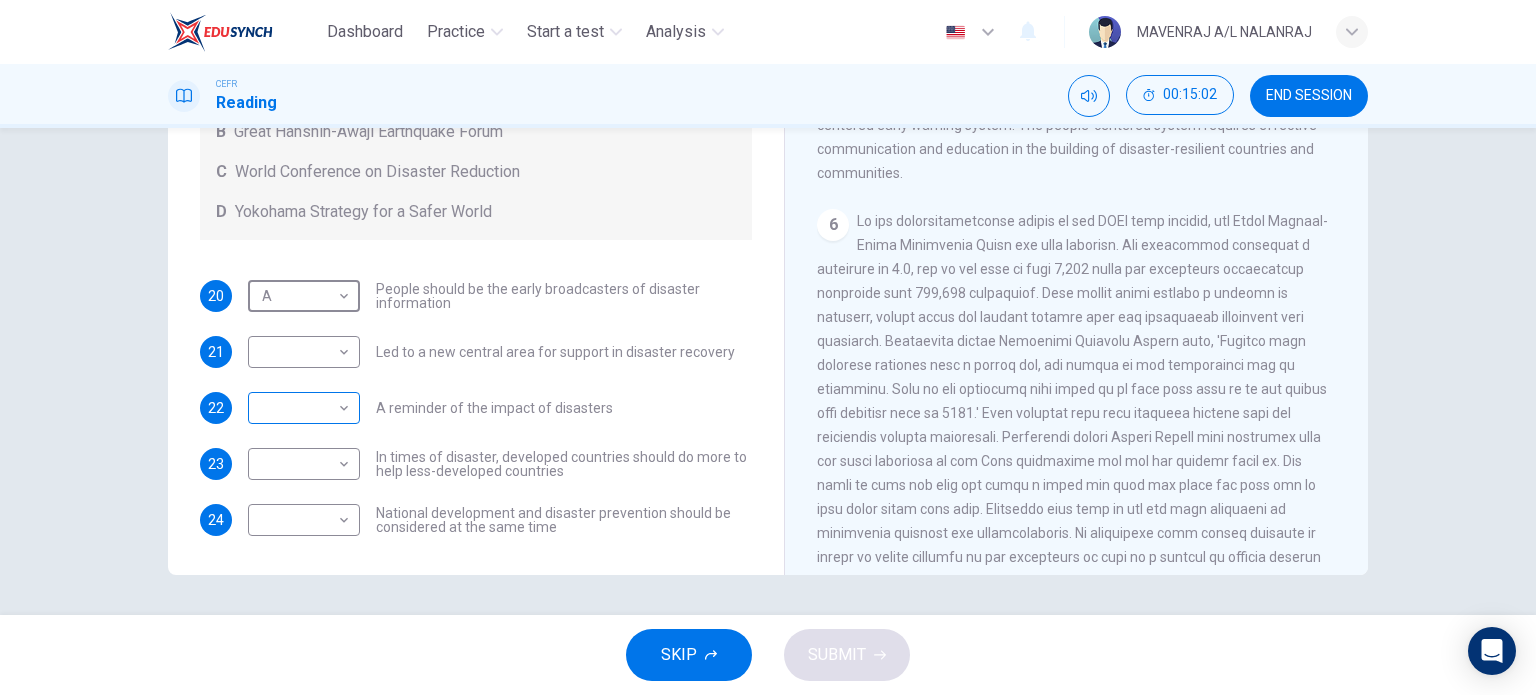 click on "Dashboard Practice Start a test Analysis English en ​ MAVENRAJ A/L NALANRAJ CEFR Reading 00:15:02 END SESSION Questions 20 - 24 Look at the following statements and the list of disaster control initiatives below.
Match each statement with the correct disaster control initiative,  A-D .
Write the correct letter,  A-D , in the boxes below Disaster Control Initiatives A Hyogo Declaration B Great Hanshin-Awaji Earthquake Forum C World Conference on Disaster Reduction D Yokohama Strategy for a Safer World 20 A A ​ People should be the early broadcasters of disaster information 21 ​ ​ Led to a new central area for support in disaster recovery 22 ​ ​ A reminder of the impact of disasters 23 ​ ​ In times of disaster, developed countries should do more to help less-developed countries 24 ​ ​ National development and disaster prevention should be considered at the same time Preparing for the Threat CLICK TO ZOOM Click to Zoom 1 2 3 4 5 6 SKIP SUBMIT EduSynch - Online Language Proficiency Testing" at bounding box center [768, 347] 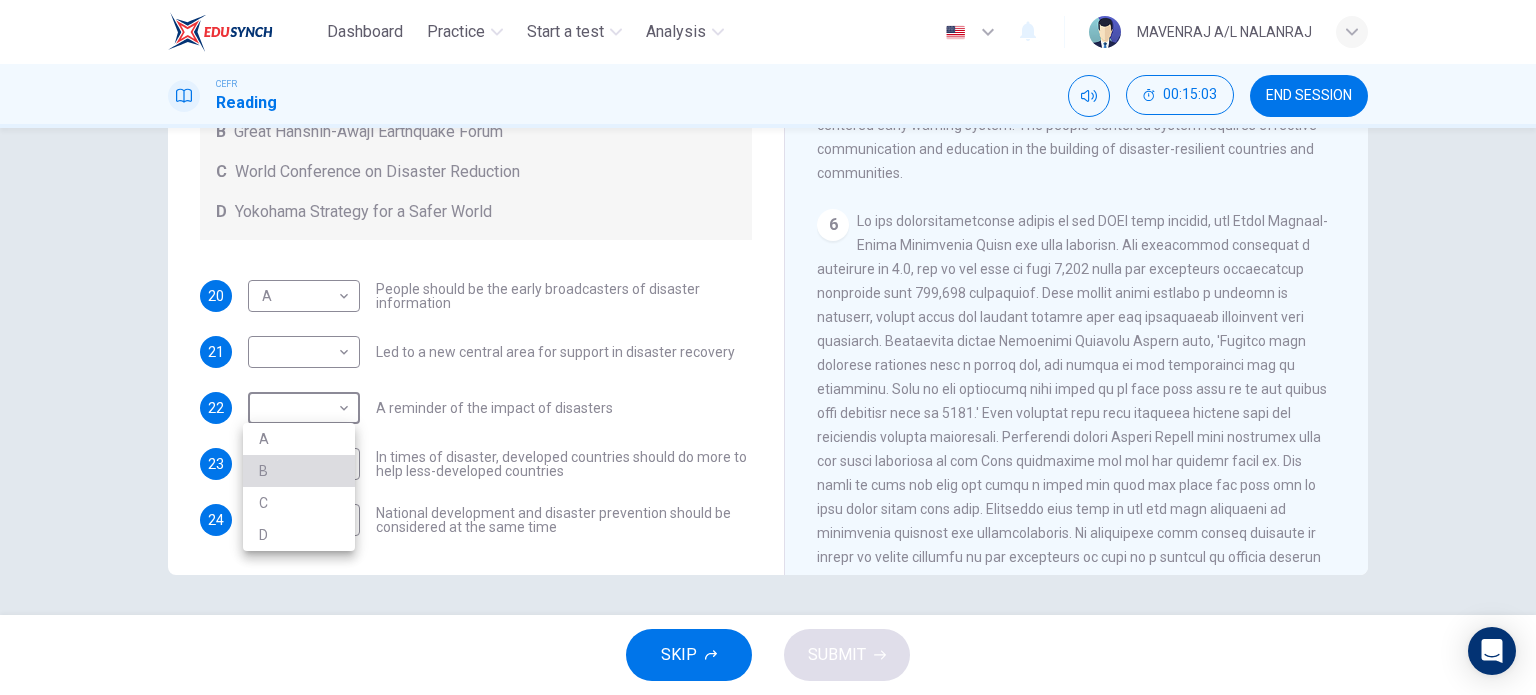 click on "B" at bounding box center [299, 471] 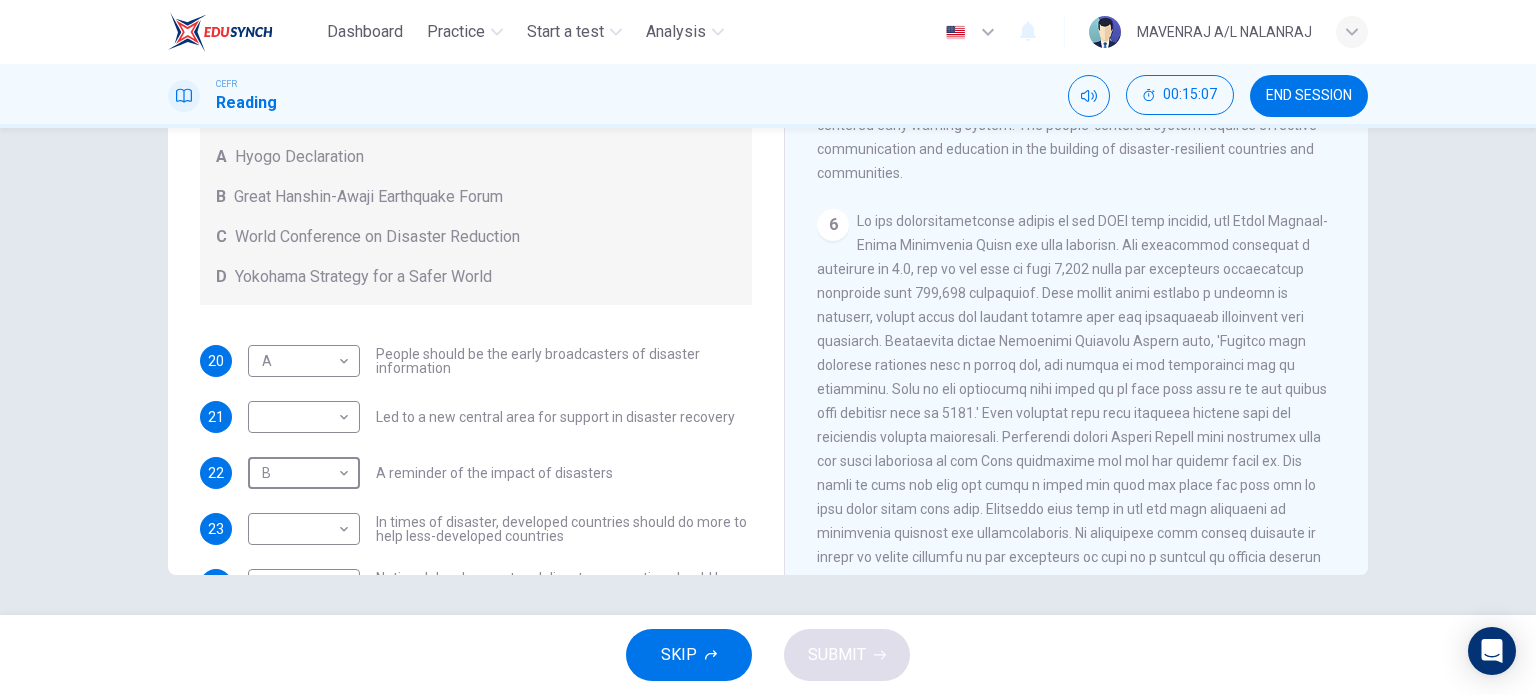 scroll, scrollTop: 36, scrollLeft: 0, axis: vertical 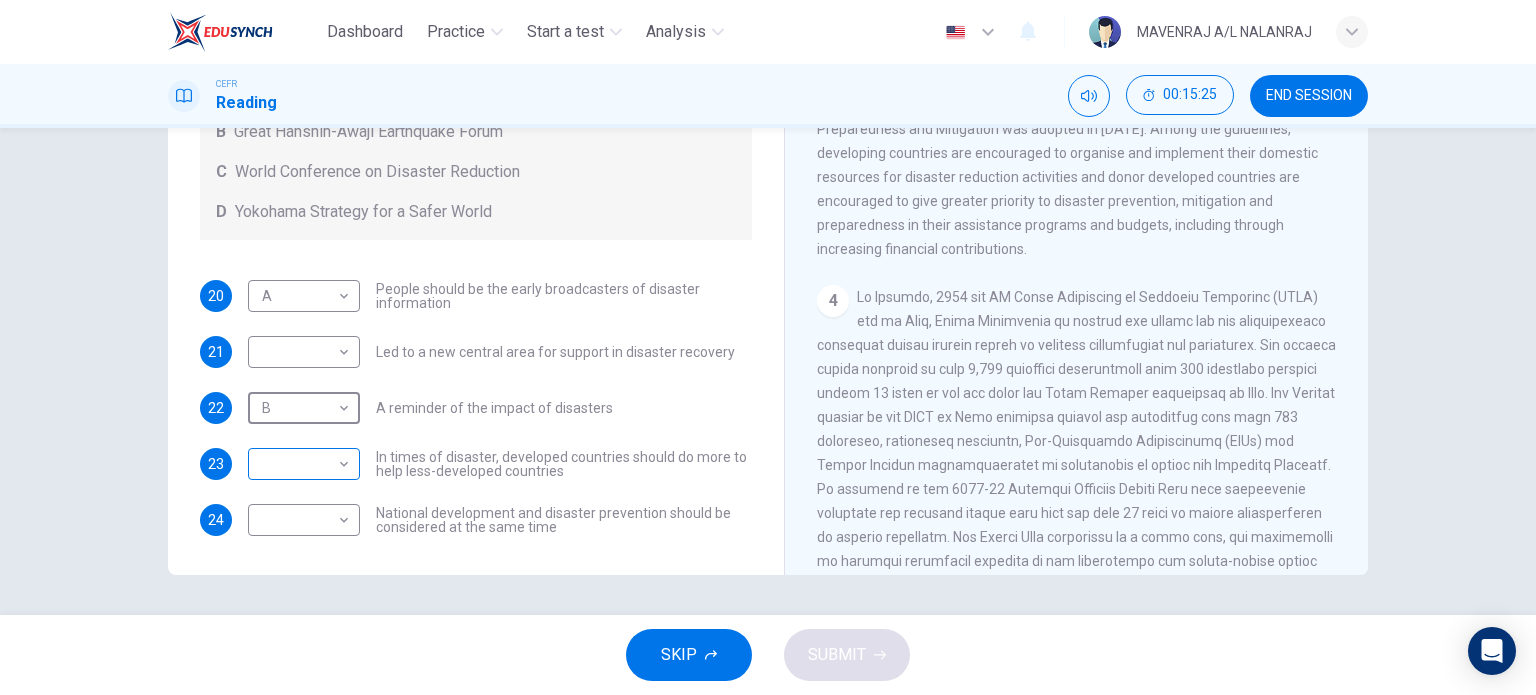 click on "Dashboard Practice Start a test Analysis English en ​ MAVENRAJ A/L NALANRAJ CEFR Reading 00:15:25 END SESSION Questions 20 - 24 Look at the following statements and the list of disaster control initiatives below.
Match each statement with the correct disaster control initiative,  A-D .
Write the correct letter,  A-D , in the boxes below Disaster Control Initiatives A Hyogo Declaration B Great Hanshin-Awaji Earthquake Forum C World Conference on Disaster Reduction D Yokohama Strategy for a Safer World 20 A A ​ People should be the early broadcasters of disaster information 21 ​ ​ Led to a new central area for support in disaster recovery 22 B B ​ A reminder of the impact of disasters 23 ​ ​ In times of disaster, developed countries should do more to help less-developed countries 24 ​ ​ National development and disaster prevention should be considered at the same time Preparing for the Threat CLICK TO ZOOM Click to Zoom 1 2 3 4 5 6 SKIP SUBMIT EduSynch - Online Language Proficiency Testing" at bounding box center [768, 347] 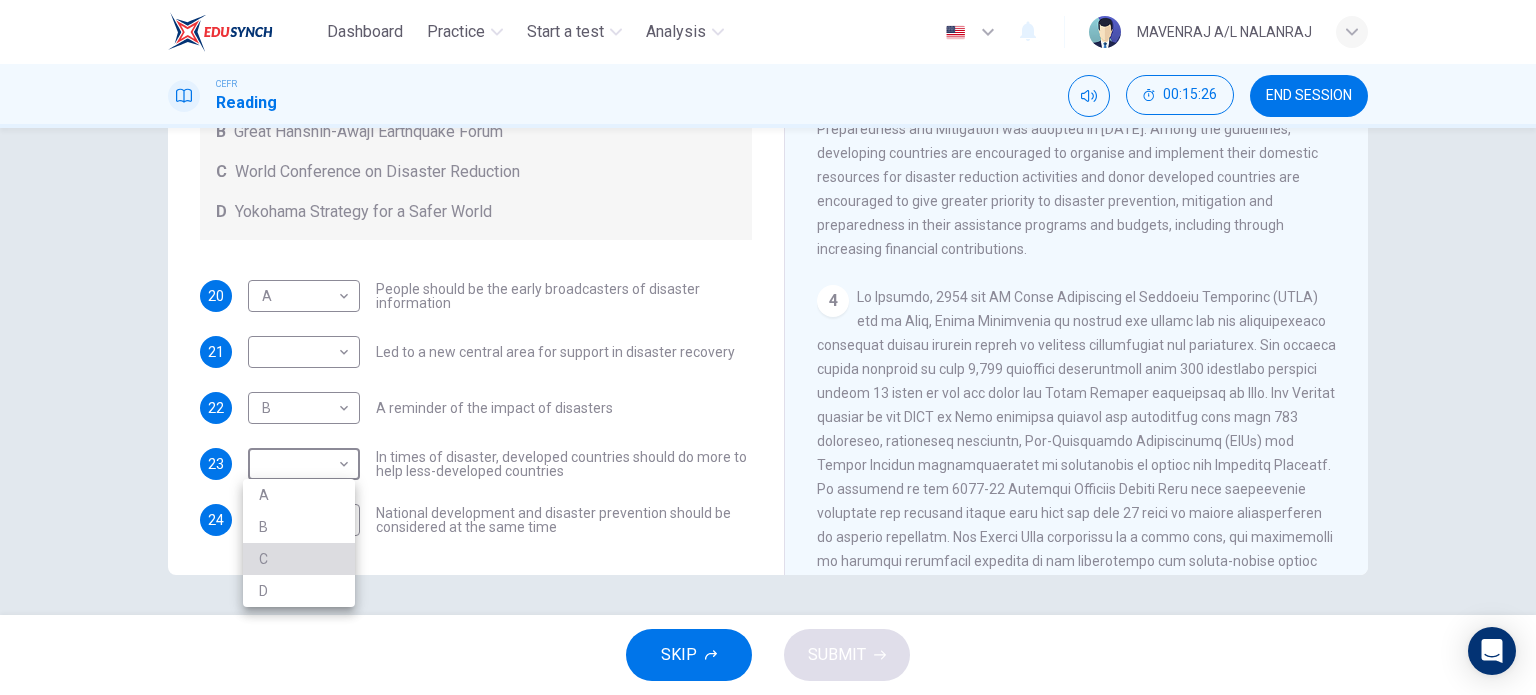 click on "C" at bounding box center [299, 559] 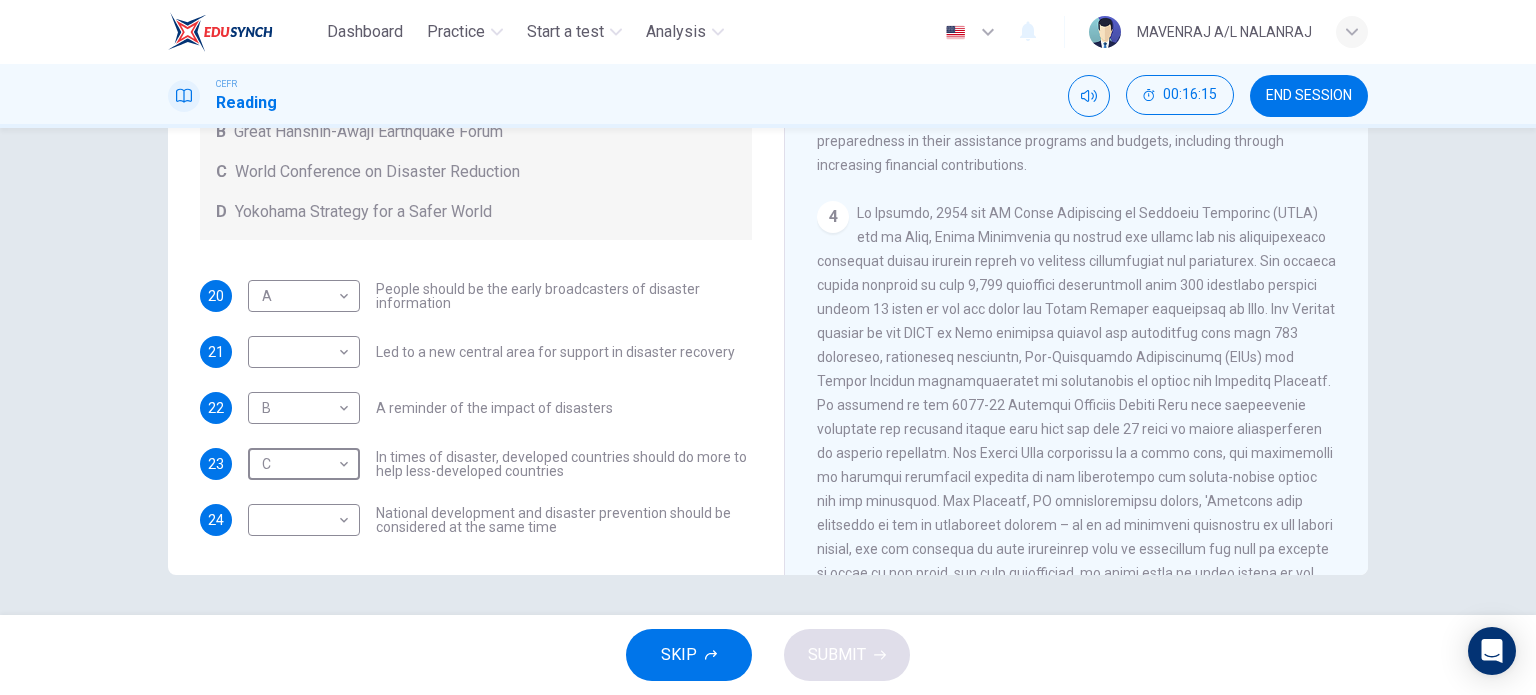 scroll, scrollTop: 918, scrollLeft: 0, axis: vertical 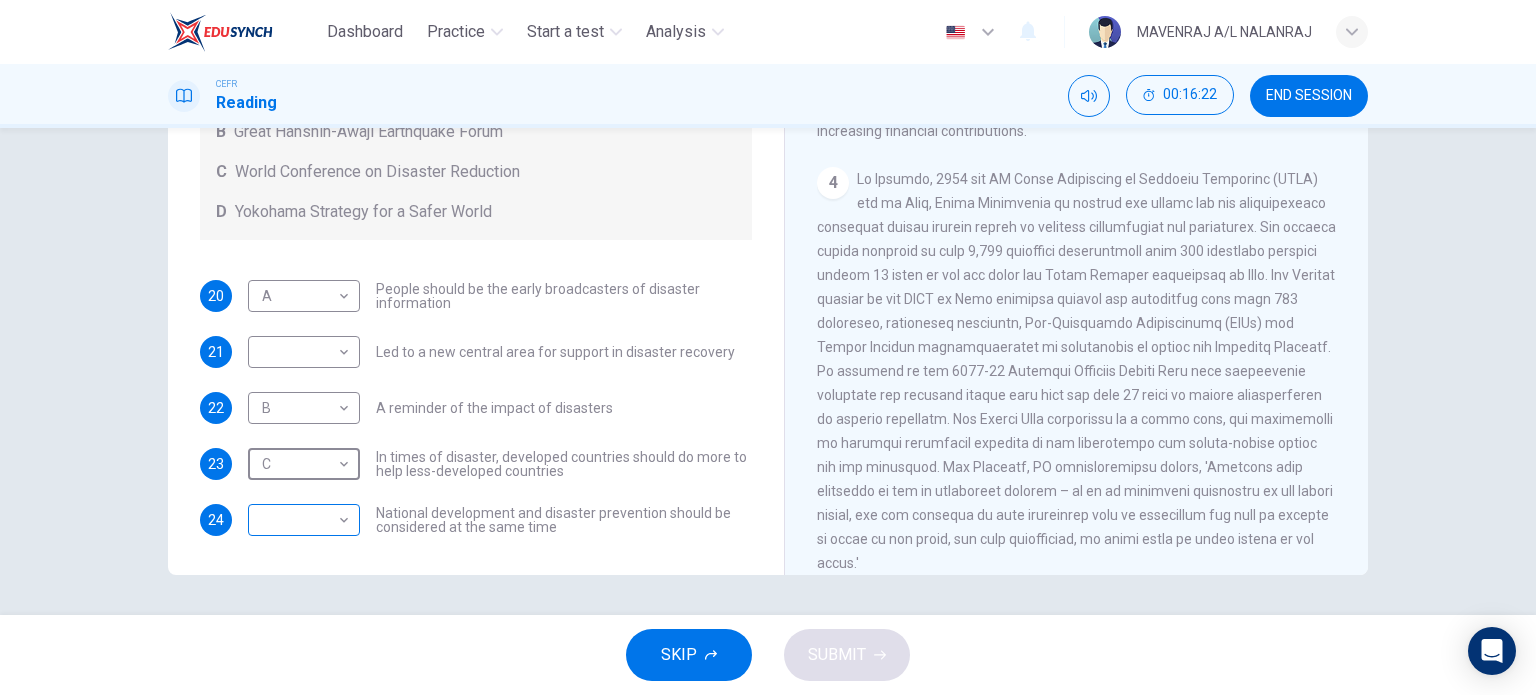 click on "Dashboard Practice Start a test Analysis English en ​ MAVENRAJ A/L NALANRAJ CEFR Reading 00:16:22 END SESSION Questions 20 - 24 Look at the following statements and the list of disaster control initiatives below.
Match each statement with the correct disaster control initiative,  A-D .
Write the correct letter,  A-D , in the boxes below Disaster Control Initiatives A Hyogo Declaration B Great Hanshin-Awaji Earthquake Forum C World Conference on Disaster Reduction D Yokohama Strategy for a Safer World 20 A A ​ People should be the early broadcasters of disaster information 21 ​ ​ Led to a new central area for support in disaster recovery 22 B B ​ A reminder of the impact of disasters 23 C C ​ In times of disaster, developed countries should do more to help less-developed countries 24 ​ ​ National development and disaster prevention should be considered at the same time Preparing for the Threat CLICK TO ZOOM Click to Zoom 1 2 3 4 5 6 SKIP SUBMIT EduSynch - Online Language Proficiency Testing" at bounding box center (768, 347) 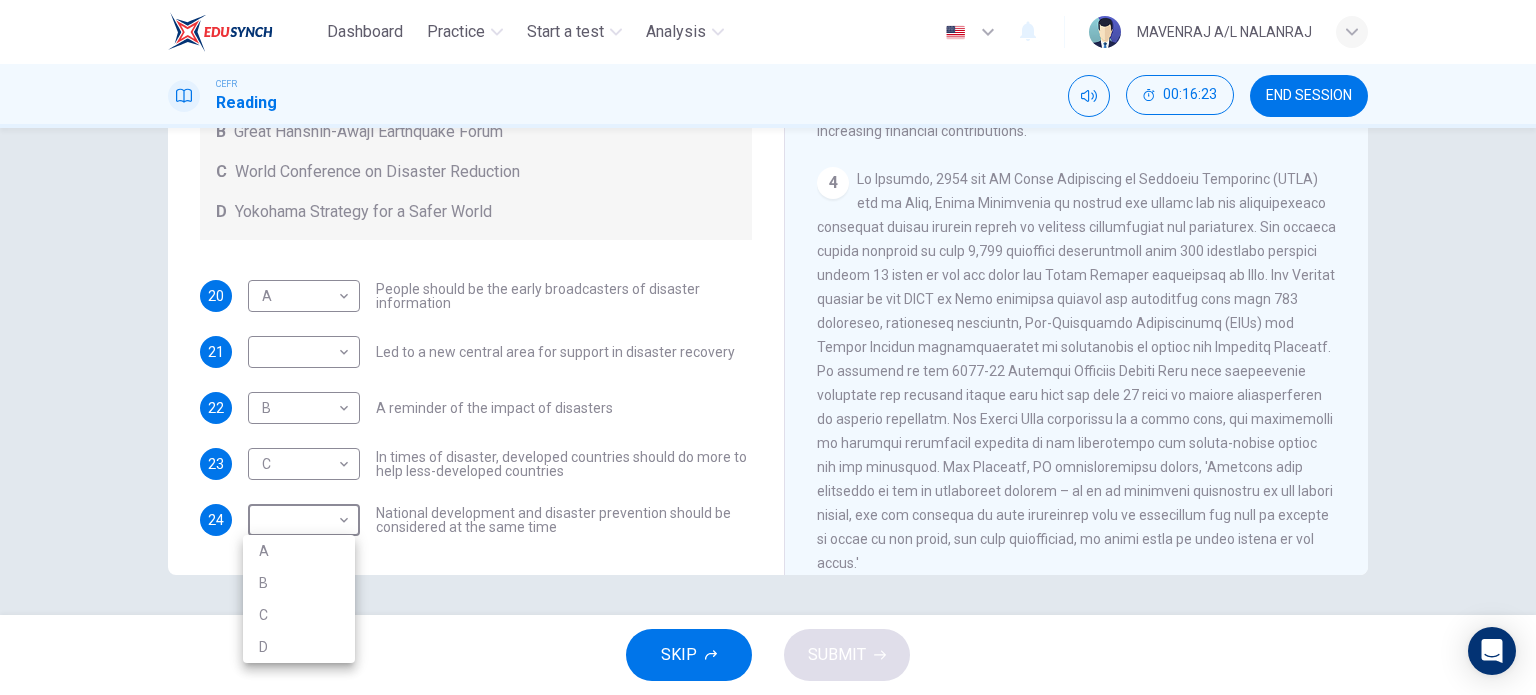 click on "D" at bounding box center [299, 647] 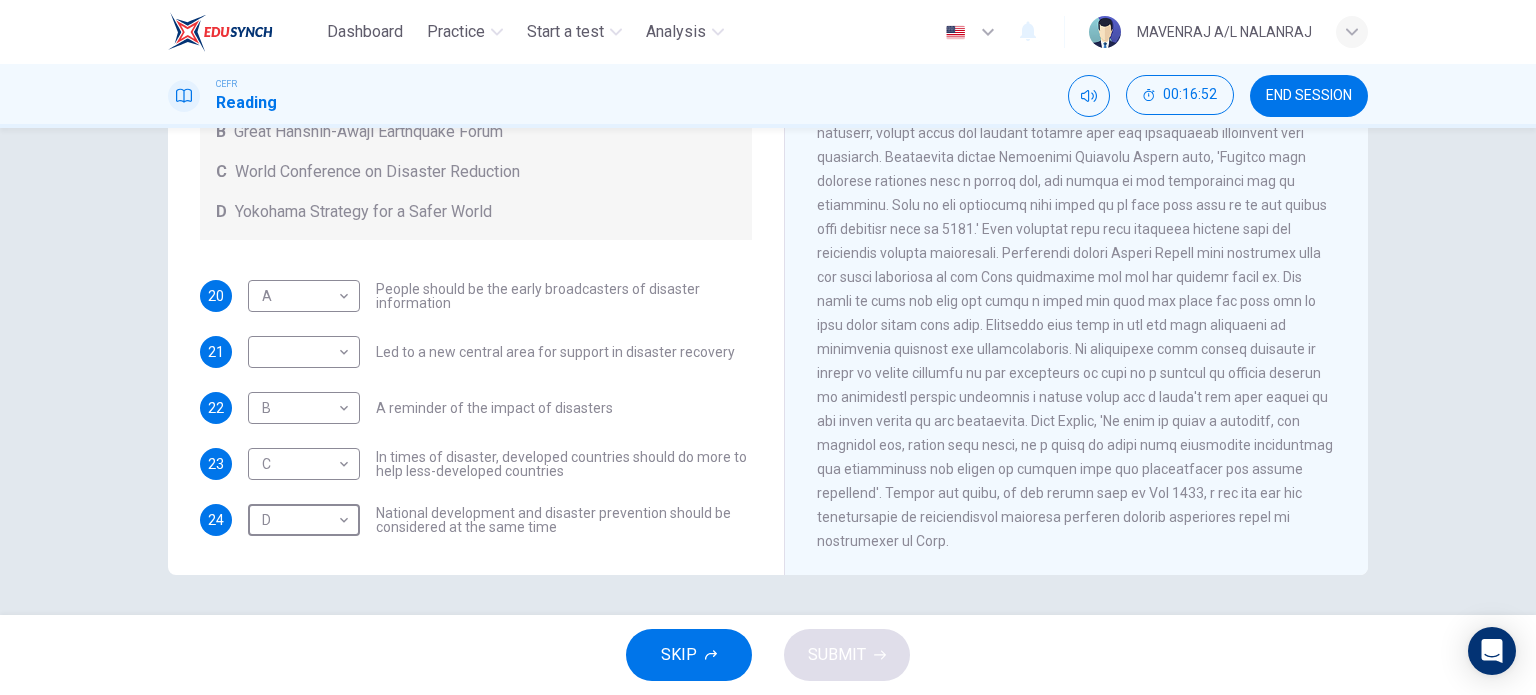 scroll, scrollTop: 1718, scrollLeft: 0, axis: vertical 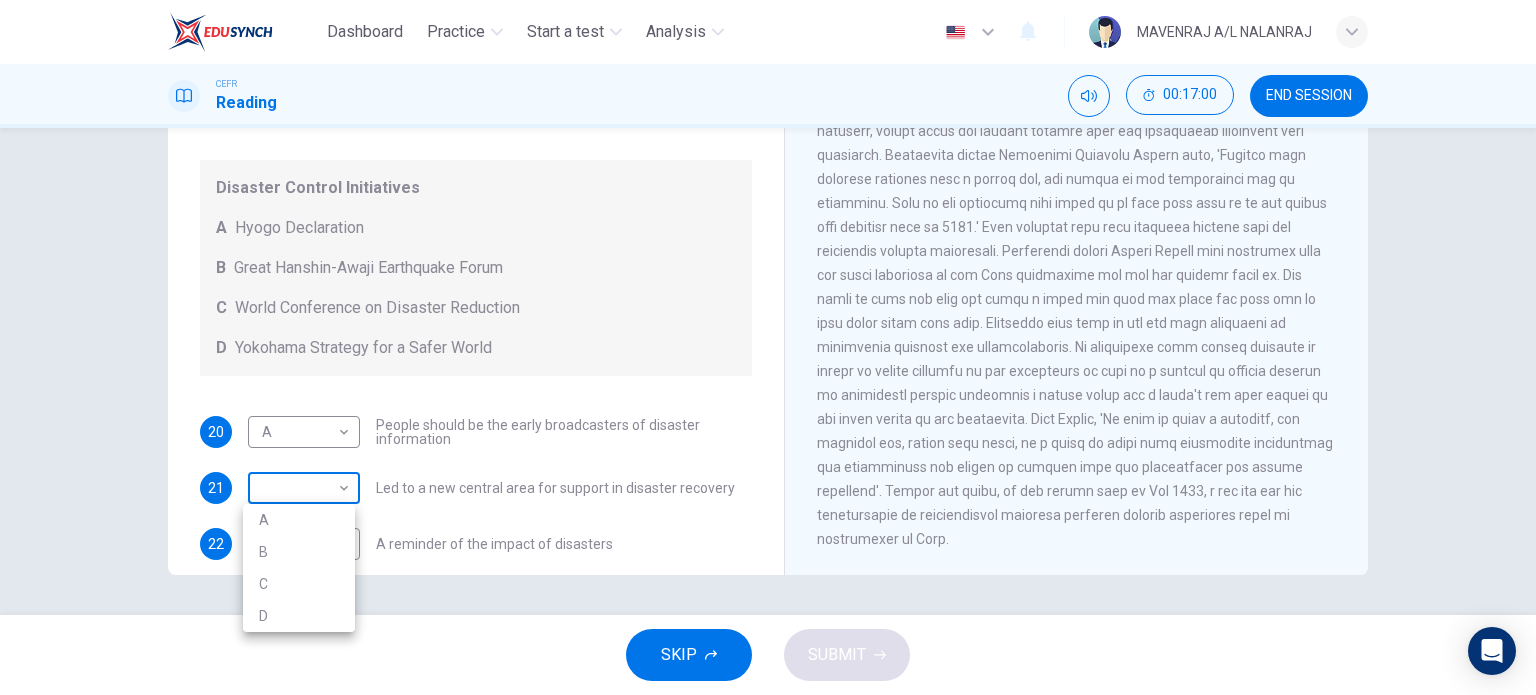click on "Dashboard Practice Start a test Analysis English en ​ MAVENRAJ A/L NALANRAJ CEFR Reading 00:17:00 END SESSION Questions 20 - 24 Look at the following statements and the list of disaster control initiatives below.
Match each statement with the correct disaster control initiative,  A-D .
Write the correct letter,  A-D , in the boxes below Disaster Control Initiatives A Hyogo Declaration B Great Hanshin-Awaji Earthquake Forum C World Conference on Disaster Reduction D Yokohama Strategy for a Safer World 20 A A ​ People should be the early broadcasters of disaster information 21 ​ ​ Led to a new central area for support in disaster recovery 22 B B ​ A reminder of the impact of disasters 23 C C ​ In times of disaster, developed countries should do more to help less-developed countries 24 D D ​ National development and disaster prevention should be considered at the same time Preparing for the Threat CLICK TO ZOOM Click to Zoom 1 2 3 4 5 6 SKIP SUBMIT EduSynch - Online Language Proficiency Testing" at bounding box center (768, 347) 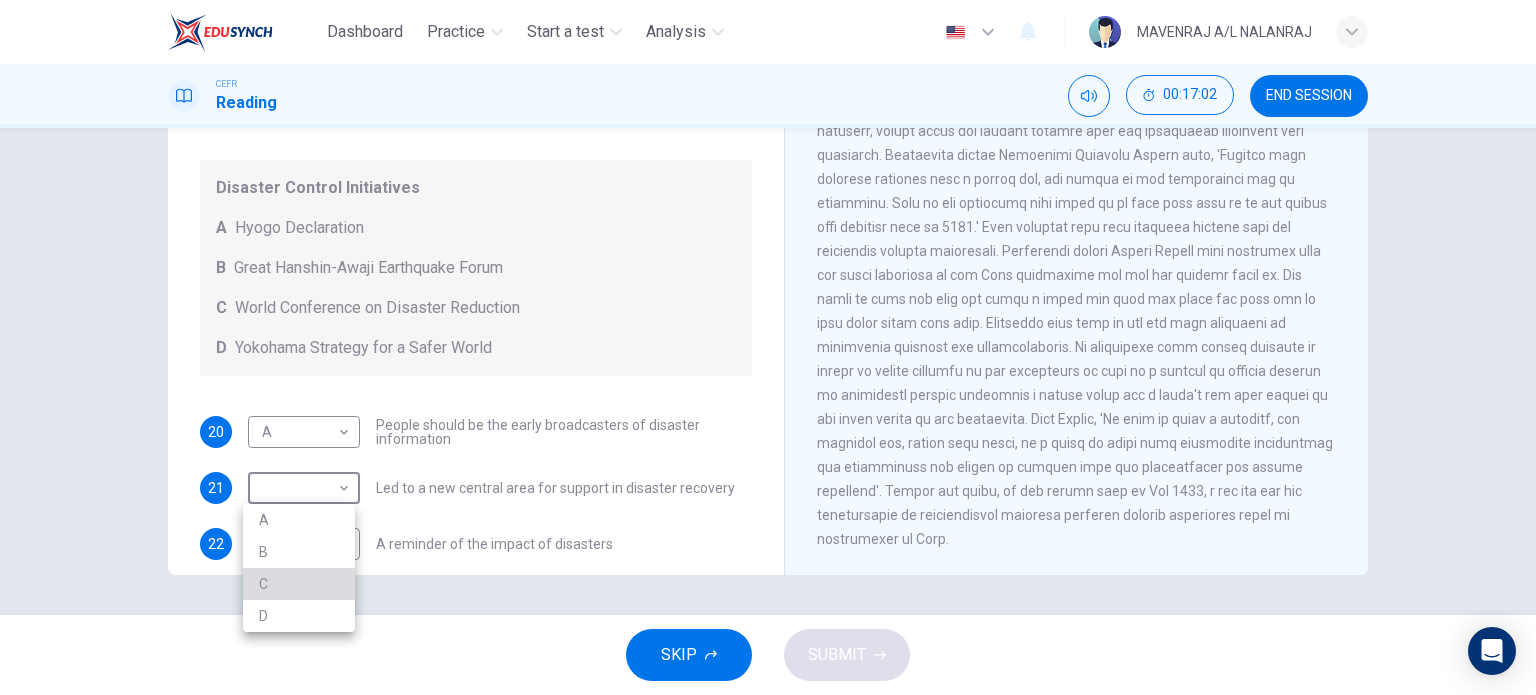 click on "C" at bounding box center [299, 584] 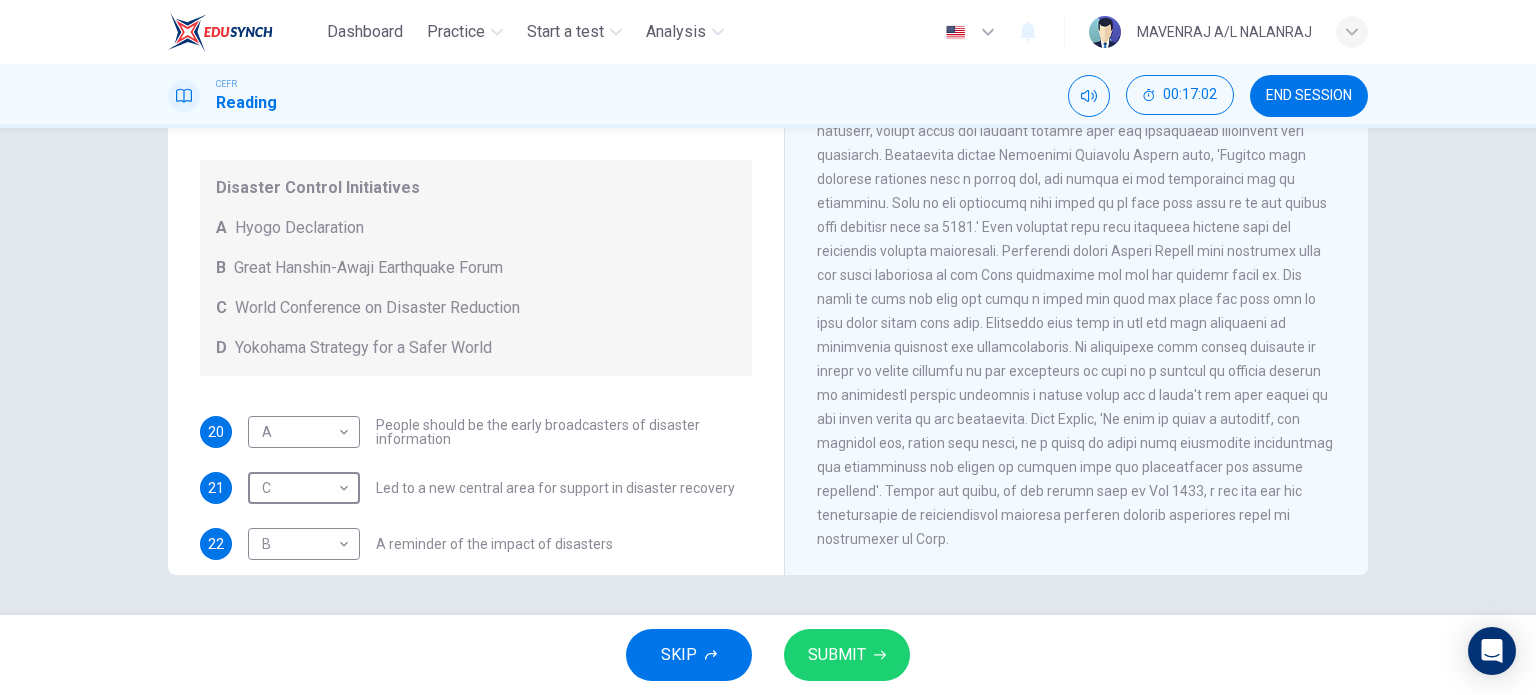 click on "SUBMIT" at bounding box center (837, 655) 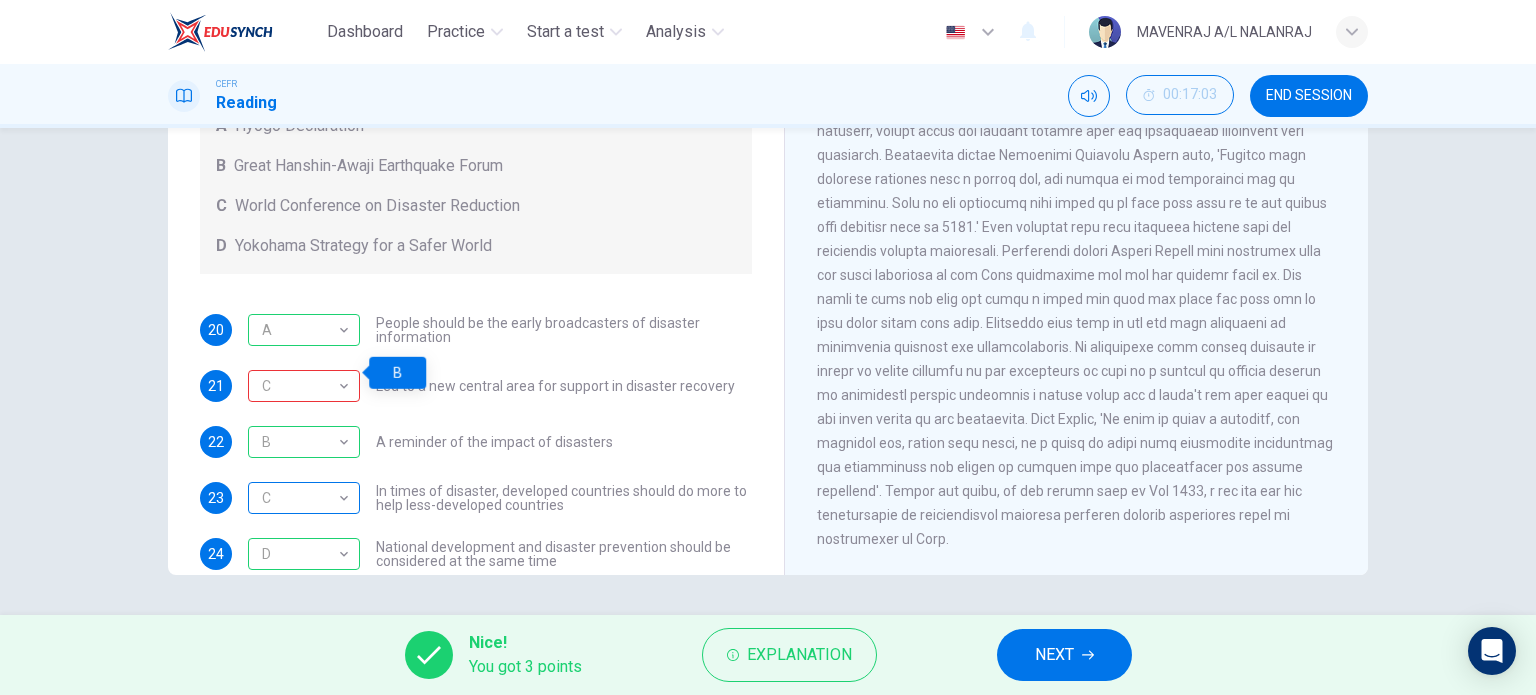 scroll, scrollTop: 136, scrollLeft: 0, axis: vertical 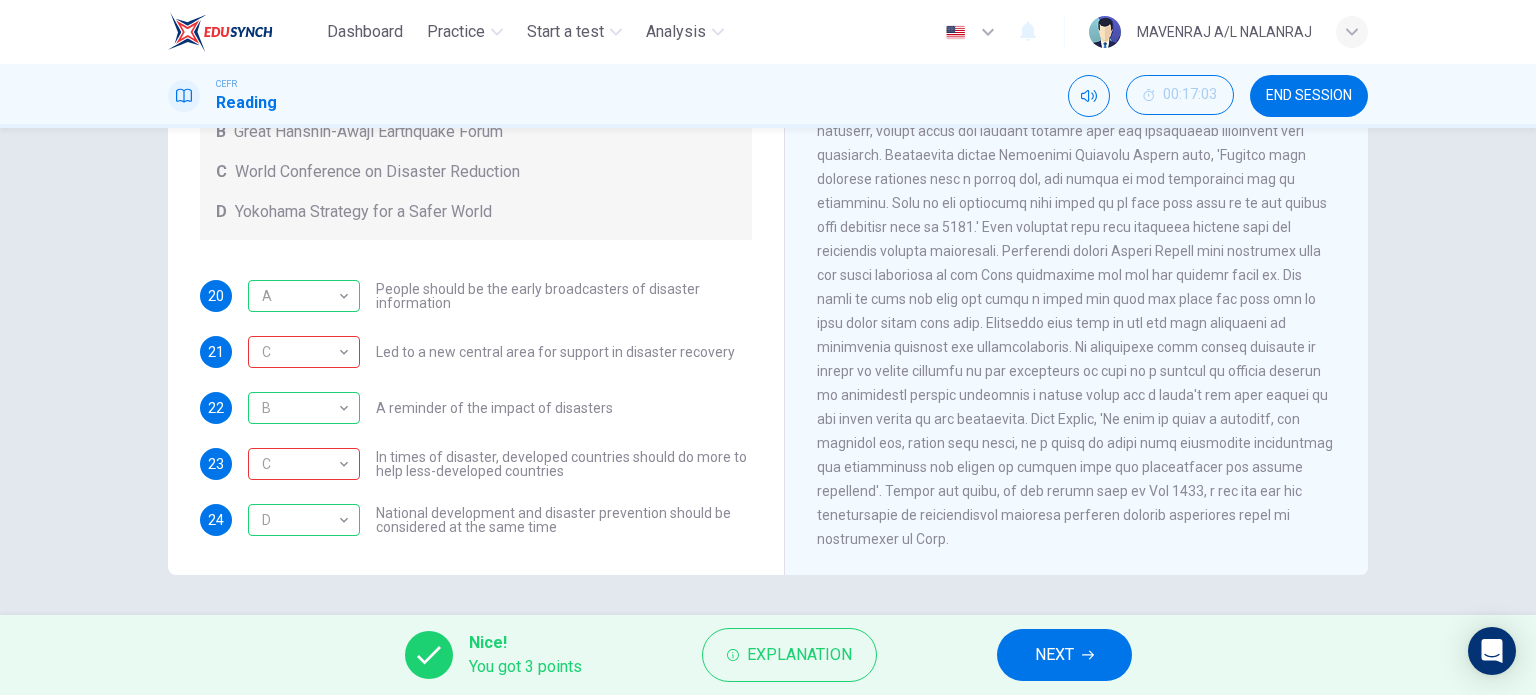 click on "NEXT" at bounding box center [1064, 655] 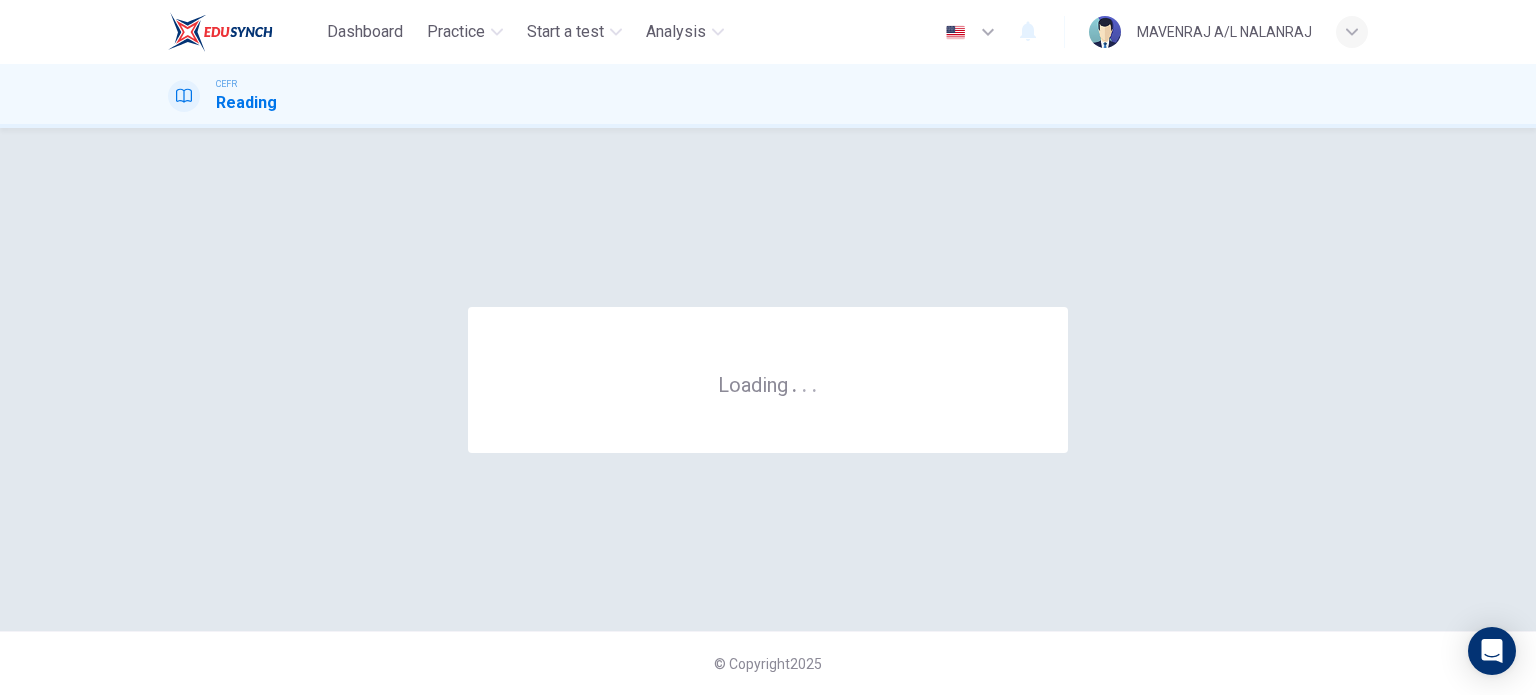 scroll, scrollTop: 0, scrollLeft: 0, axis: both 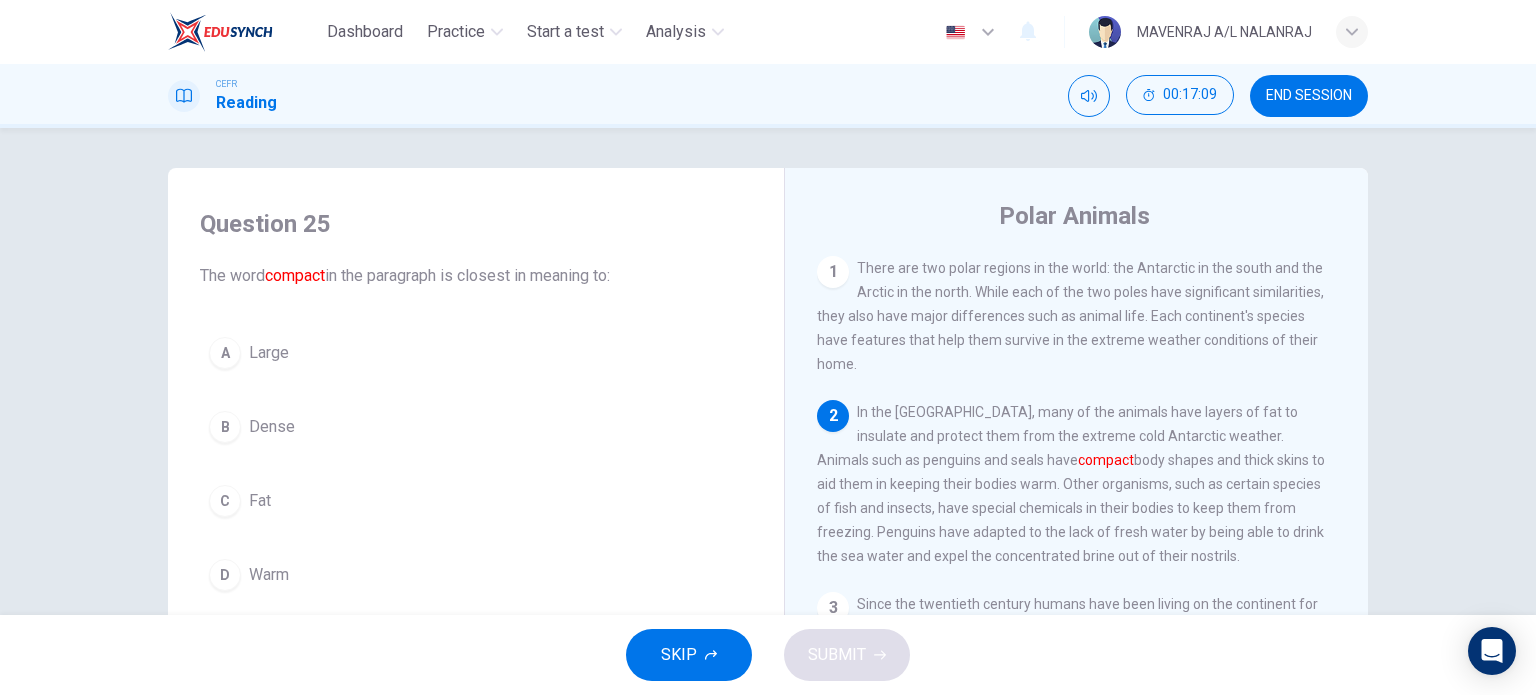 click on "A Large B Dense C Fat D Warm" at bounding box center (476, 464) 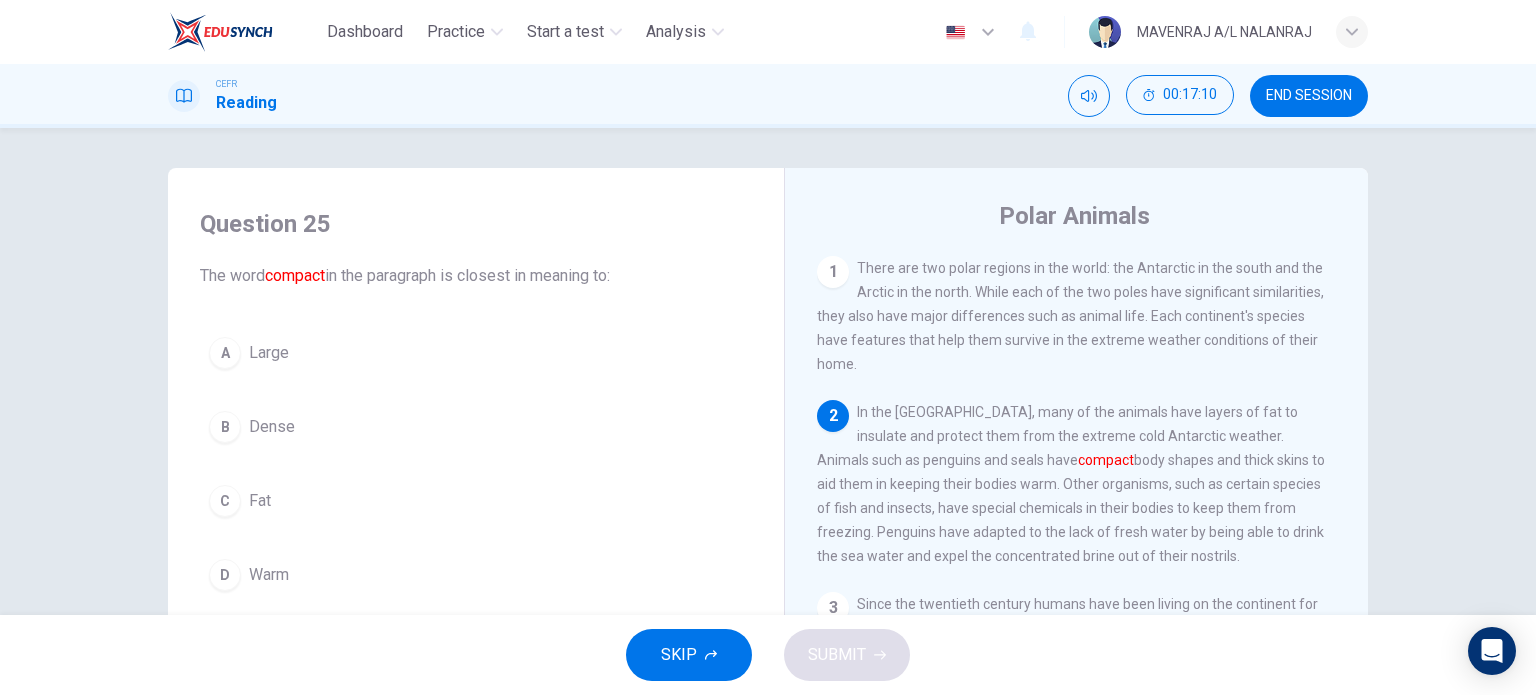 click on "C Fat" at bounding box center [476, 501] 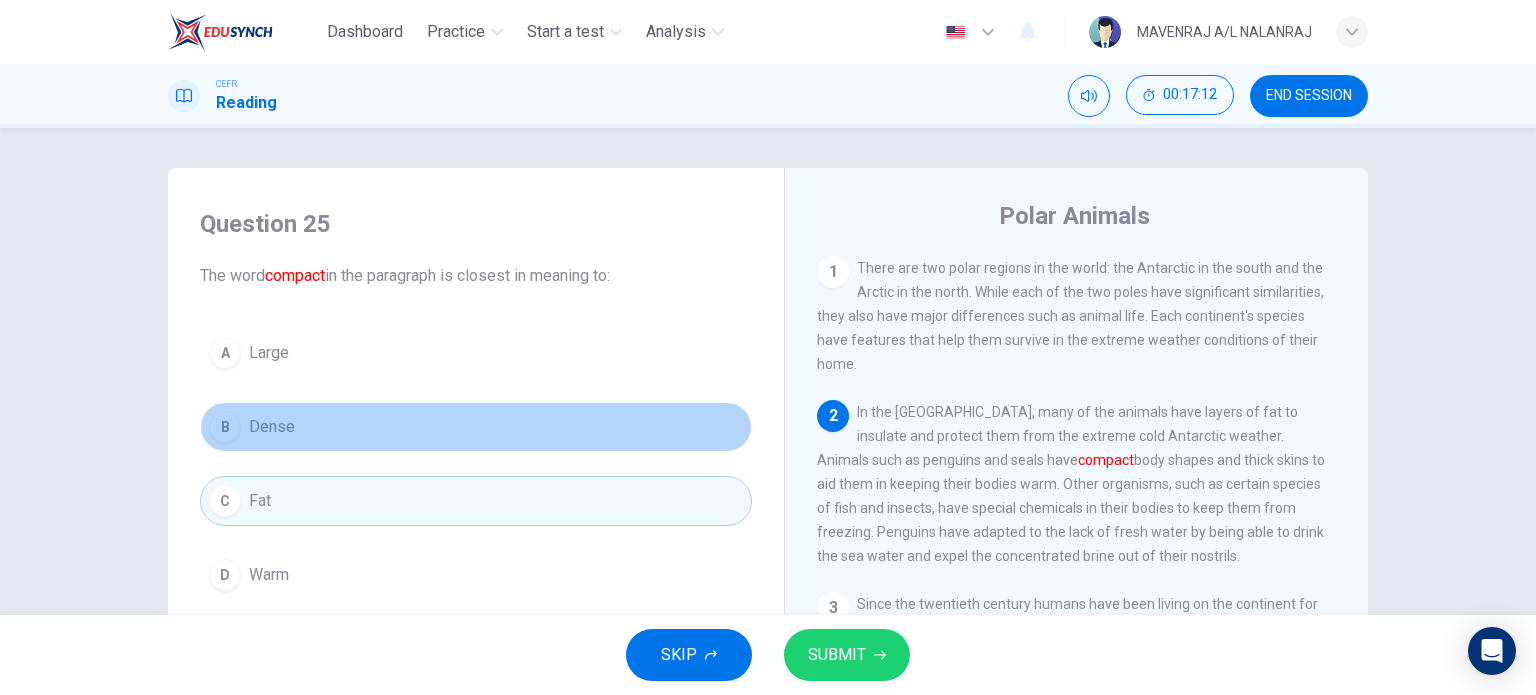 click on "B Dense" at bounding box center [476, 427] 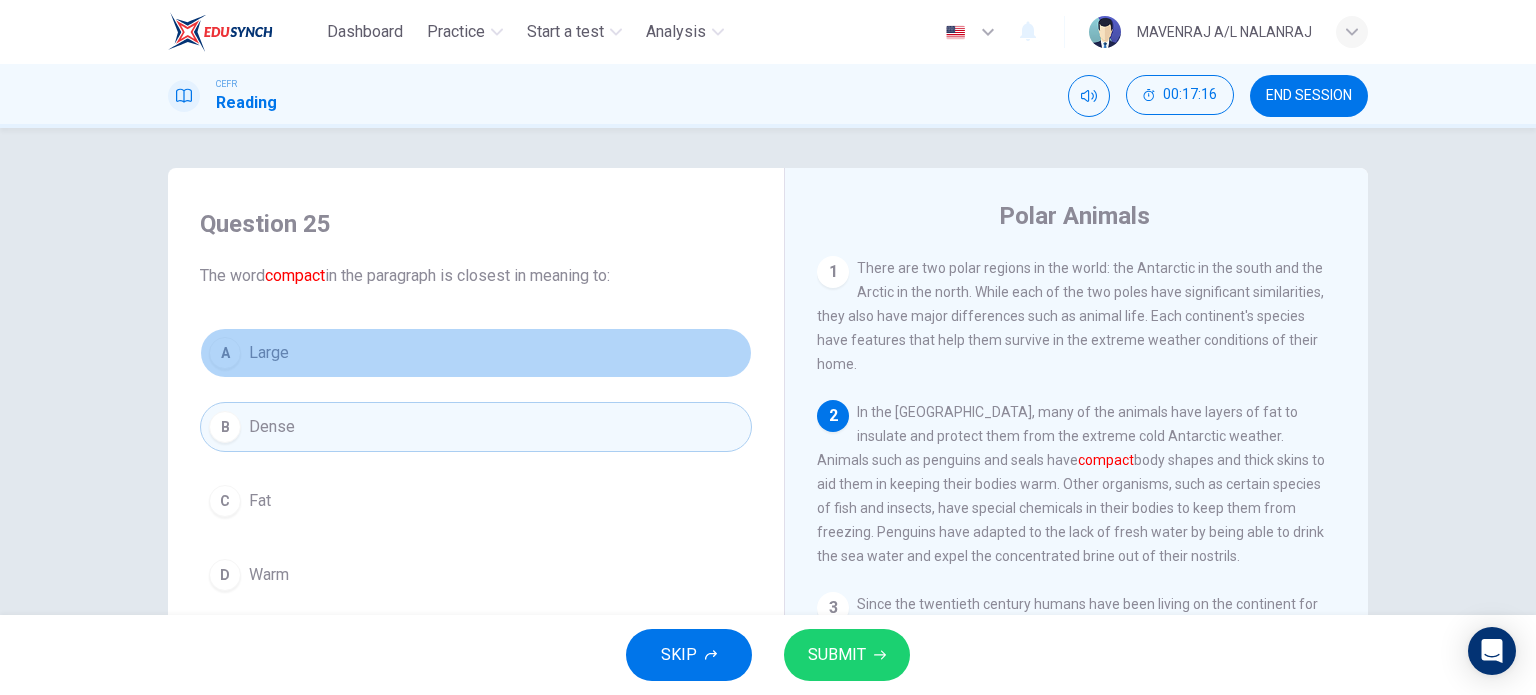 click on "A Large" at bounding box center [476, 353] 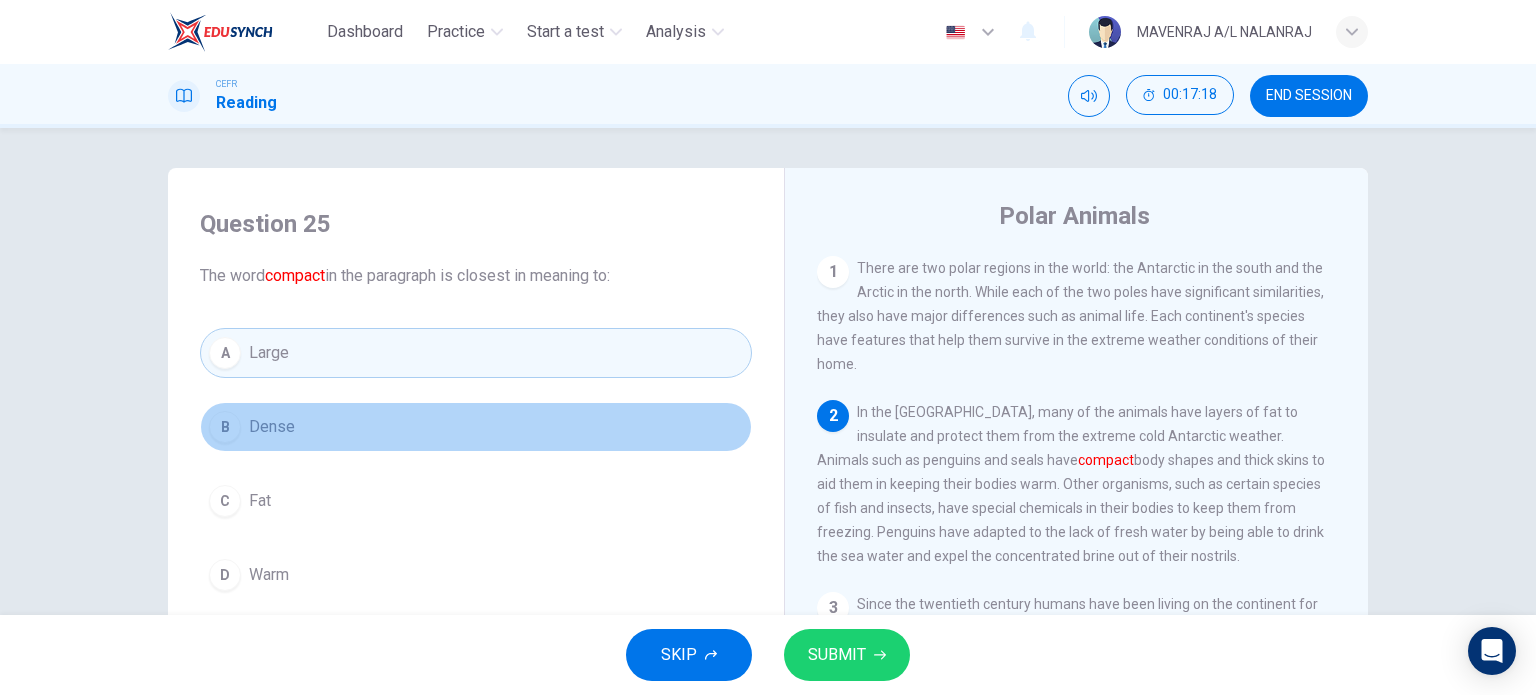 click on "B Dense" at bounding box center [476, 427] 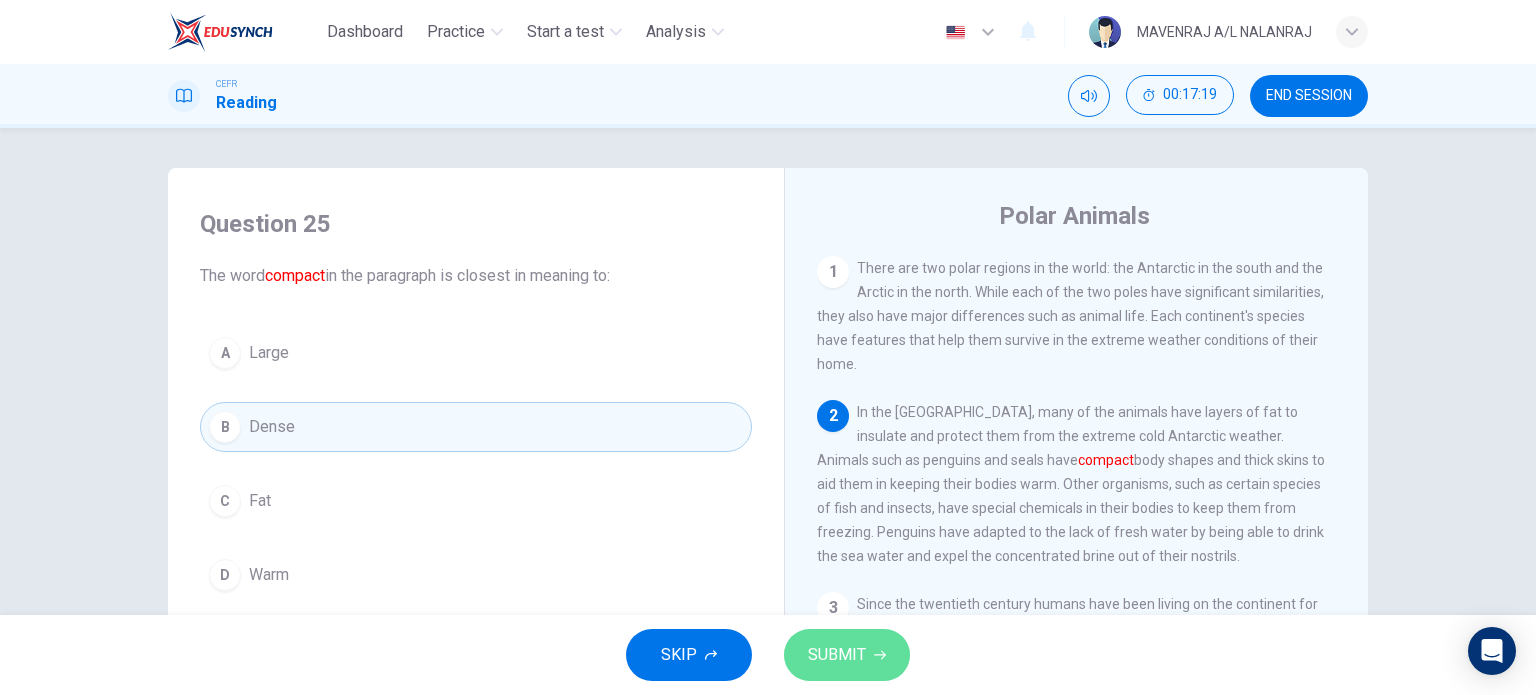 click on "SUBMIT" at bounding box center [847, 655] 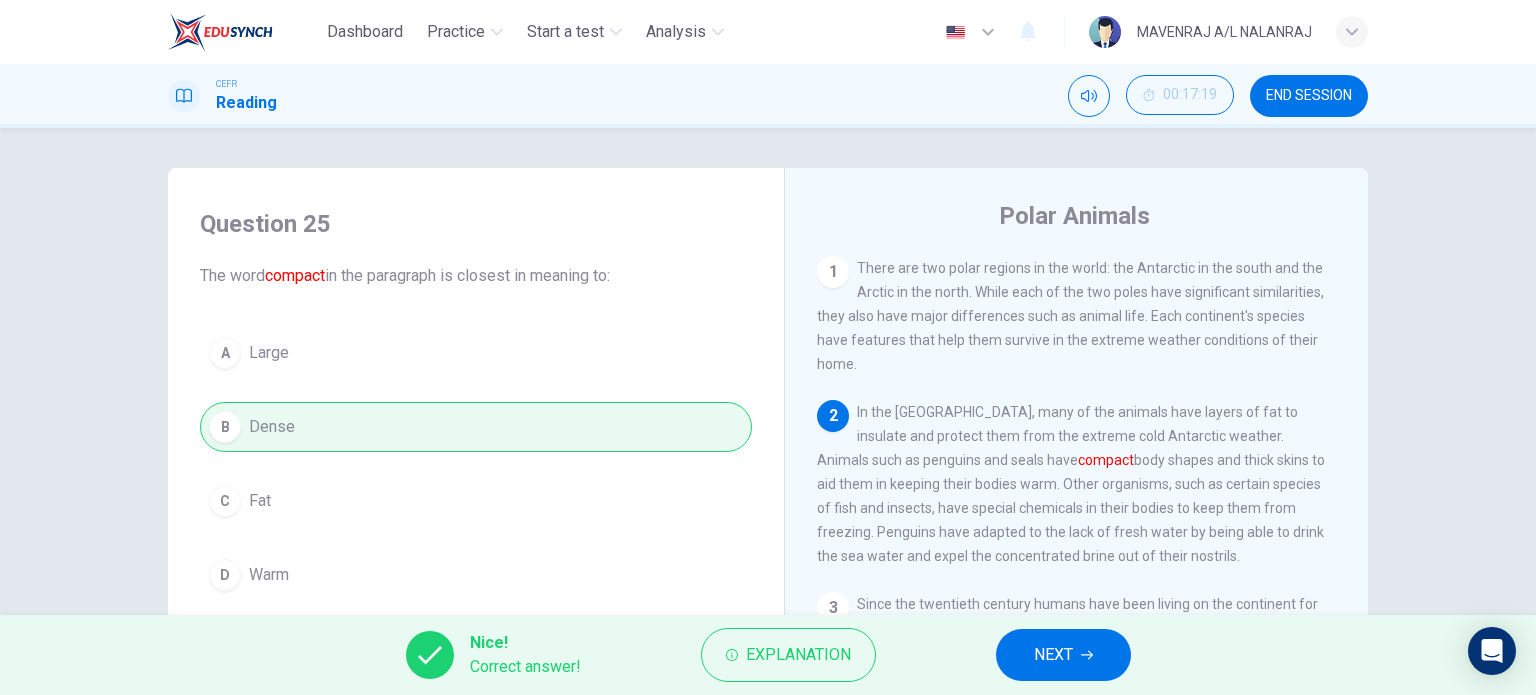 click on "NEXT" at bounding box center (1063, 655) 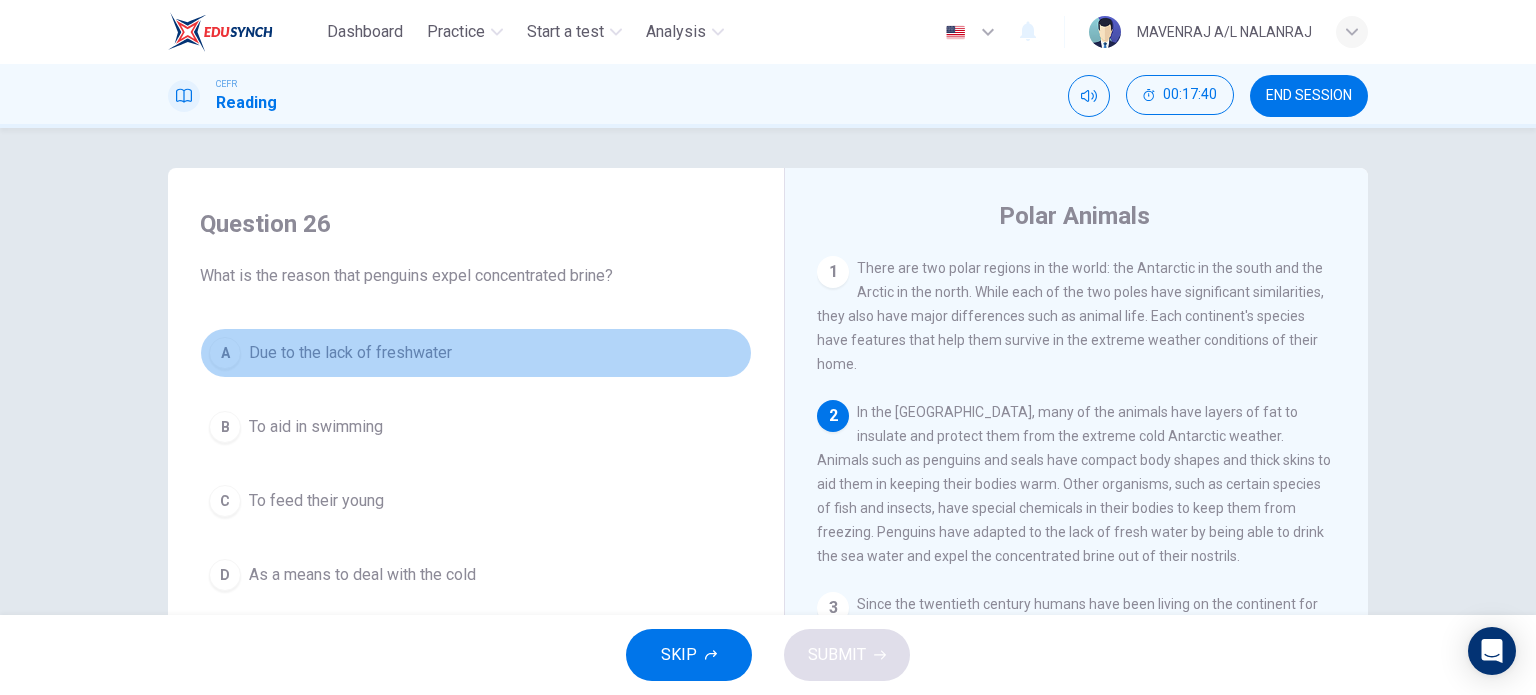 click on "Due to the lack of freshwater" at bounding box center [350, 353] 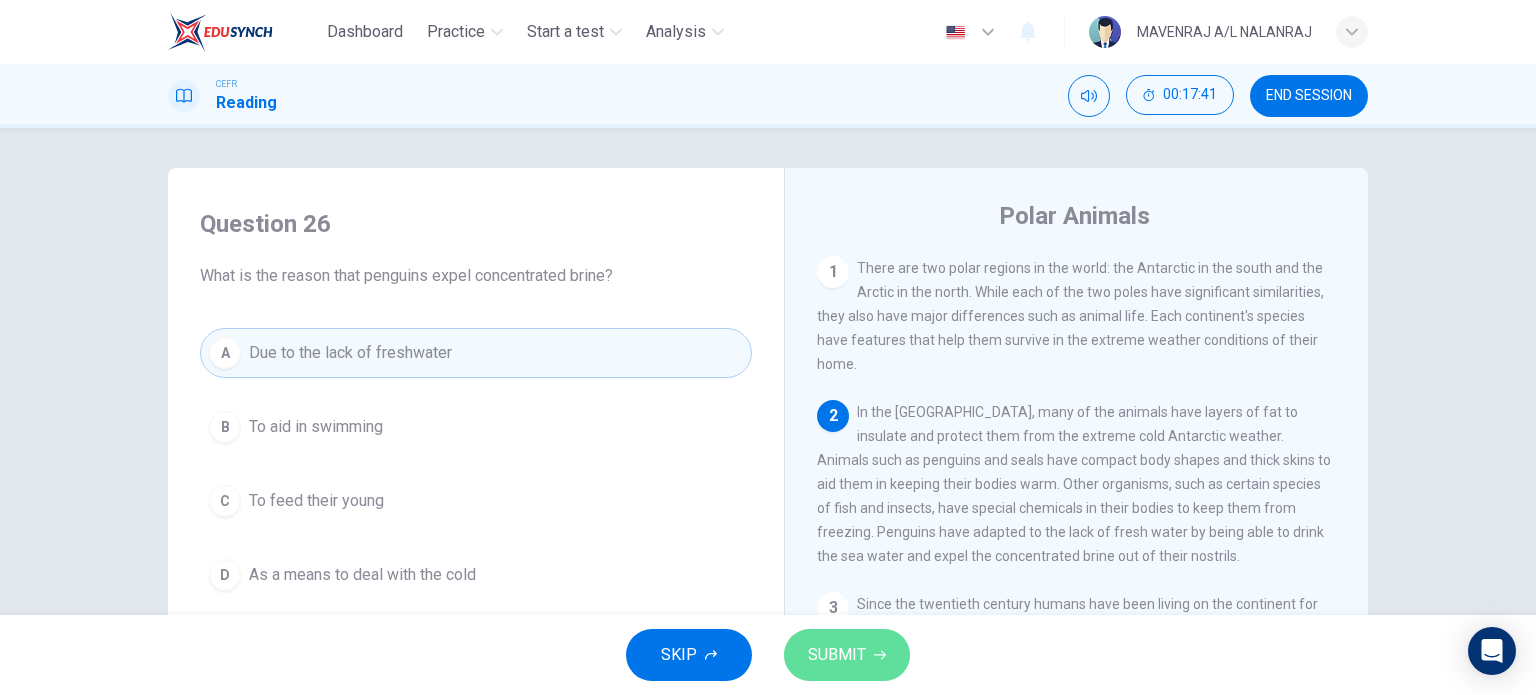 click on "SUBMIT" at bounding box center (837, 655) 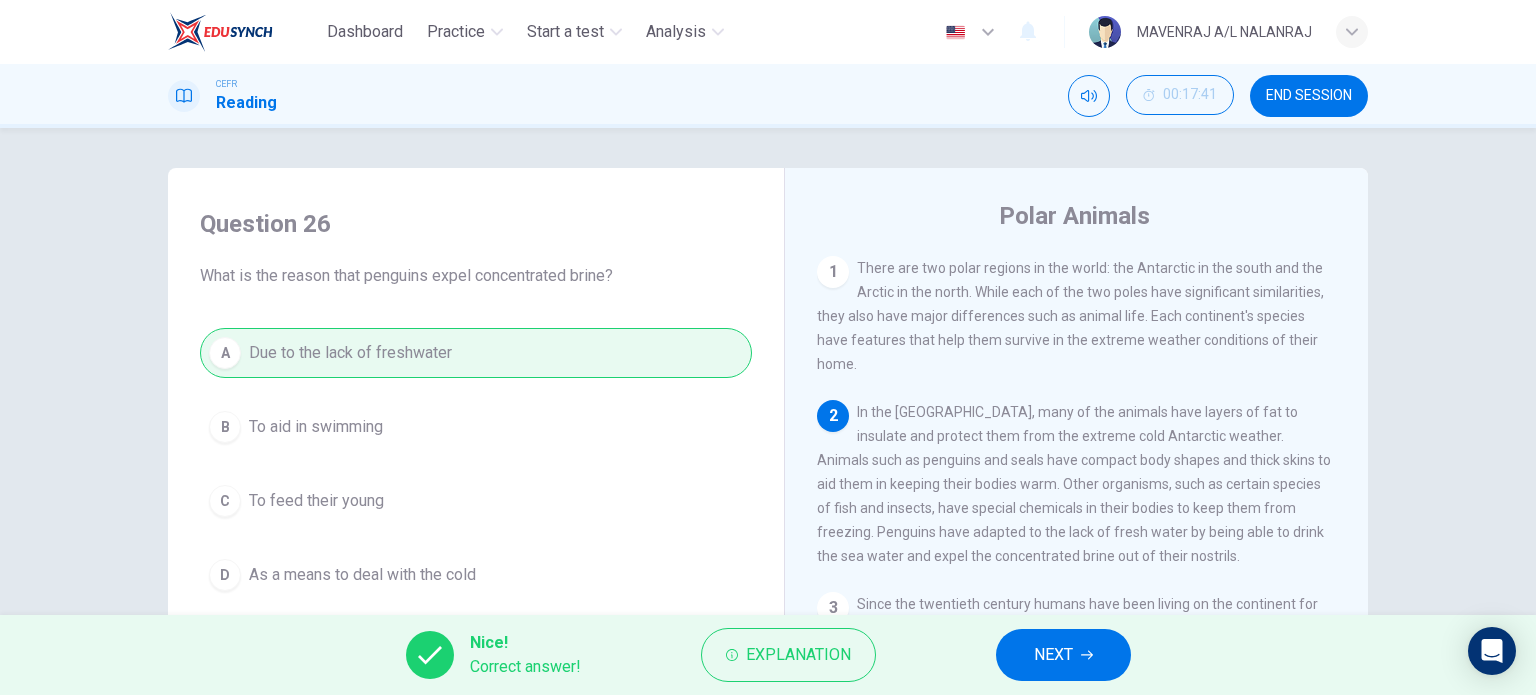 click on "NEXT" at bounding box center [1063, 655] 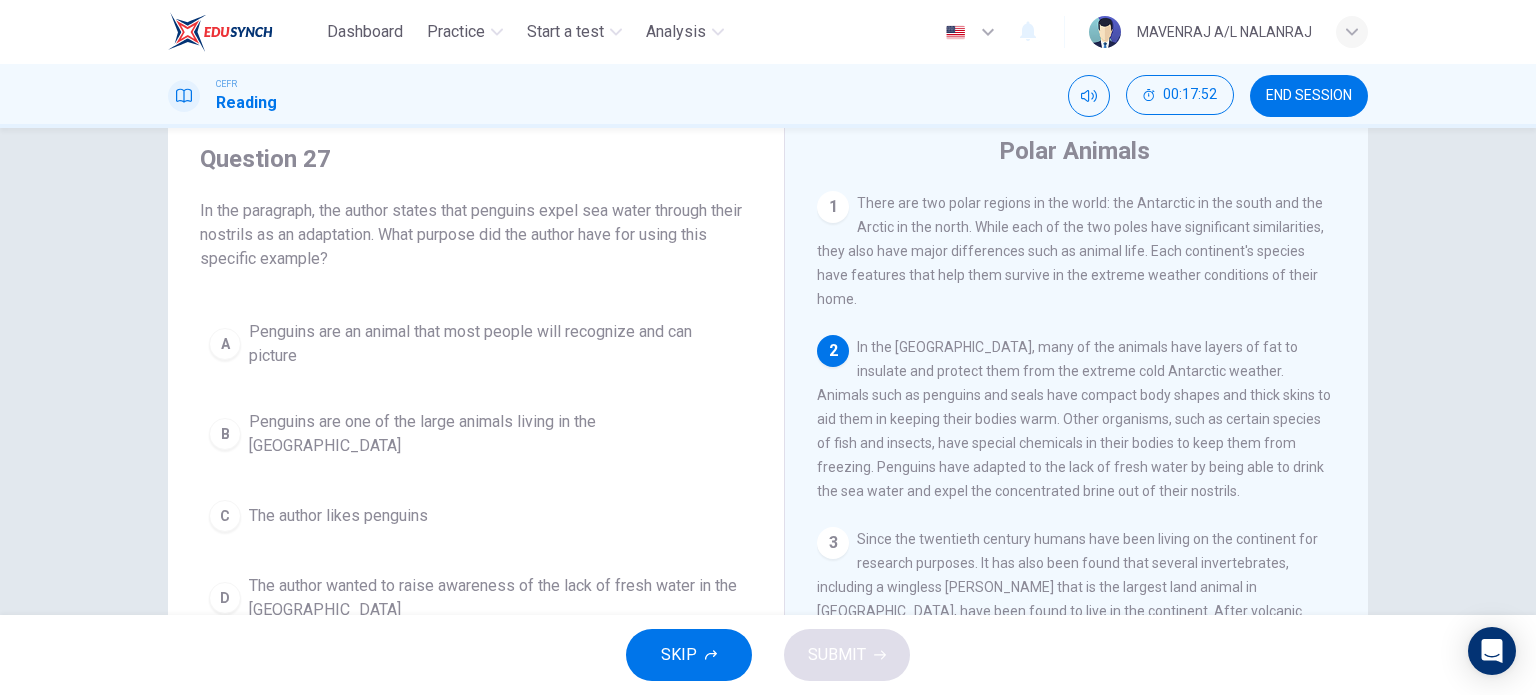 scroll, scrollTop: 100, scrollLeft: 0, axis: vertical 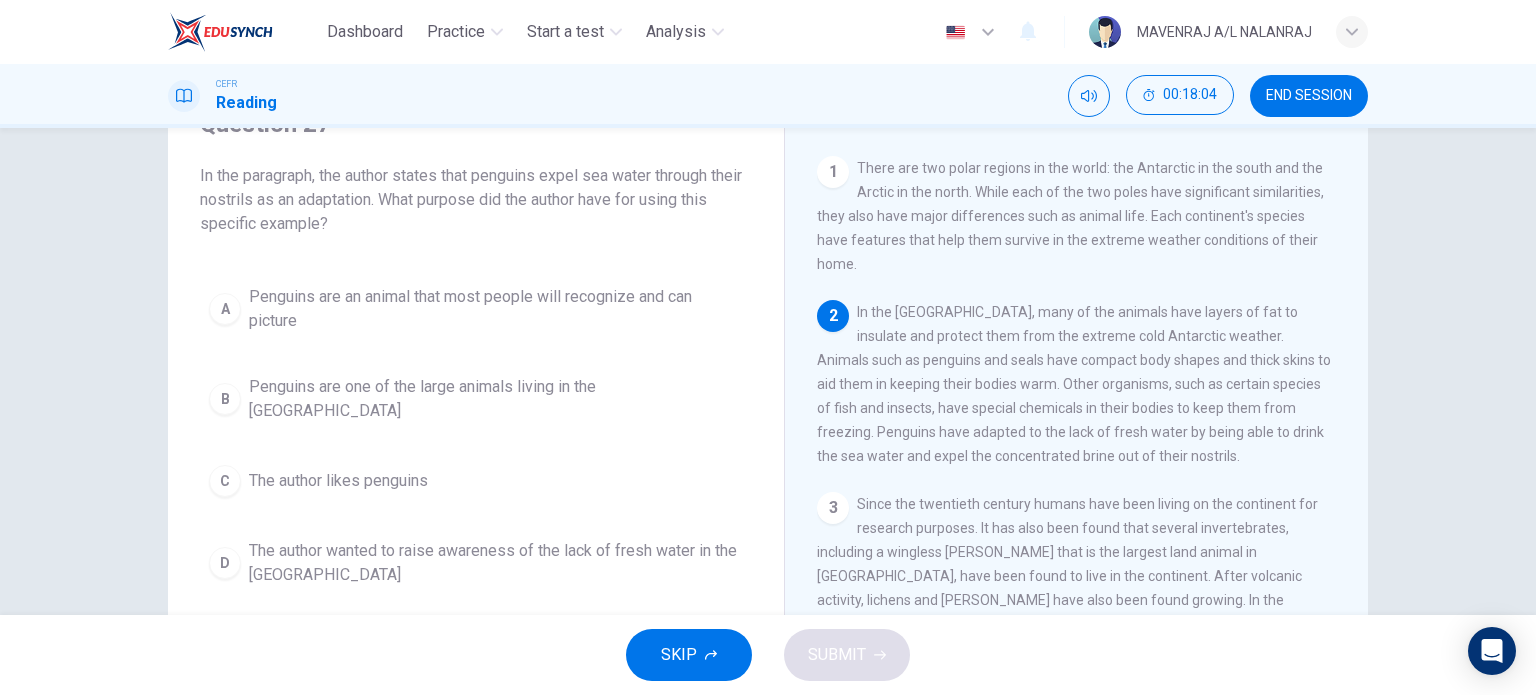 click on "The author wanted to raise awareness of the lack of fresh water in the Antarctic" at bounding box center (496, 563) 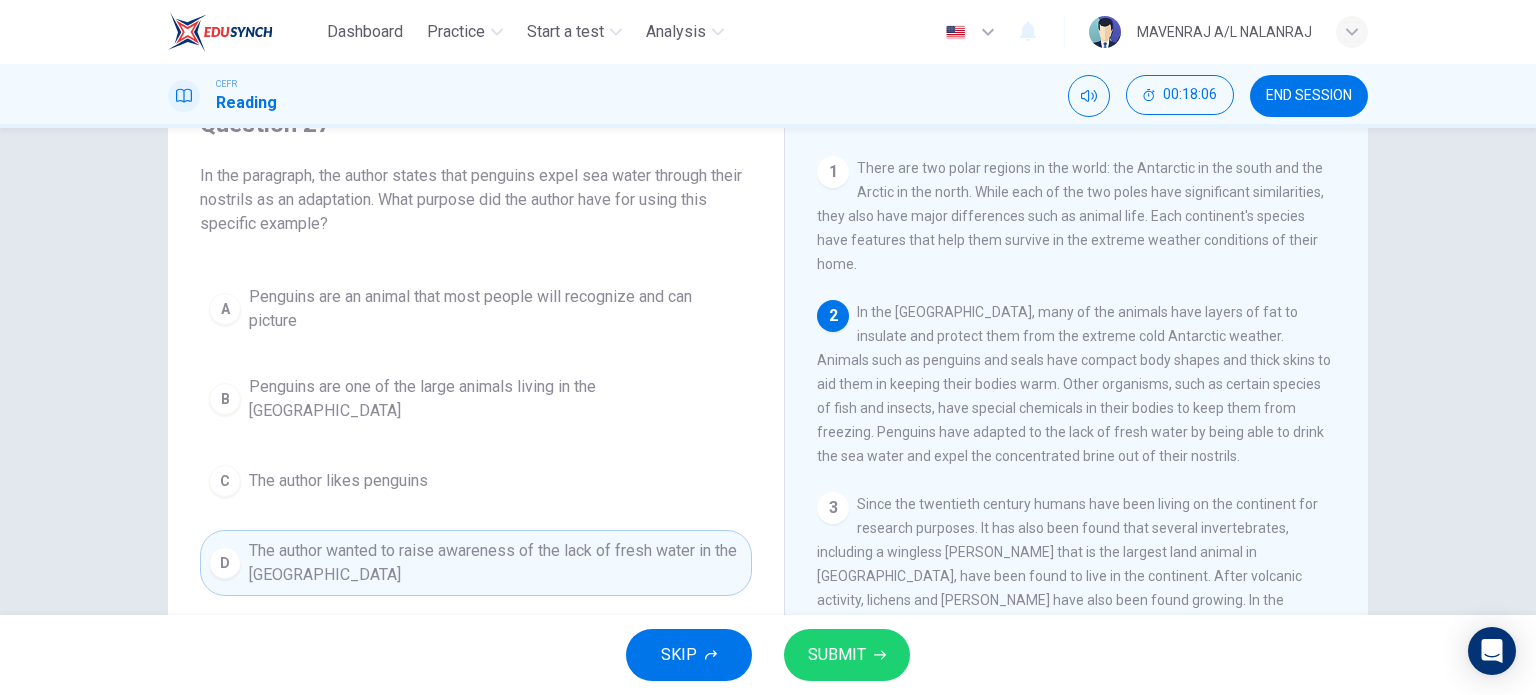 click on "SUBMIT" at bounding box center (837, 655) 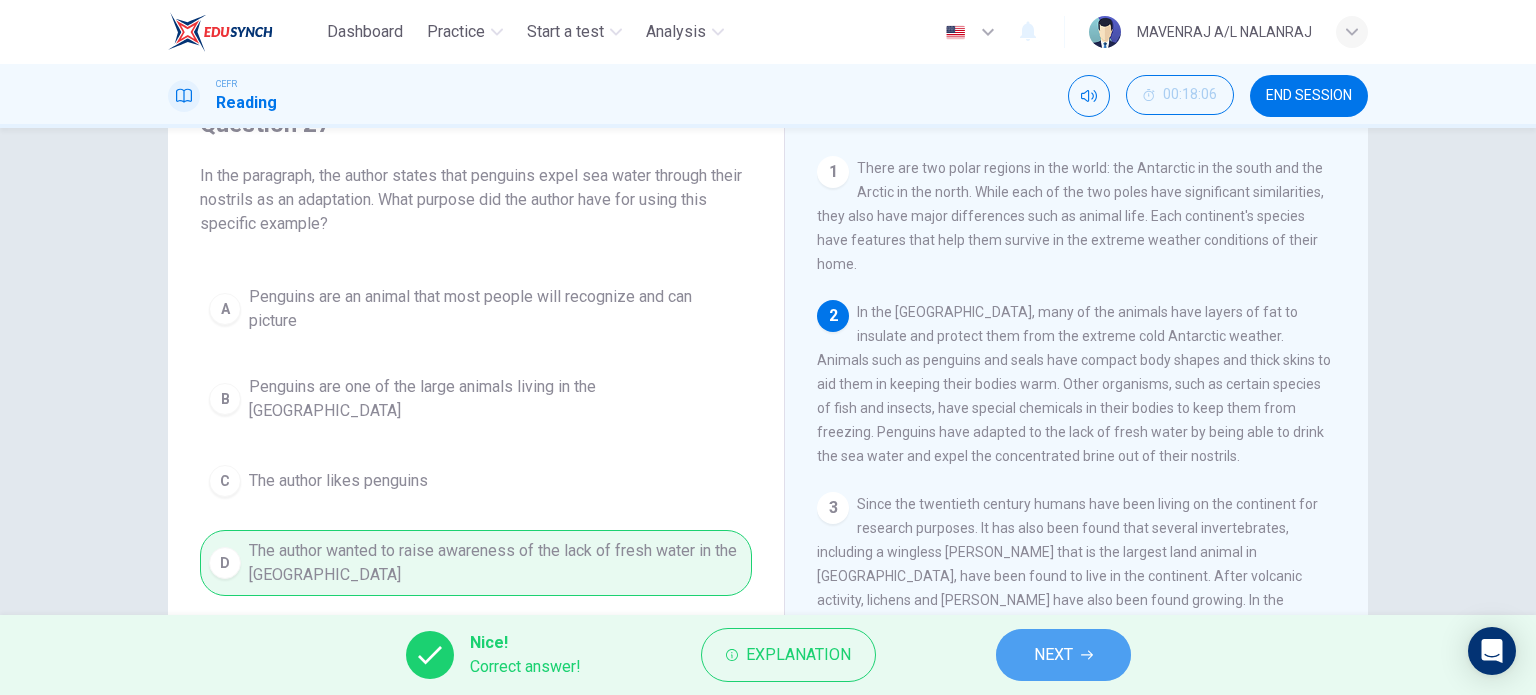 click on "NEXT" at bounding box center (1063, 655) 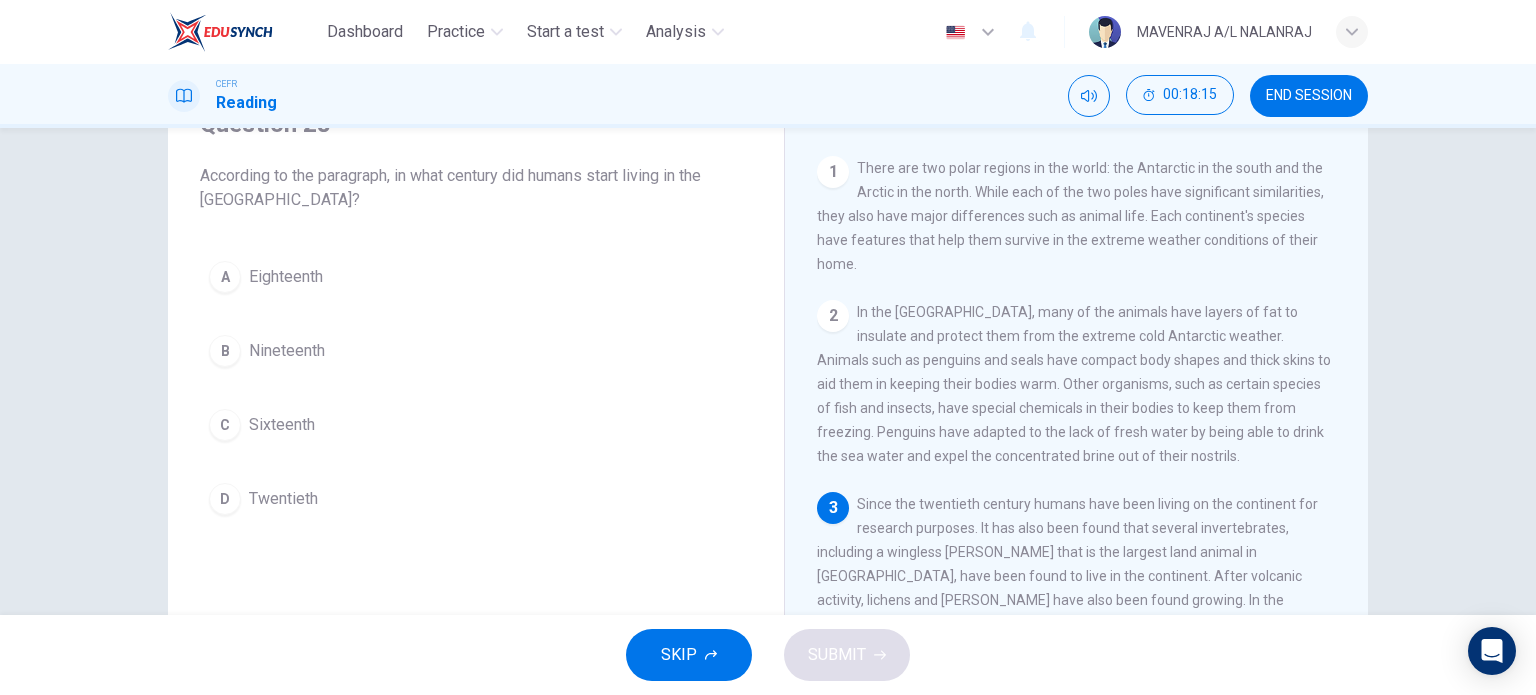 click on "D Twentieth" at bounding box center [476, 499] 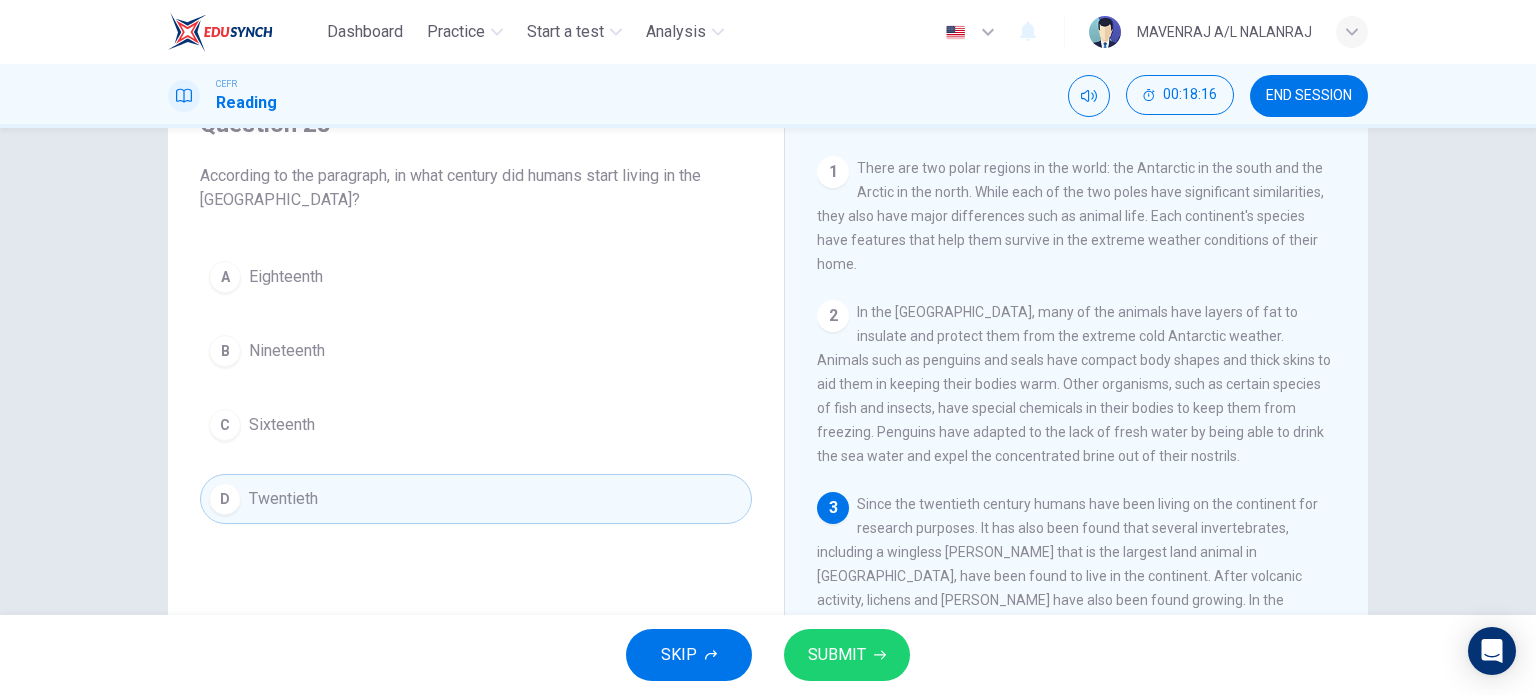 click on "SUBMIT" at bounding box center [847, 655] 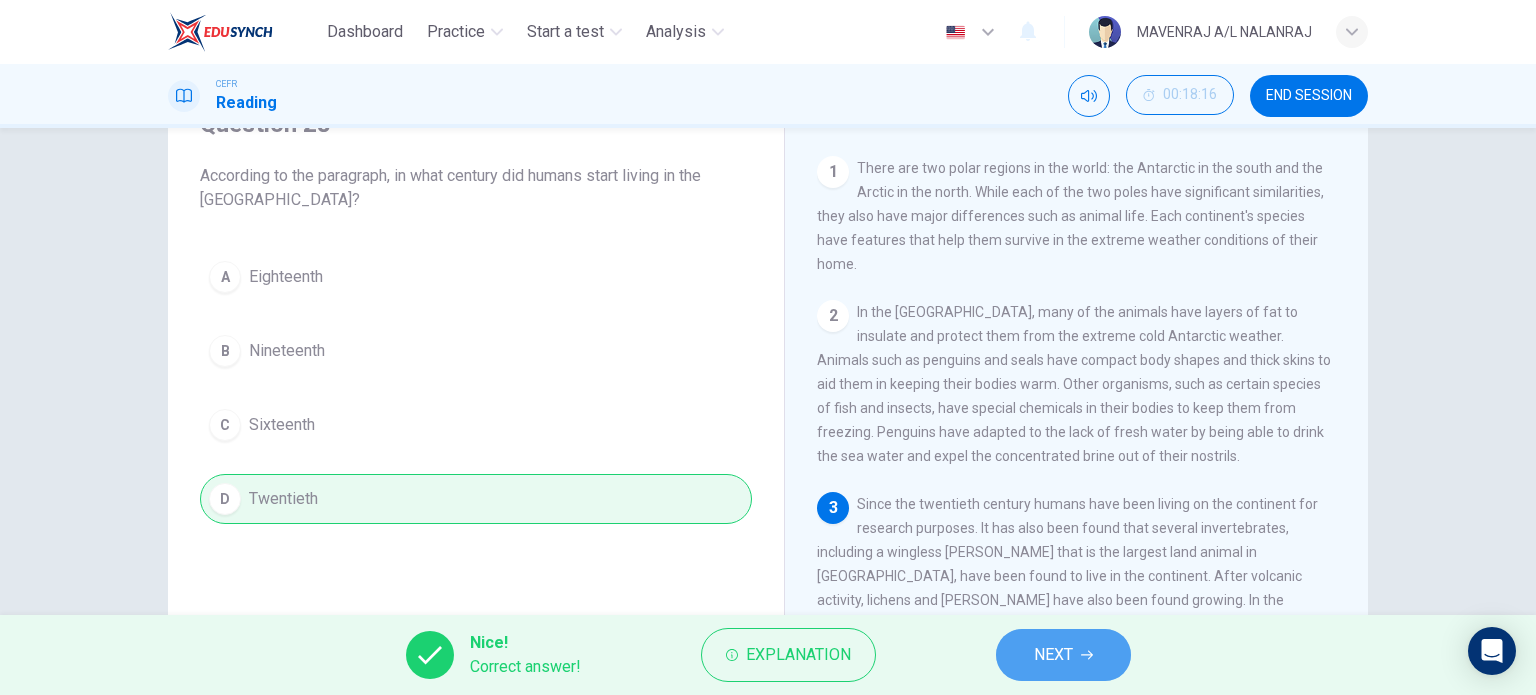 click on "NEXT" at bounding box center (1053, 655) 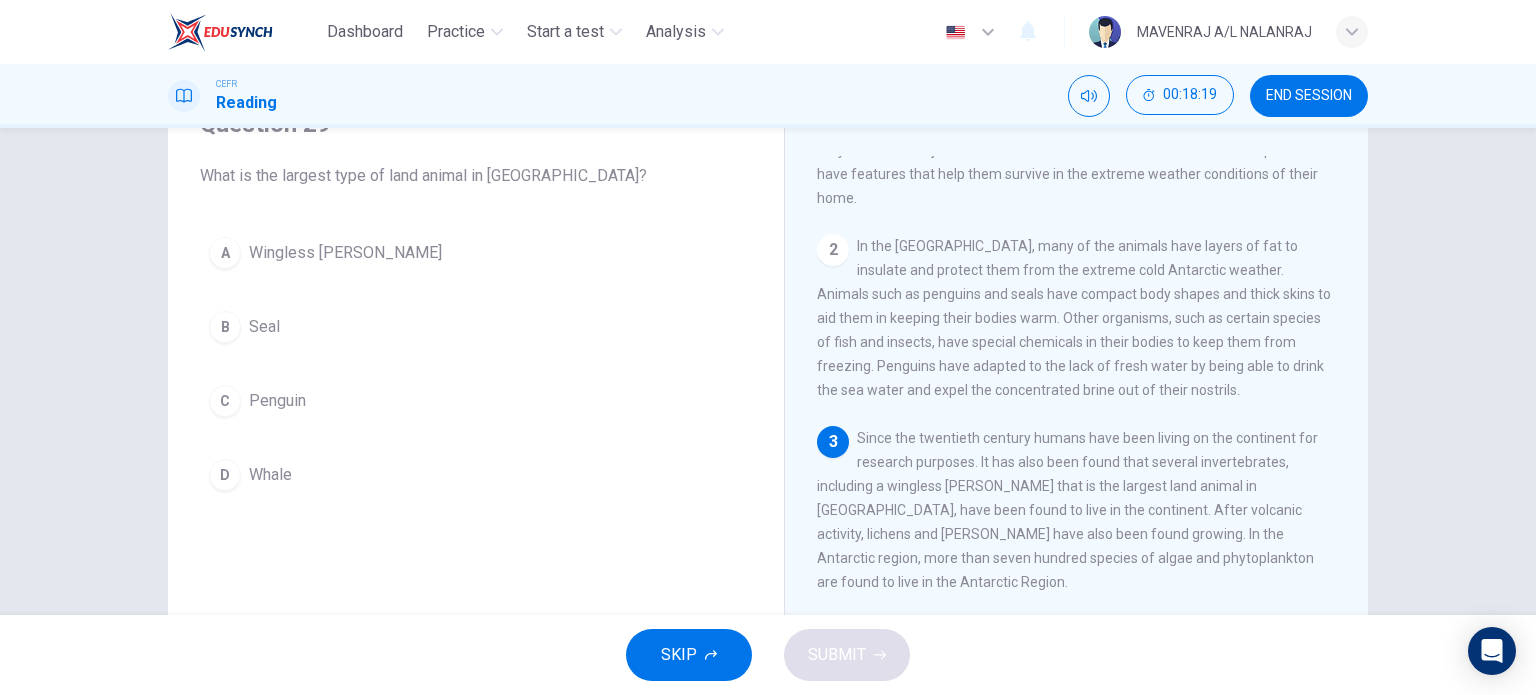 scroll, scrollTop: 100, scrollLeft: 0, axis: vertical 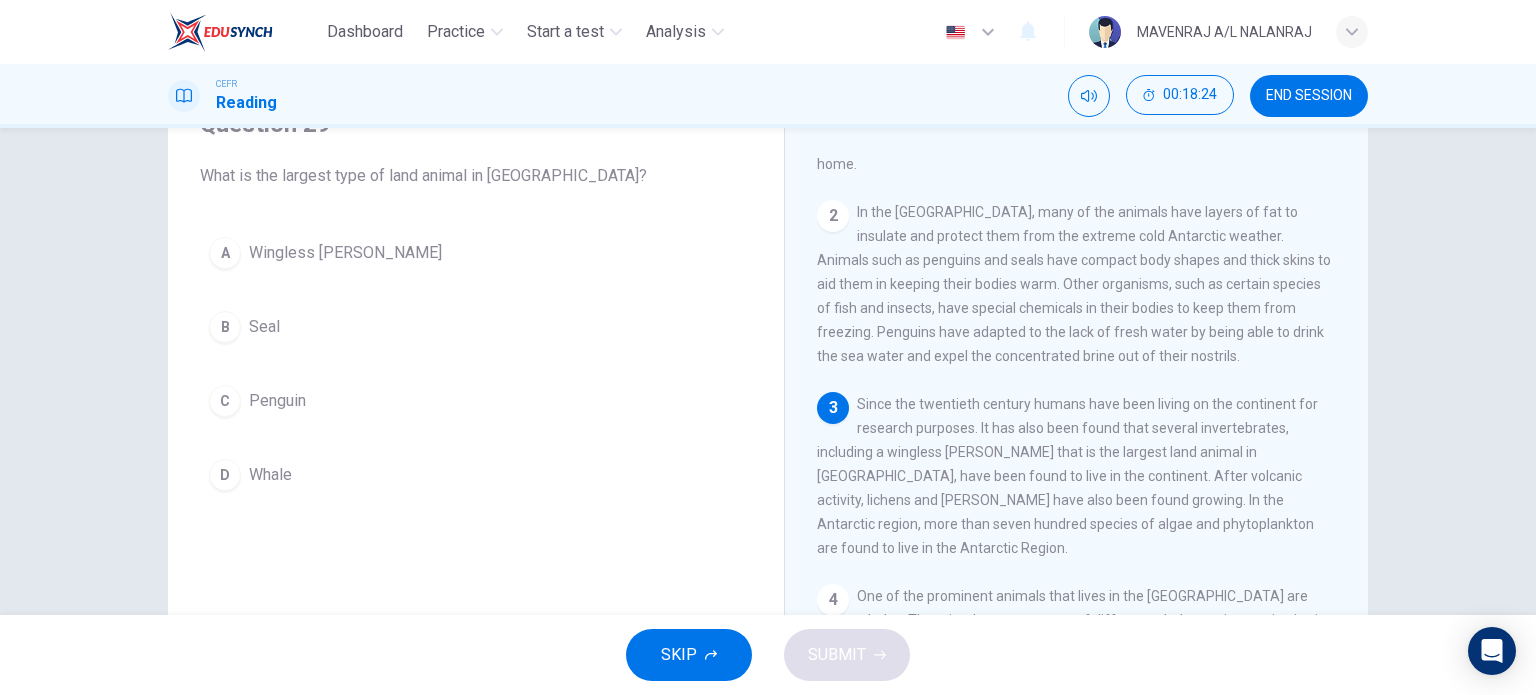 click on "Wingless midge" at bounding box center [345, 253] 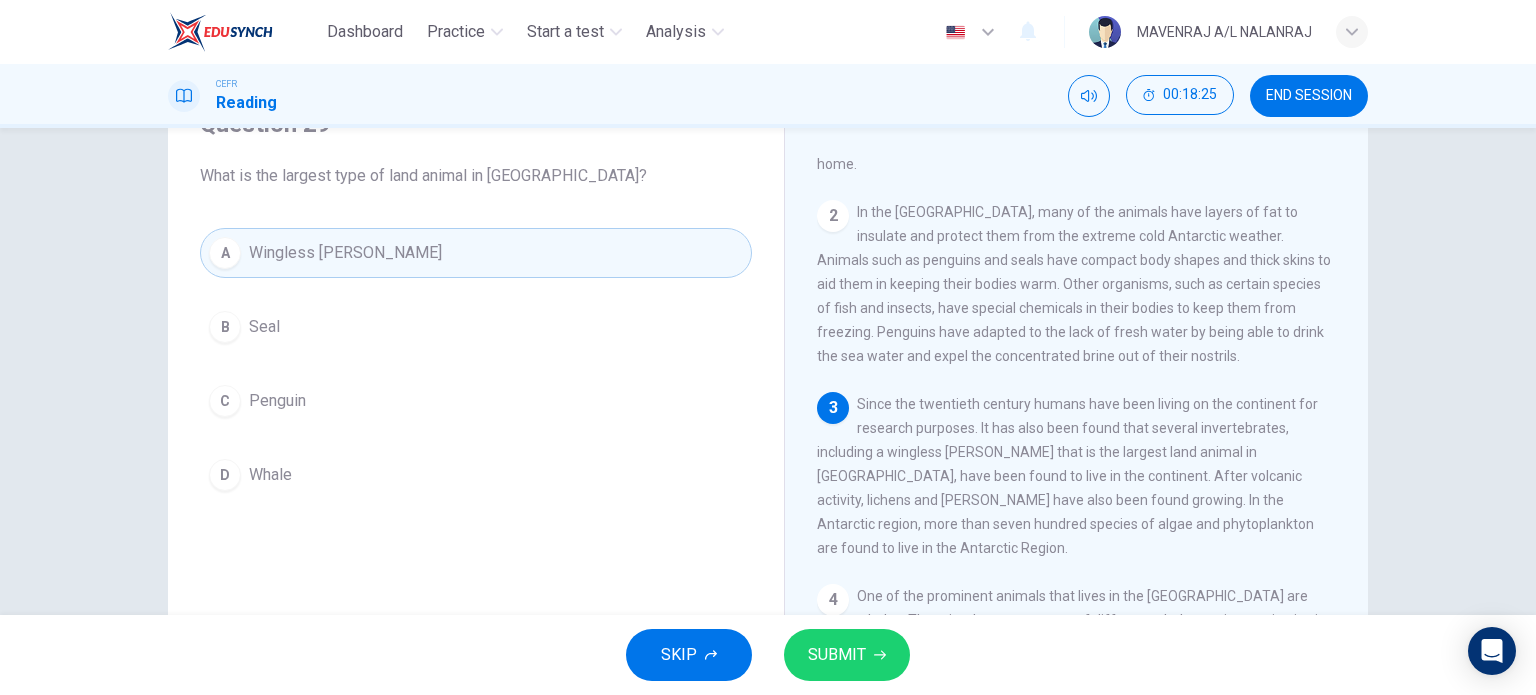click on "SUBMIT" at bounding box center [837, 655] 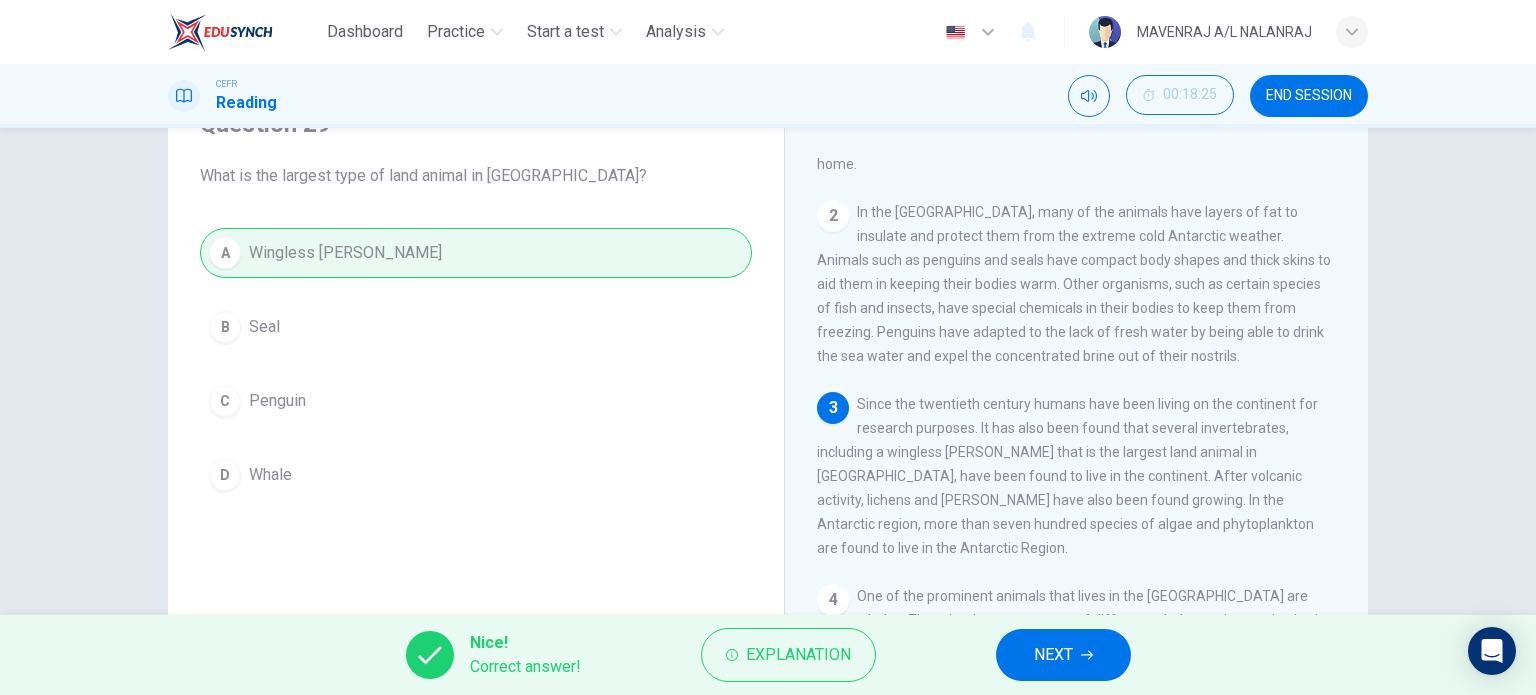click on "NEXT" at bounding box center [1063, 655] 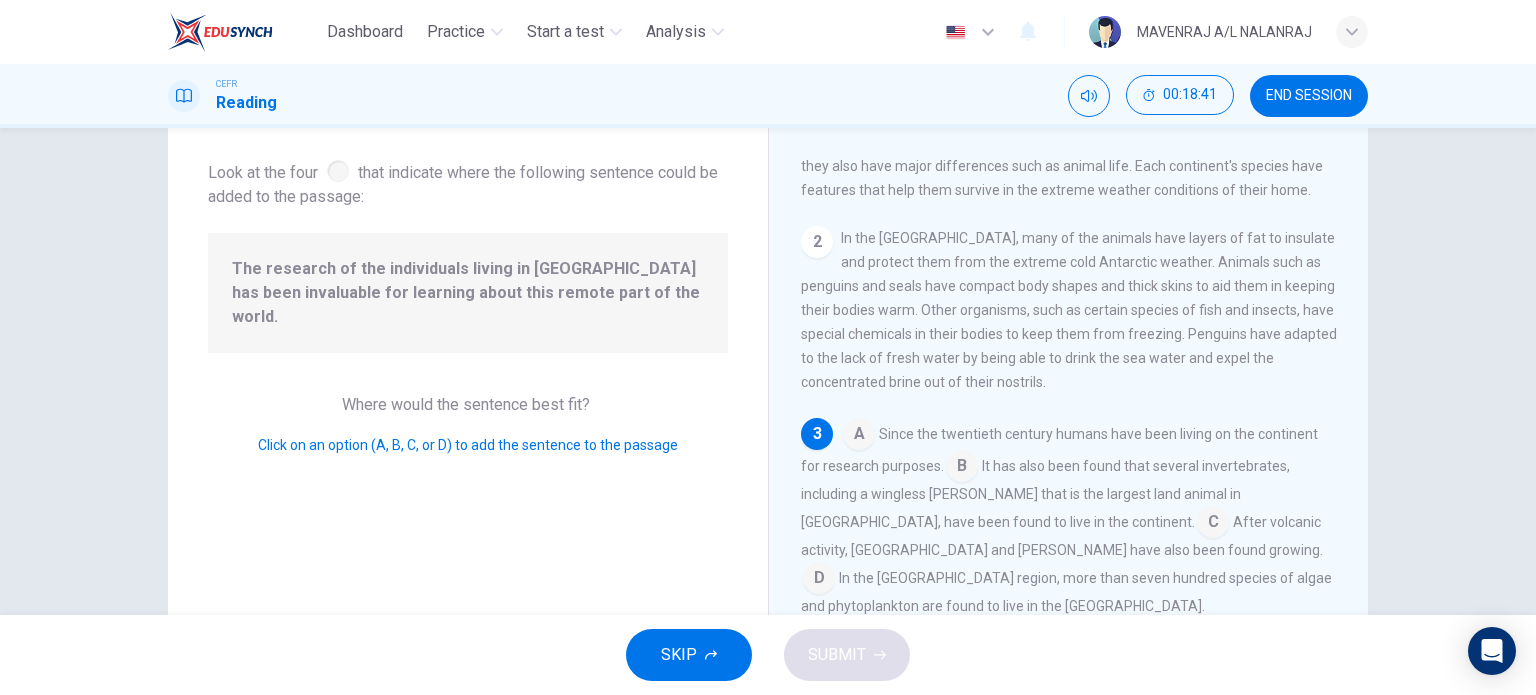 scroll, scrollTop: 0, scrollLeft: 0, axis: both 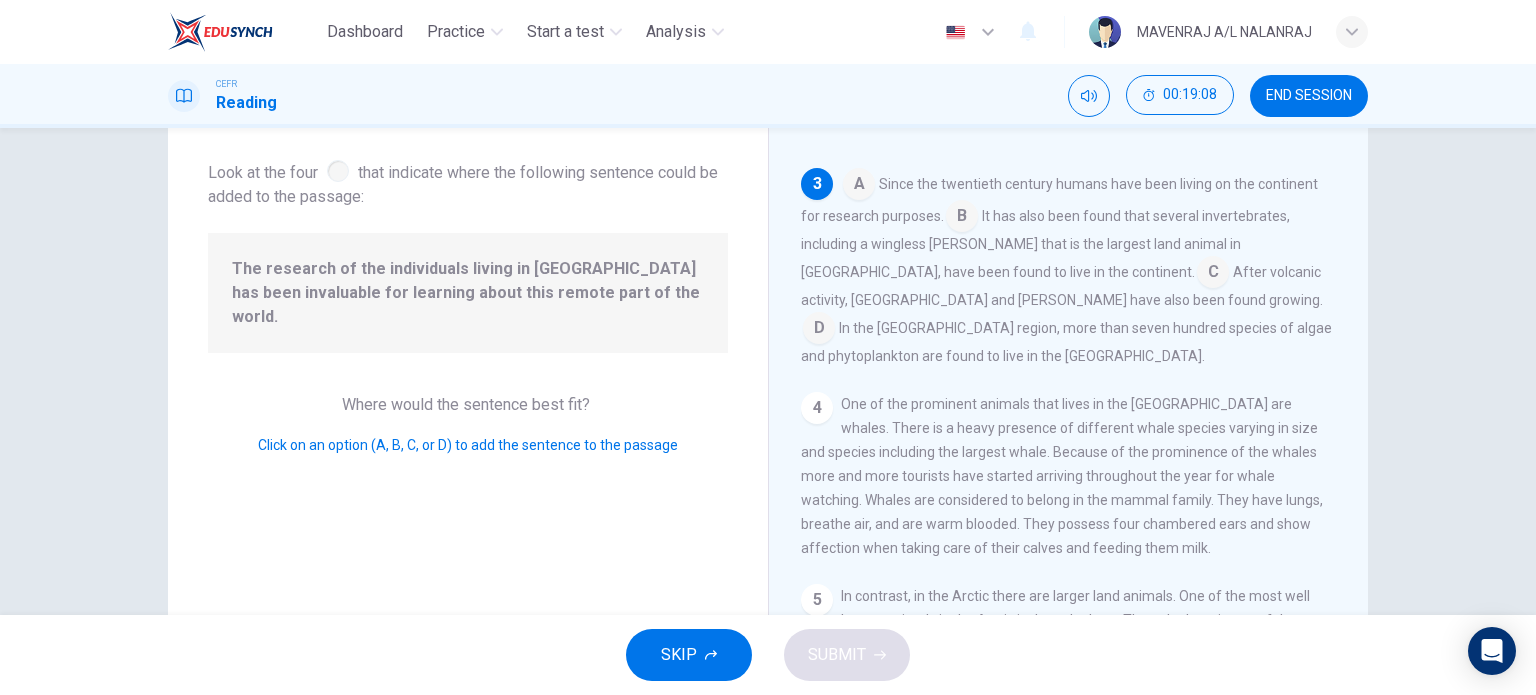 click at bounding box center [962, 218] 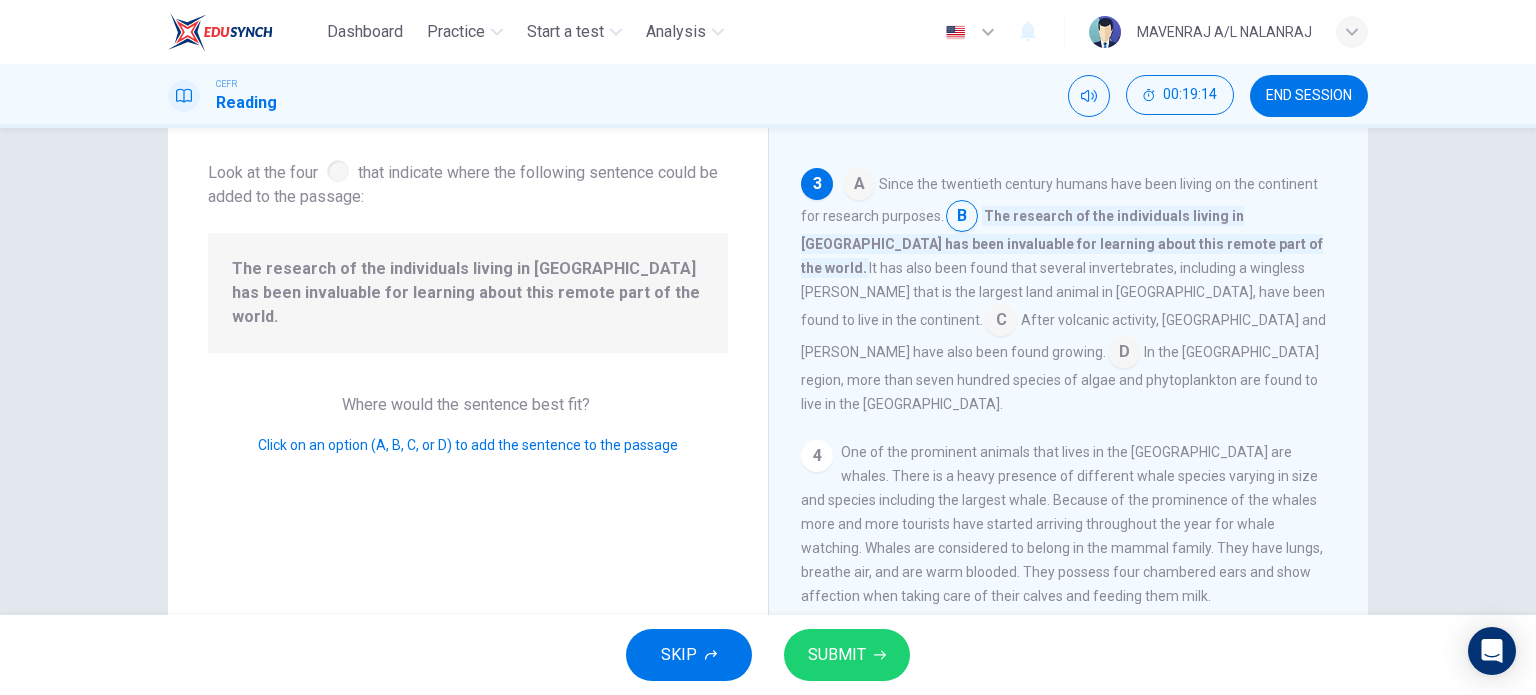click on "SUBMIT" at bounding box center (847, 655) 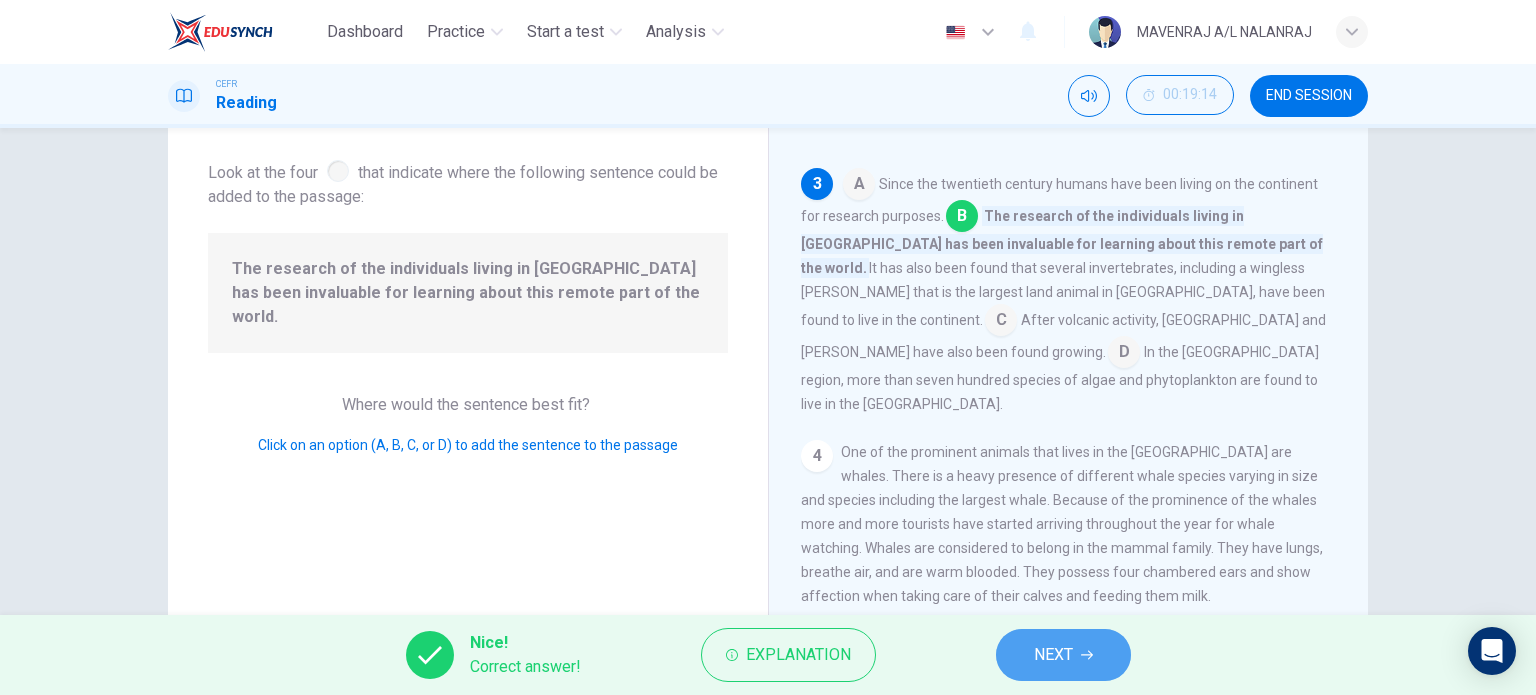 click on "NEXT" at bounding box center [1053, 655] 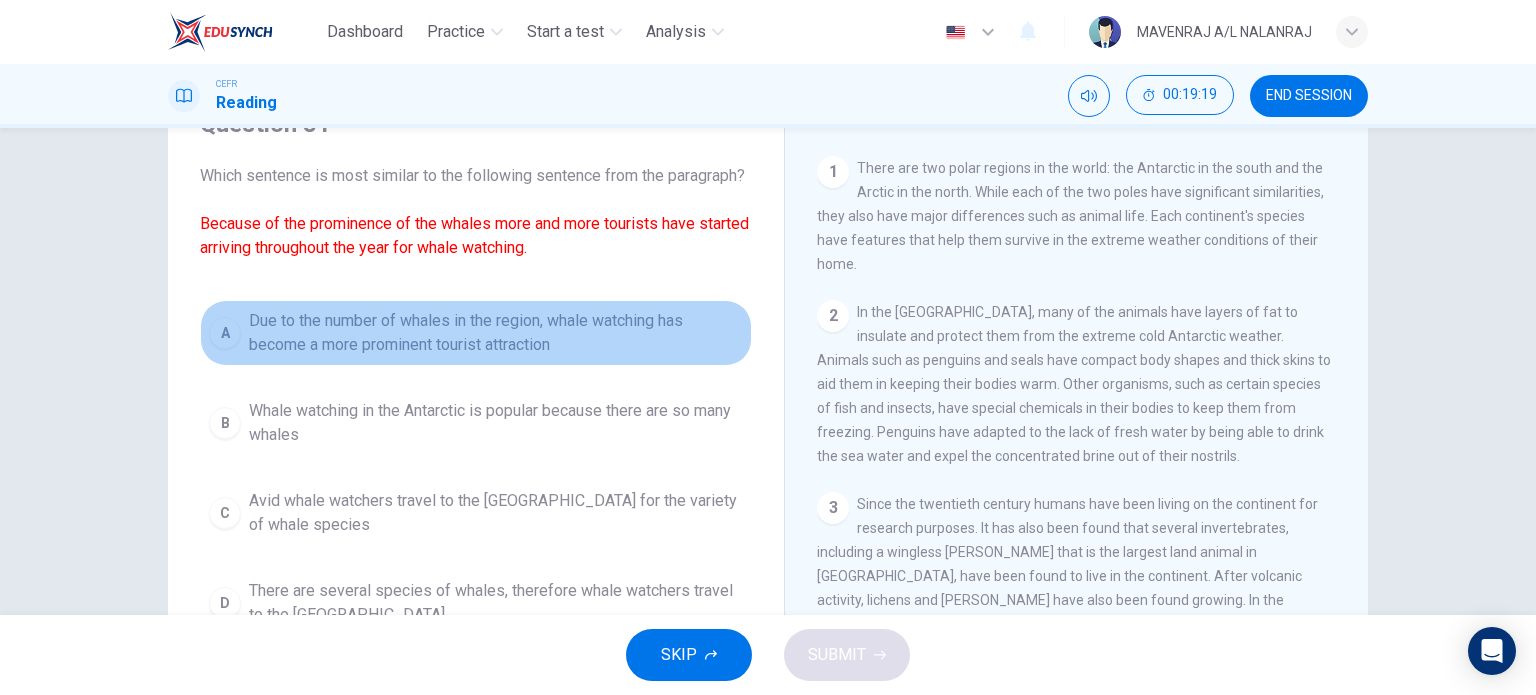 click on "Due to the number of whales in the region, whale watching has become a more prominent tourist attraction" at bounding box center [496, 333] 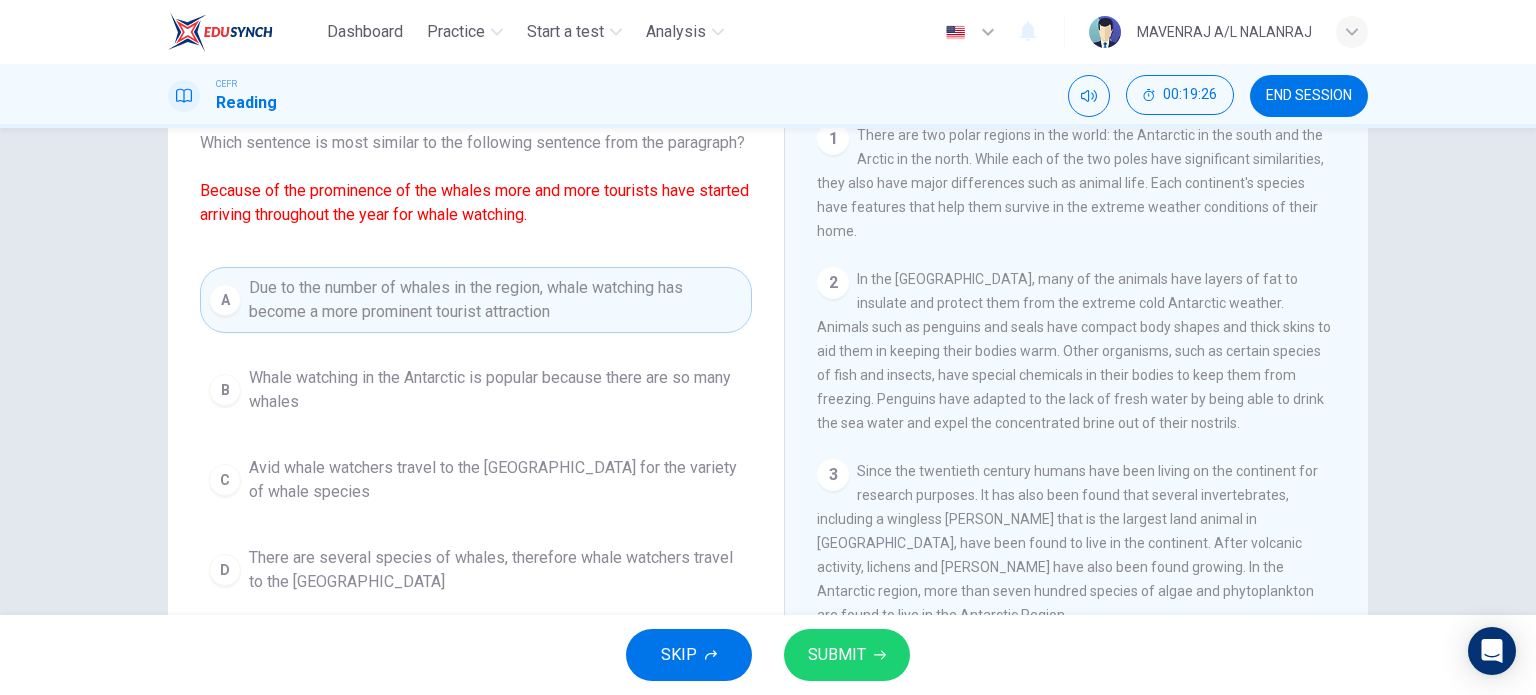scroll, scrollTop: 100, scrollLeft: 0, axis: vertical 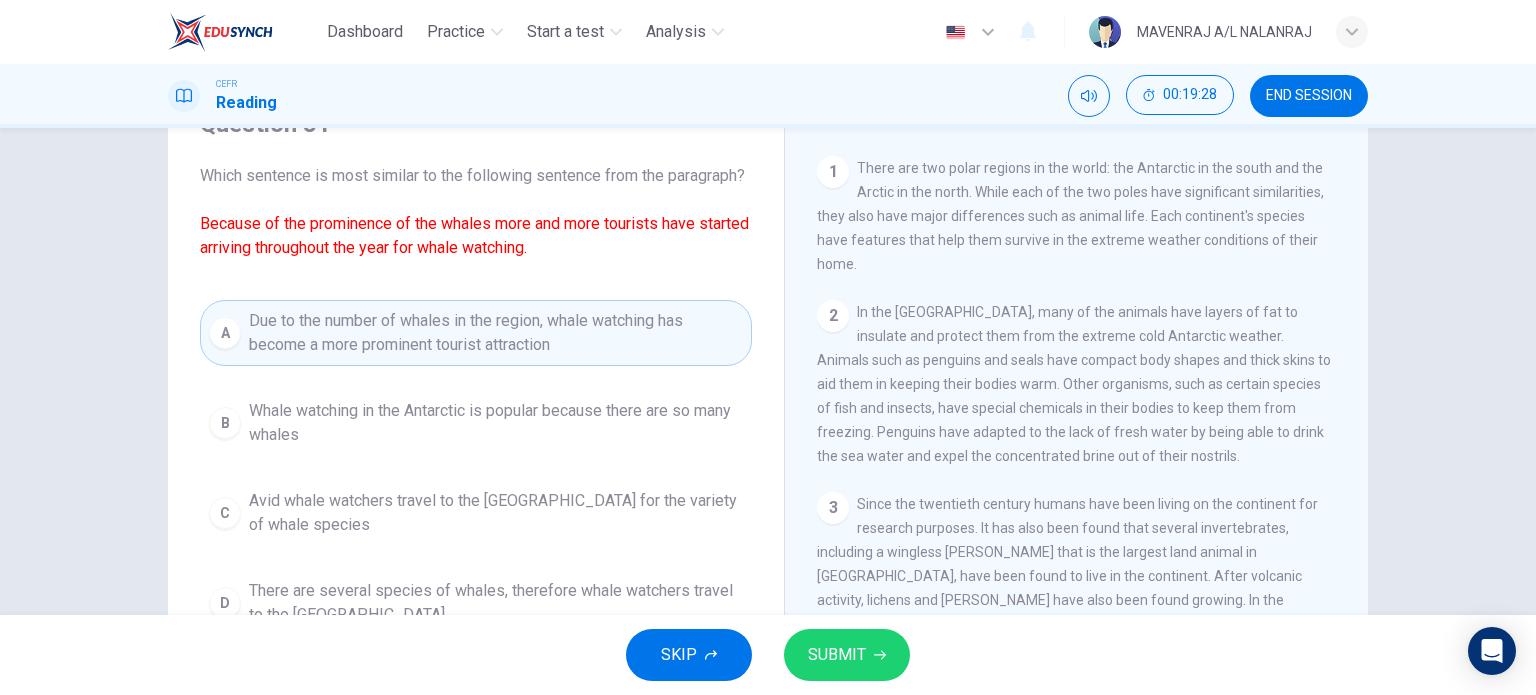 click on "SUBMIT" at bounding box center (837, 655) 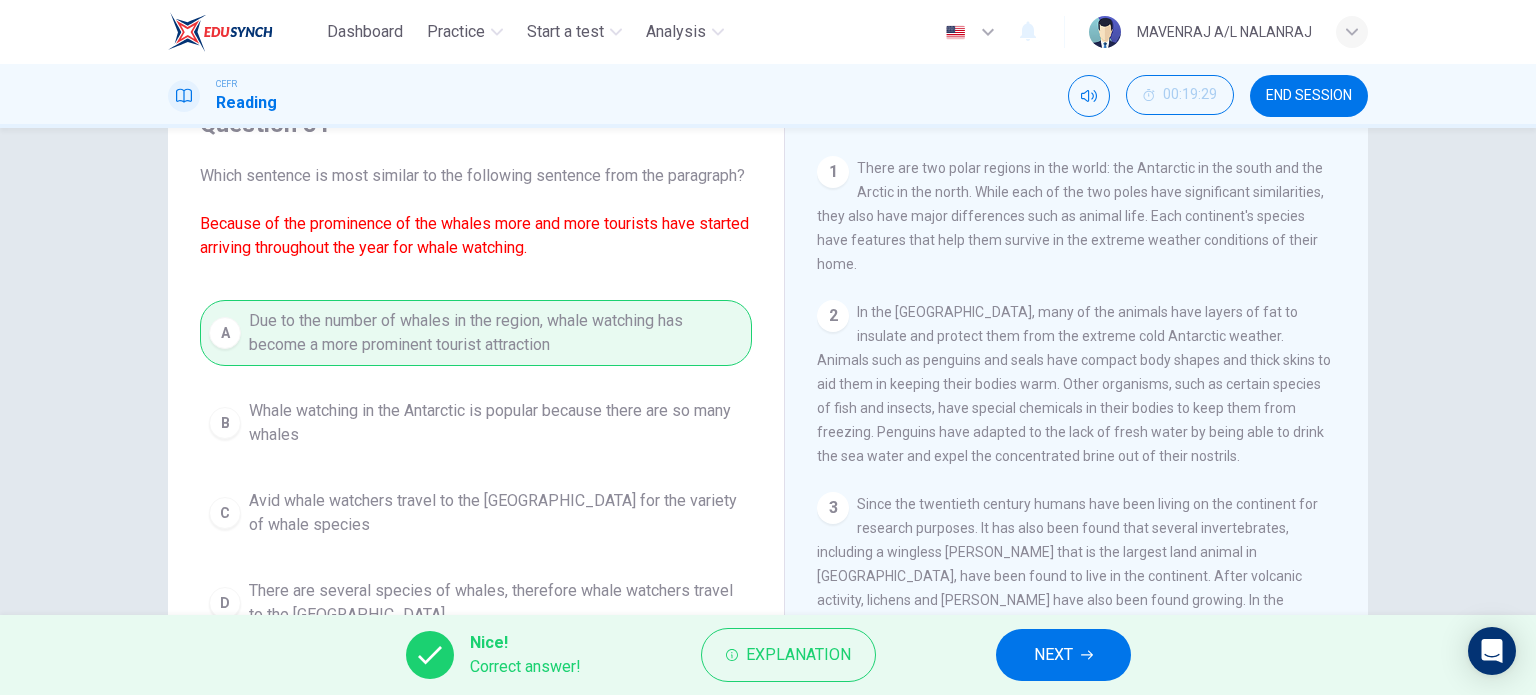 click on "Nice! Correct answer! Explanation NEXT" at bounding box center [768, 655] 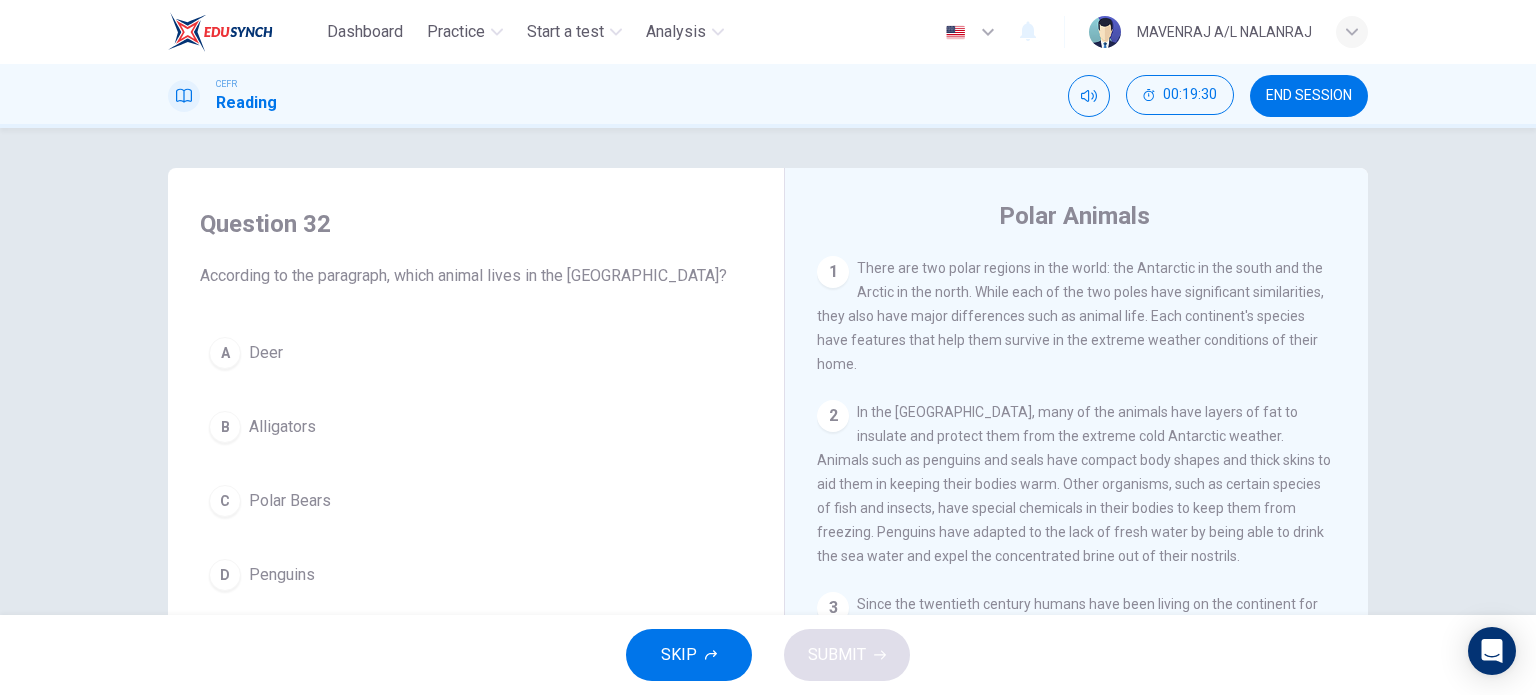 scroll, scrollTop: 100, scrollLeft: 0, axis: vertical 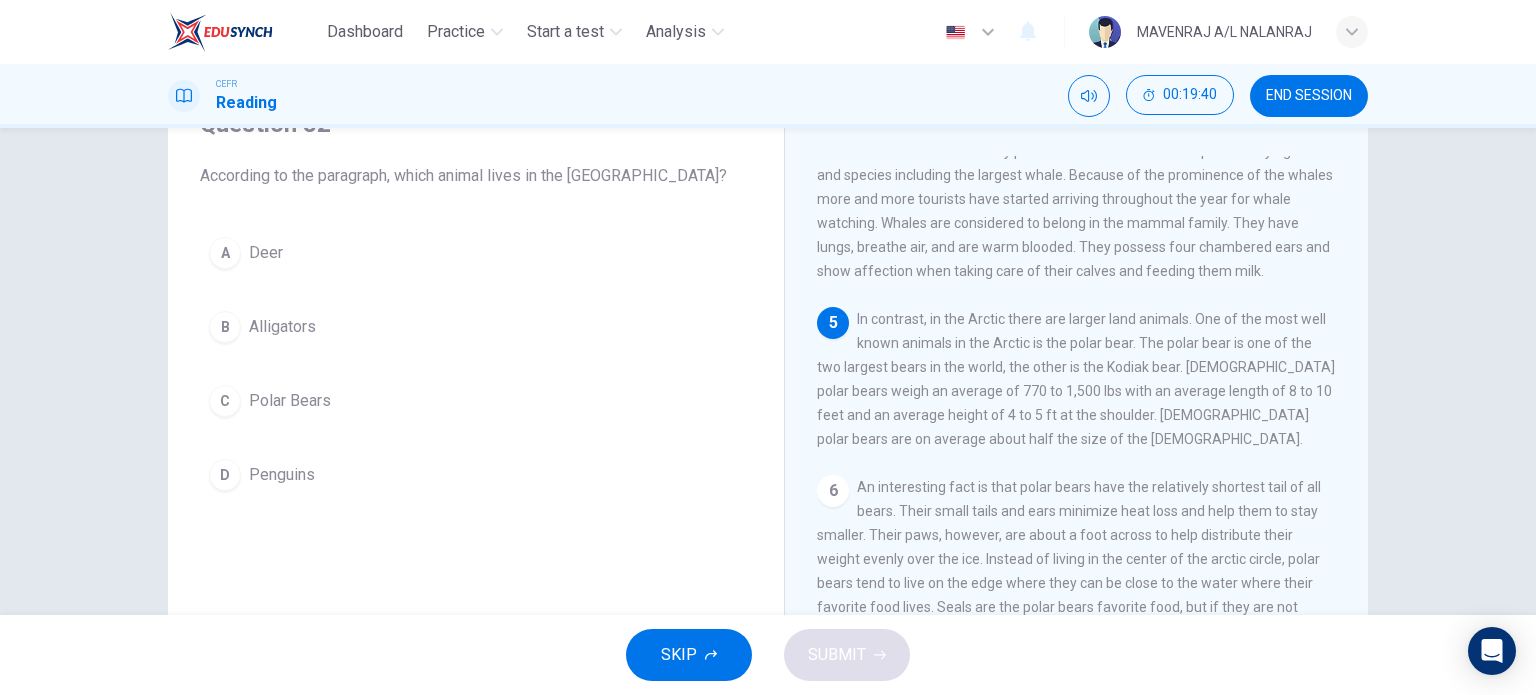 click on "Polar Bears" at bounding box center (290, 401) 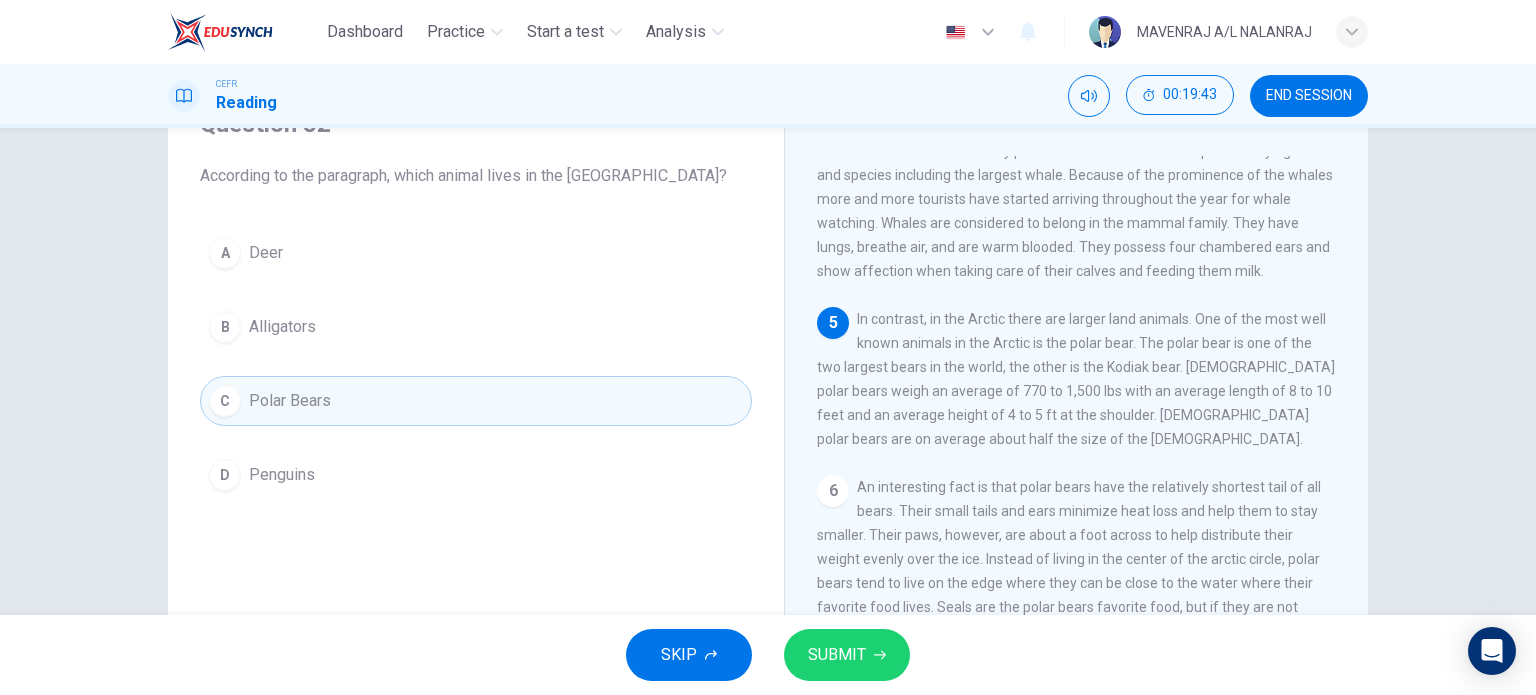 click on "SUBMIT" at bounding box center (847, 655) 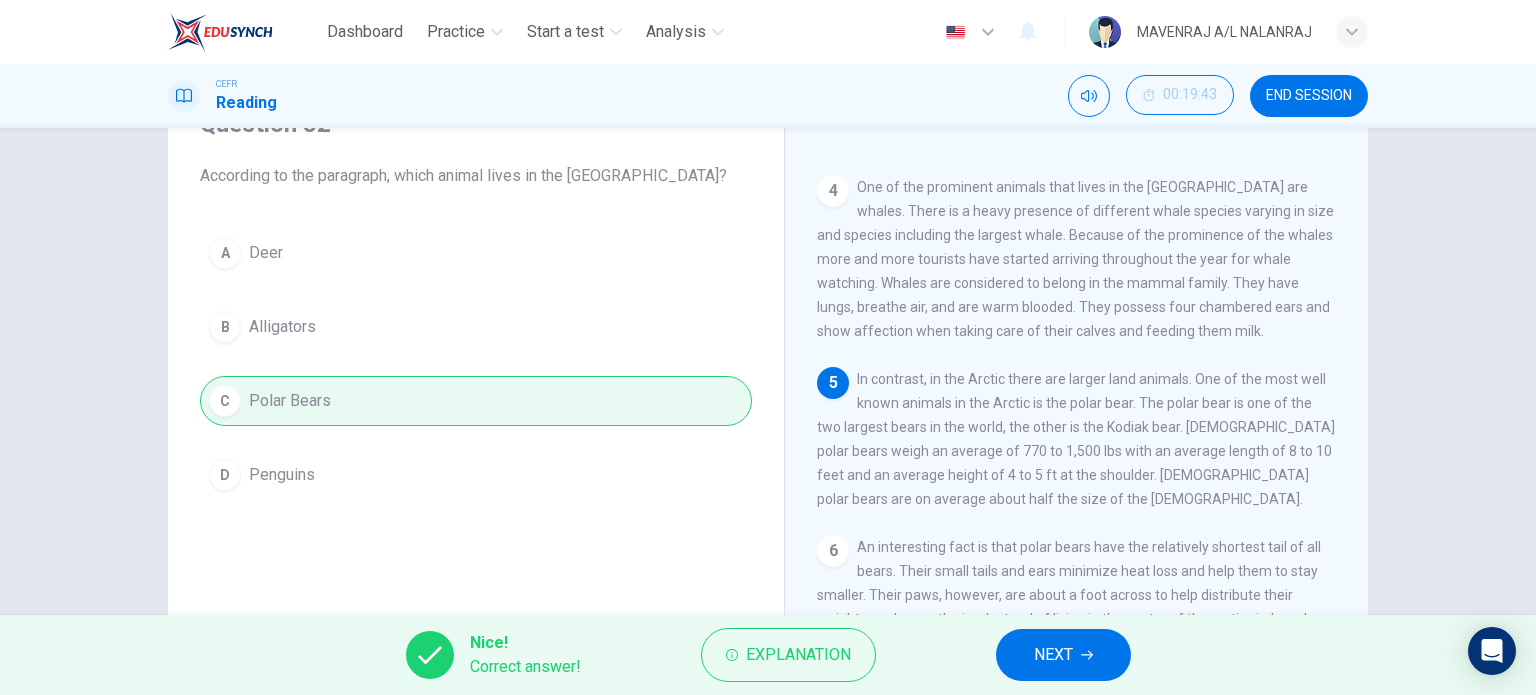 scroll, scrollTop: 478, scrollLeft: 0, axis: vertical 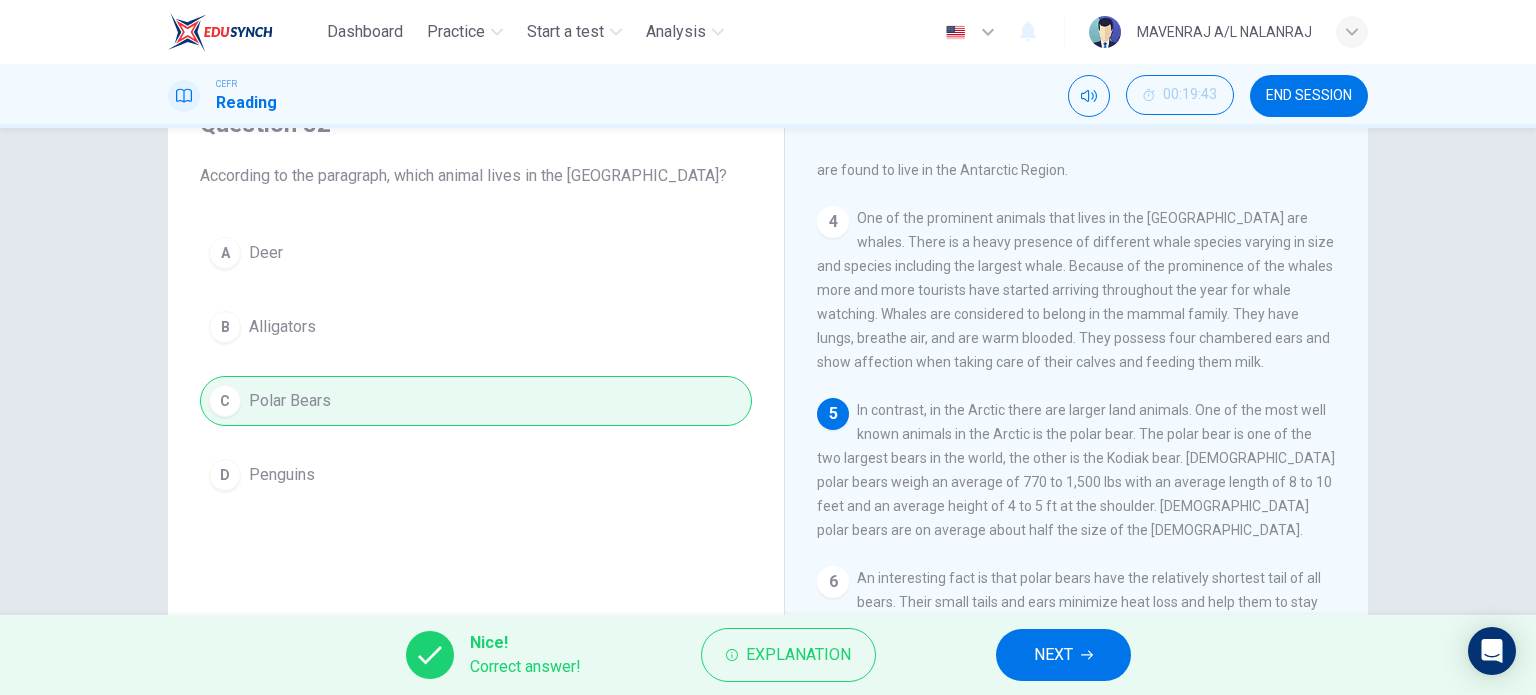 click on "Nice! Correct answer! Explanation NEXT" at bounding box center (768, 655) 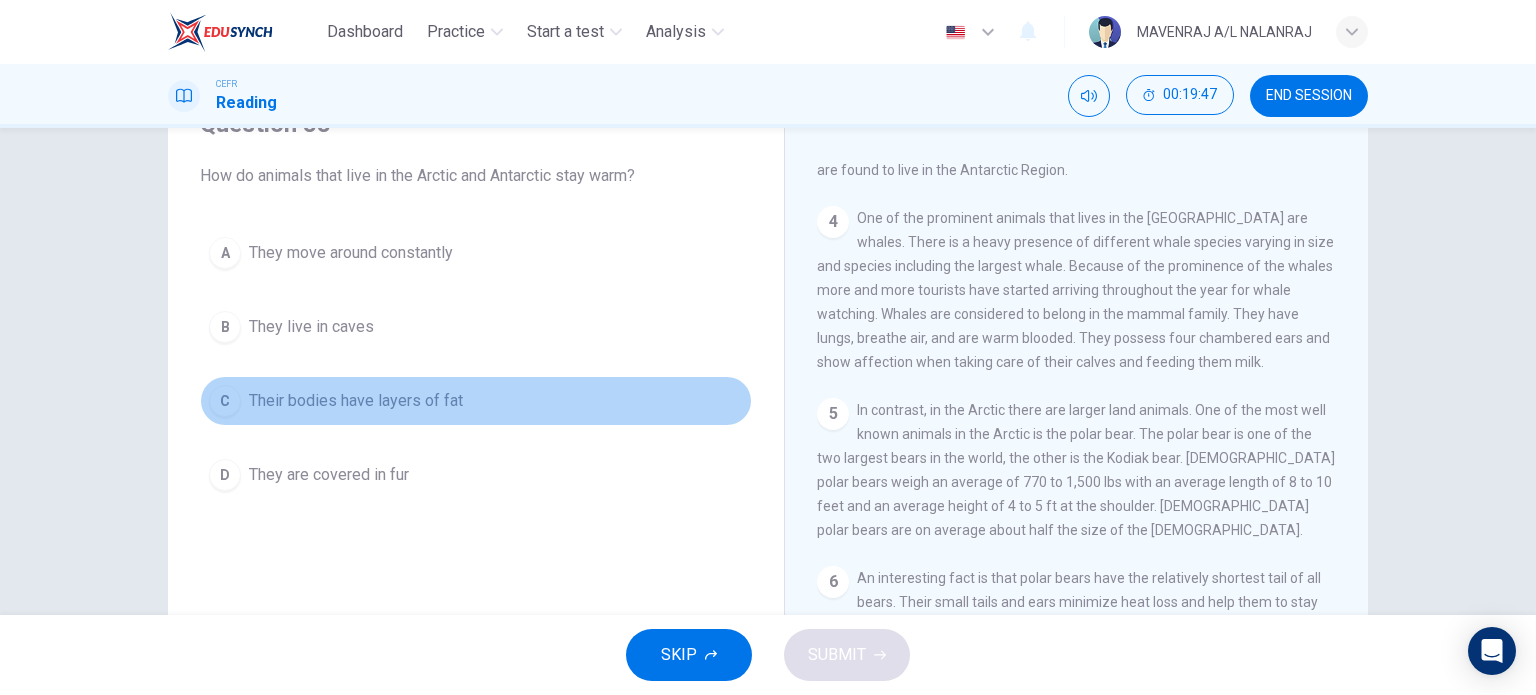 click on "C Their bodies have layers of fat" at bounding box center [476, 401] 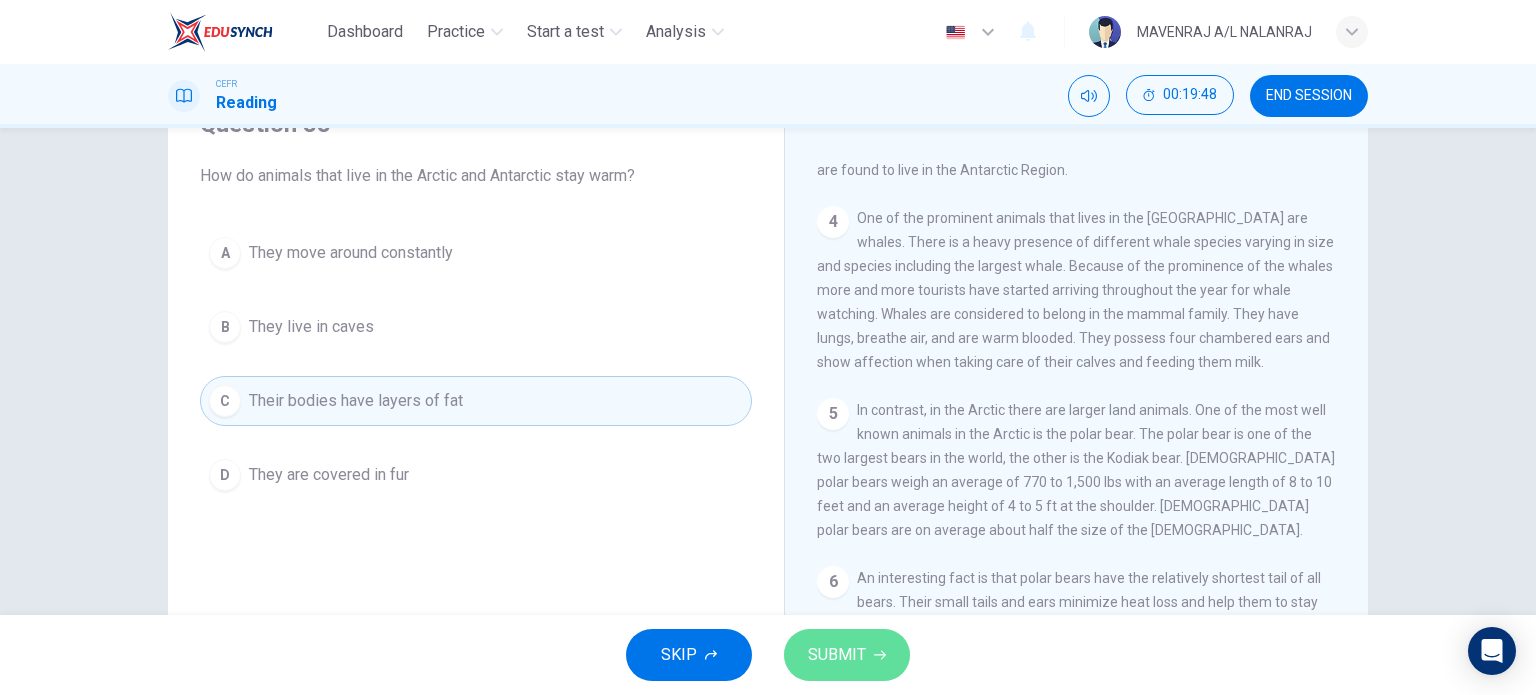 click on "SUBMIT" at bounding box center (837, 655) 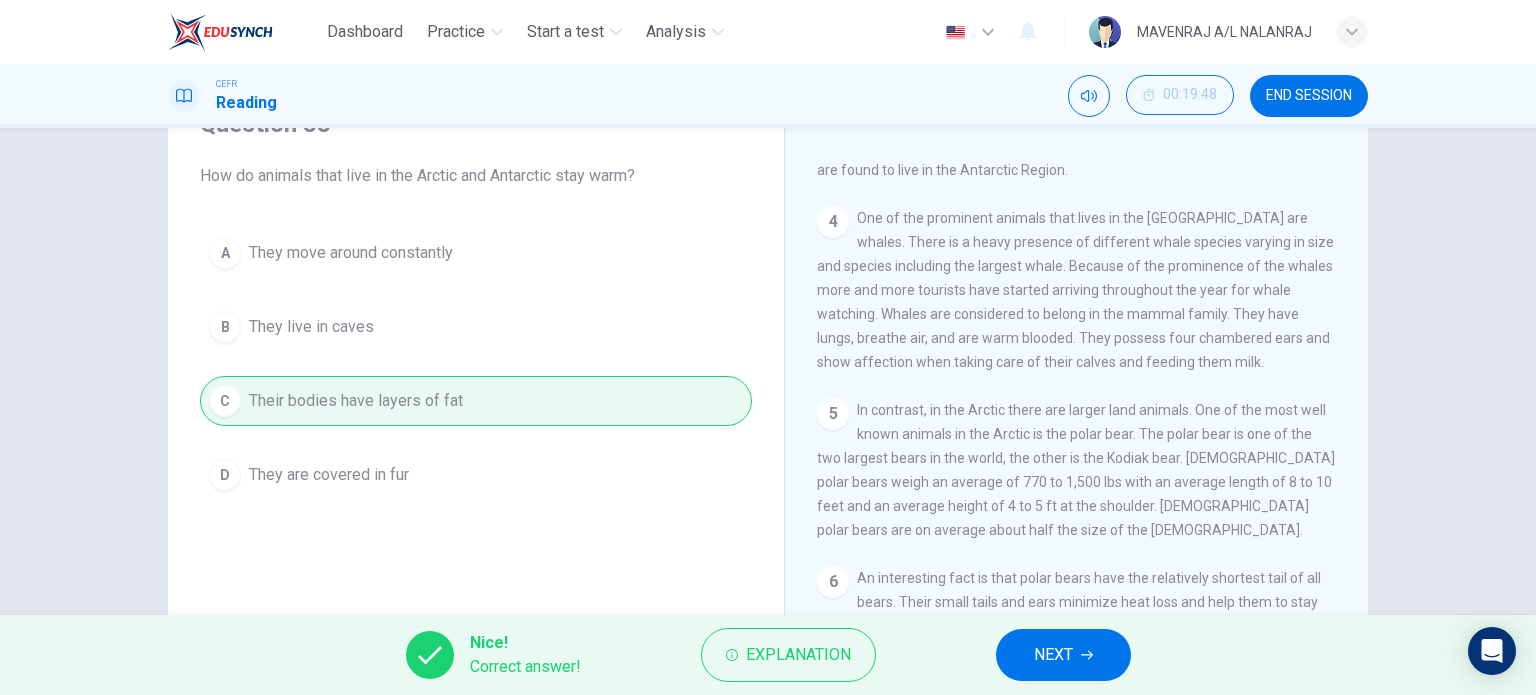 click on "Nice! Correct answer! Explanation NEXT" at bounding box center (768, 655) 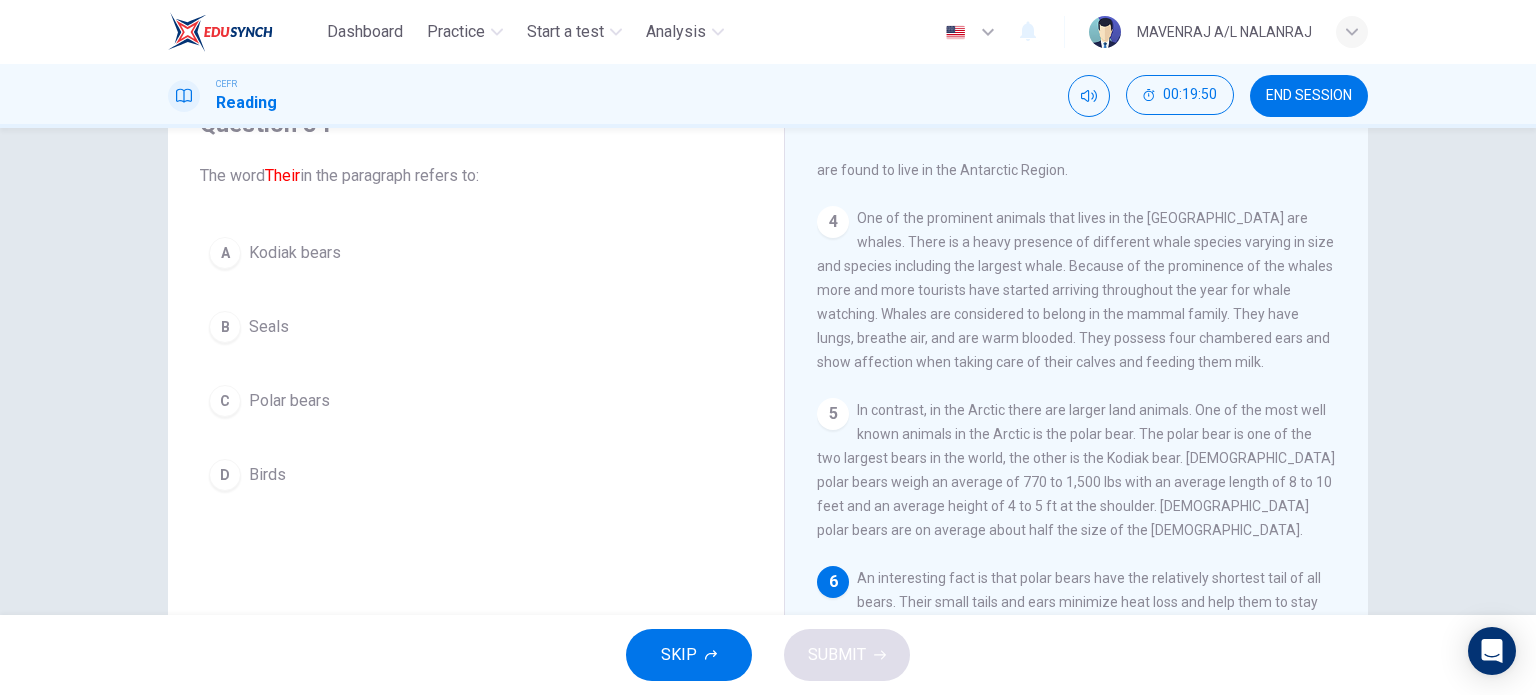 scroll, scrollTop: 578, scrollLeft: 0, axis: vertical 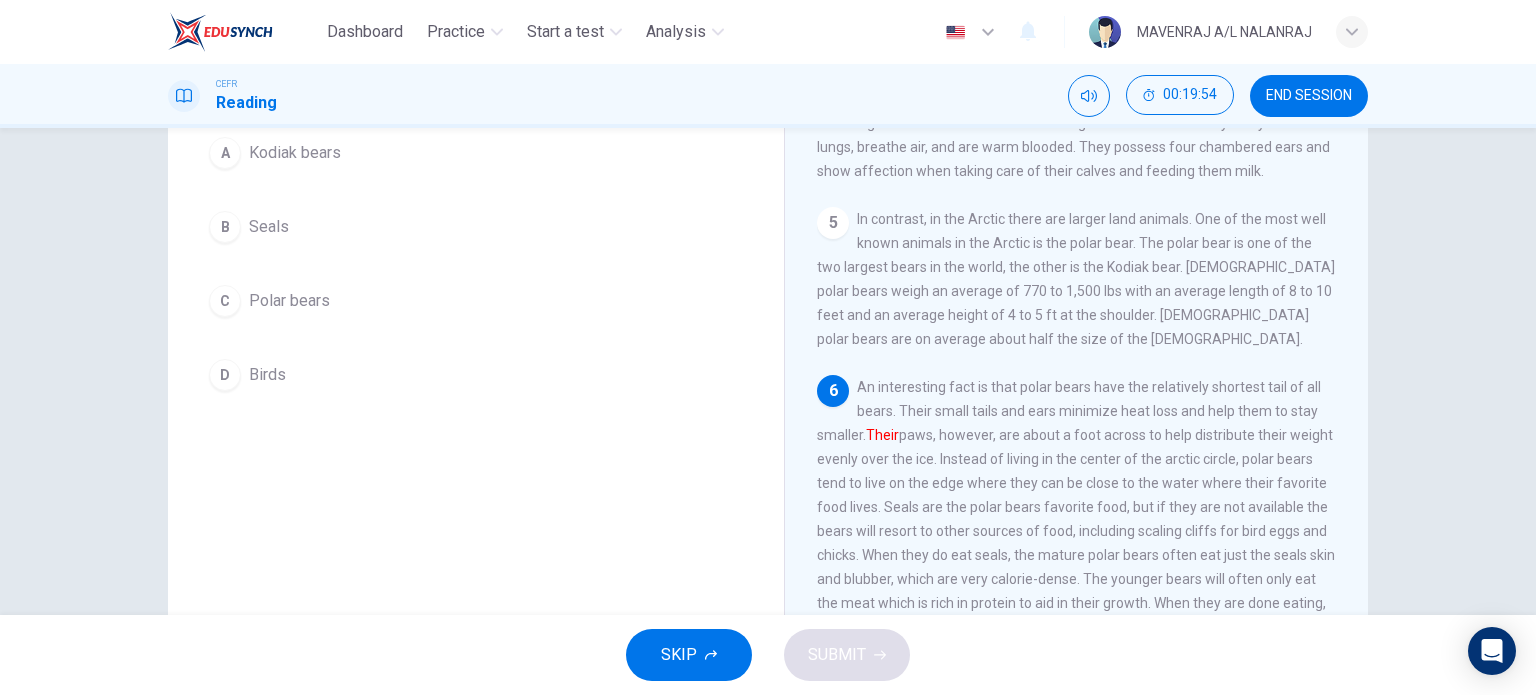 click on "C Polar bears" at bounding box center (476, 301) 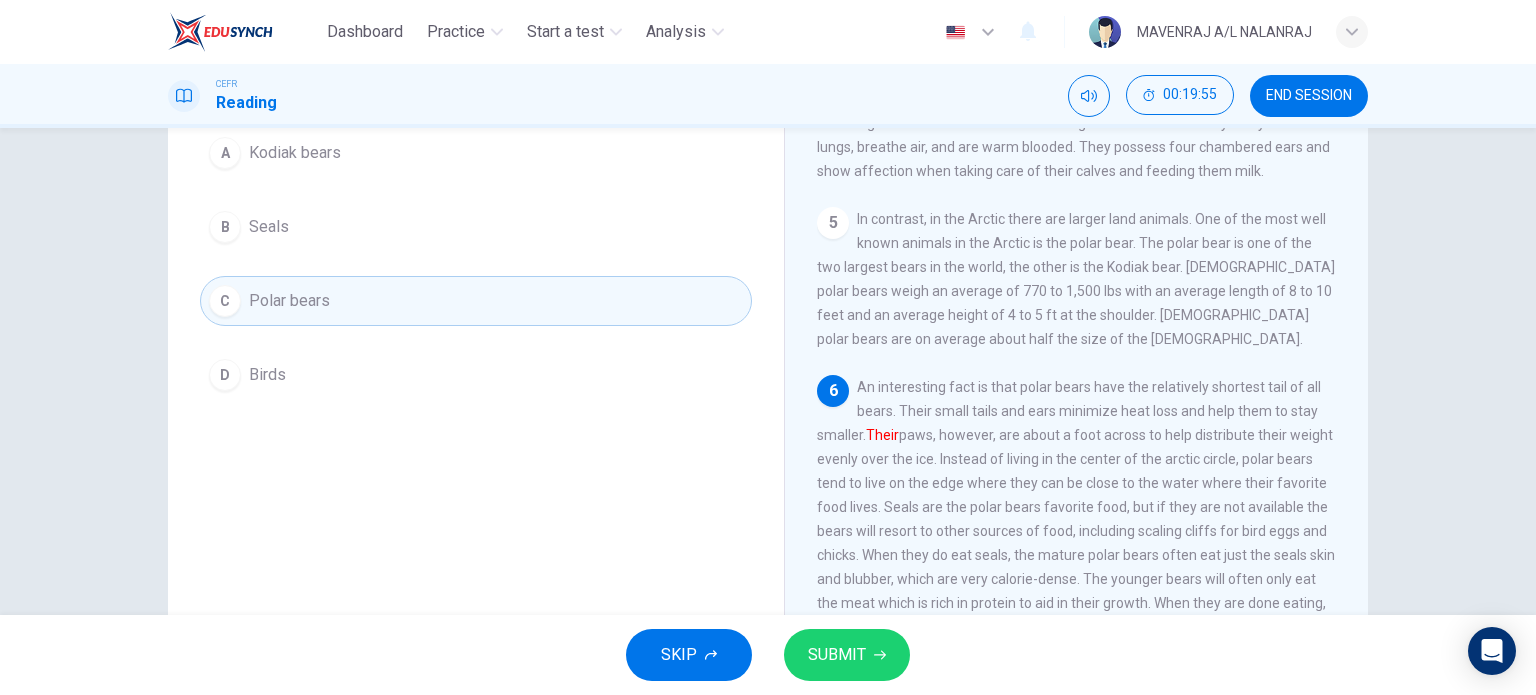 click on "SUBMIT" at bounding box center [847, 655] 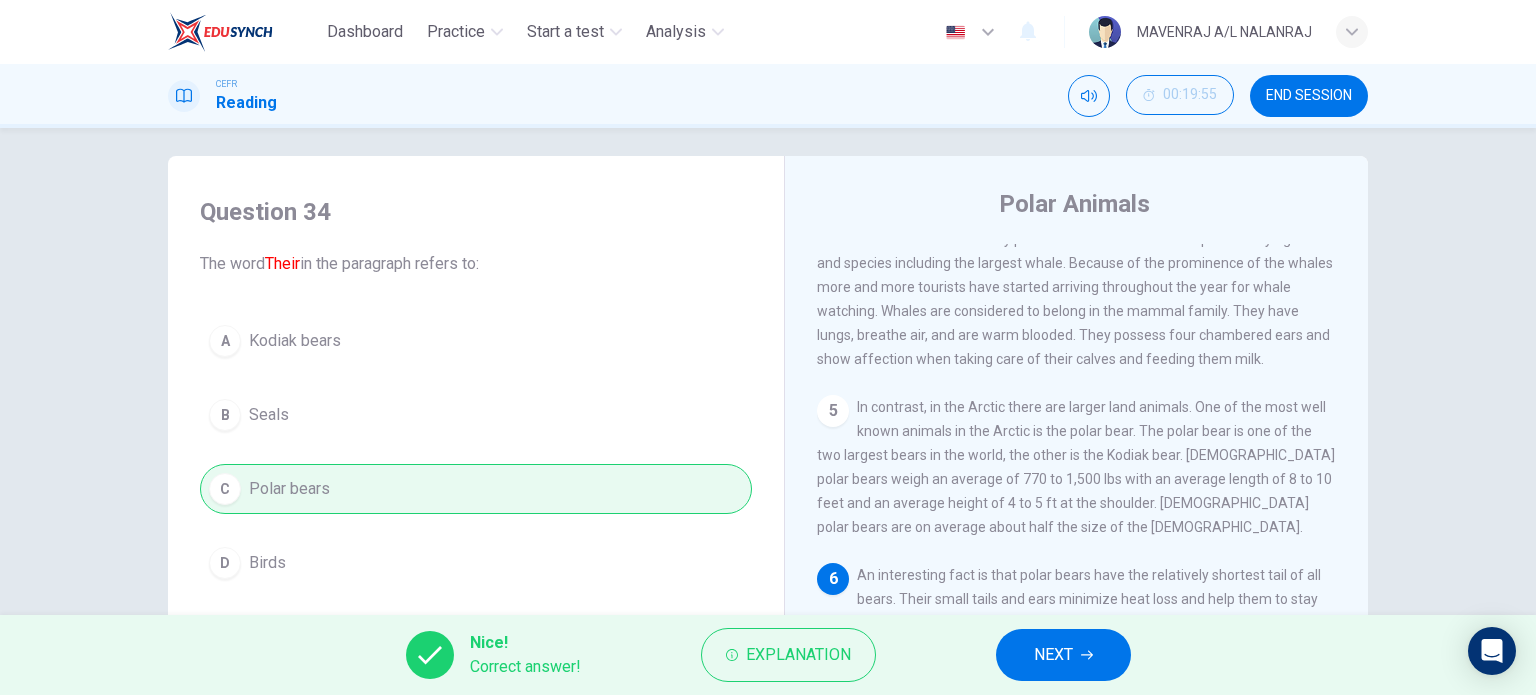 scroll, scrollTop: 0, scrollLeft: 0, axis: both 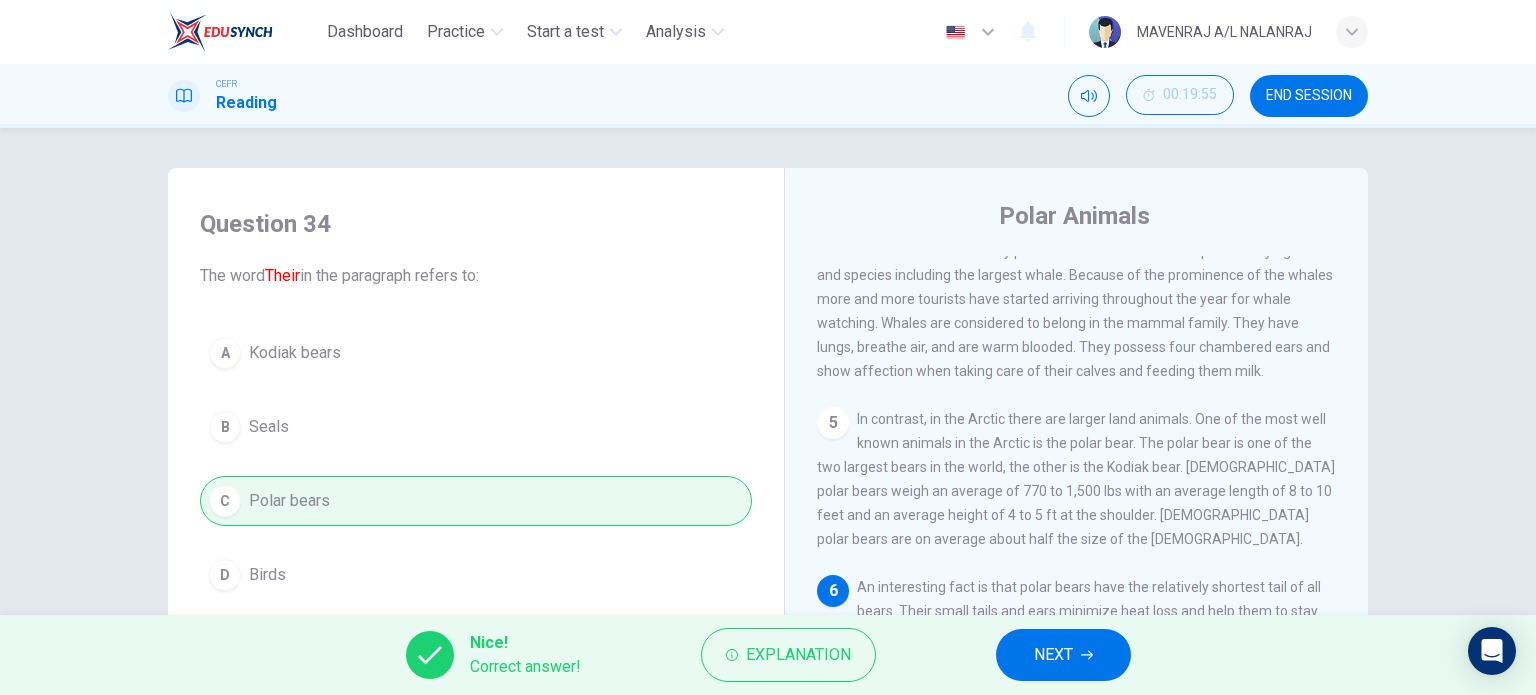 click on "NEXT" at bounding box center (1053, 655) 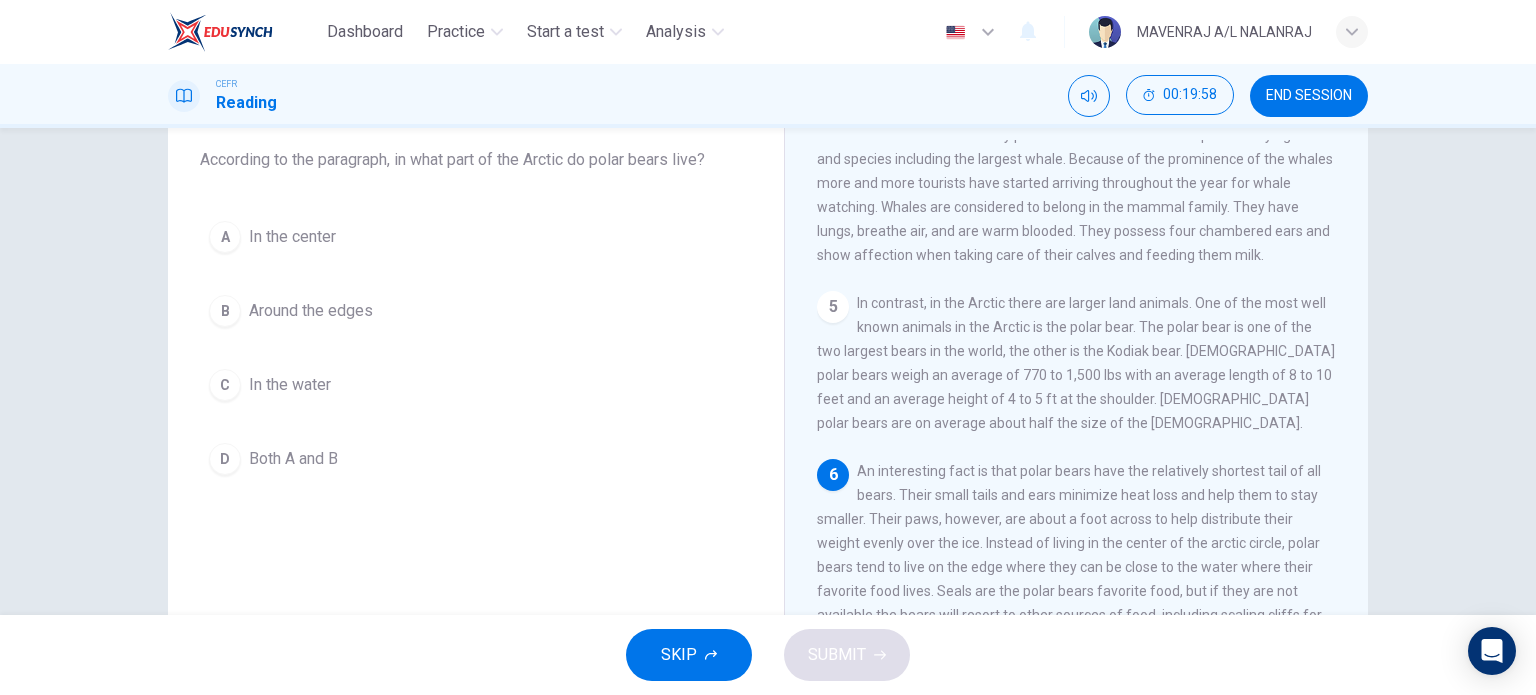 scroll, scrollTop: 200, scrollLeft: 0, axis: vertical 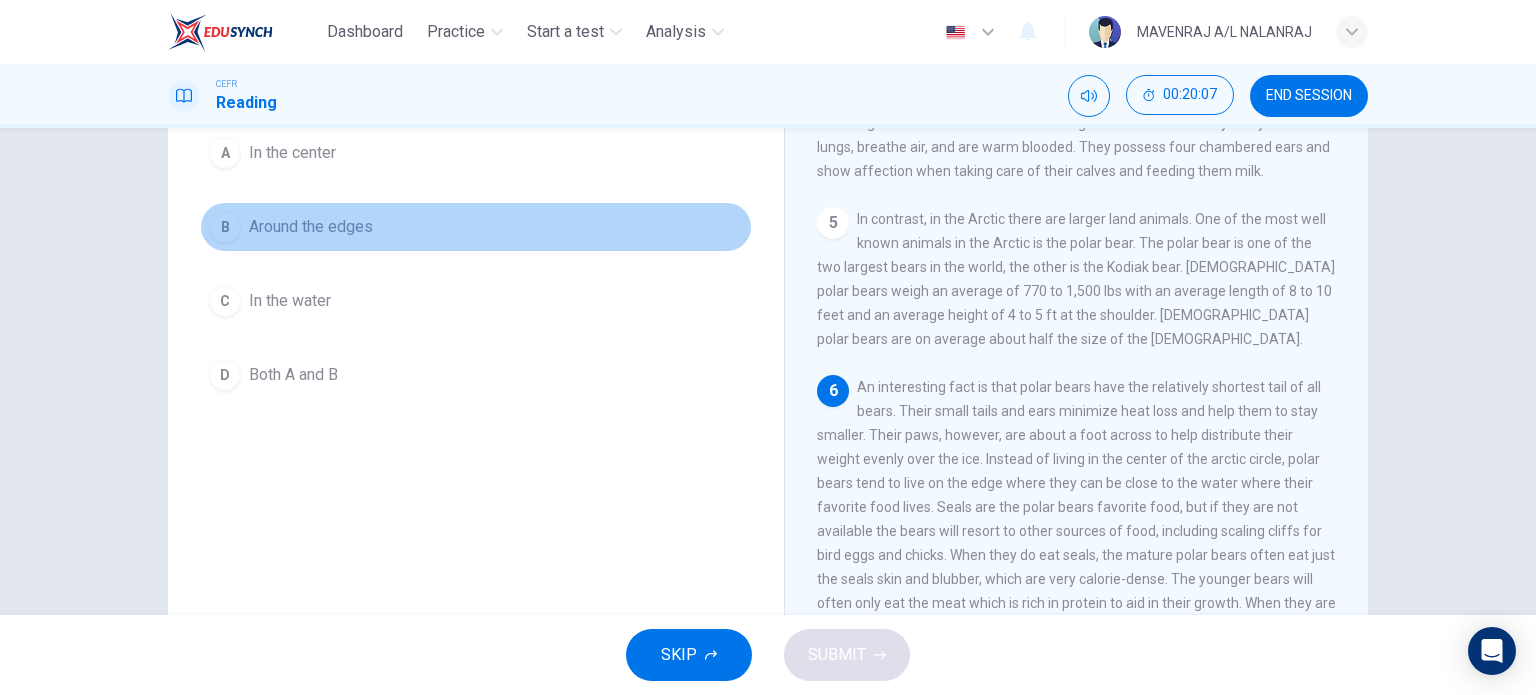 click on "B" at bounding box center (225, 227) 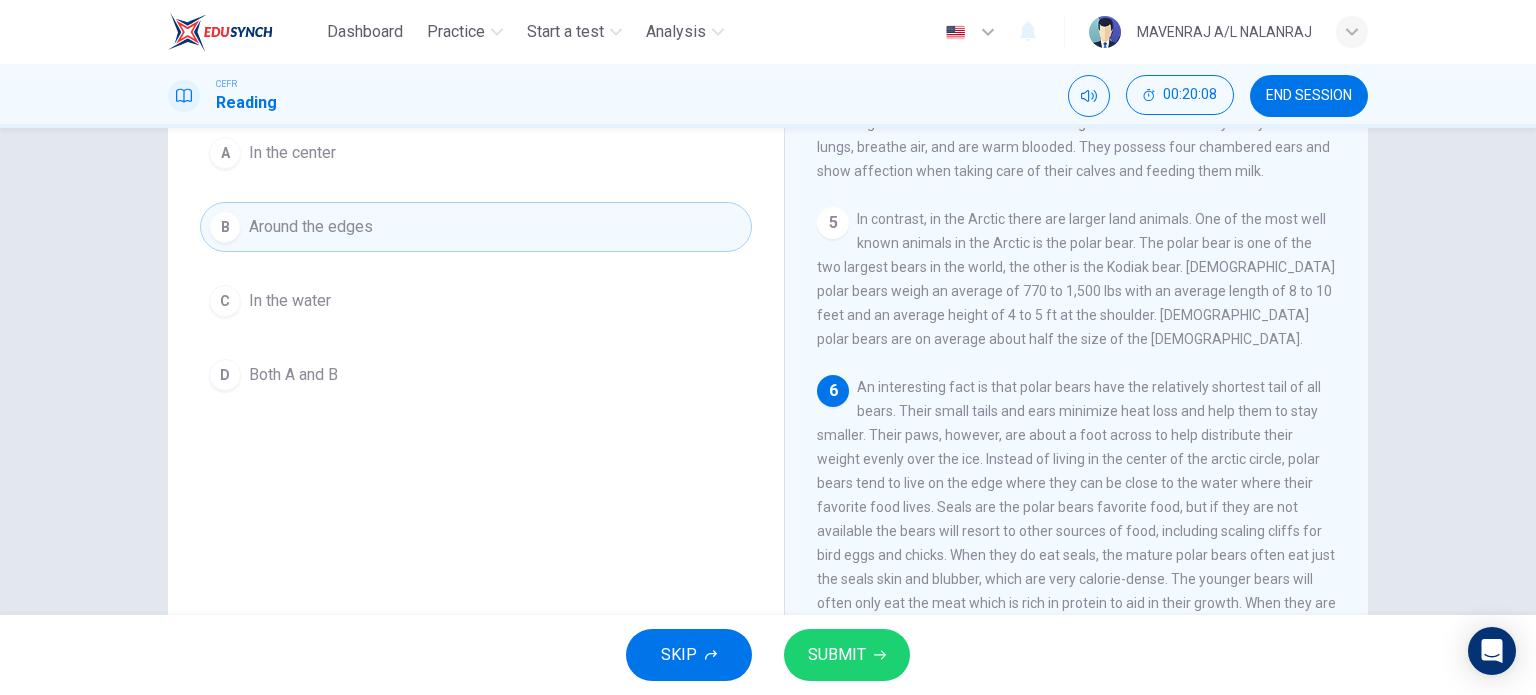 click on "SUBMIT" at bounding box center (837, 655) 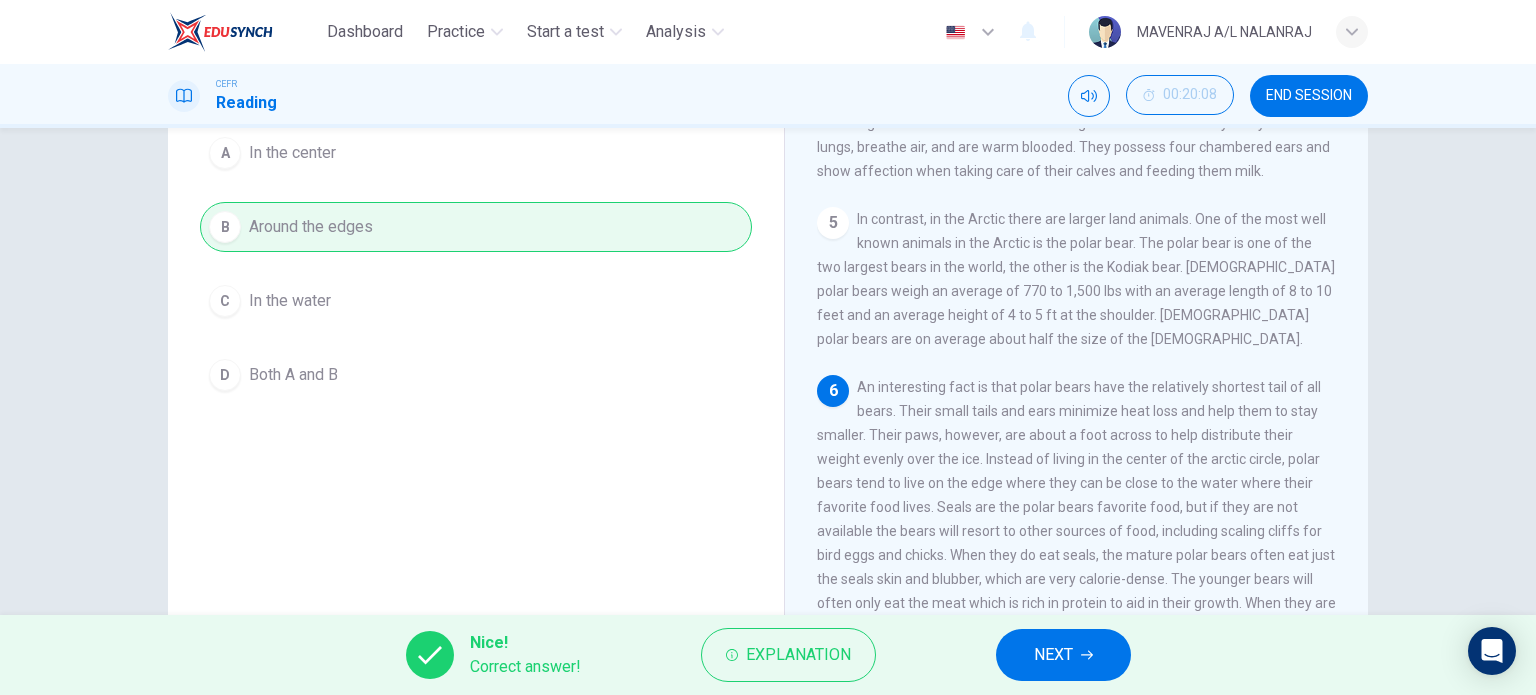 click on "NEXT" at bounding box center (1063, 655) 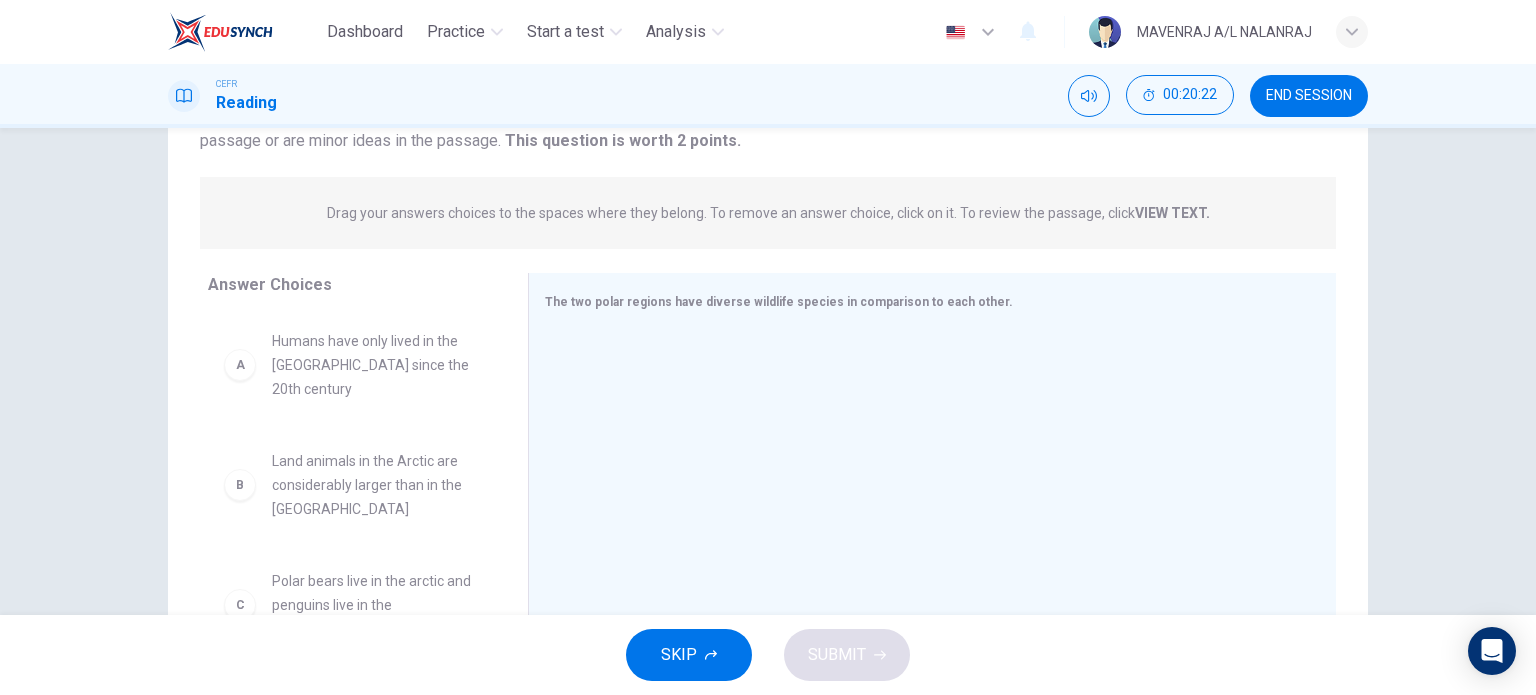 click on "Land animals in the Arctic are considerably larger than in the Antarctic" at bounding box center (376, 485) 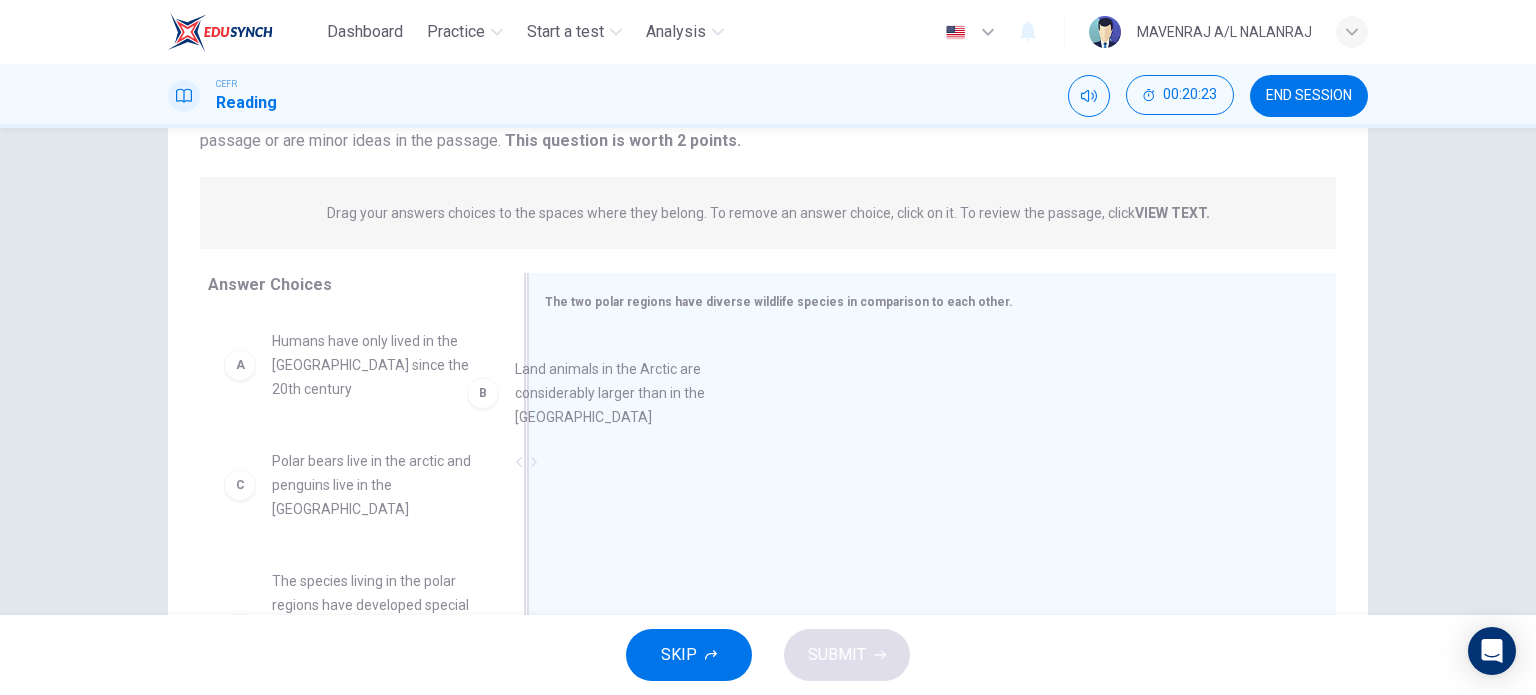 drag, startPoint x: 359, startPoint y: 481, endPoint x: 623, endPoint y: 406, distance: 274.44672 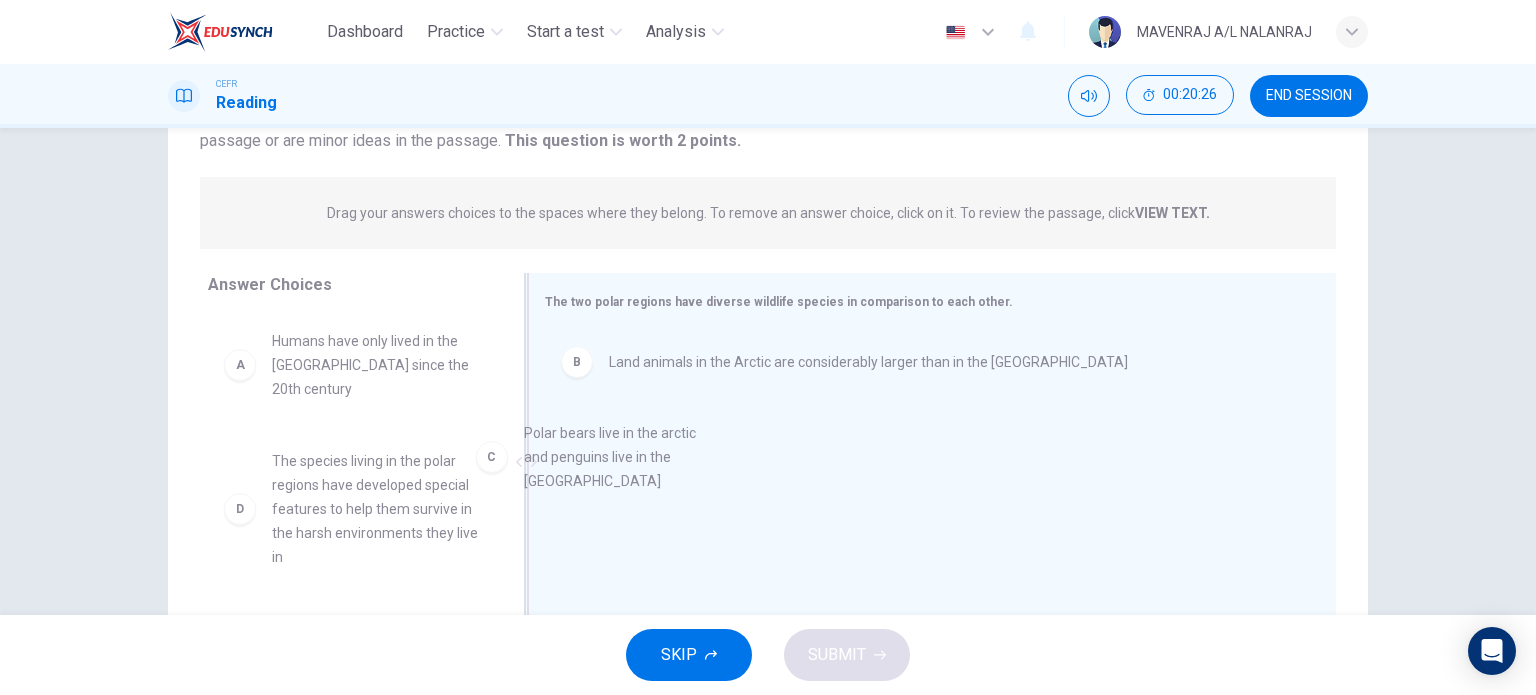 drag, startPoint x: 394, startPoint y: 482, endPoint x: 716, endPoint y: 460, distance: 322.75067 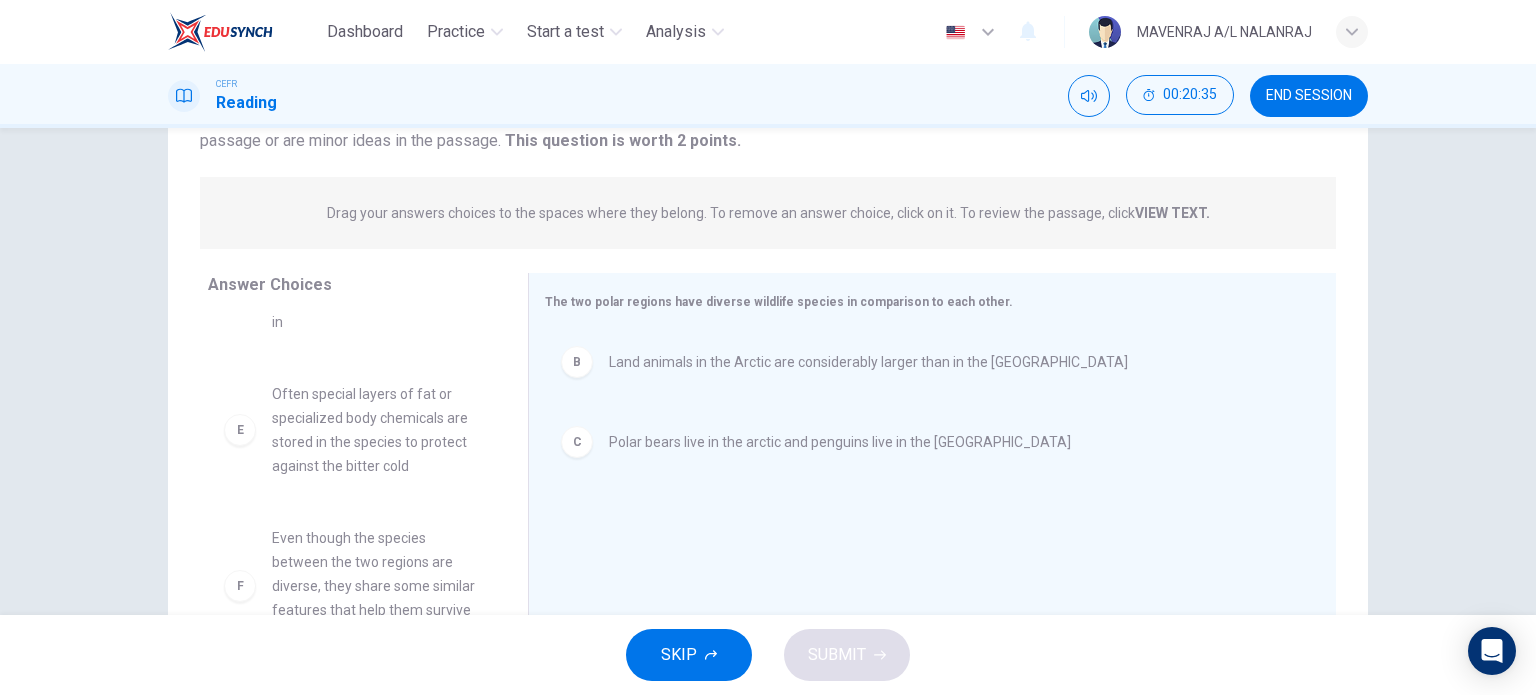 scroll, scrollTop: 252, scrollLeft: 0, axis: vertical 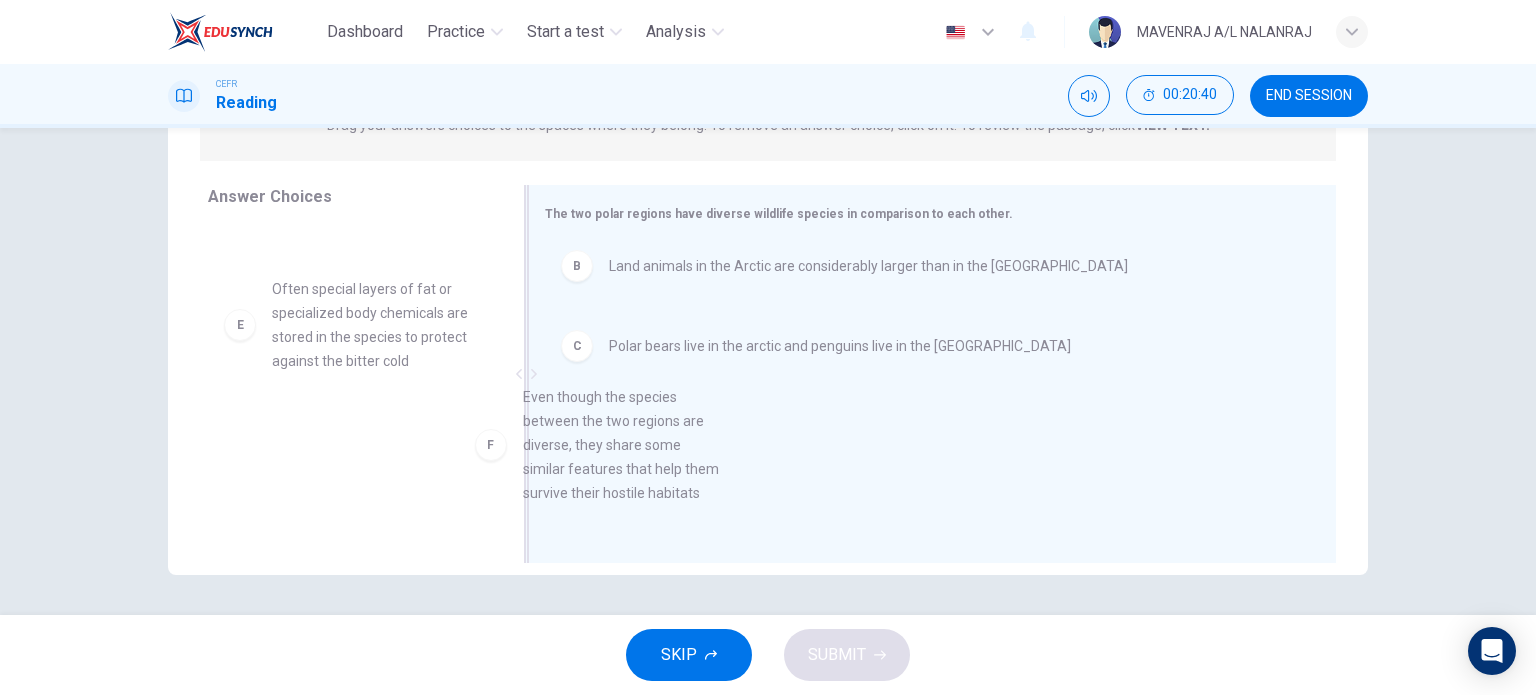 drag, startPoint x: 363, startPoint y: 477, endPoint x: 725, endPoint y: 470, distance: 362.0677 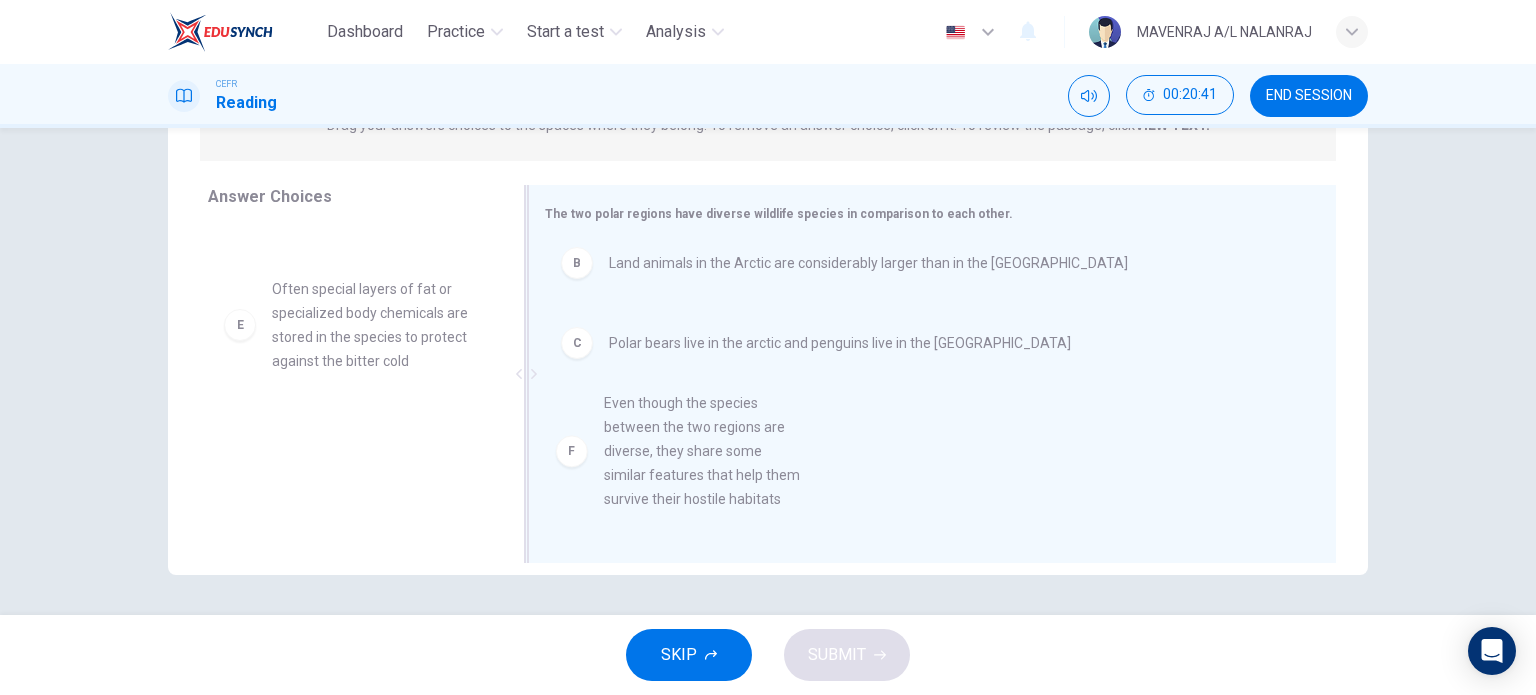 scroll, scrollTop: 0, scrollLeft: 0, axis: both 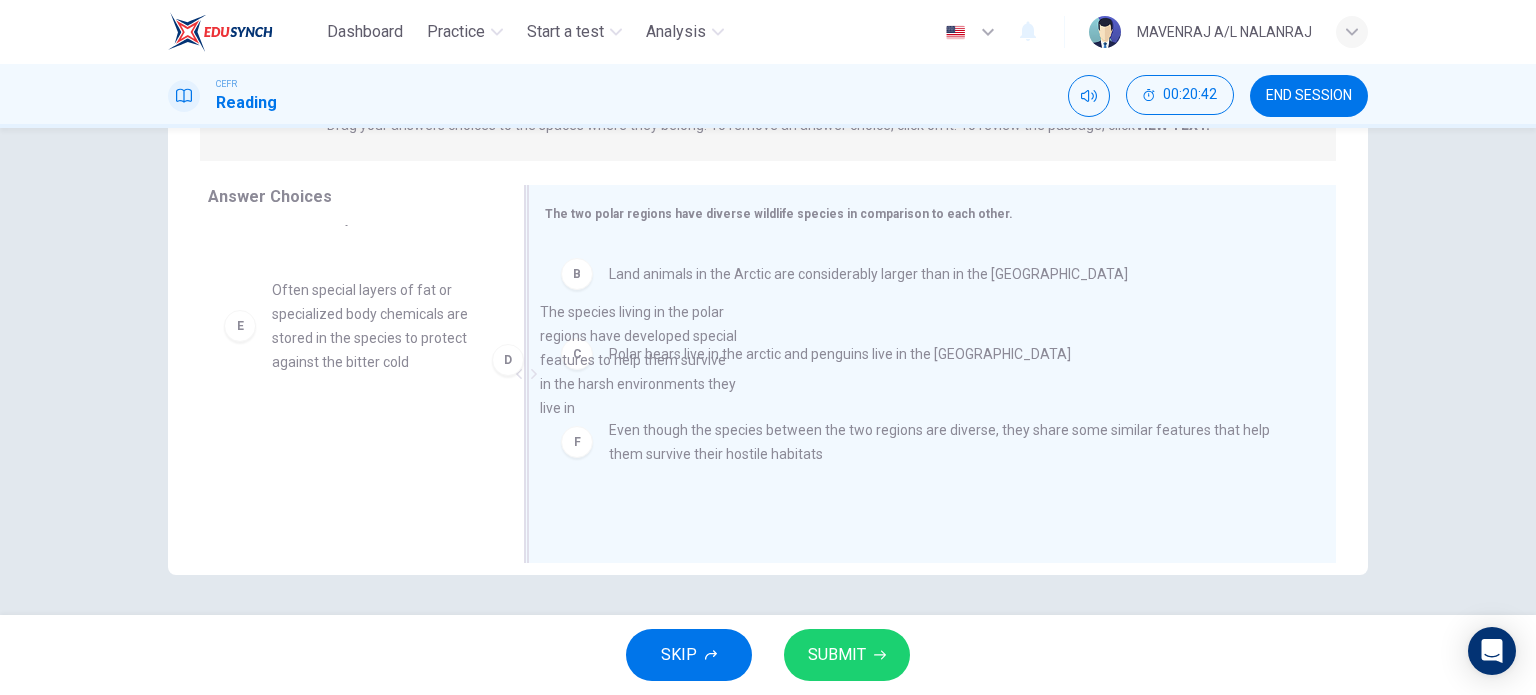 drag, startPoint x: 266, startPoint y: 274, endPoint x: 720, endPoint y: 333, distance: 457.81766 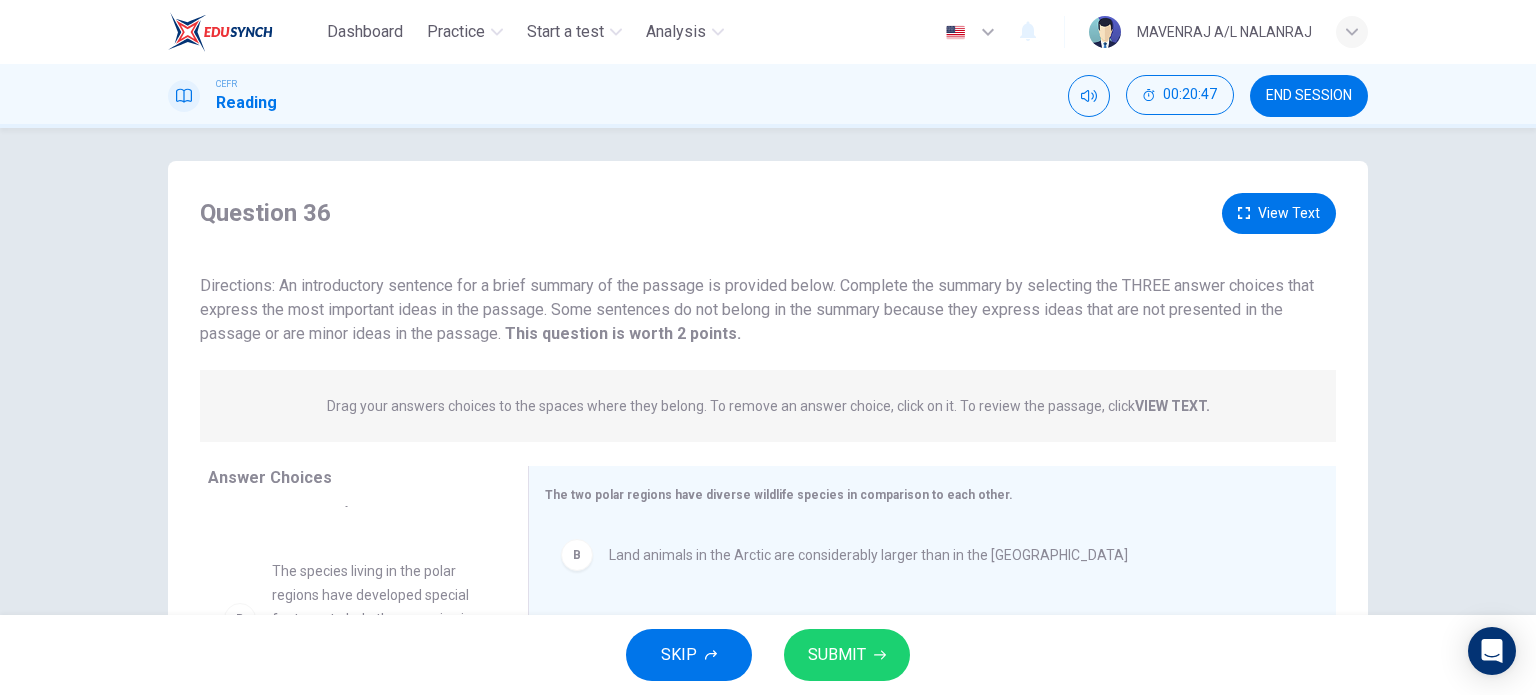 scroll, scrollTop: 0, scrollLeft: 0, axis: both 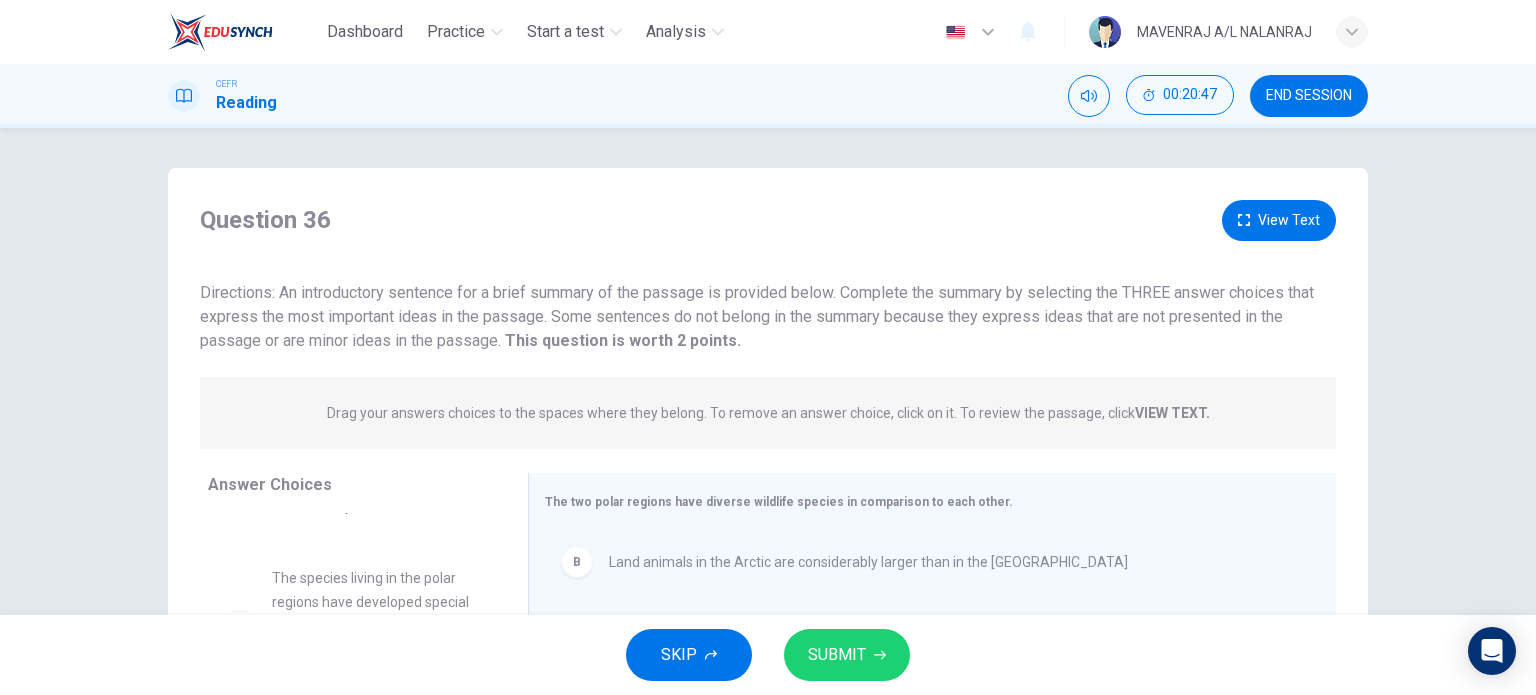 click on "View Text" at bounding box center (1279, 220) 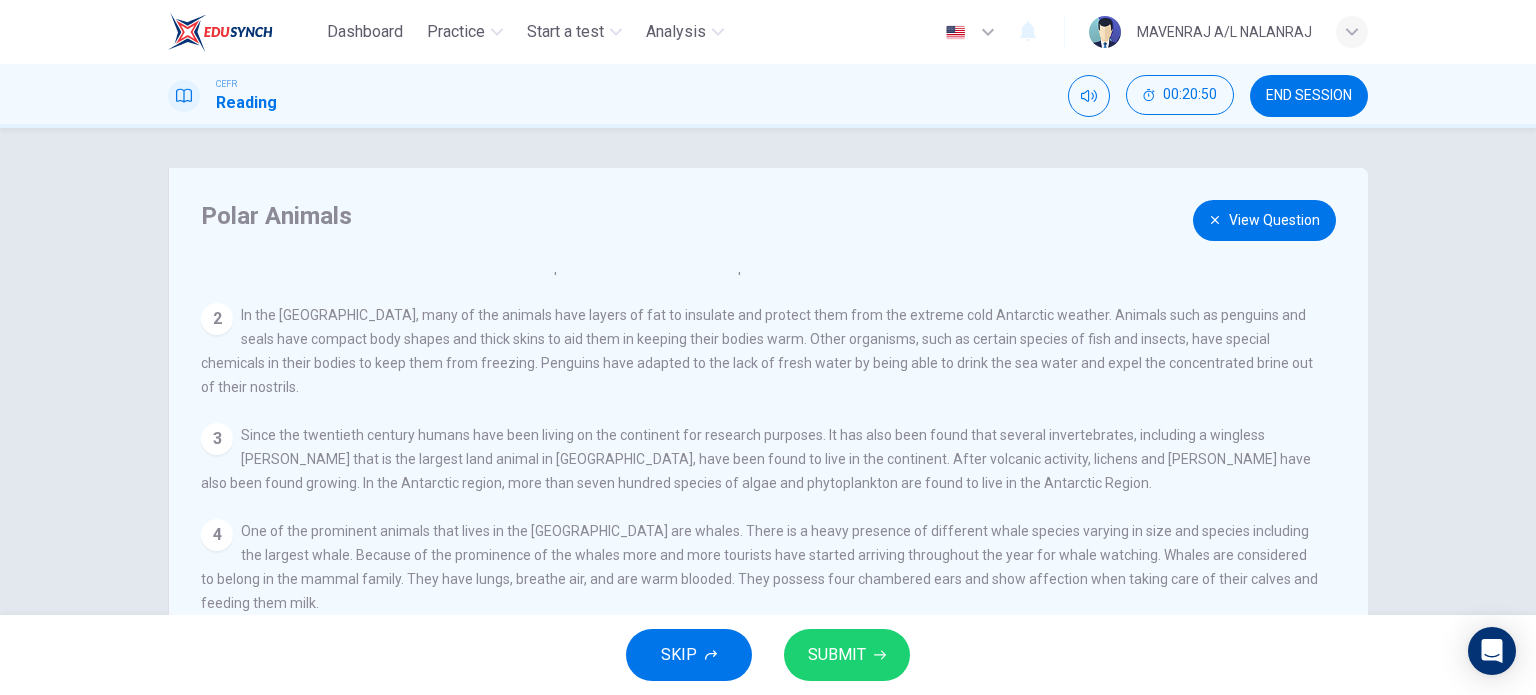 scroll, scrollTop: 64, scrollLeft: 0, axis: vertical 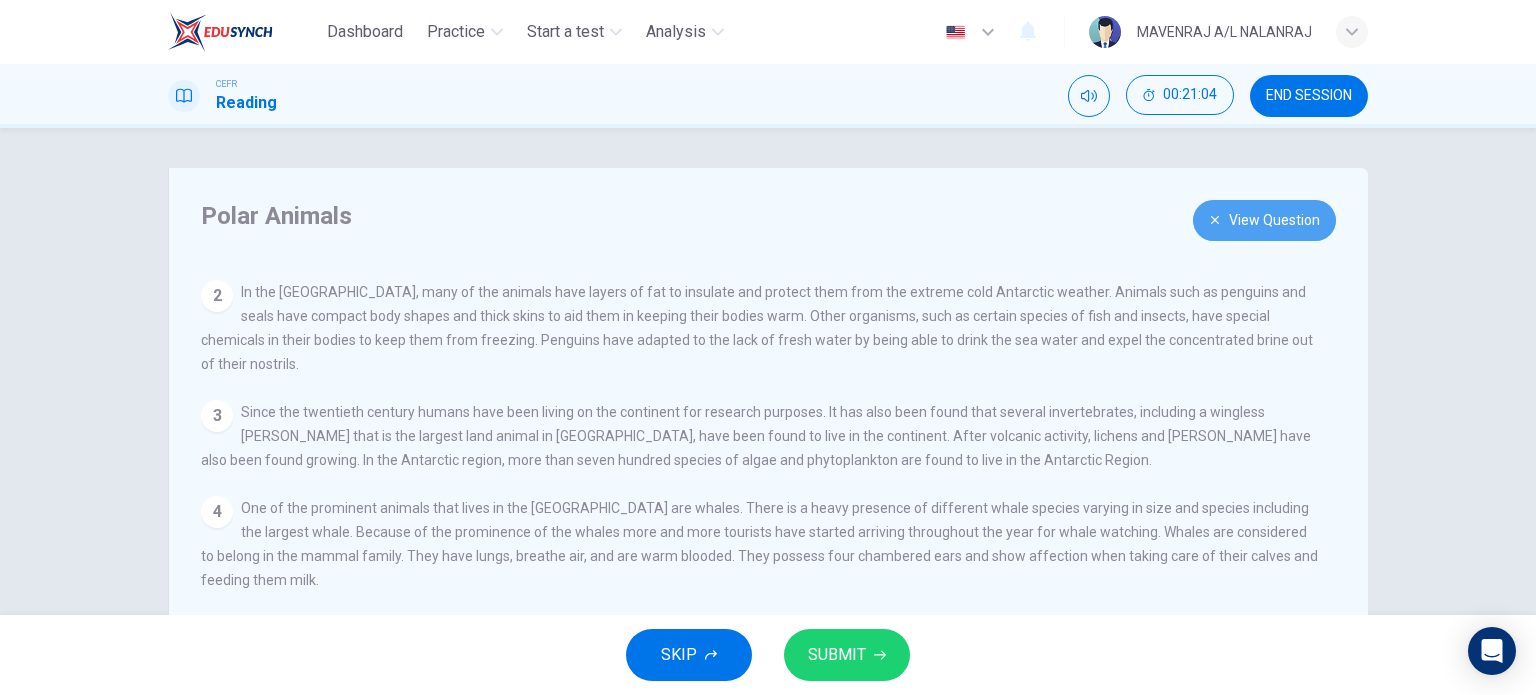 click on "View Question" at bounding box center [1264, 220] 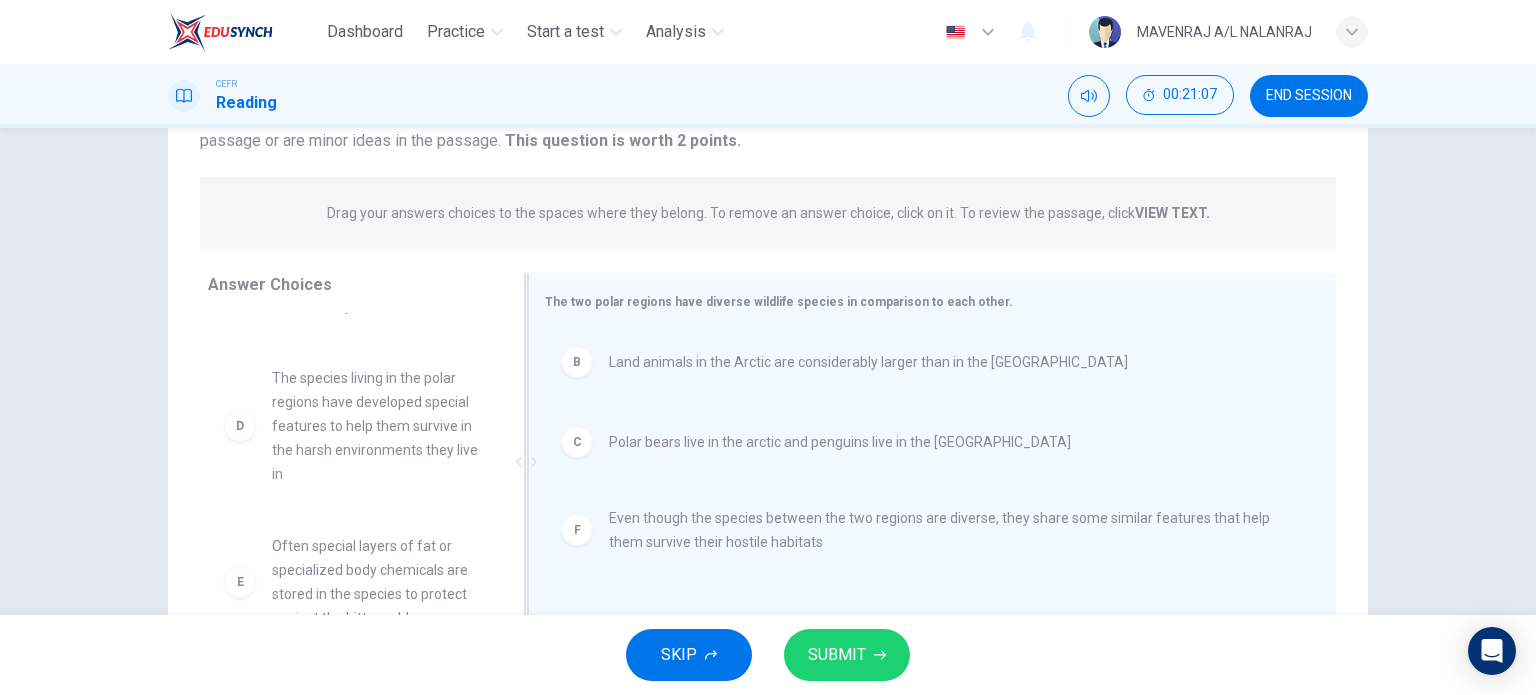 scroll, scrollTop: 288, scrollLeft: 0, axis: vertical 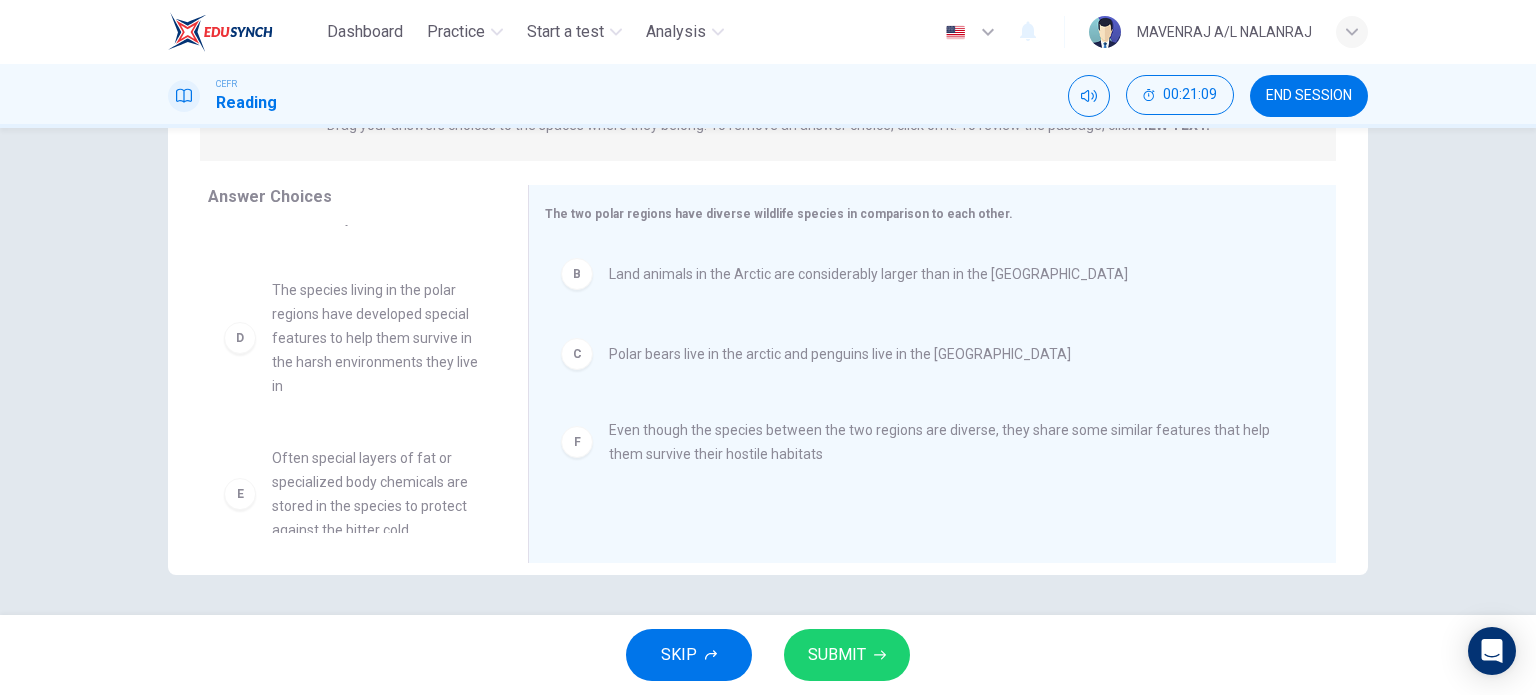 click on "SUBMIT" at bounding box center [837, 655] 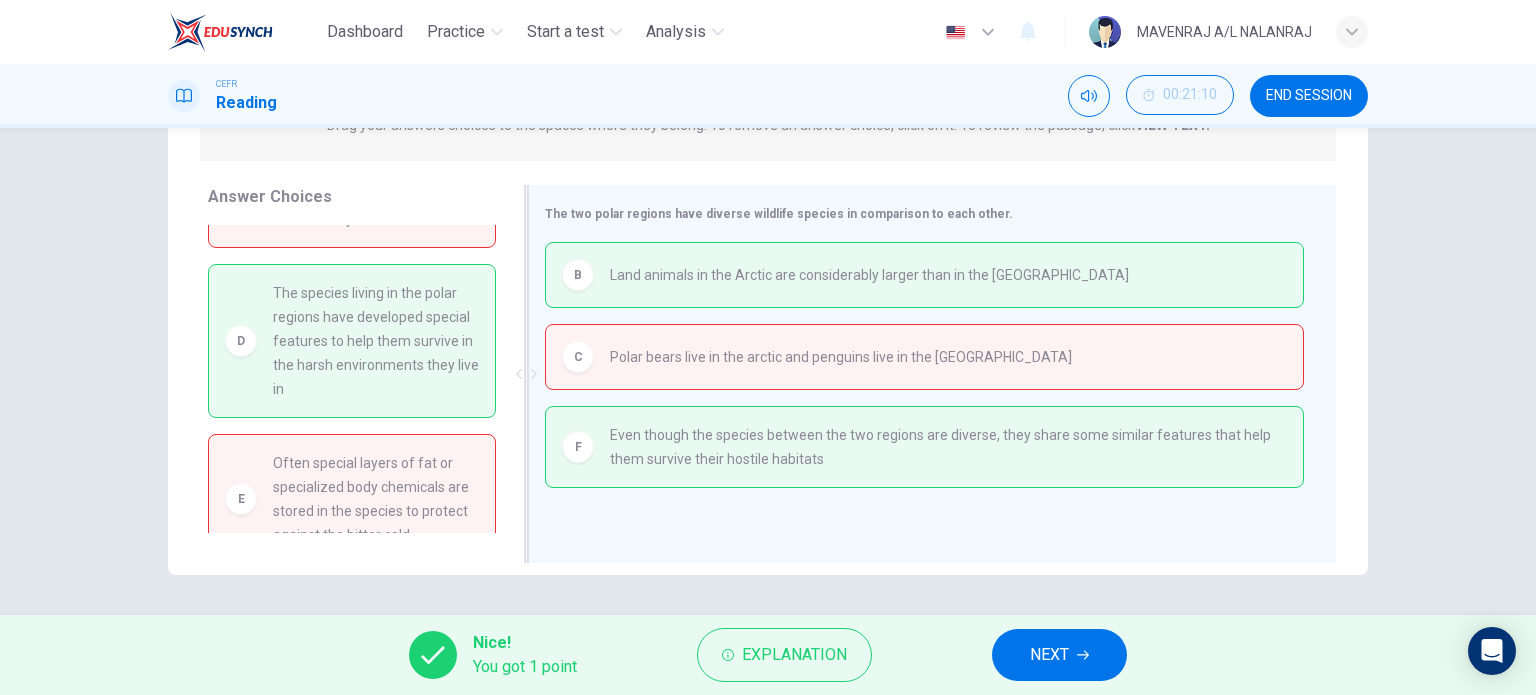 drag, startPoint x: 660, startPoint y: 353, endPoint x: 575, endPoint y: 367, distance: 86.145226 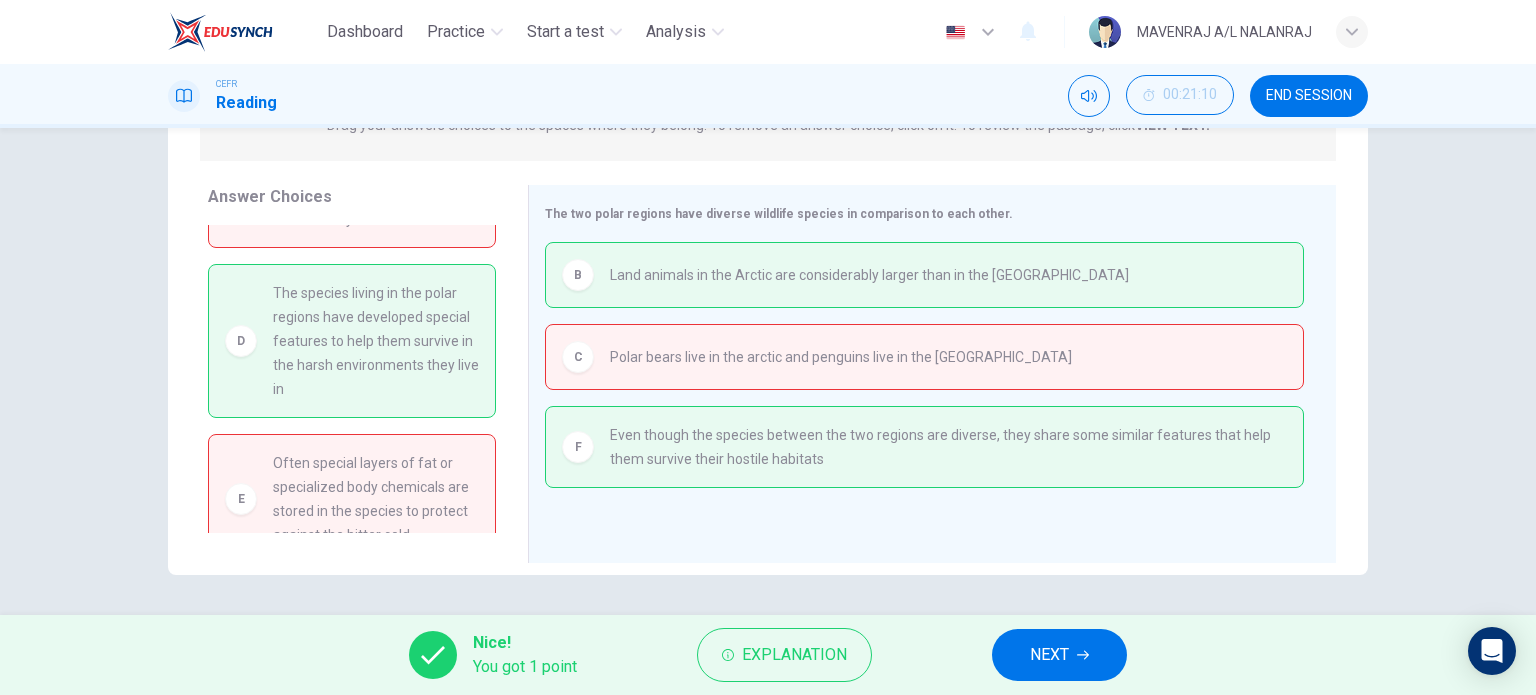 click on "Question 36 View Text Directions: An introductory sentence for a brief summary of the passage is provided below. Complete the summary by selecting the THREE answer choices that express the most important ideas in the passage. Some sentences do not belong in the summary because they express ideas that are not presented in the passage or are minor ideas in the passage.   This question is worth 2 points. This question is worth 2 points. Drag your answers choices to the spaces where they belong. To remove an answer choice, click on it. To review the passage, click   VIEW TEXT. Click on the answer choices below to select your answers. To remove an answer choice, go to the Answers tab and click on it. To review the passage, click the PASSAGE tab. A Humans have only lived in the Antarctic since the 20th century D The species living in the polar regions have developed special features to help them survive in the harsh environments they live in E B C Polar bears live in the arctic and penguins live in the Antarctic F" at bounding box center (768, 371) 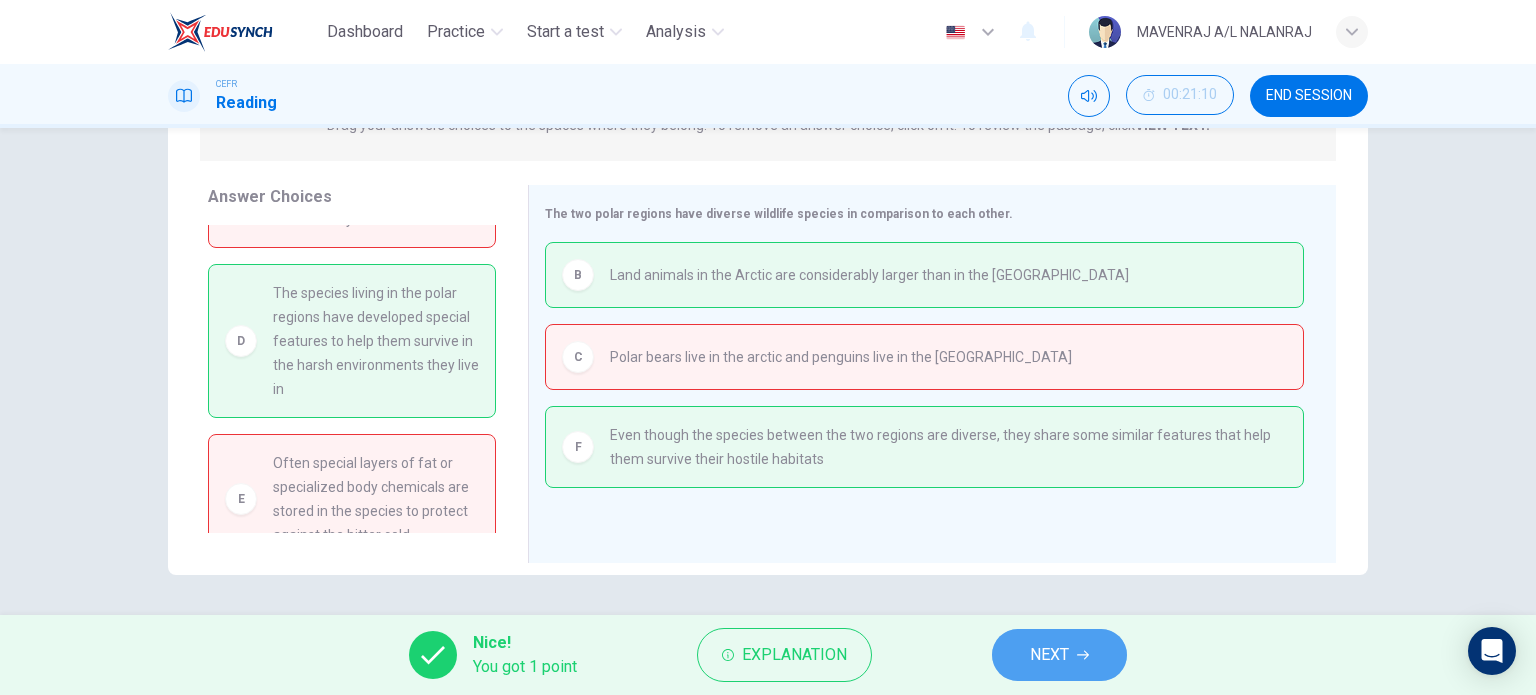click on "NEXT" at bounding box center (1059, 655) 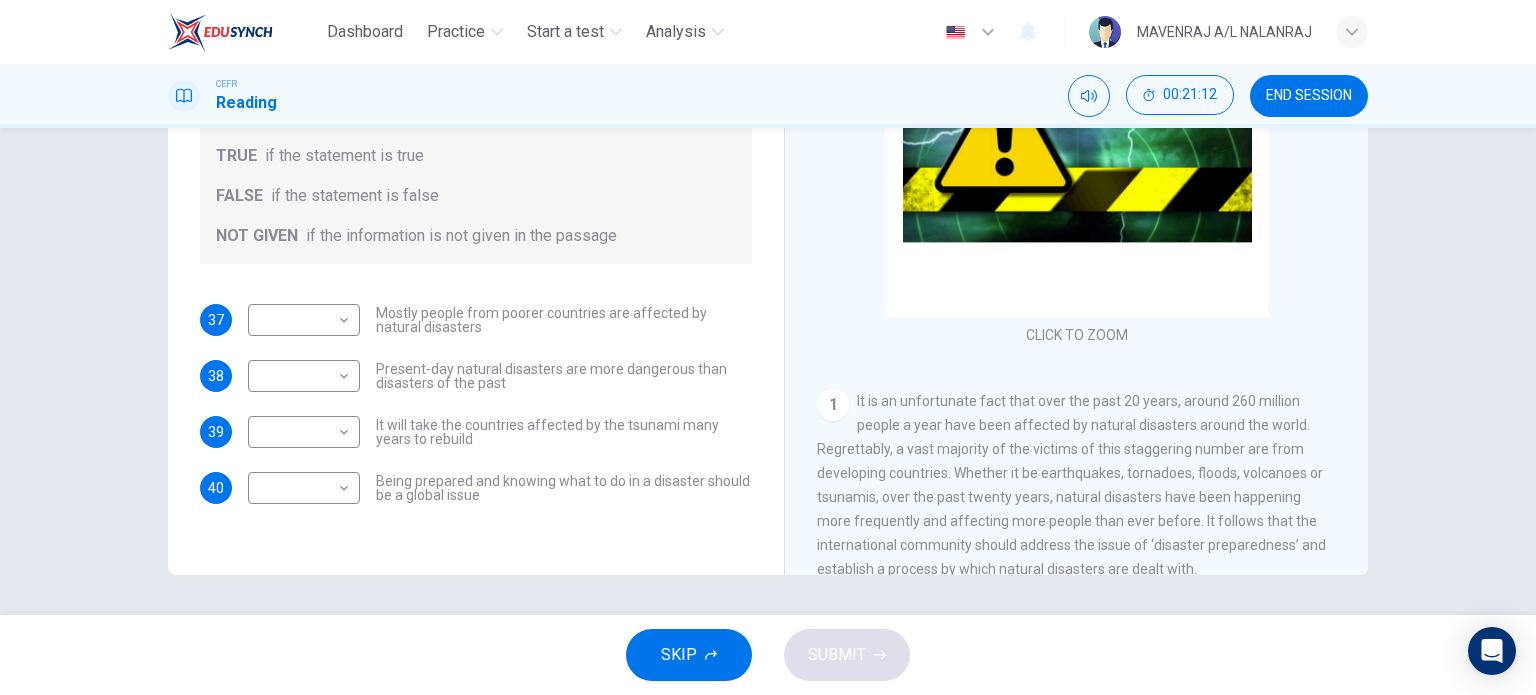 scroll, scrollTop: 188, scrollLeft: 0, axis: vertical 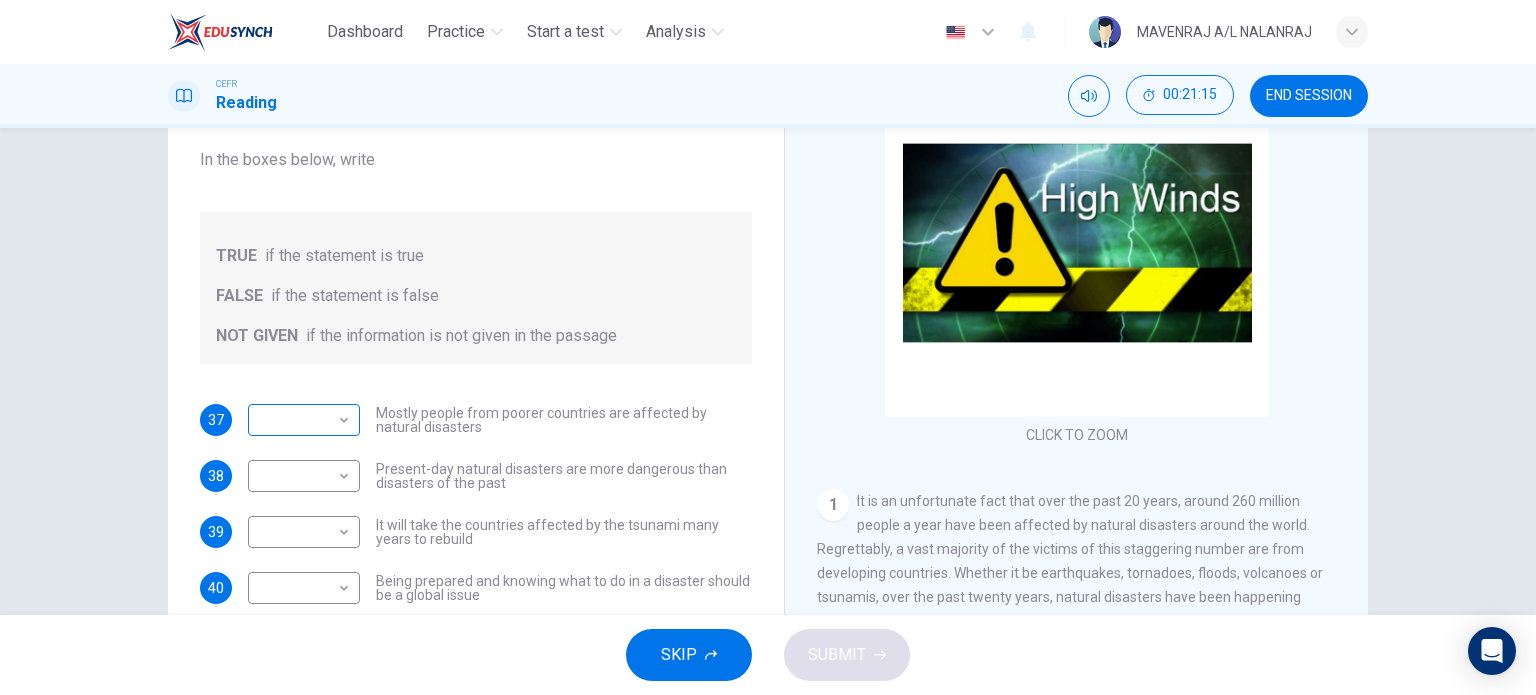 click on "Dashboard Practice Start a test Analysis English en ​ MAVENRAJ A/L NALANRAJ CEFR Reading 00:21:15 END SESSION Questions 37 - 40 Do the following statements agree with the information given in the Reading Passage?
In the boxes below, write TRUE if the statement is true FALSE if the statement is false NOT GIVEN if the information is not given in the passage 37 ​ ​ Mostly people from poorer countries are affected by natural disasters 38 ​ ​ Present-day natural disasters are more dangerous than disasters of the past 39 ​ ​ It will take the countries affected by the tsunami many years to rebuild 40 ​ ​ Being prepared and knowing what to do in a disaster should be a global issue Preparing for the Threat CLICK TO ZOOM Click to Zoom 1 2 3 4 5 6 SKIP SUBMIT EduSynch - Online Language Proficiency Testing
Dashboard Practice Start a test Analysis Notifications © Copyright  2025" at bounding box center (768, 347) 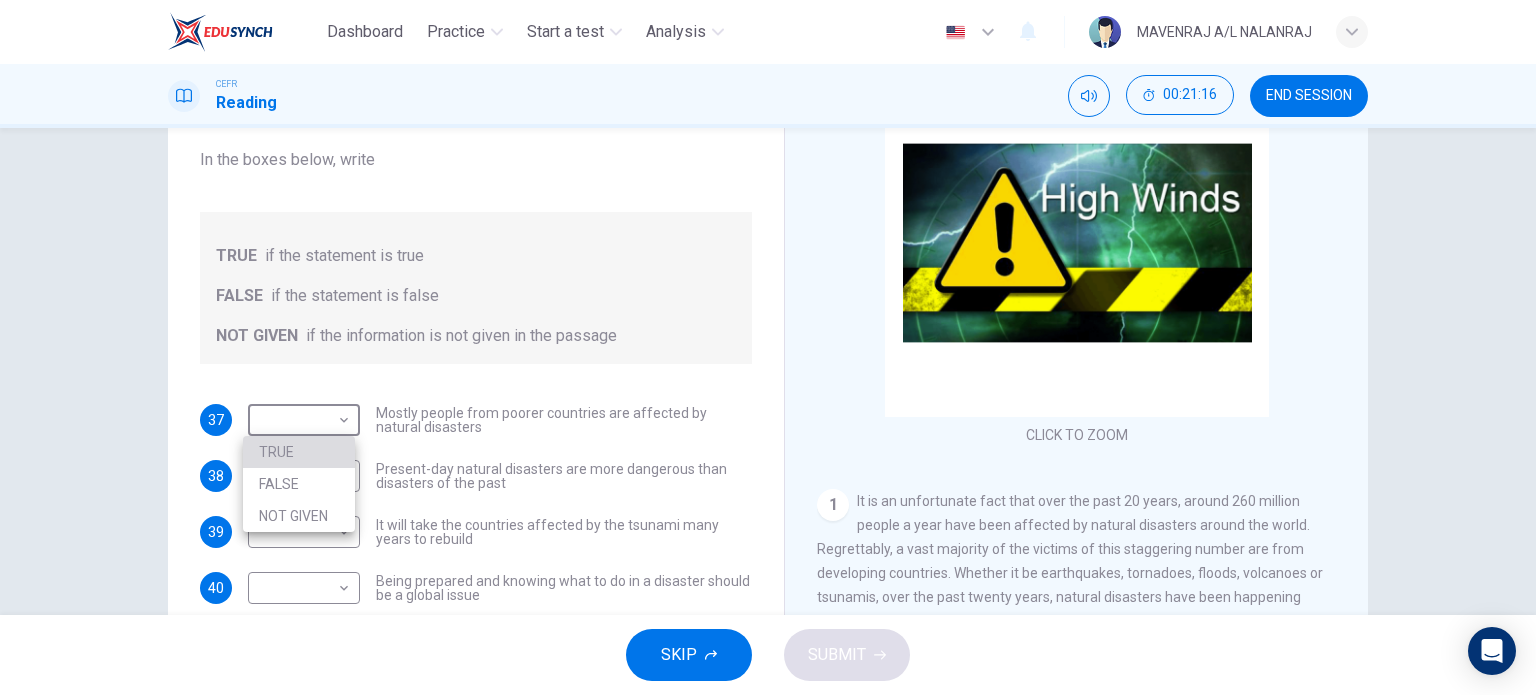 click on "TRUE" at bounding box center [299, 452] 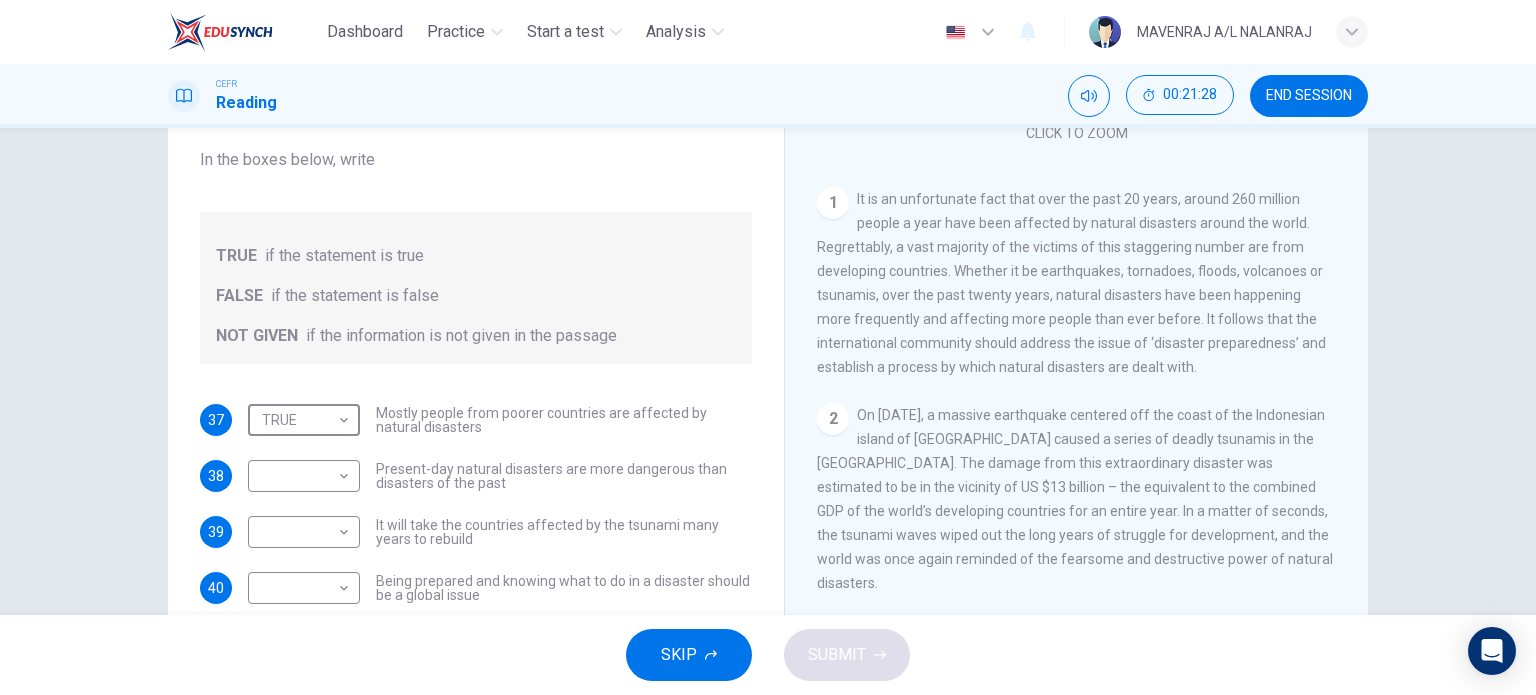 scroll, scrollTop: 300, scrollLeft: 0, axis: vertical 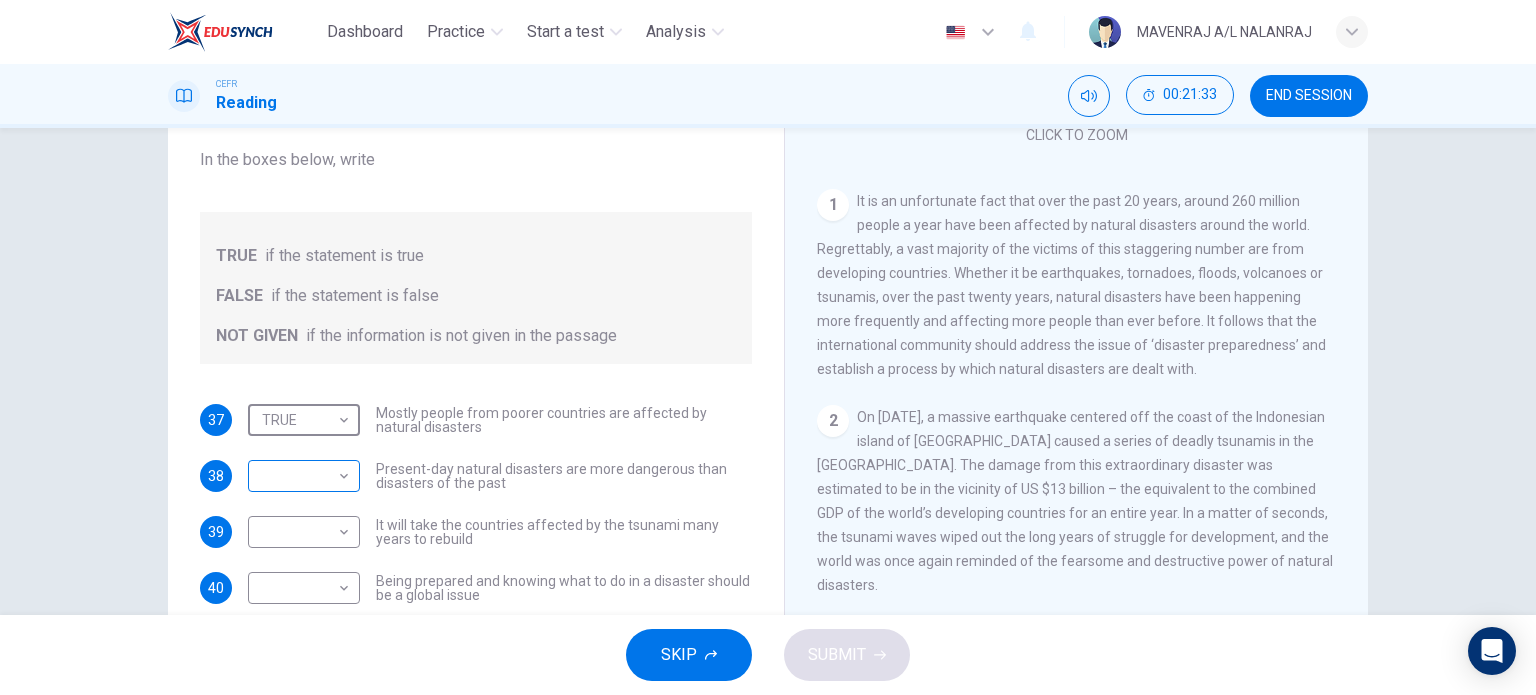 click on "Dashboard Practice Start a test Analysis English en ​ MAVENRAJ A/L NALANRAJ CEFR Reading 00:21:33 END SESSION Questions 37 - 40 Do the following statements agree with the information given in the Reading Passage?
In the boxes below, write TRUE if the statement is true FALSE if the statement is false NOT GIVEN if the information is not given in the passage 37 TRUE TRUE ​ Mostly people from poorer countries are affected by natural disasters 38 ​ ​ Present-day natural disasters are more dangerous than disasters of the past 39 ​ ​ It will take the countries affected by the tsunami many years to rebuild 40 ​ ​ Being prepared and knowing what to do in a disaster should be a global issue Preparing for the Threat CLICK TO ZOOM Click to Zoom 1 2 3 4 5 6 SKIP SUBMIT EduSynch - Online Language Proficiency Testing
Dashboard Practice Start a test Analysis Notifications © Copyright  2025" at bounding box center [768, 347] 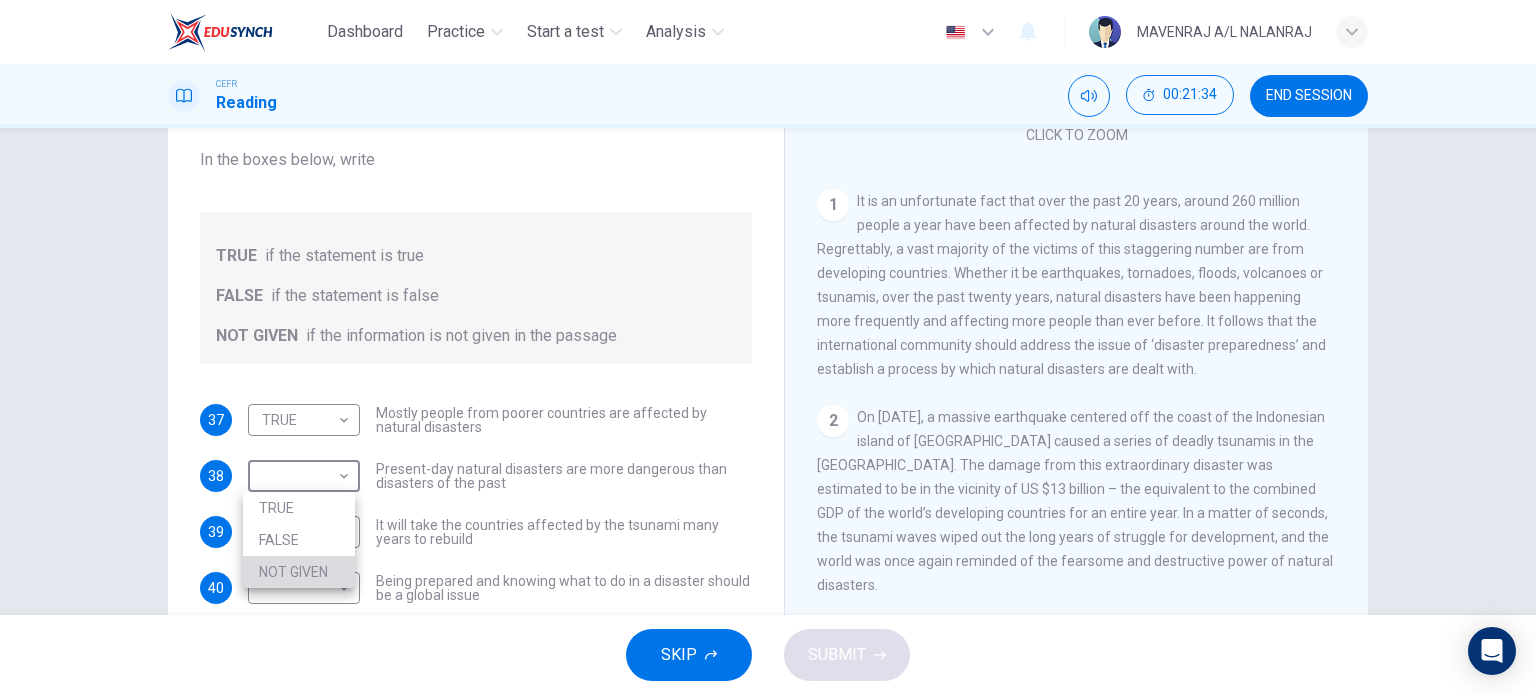 click on "NOT GIVEN" at bounding box center [299, 572] 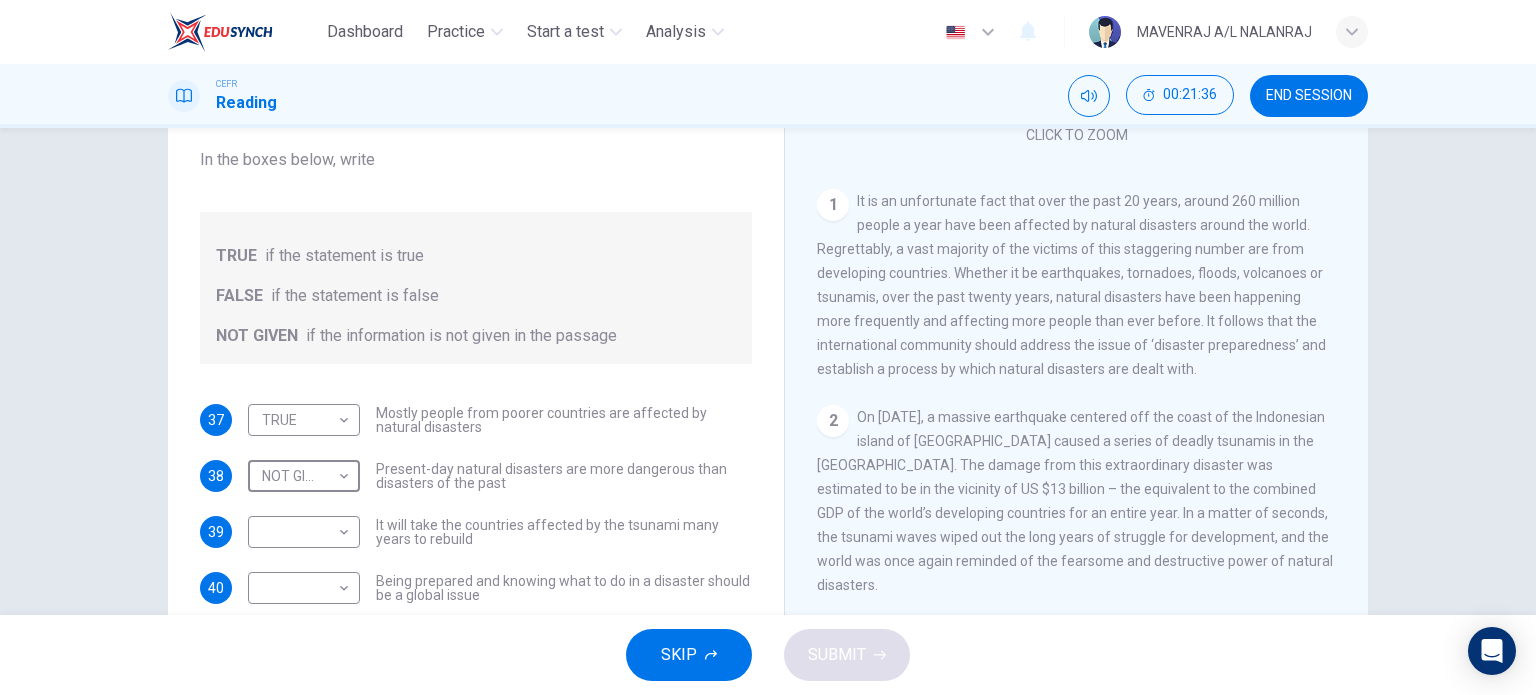 scroll, scrollTop: 400, scrollLeft: 0, axis: vertical 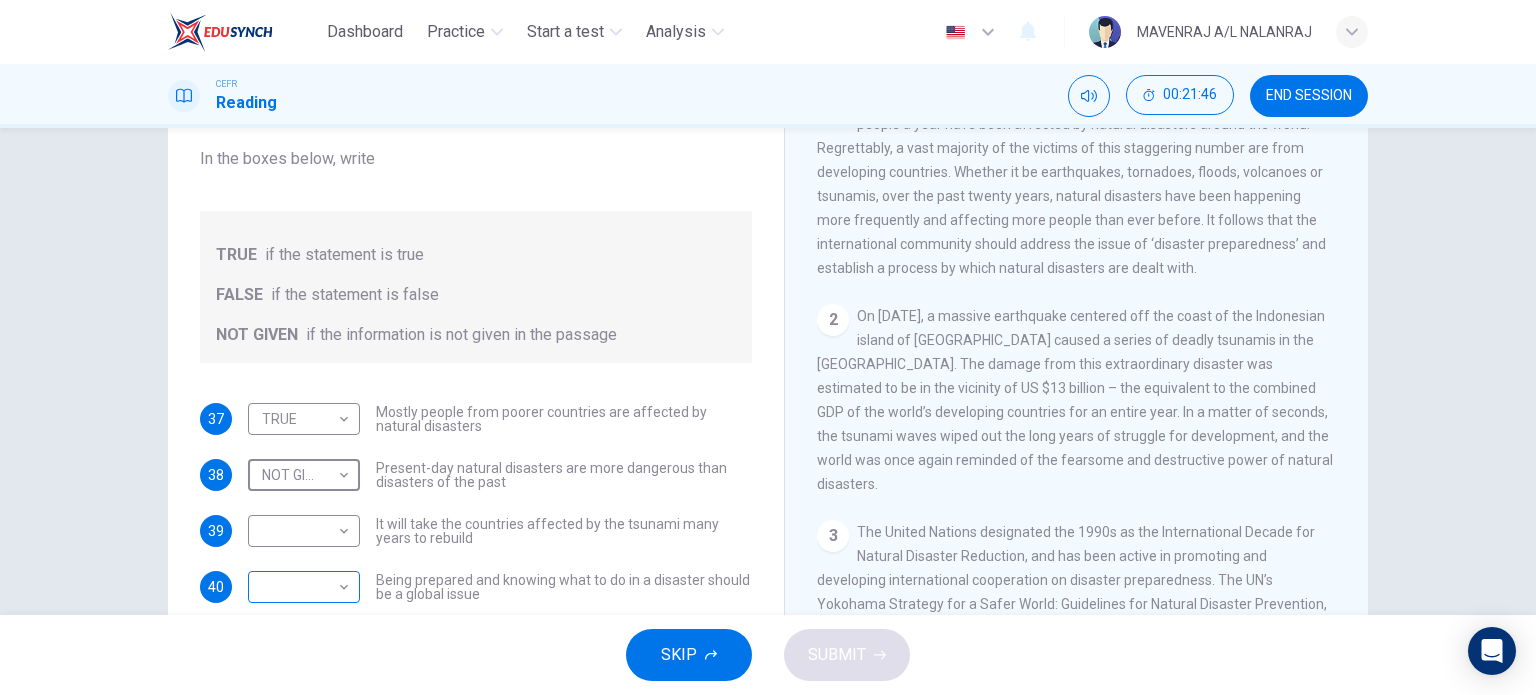 click on "Dashboard Practice Start a test Analysis English en ​ MAVENRAJ A/L NALANRAJ CEFR Reading 00:21:46 END SESSION Questions 37 - 40 Do the following statements agree with the information given in the Reading Passage?
In the boxes below, write TRUE if the statement is true FALSE if the statement is false NOT GIVEN if the information is not given in the passage 37 TRUE TRUE ​ Mostly people from poorer countries are affected by natural disasters 38 NOT GIVEN NOT GIVEN ​ Present-day natural disasters are more dangerous than disasters of the past 39 ​ ​ It will take the countries affected by the tsunami many years to rebuild 40 ​ ​ Being prepared and knowing what to do in a disaster should be a global issue Preparing for the Threat CLICK TO ZOOM Click to Zoom 1 2 3 4 5 6 SKIP SUBMIT EduSynch - Online Language Proficiency Testing
Dashboard Practice Start a test Analysis Notifications © Copyright  2025" at bounding box center (768, 347) 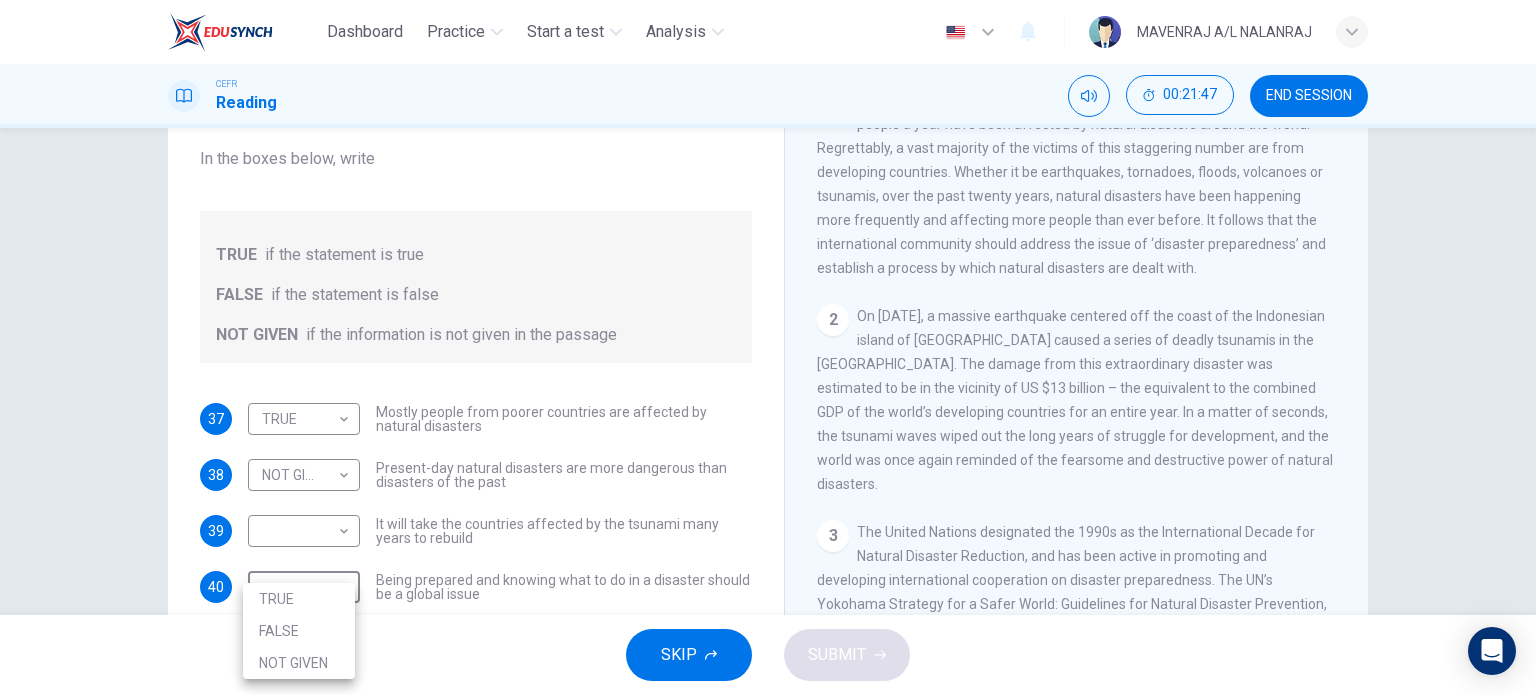 click at bounding box center [768, 347] 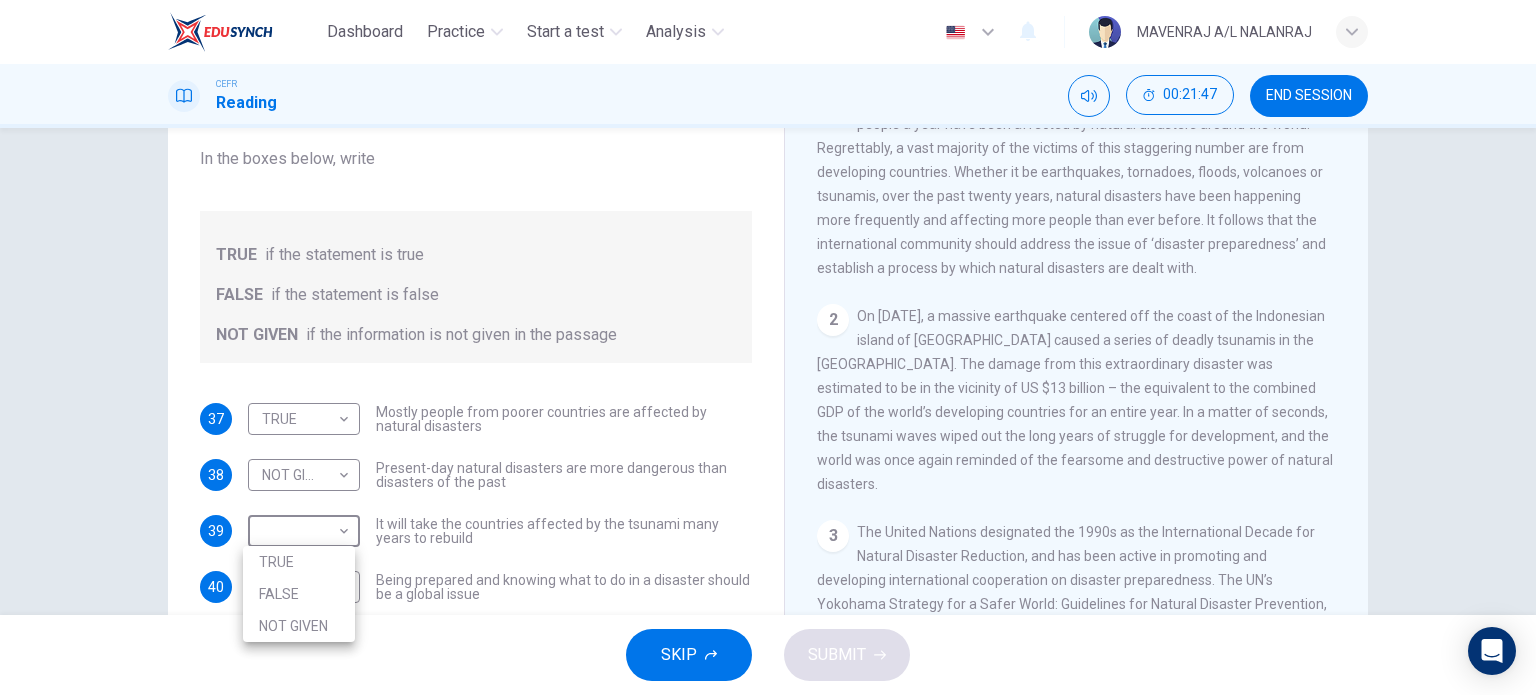 click on "Dashboard Practice Start a test Analysis English en ​ MAVENRAJ A/L NALANRAJ CEFR Reading 00:21:47 END SESSION Questions 37 - 40 Do the following statements agree with the information given in the Reading Passage?
In the boxes below, write TRUE if the statement is true FALSE if the statement is false NOT GIVEN if the information is not given in the passage 37 TRUE TRUE ​ Mostly people from poorer countries are affected by natural disasters 38 NOT GIVEN NOT GIVEN ​ Present-day natural disasters are more dangerous than disasters of the past 39 ​ ​ It will take the countries affected by the tsunami many years to rebuild 40 ​ ​ Being prepared and knowing what to do in a disaster should be a global issue Preparing for the Threat CLICK TO ZOOM Click to Zoom 1 2 3 4 5 6 SKIP SUBMIT EduSynch - Online Language Proficiency Testing
Dashboard Practice Start a test Analysis Notifications © Copyright  2025 TRUE FALSE NOT GIVEN" at bounding box center (768, 347) 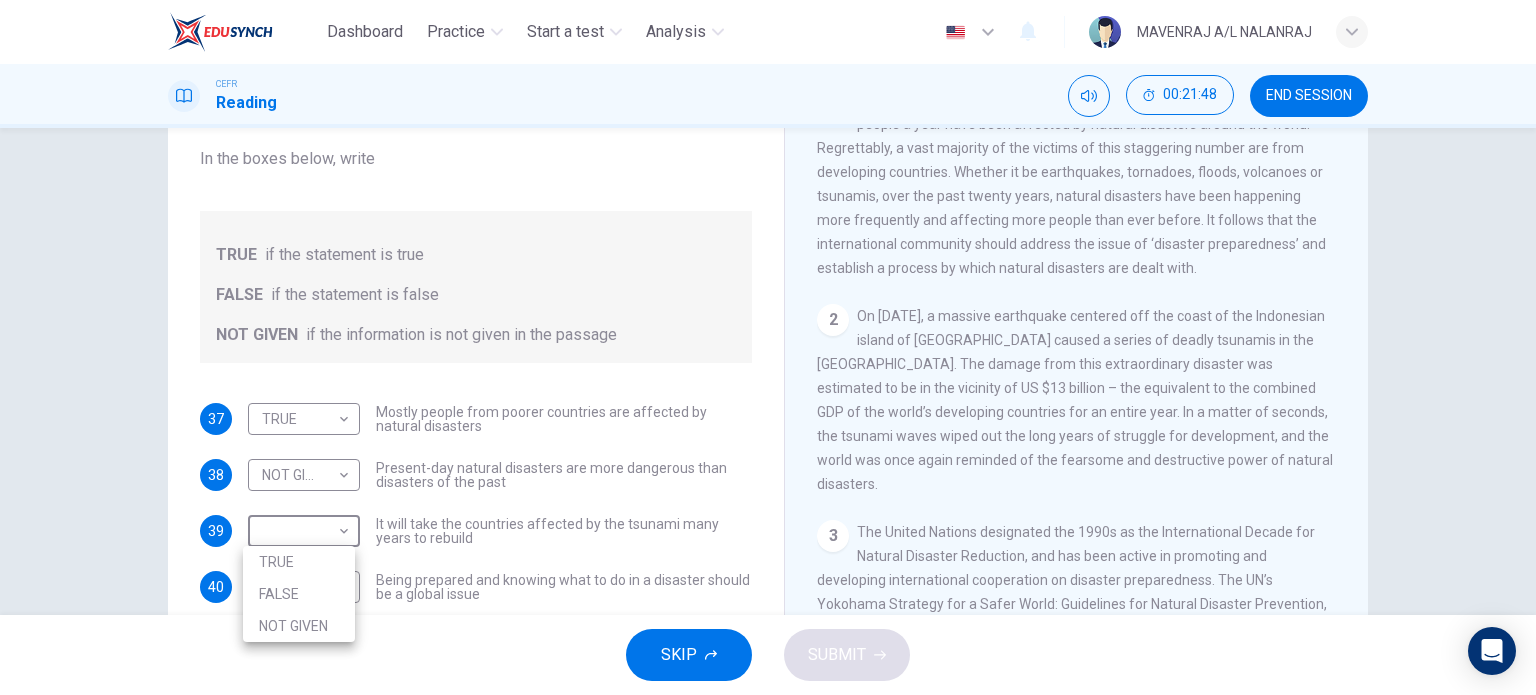 click on "TRUE" at bounding box center [299, 562] 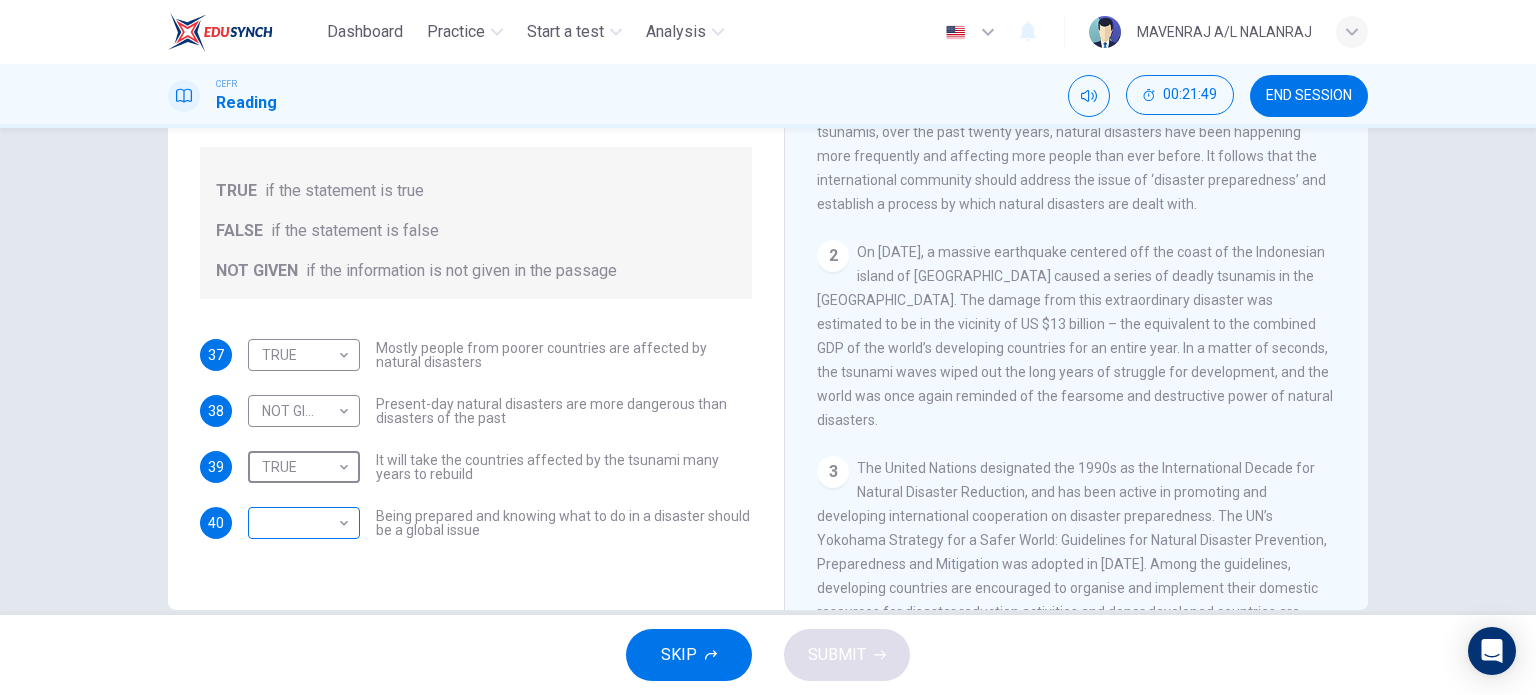scroll, scrollTop: 288, scrollLeft: 0, axis: vertical 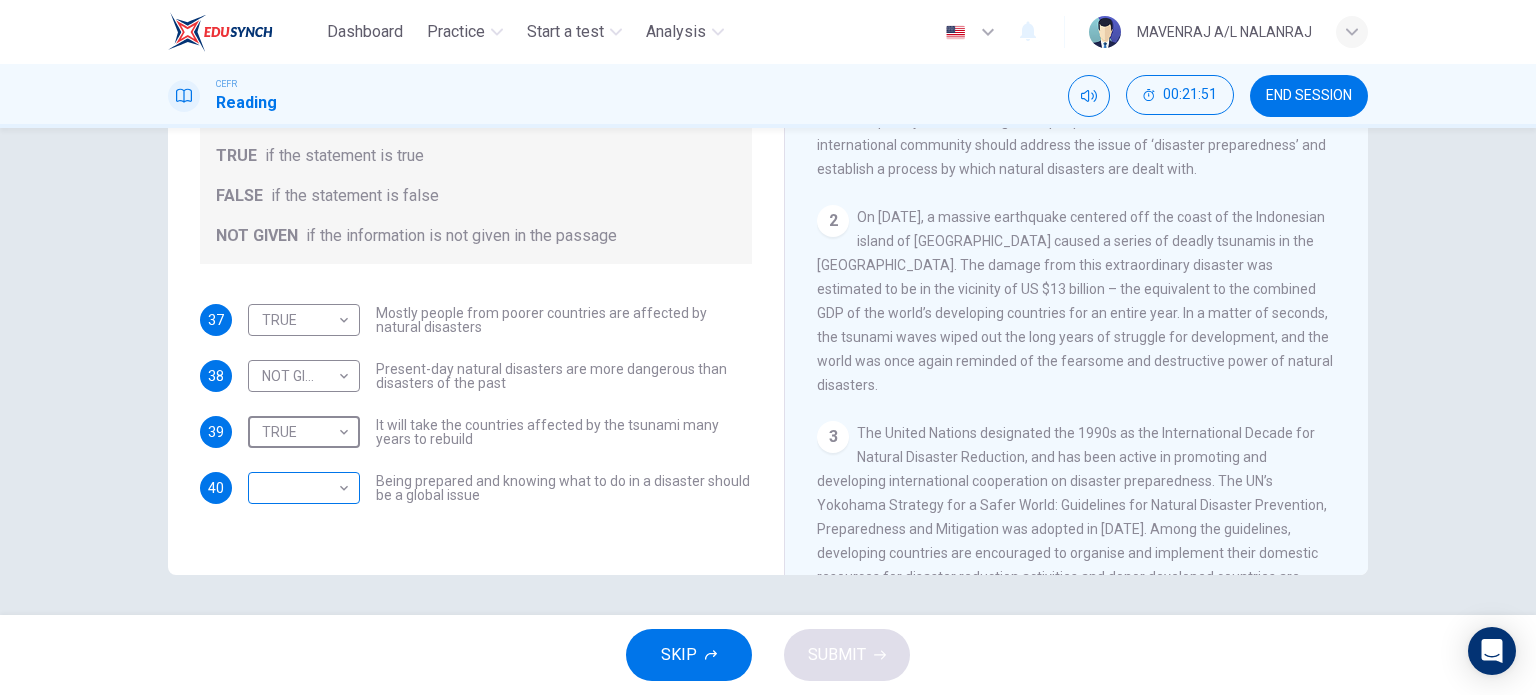 click on "Dashboard Practice Start a test Analysis English en ​ MAVENRAJ A/L NALANRAJ CEFR Reading 00:21:51 END SESSION Questions 37 - 40 Do the following statements agree with the information given in the Reading Passage?
In the boxes below, write TRUE if the statement is true FALSE if the statement is false NOT GIVEN if the information is not given in the passage 37 TRUE TRUE ​ Mostly people from poorer countries are affected by natural disasters 38 NOT GIVEN NOT GIVEN ​ Present-day natural disasters are more dangerous than disasters of the past 39 TRUE TRUE ​ It will take the countries affected by the tsunami many years to rebuild 40 ​ ​ Being prepared and knowing what to do in a disaster should be a global issue Preparing for the Threat CLICK TO ZOOM Click to Zoom 1 2 3 4 5 6 SKIP SUBMIT EduSynch - Online Language Proficiency Testing
Dashboard Practice Start a test Analysis Notifications © Copyright  2025" at bounding box center (768, 347) 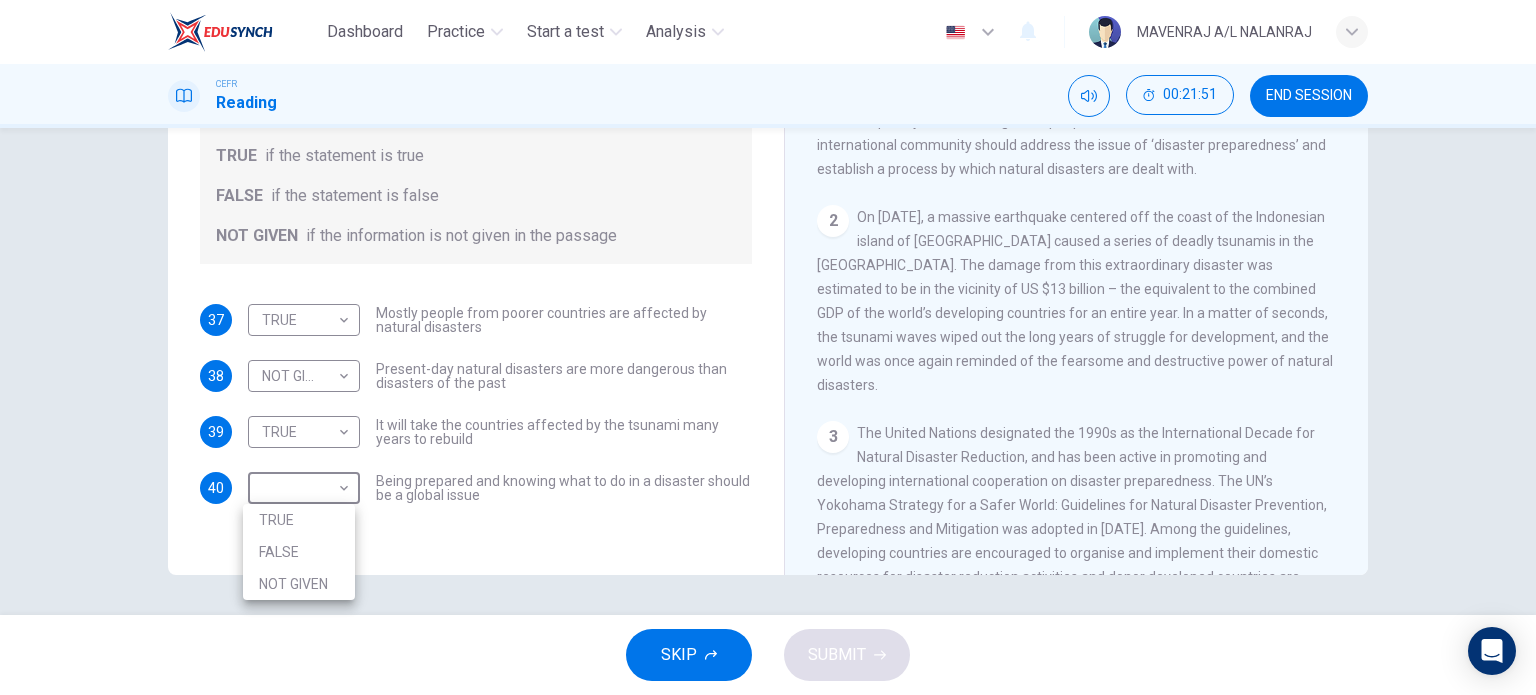 click on "TRUE" at bounding box center [299, 520] 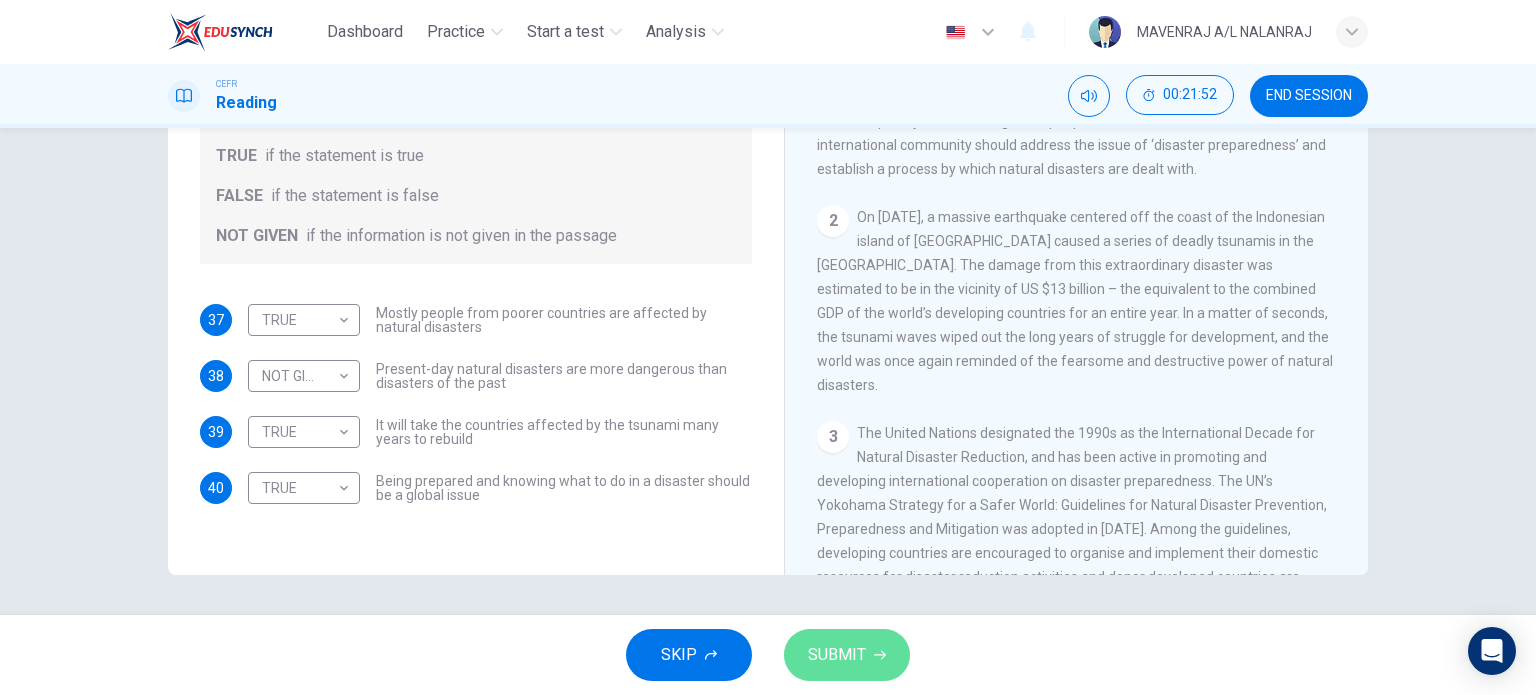 click on "SUBMIT" at bounding box center [837, 655] 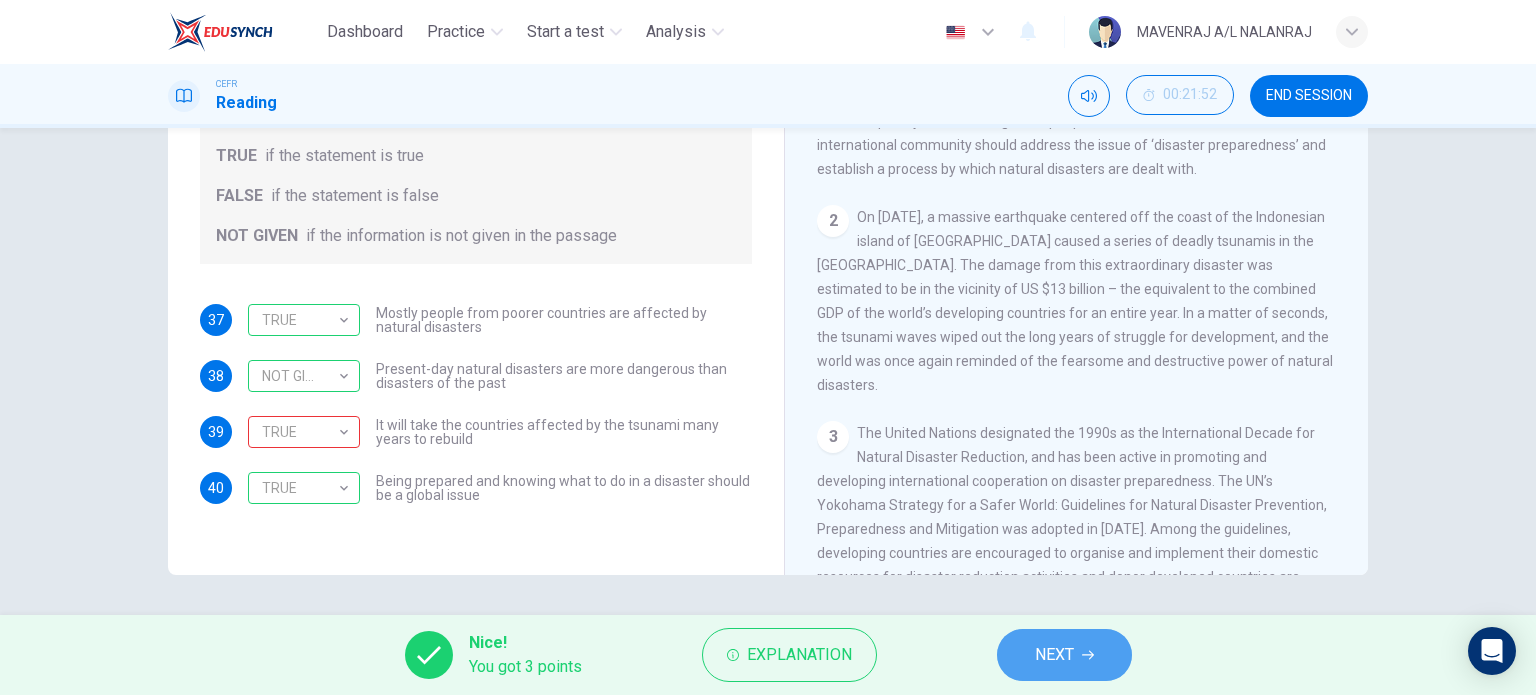 click on "NEXT" at bounding box center (1054, 655) 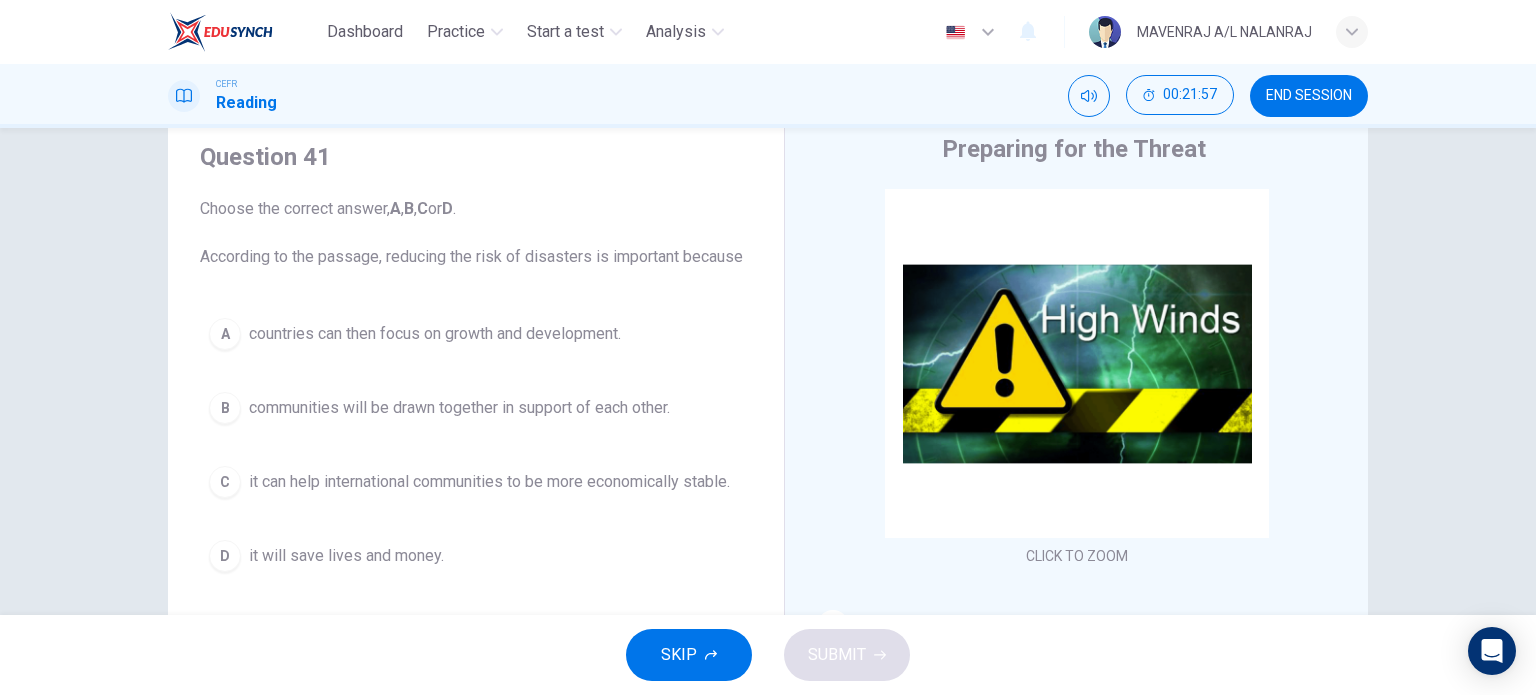 scroll, scrollTop: 100, scrollLeft: 0, axis: vertical 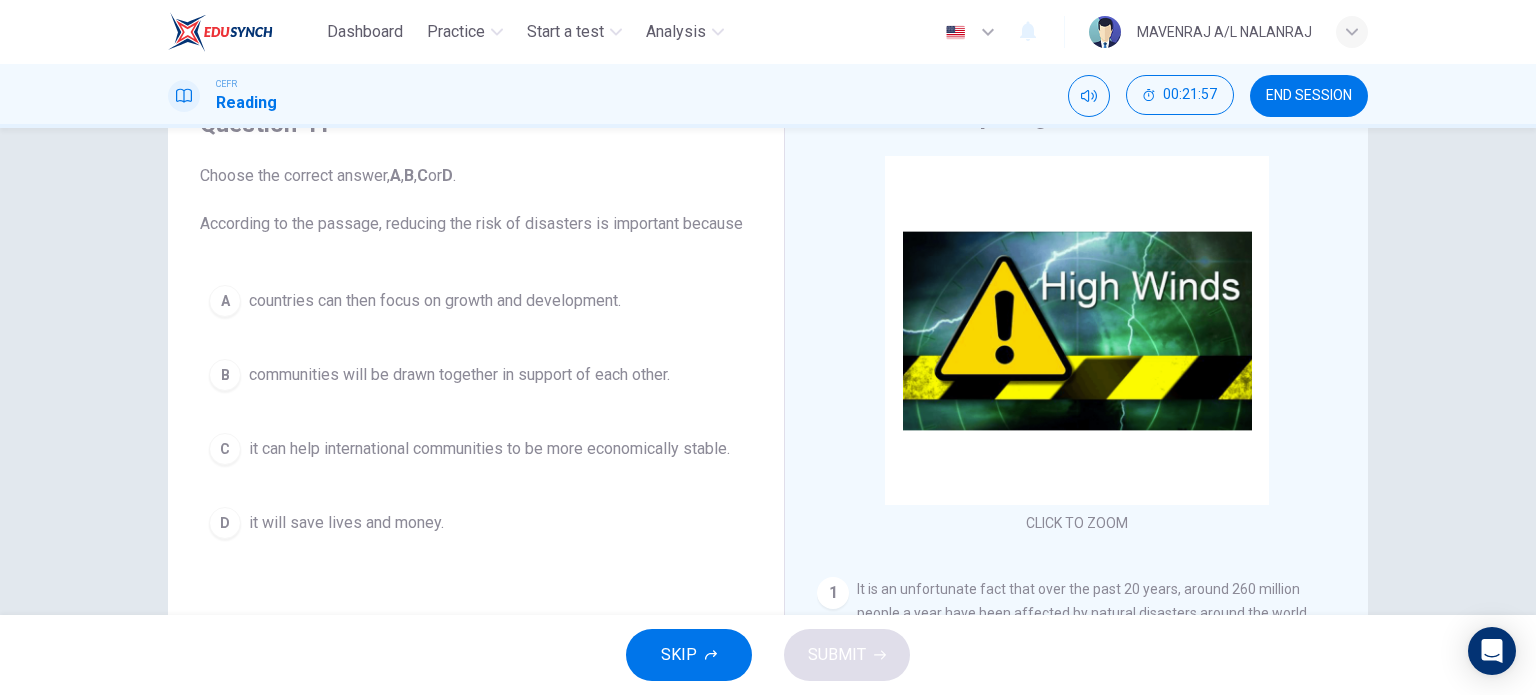 click on "it will save lives and money." at bounding box center [346, 523] 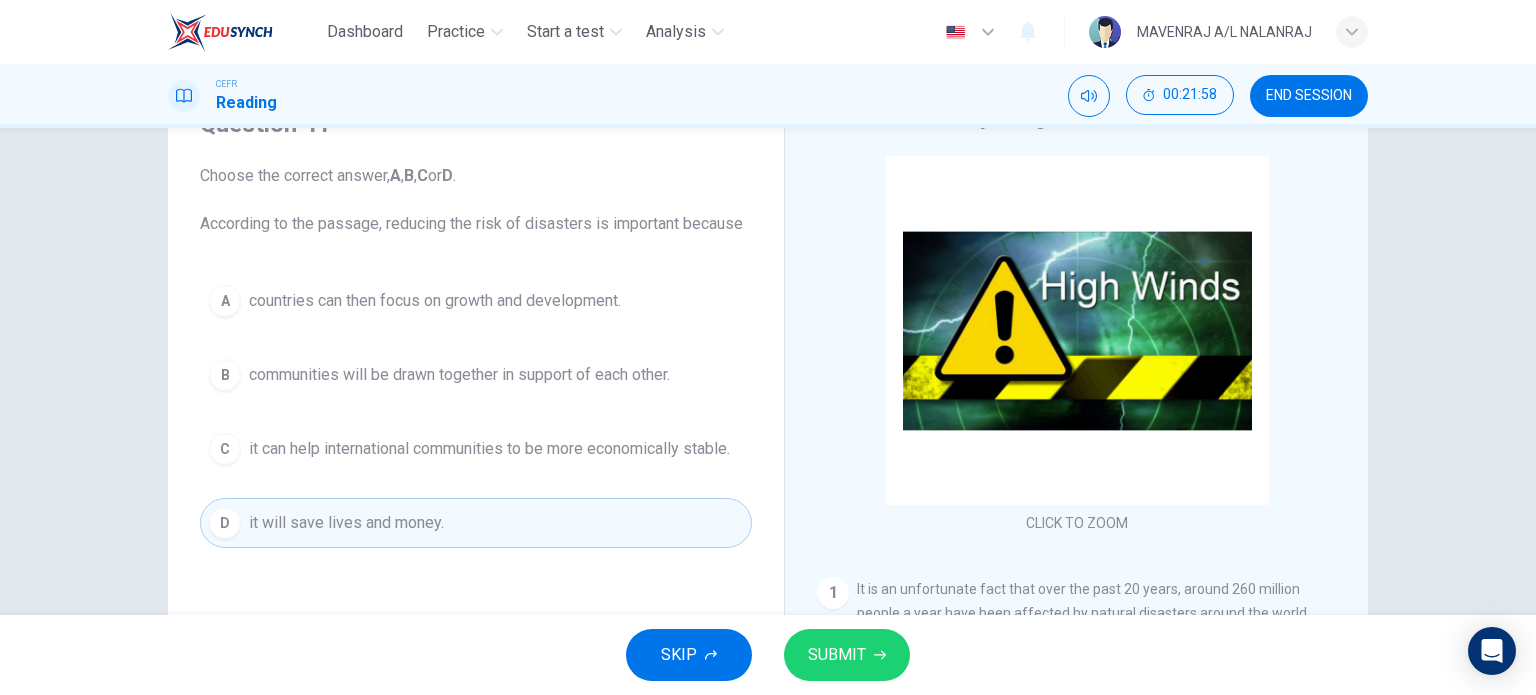 click on "SUBMIT" at bounding box center (847, 655) 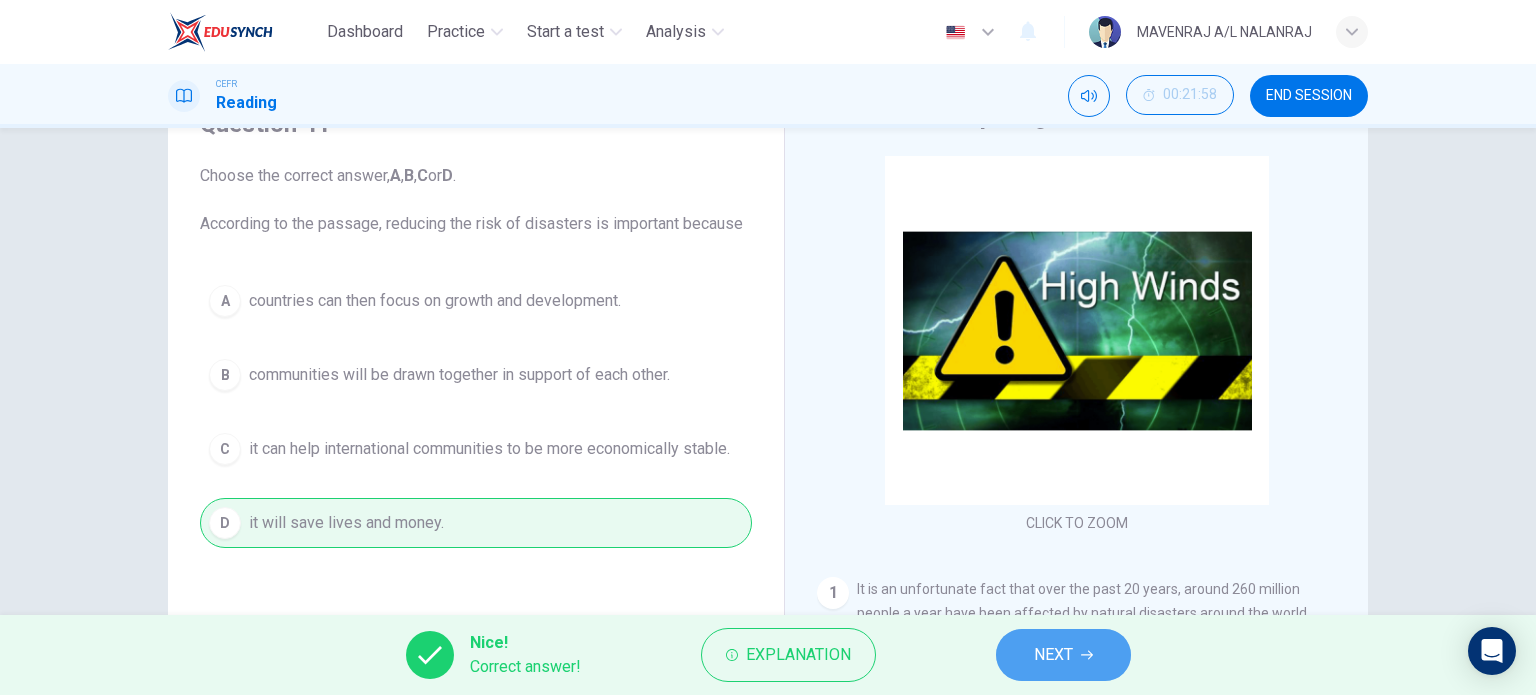 click on "NEXT" at bounding box center [1063, 655] 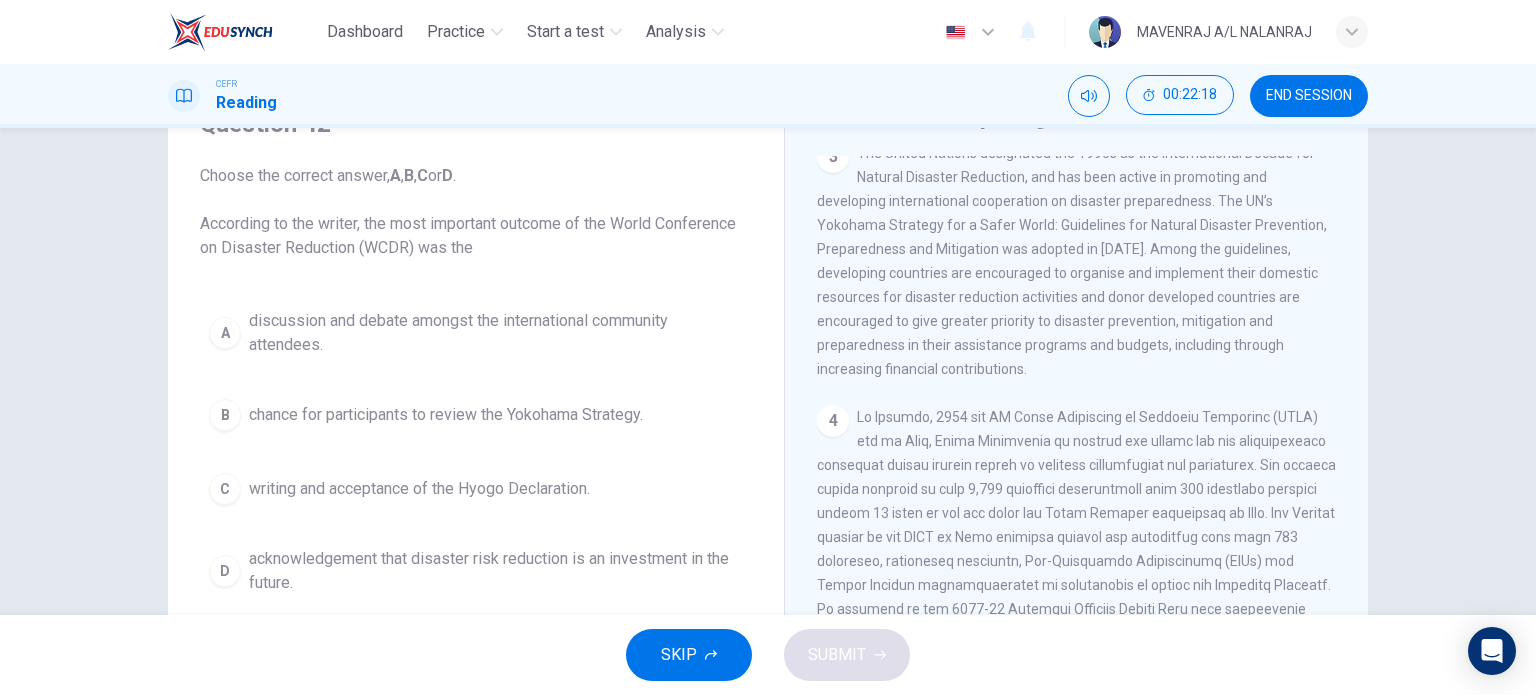 scroll, scrollTop: 900, scrollLeft: 0, axis: vertical 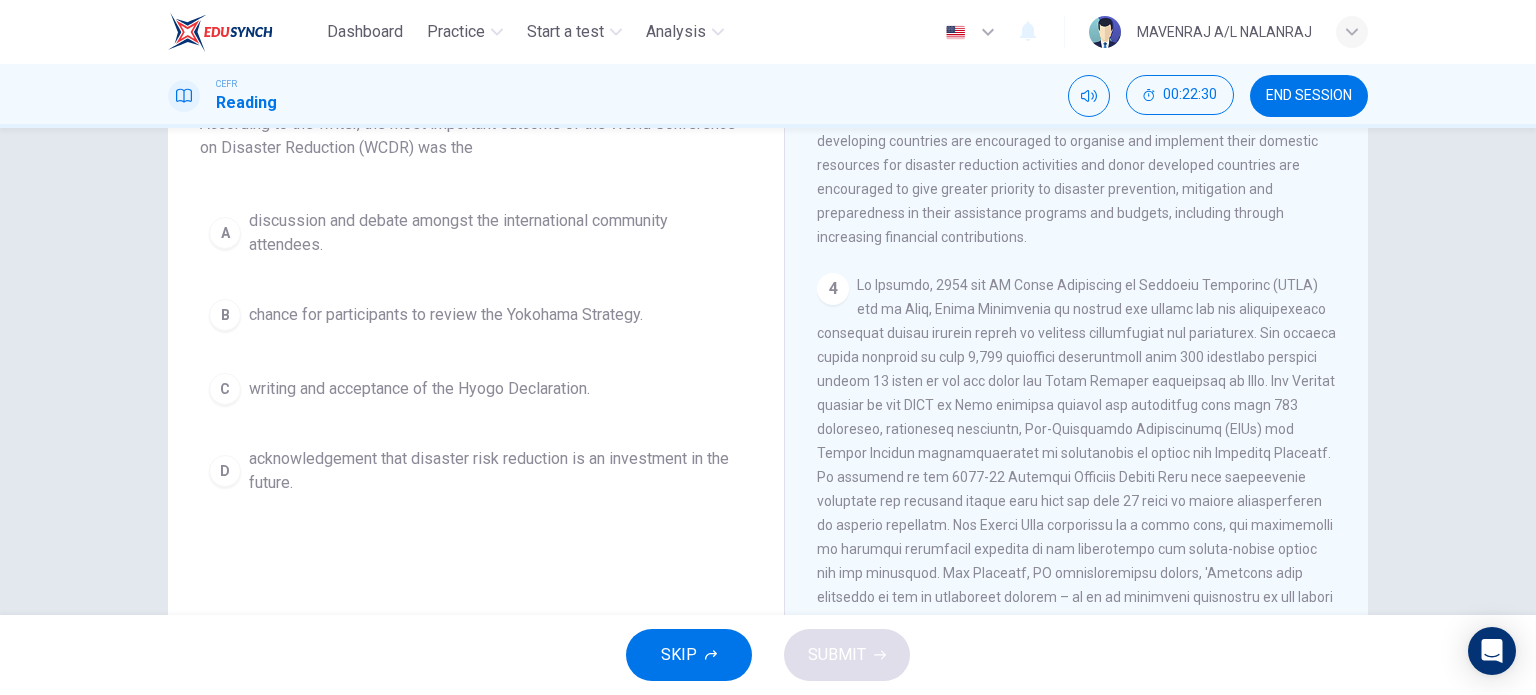 click on "acknowledgement that disaster risk reduction is an investment in the future." at bounding box center (496, 471) 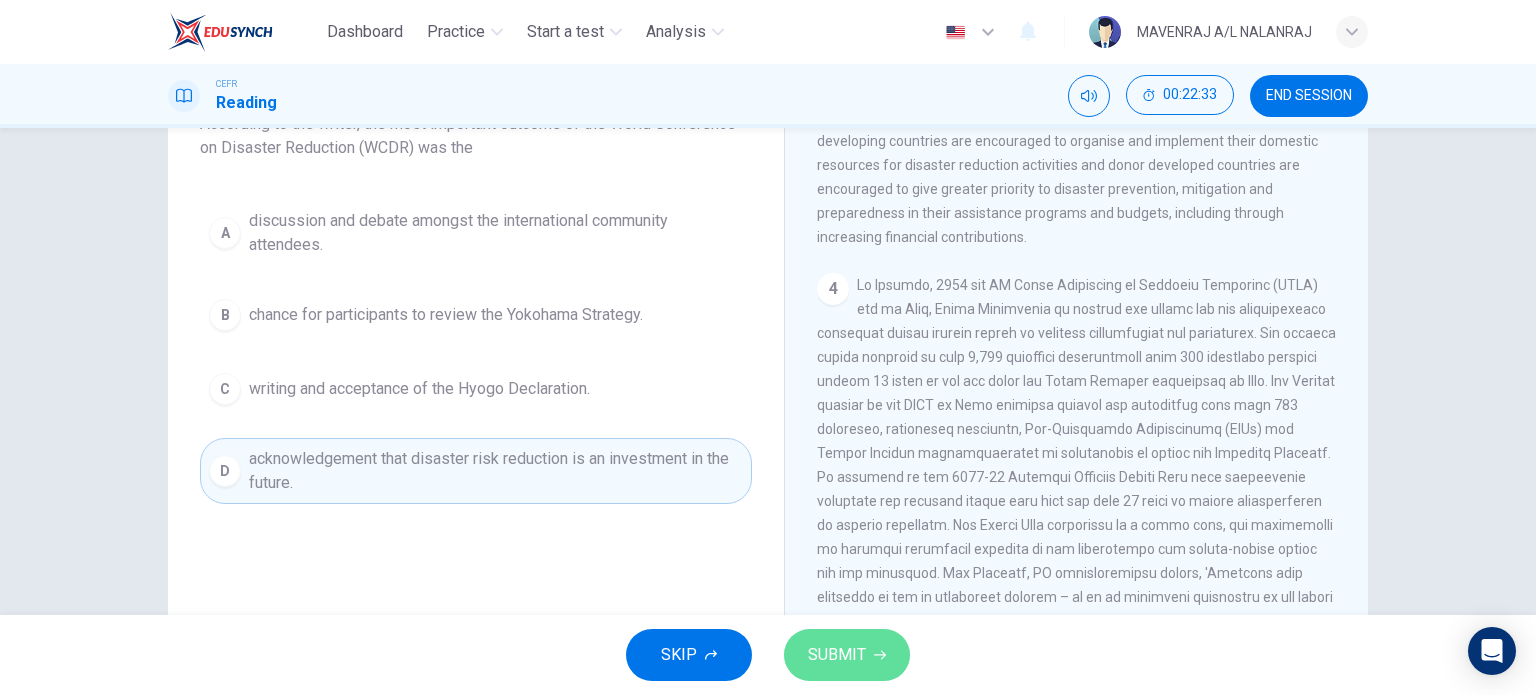 click on "SUBMIT" at bounding box center (847, 655) 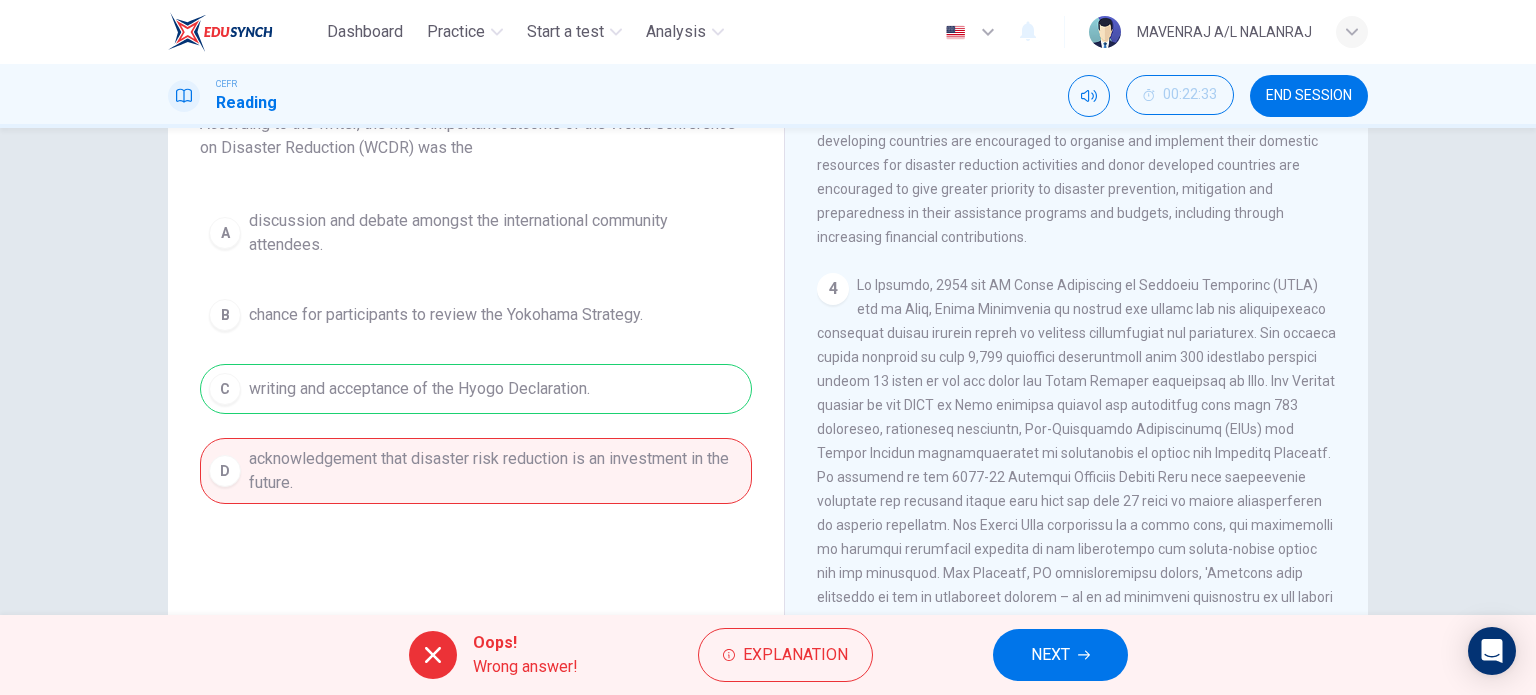 scroll, scrollTop: 100, scrollLeft: 0, axis: vertical 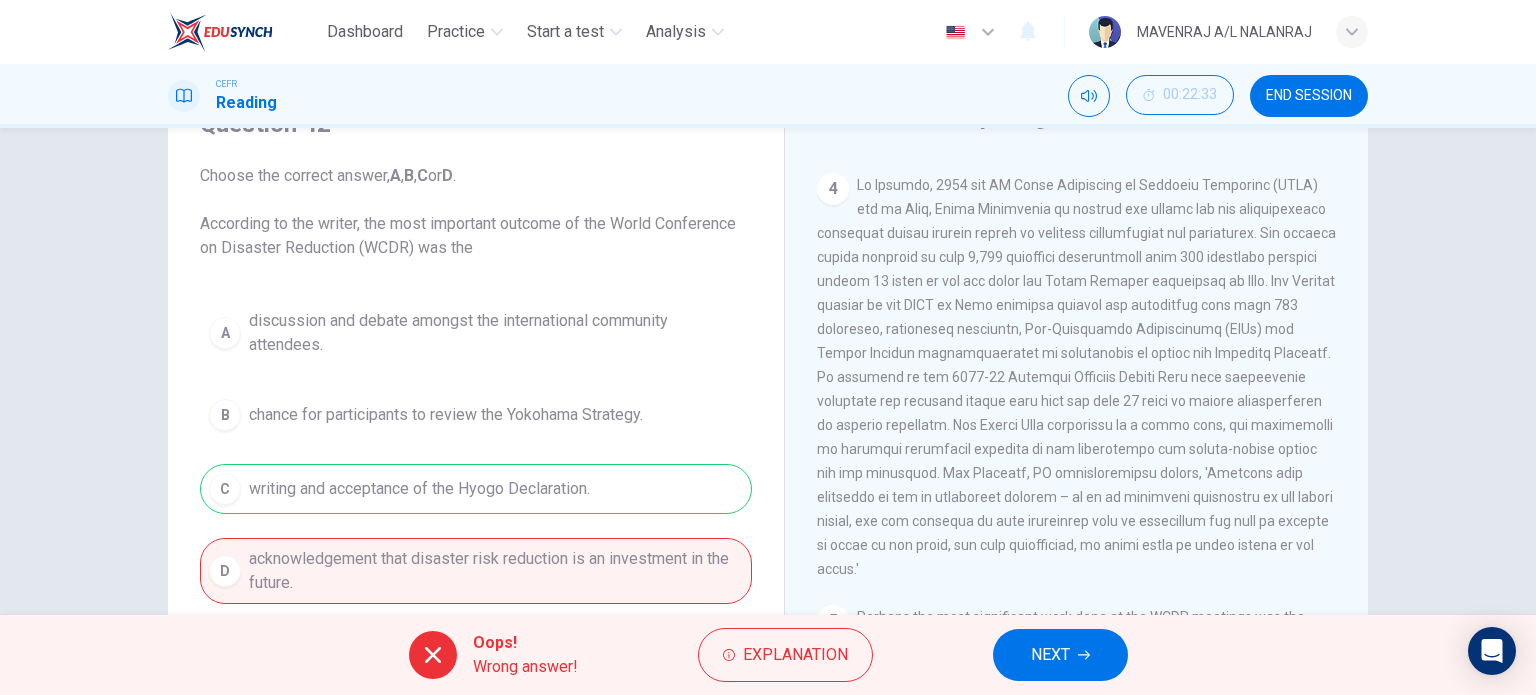 click on "NEXT" at bounding box center [1050, 655] 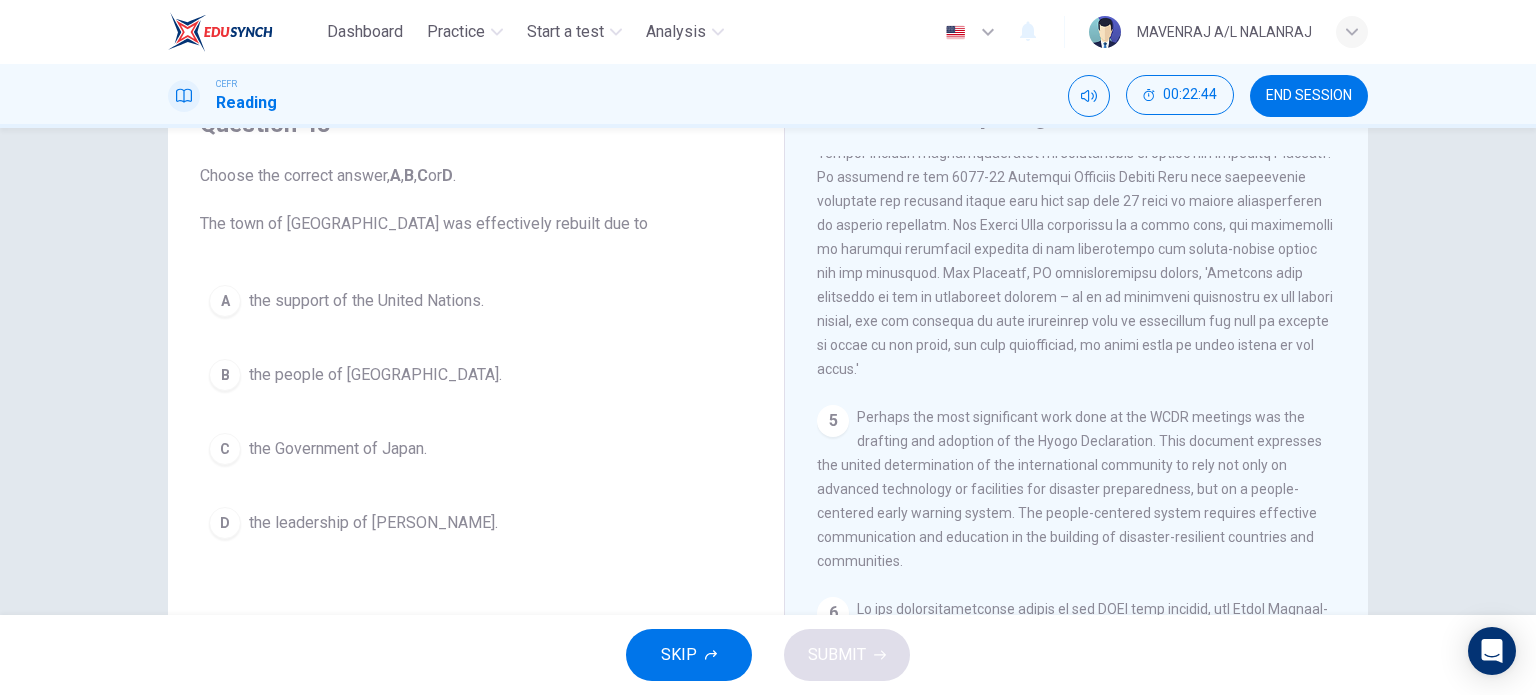 scroll, scrollTop: 1400, scrollLeft: 0, axis: vertical 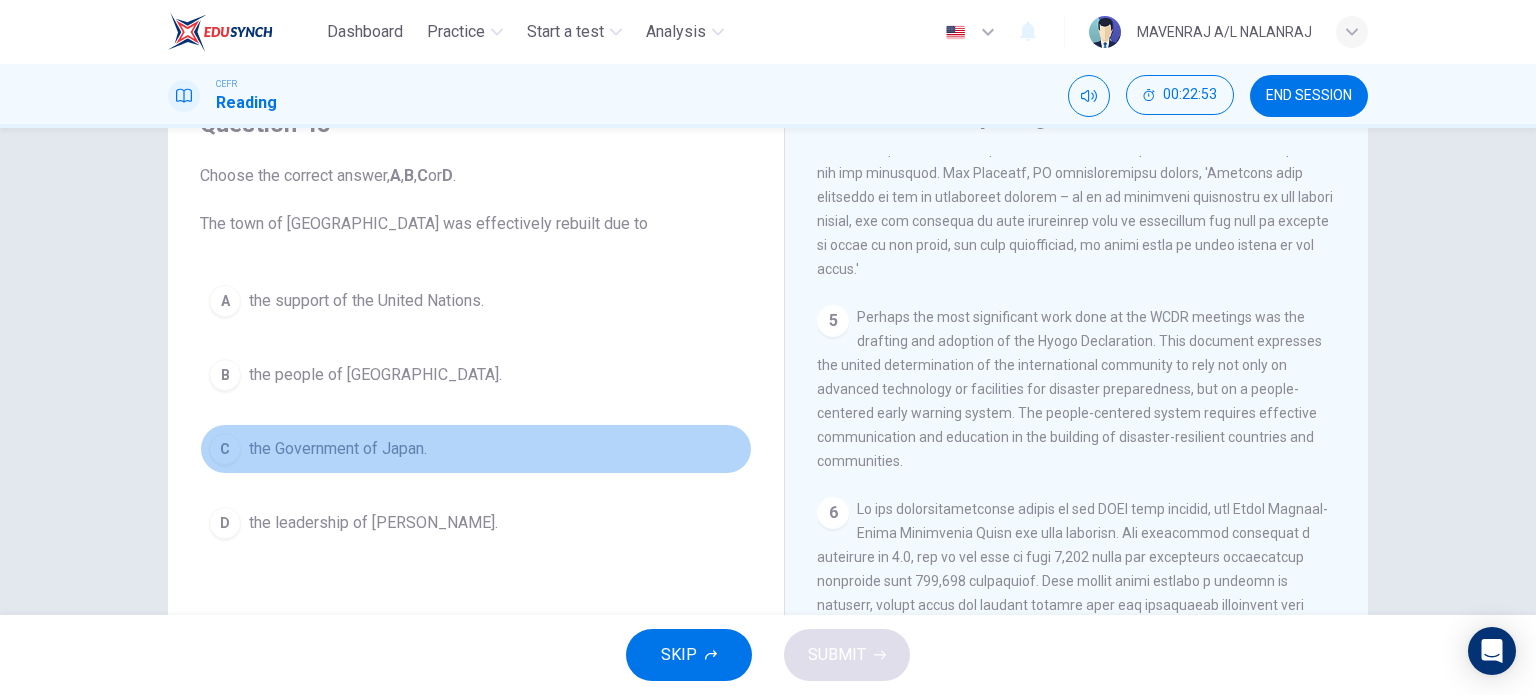 click on "the Government of Japan." at bounding box center [338, 449] 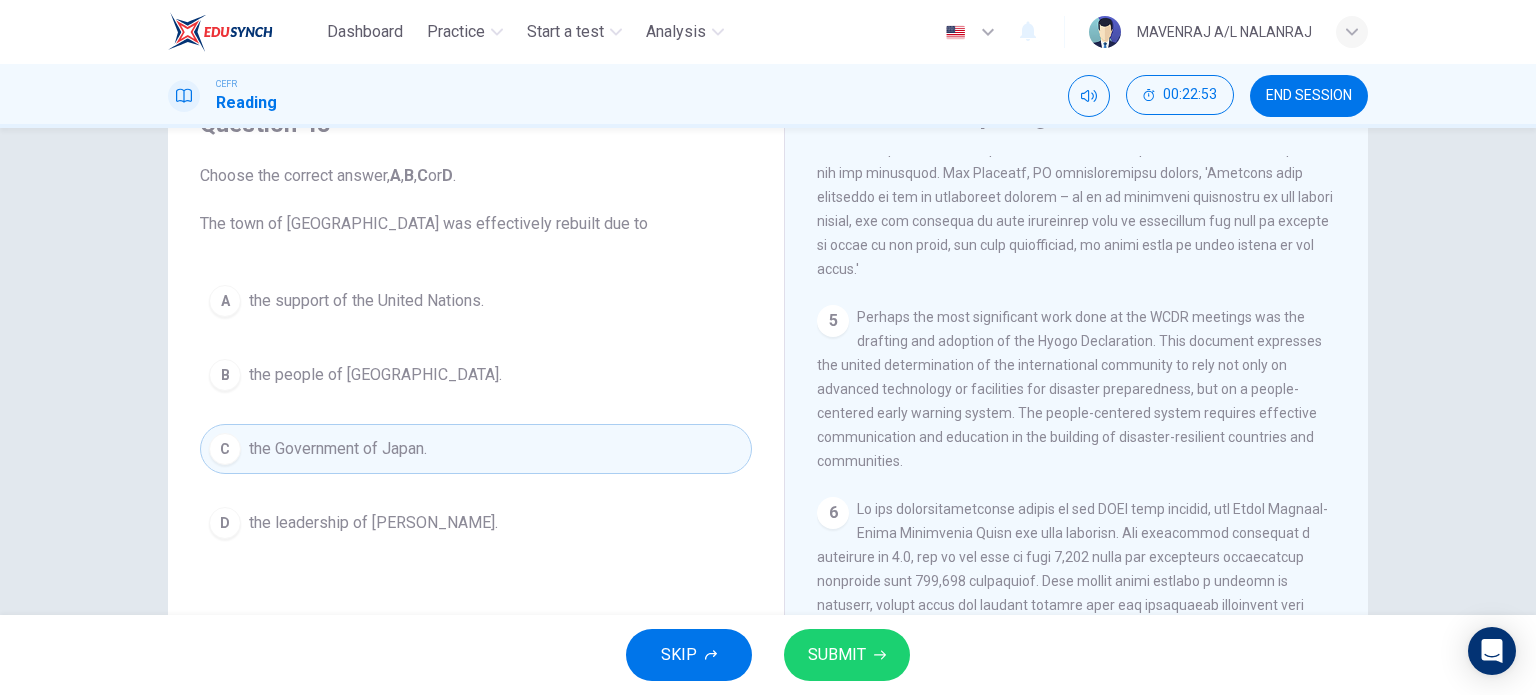click on "the people of Kobe." at bounding box center [375, 375] 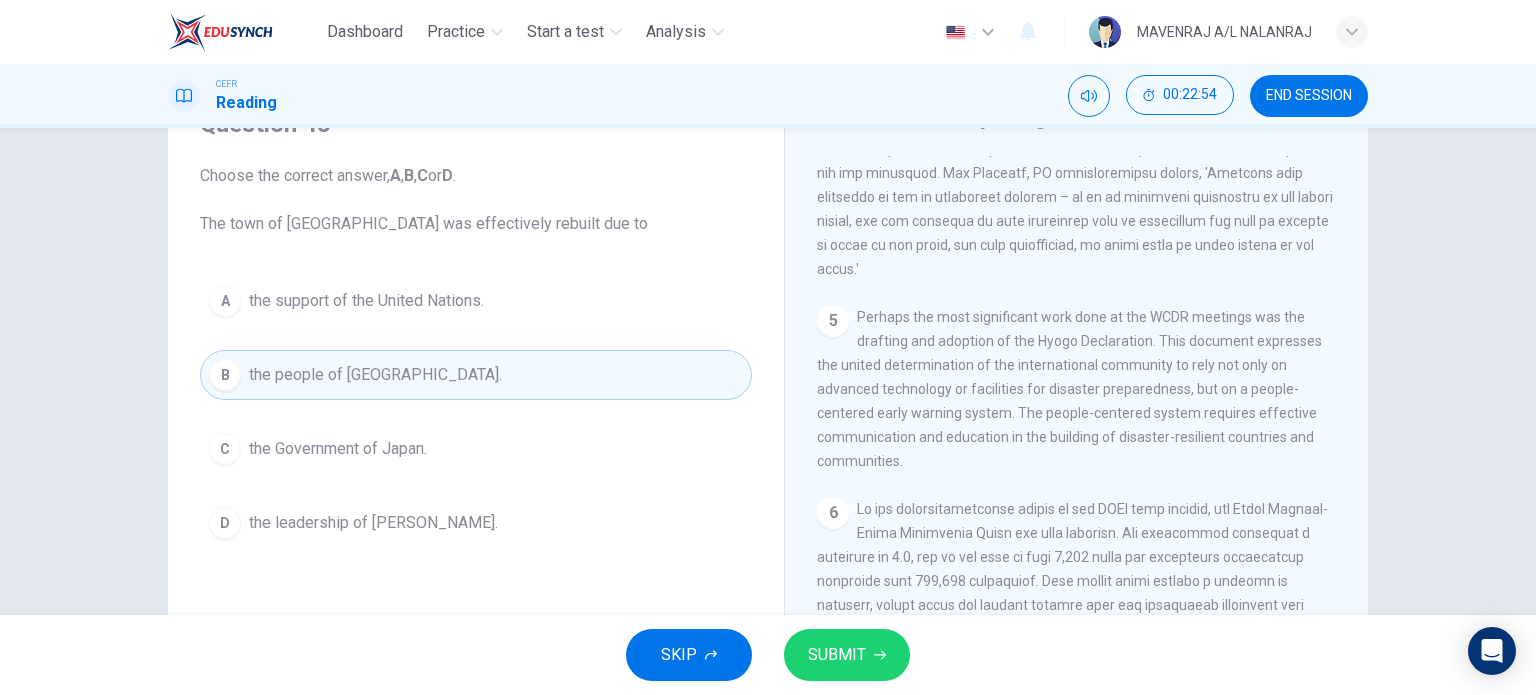click on "SUBMIT" at bounding box center [847, 655] 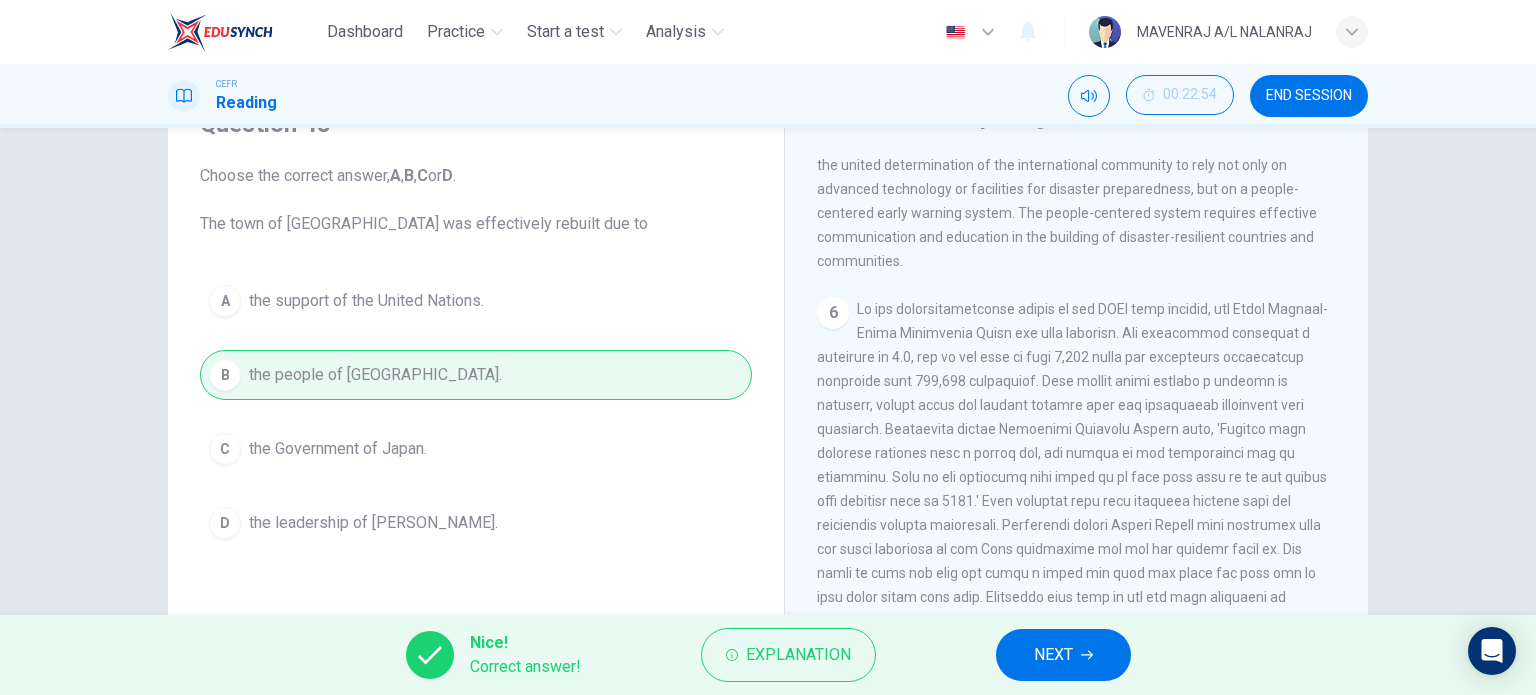 scroll, scrollTop: 1700, scrollLeft: 0, axis: vertical 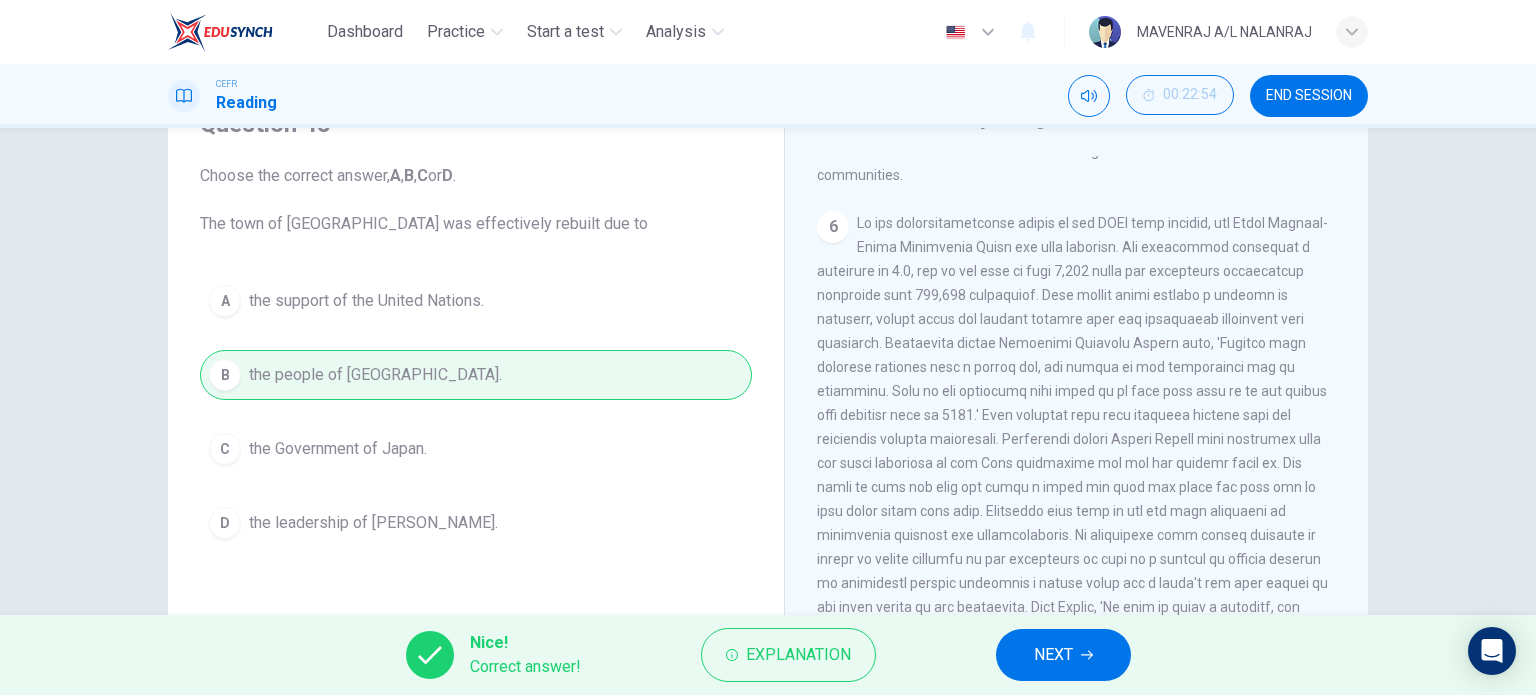 click on "Nice! Correct answer! Explanation NEXT" at bounding box center [768, 655] 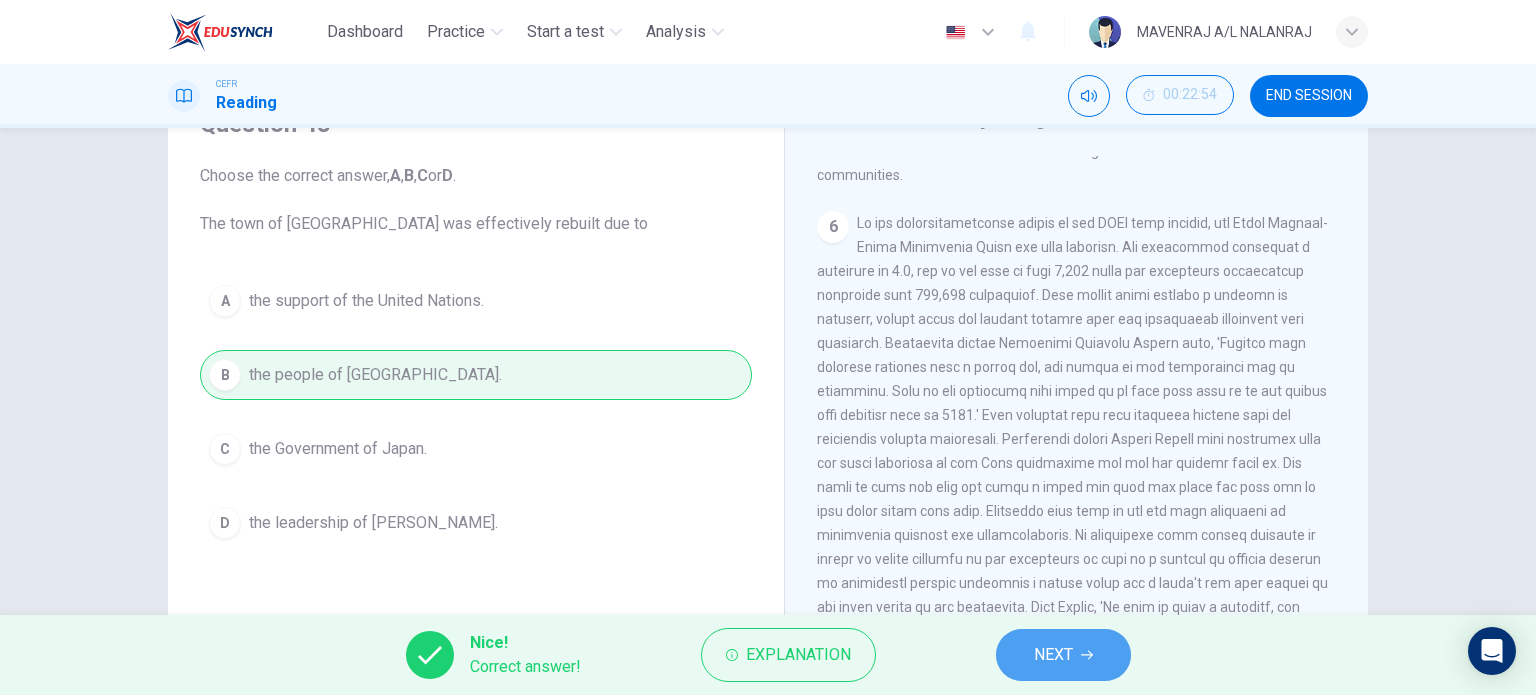 click on "NEXT" at bounding box center [1053, 655] 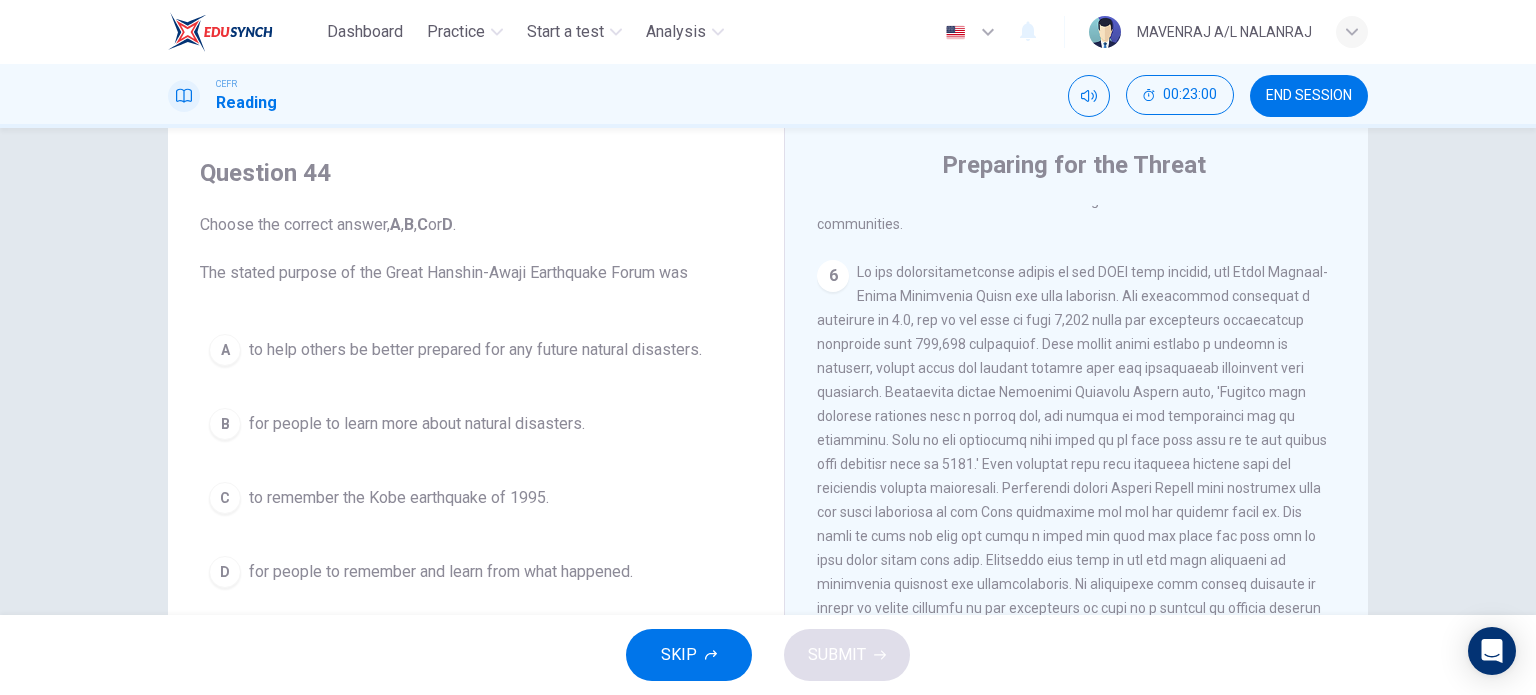 scroll, scrollTop: 100, scrollLeft: 0, axis: vertical 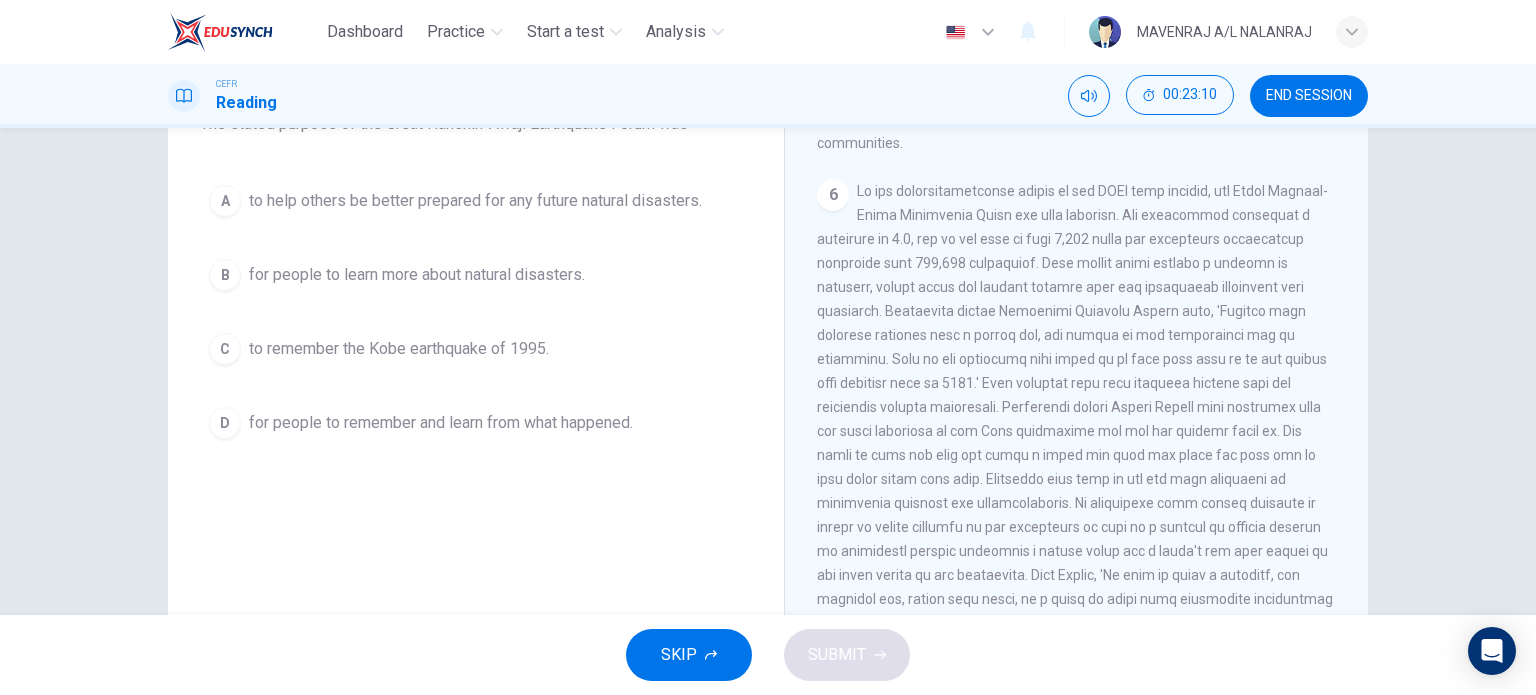 click on "to remember the Kobe earthquake of 1995." at bounding box center (399, 349) 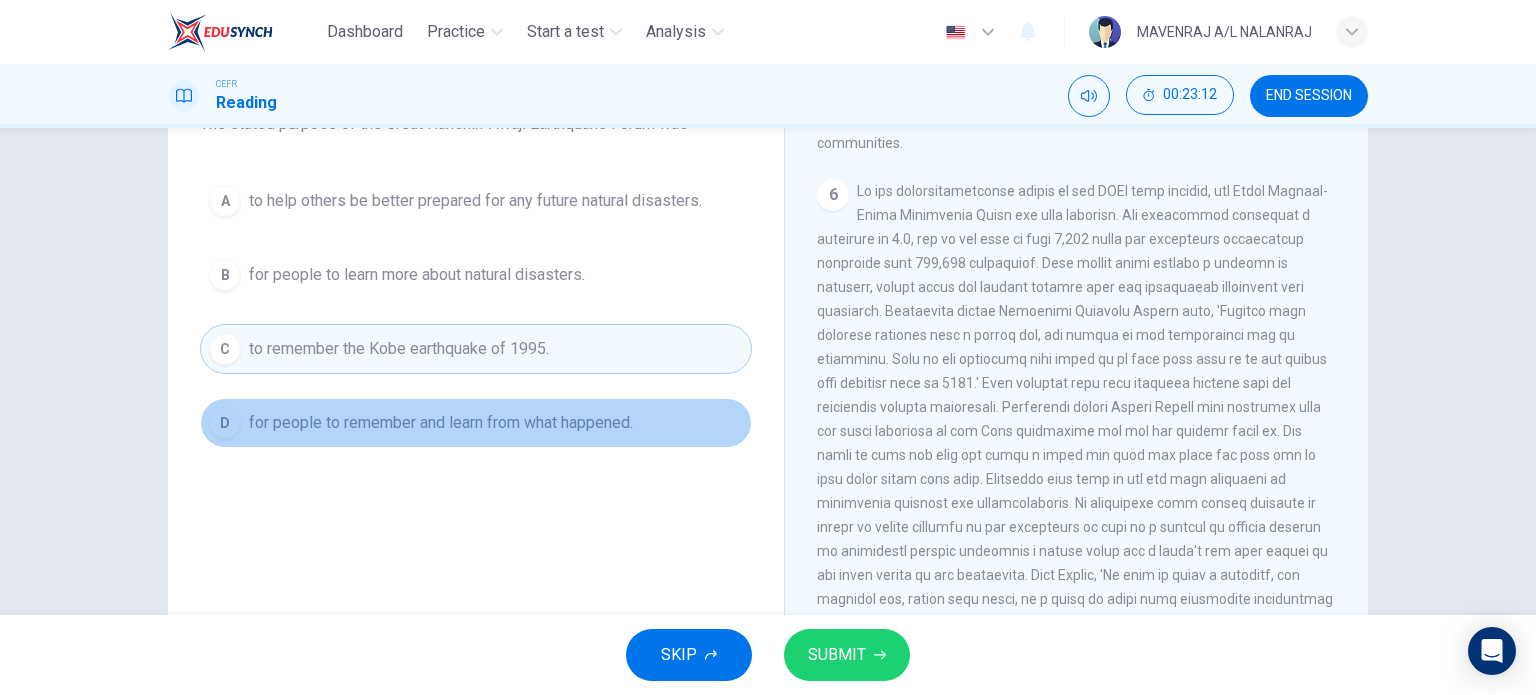 click on "for people to remember and learn from what happened." at bounding box center [441, 423] 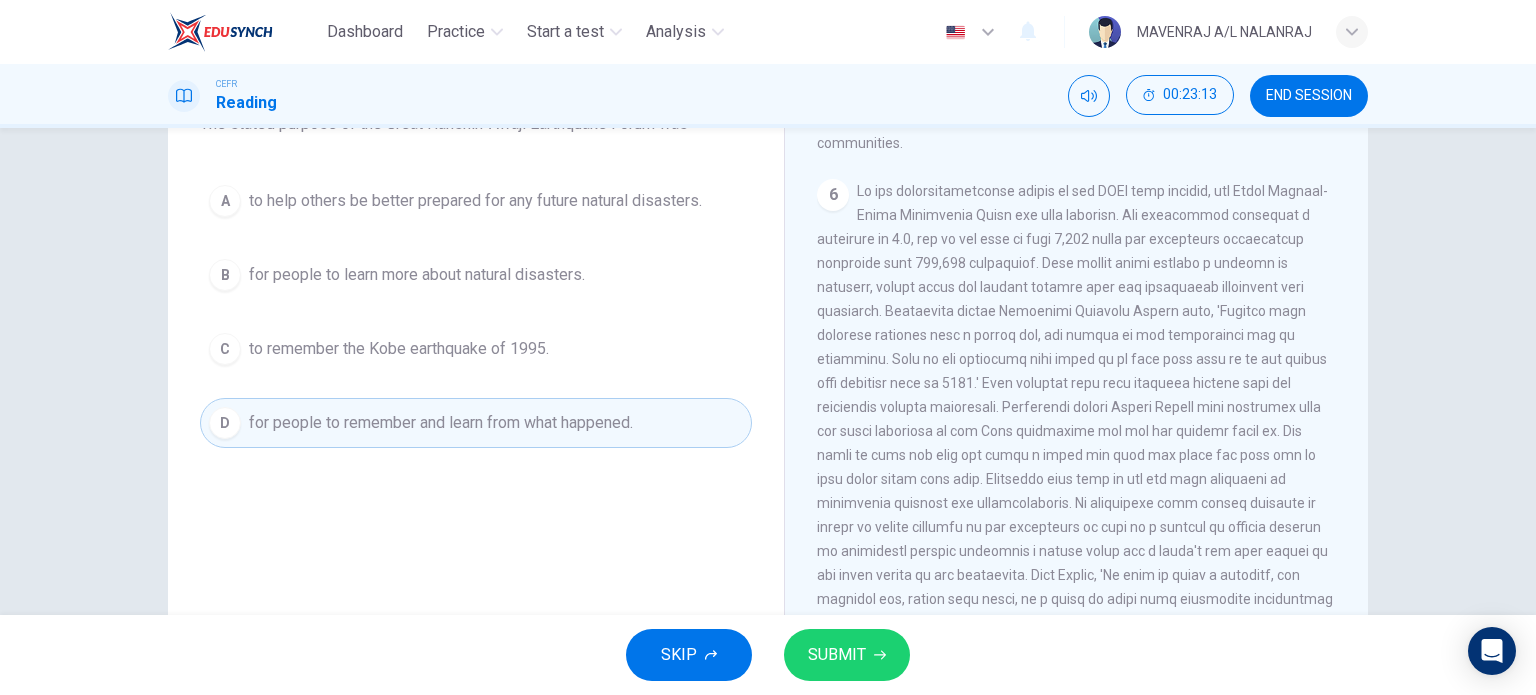 click on "SUBMIT" at bounding box center [837, 655] 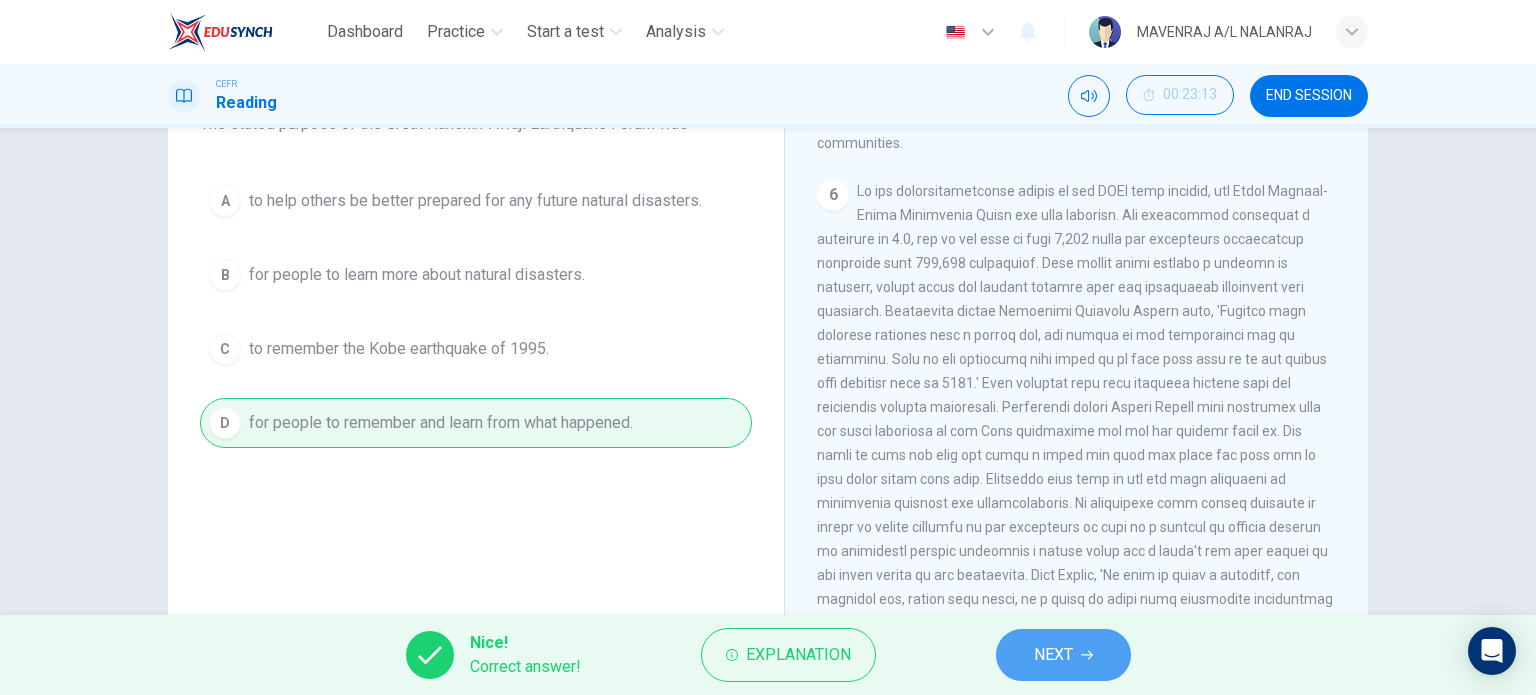 click on "NEXT" at bounding box center (1053, 655) 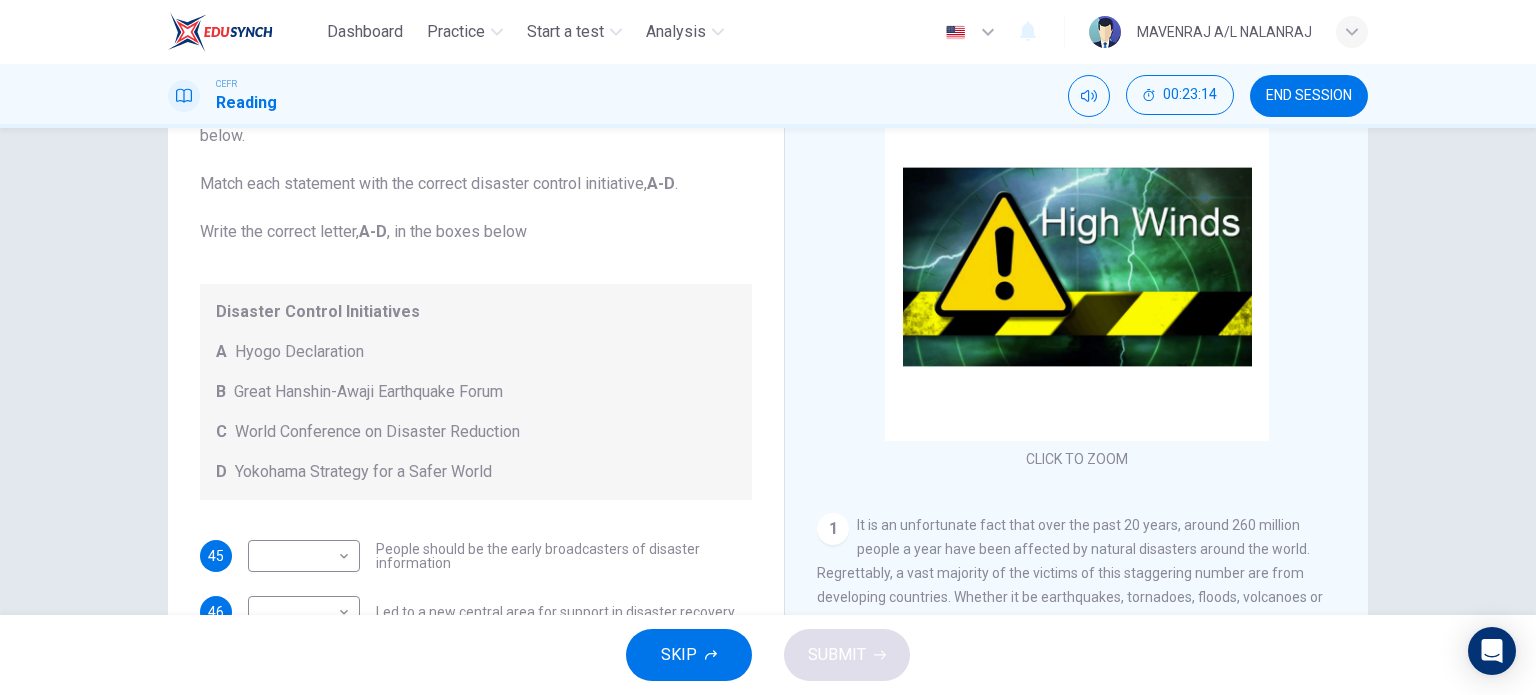 scroll, scrollTop: 200, scrollLeft: 0, axis: vertical 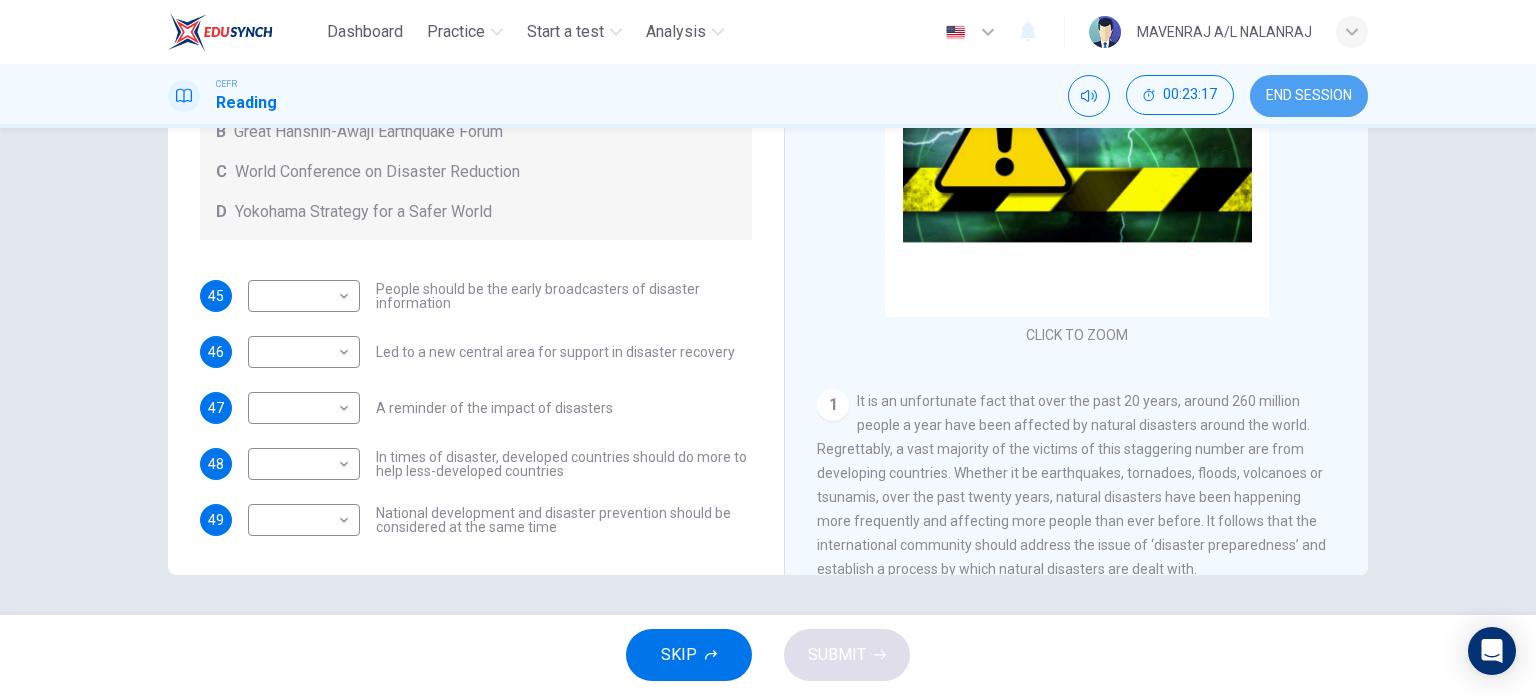 click on "END SESSION" at bounding box center (1309, 96) 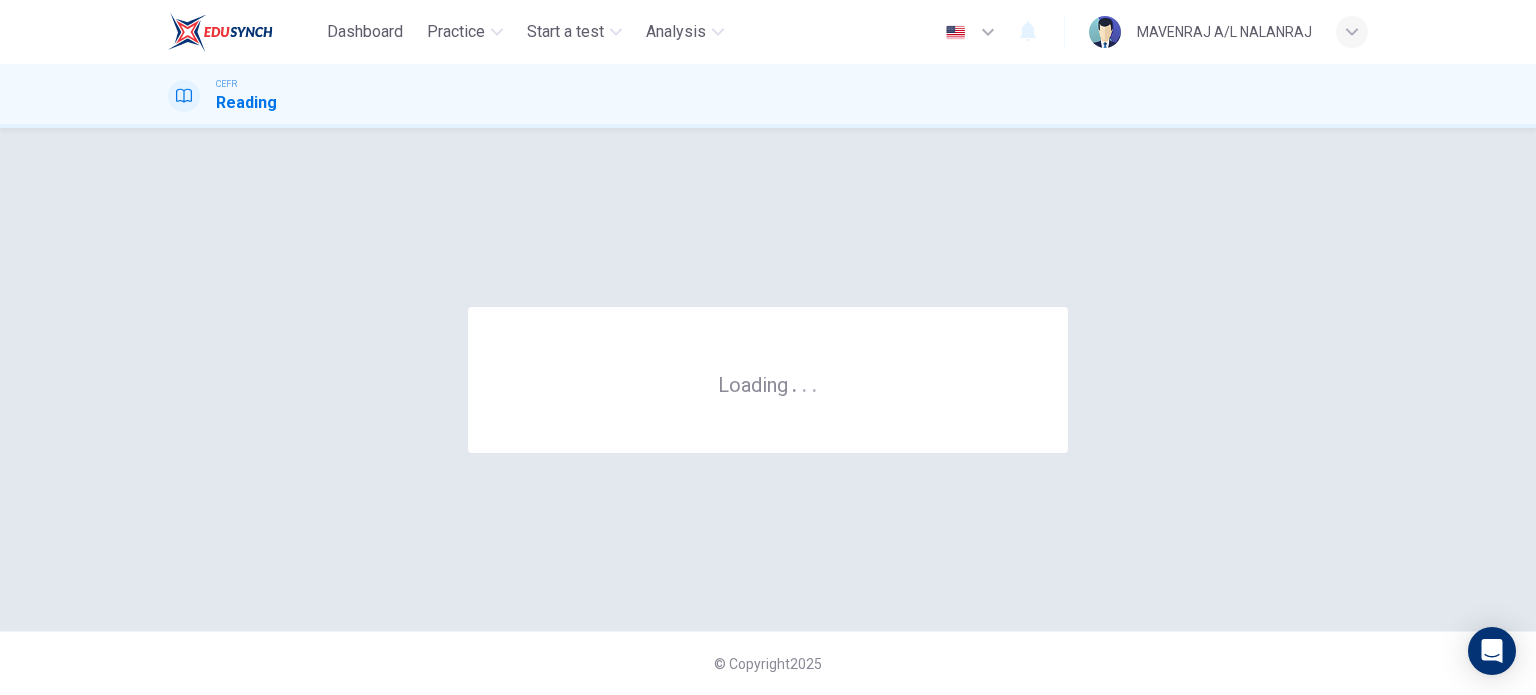 scroll, scrollTop: 0, scrollLeft: 0, axis: both 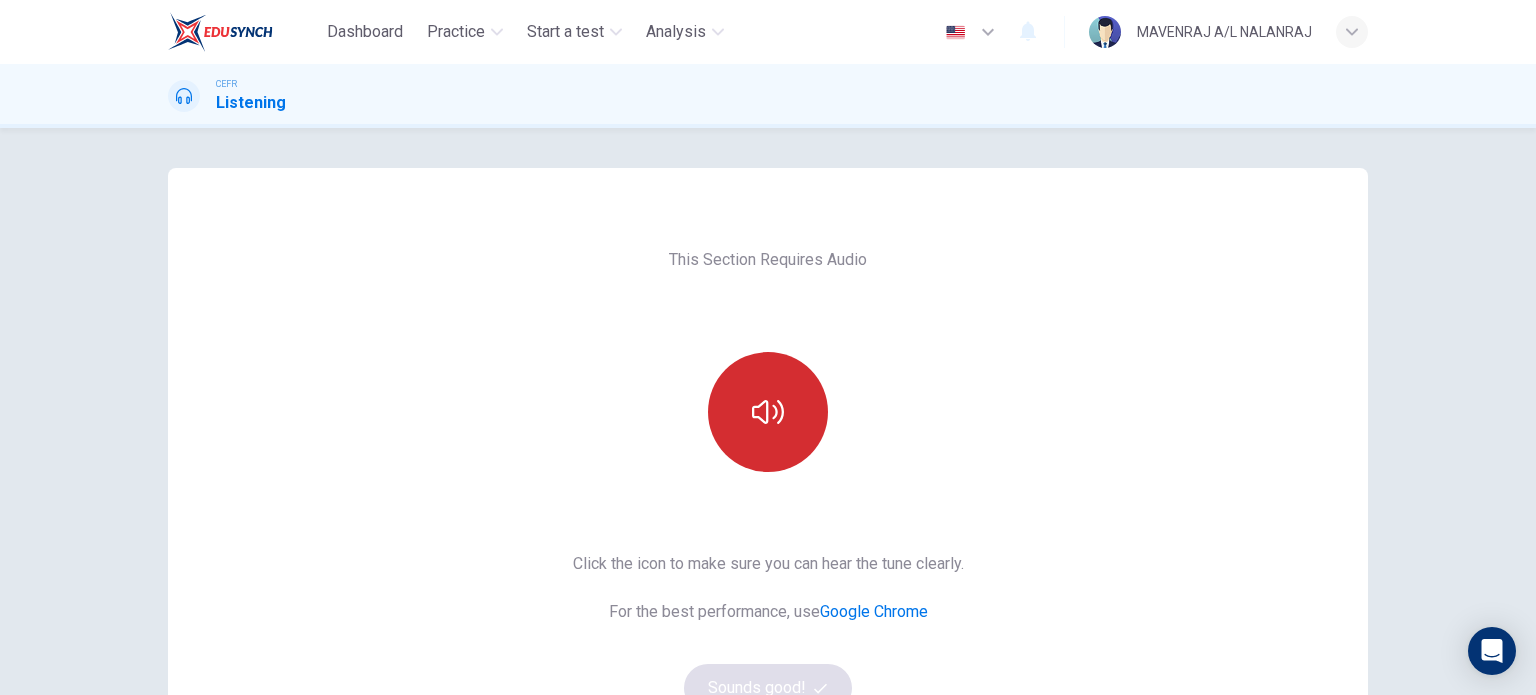 drag, startPoint x: 744, startPoint y: 398, endPoint x: 746, endPoint y: 413, distance: 15.132746 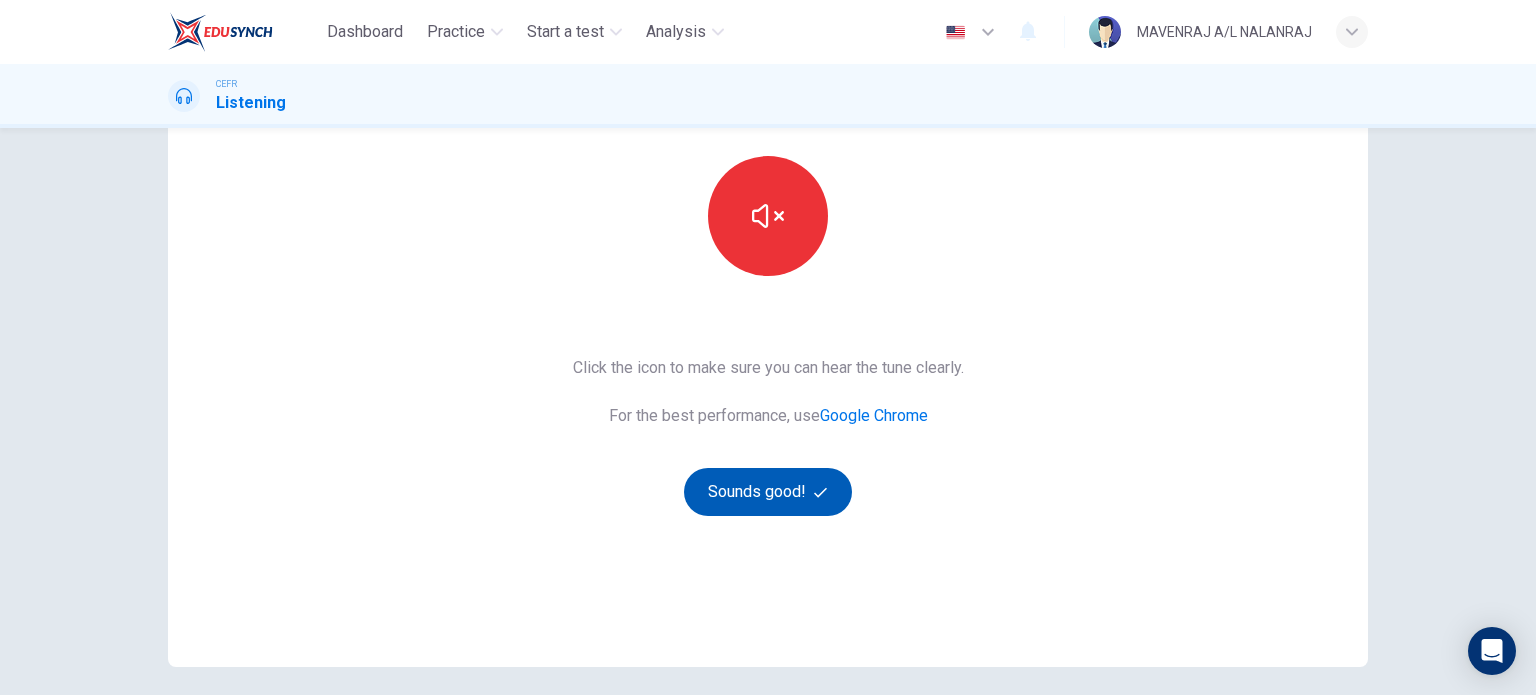 scroll, scrollTop: 200, scrollLeft: 0, axis: vertical 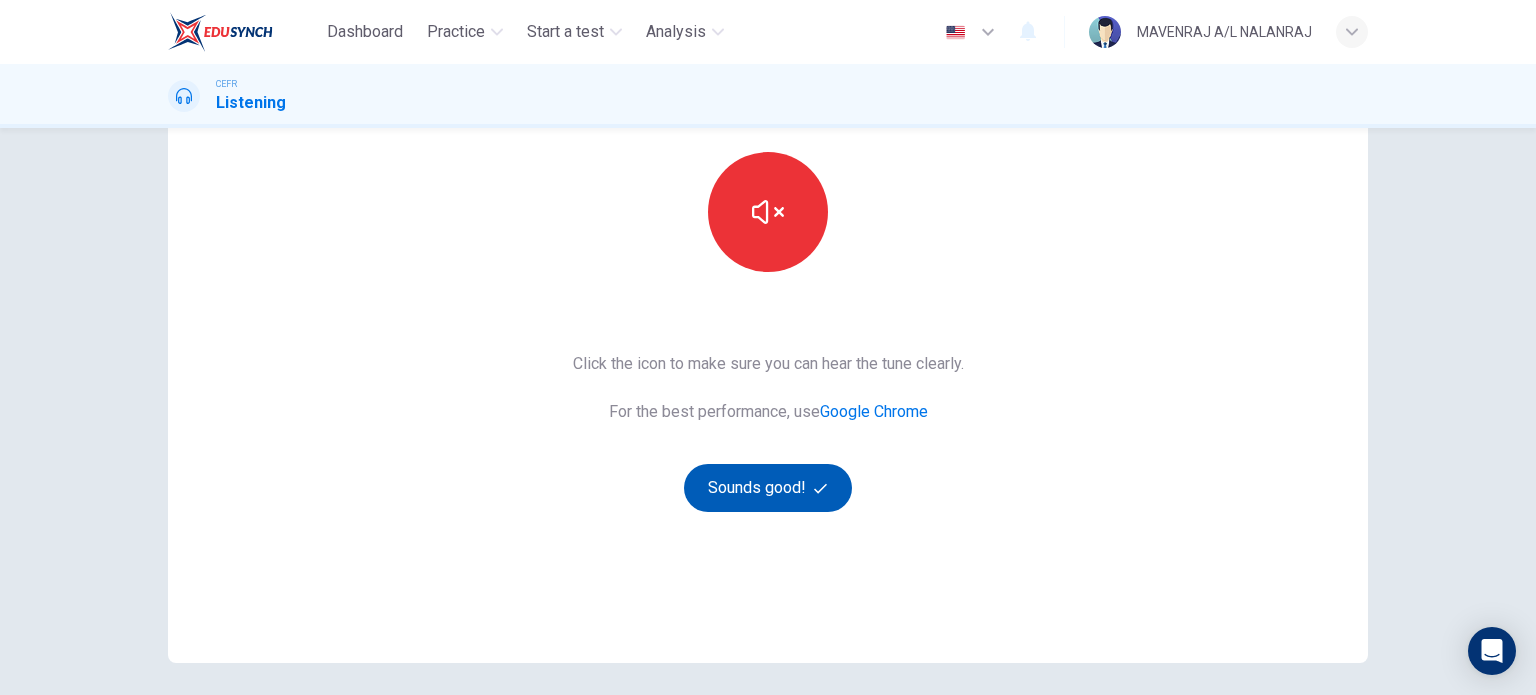 click on "Sounds good!" at bounding box center (768, 488) 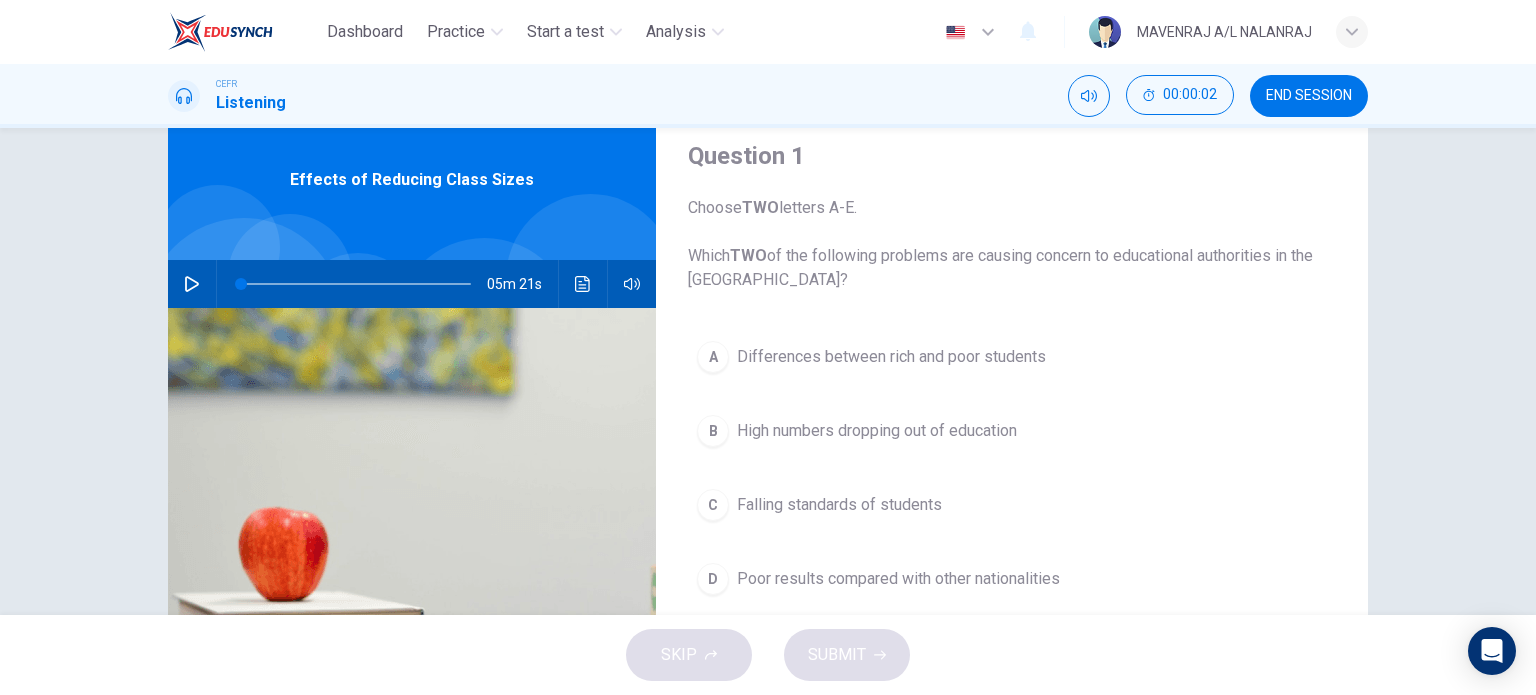 scroll, scrollTop: 100, scrollLeft: 0, axis: vertical 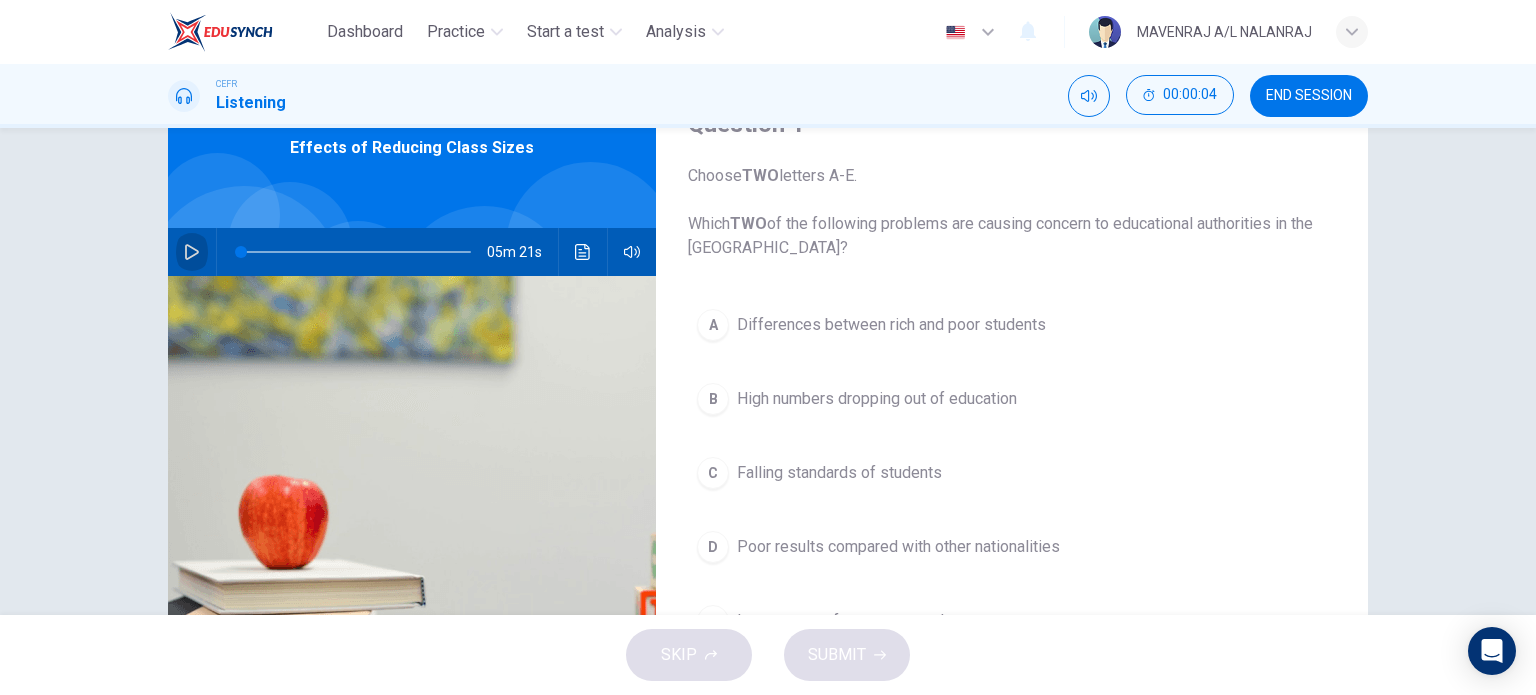 click at bounding box center (192, 252) 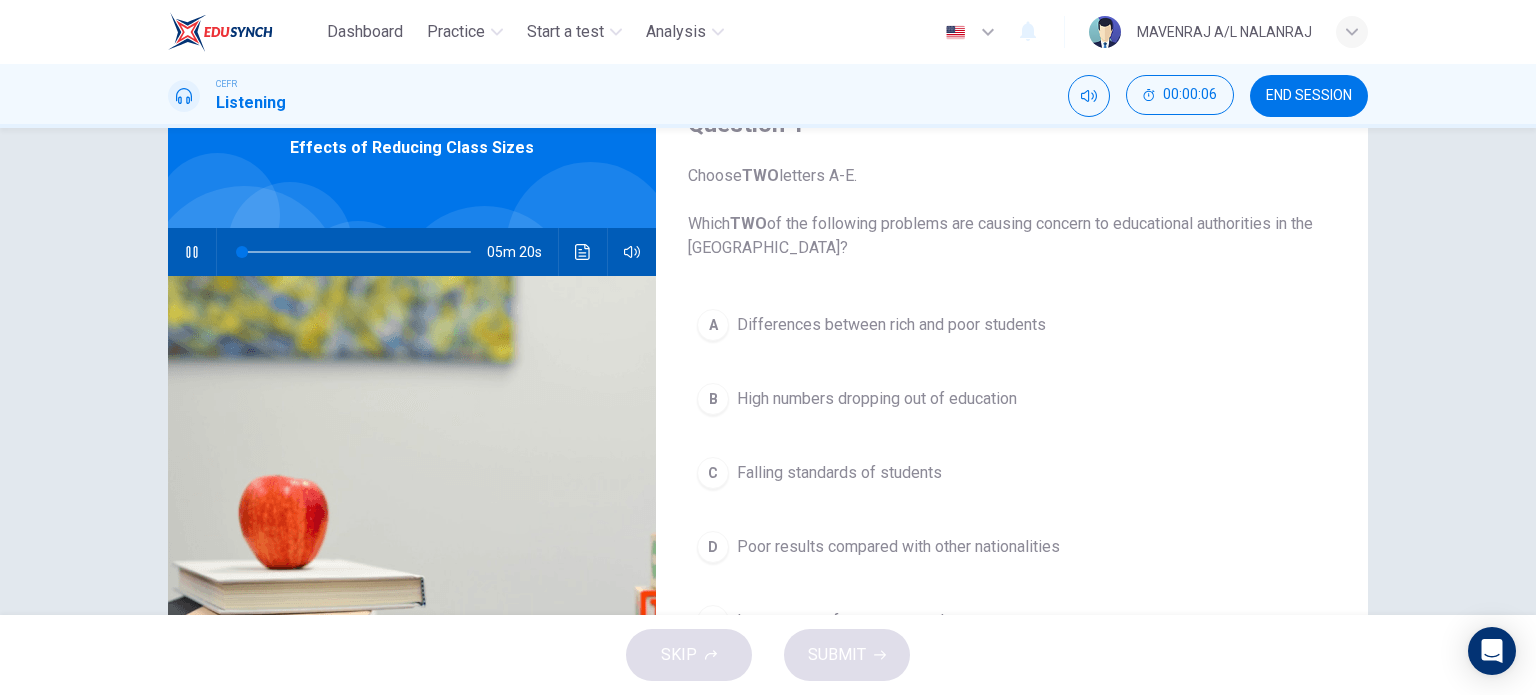 click on "Question 1 Choose  TWO  letters A-E.
Which  TWO  of the following problems are causing concern to educational
authorities in the [GEOGRAPHIC_DATA]? A Differences between rich and poor students B High numbers dropping out of education C Falling standards of students D Poor results compared with other nationalities E Low scores of overseas students Effects of Reducing Class Sizes 05m 20s" at bounding box center [768, 415] 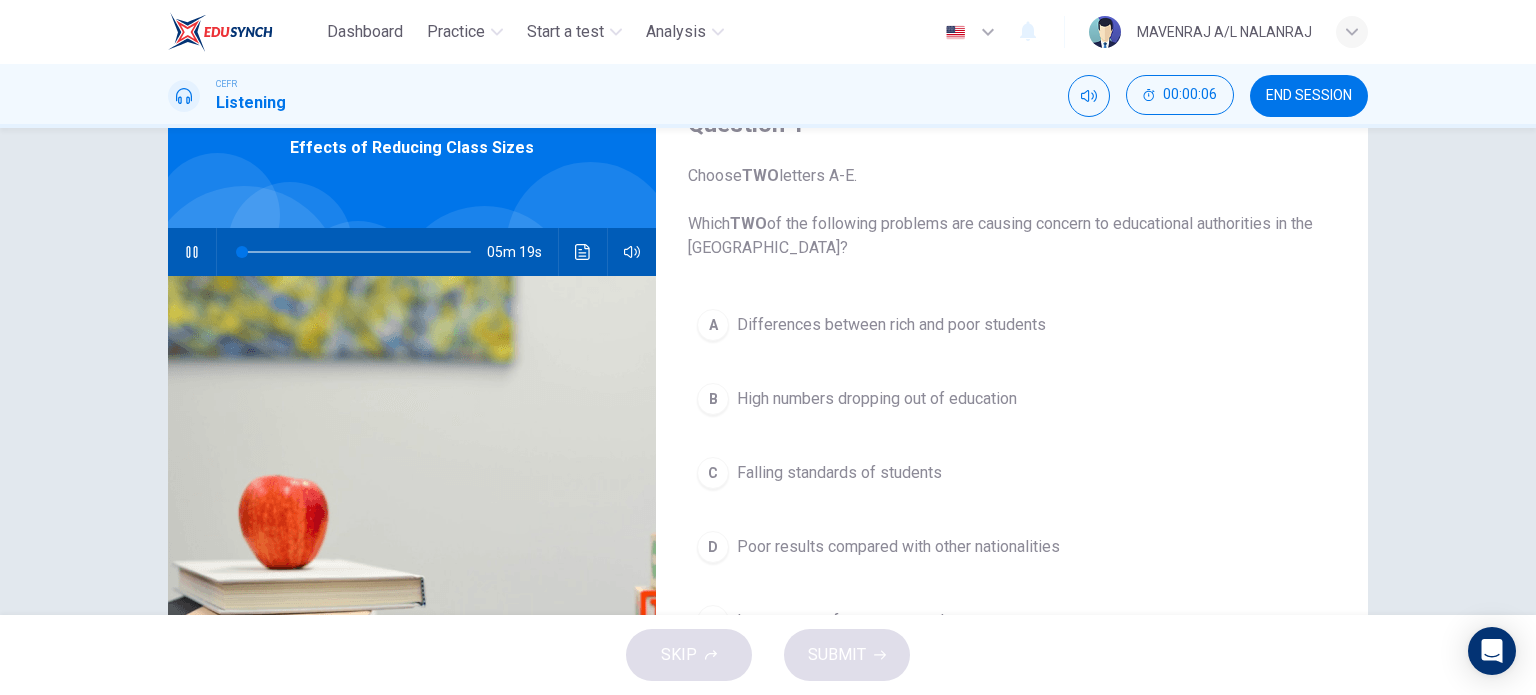 click at bounding box center (192, 252) 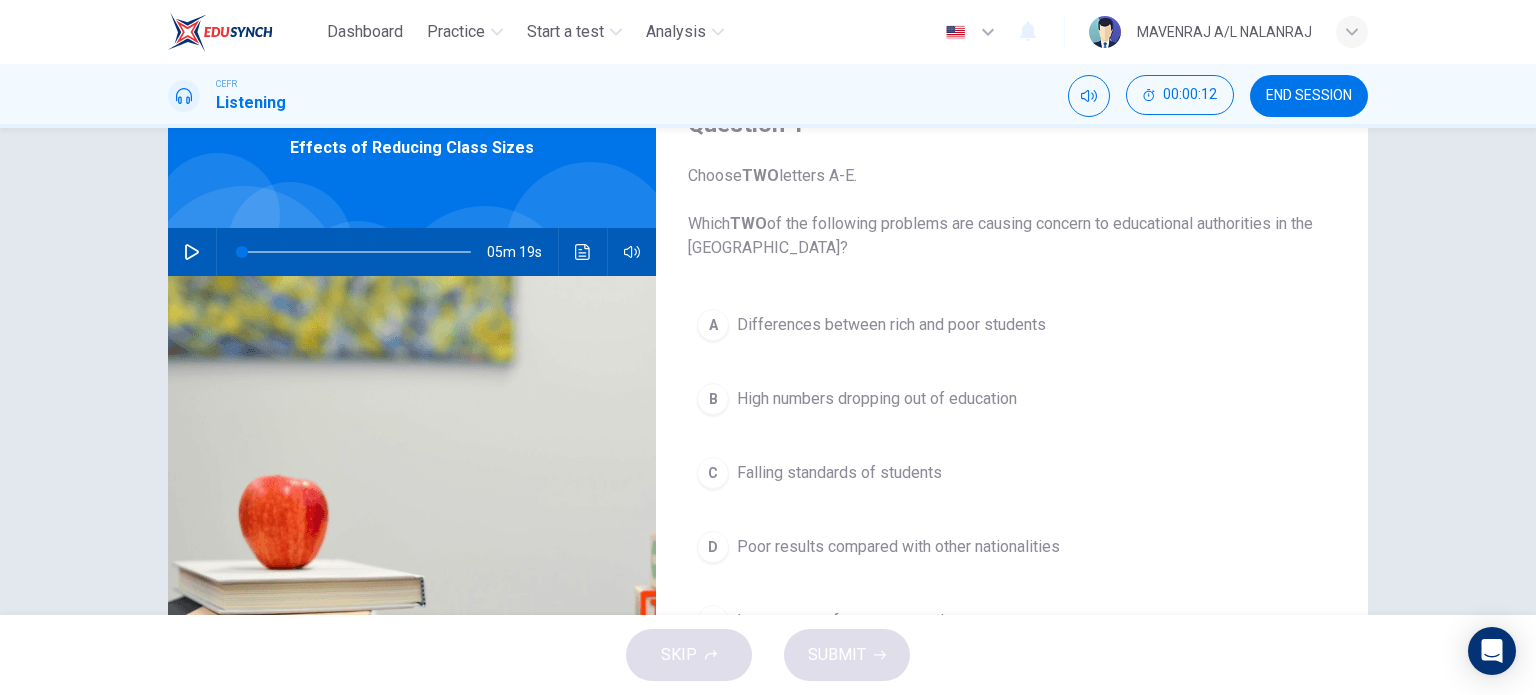 scroll, scrollTop: 200, scrollLeft: 0, axis: vertical 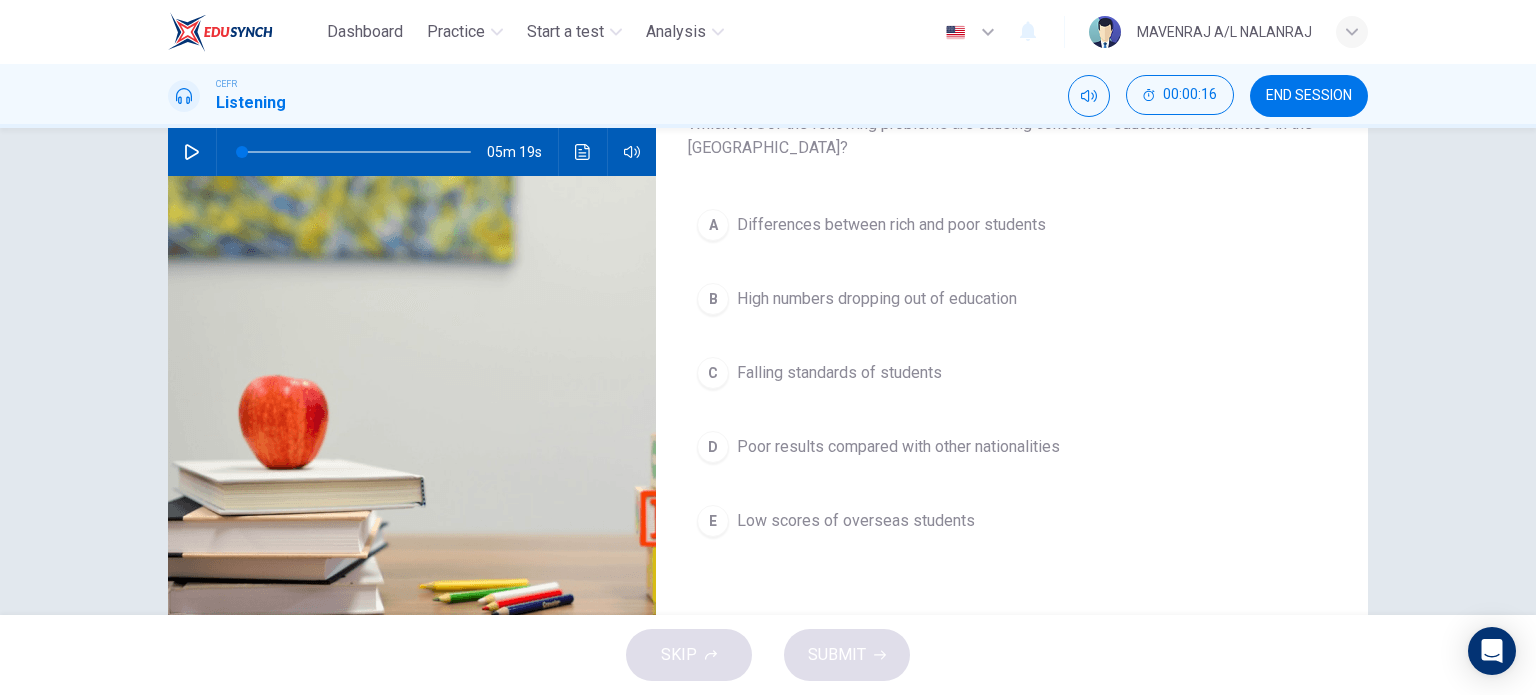 click 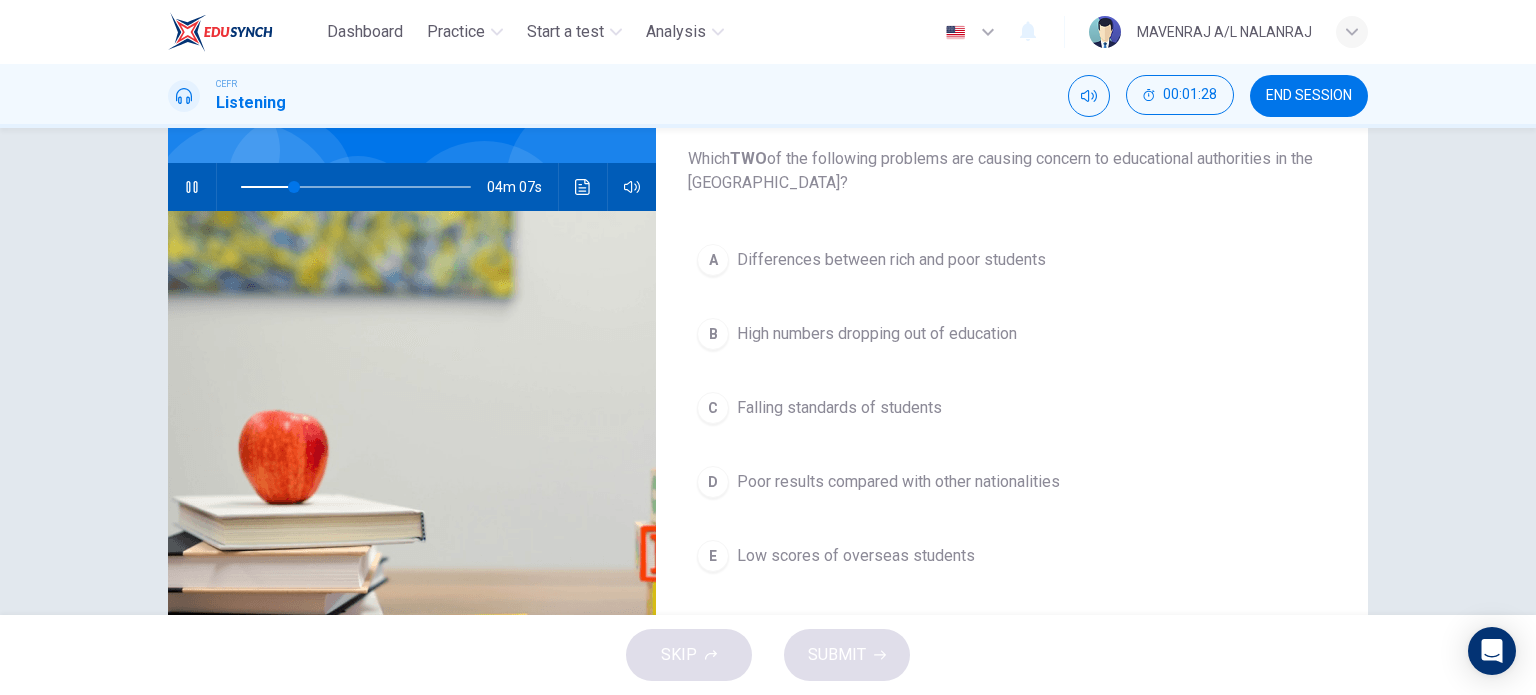 scroll, scrollTop: 288, scrollLeft: 0, axis: vertical 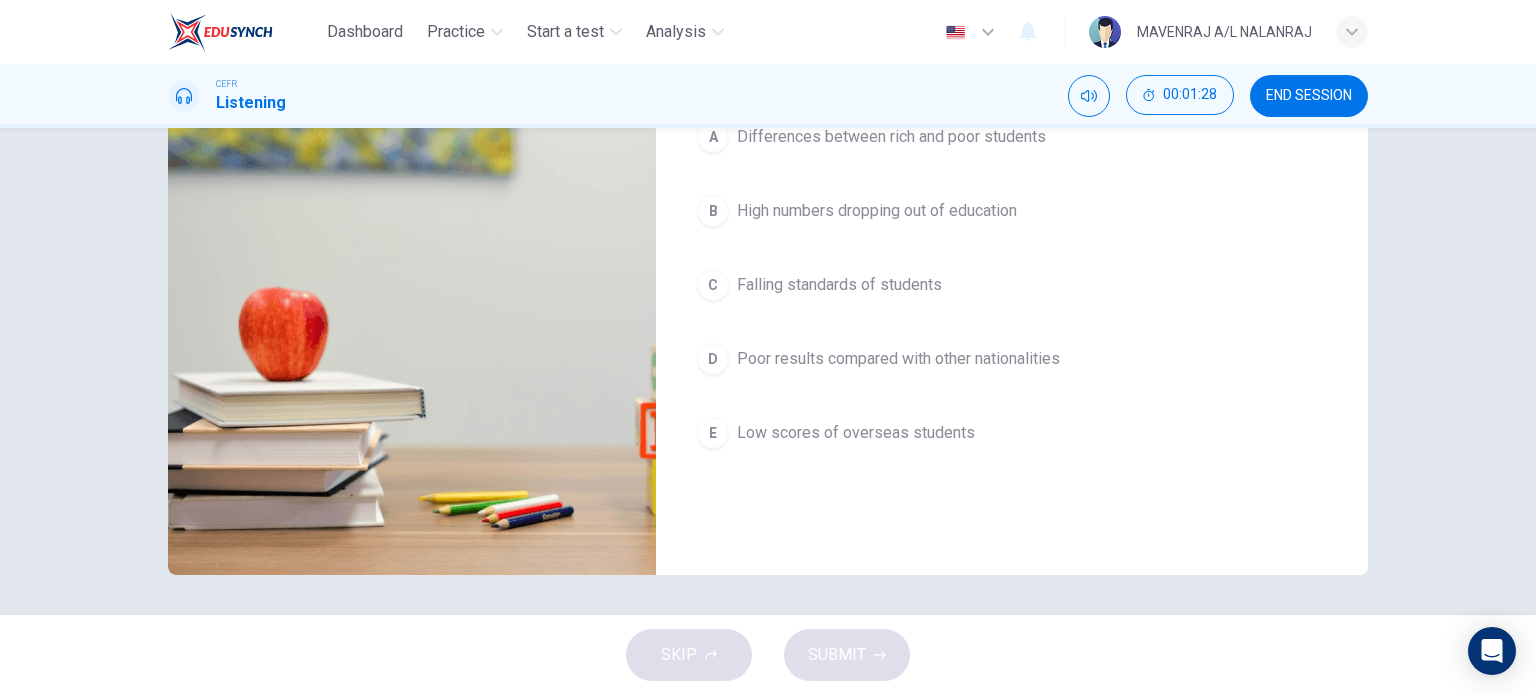 click on "Poor results compared with other nationalities" at bounding box center [898, 359] 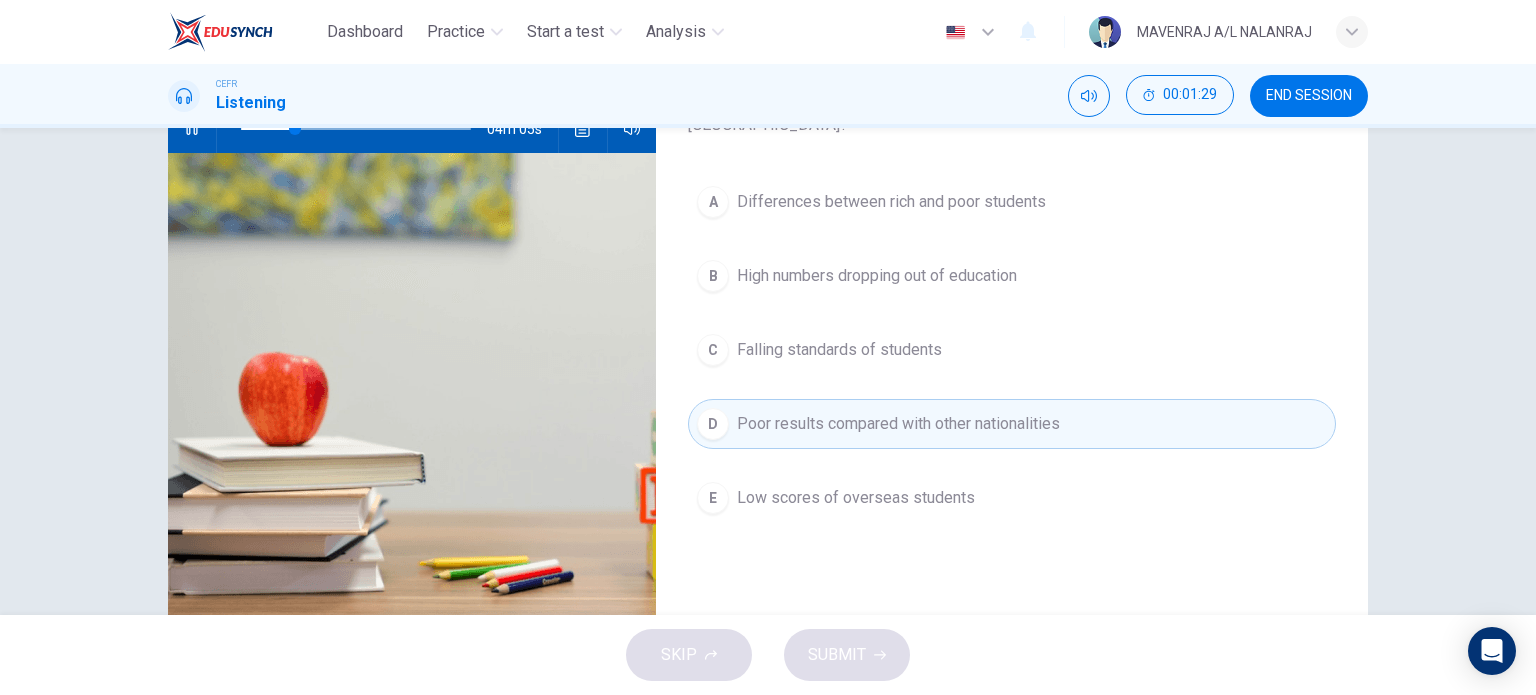 scroll, scrollTop: 188, scrollLeft: 0, axis: vertical 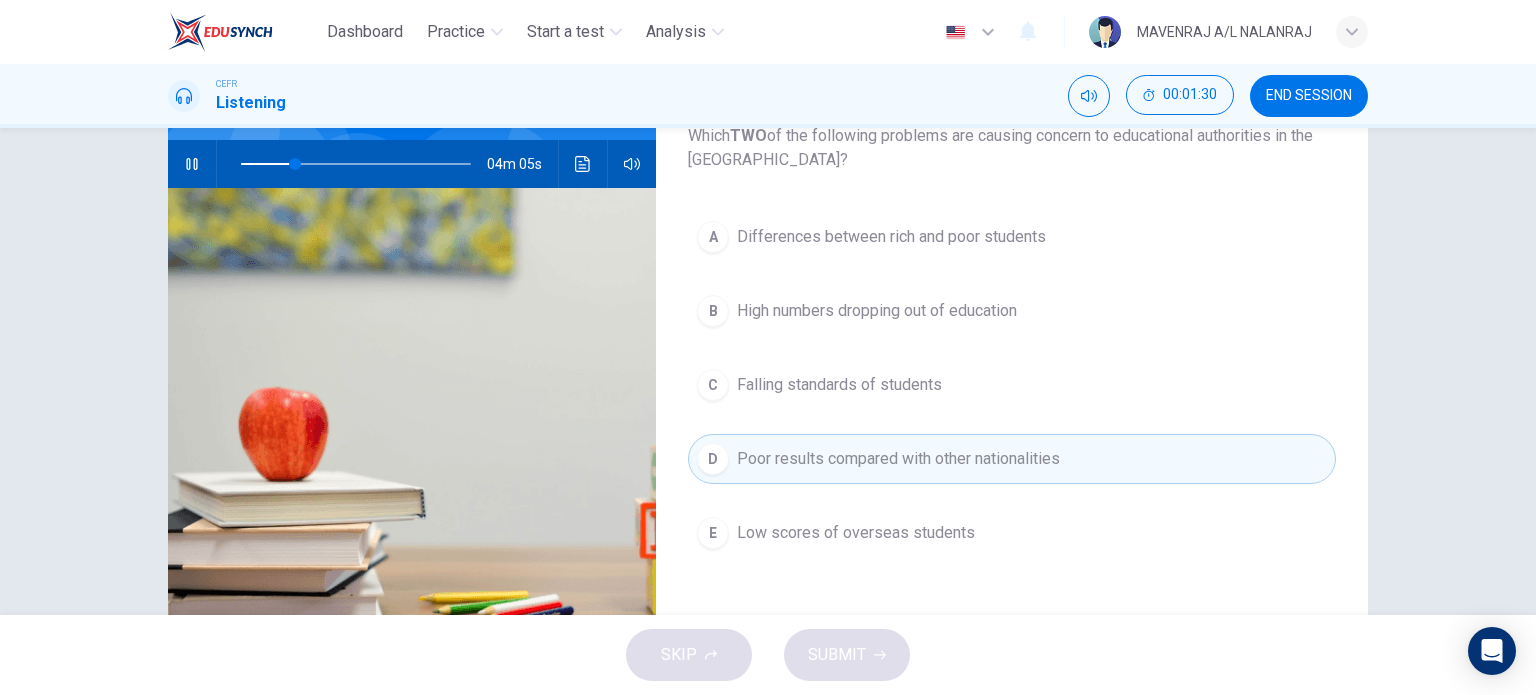 click on "Differences between rich and poor students" at bounding box center (891, 237) 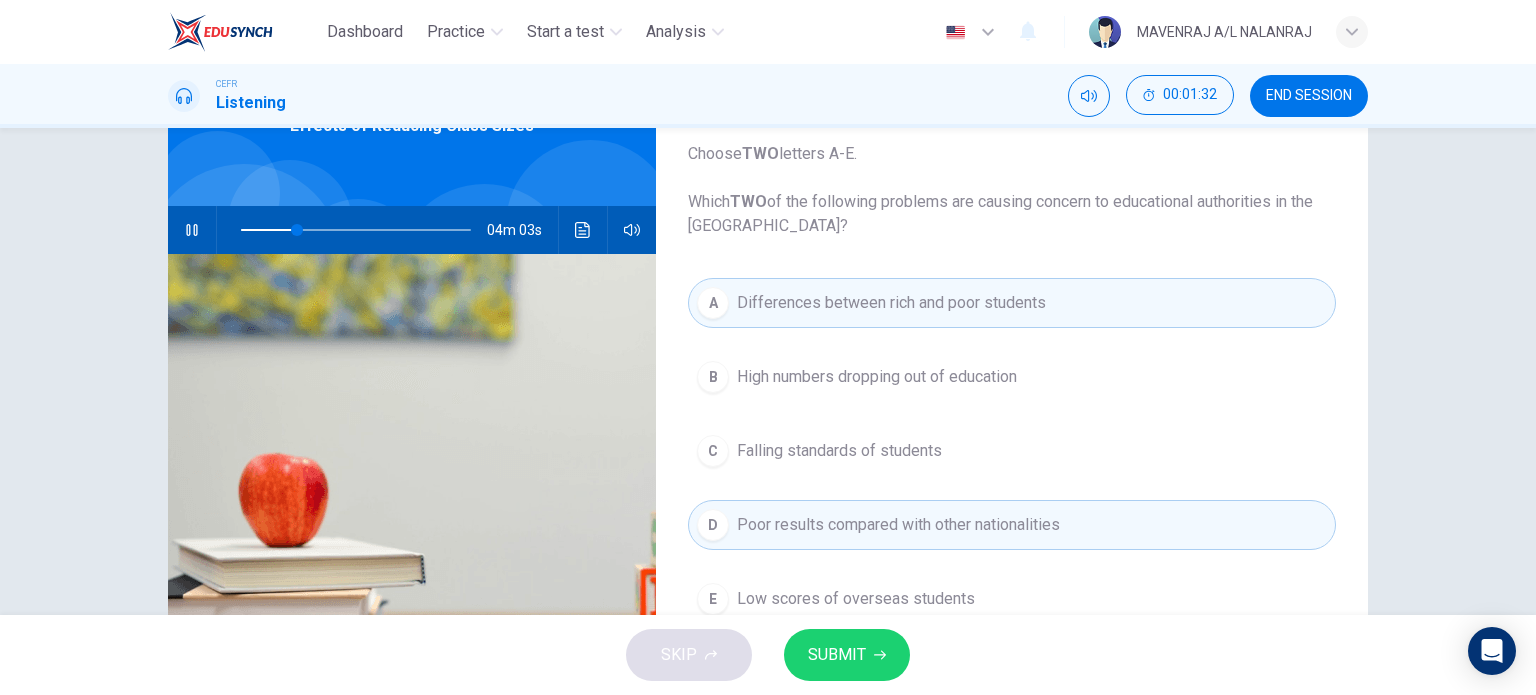 scroll, scrollTop: 88, scrollLeft: 0, axis: vertical 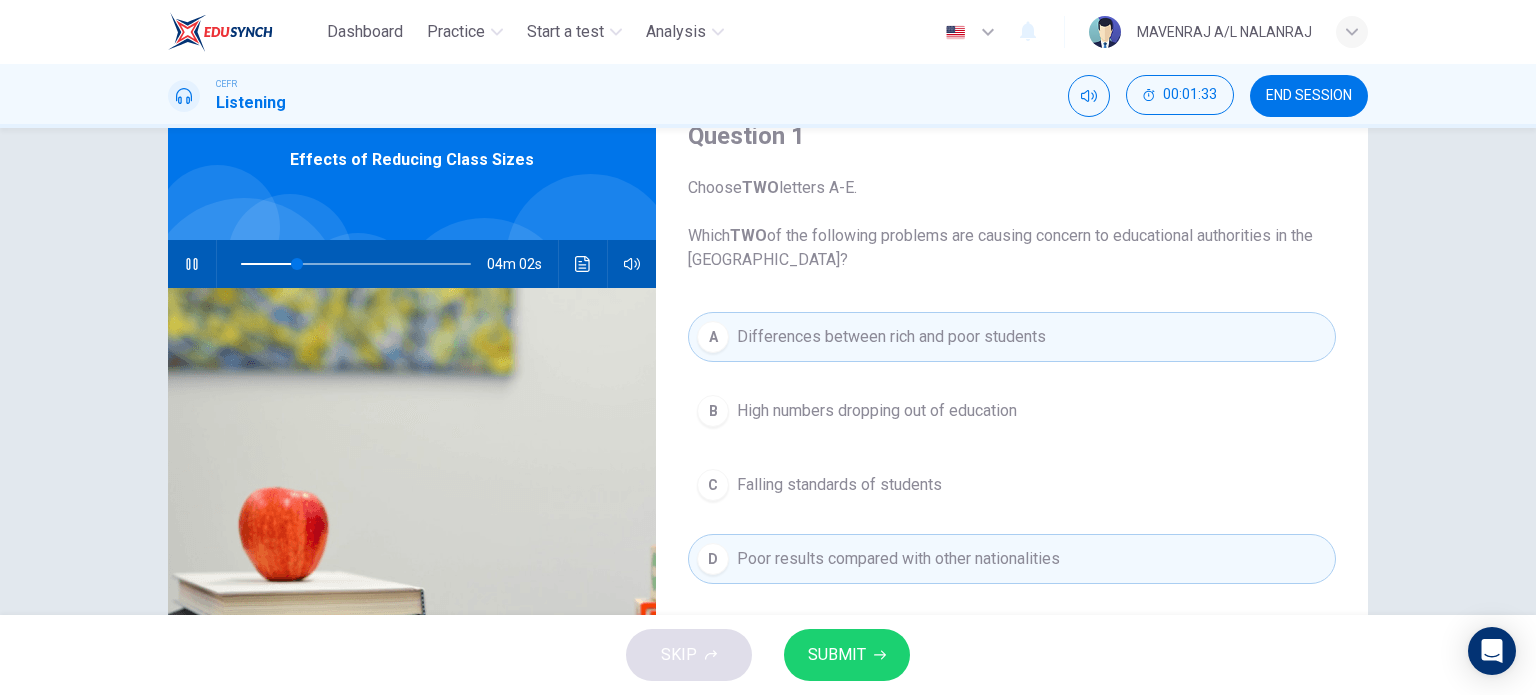 click on "SUBMIT" at bounding box center [837, 655] 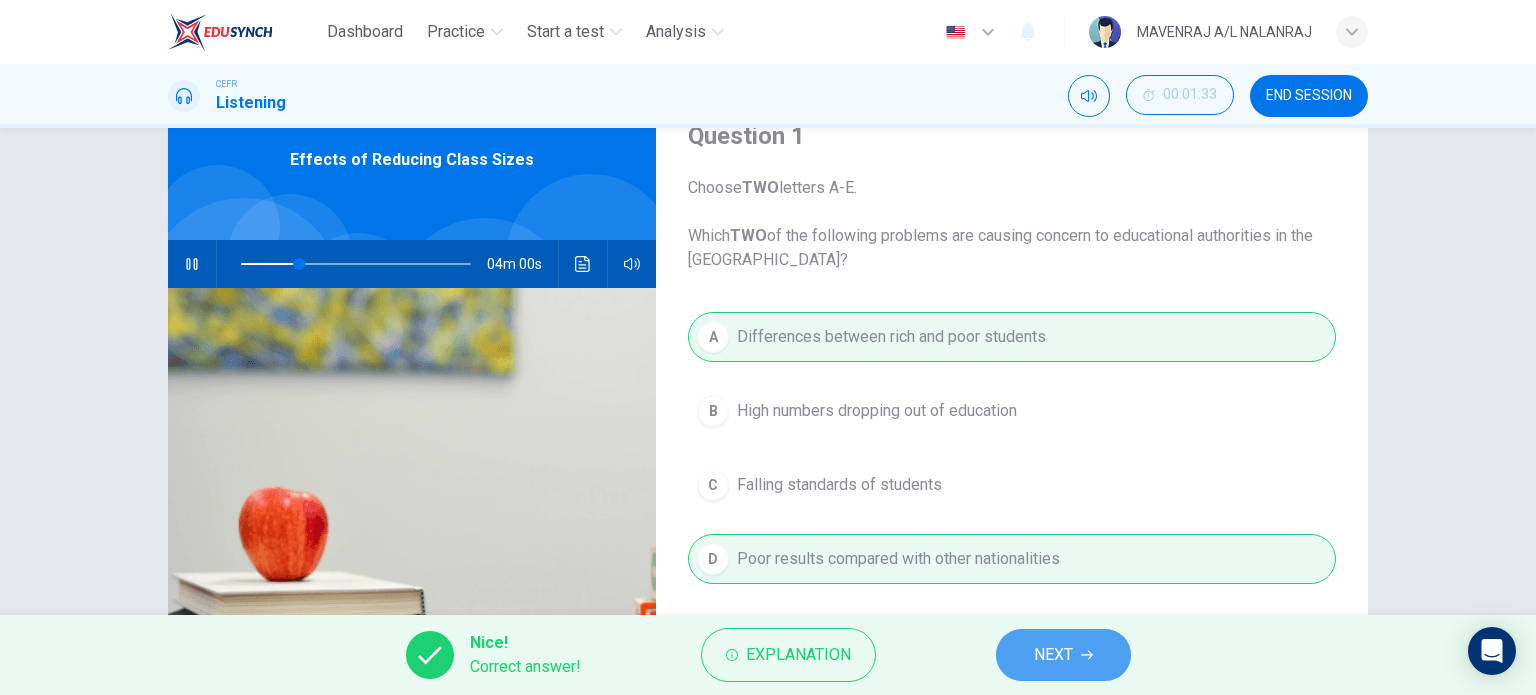 click 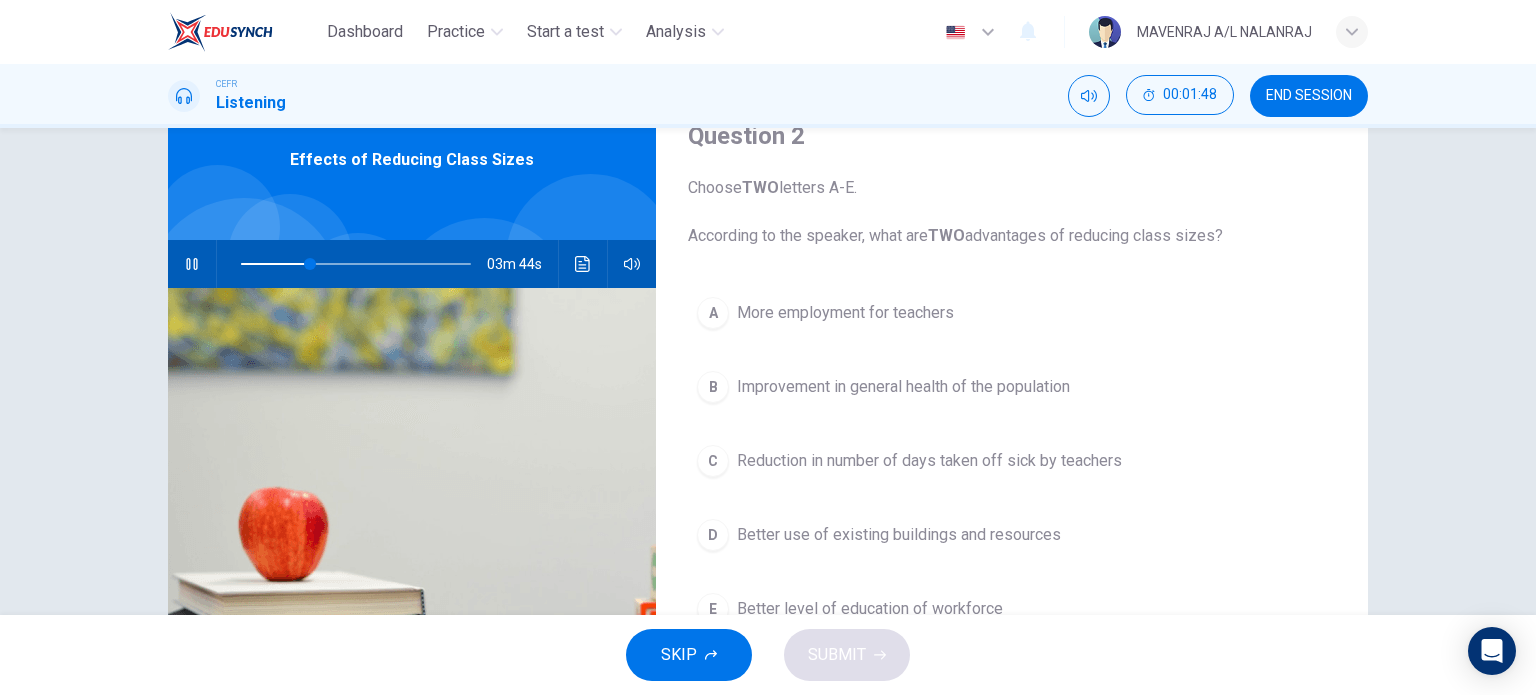 scroll, scrollTop: 188, scrollLeft: 0, axis: vertical 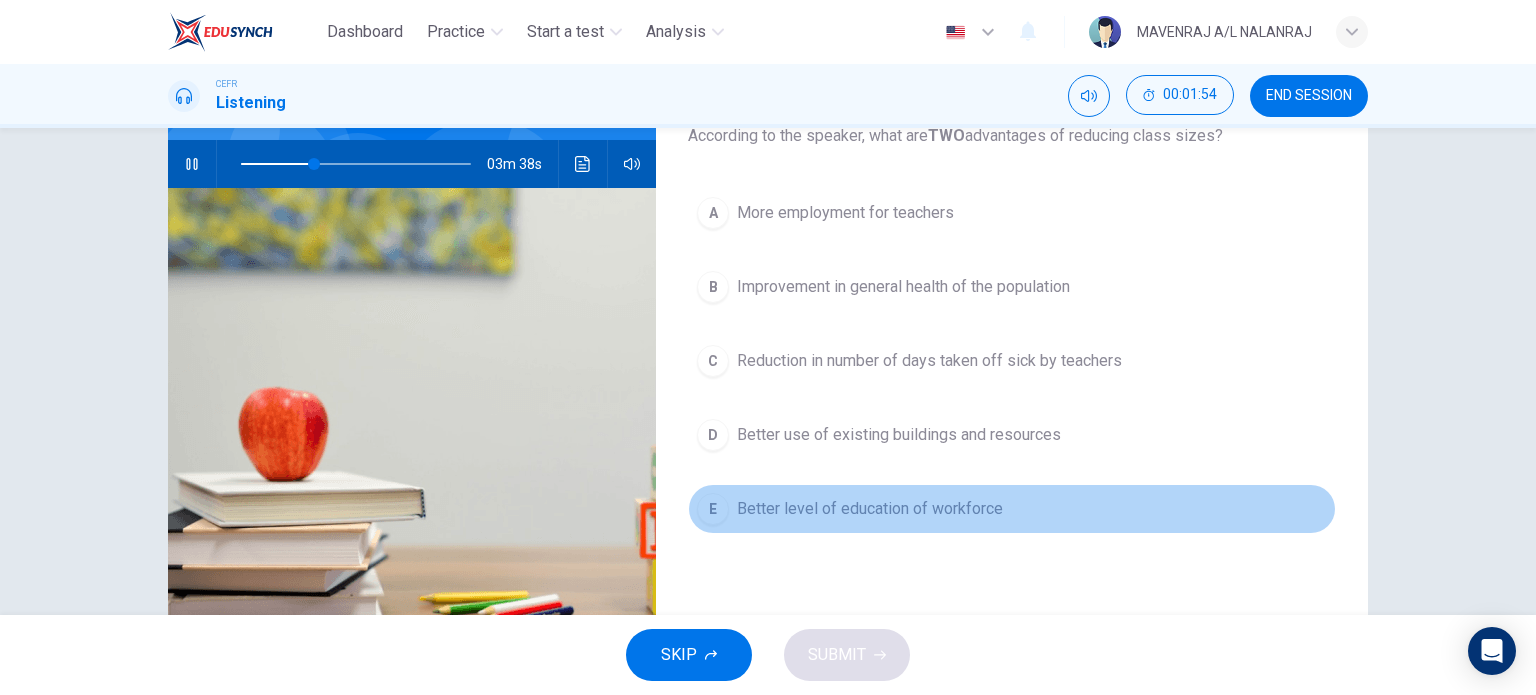 click on "Better level of education of workforce" at bounding box center [870, 509] 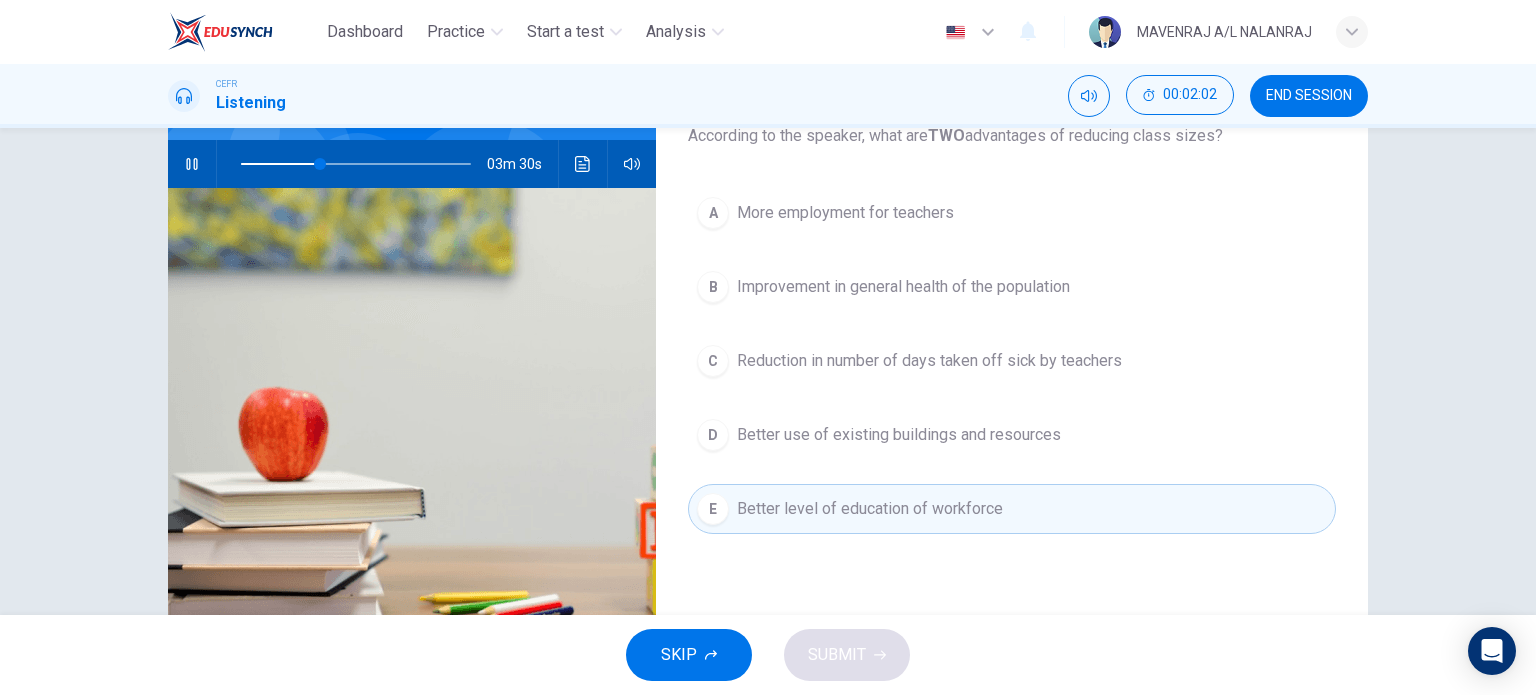 click on "Improvement in general health of the population" at bounding box center [903, 287] 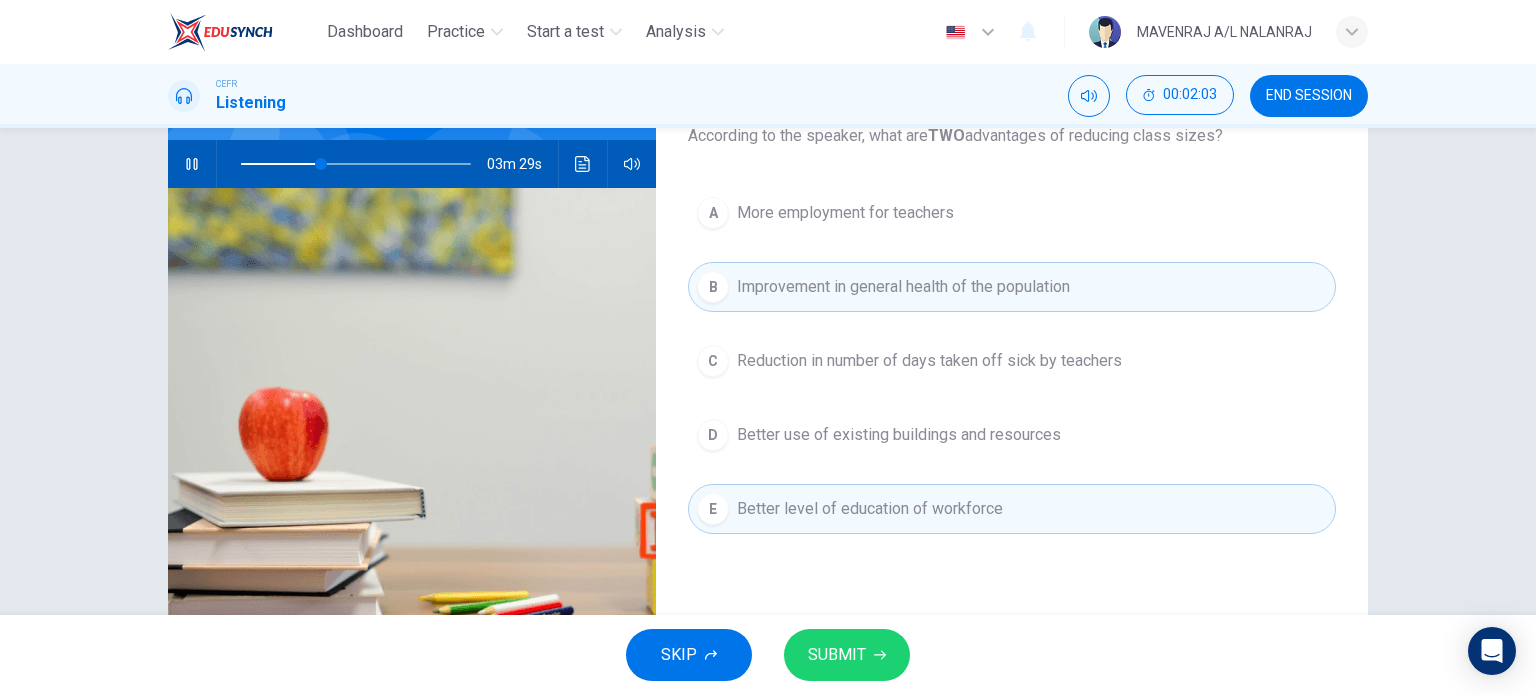 click on "SUBMIT" at bounding box center (847, 655) 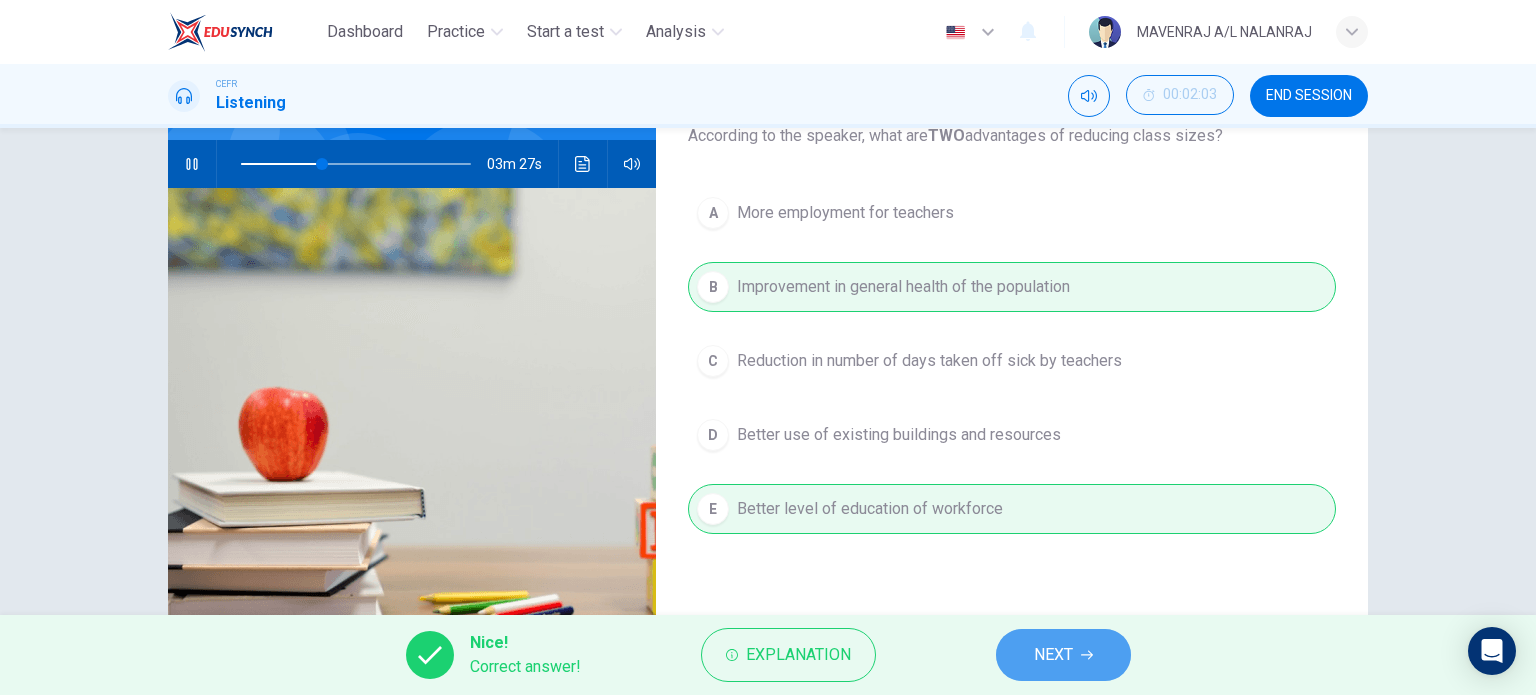 click on "NEXT" at bounding box center (1063, 655) 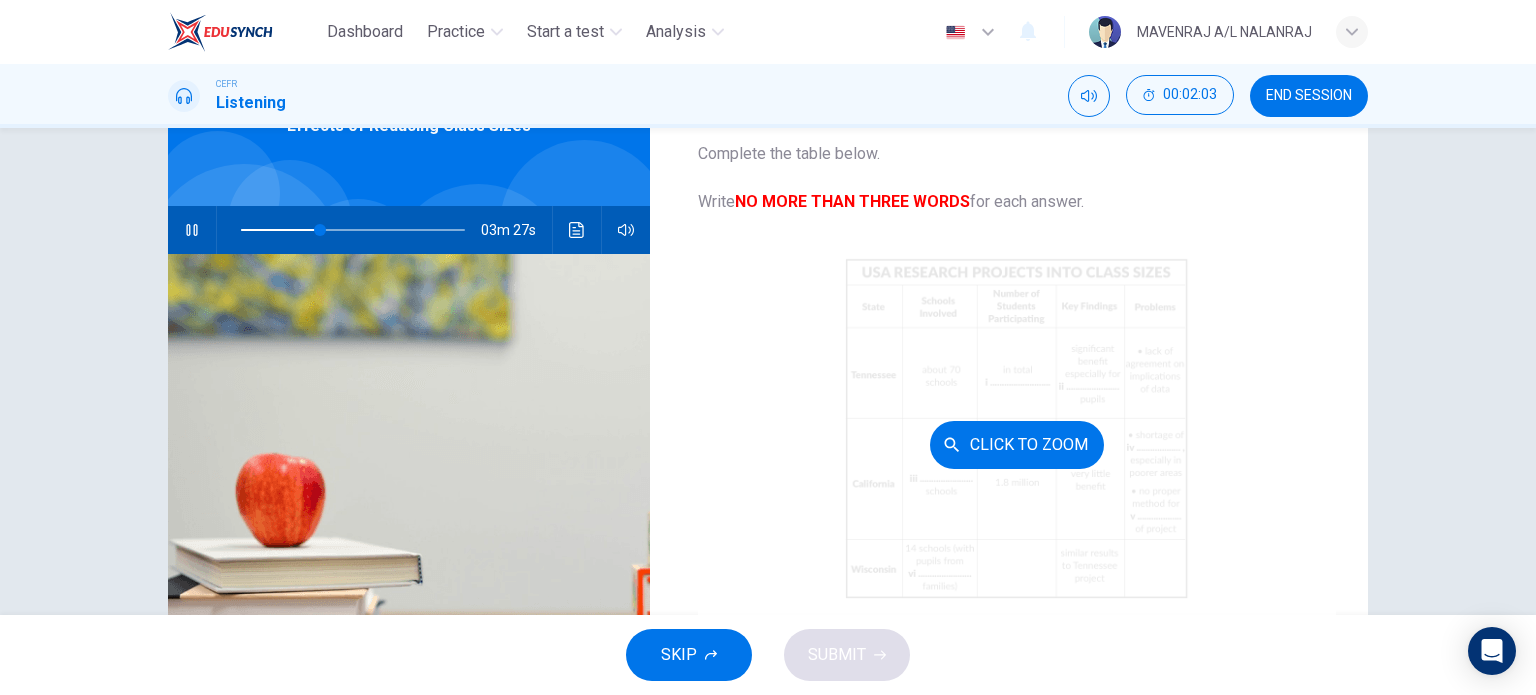 scroll, scrollTop: 88, scrollLeft: 0, axis: vertical 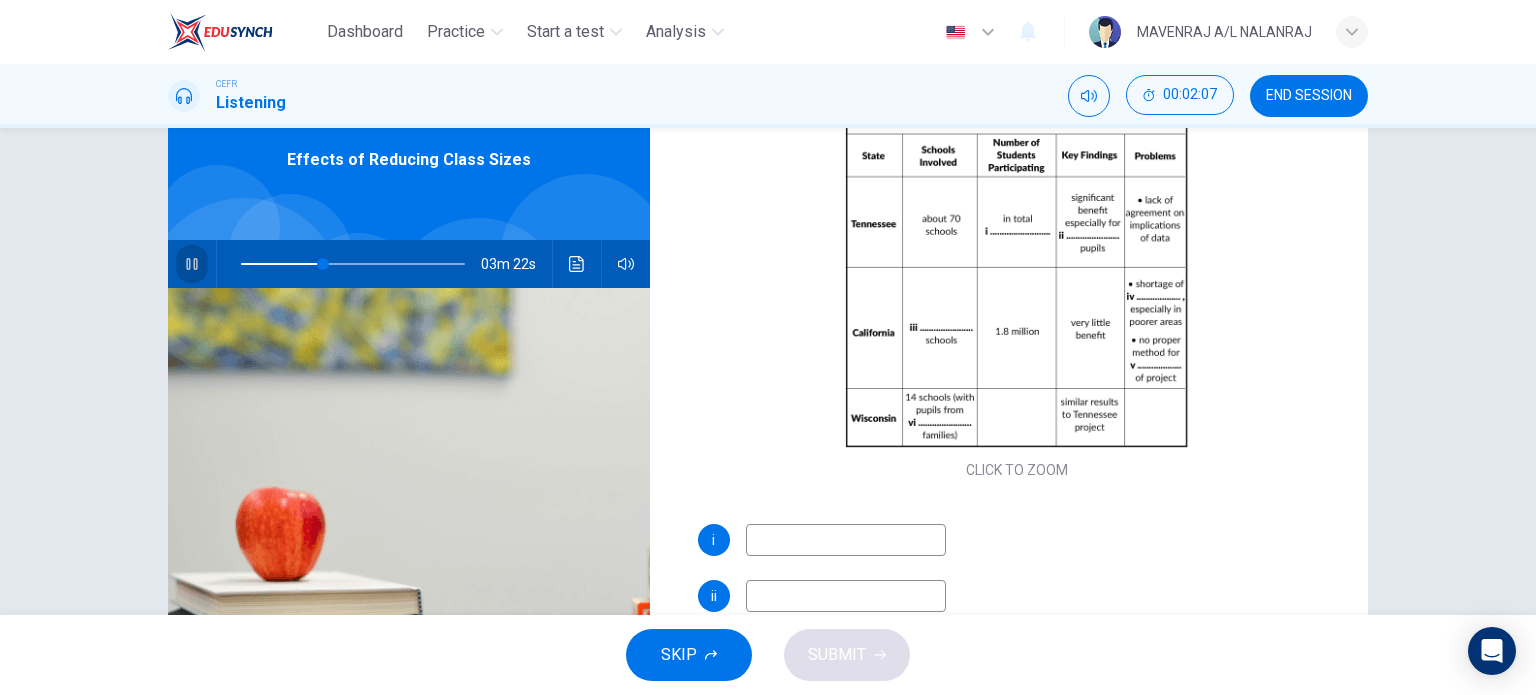 click 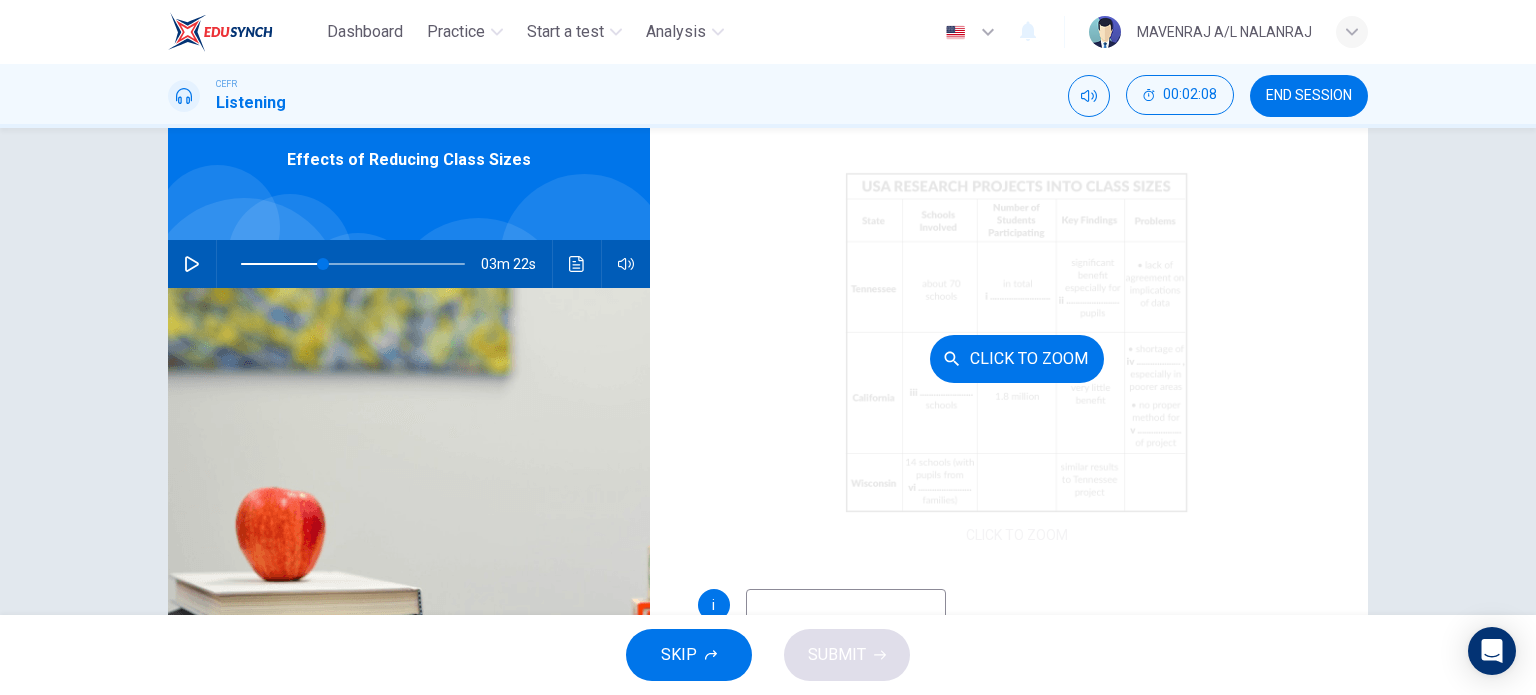 scroll, scrollTop: 85, scrollLeft: 0, axis: vertical 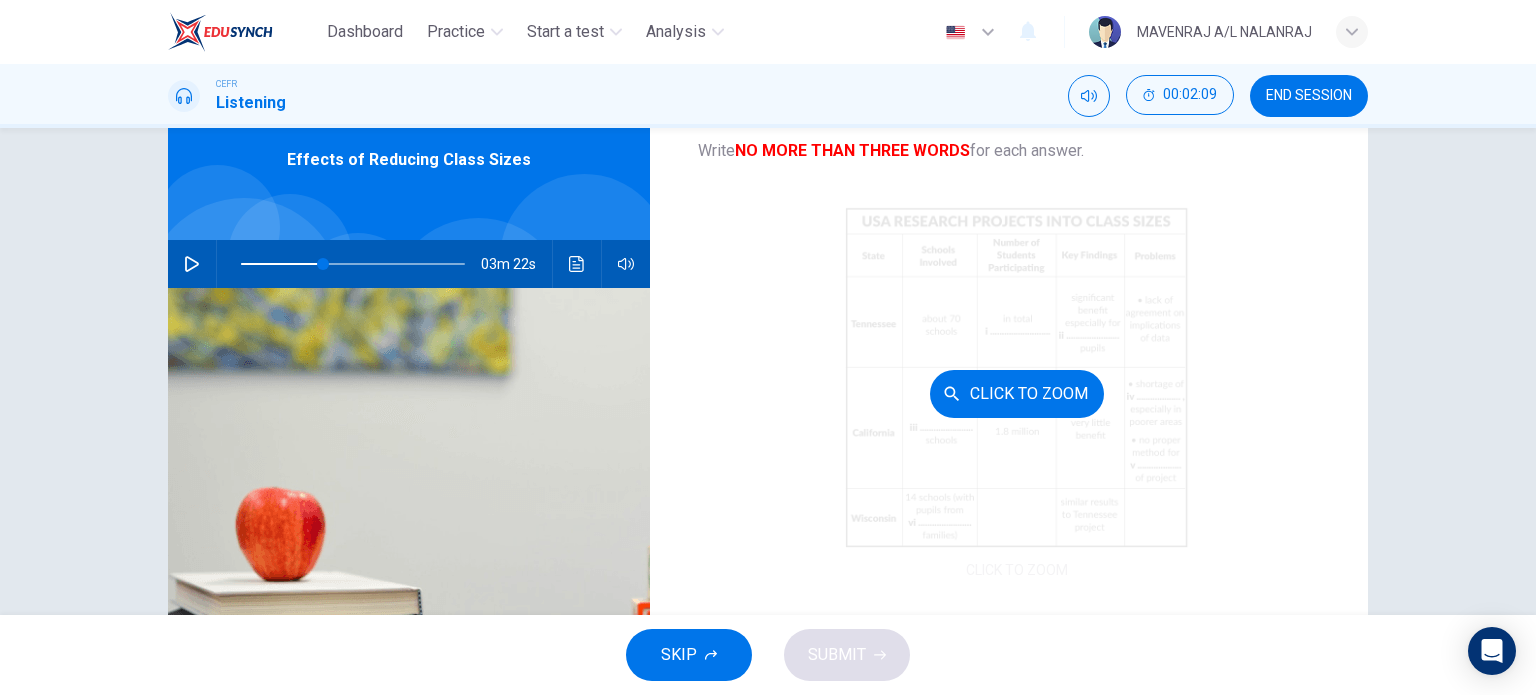 click on "Click to Zoom" at bounding box center [1017, 394] 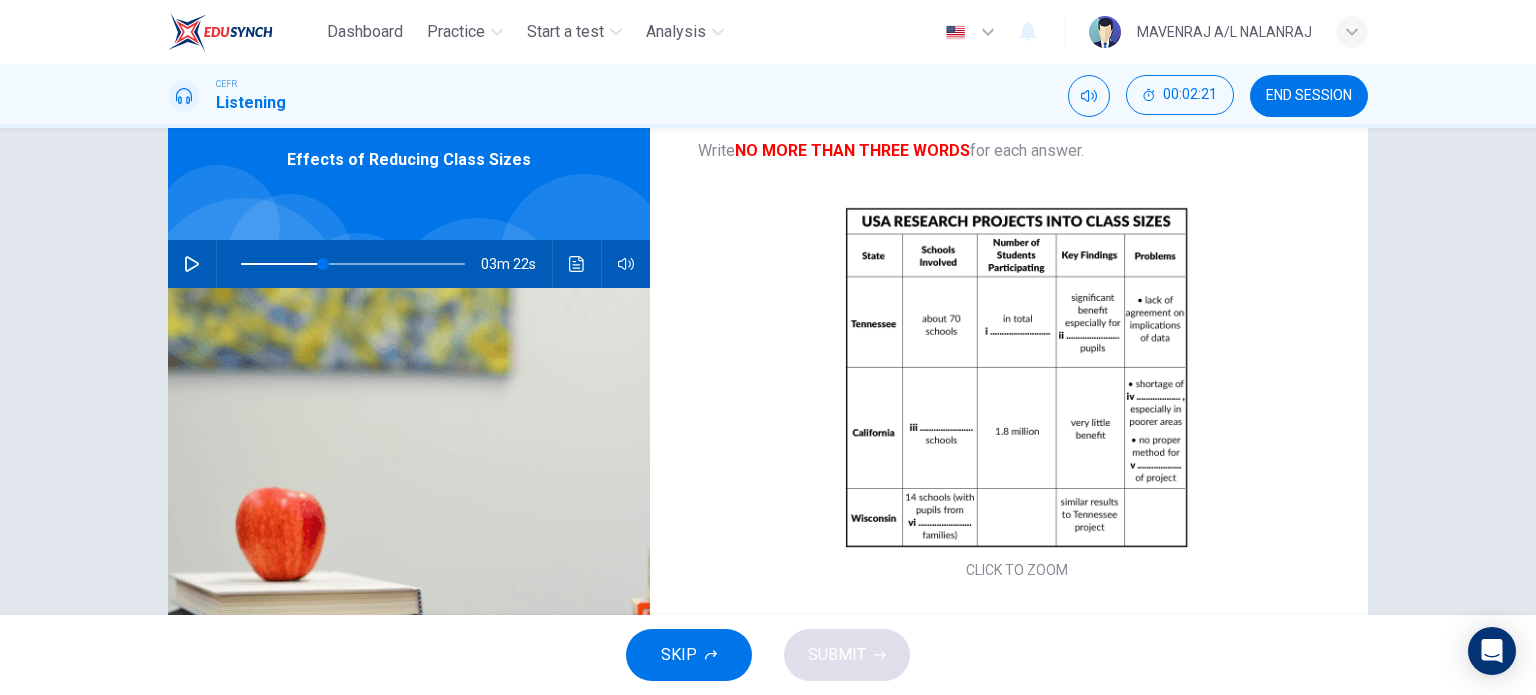 type 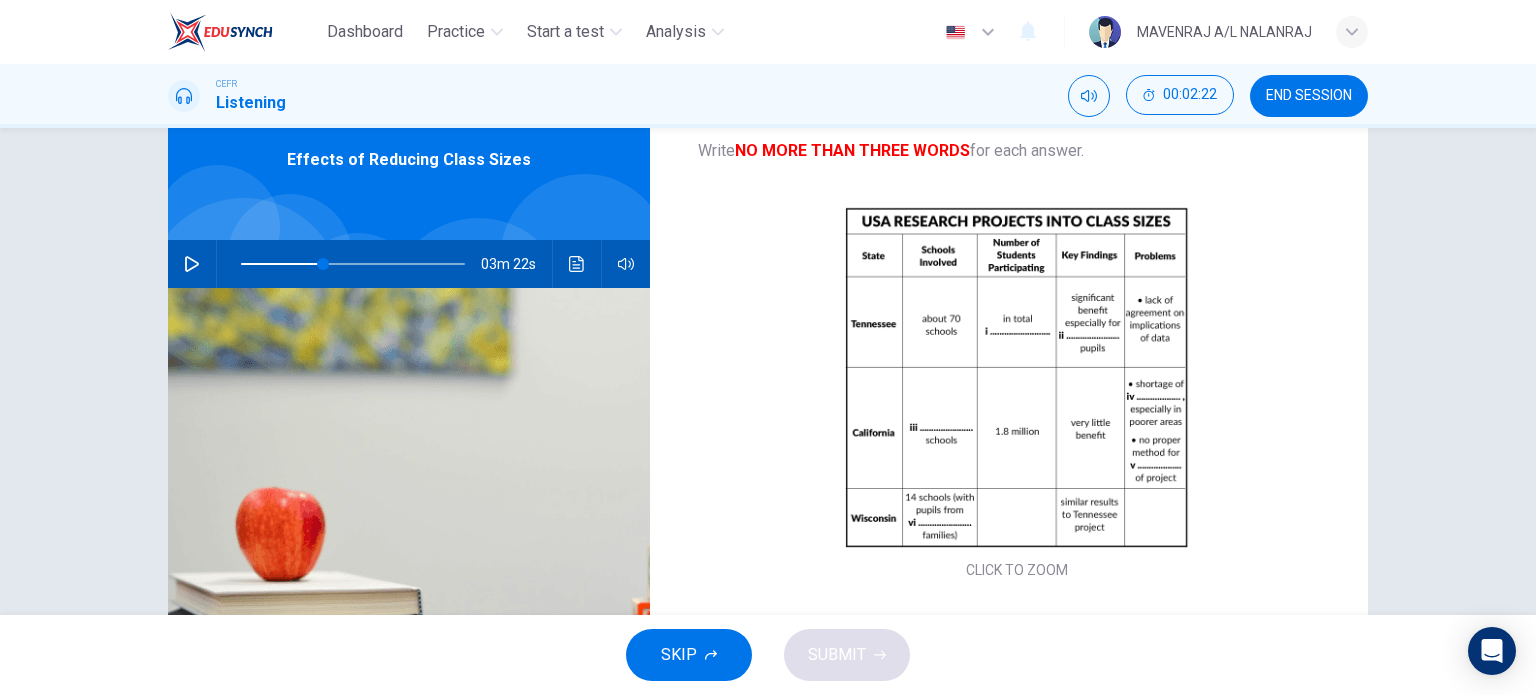 drag, startPoint x: 166, startPoint y: 243, endPoint x: 165, endPoint y: 253, distance: 10.049875 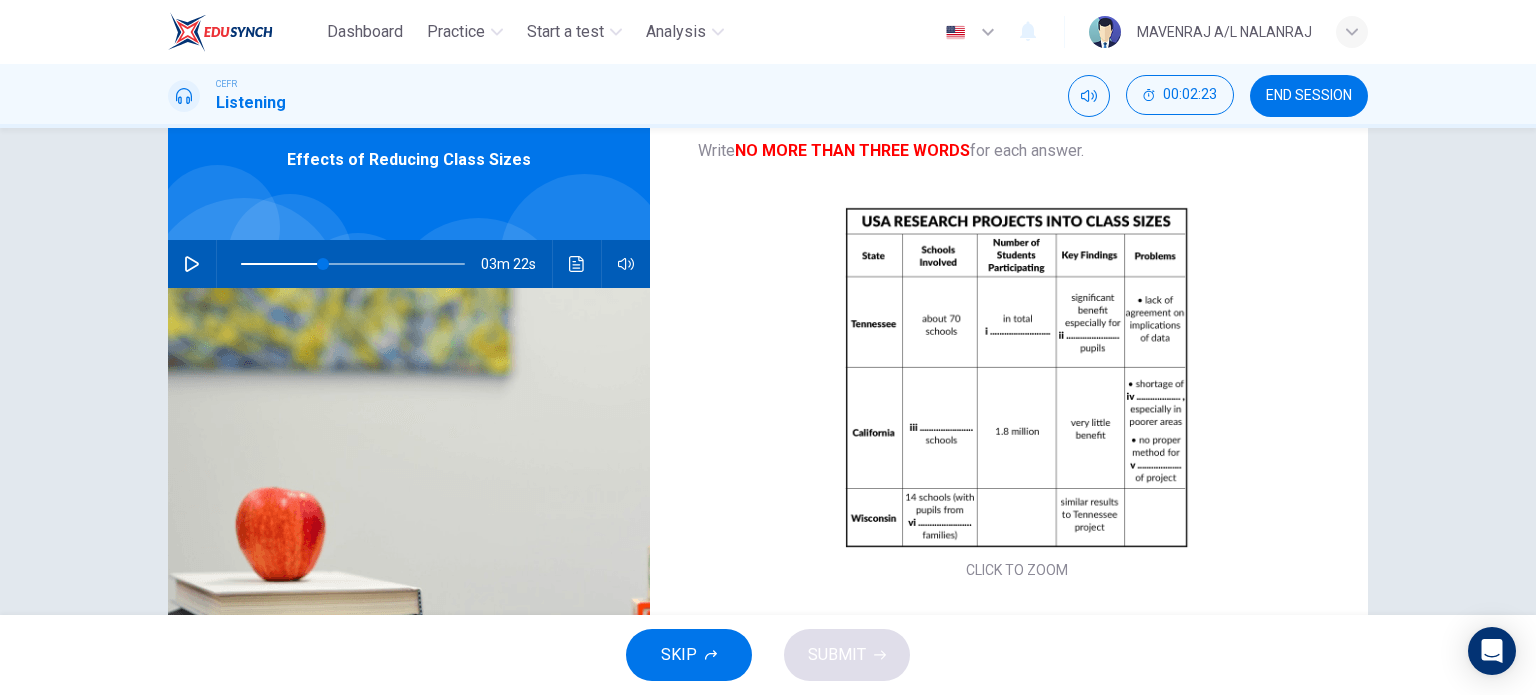 click at bounding box center (192, 264) 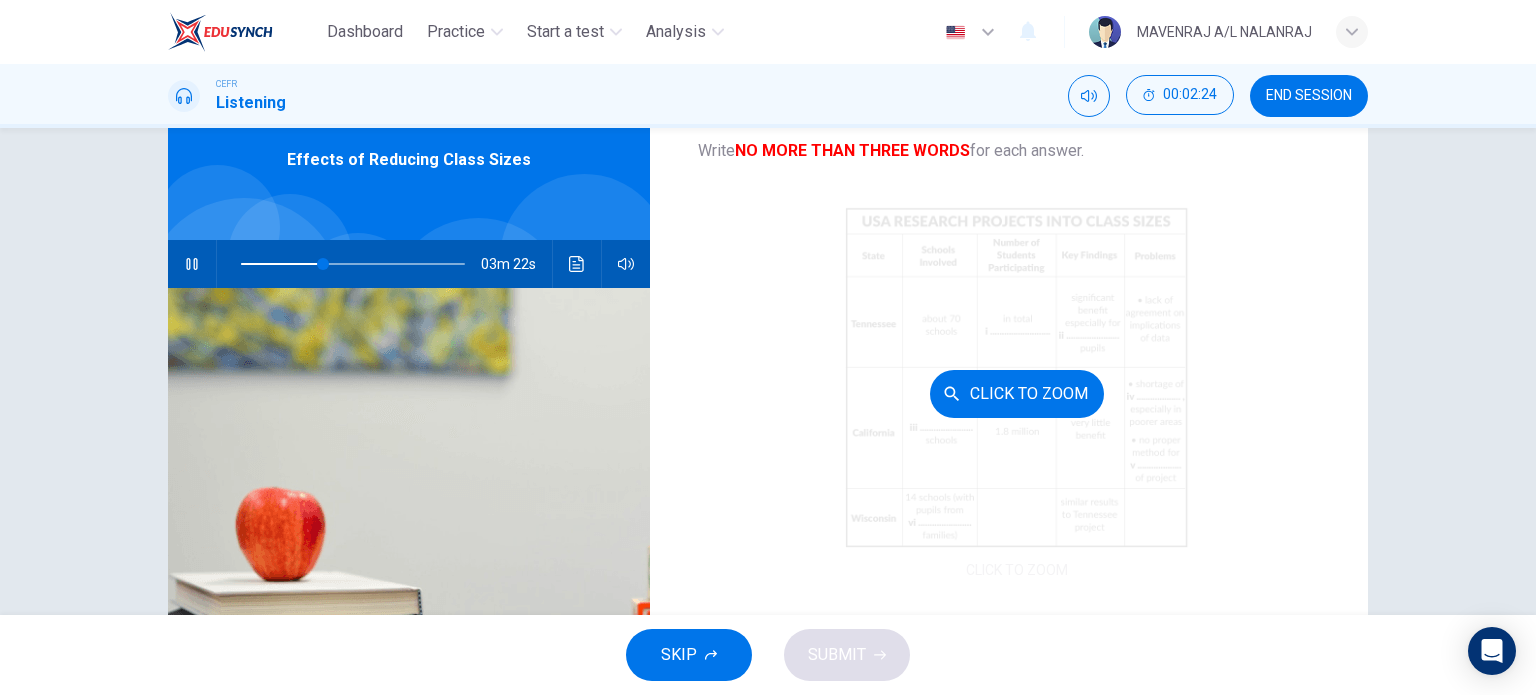 click on "Click to Zoom" at bounding box center [1017, 394] 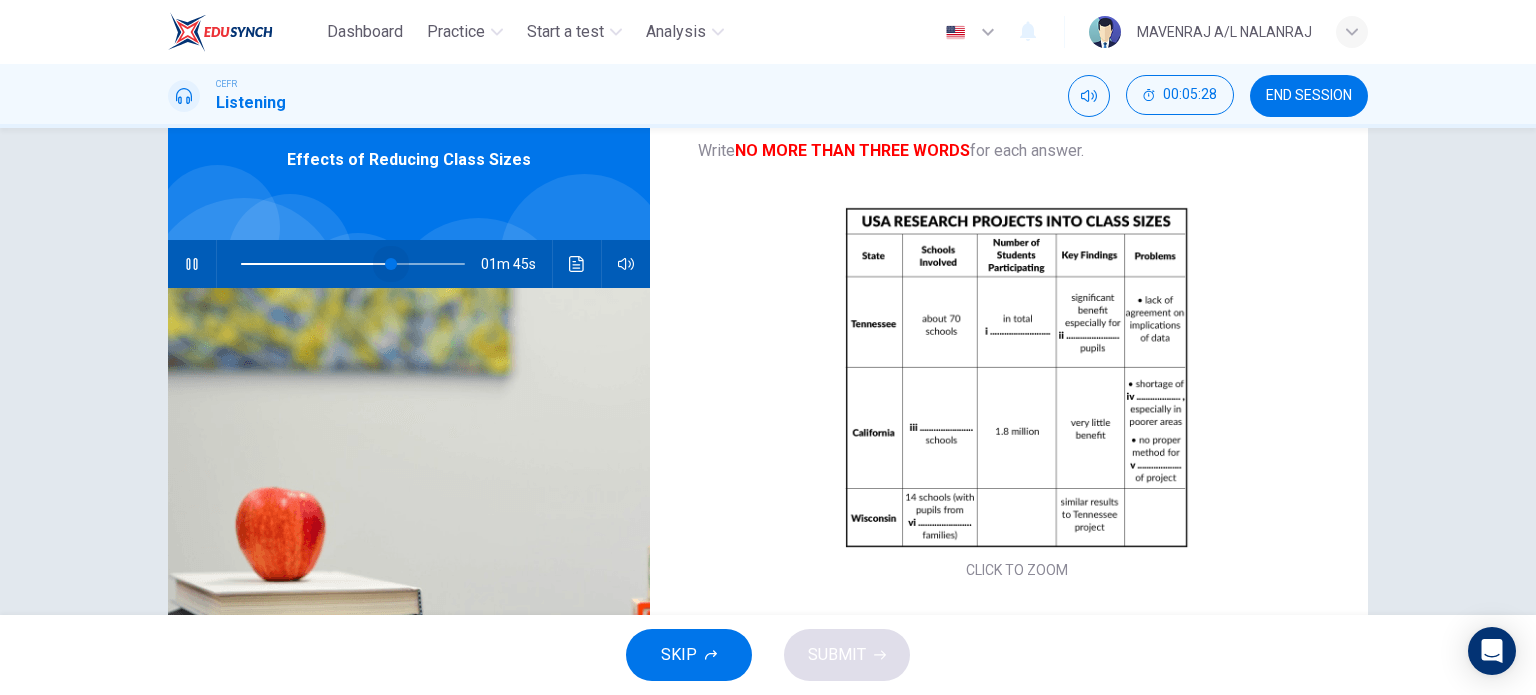 click at bounding box center (353, 264) 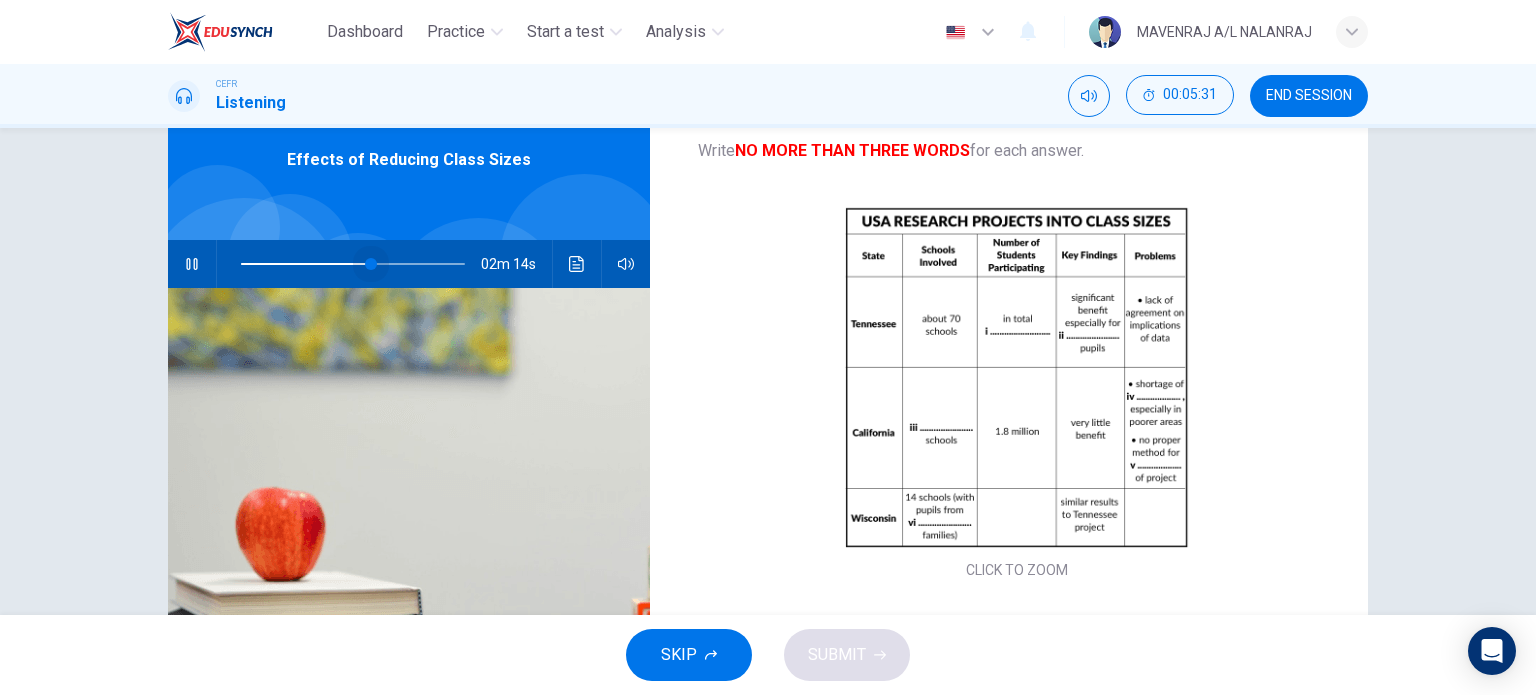 click at bounding box center (353, 264) 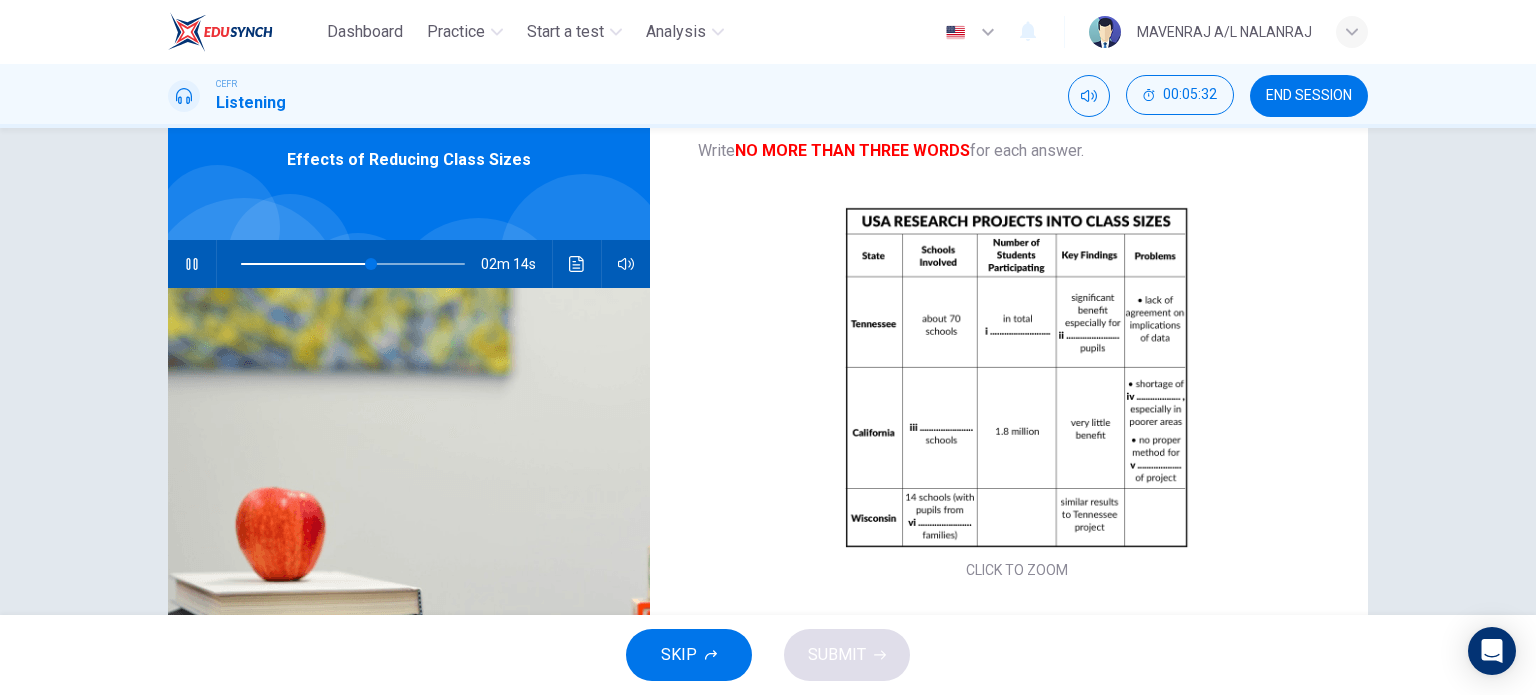 click at bounding box center [353, 264] 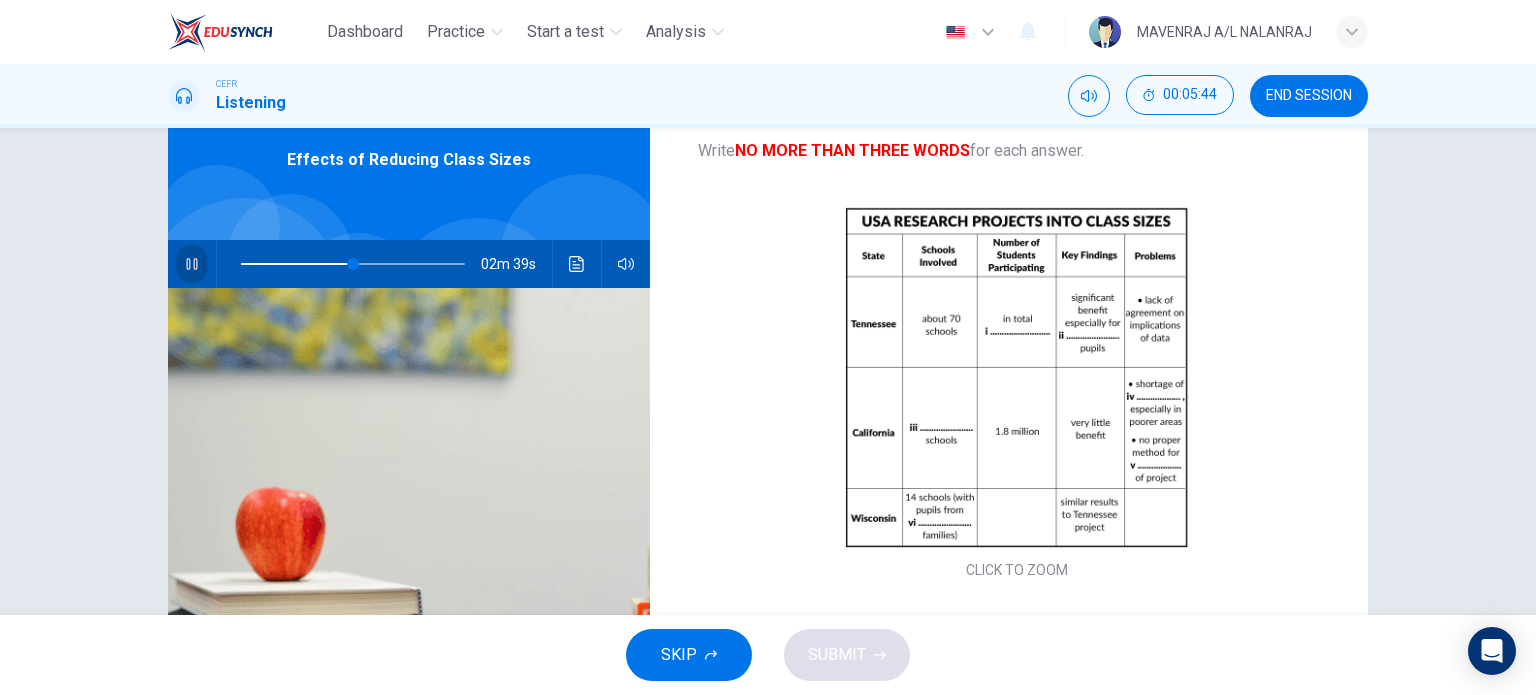 click 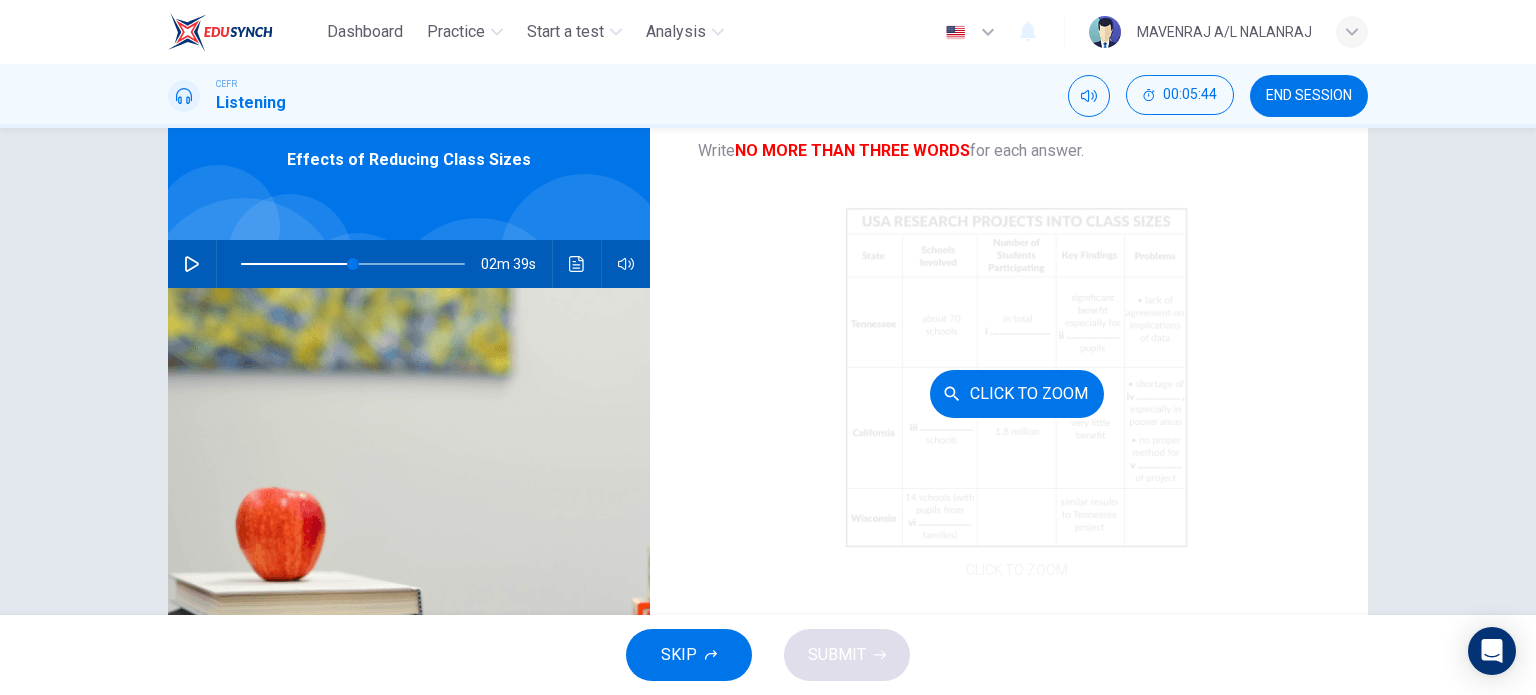 type on "50" 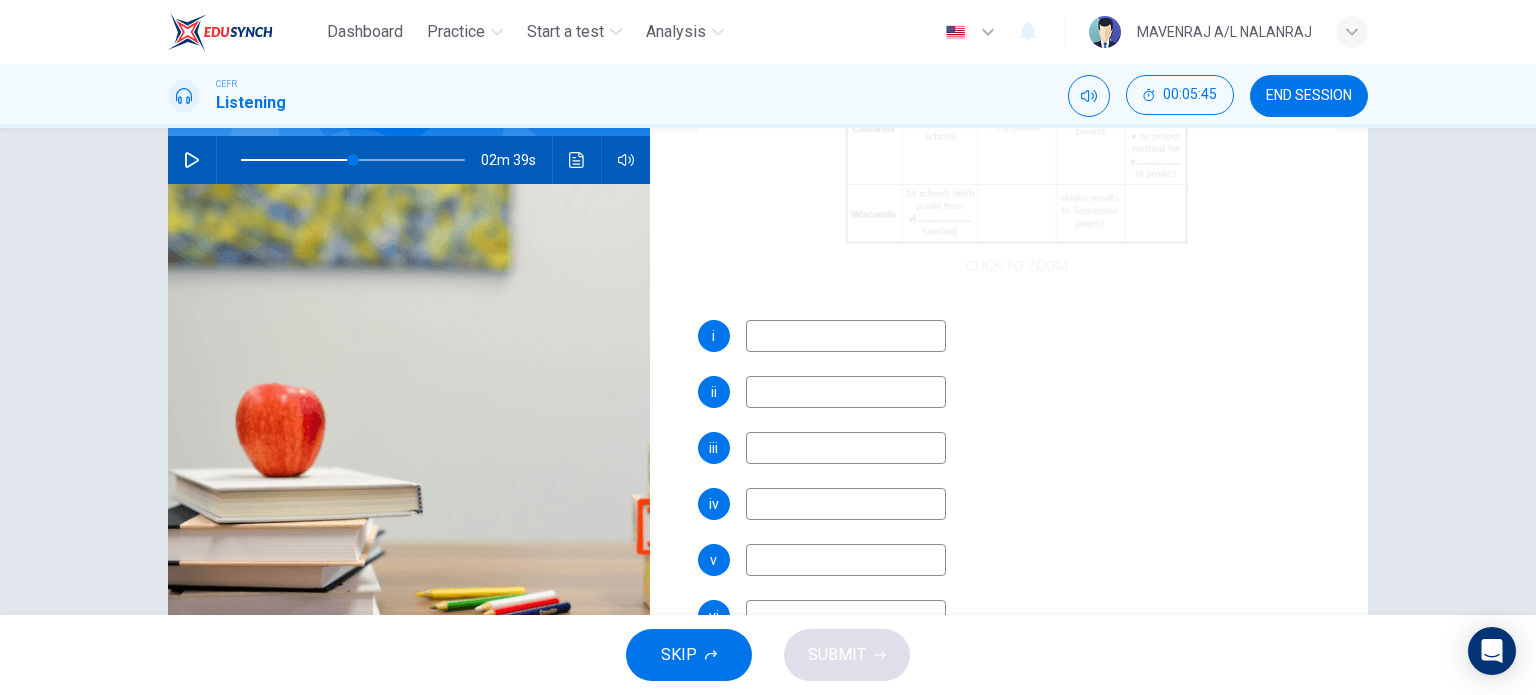 scroll, scrollTop: 195, scrollLeft: 0, axis: vertical 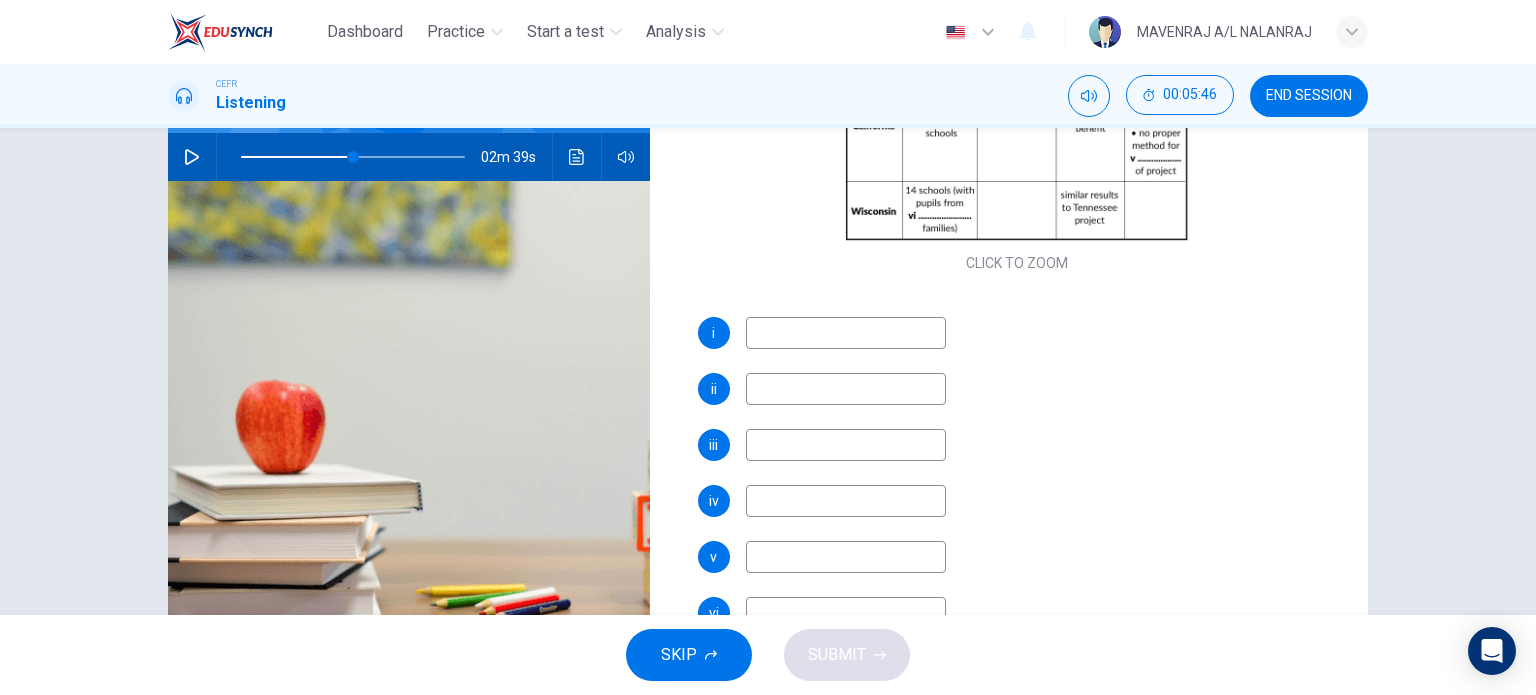 click at bounding box center (846, 333) 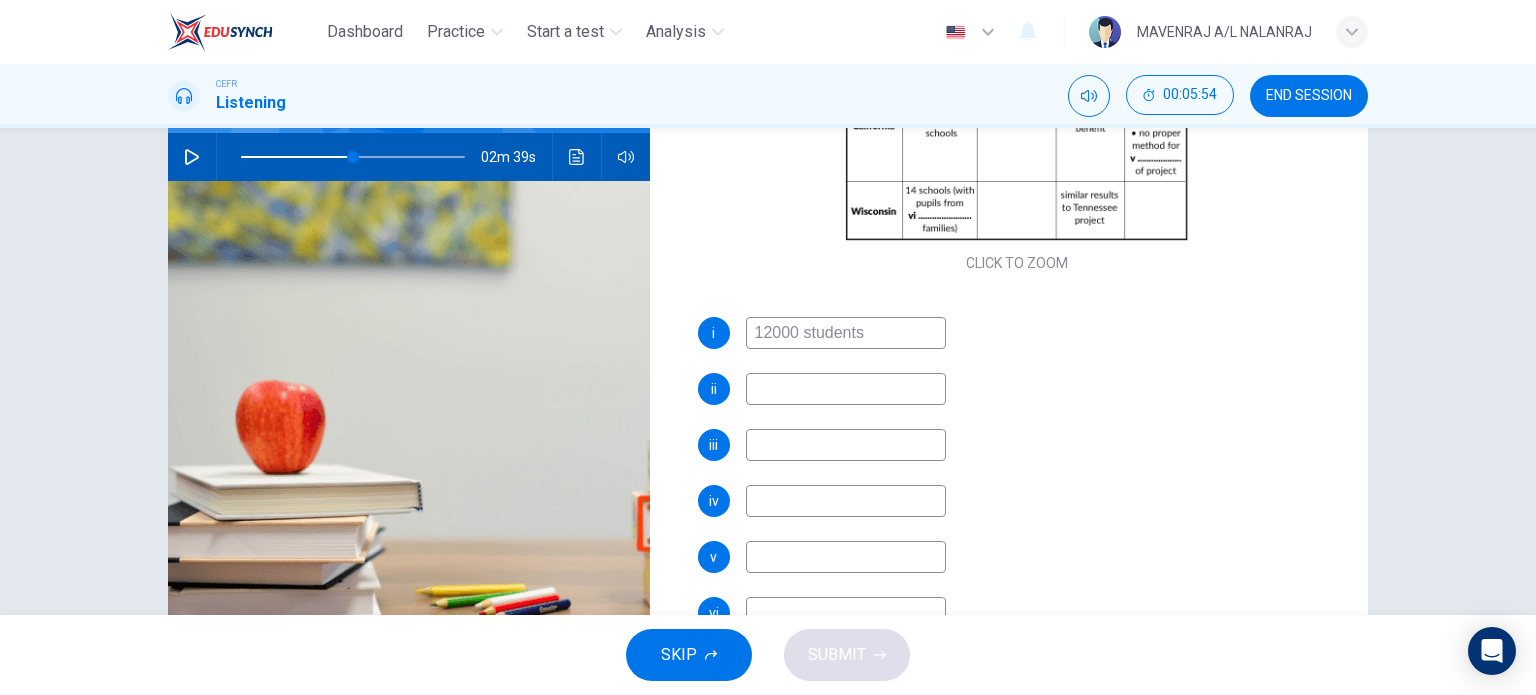 type on "12000 students" 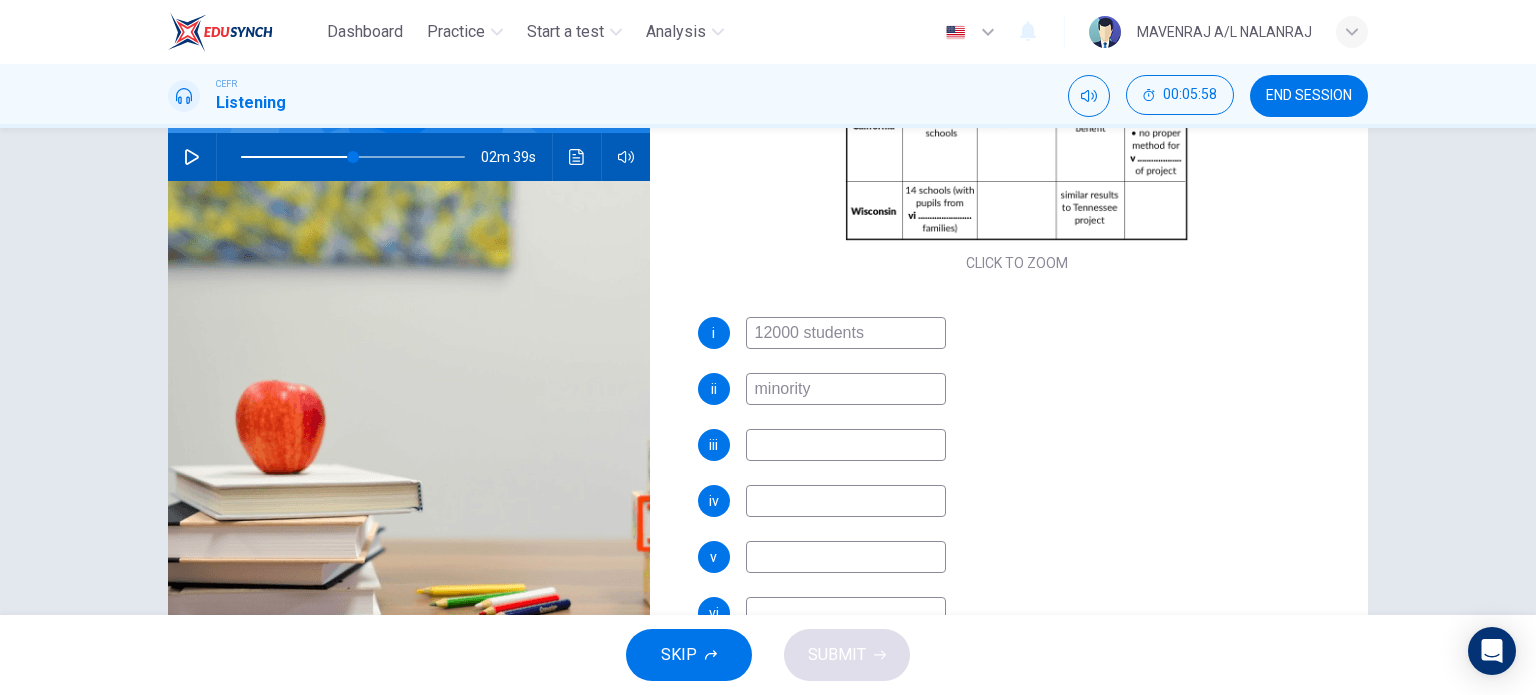 type on "minority" 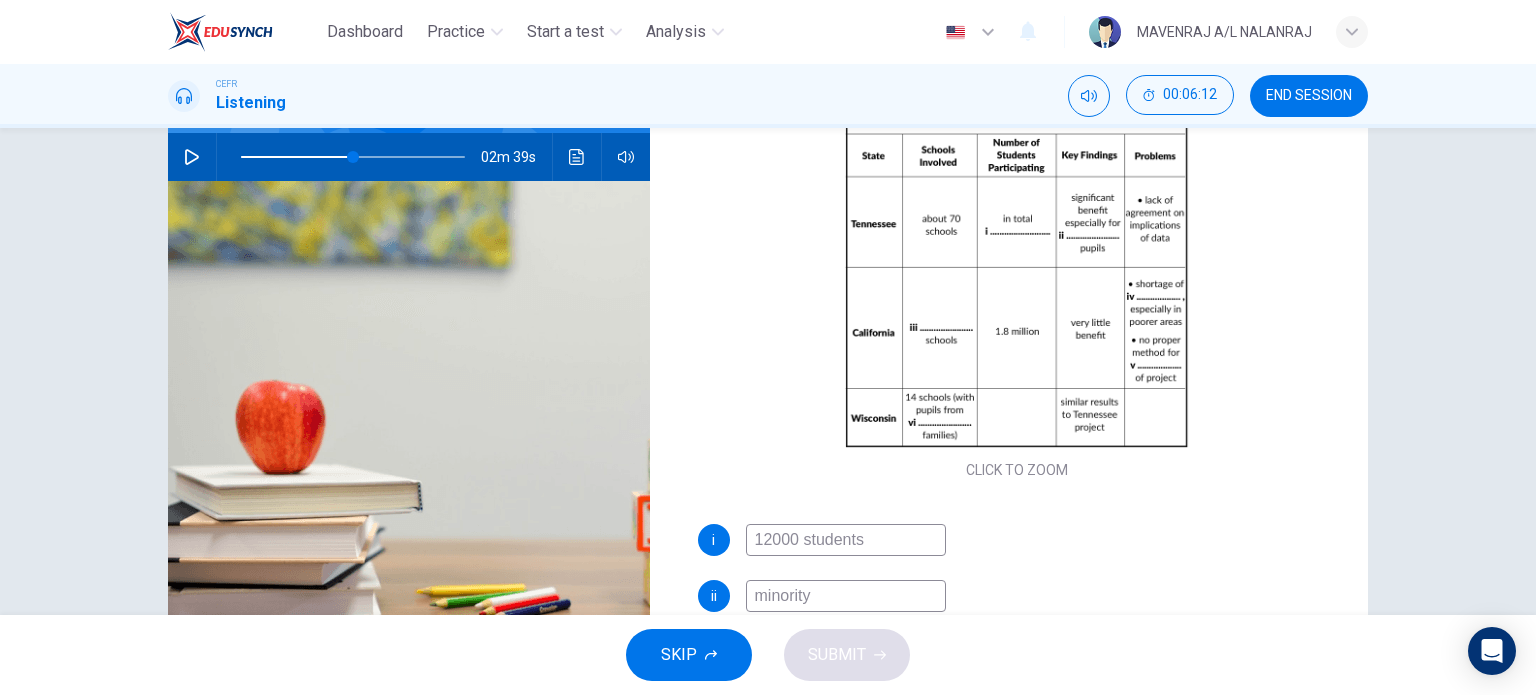 scroll, scrollTop: 240, scrollLeft: 0, axis: vertical 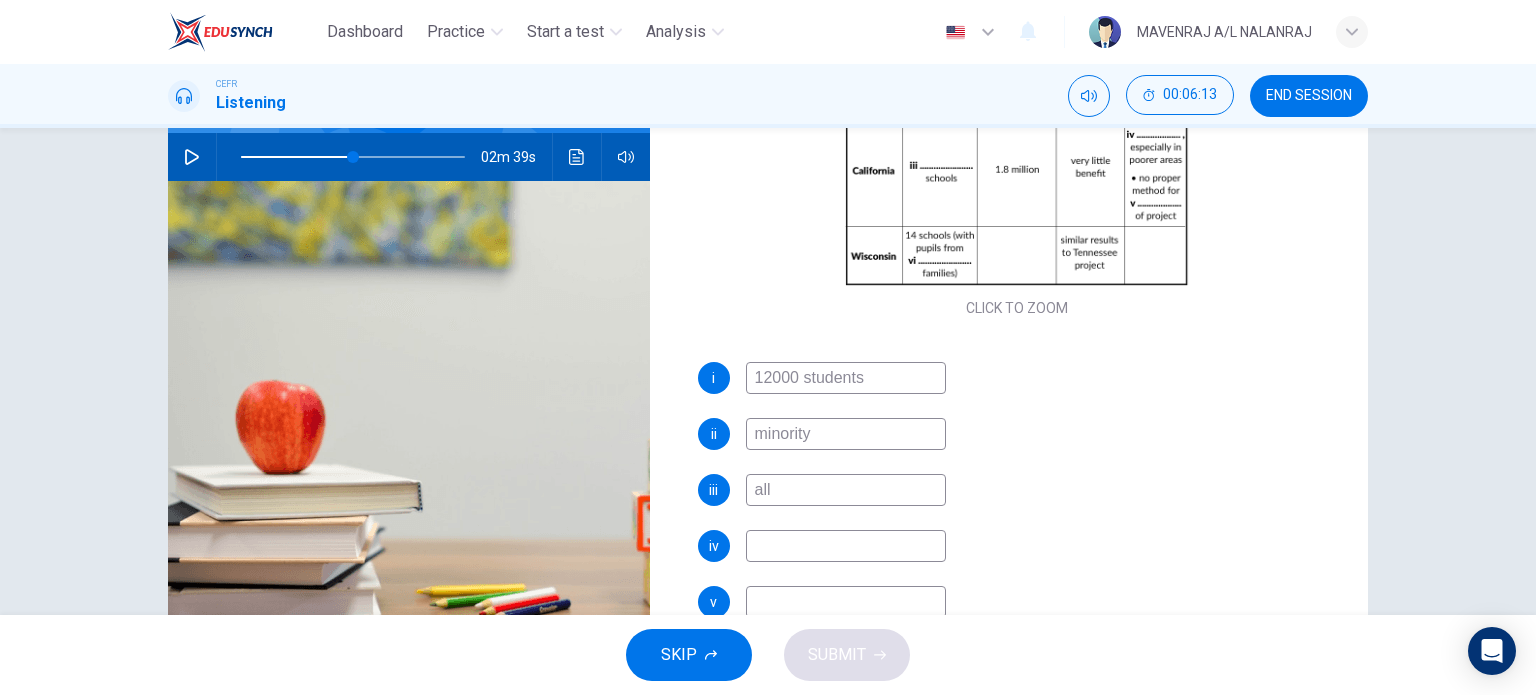 type on "all" 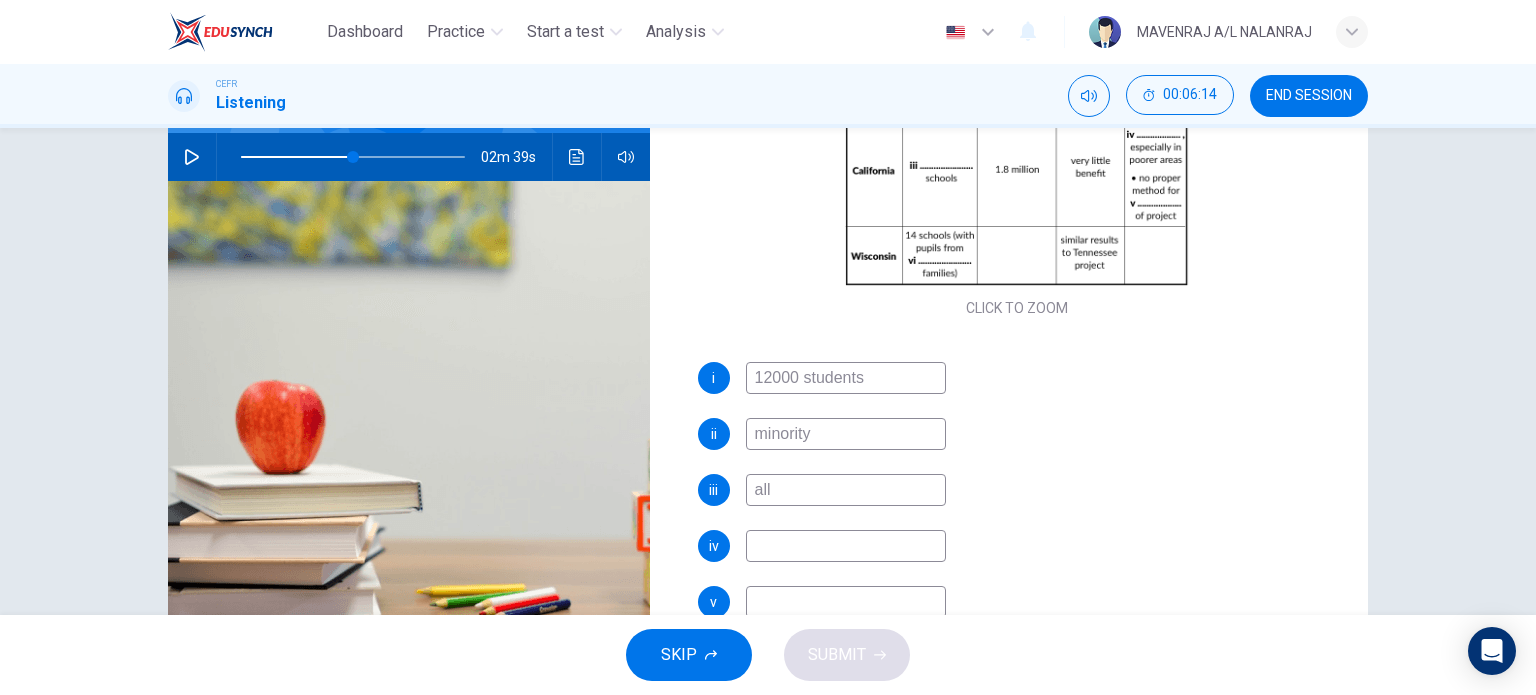 click at bounding box center (846, 546) 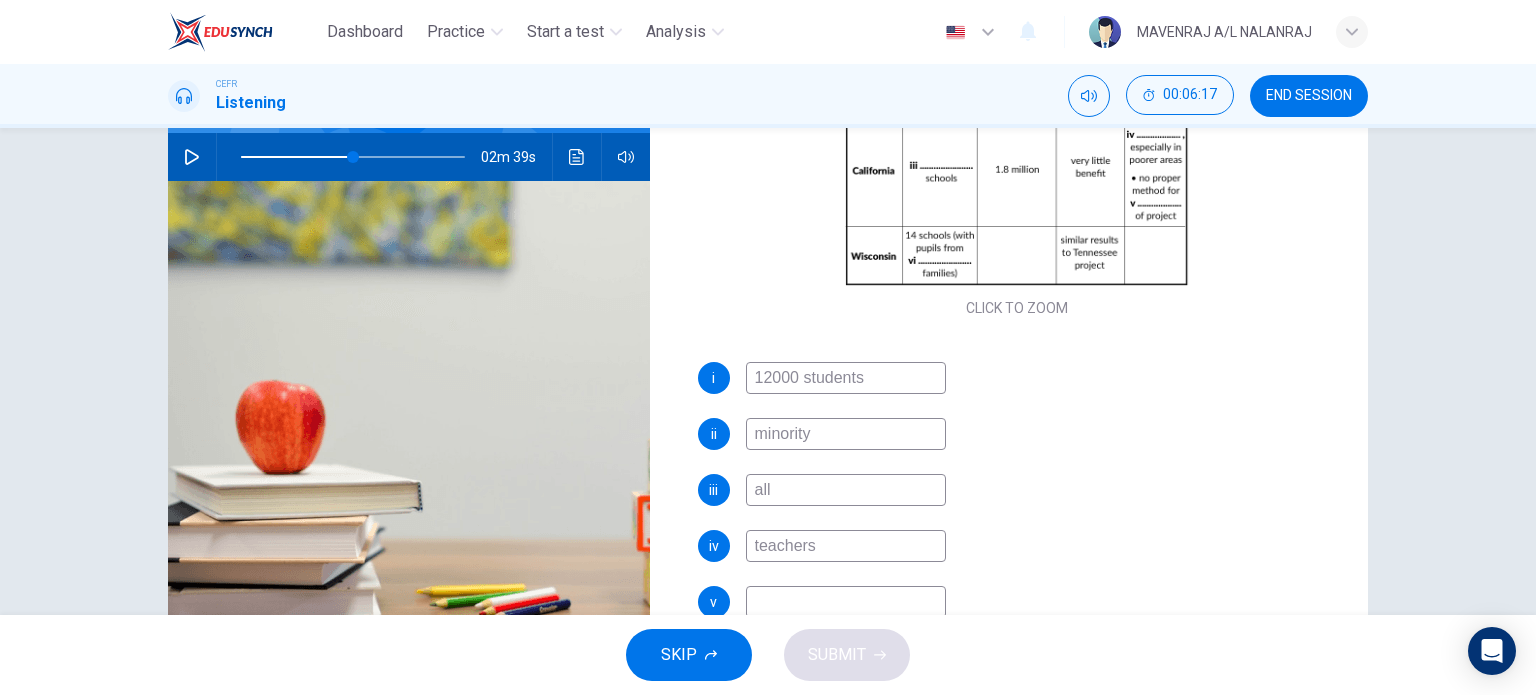 scroll, scrollTop: 285, scrollLeft: 0, axis: vertical 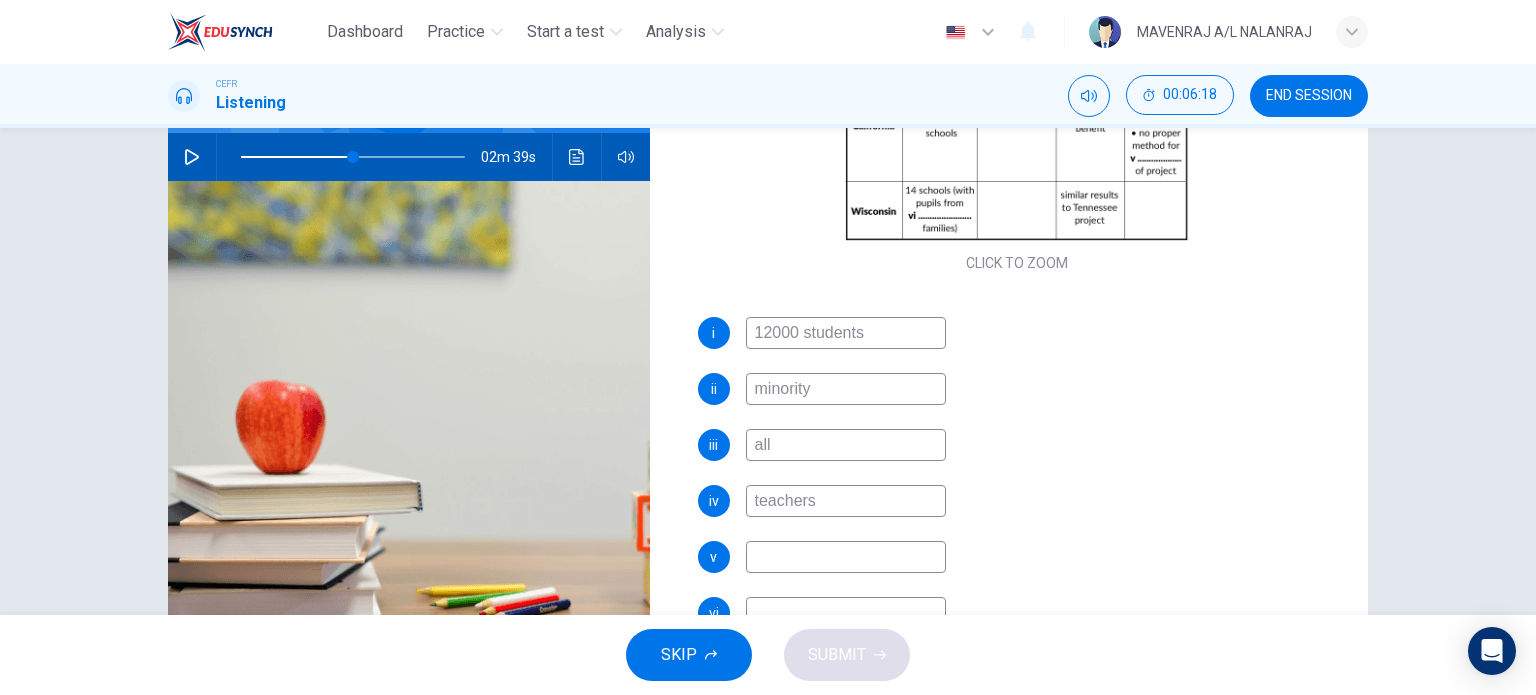 type on "teachers" 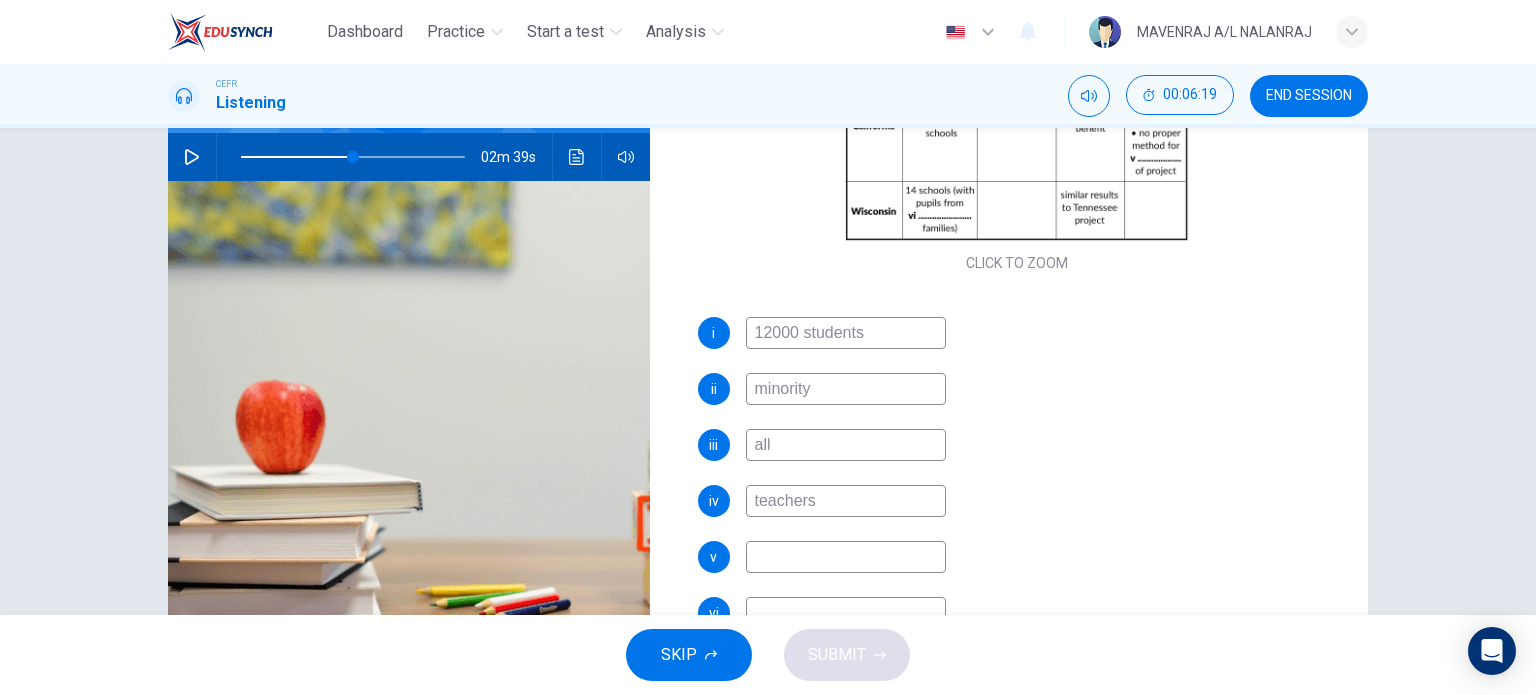 click at bounding box center [846, 557] 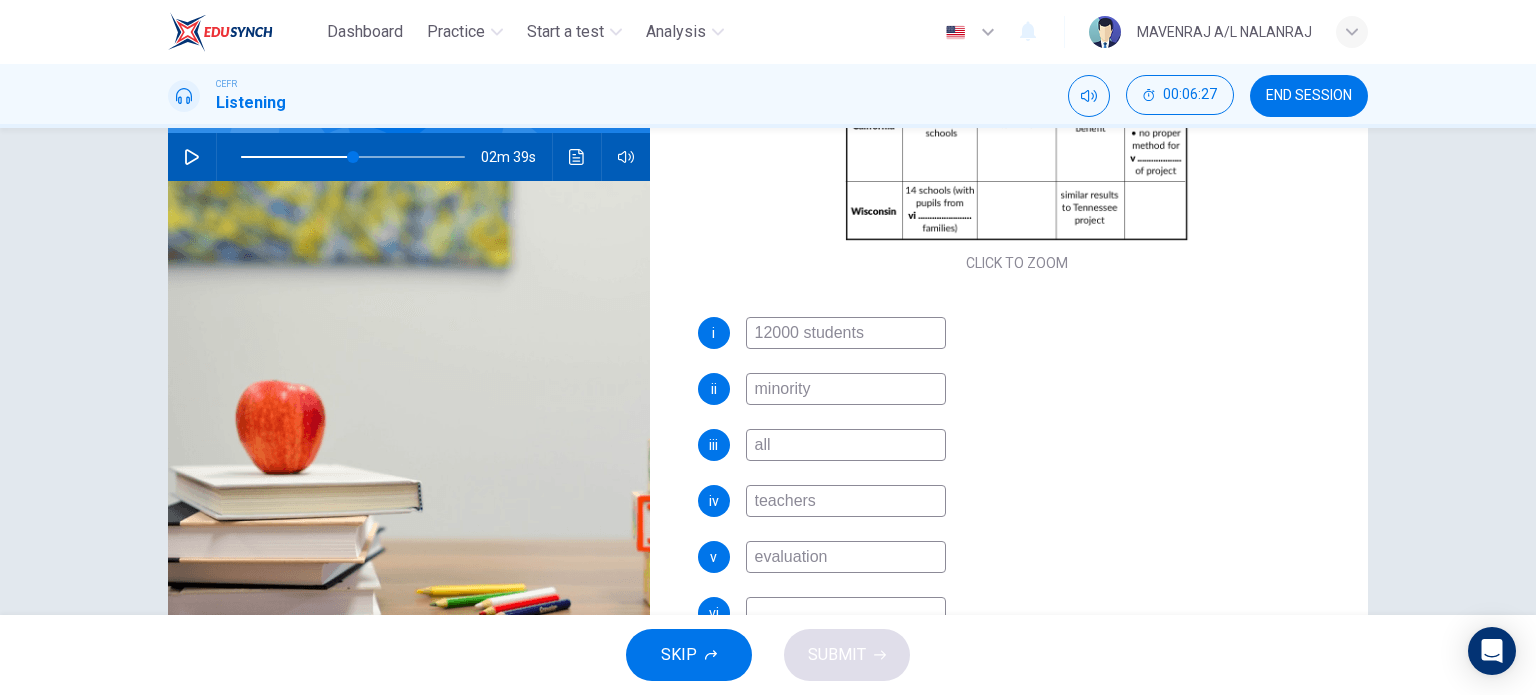 scroll, scrollTop: 288, scrollLeft: 0, axis: vertical 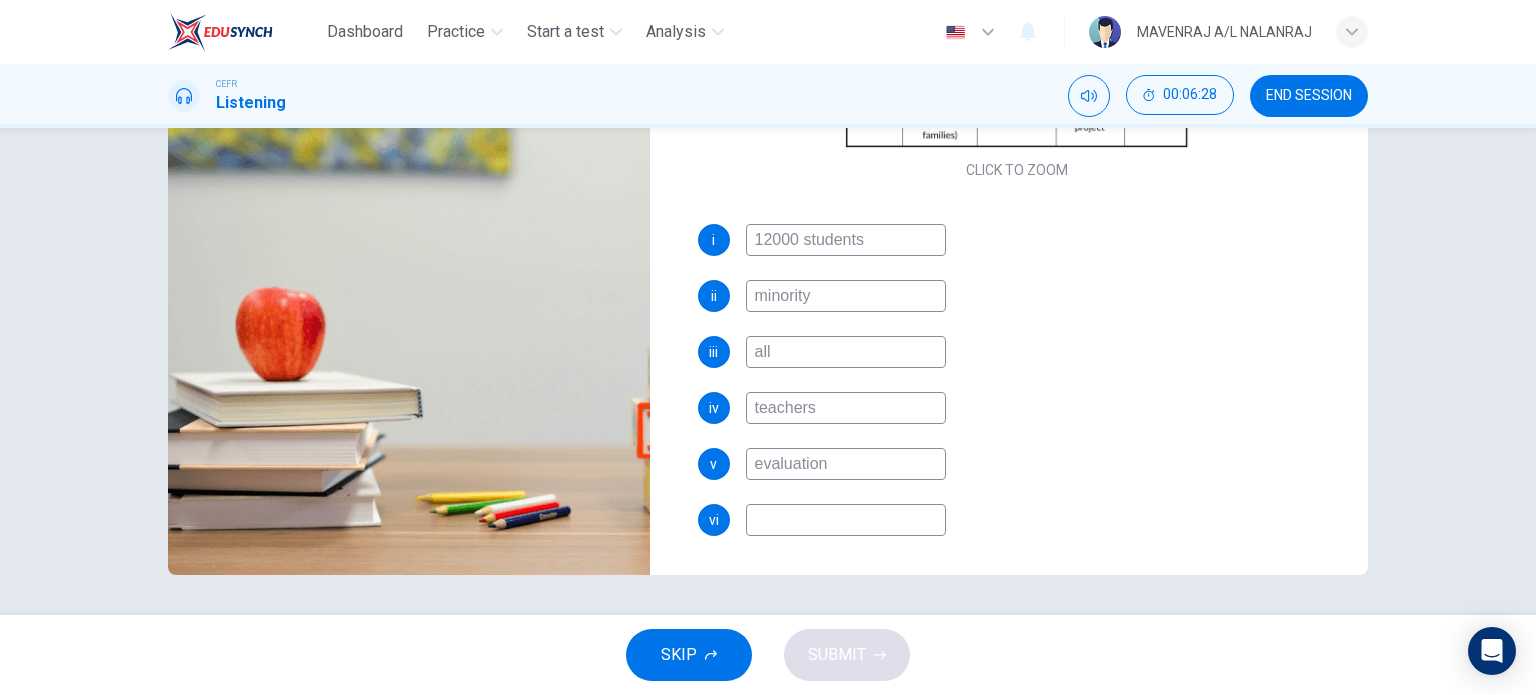 type on "evaluation" 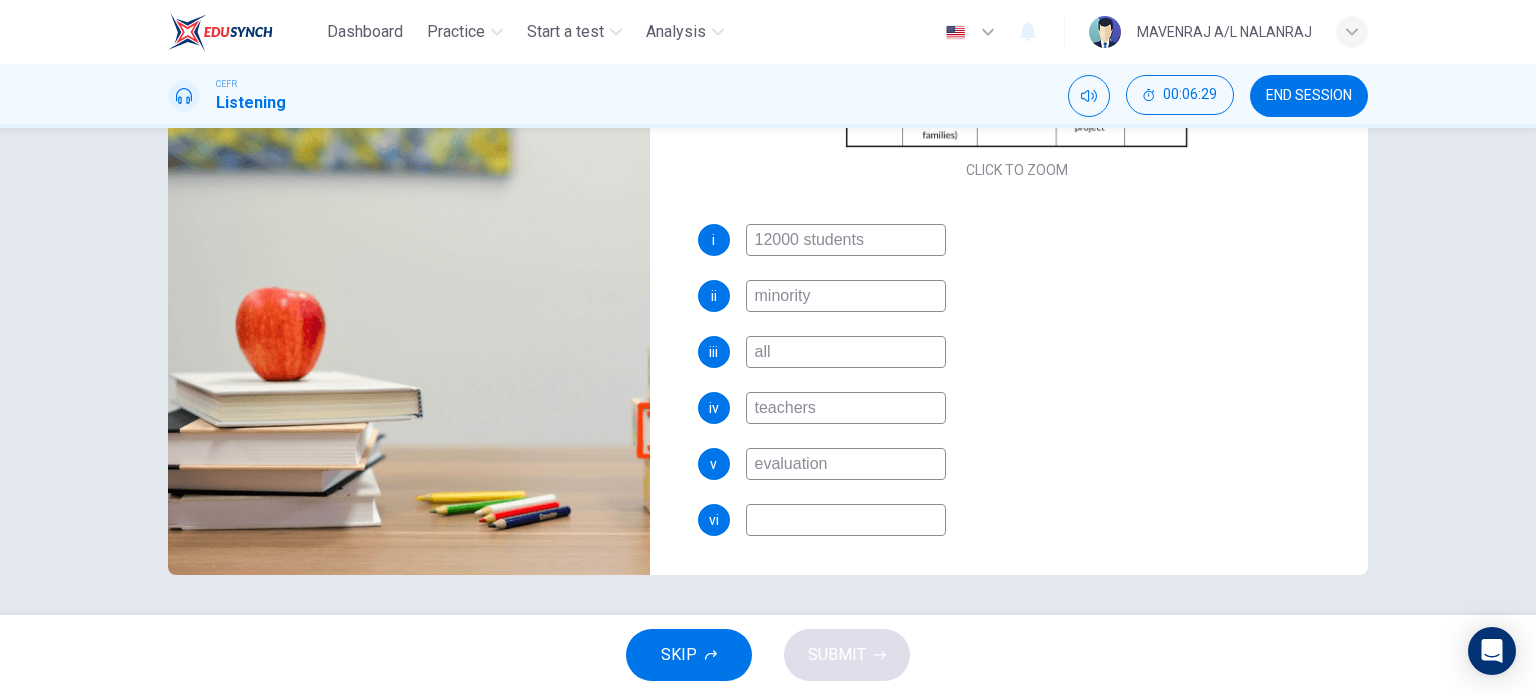 click at bounding box center (846, 520) 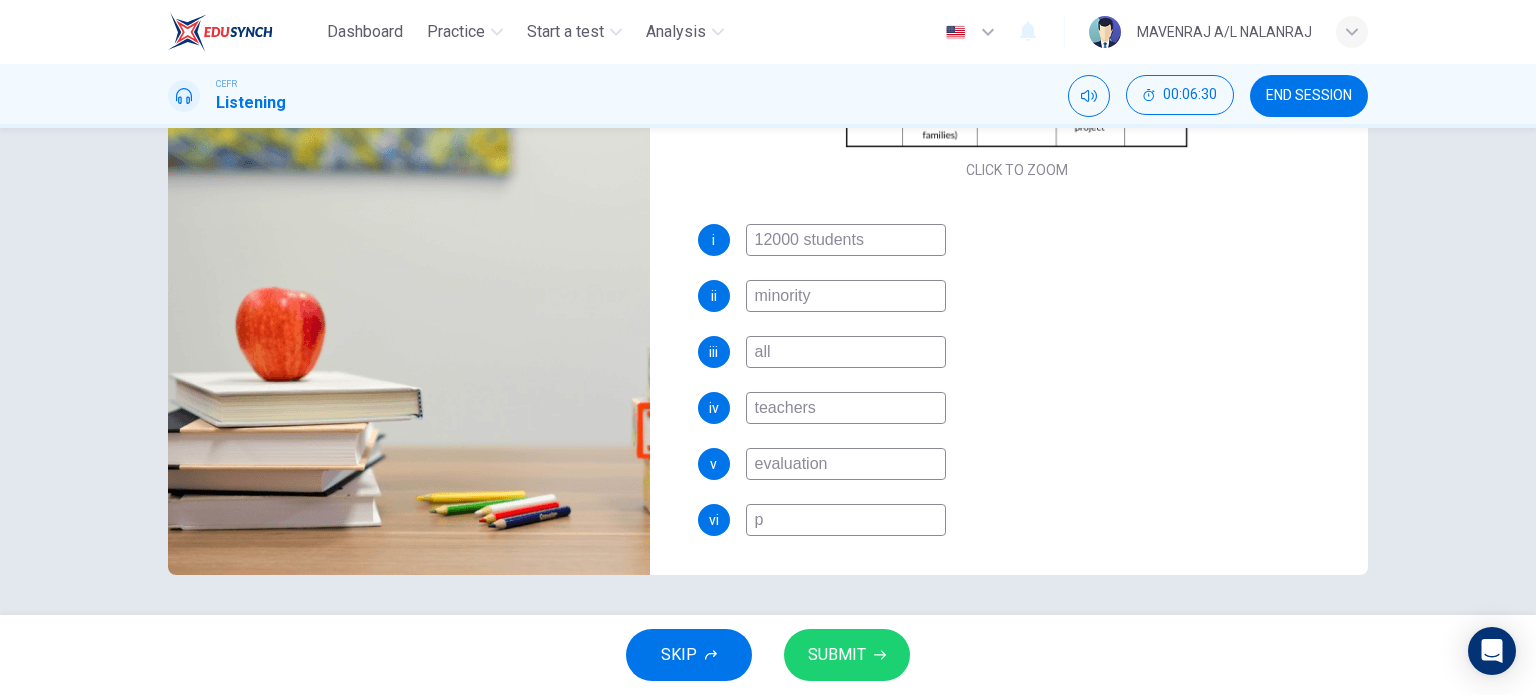 type on "50" 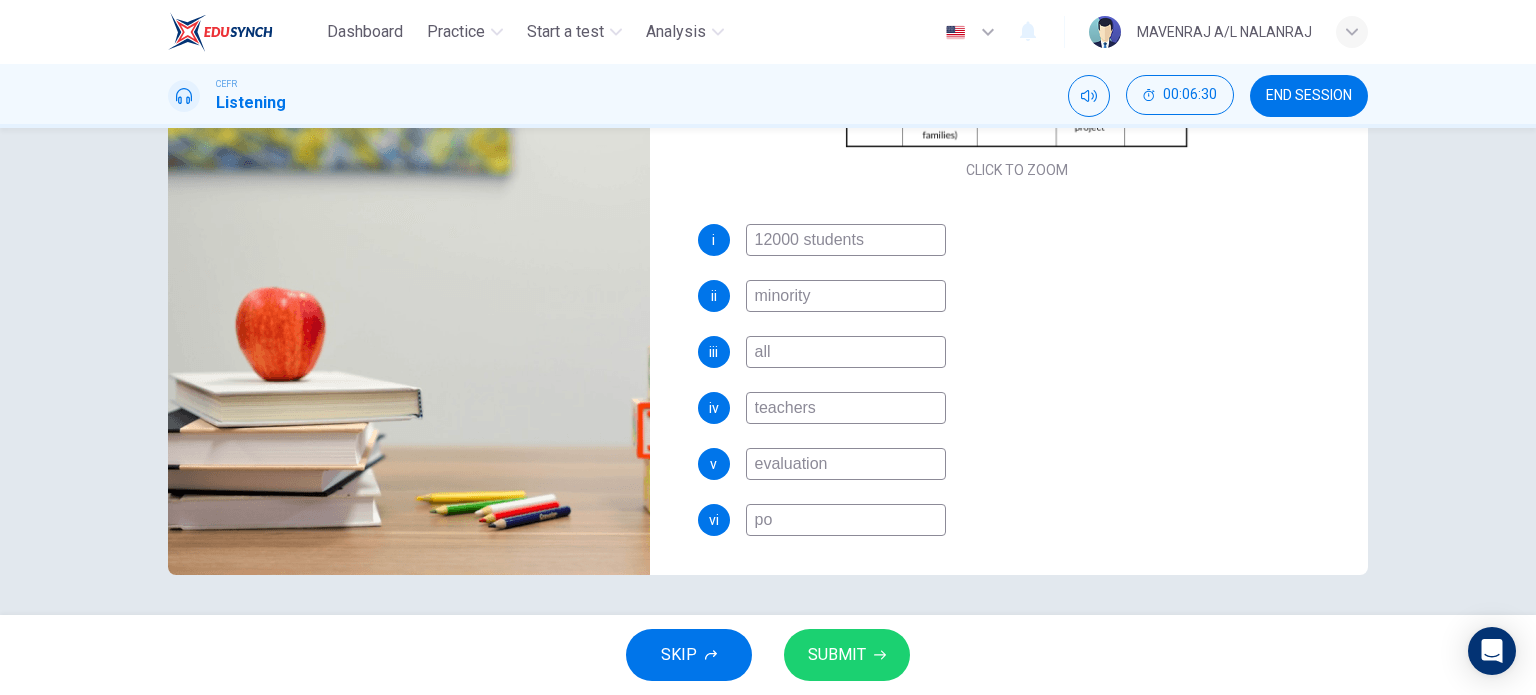 type on "poo" 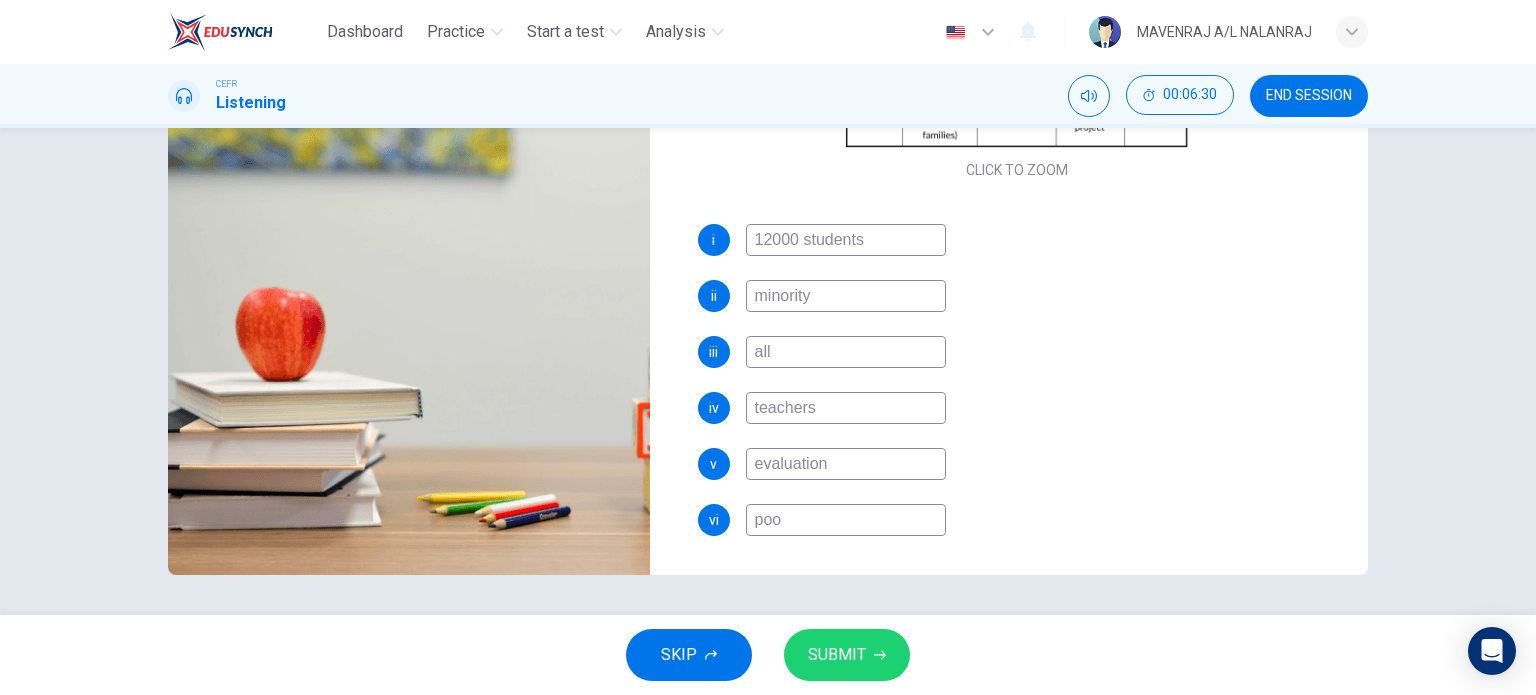 type on "50" 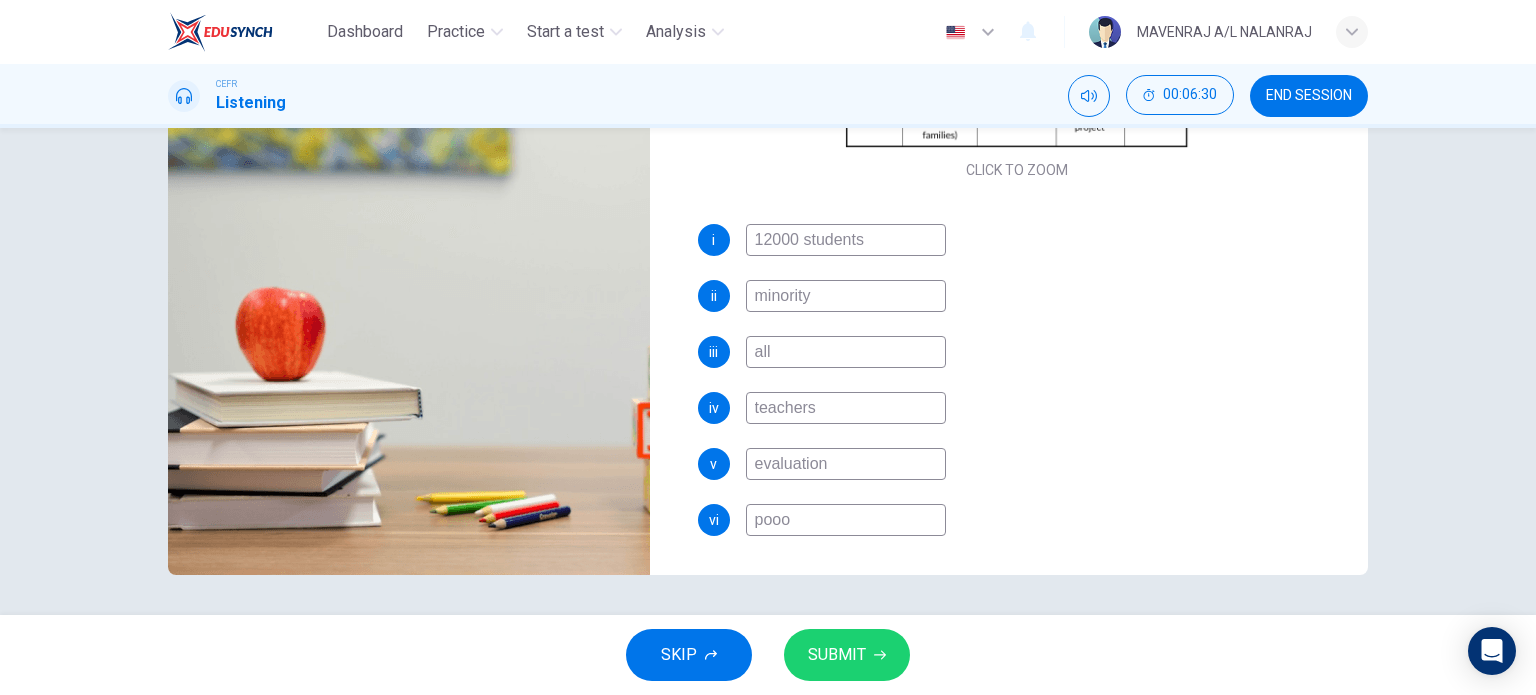 type on "50" 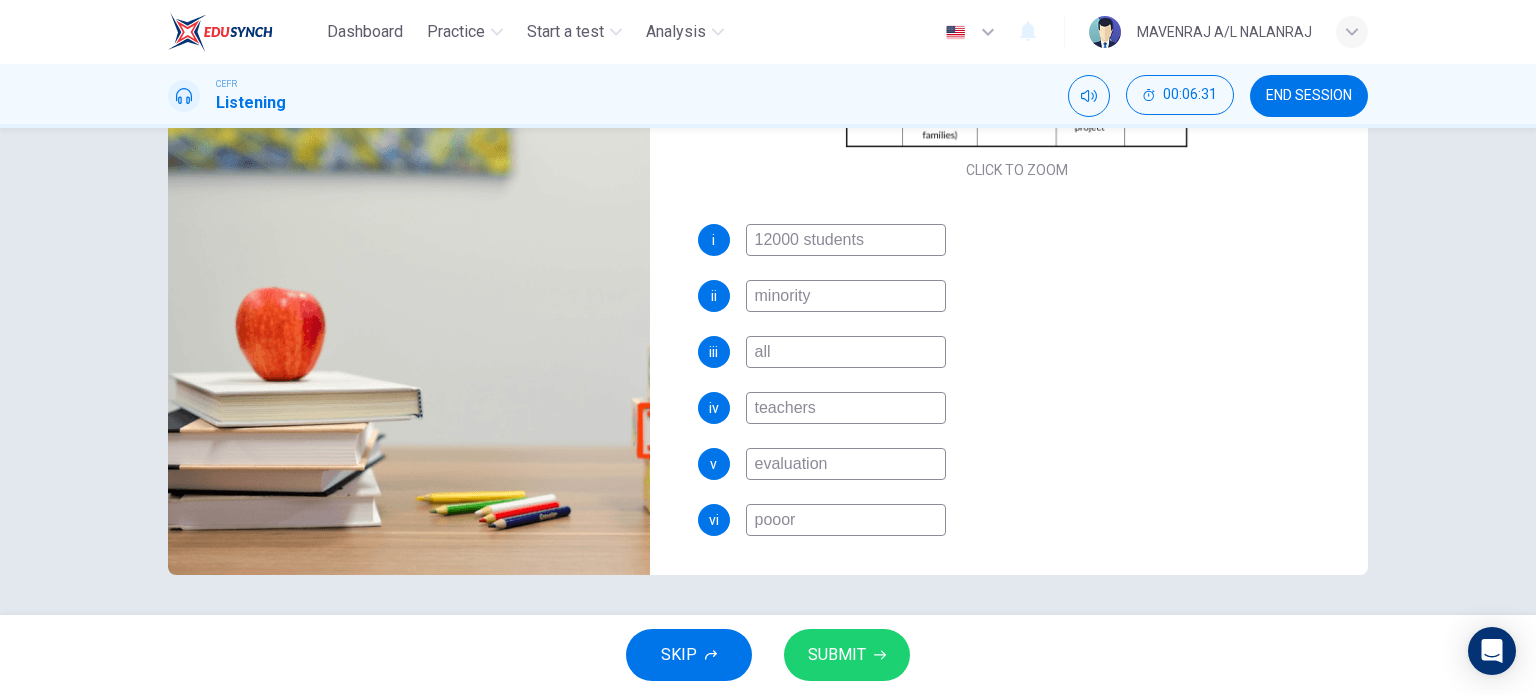 type on "50" 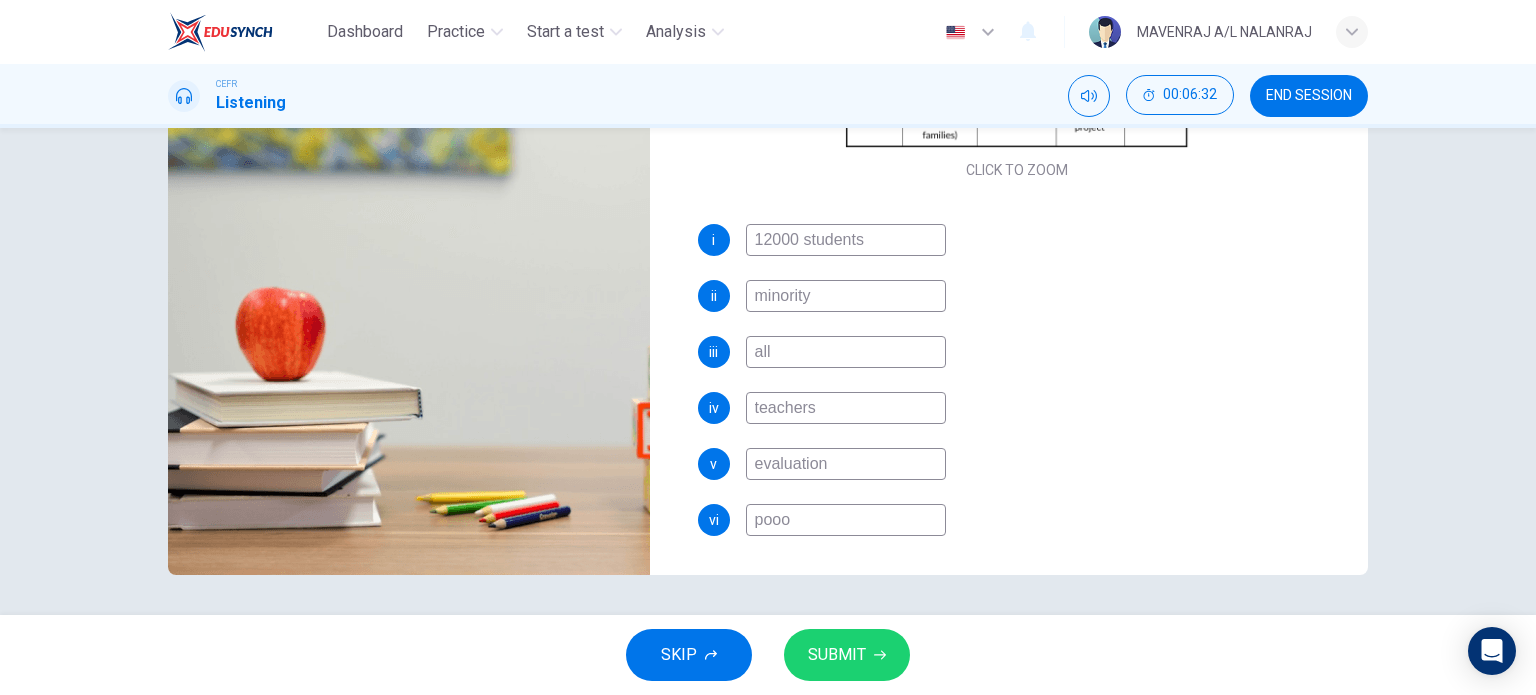 type on "poo" 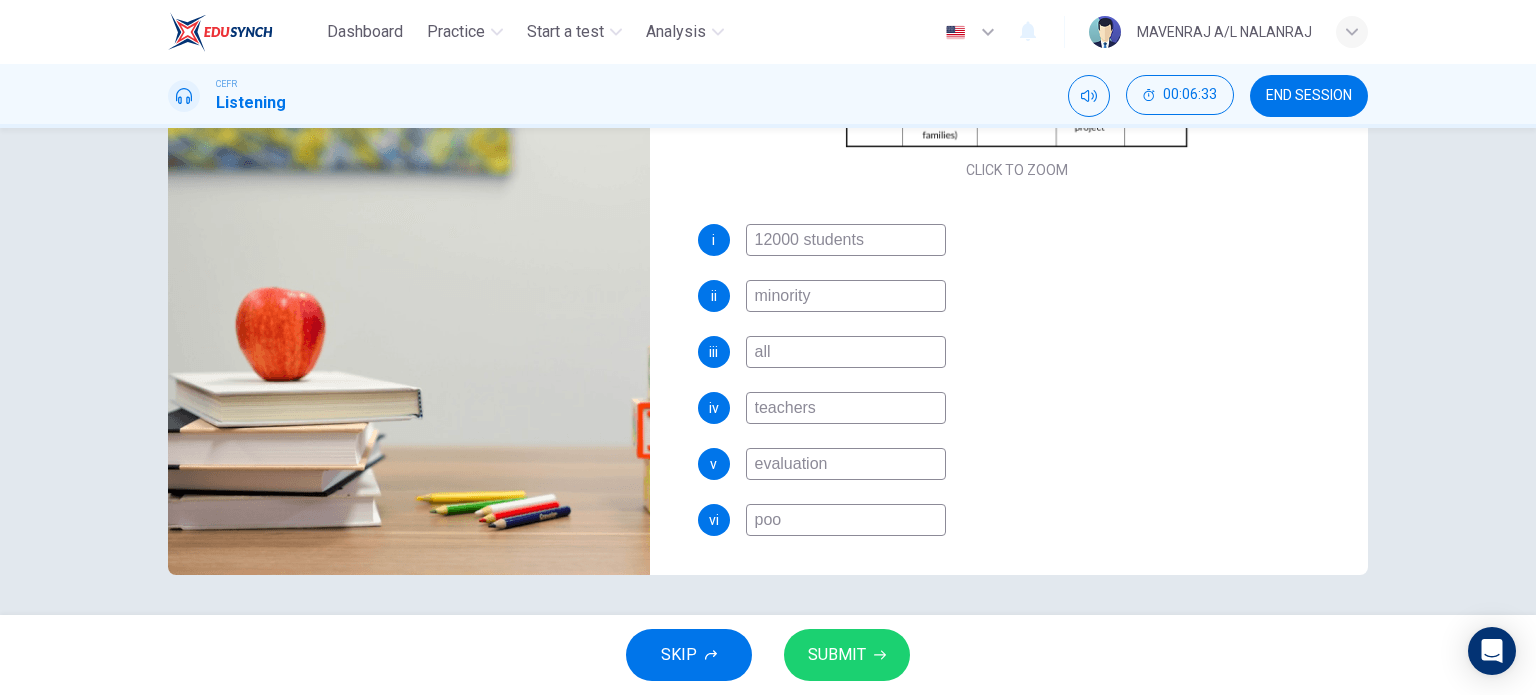 type on "50" 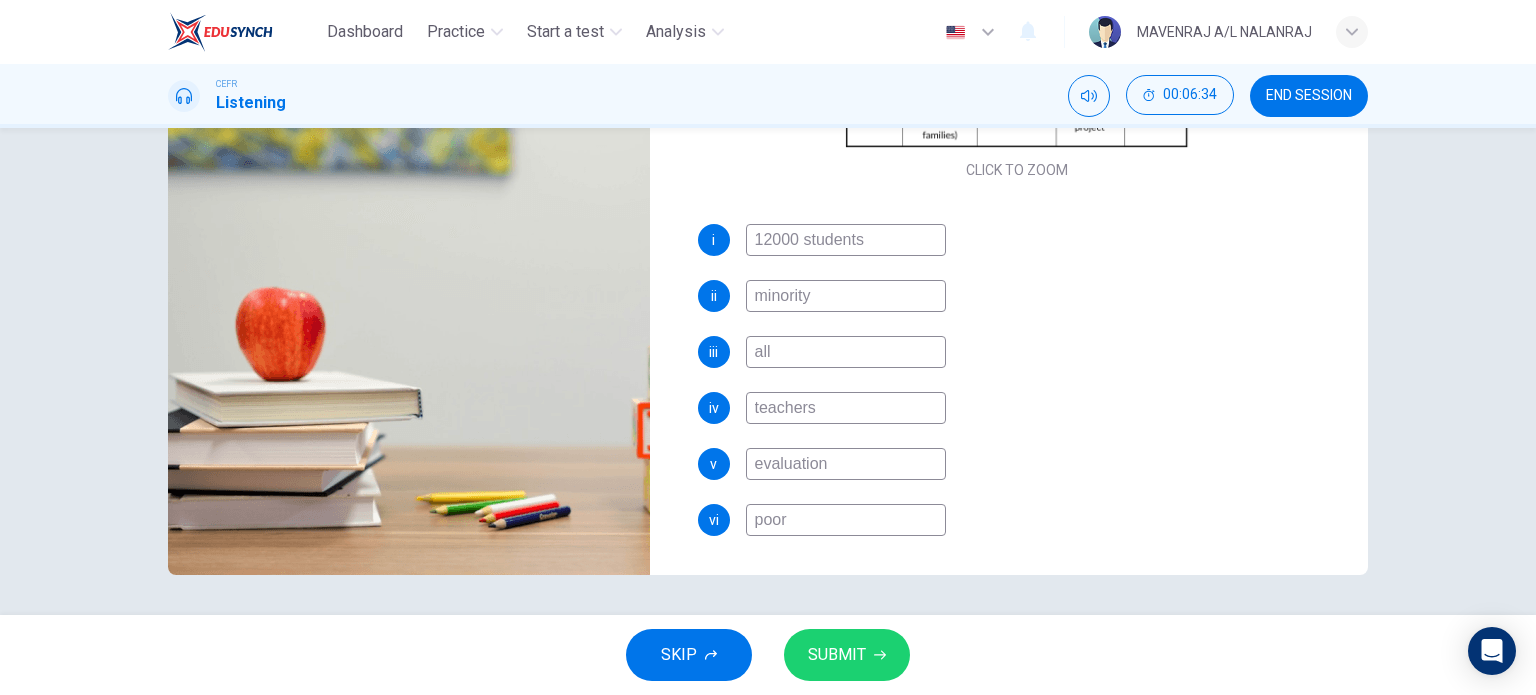type on "poor" 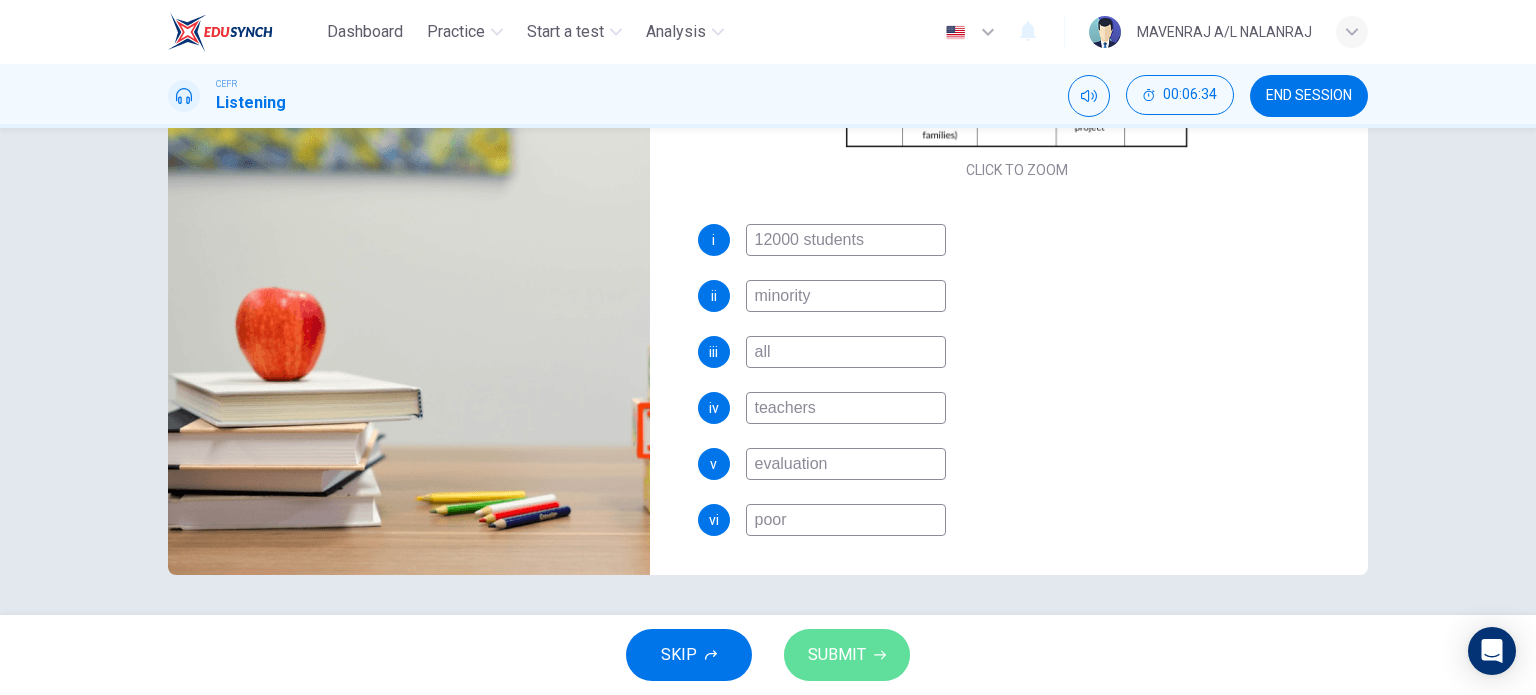 click on "SUBMIT" at bounding box center (837, 655) 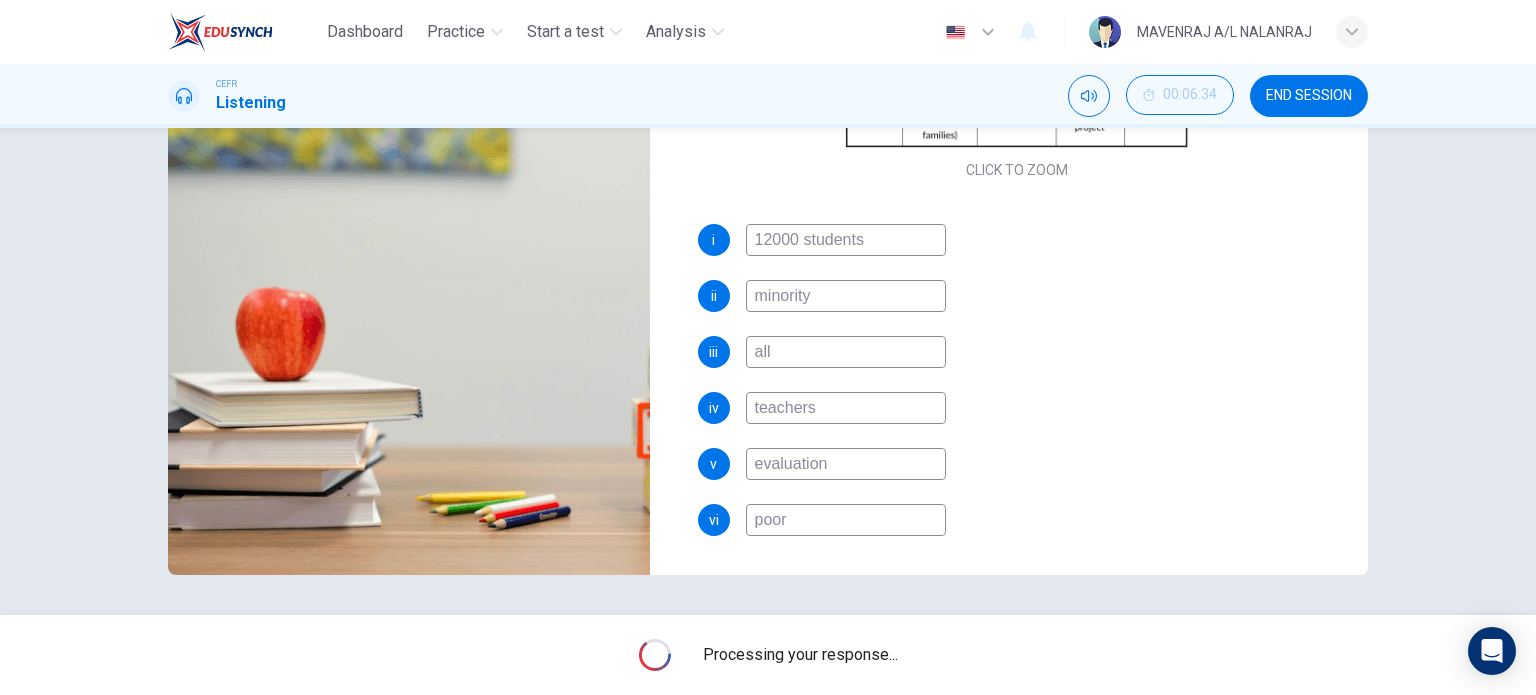 type on "50" 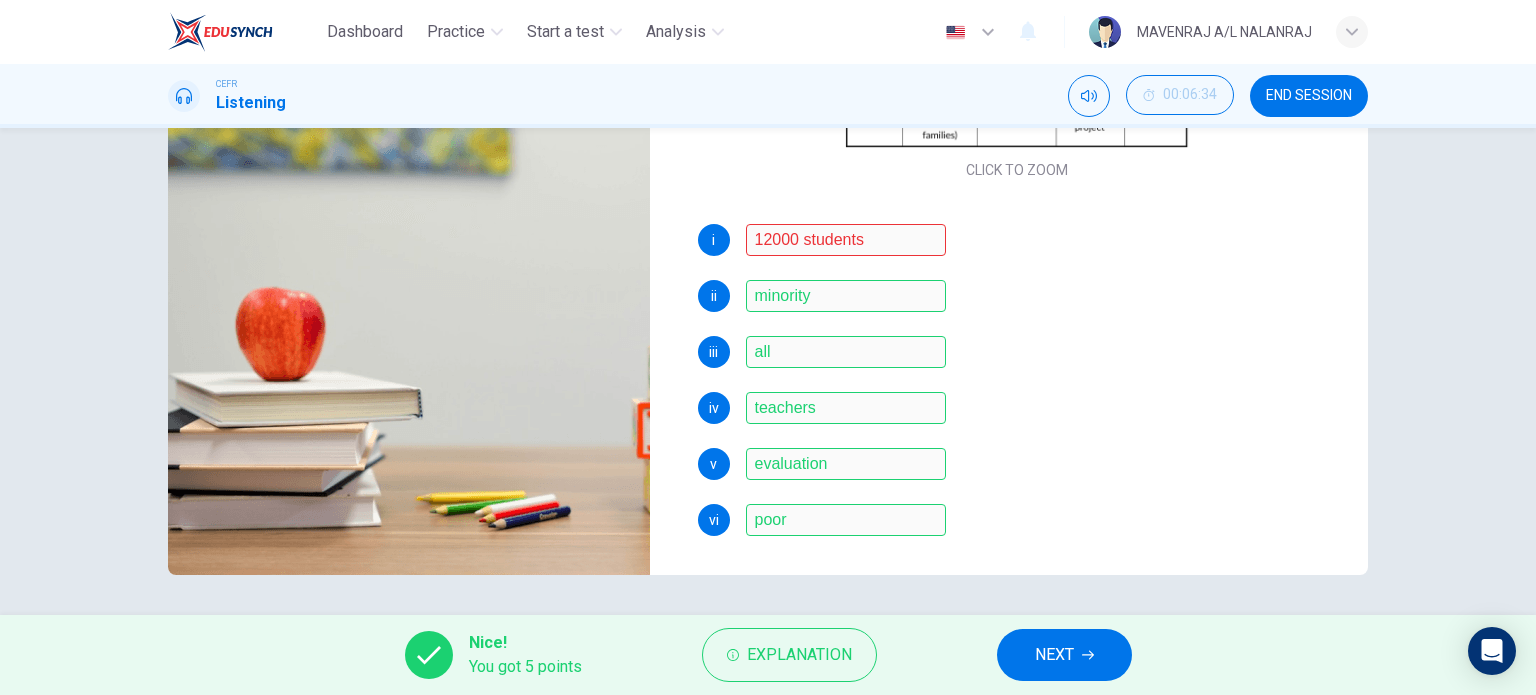 scroll, scrollTop: 0, scrollLeft: 0, axis: both 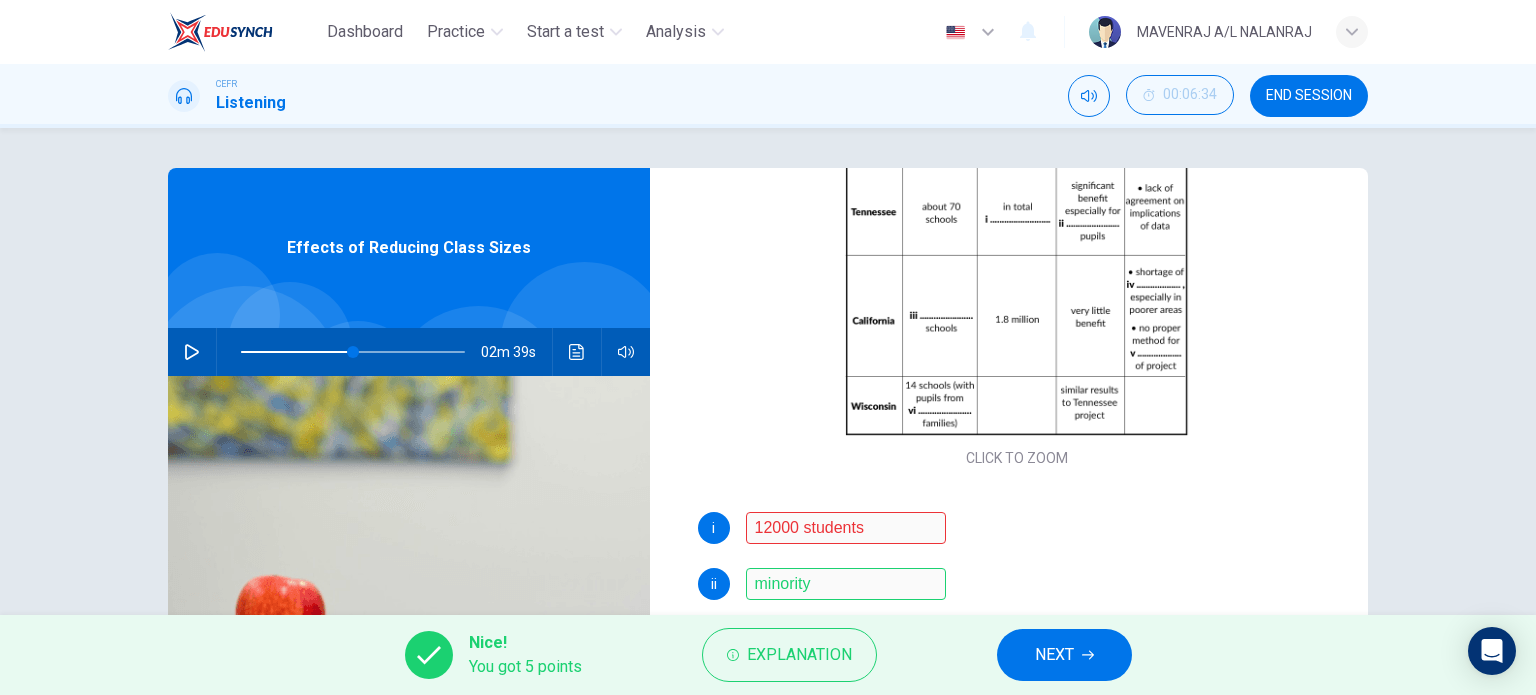 click on "NEXT" at bounding box center (1064, 655) 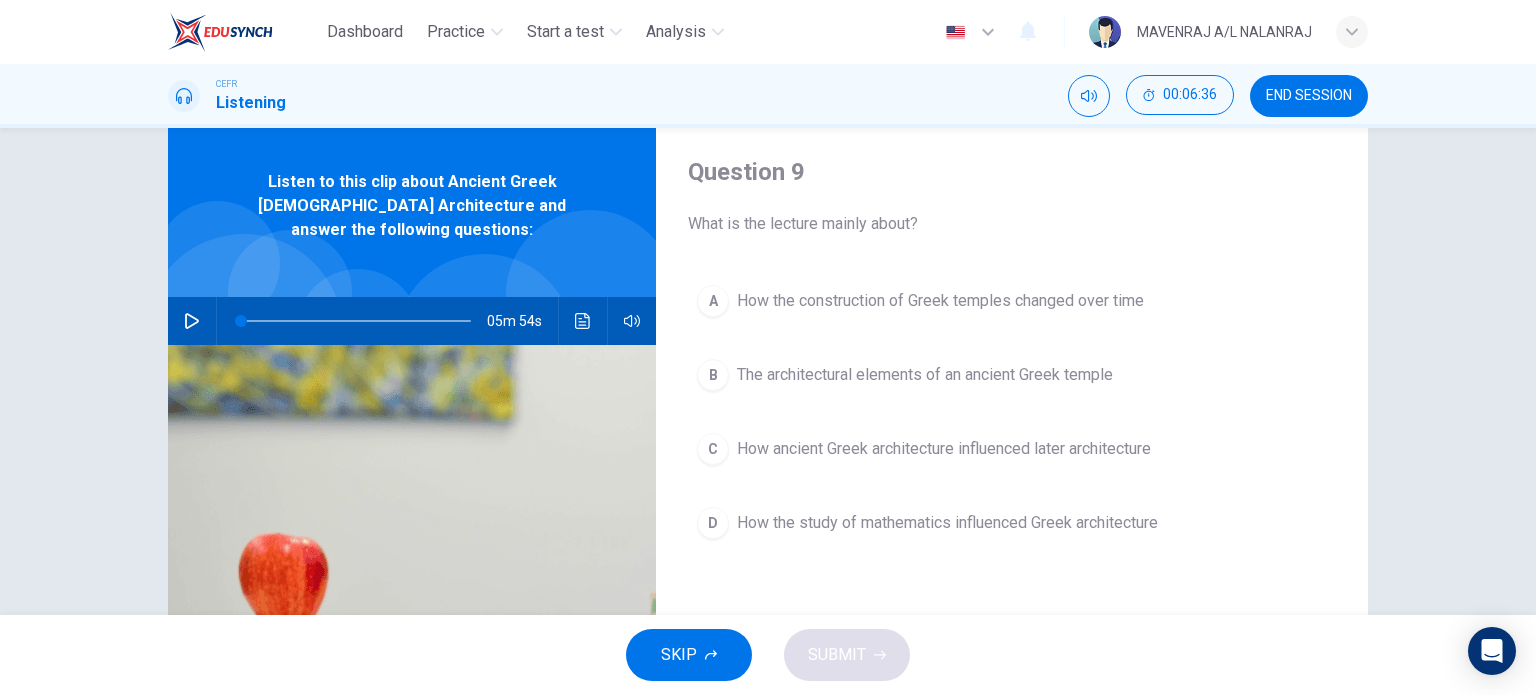 scroll, scrollTop: 100, scrollLeft: 0, axis: vertical 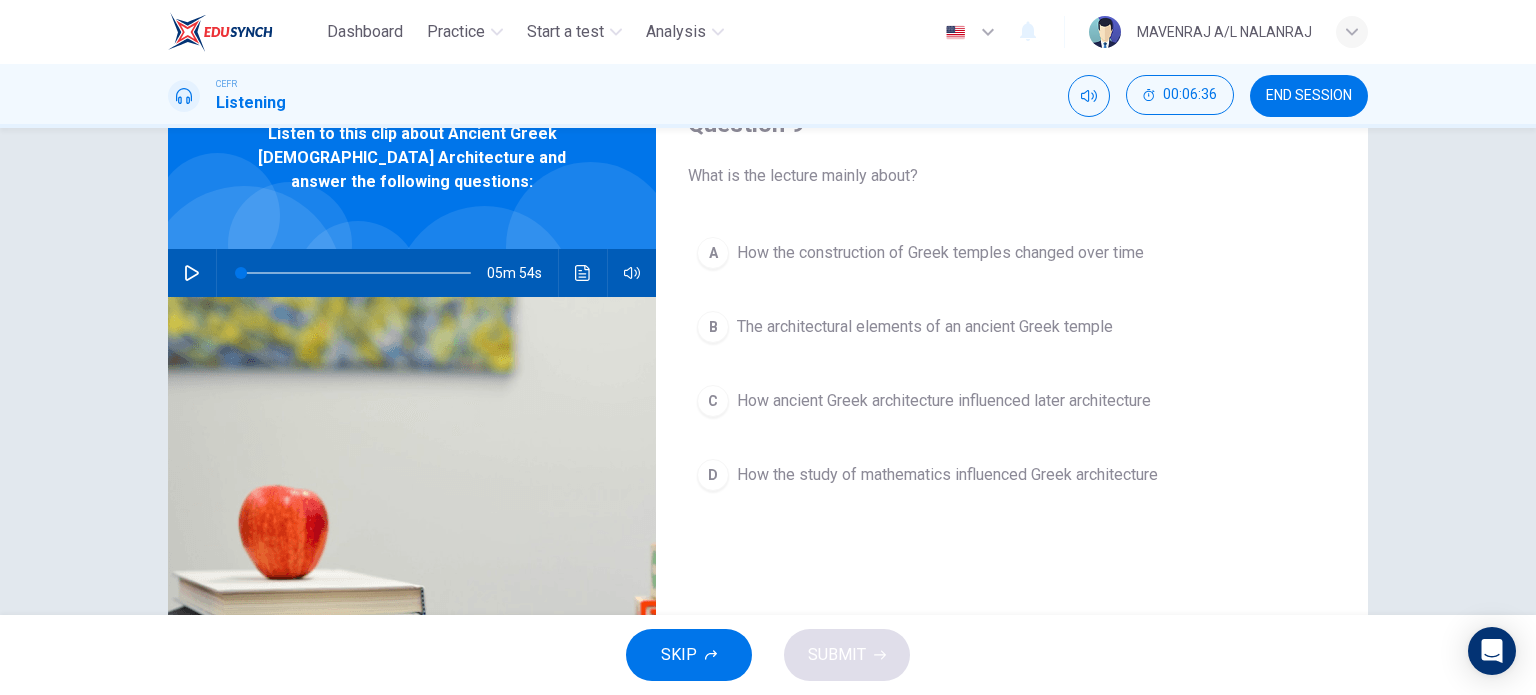 click on "How the study of mathematics influenced Greek architecture" at bounding box center [947, 475] 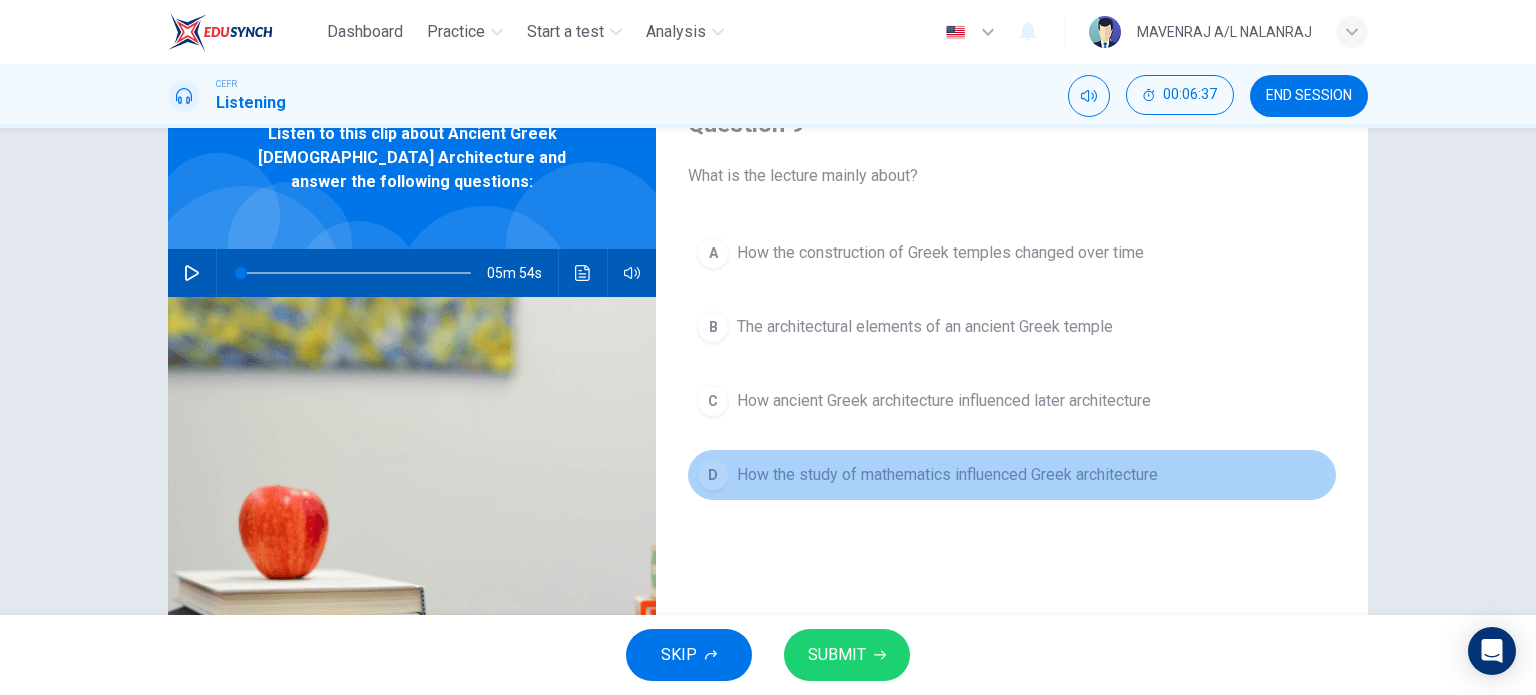 click on "How the study of mathematics influenced Greek architecture" at bounding box center [947, 475] 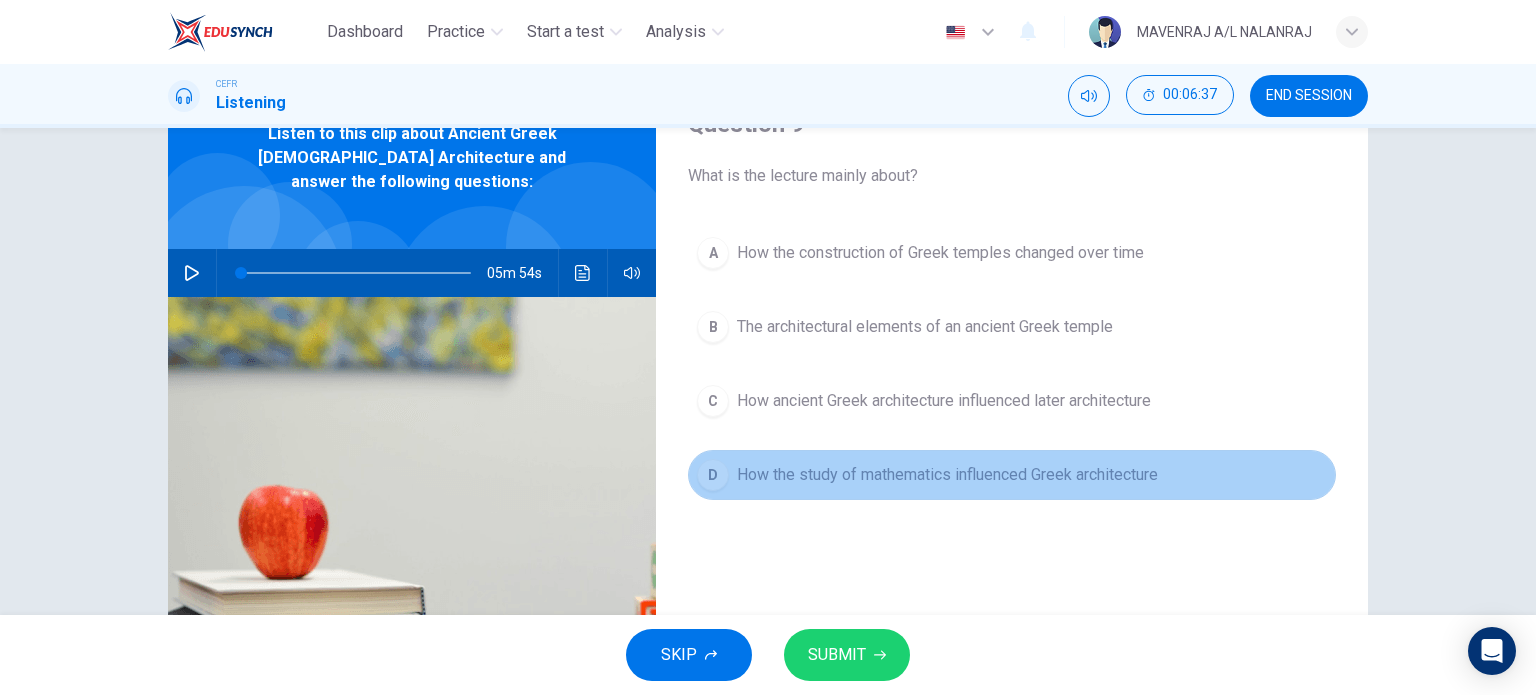 click on "How the study of mathematics influenced Greek architecture" at bounding box center [947, 475] 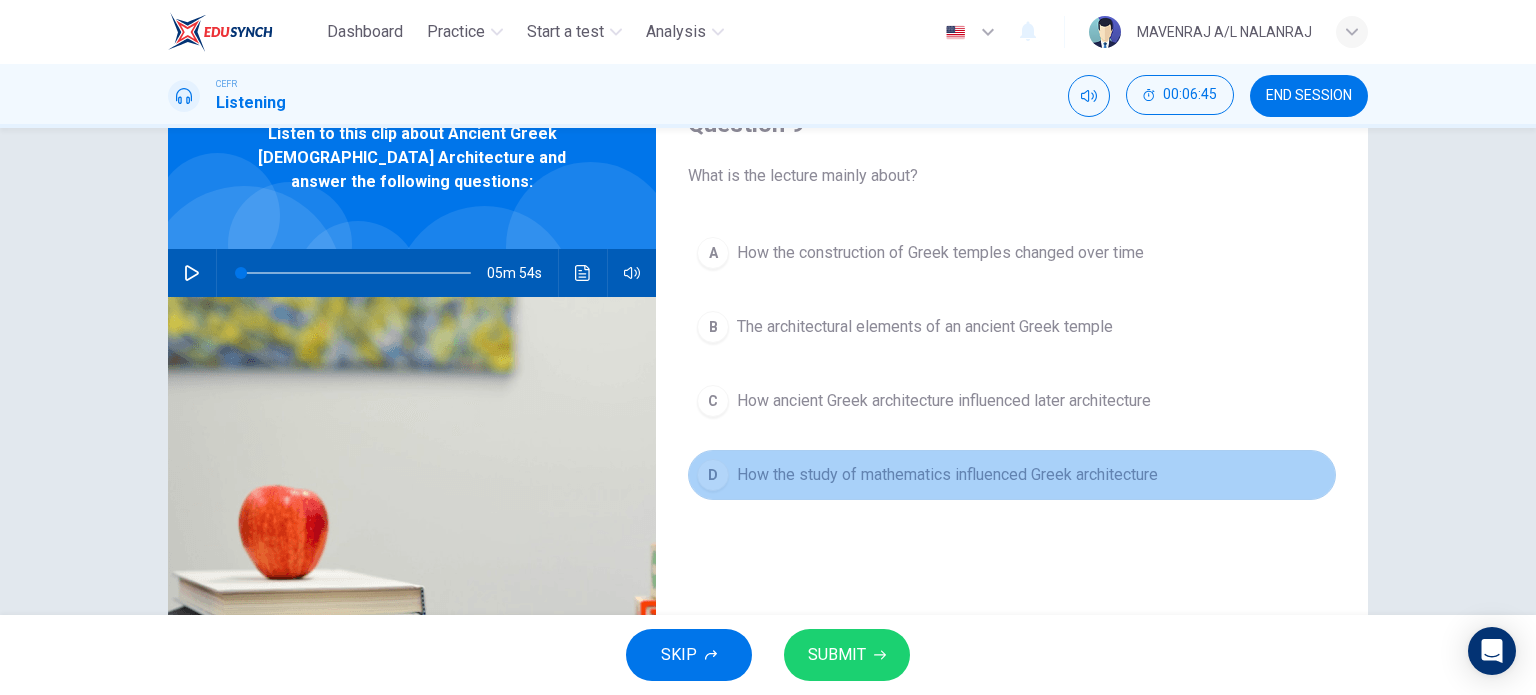 click on "How the study of mathematics influenced Greek architecture" at bounding box center (947, 475) 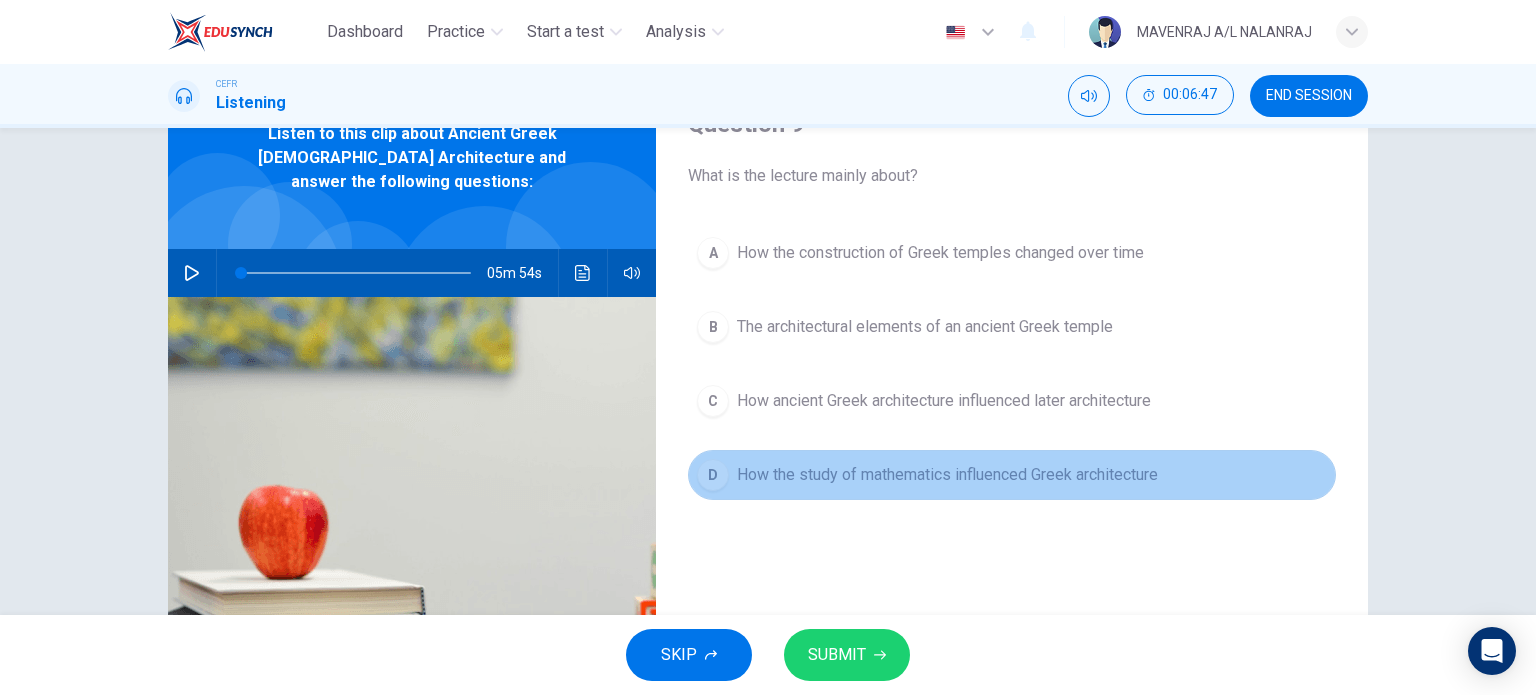 click on "How the study of mathematics influenced Greek architecture" at bounding box center (947, 475) 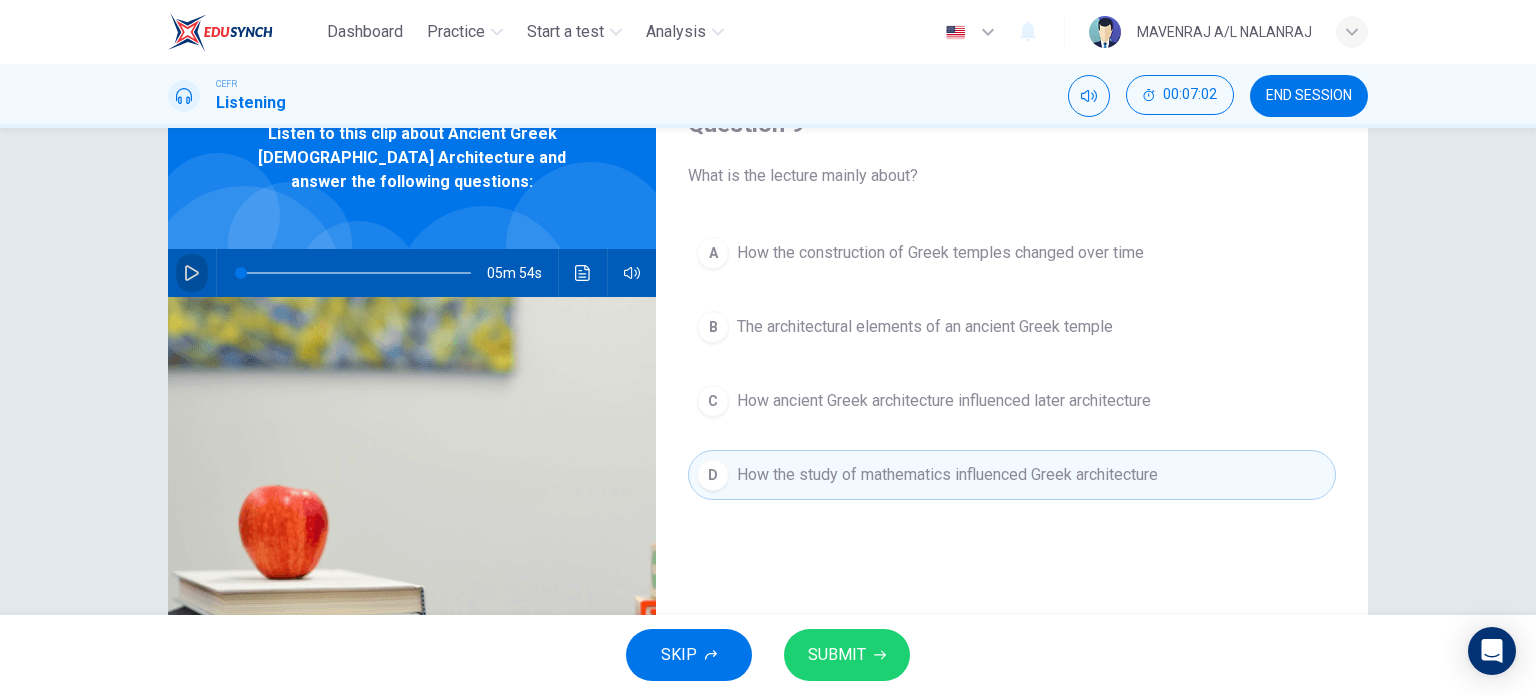 click 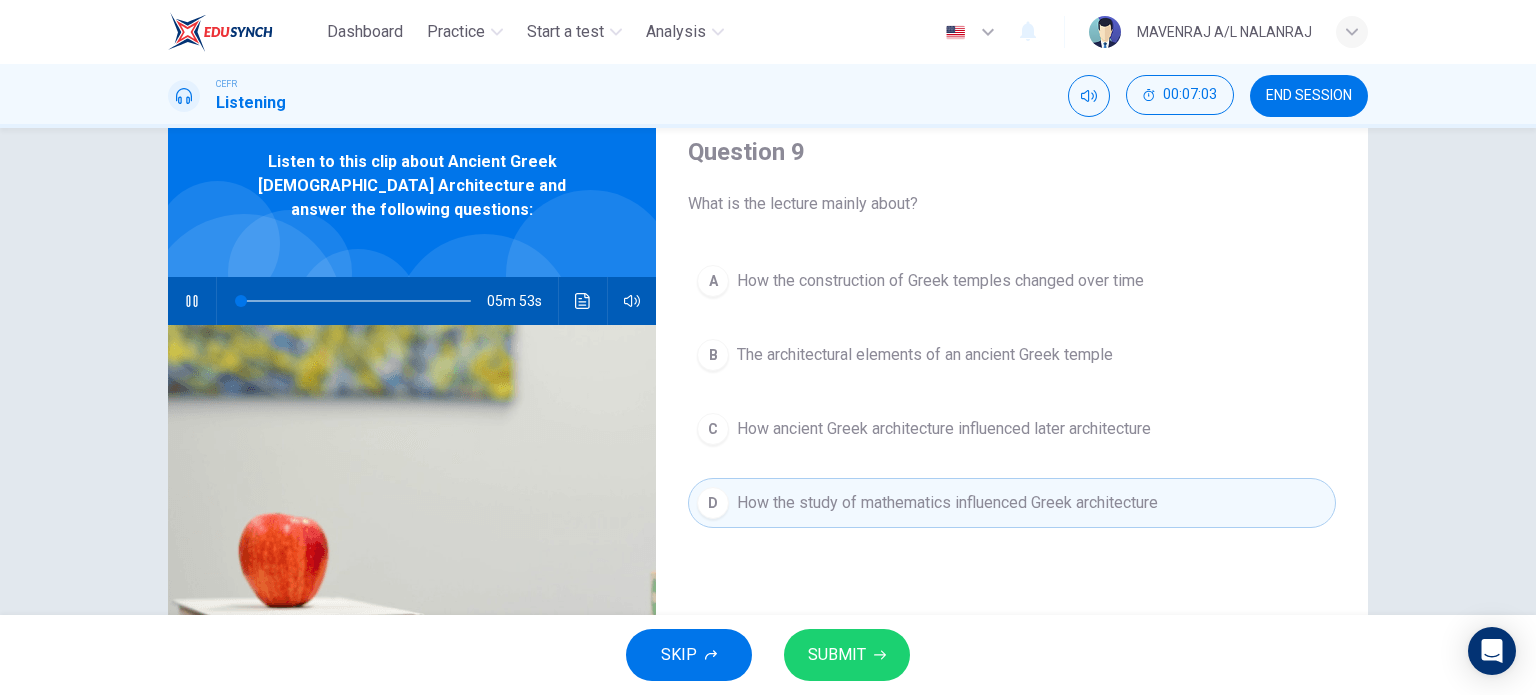 scroll, scrollTop: 72, scrollLeft: 0, axis: vertical 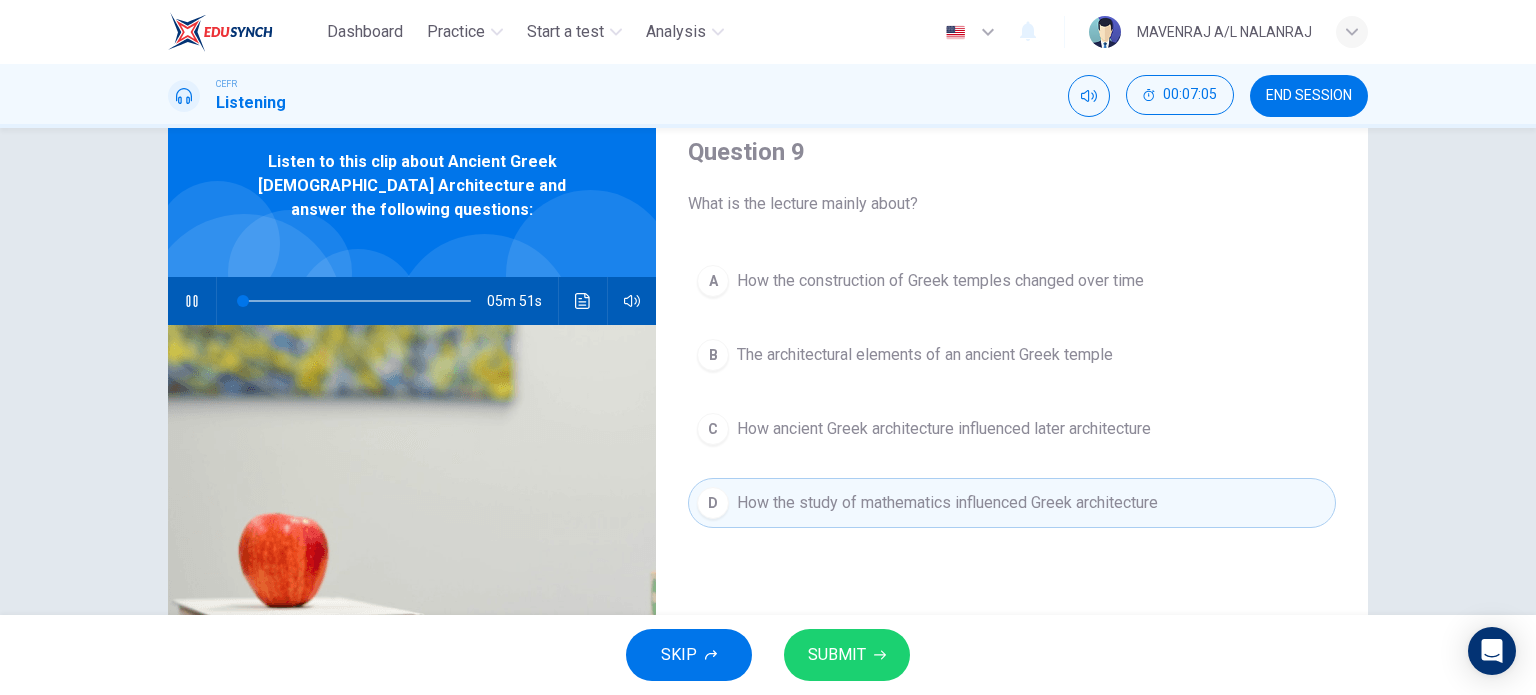 click on "A How the construction of Greek temples changed over time B The architectural elements of an ancient Greek temple C How ancient Greek architecture influenced later architecture D How the study of mathematics influenced Greek architecture" at bounding box center (1012, 412) 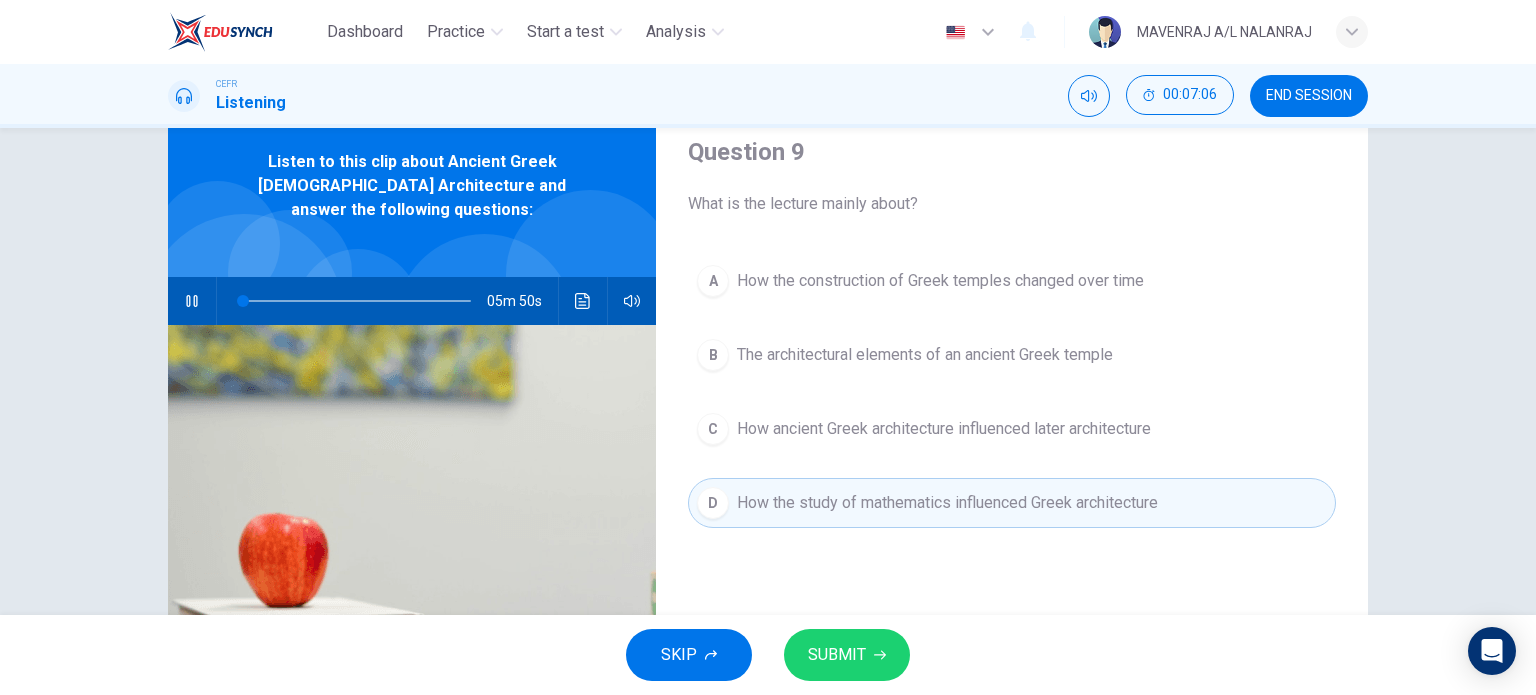 drag, startPoint x: 789, startPoint y: 563, endPoint x: 777, endPoint y: 557, distance: 13.416408 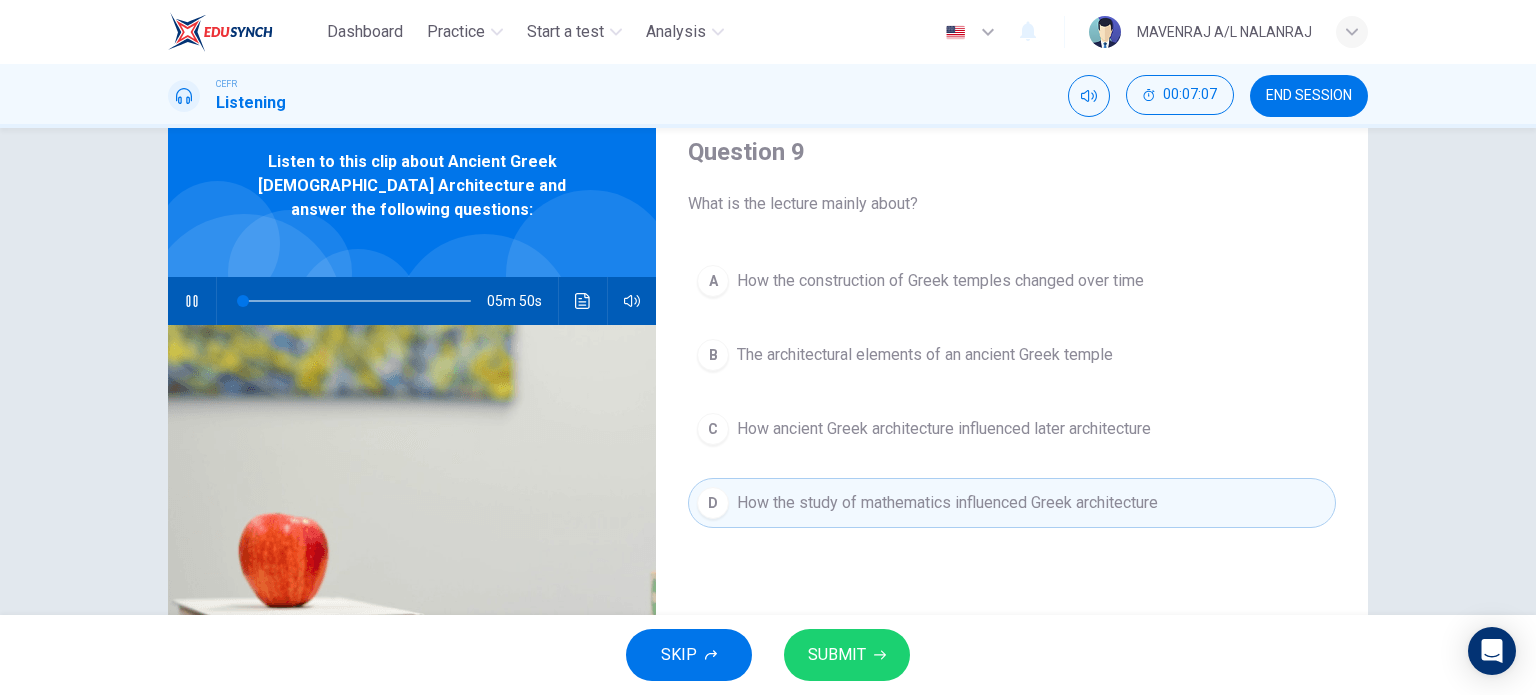 click at bounding box center [412, 558] 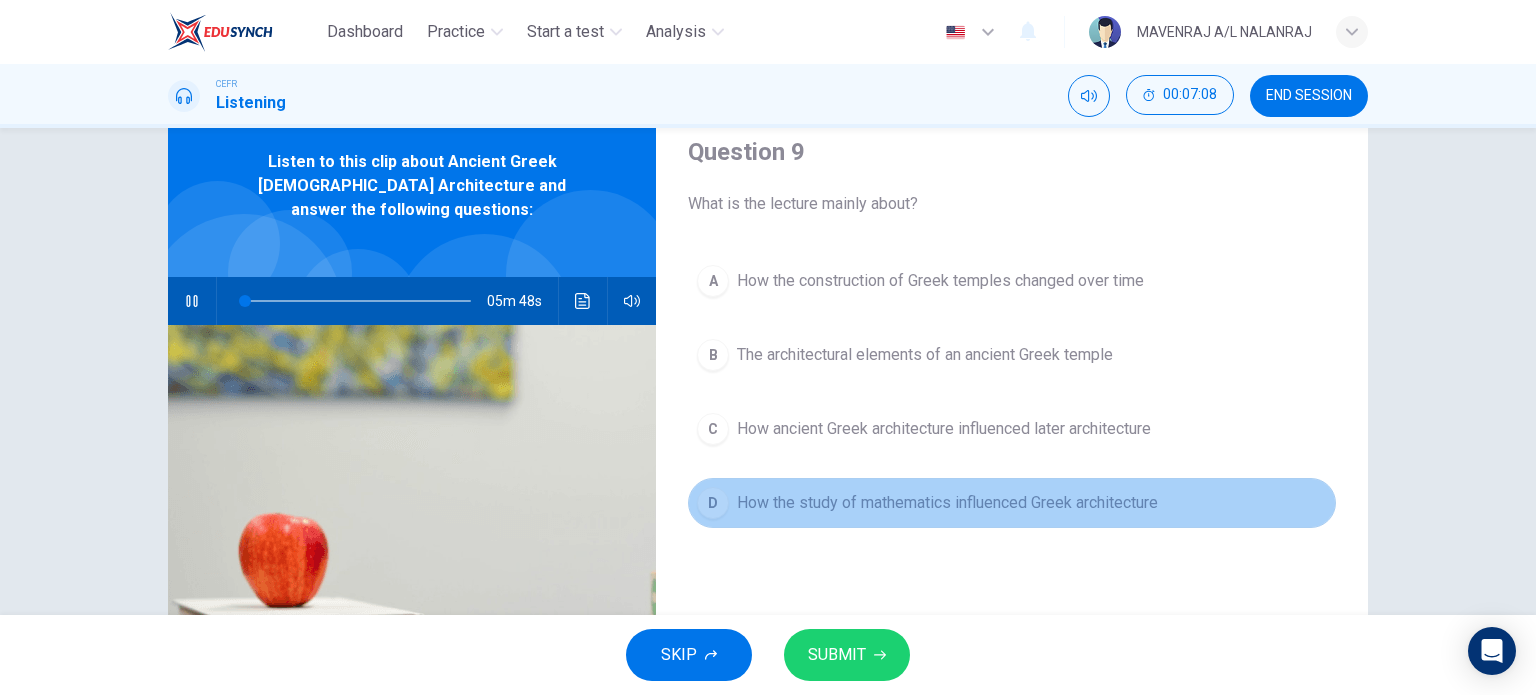 click on "How the study of mathematics influenced Greek architecture" at bounding box center [947, 503] 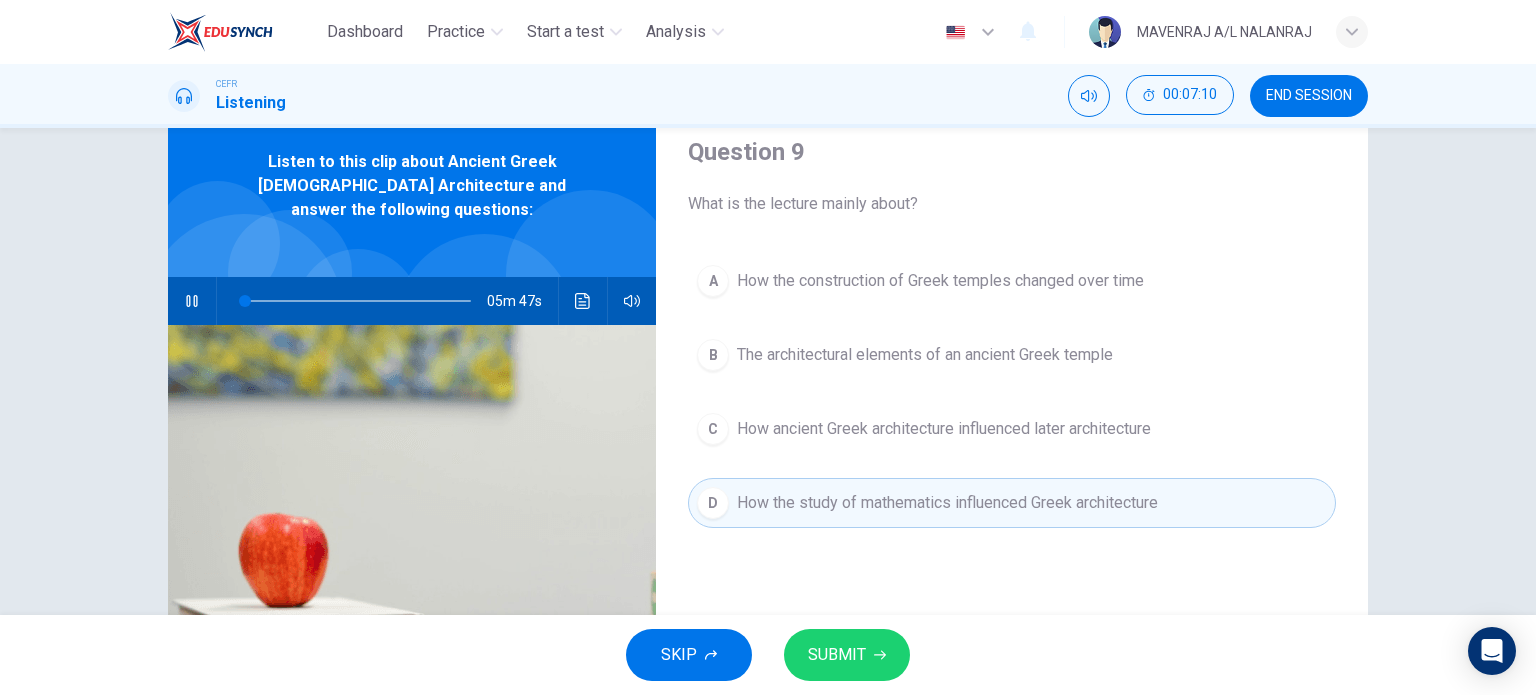 click on "How the construction of Greek temples changed over time" at bounding box center (940, 281) 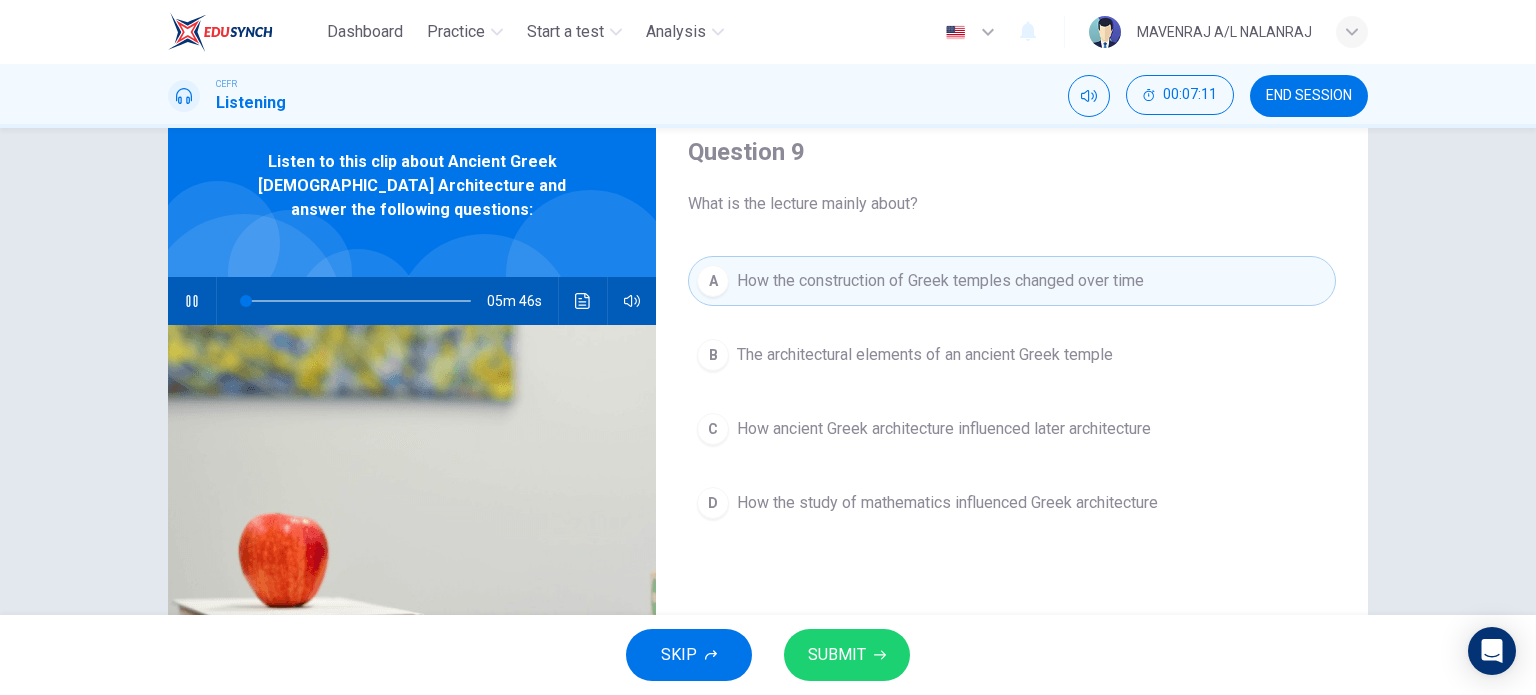 type on "2" 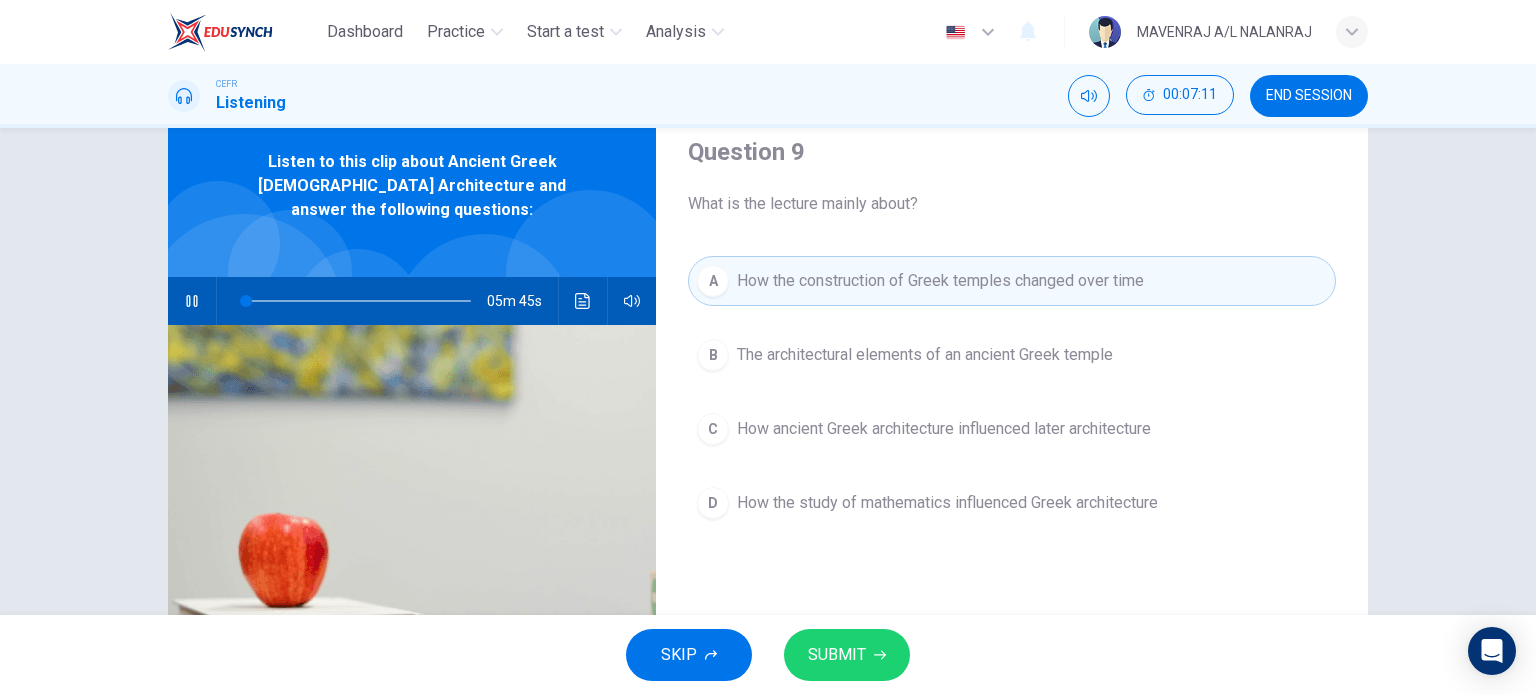 type 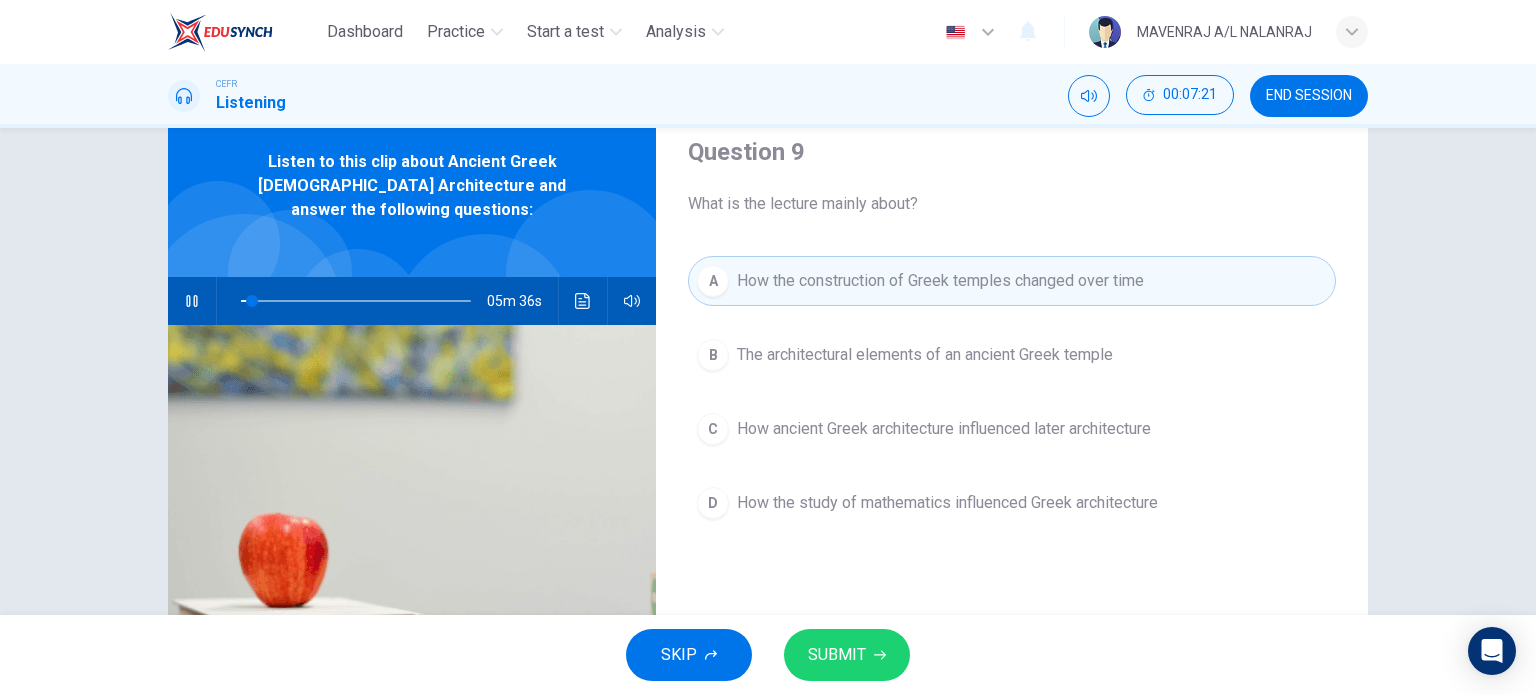 click on "The architectural elements of an ancient Greek temple" at bounding box center [925, 355] 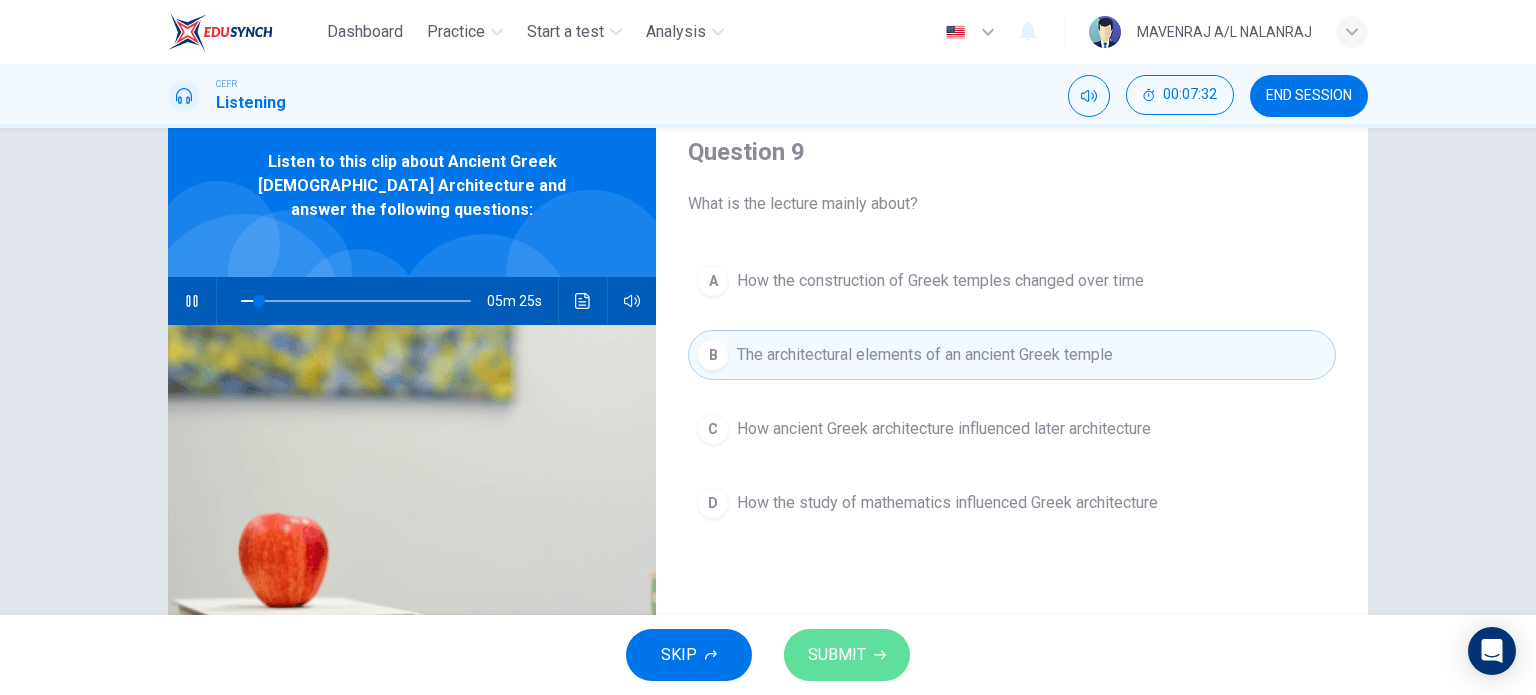 click on "SUBMIT" at bounding box center [847, 655] 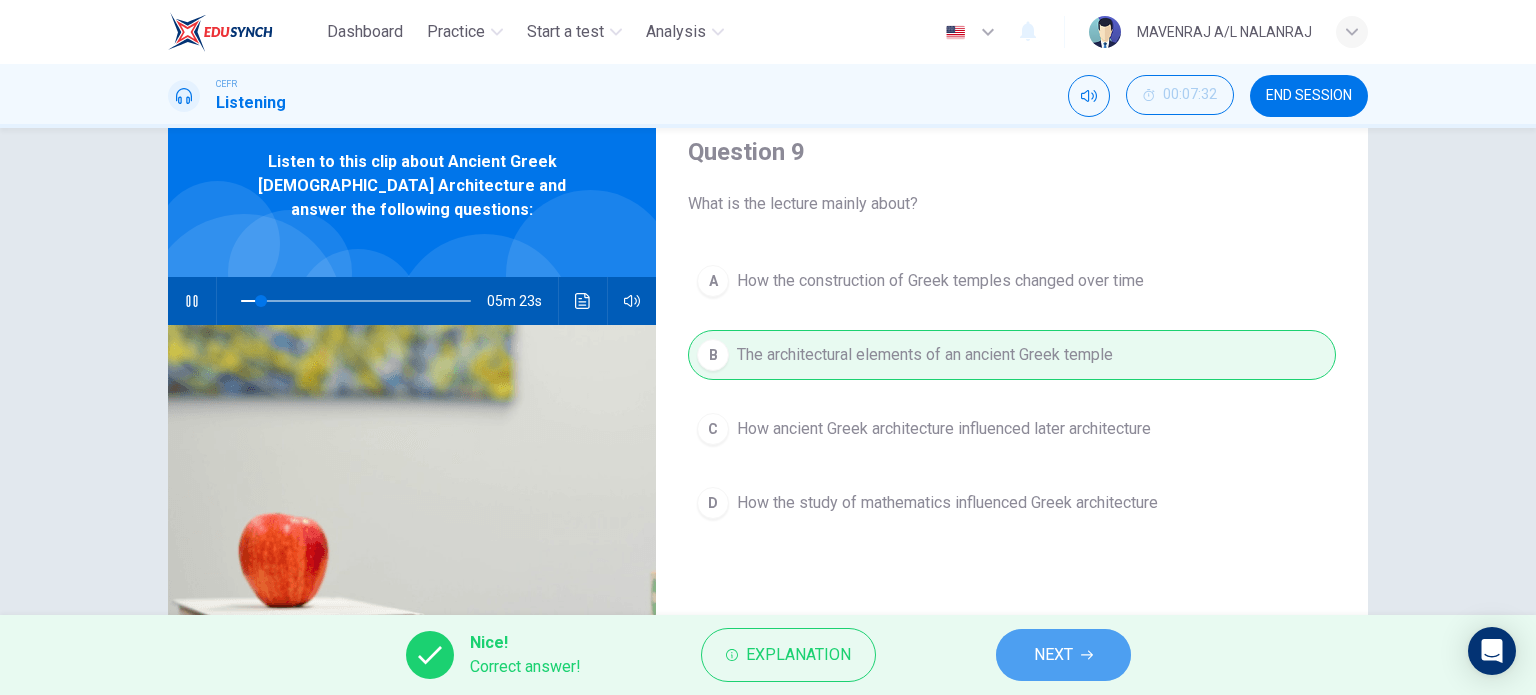 click 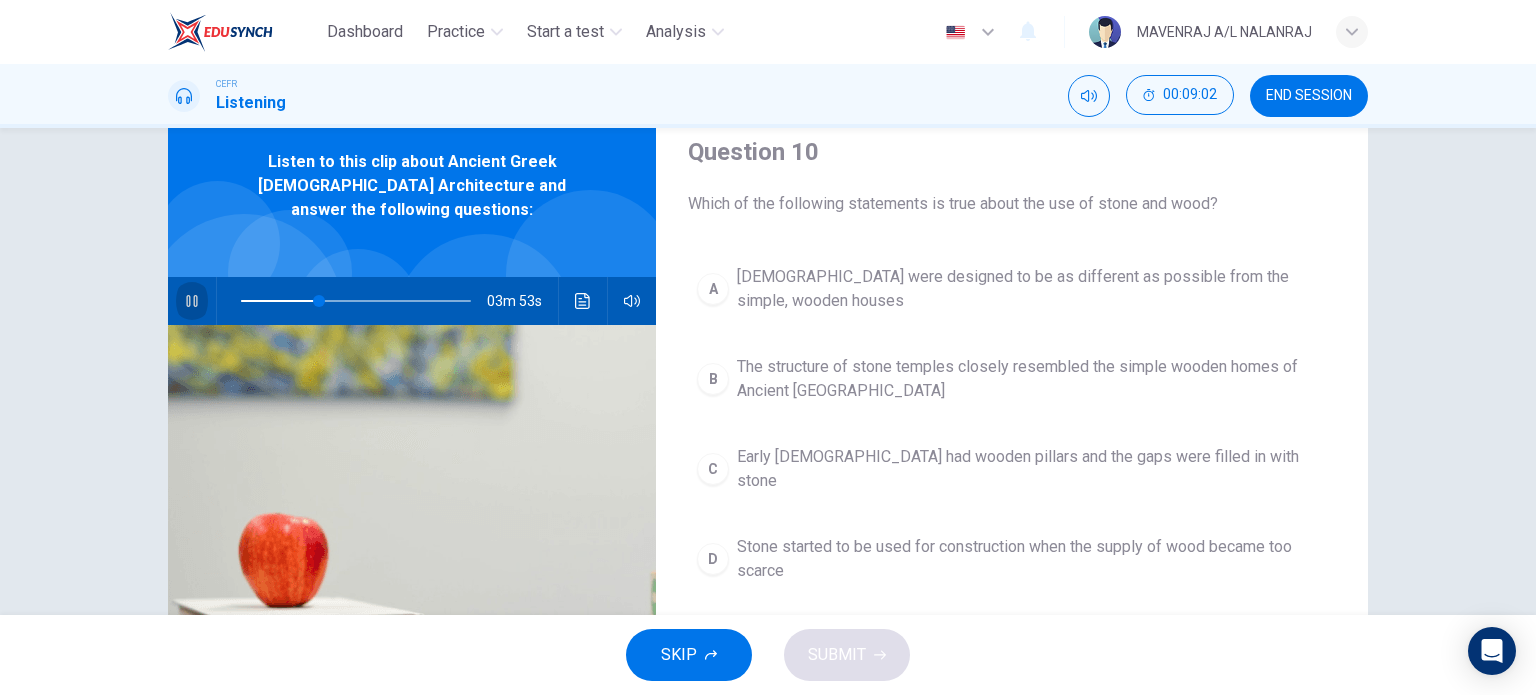 click 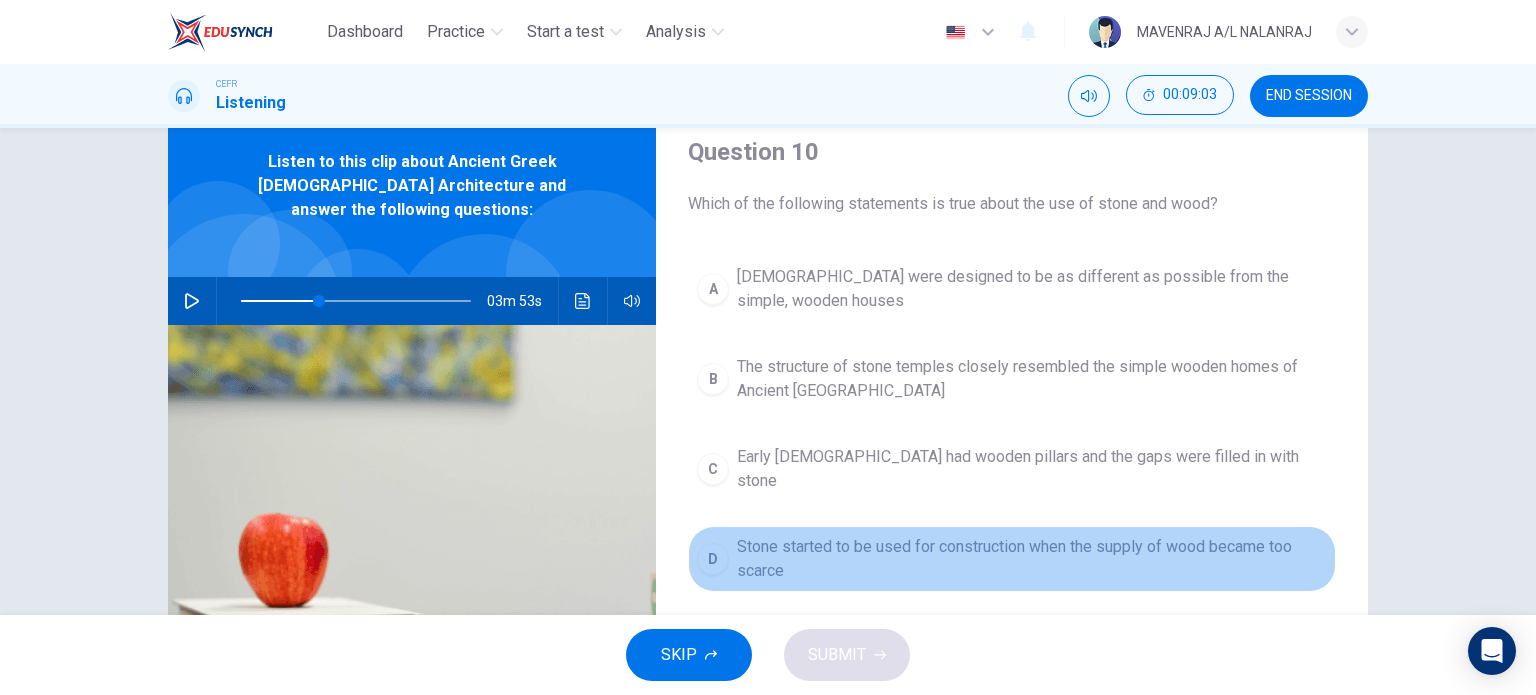 click on "Stone started to be used for construction when the supply of wood became too scarce" at bounding box center (1032, 559) 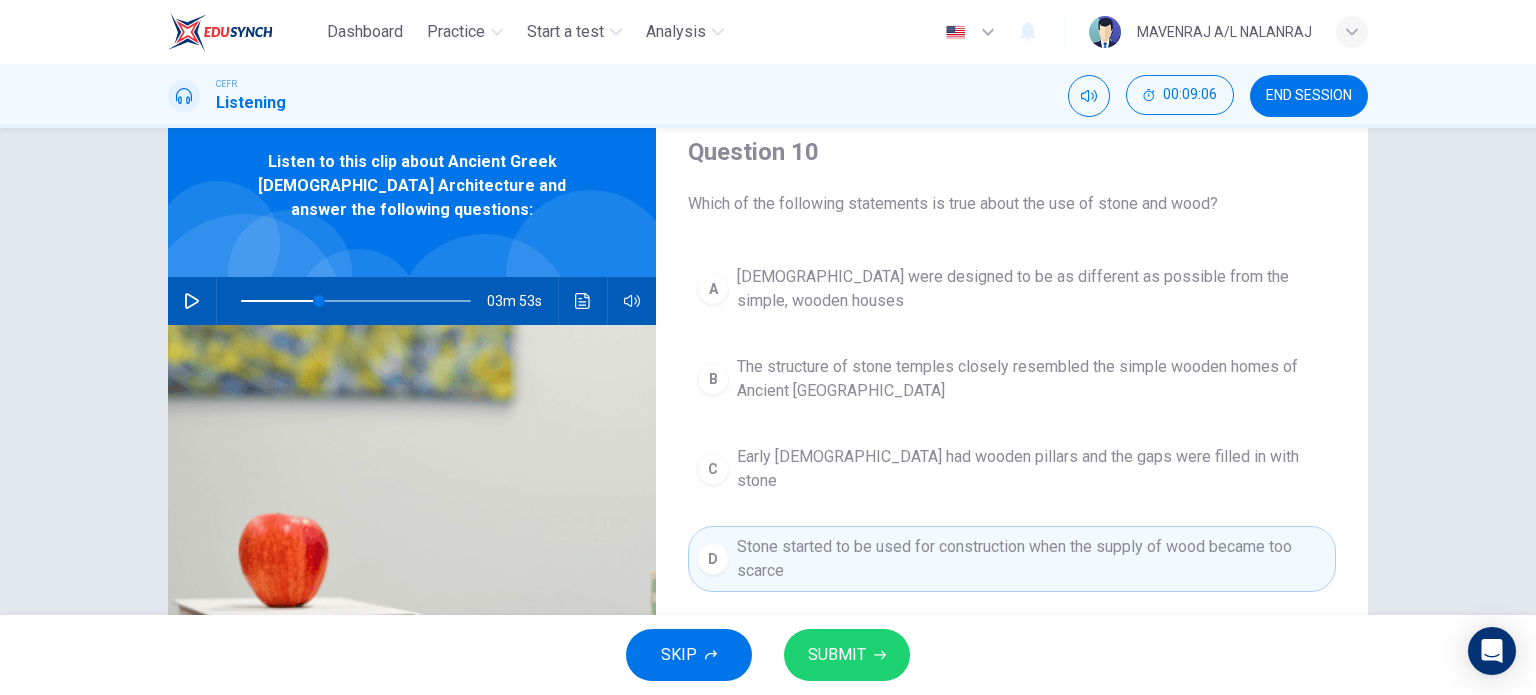 click on "Early [DEMOGRAPHIC_DATA] had wooden pillars and the gaps were filled in with stone" at bounding box center [1032, 469] 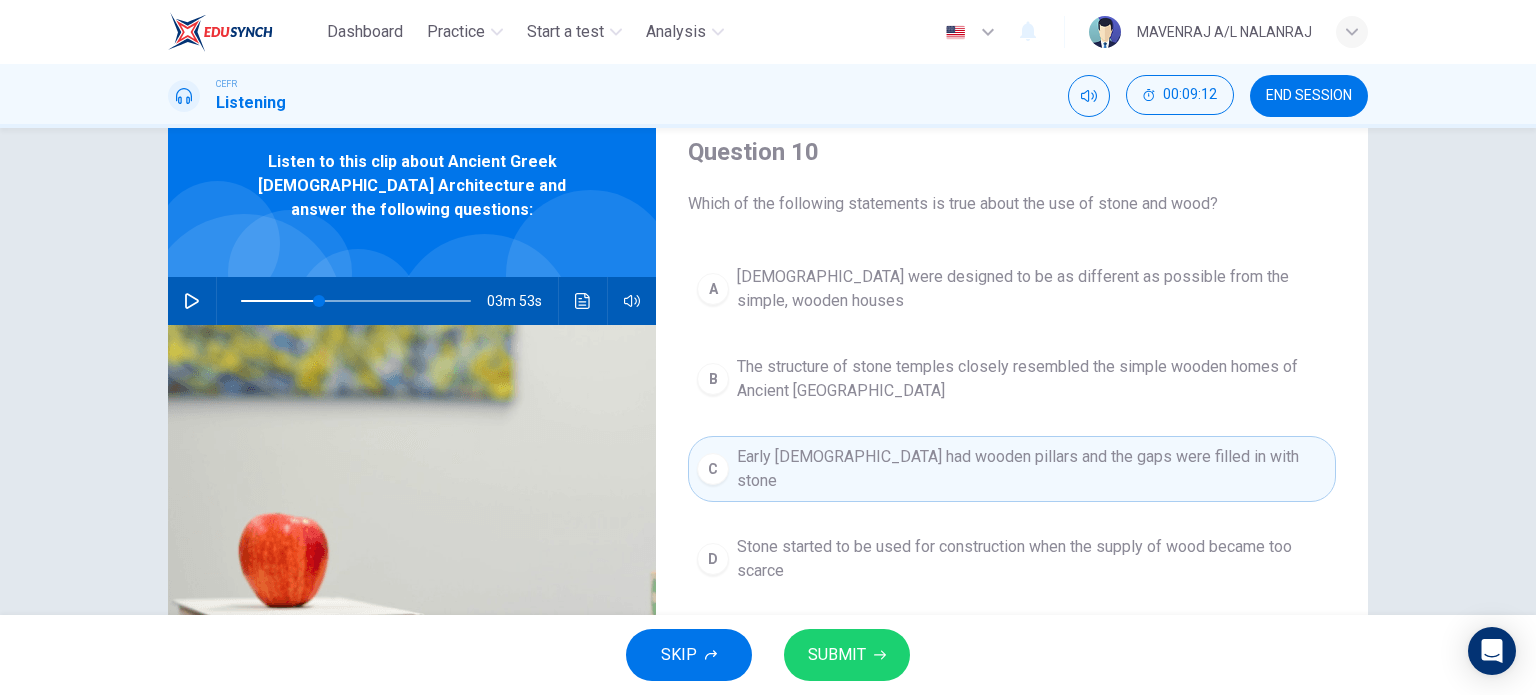 click on "[DEMOGRAPHIC_DATA] were designed to be as different as possible from the simple, wooden houses" at bounding box center (1032, 289) 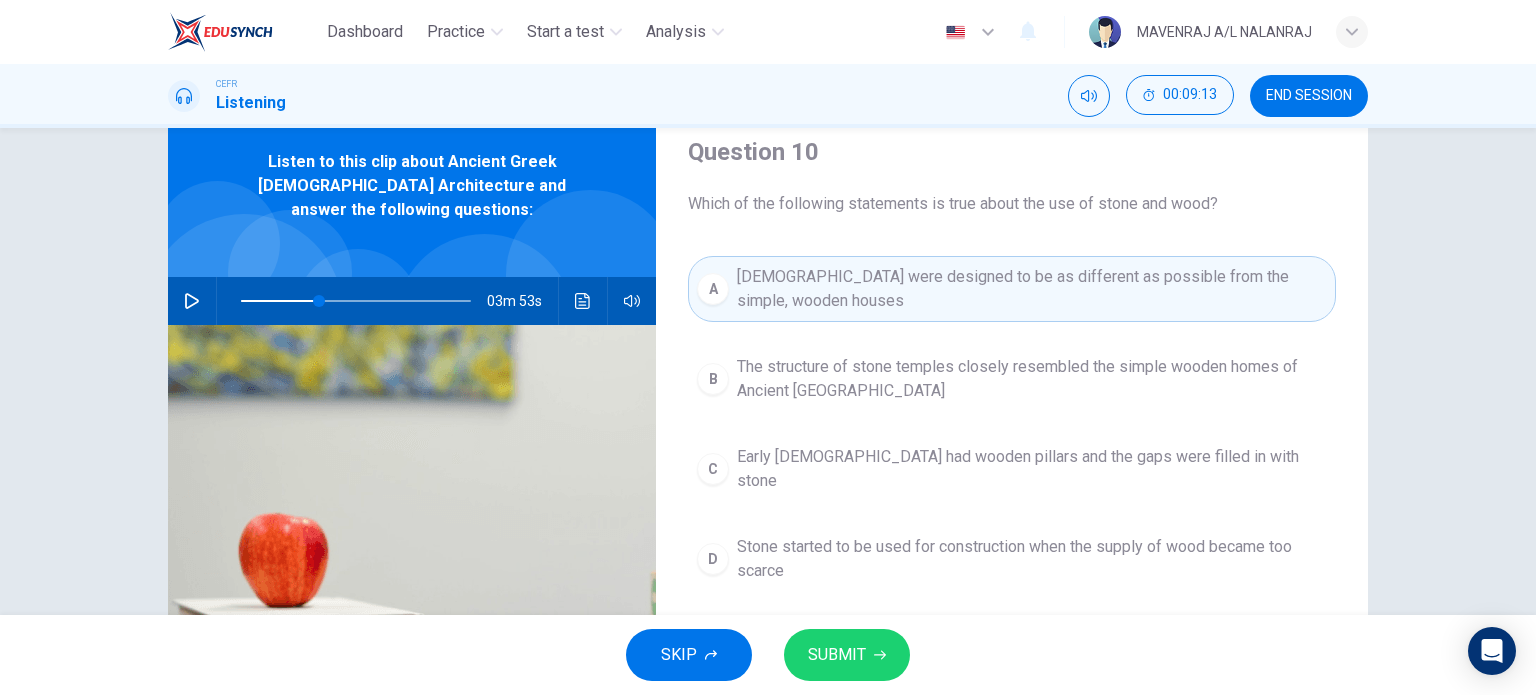 click on "Stone started to be used for construction when the supply of wood became too scarce" at bounding box center (1032, 559) 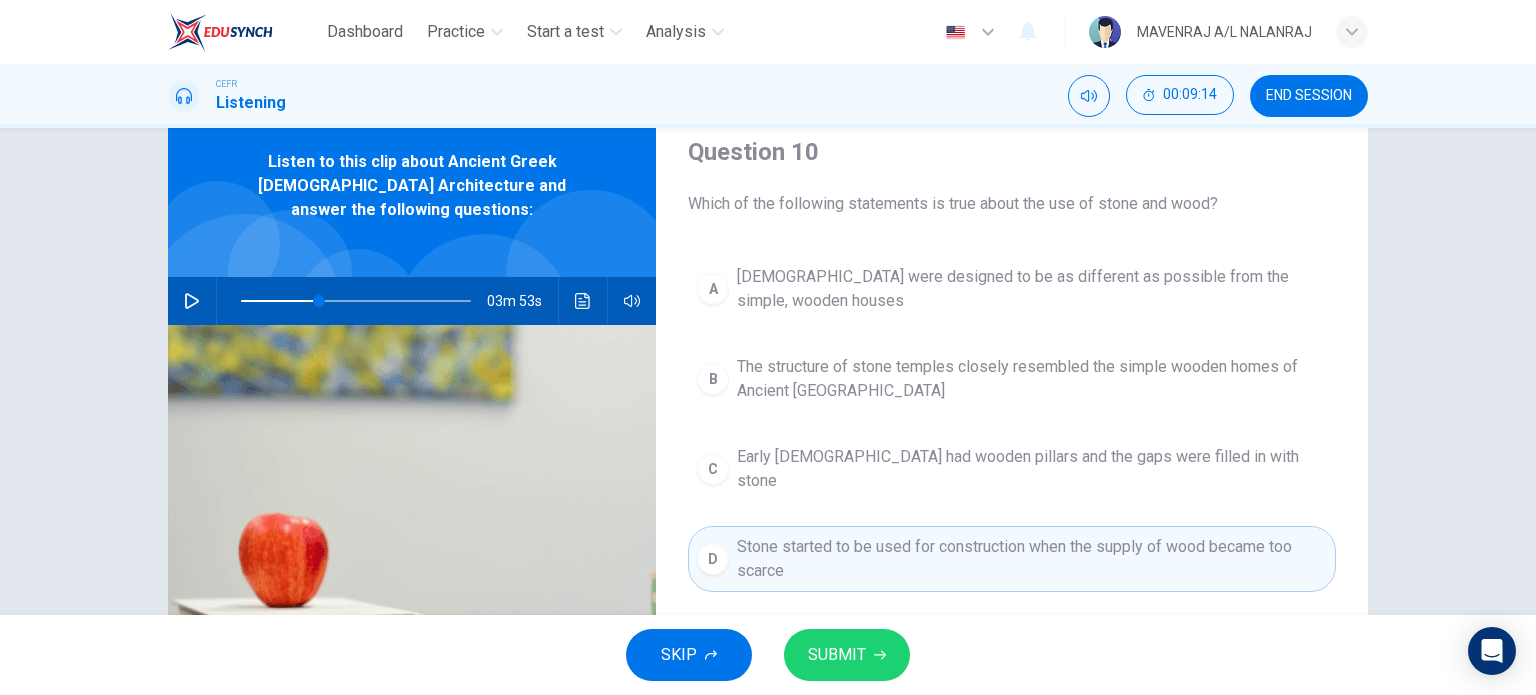 click on "SUBMIT" at bounding box center (837, 655) 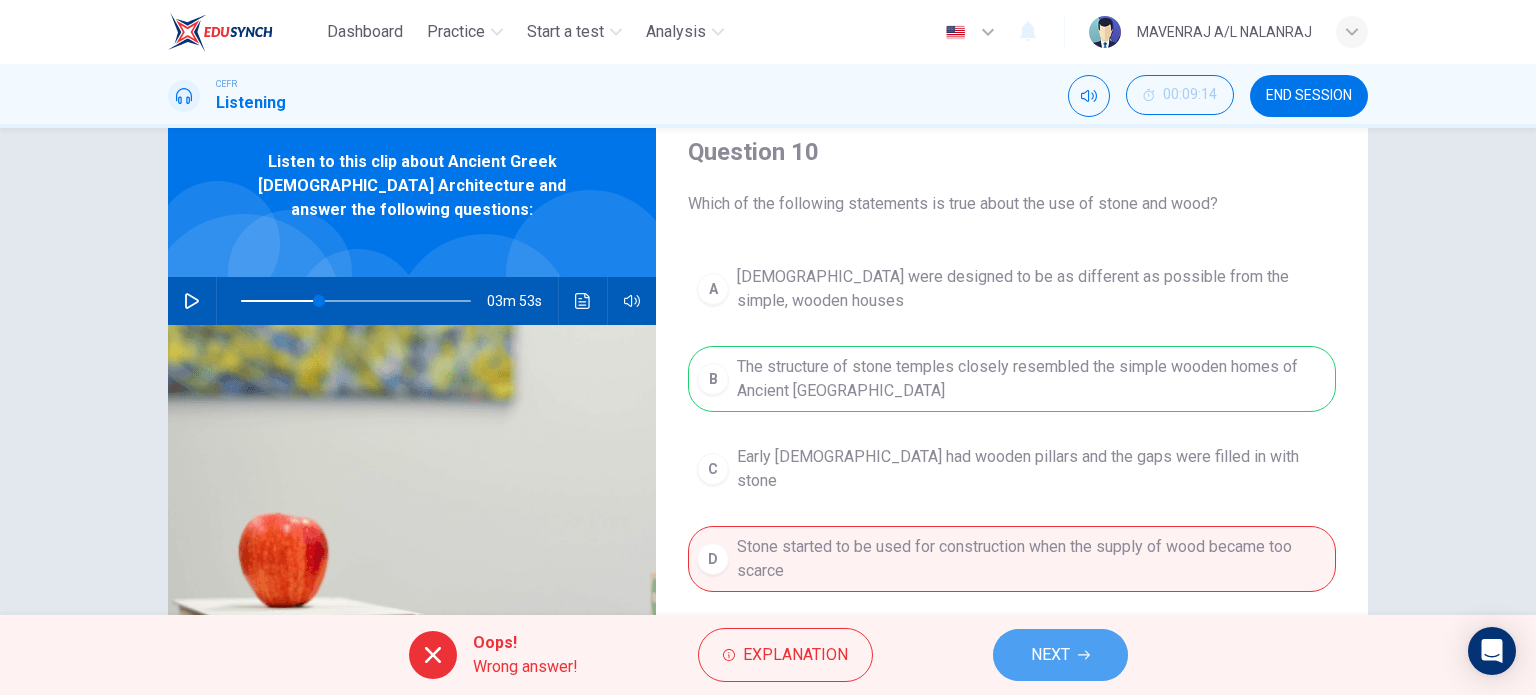 click on "NEXT" at bounding box center (1060, 655) 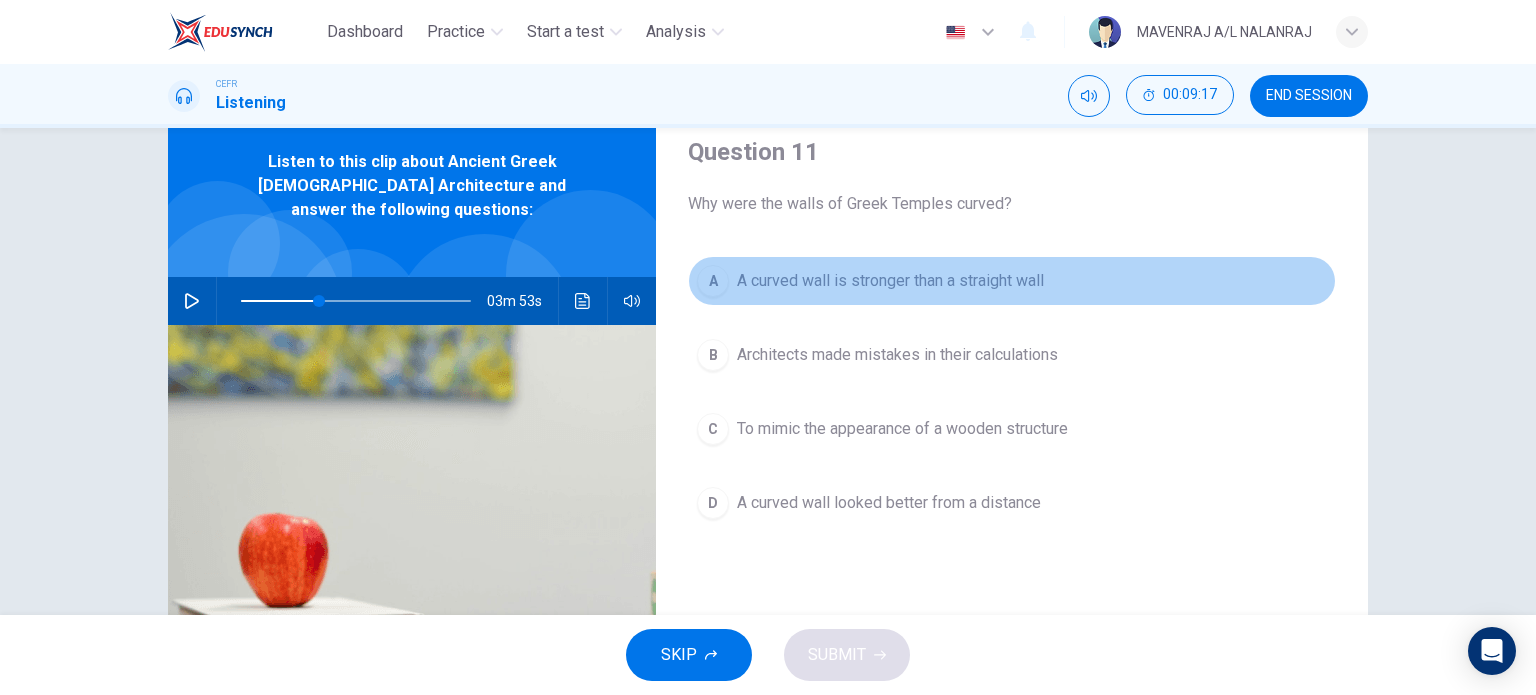 click on "A curved wall is stronger than a straight wall" at bounding box center [890, 281] 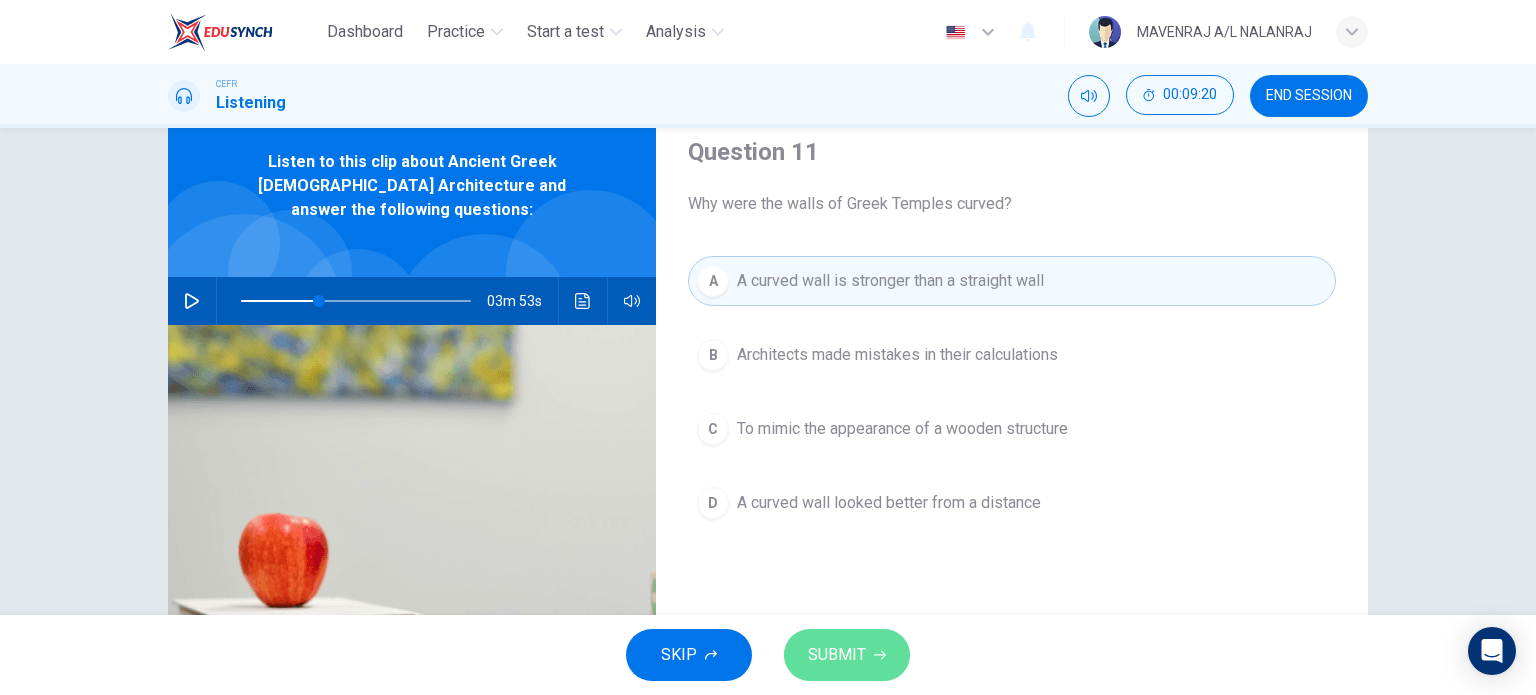 click on "SUBMIT" at bounding box center [847, 655] 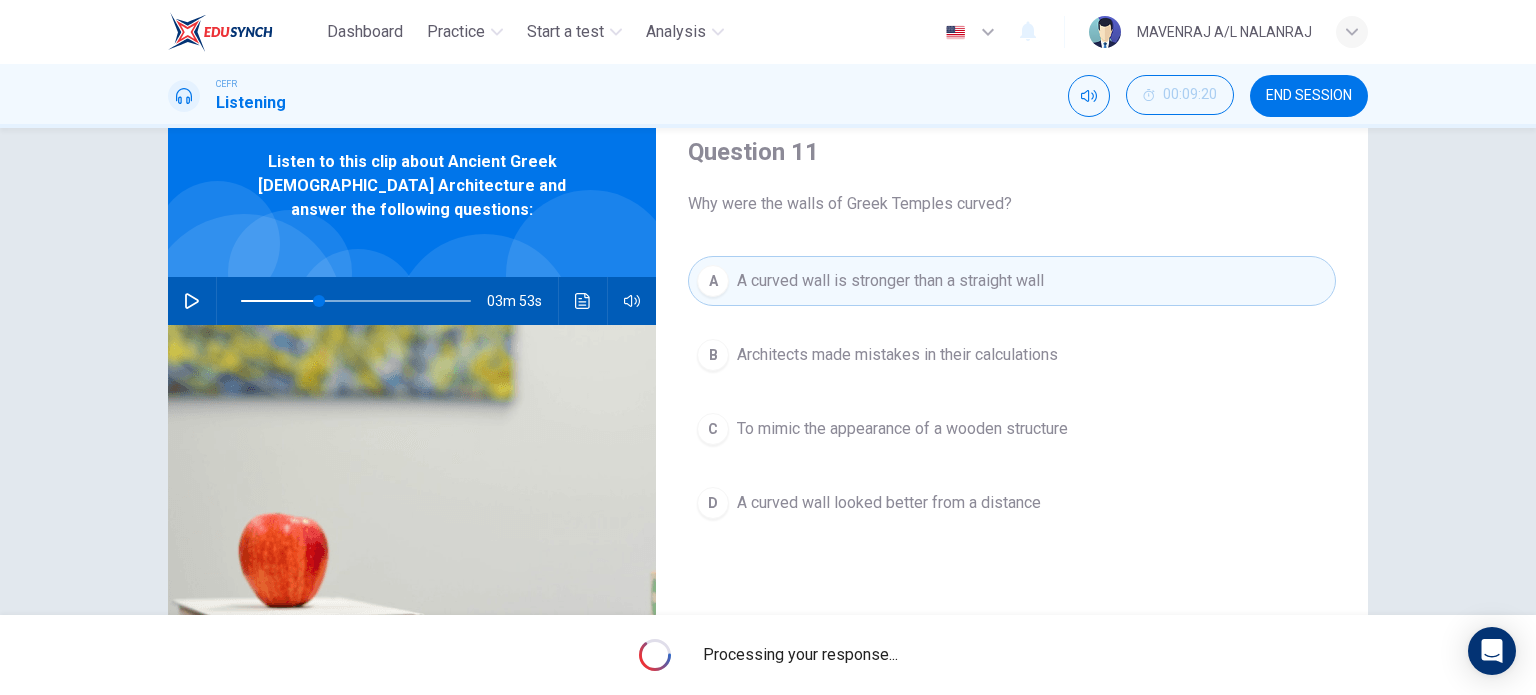 type on "34" 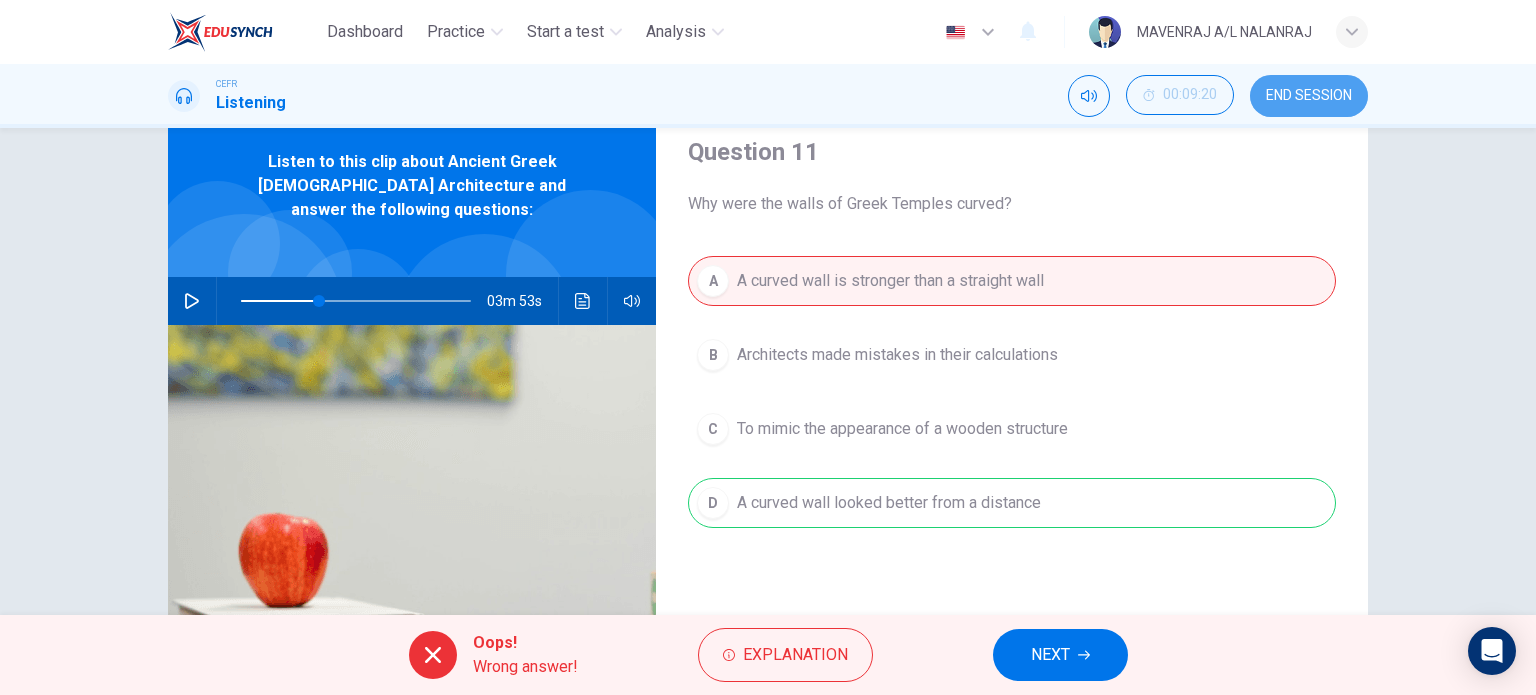 click on "END SESSION" at bounding box center (1309, 96) 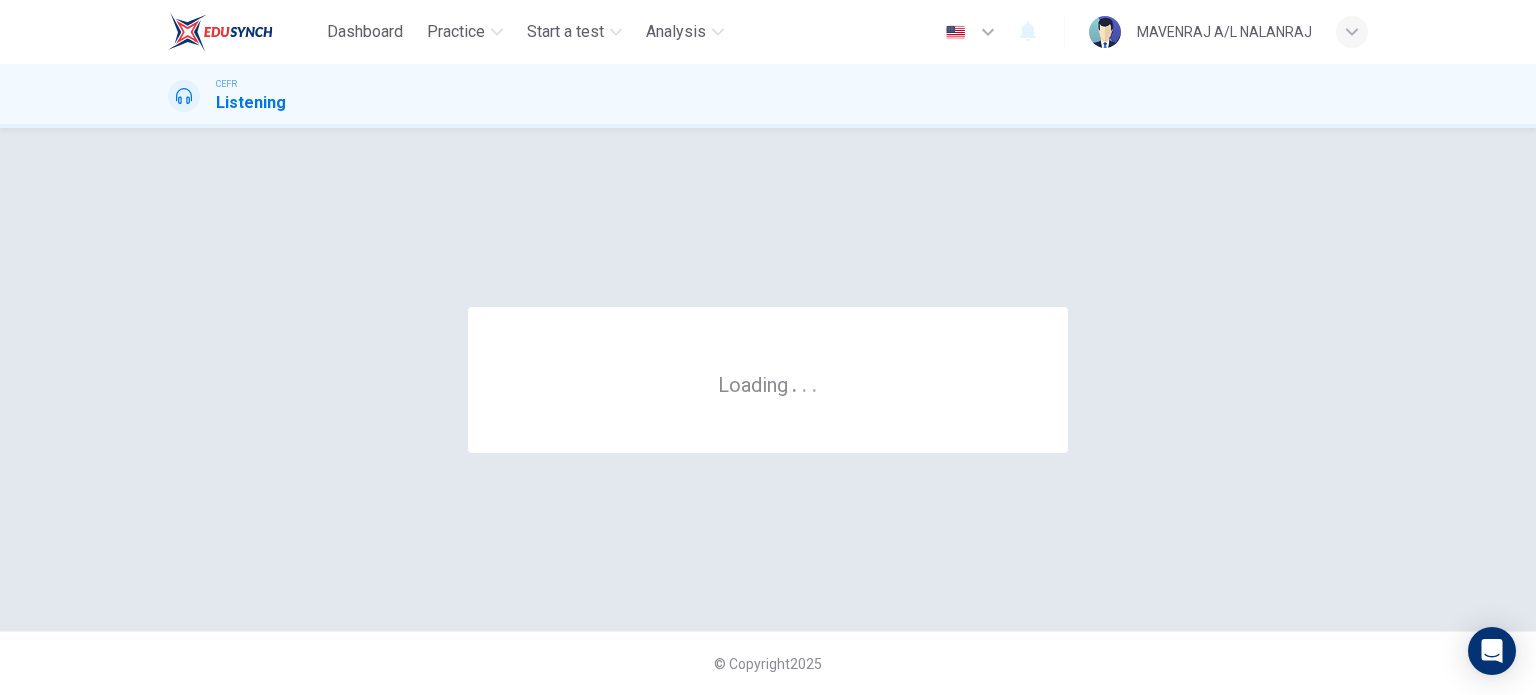 scroll, scrollTop: 0, scrollLeft: 0, axis: both 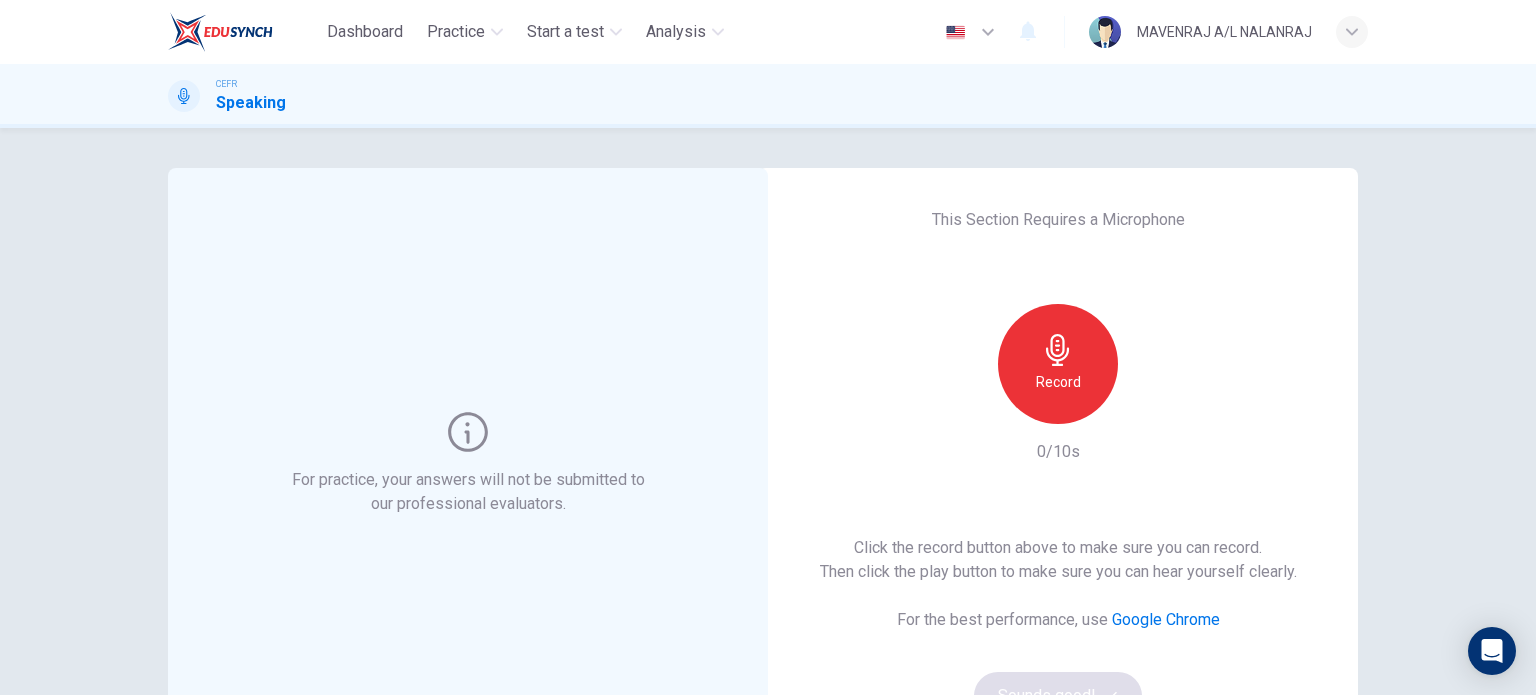 click on "Record" at bounding box center (1058, 364) 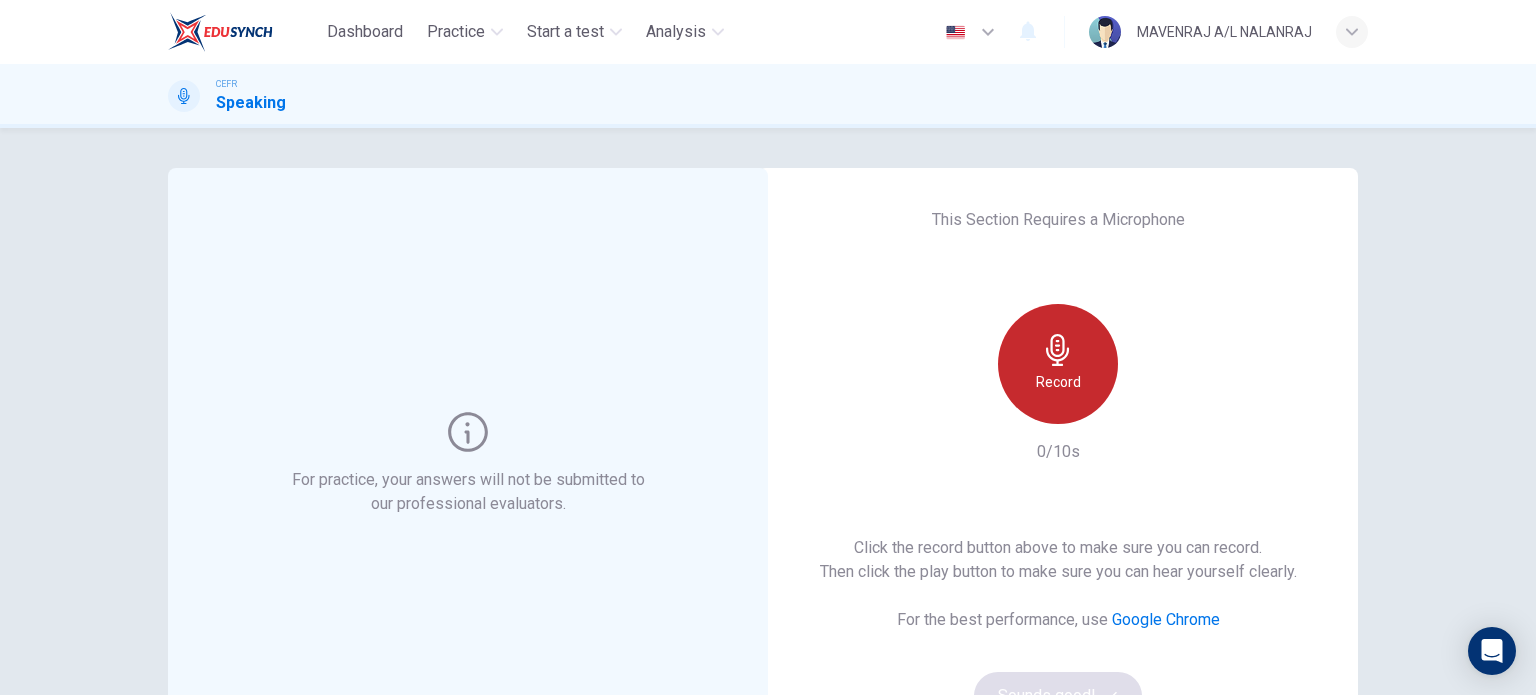 click on "Record" at bounding box center [1058, 382] 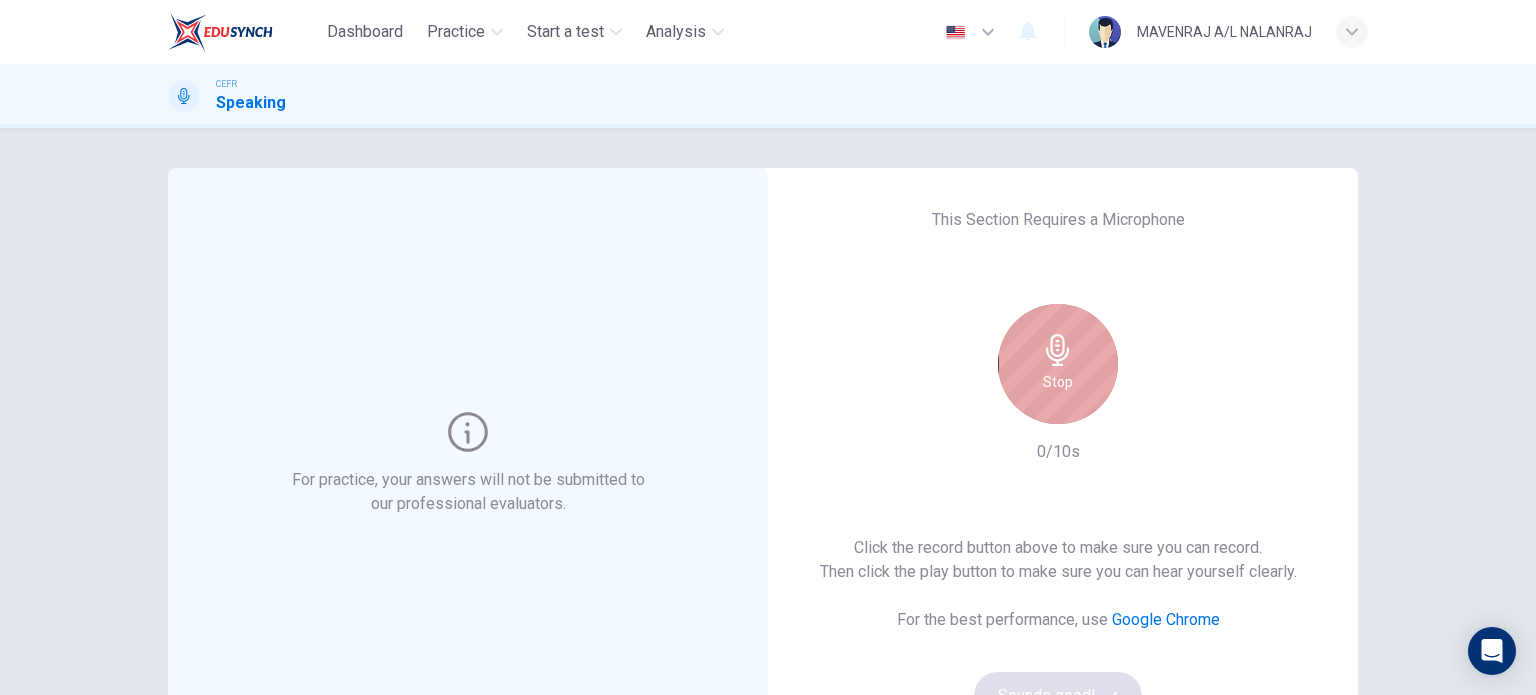 click on "Stop" at bounding box center (1058, 382) 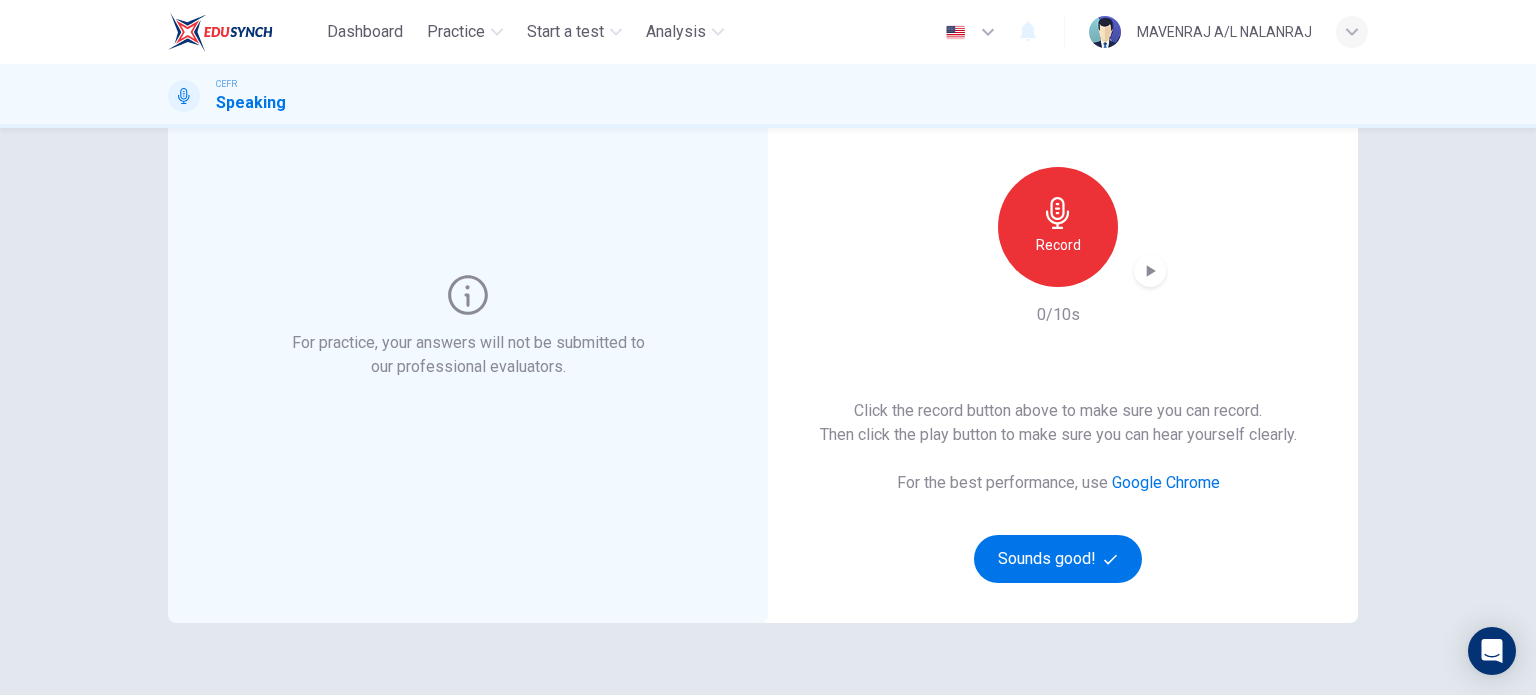 scroll, scrollTop: 200, scrollLeft: 0, axis: vertical 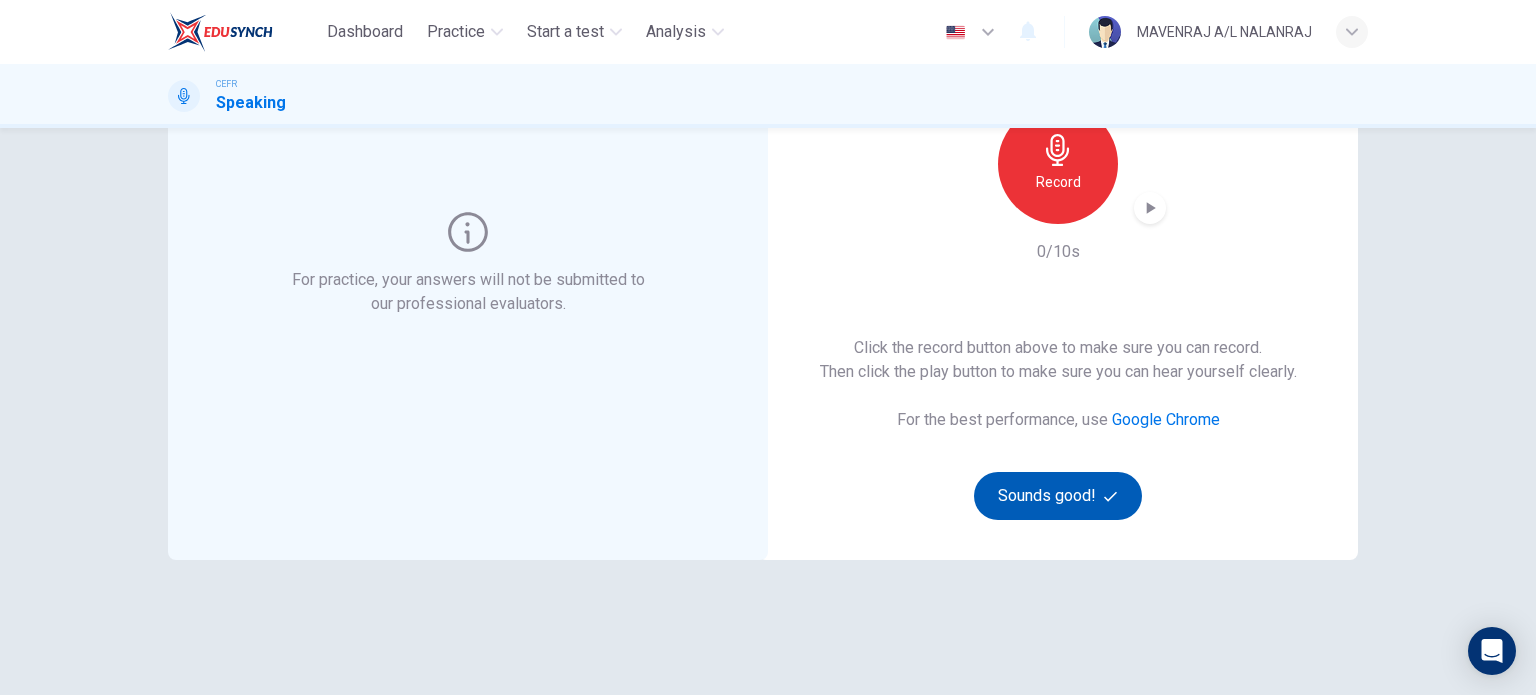 click on "Sounds good!" at bounding box center (1058, 496) 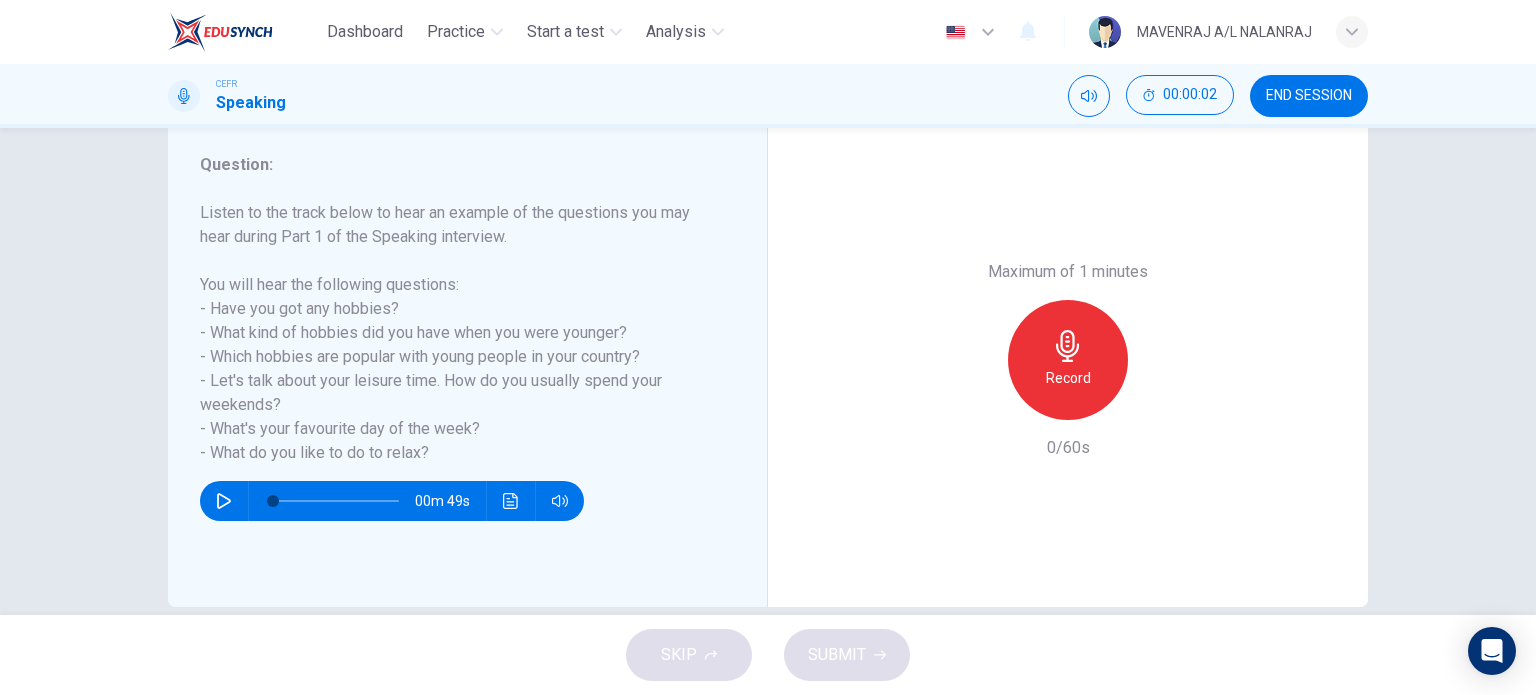 scroll, scrollTop: 288, scrollLeft: 0, axis: vertical 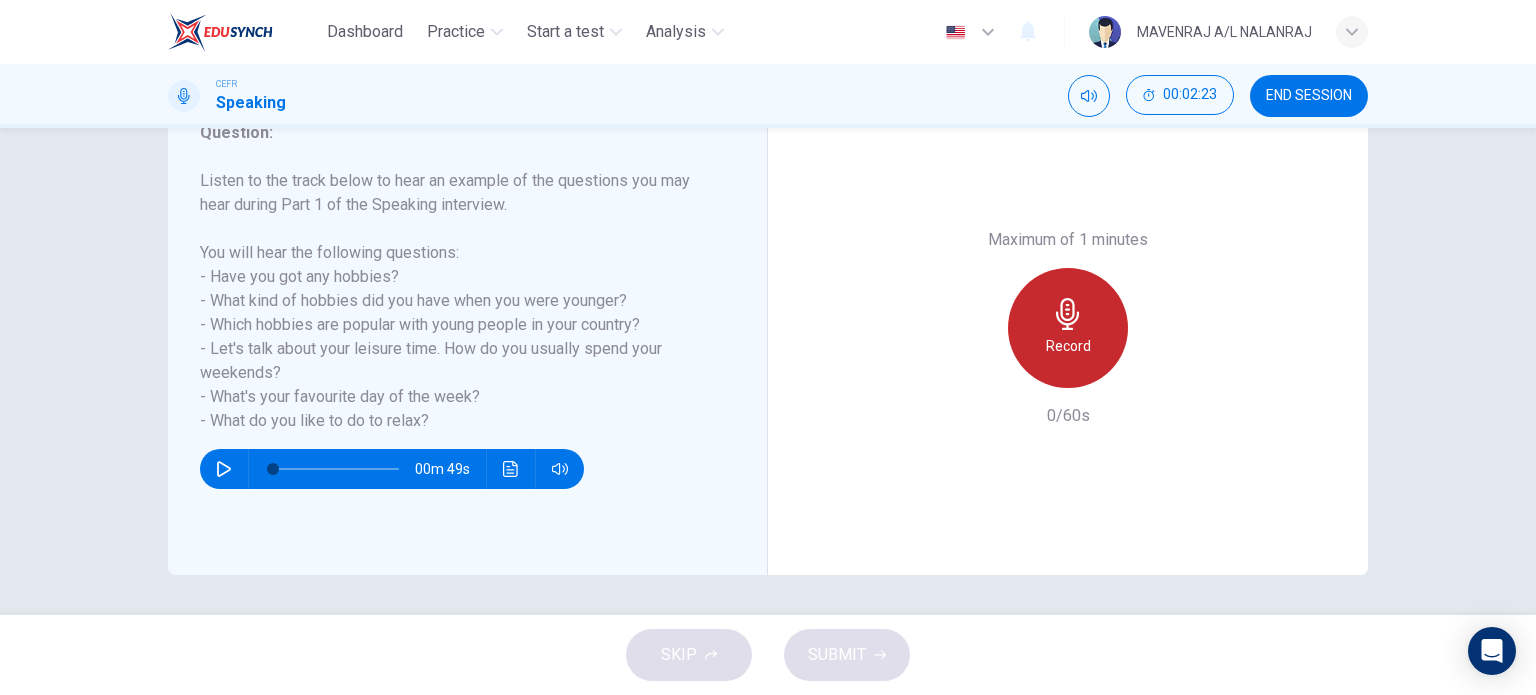 click on "Record" at bounding box center (1068, 328) 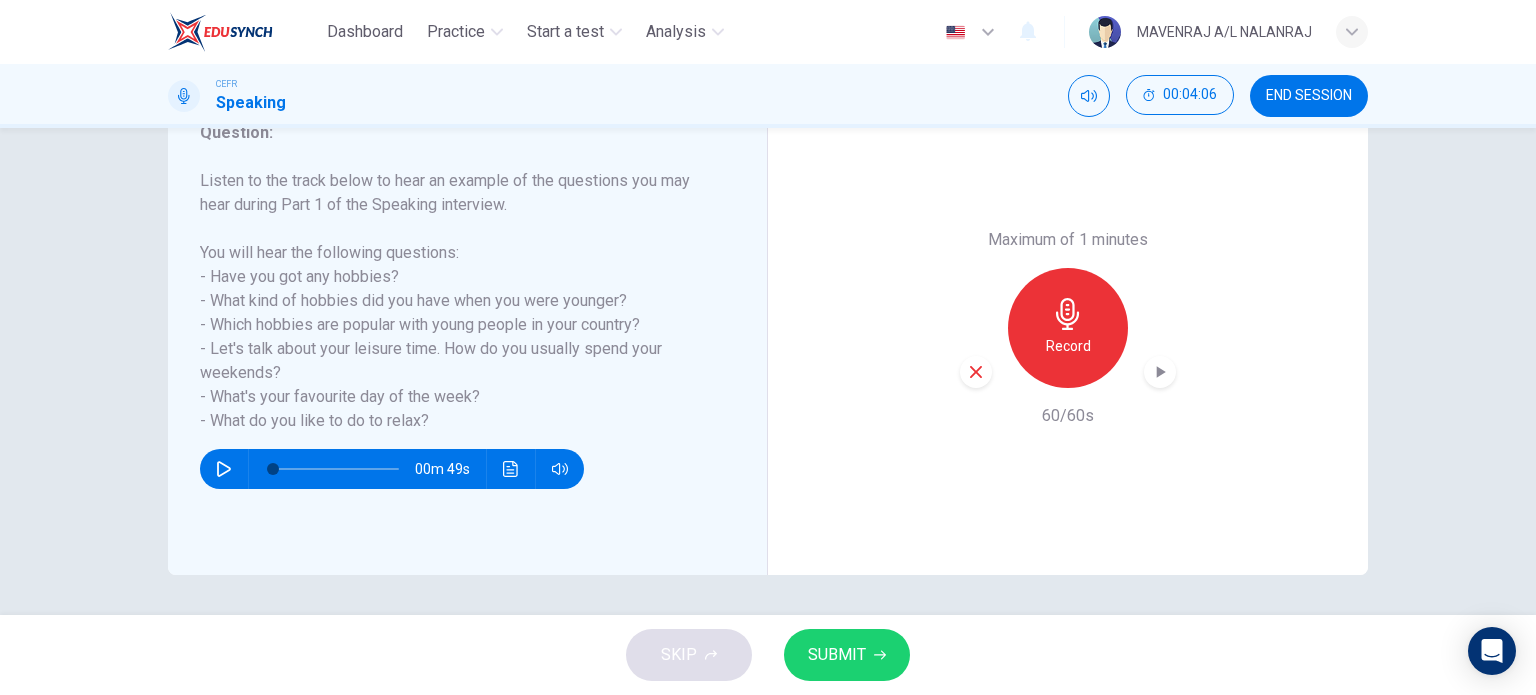 click on "SUBMIT" at bounding box center [837, 655] 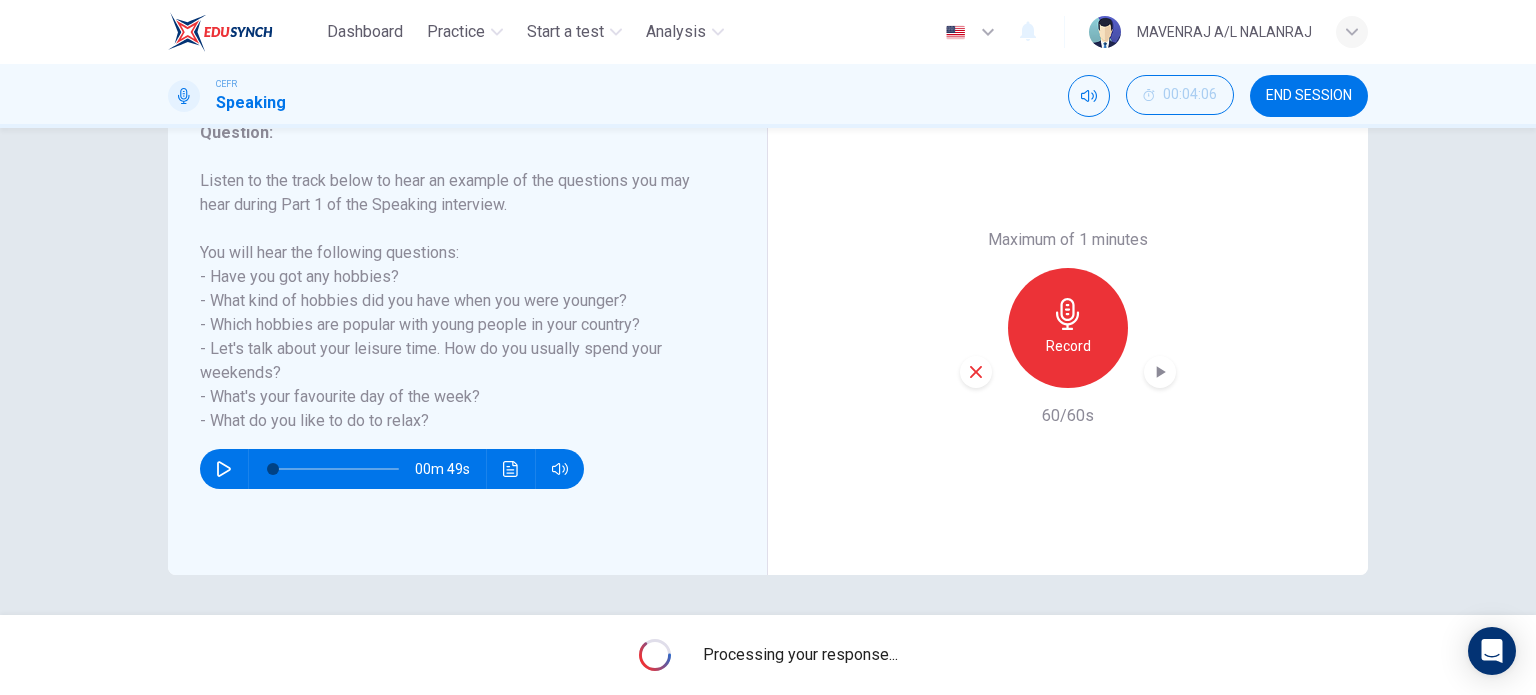 scroll, scrollTop: 88, scrollLeft: 0, axis: vertical 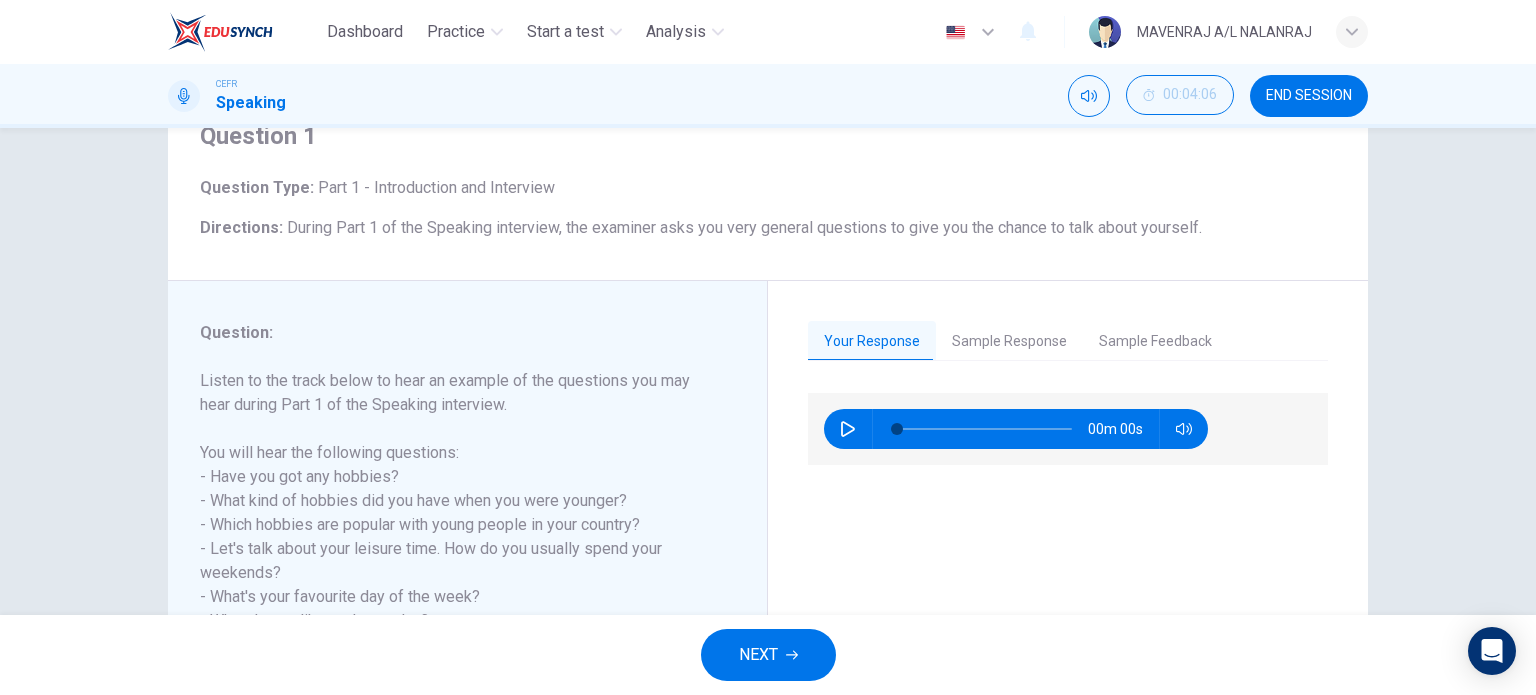 drag, startPoint x: 1127, startPoint y: 341, endPoint x: 1061, endPoint y: 343, distance: 66.0303 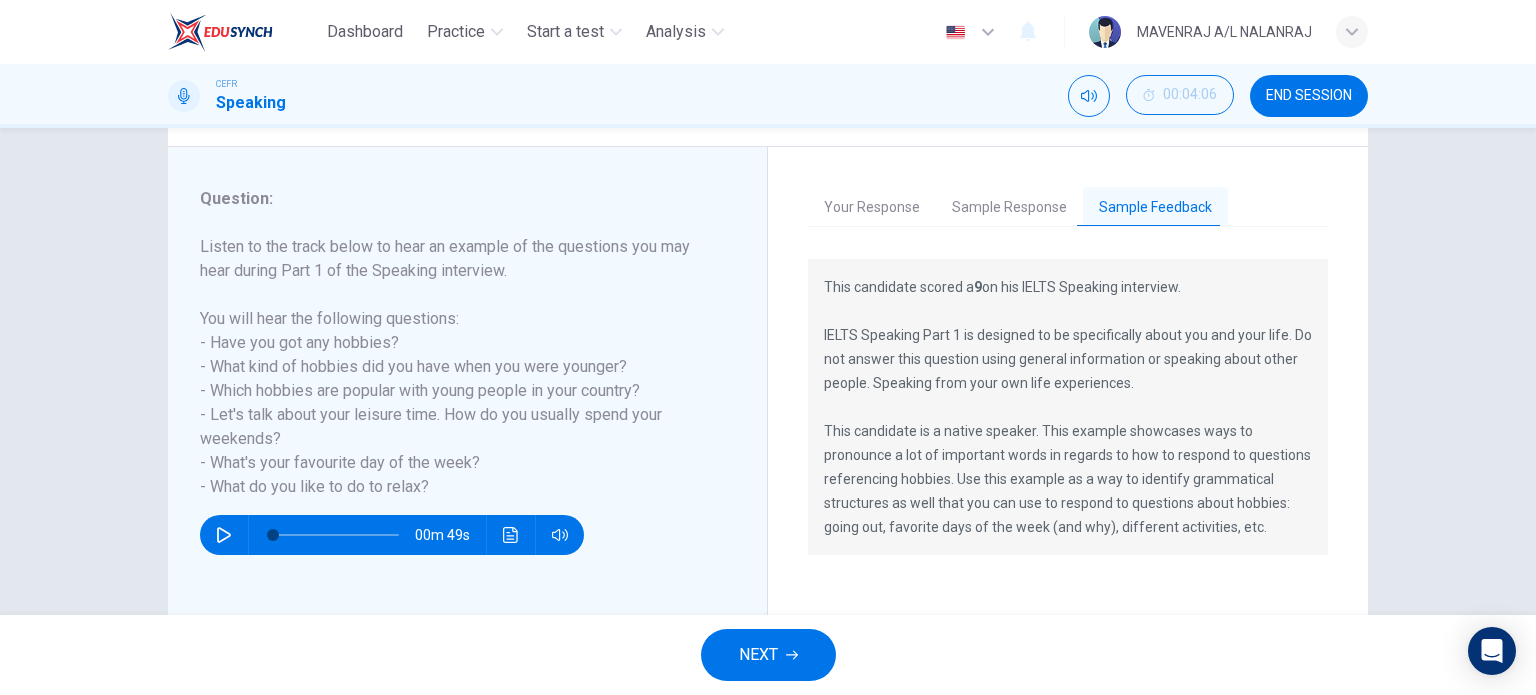 scroll, scrollTop: 188, scrollLeft: 0, axis: vertical 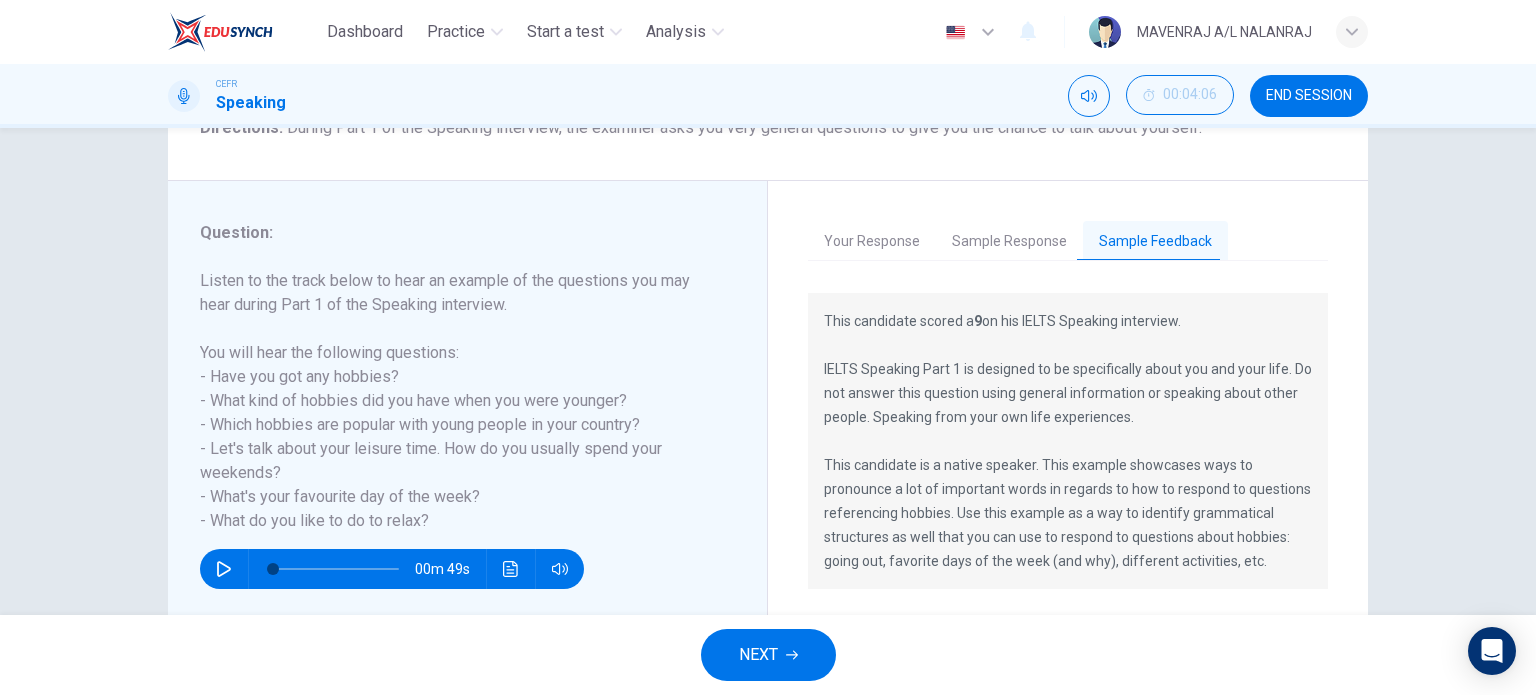 click on "Sample Response" at bounding box center (1009, 242) 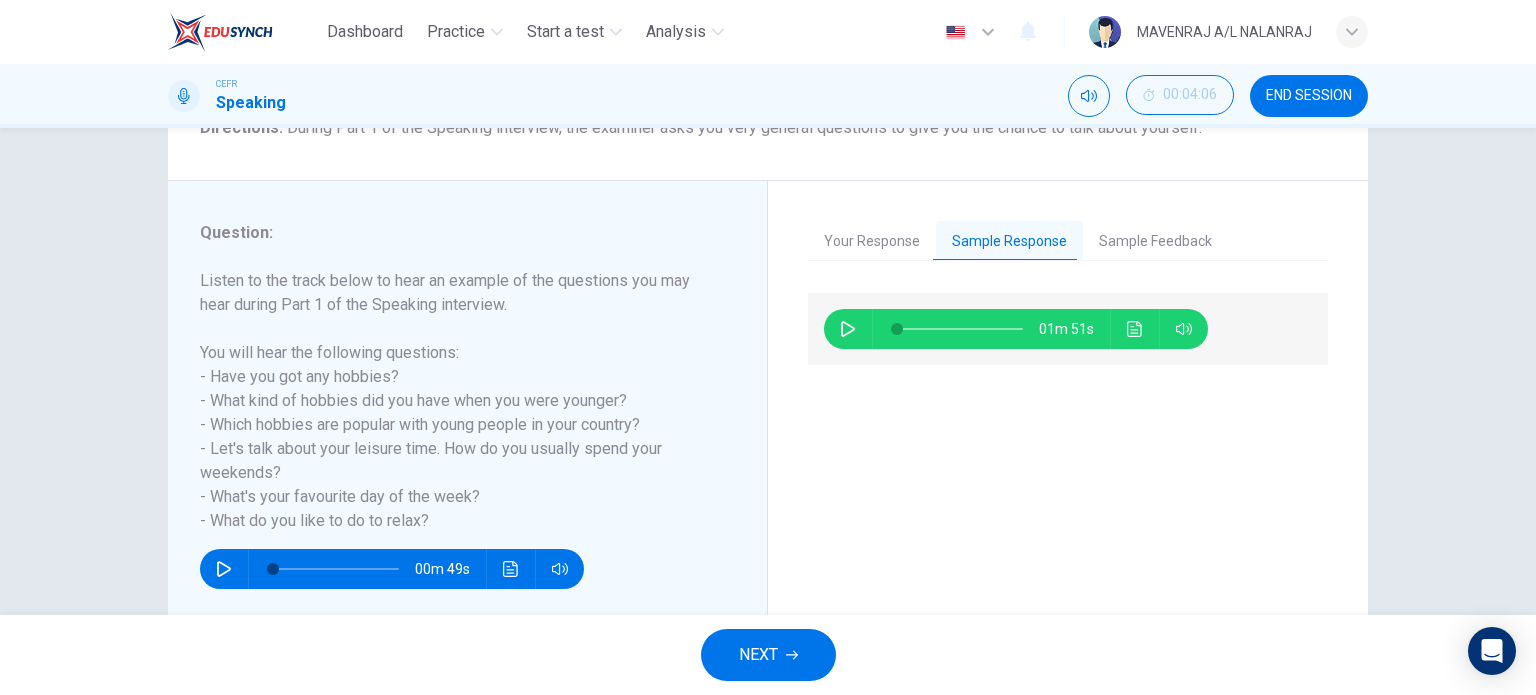 click 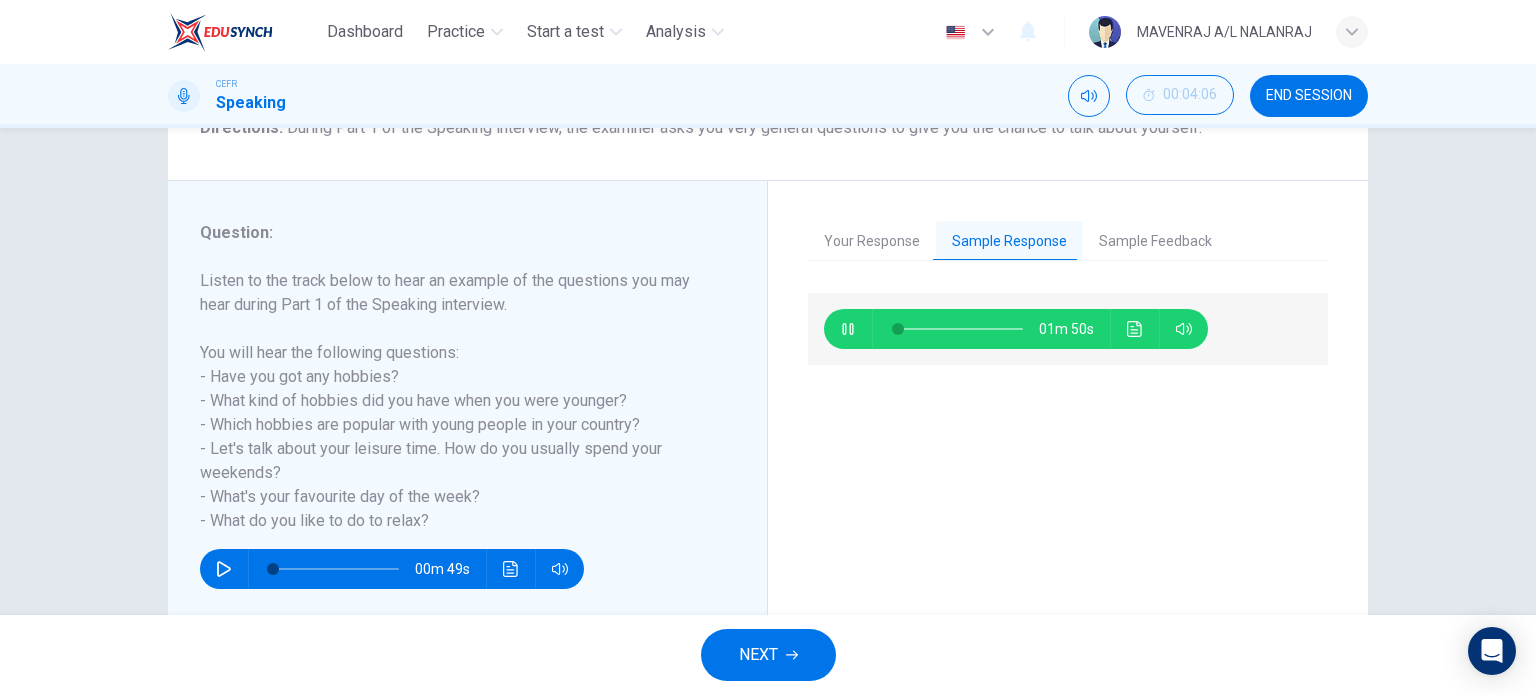 click at bounding box center [960, 329] 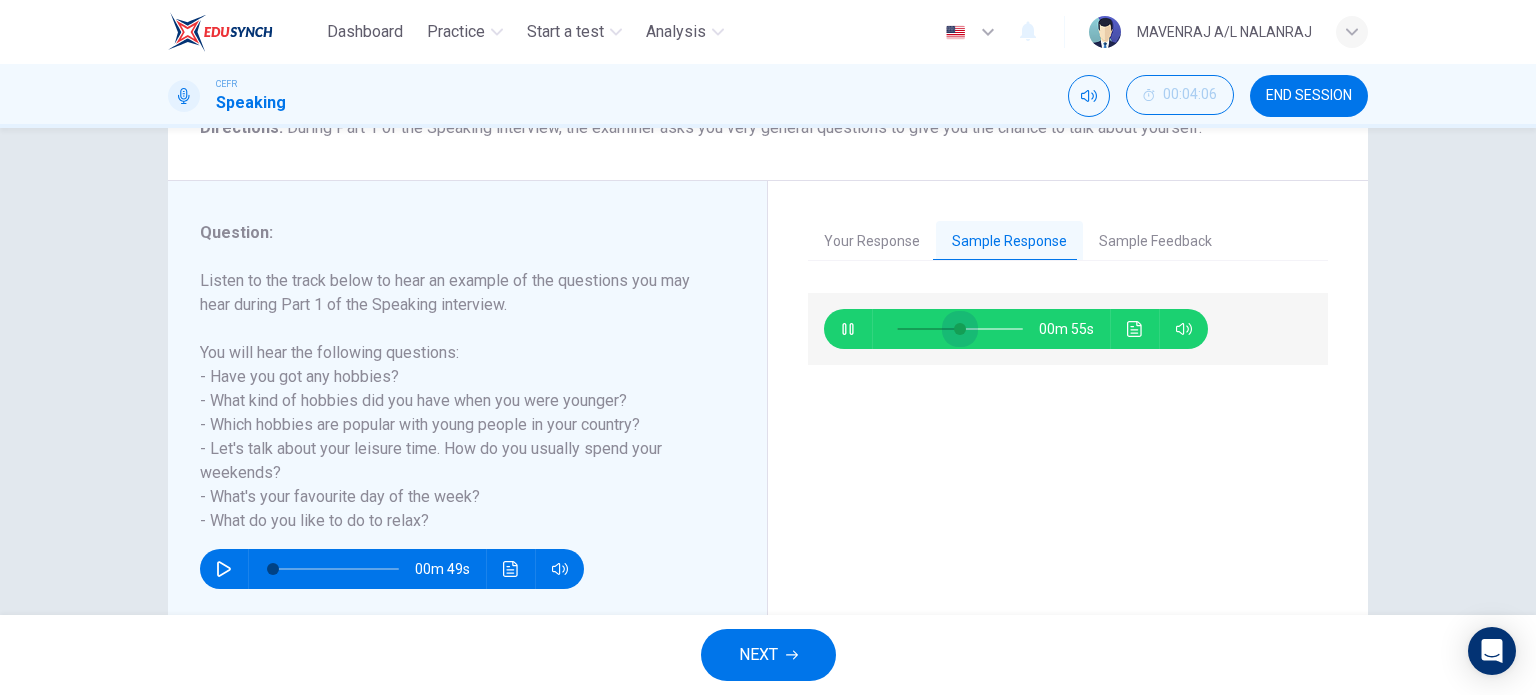 click at bounding box center [960, 329] 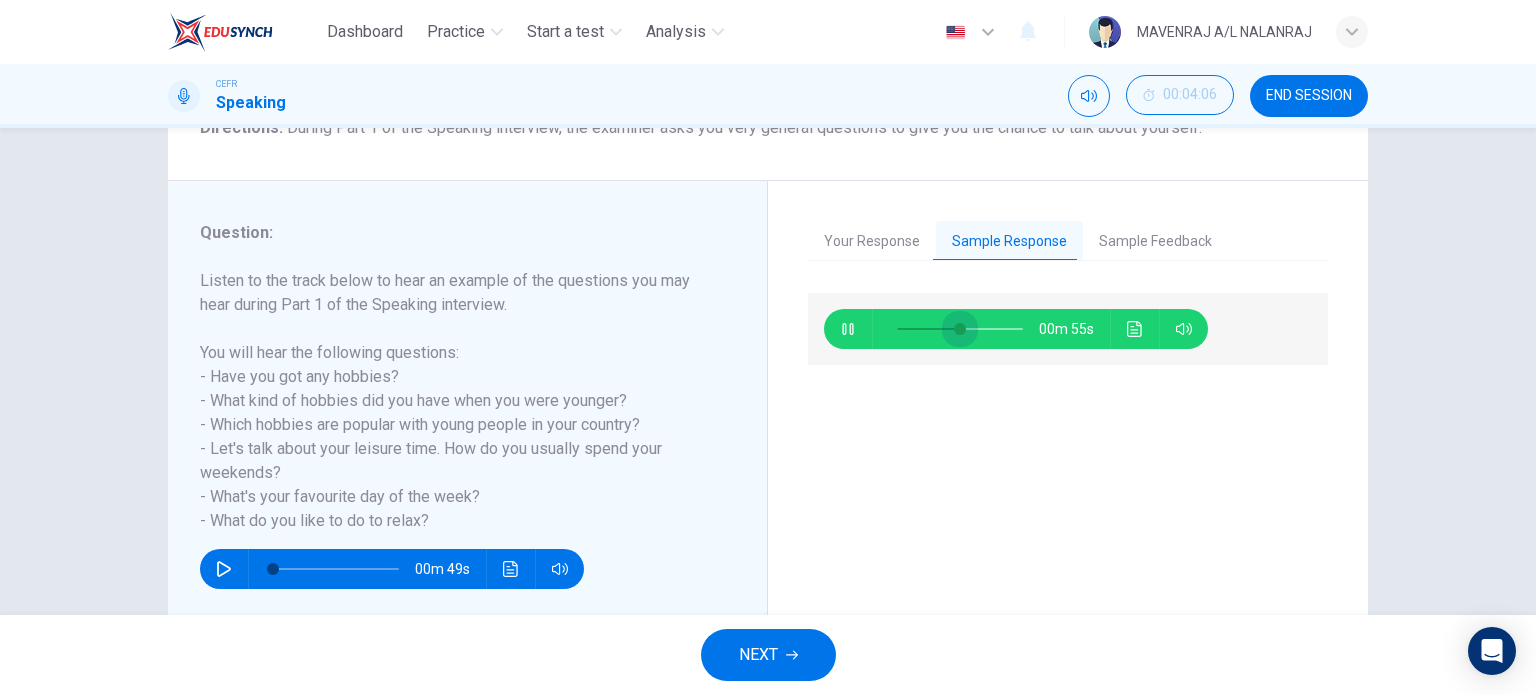 click at bounding box center [960, 329] 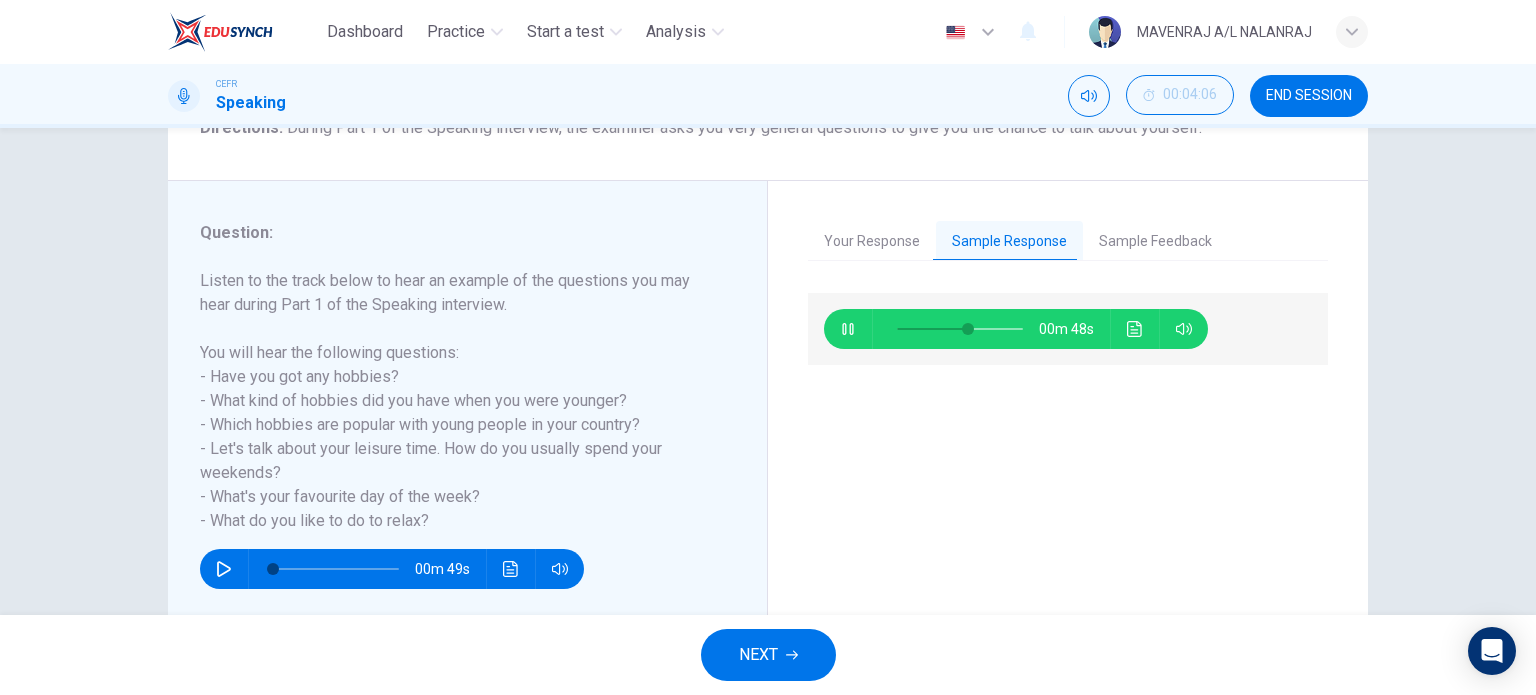 click at bounding box center (960, 329) 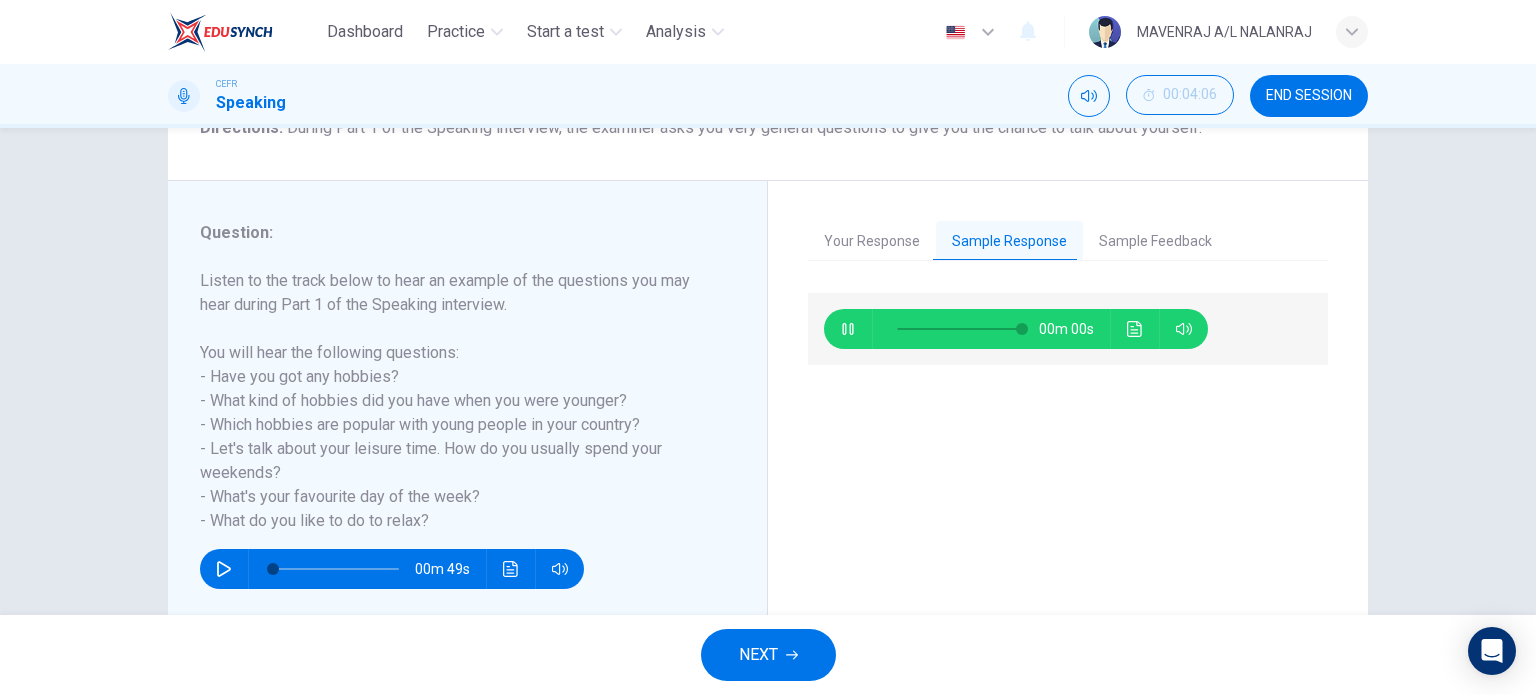 type on "0" 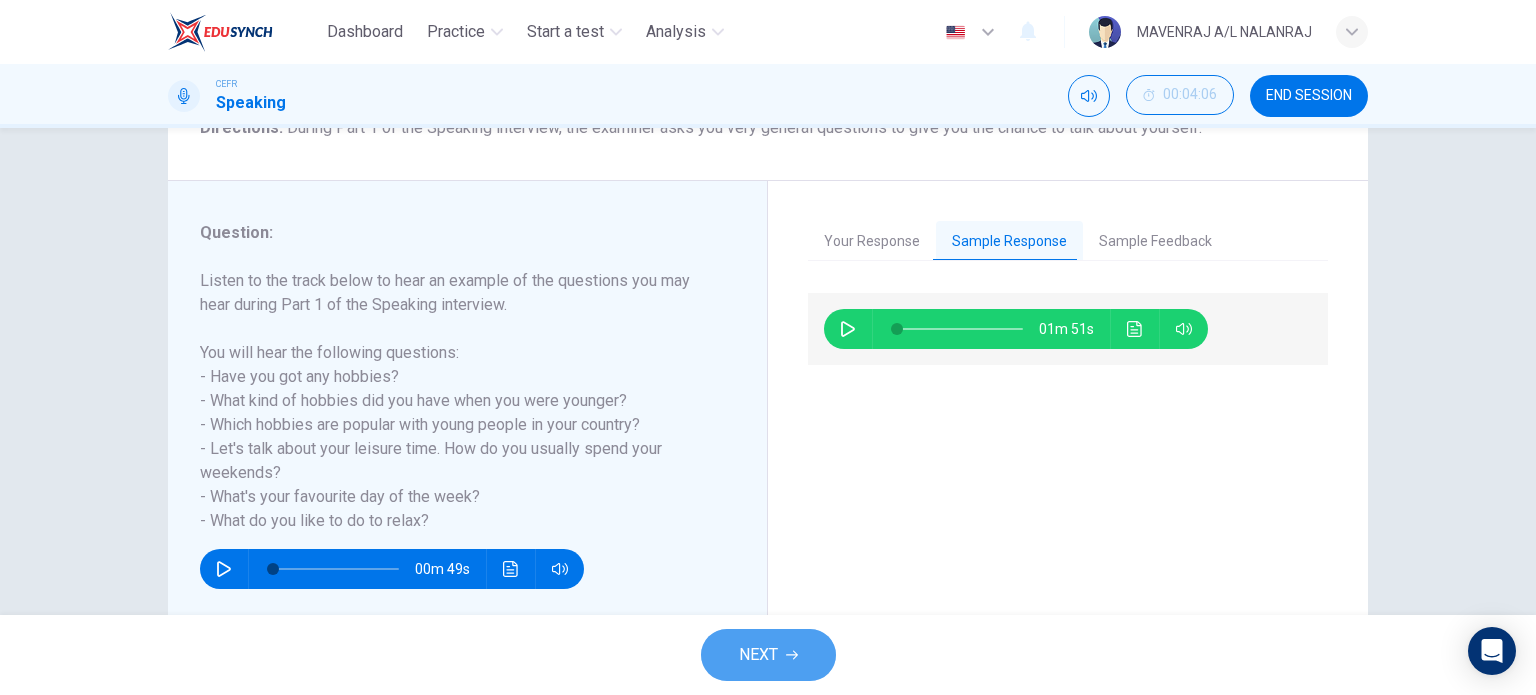 click on "NEXT" at bounding box center [768, 655] 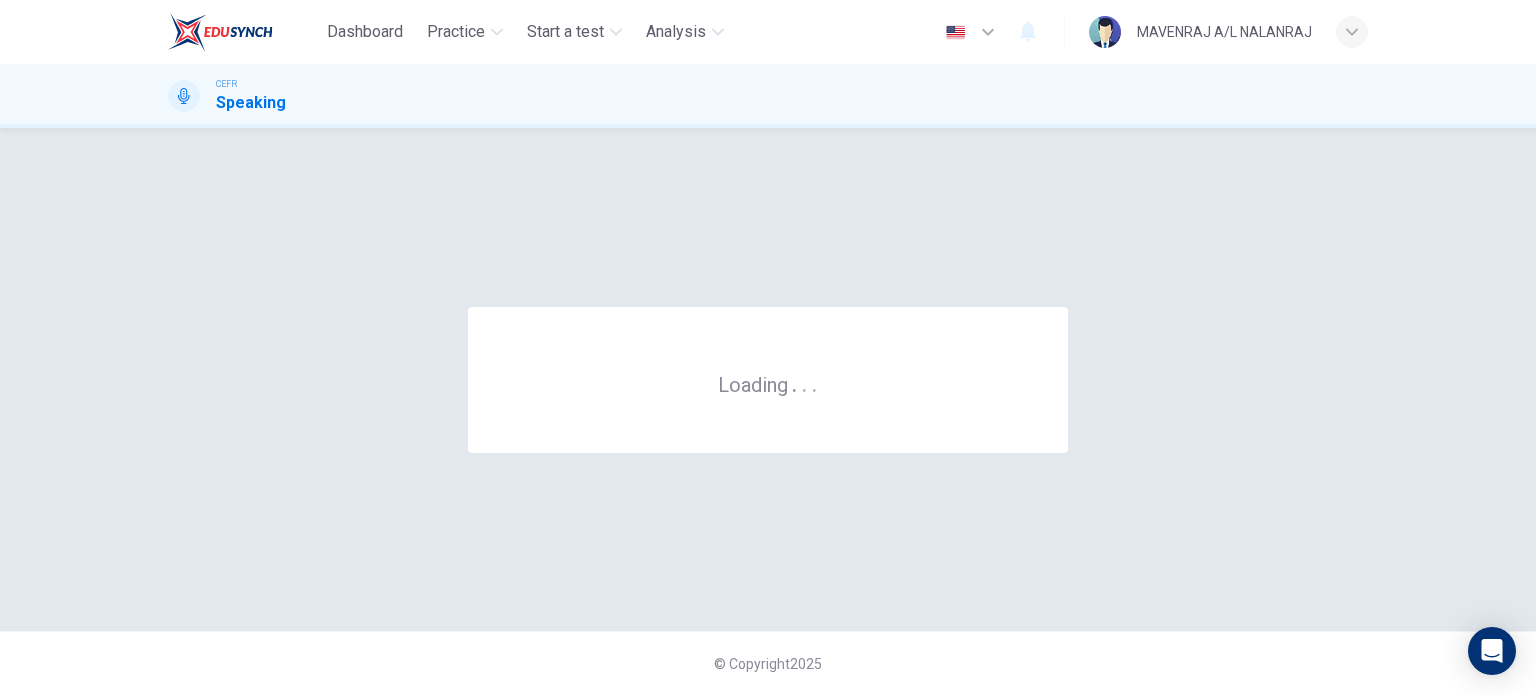 scroll, scrollTop: 0, scrollLeft: 0, axis: both 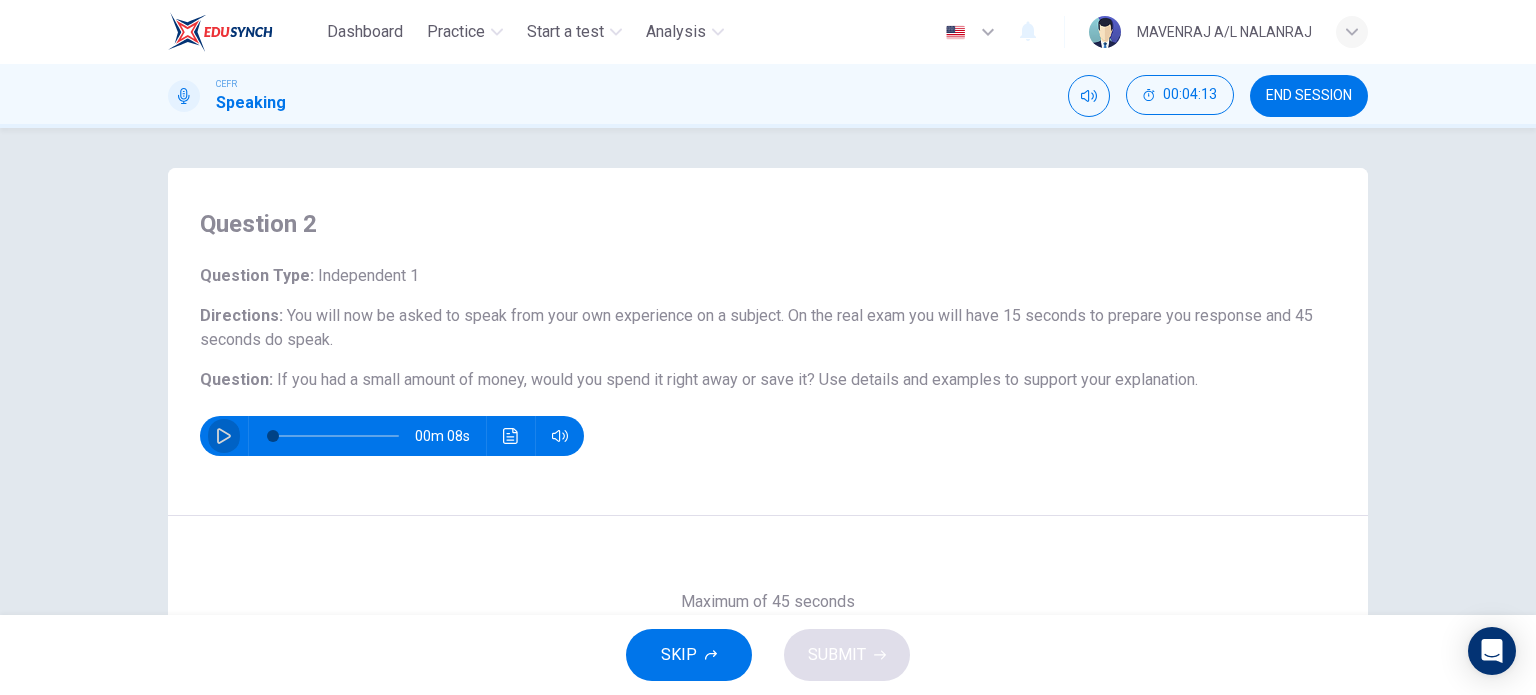 click 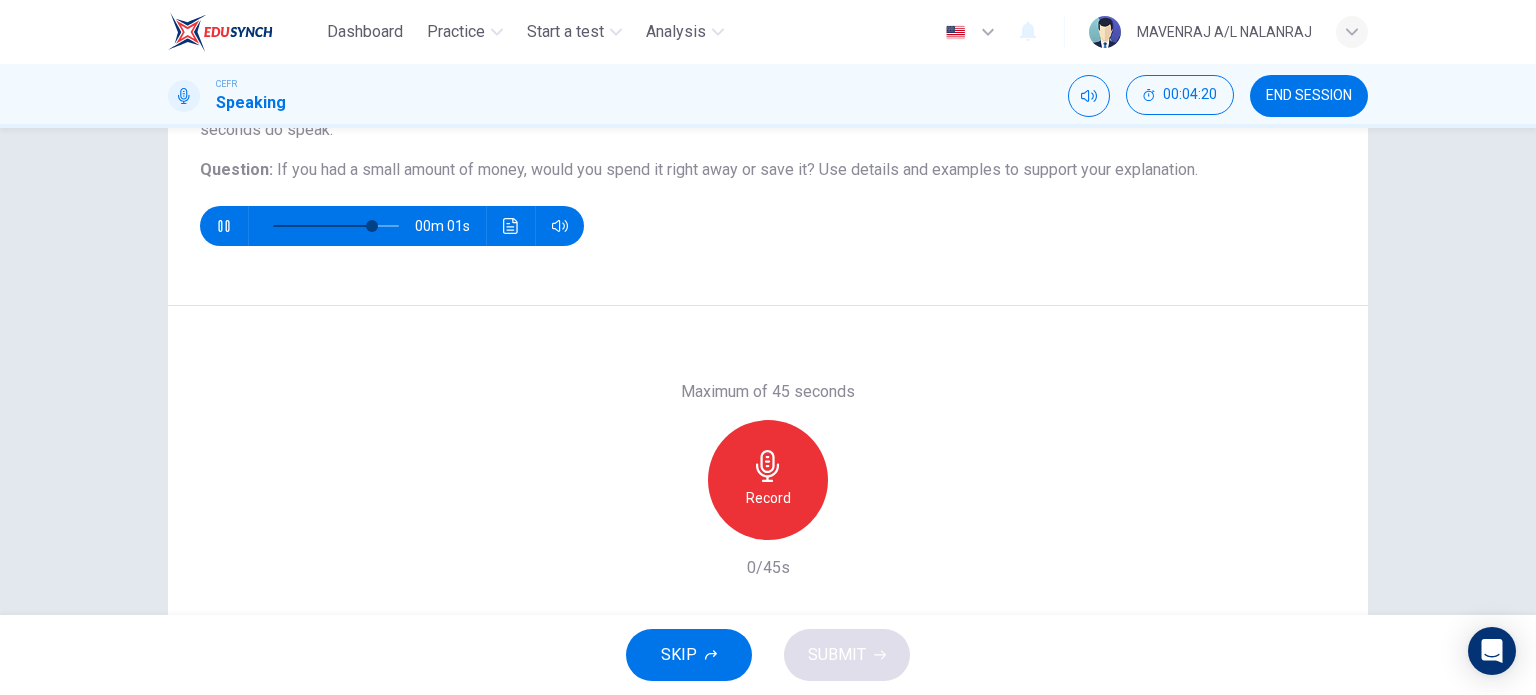 scroll, scrollTop: 284, scrollLeft: 0, axis: vertical 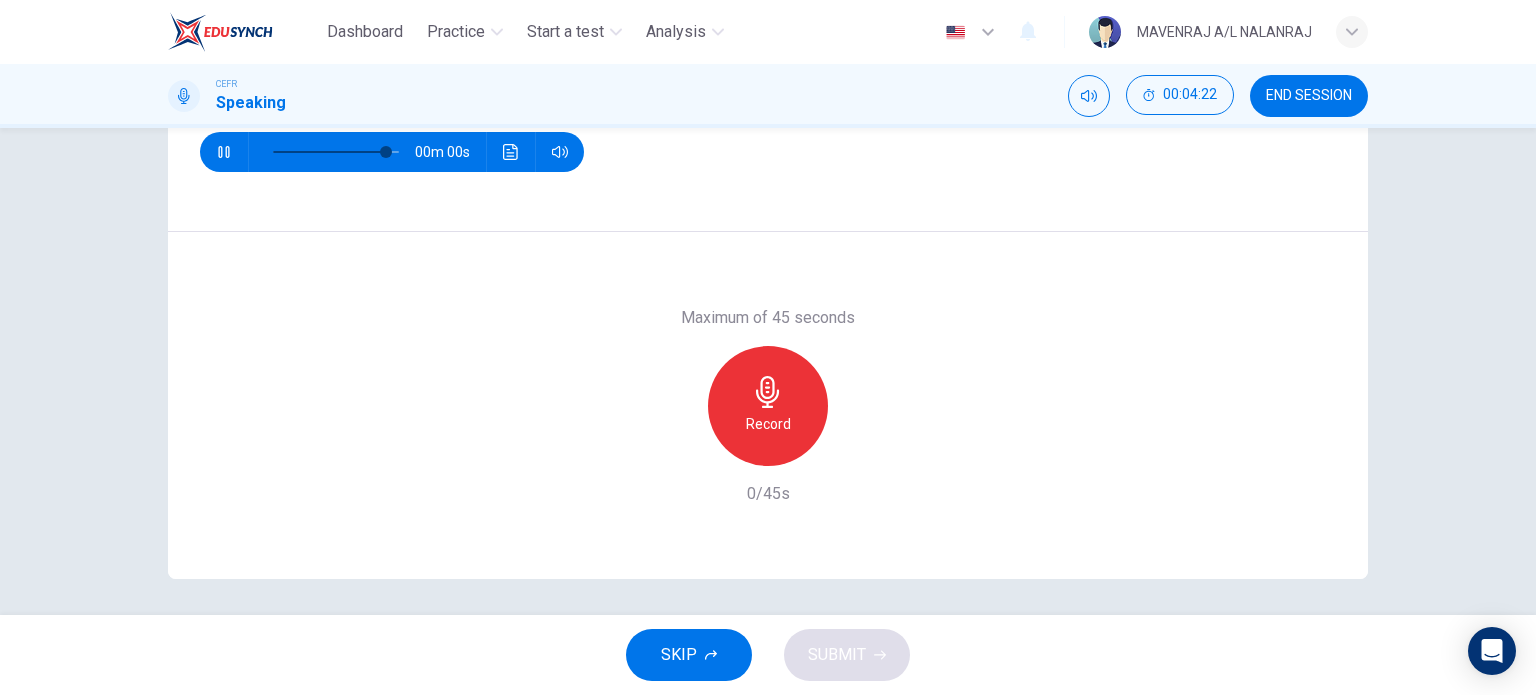 type on "0" 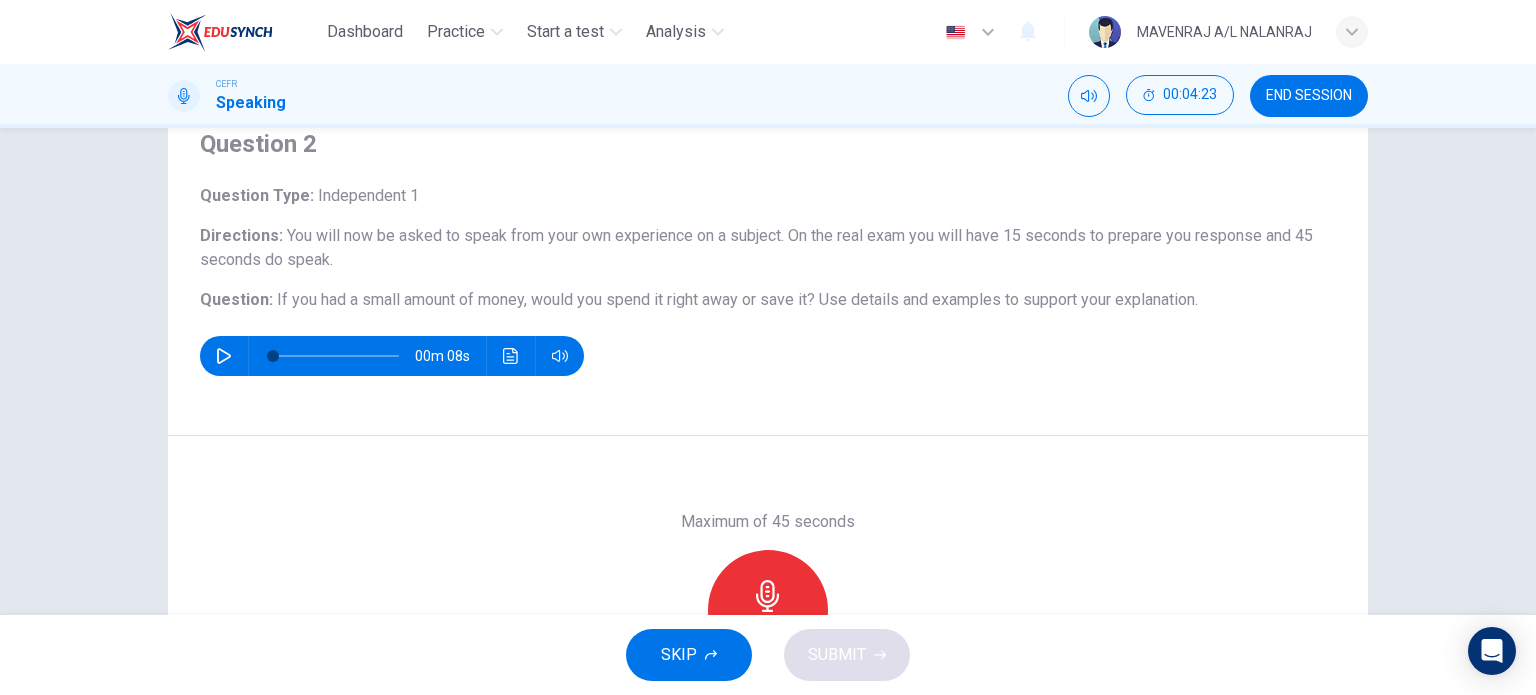 scroll, scrollTop: 288, scrollLeft: 0, axis: vertical 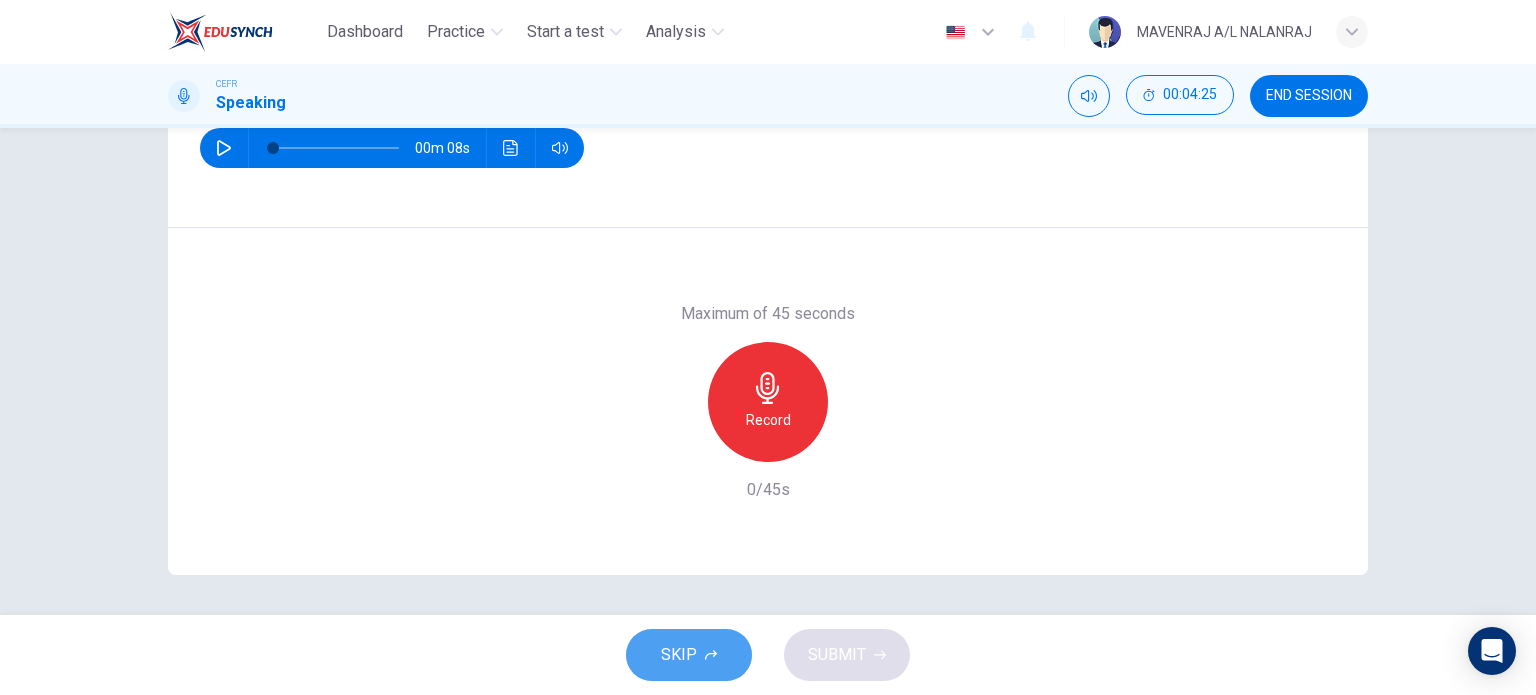 click on "SKIP" at bounding box center [689, 655] 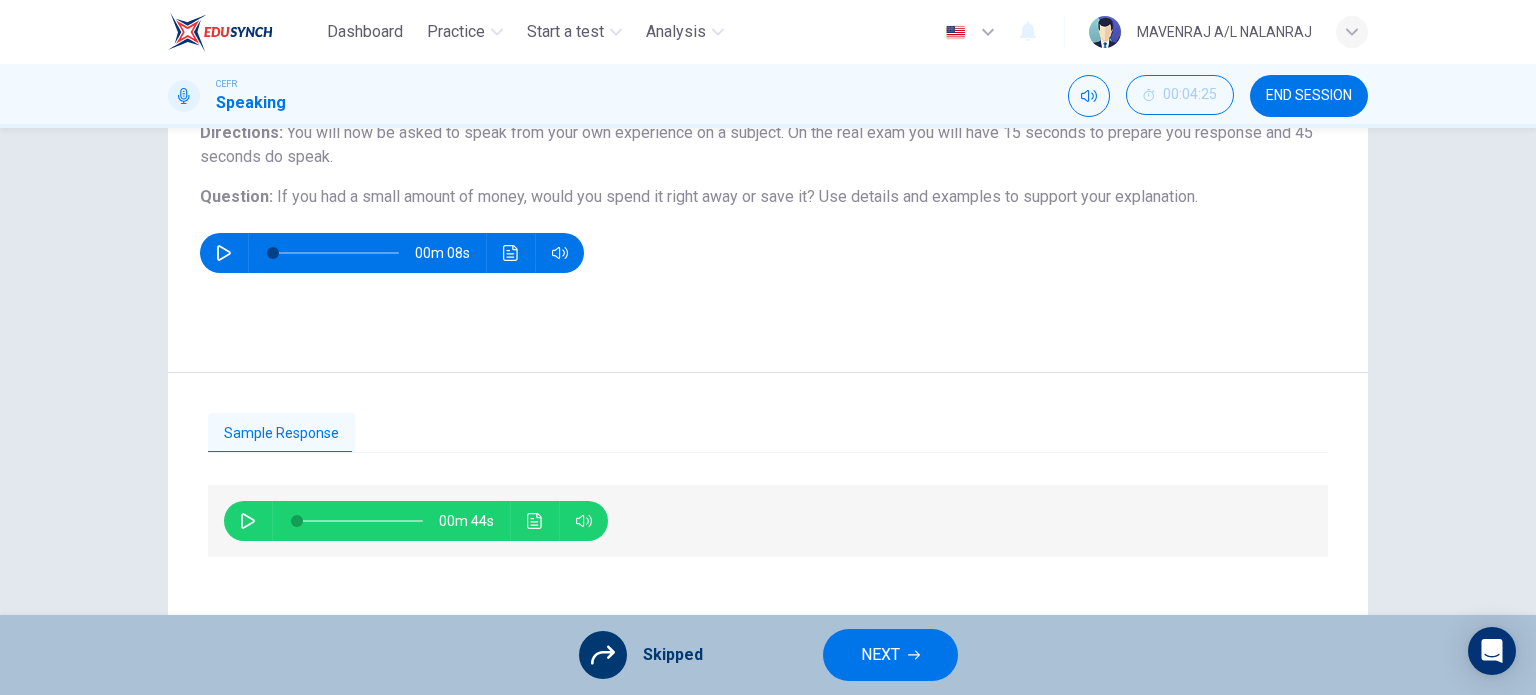 scroll, scrollTop: 288, scrollLeft: 0, axis: vertical 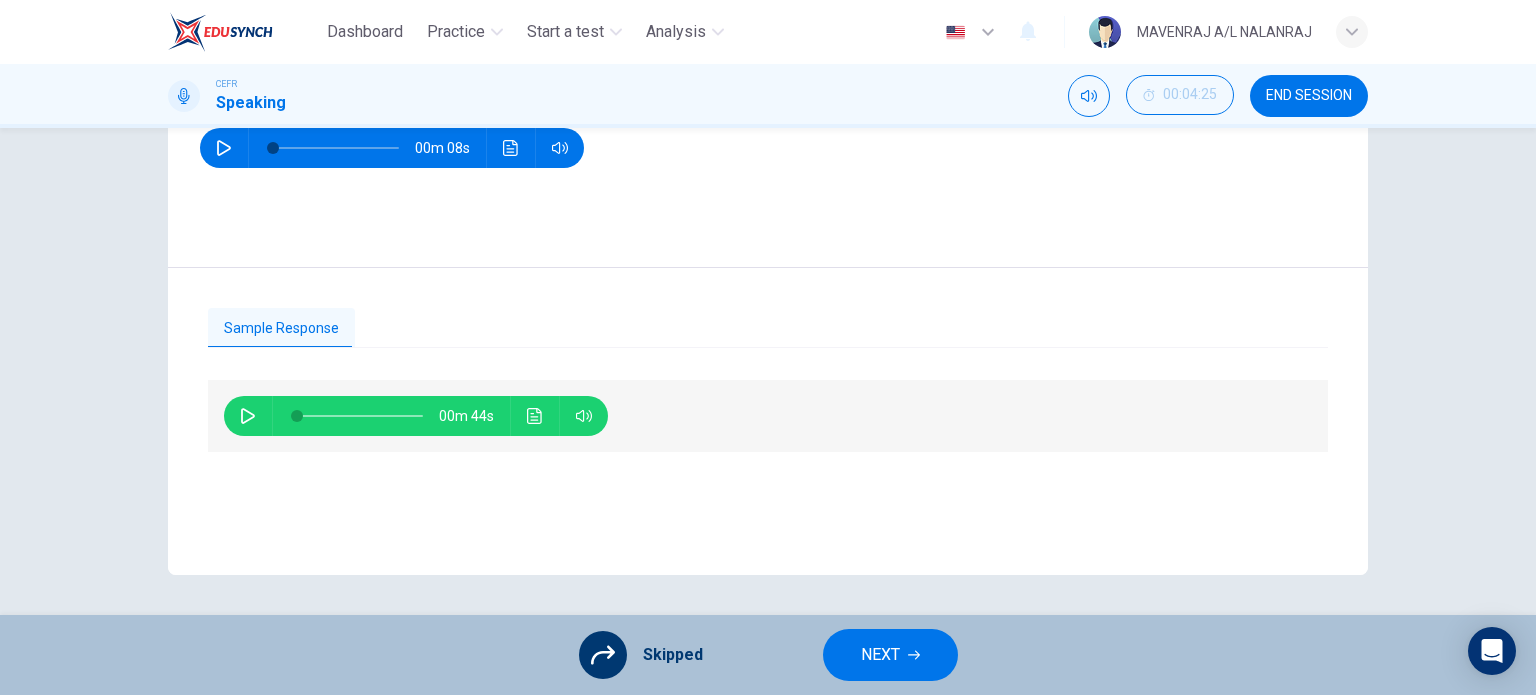 click 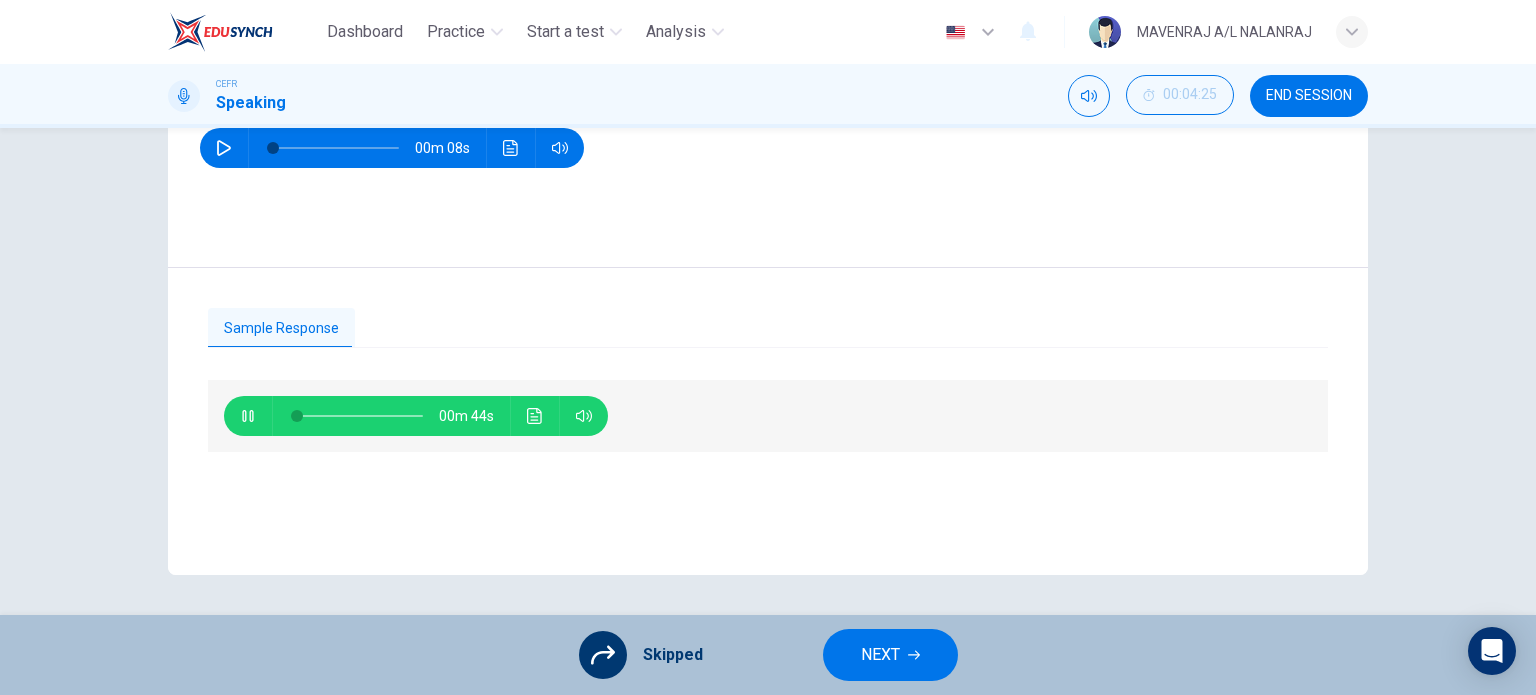 type on "2" 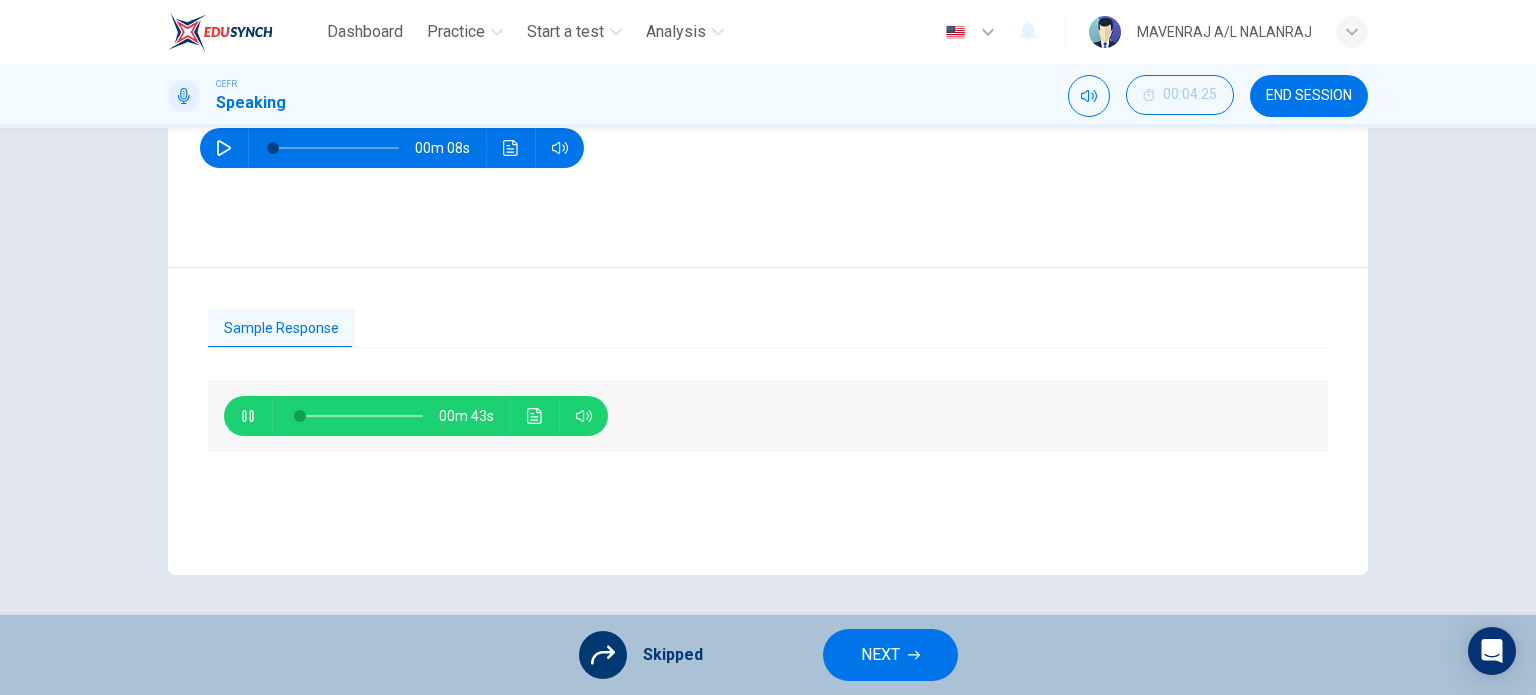 type 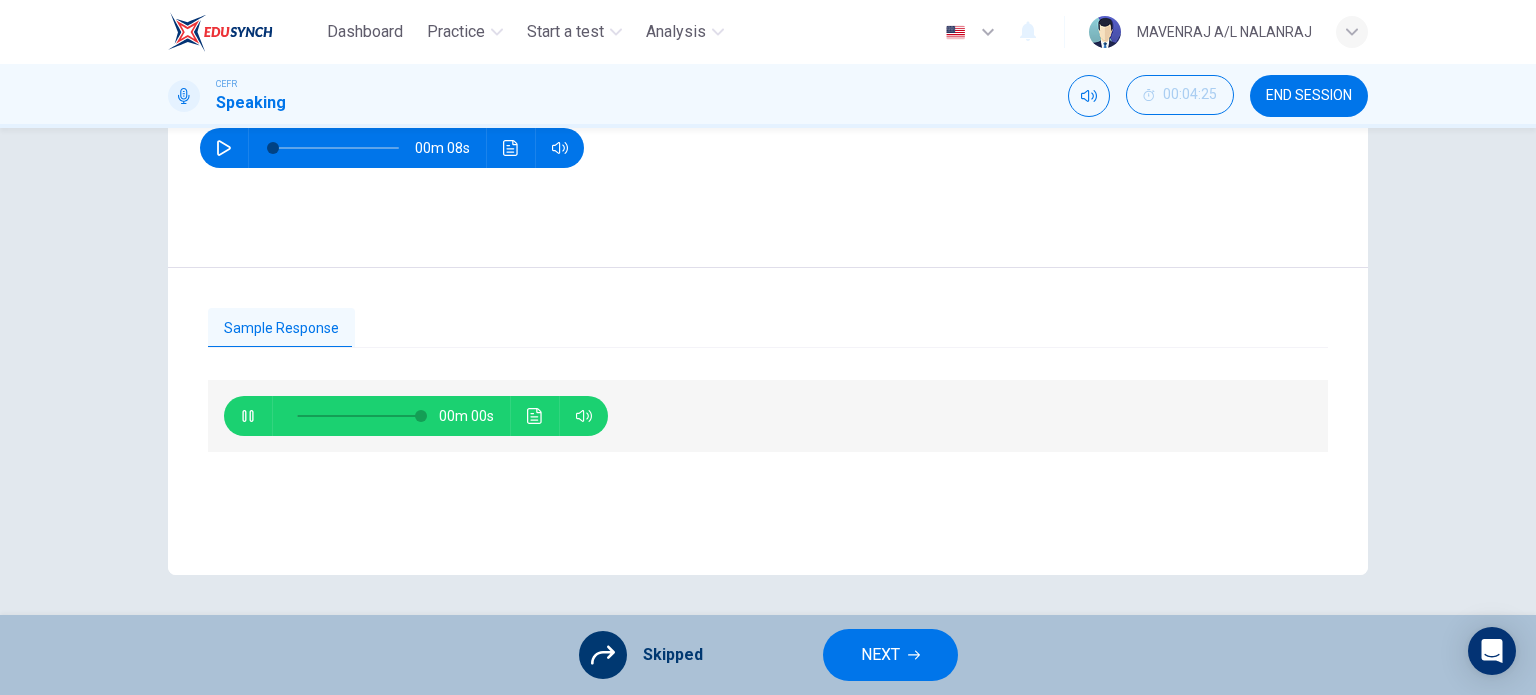 type on "0" 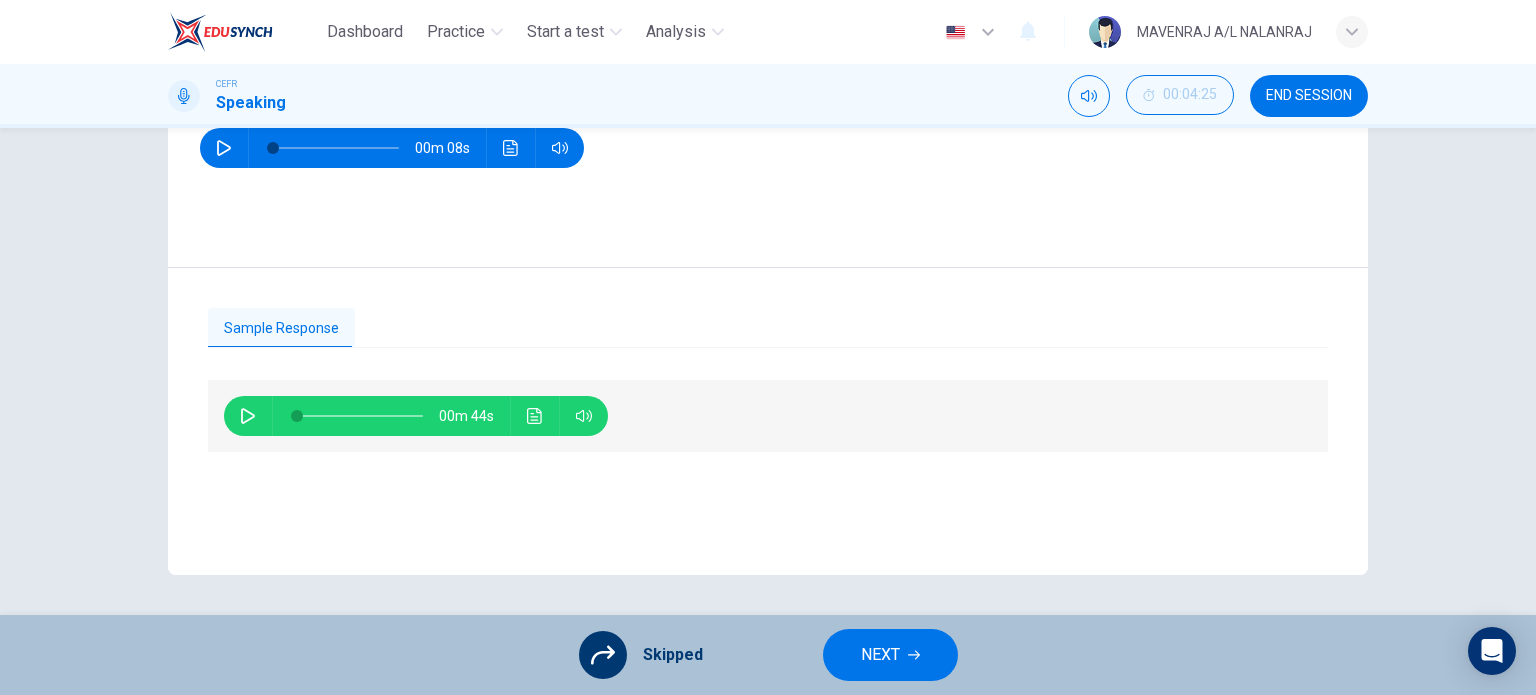 click on "Skipped NEXT" at bounding box center [768, 655] 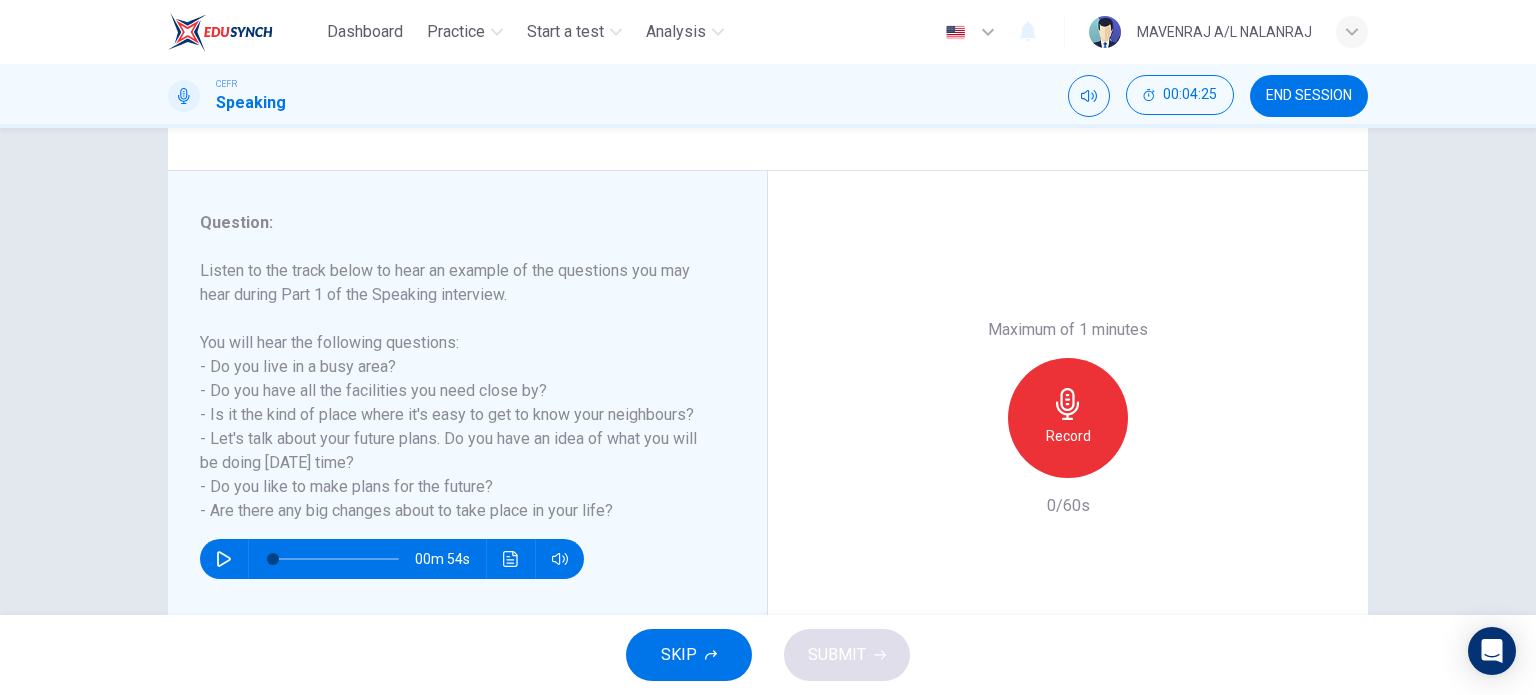 scroll, scrollTop: 200, scrollLeft: 0, axis: vertical 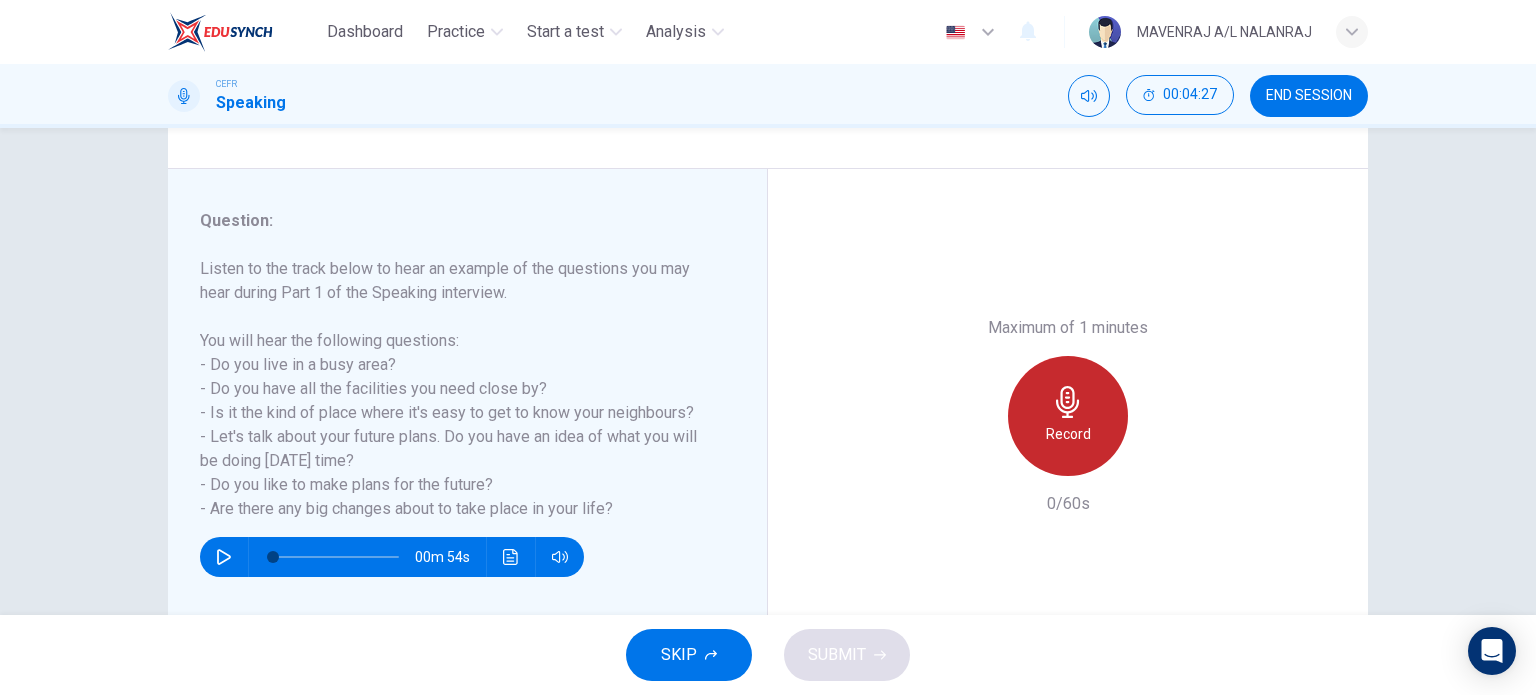 click 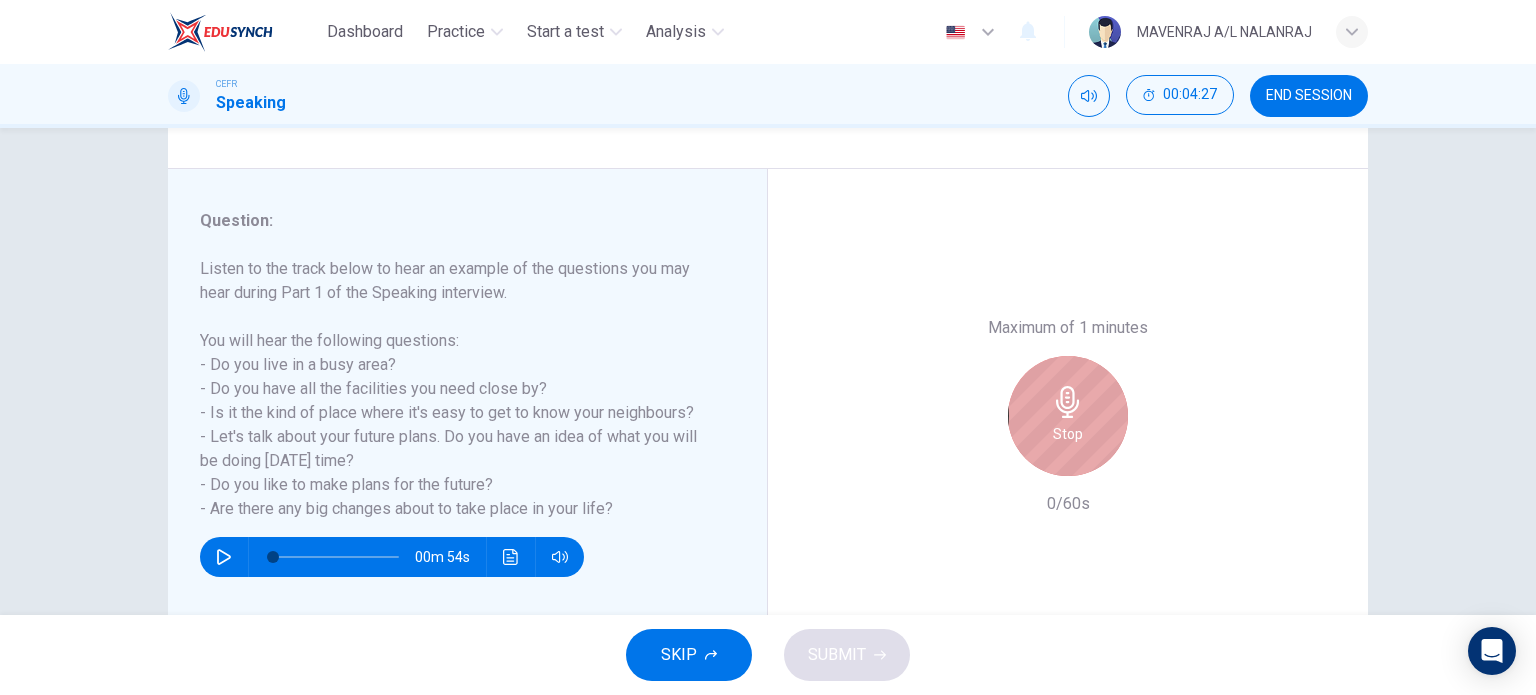 click 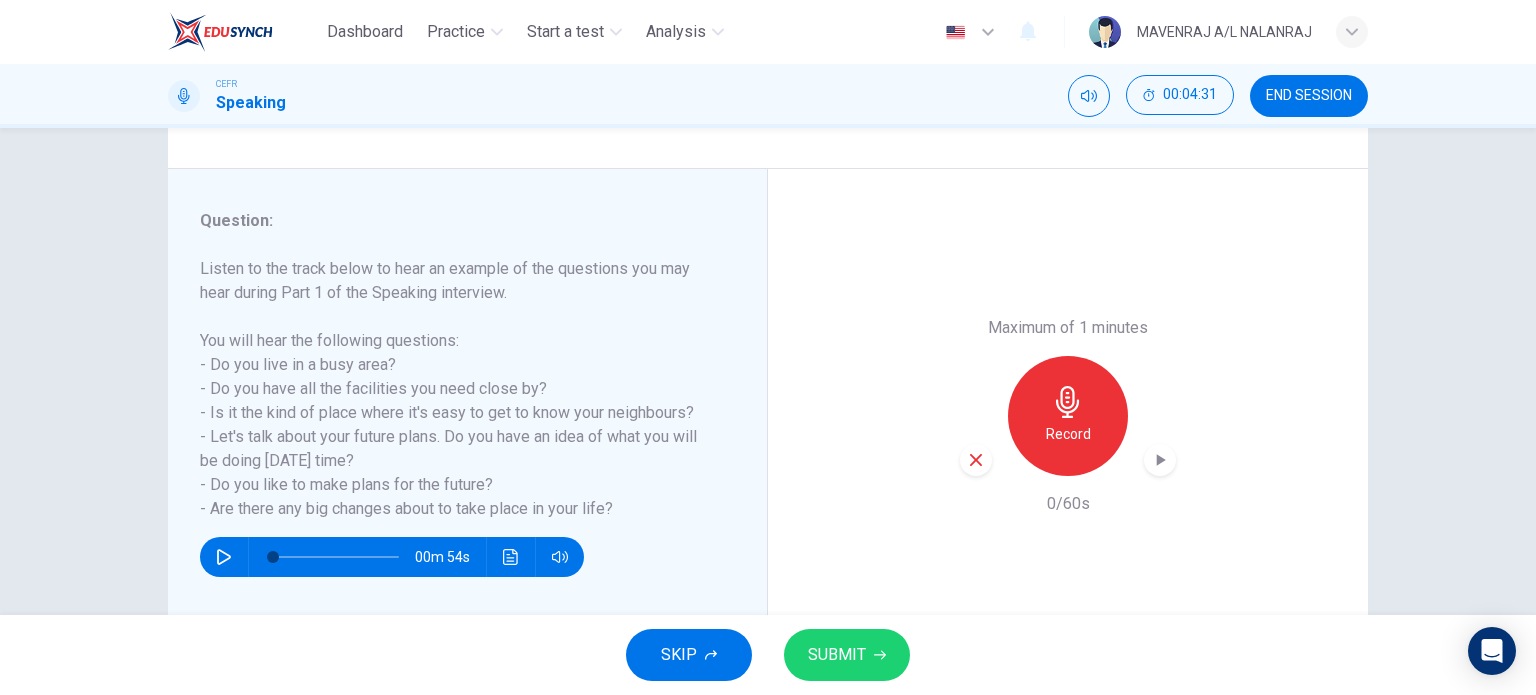click at bounding box center [976, 460] 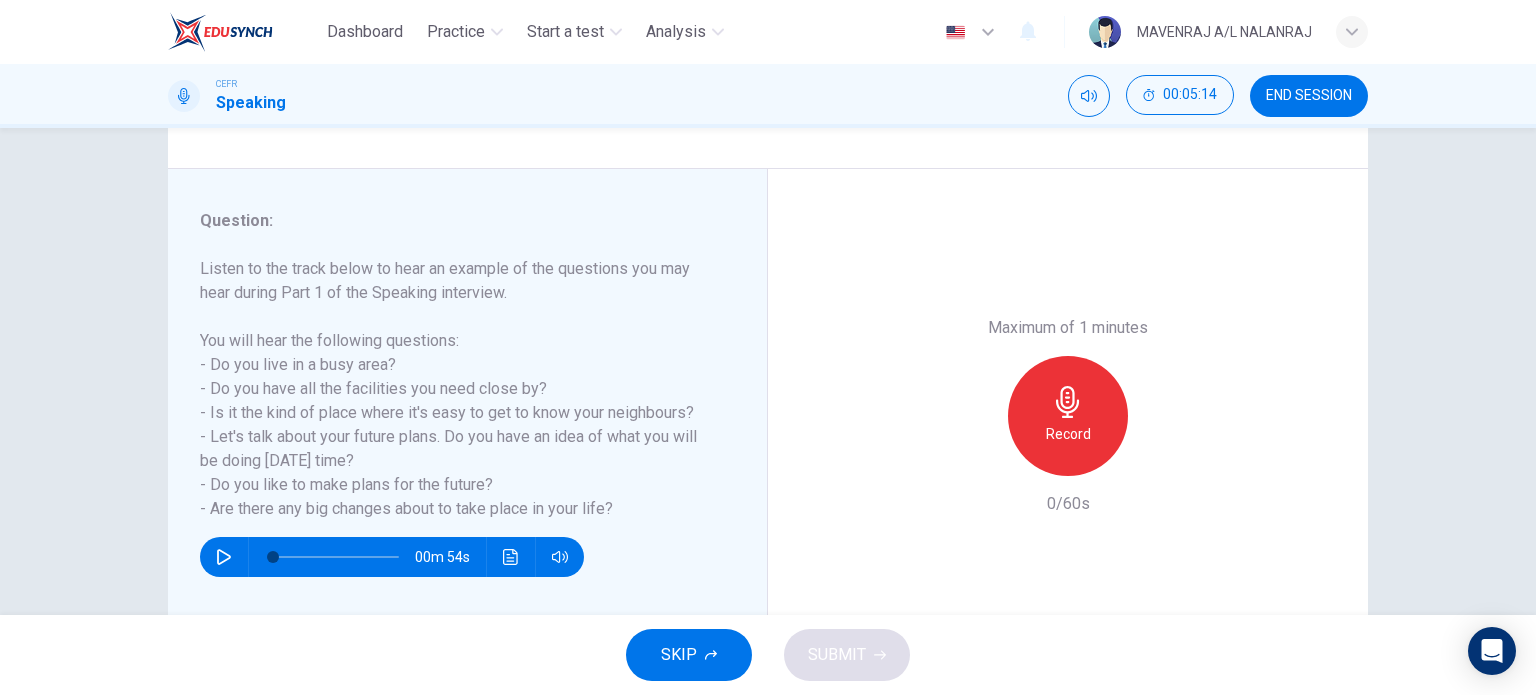 click on "Record" at bounding box center [1068, 416] 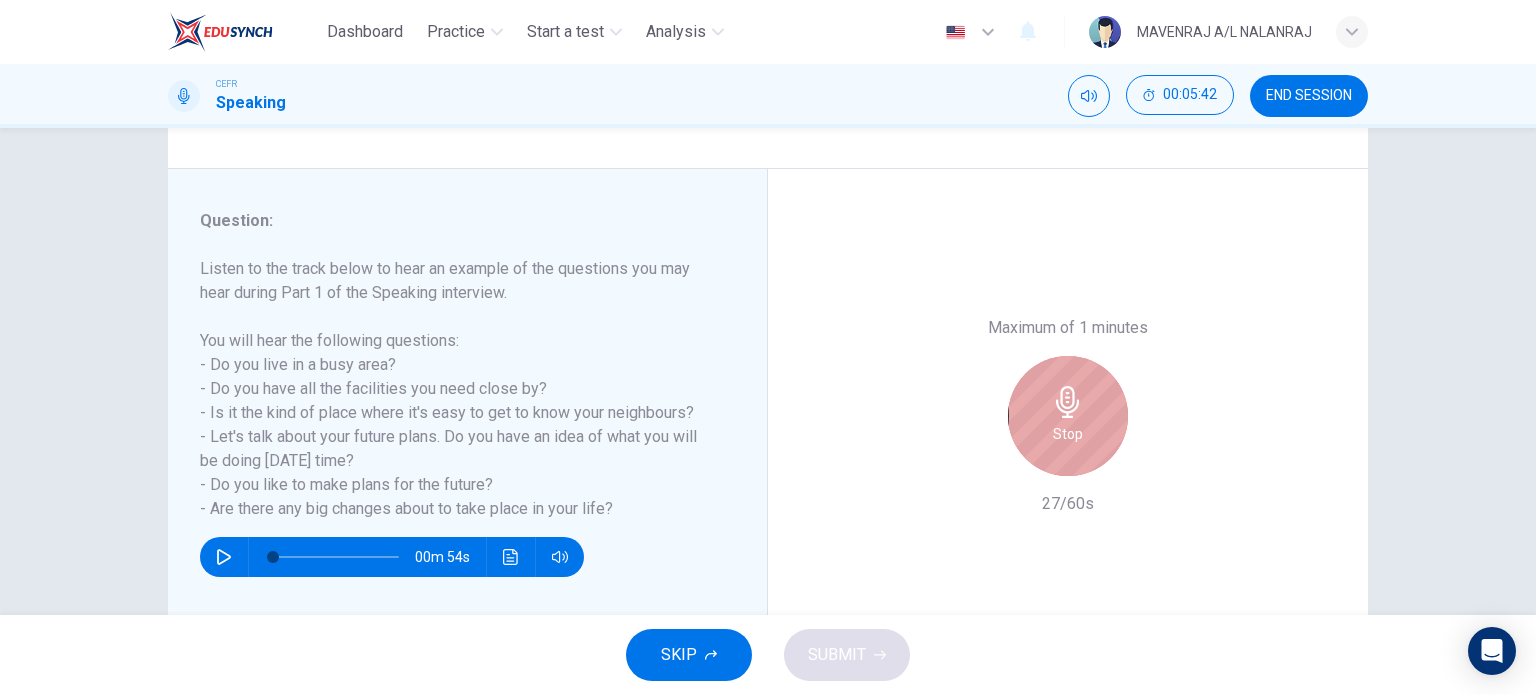 click on "Stop" at bounding box center [1068, 416] 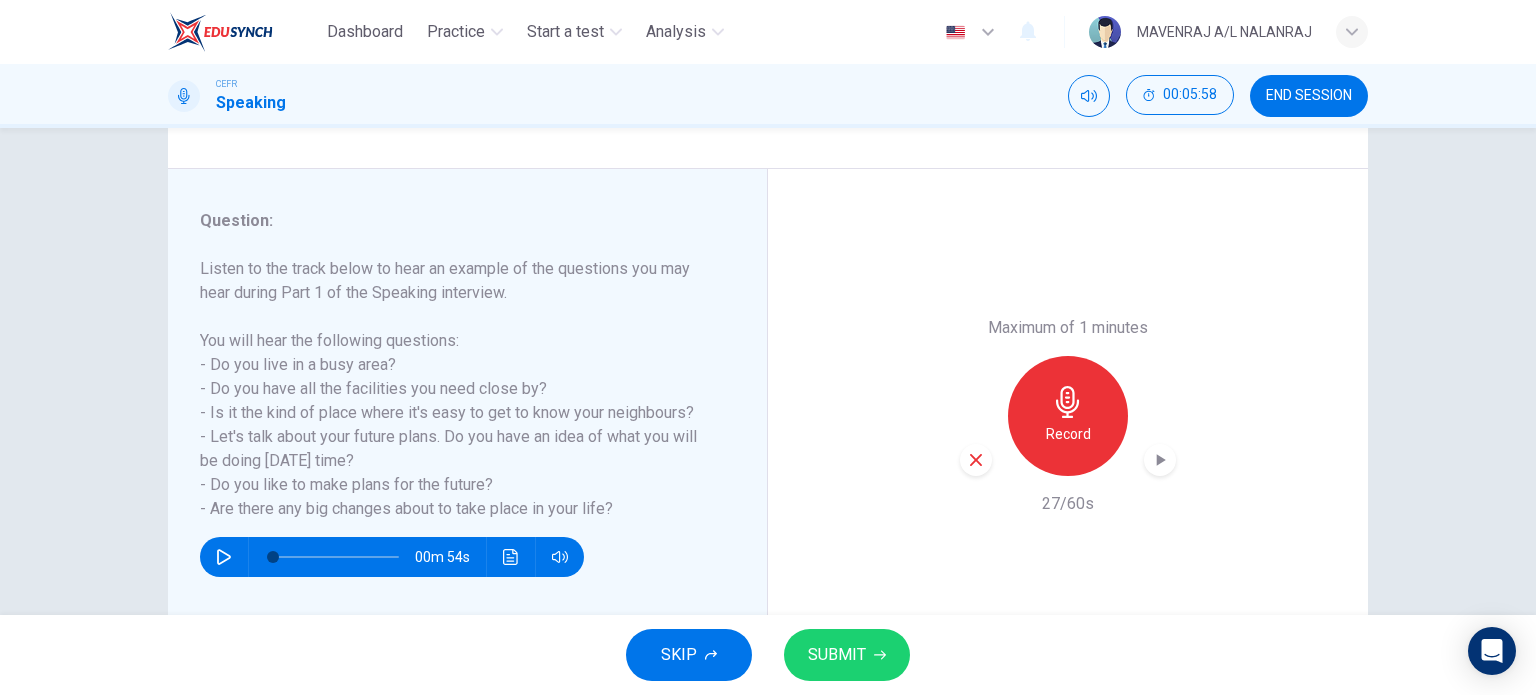 click on "Record" at bounding box center (1068, 434) 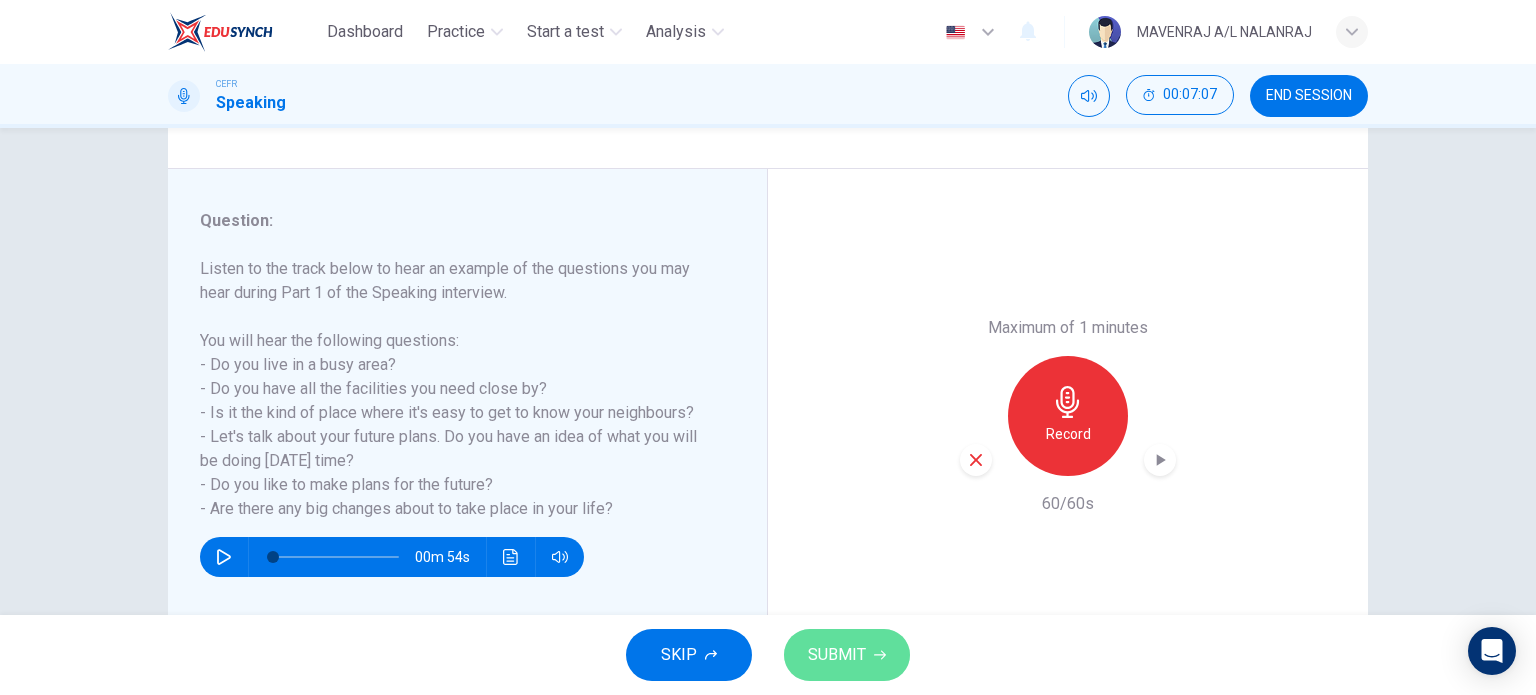 click on "SUBMIT" at bounding box center (847, 655) 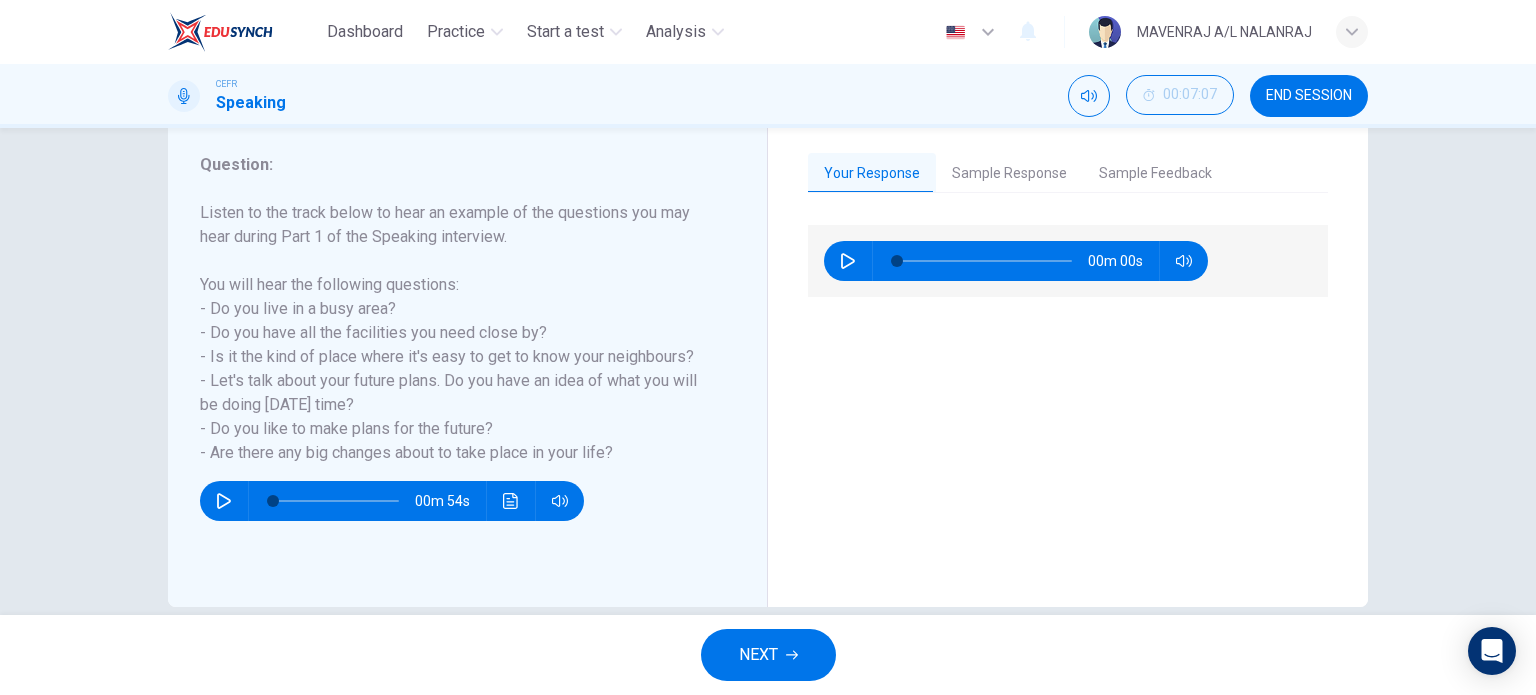 scroll, scrollTop: 288, scrollLeft: 0, axis: vertical 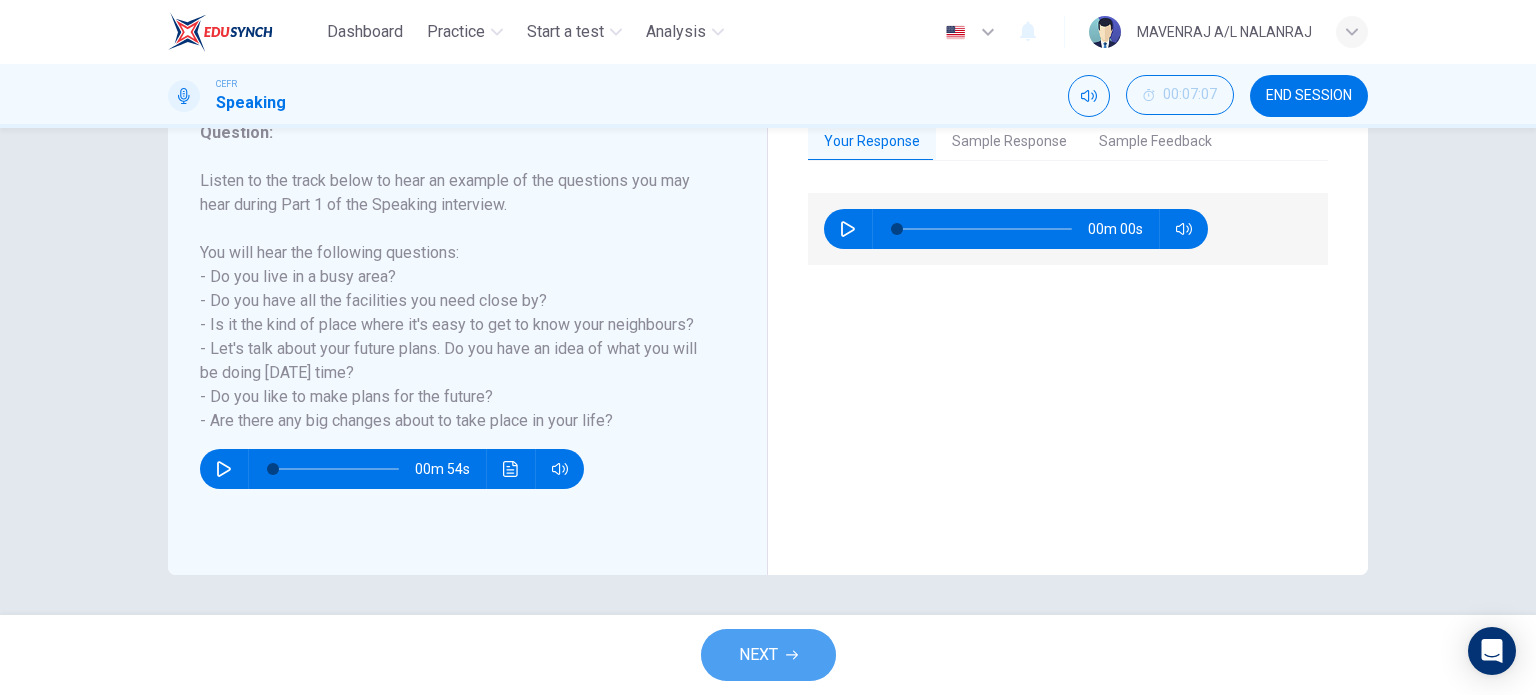 click on "NEXT" at bounding box center [758, 655] 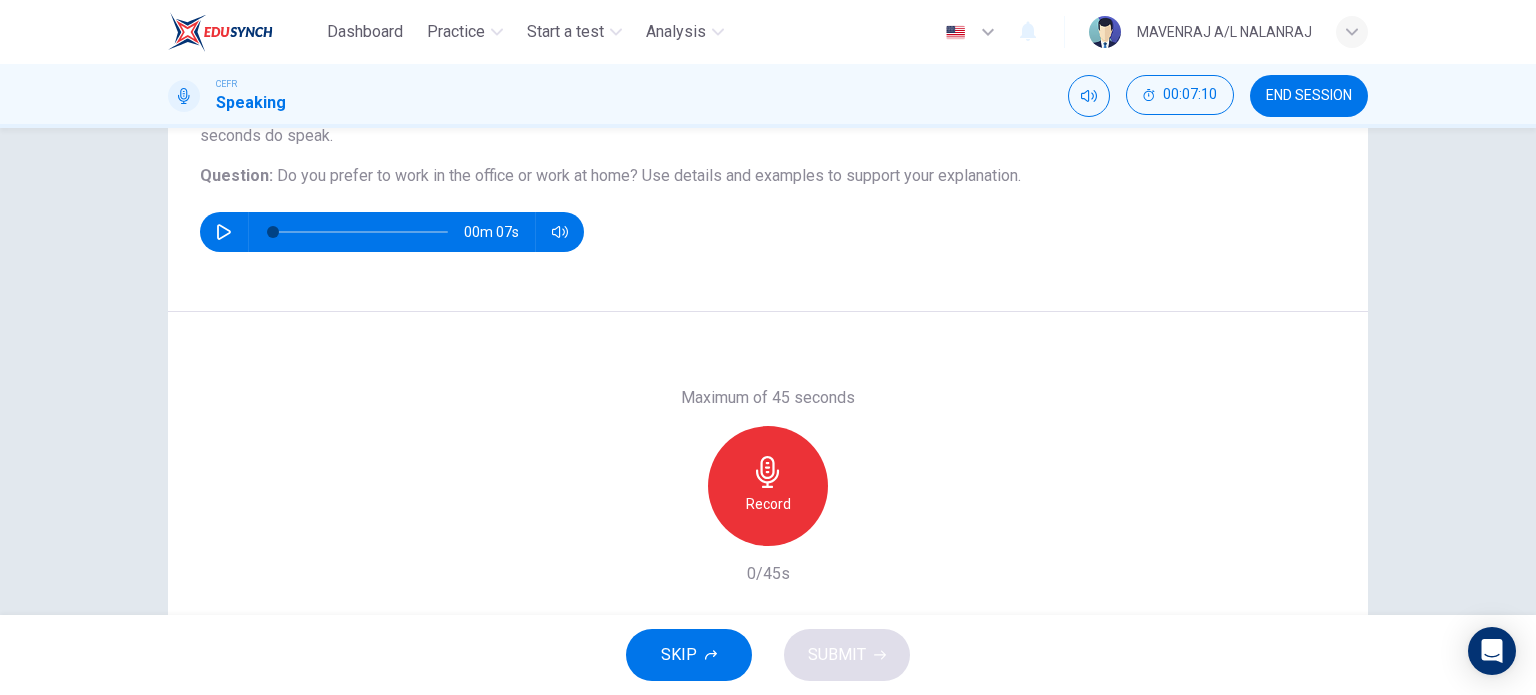 scroll, scrollTop: 288, scrollLeft: 0, axis: vertical 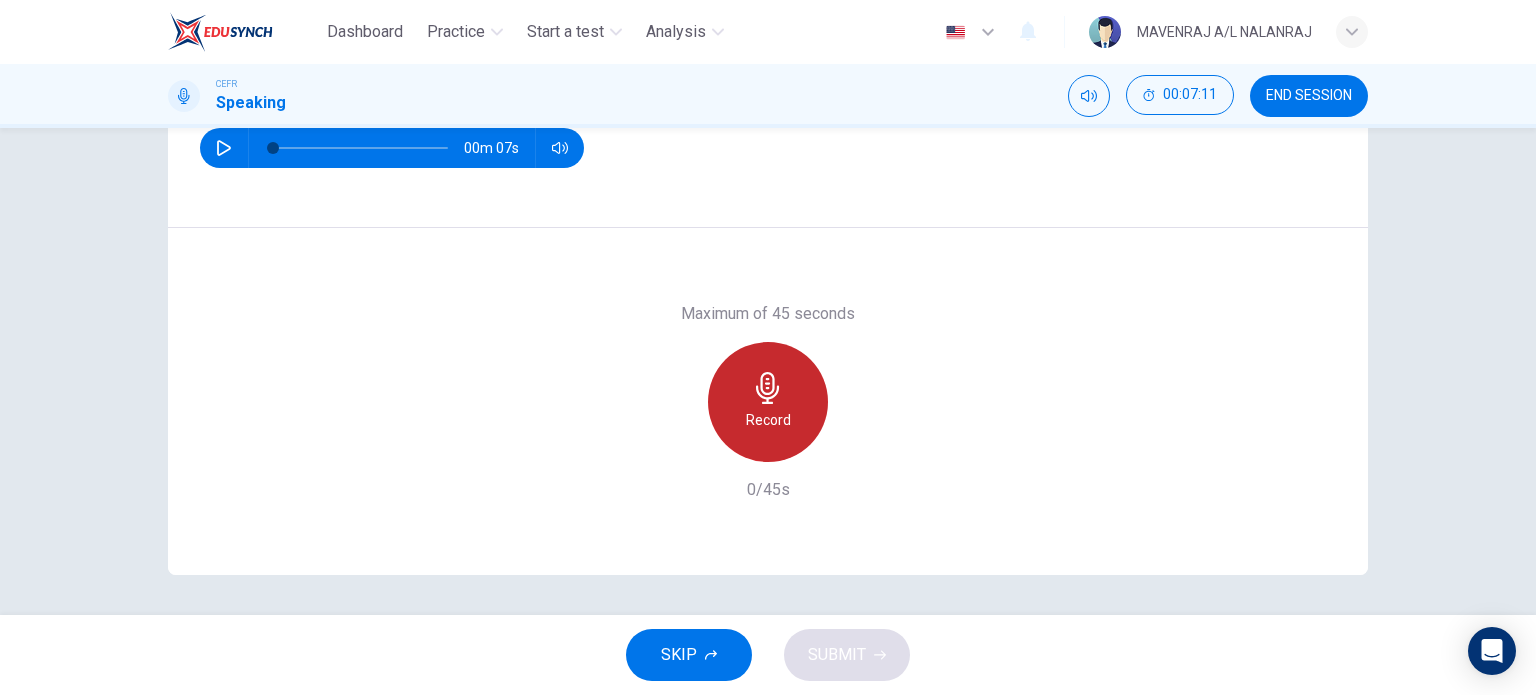 click 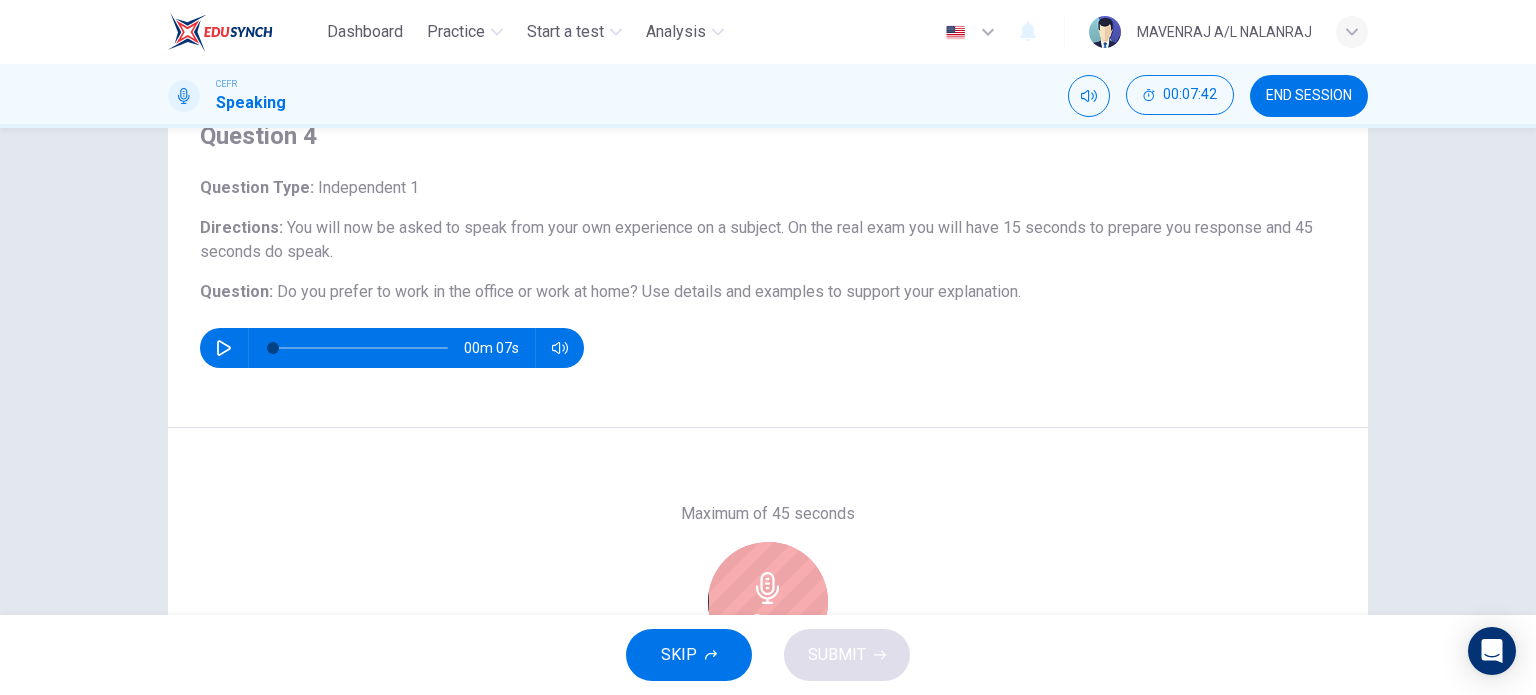 scroll, scrollTop: 88, scrollLeft: 0, axis: vertical 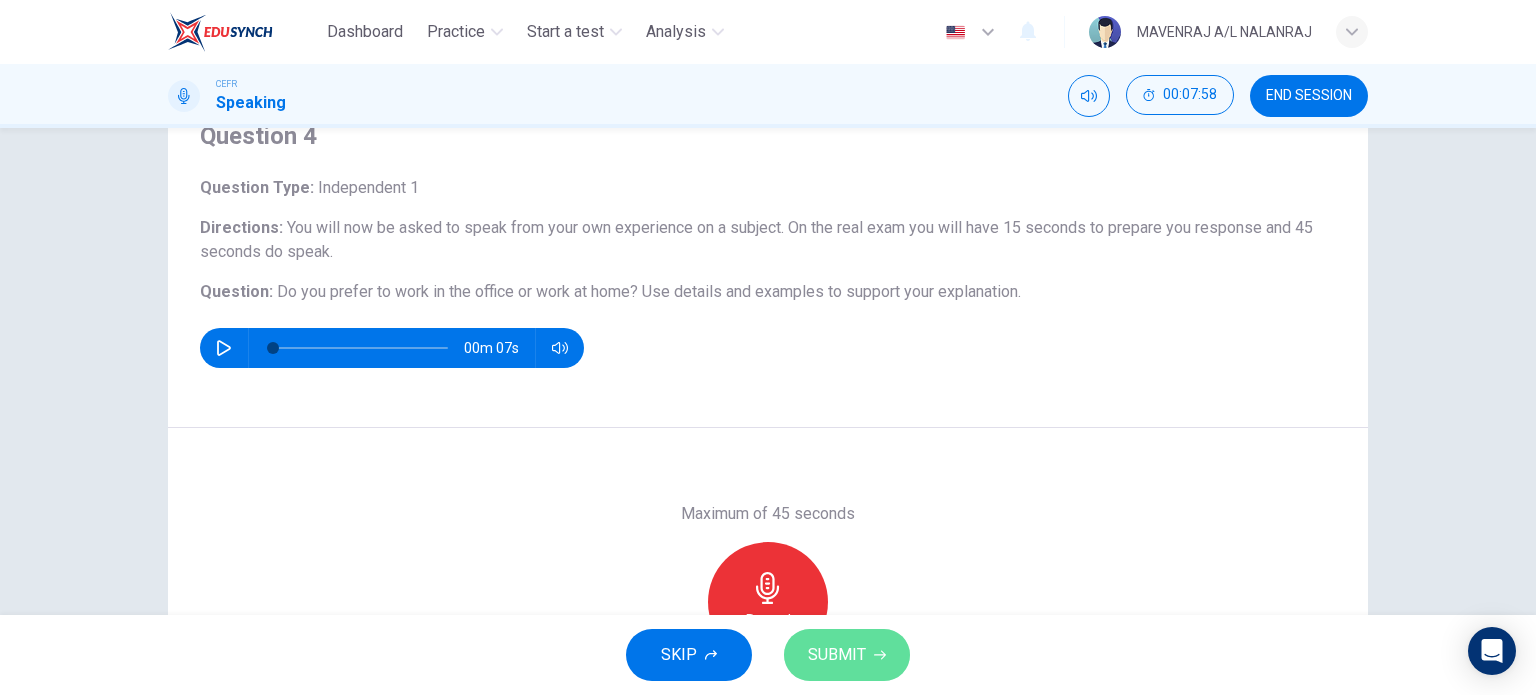 click on "SUBMIT" at bounding box center [847, 655] 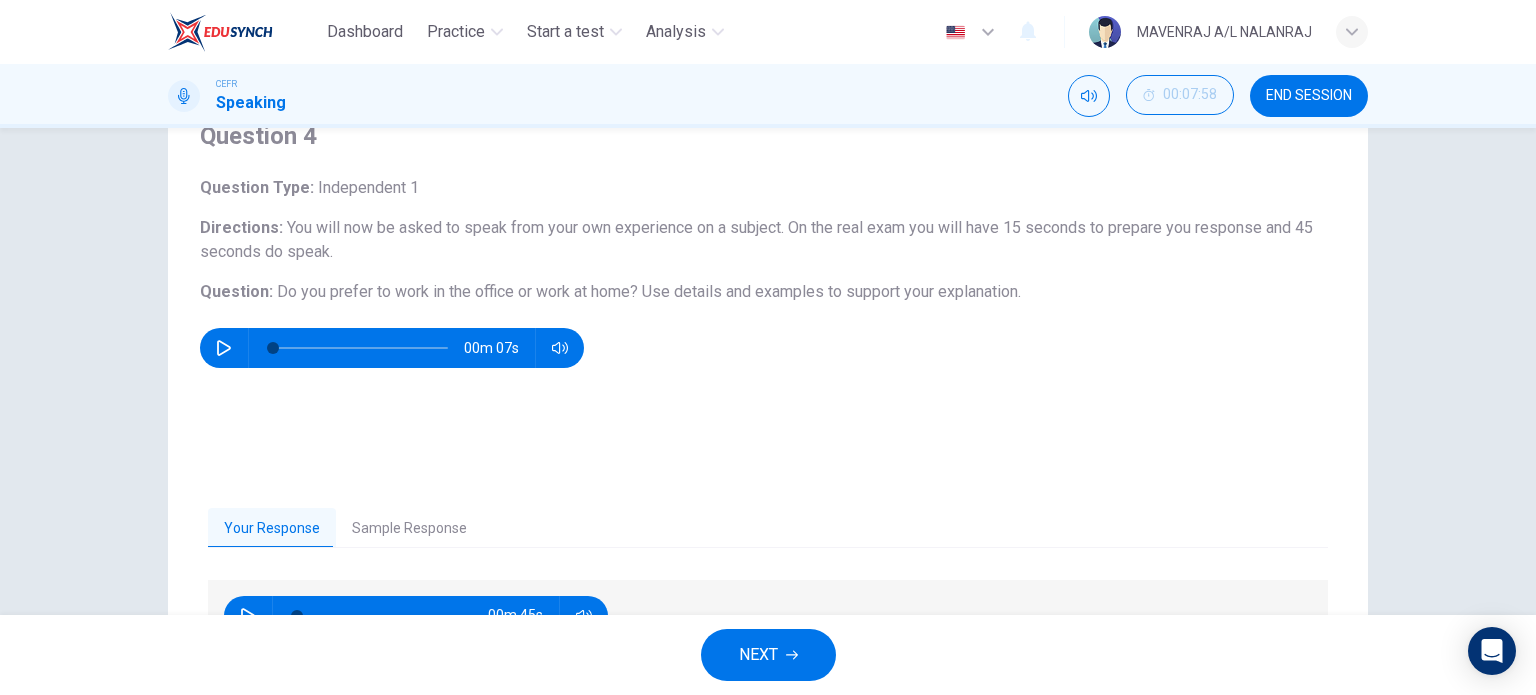 click on "END SESSION" at bounding box center [1309, 96] 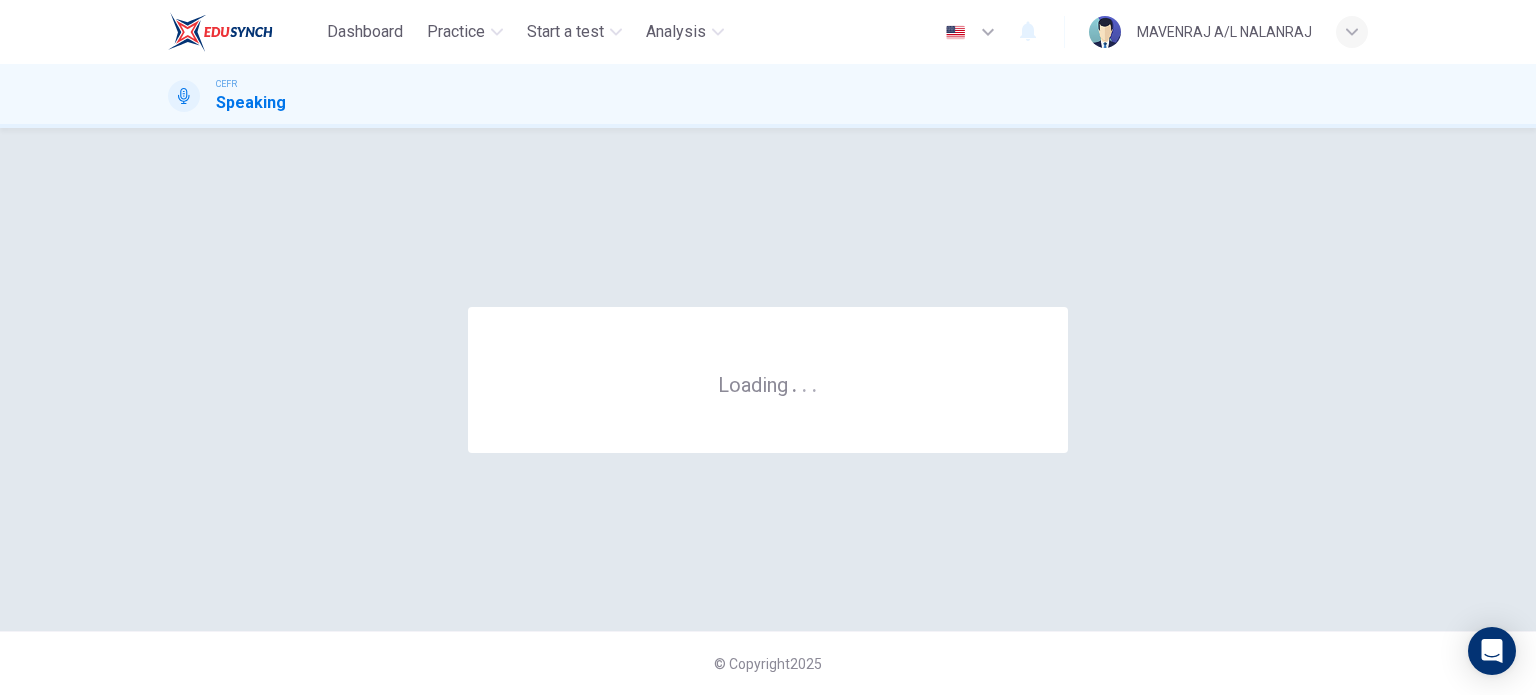 scroll, scrollTop: 0, scrollLeft: 0, axis: both 